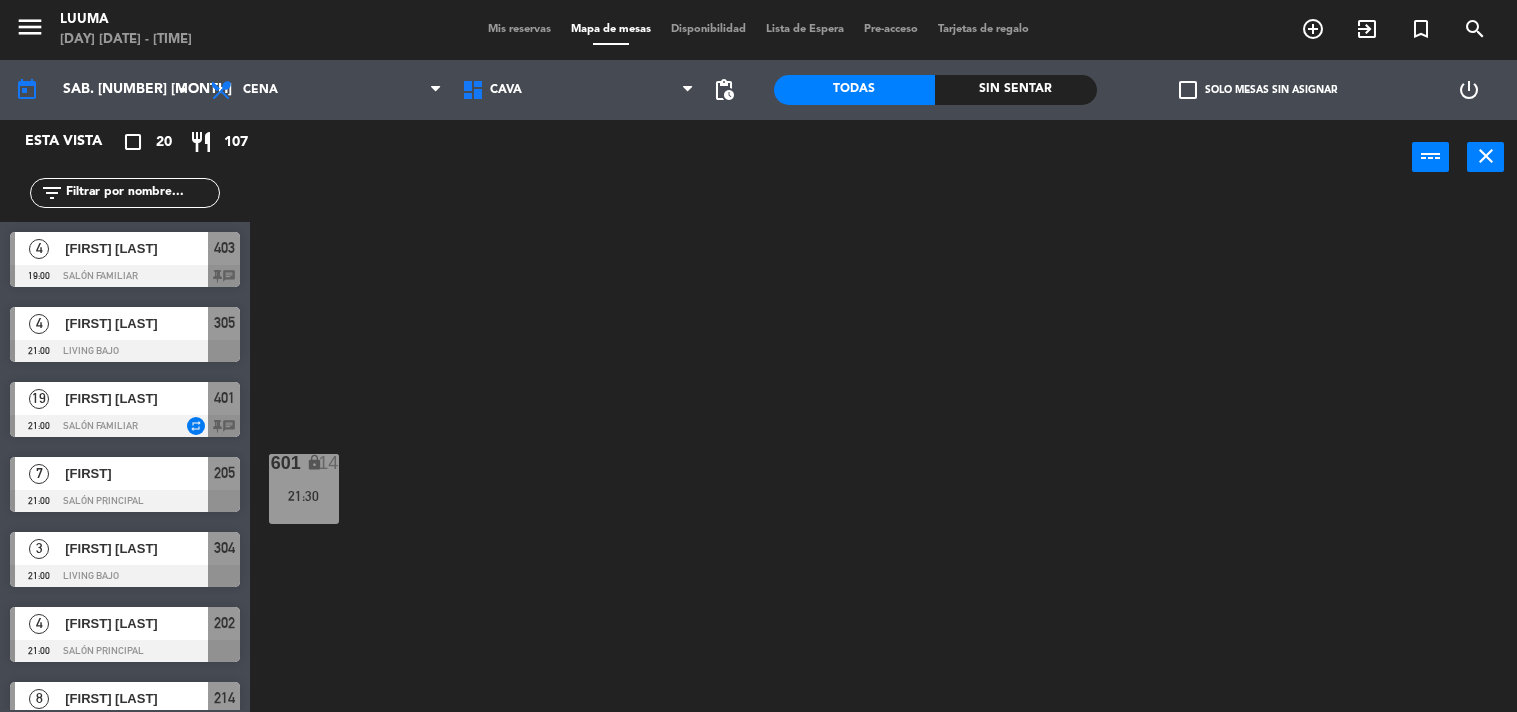 scroll, scrollTop: 0, scrollLeft: 0, axis: both 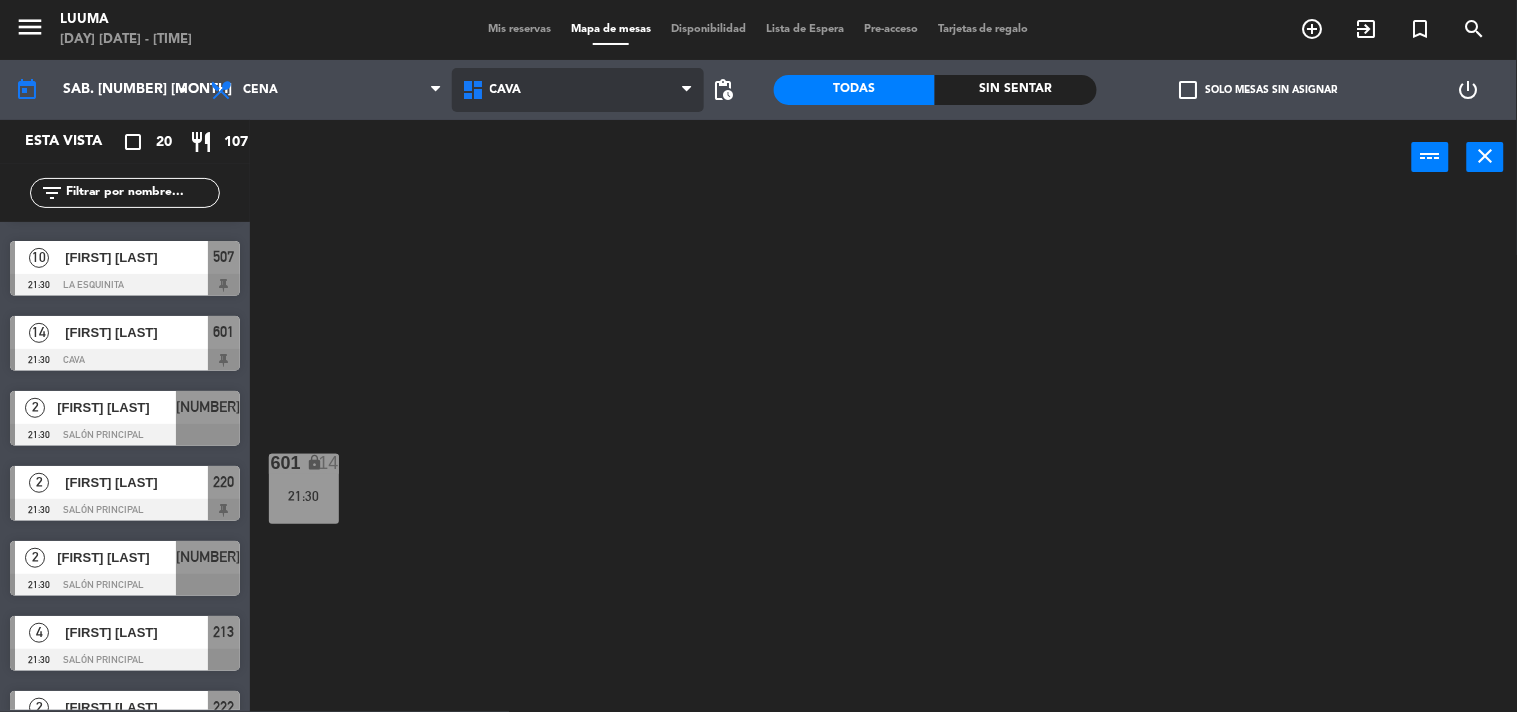 click on "Cava" at bounding box center (578, 90) 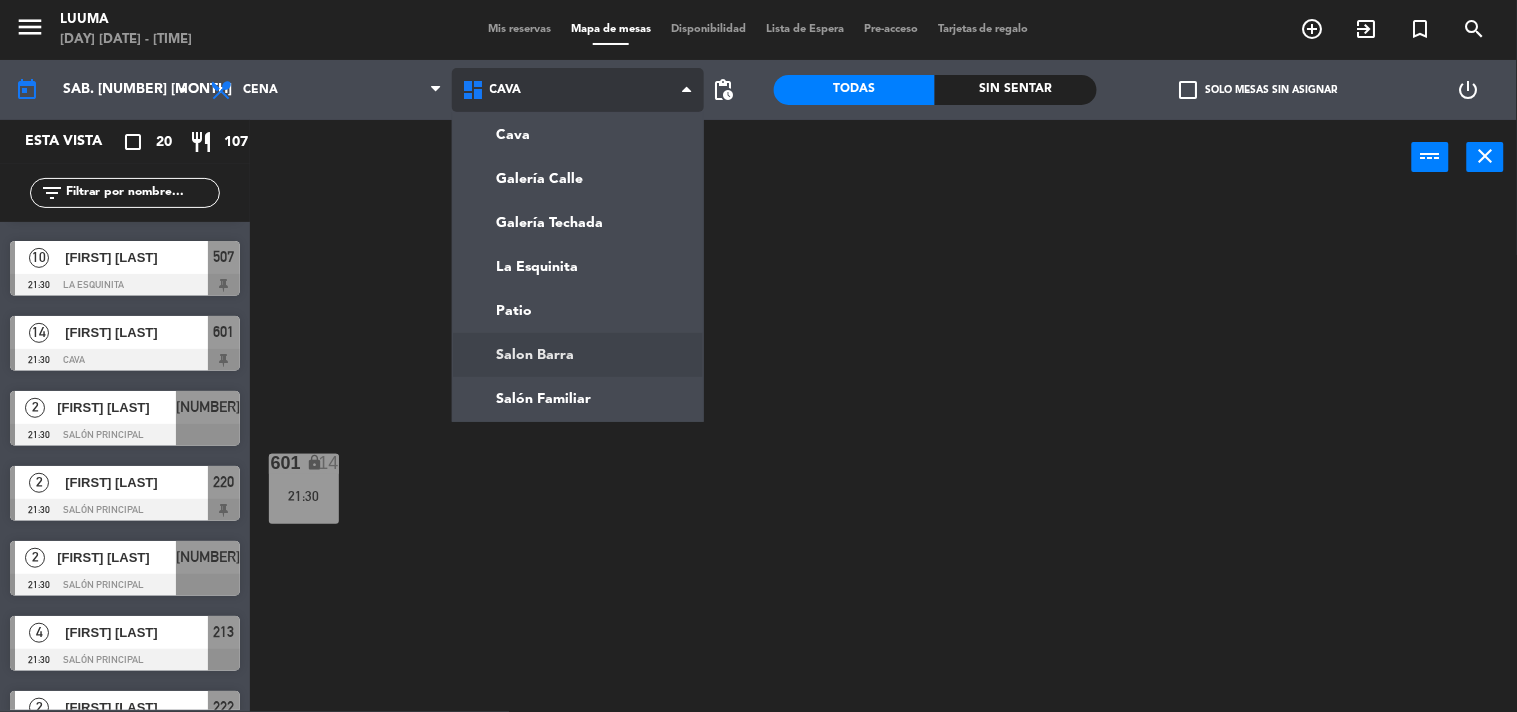 click on "menu  Luuma   sábado 2. agosto - 16:18   Mis reservas   Mapa de mesas   Disponibilidad   Lista de Espera   Pre-acceso   Tarjetas de regalo  add_circle_outline exit_to_app turned_in_not search today    sáb. 2 ago. arrow_drop_down  Almuerzo  Cena  Cena  Almuerzo  Cena  Cava   Galería Calle   Galería Techada   La Esquinita   Patio   Salon Barra   Salón Familiar   Cava   Cava   Galería Calle   Galería Techada   La Esquinita   Patio   Salon Barra   Salón Familiar  pending_actions  Todas  Sin sentar  check_box_outline_blank   Solo mesas sin asignar   power_settings_new   Esta vista   crop_square  20  restaurant  107 filter_list  4   [FIRST] [LAST]   19:00   Salón Familiar  403 chat  4   [FIRST] [LAST]   21:00   Living Bajo  305  19   [FIRST] [LAST]   21:00   Salón Familiar  repeat 401 chat  7   [FIRST]   21:00   Salón Principal  205  3   [FIRST] [LAST]   21:00   Living Bajo  304  4   [FIRST] [LAST]   21:00   Salón Principal  202  8   [FIRST] [LAST]   21:00   Salón Principal  214  2   [FIRST] [LAST]" 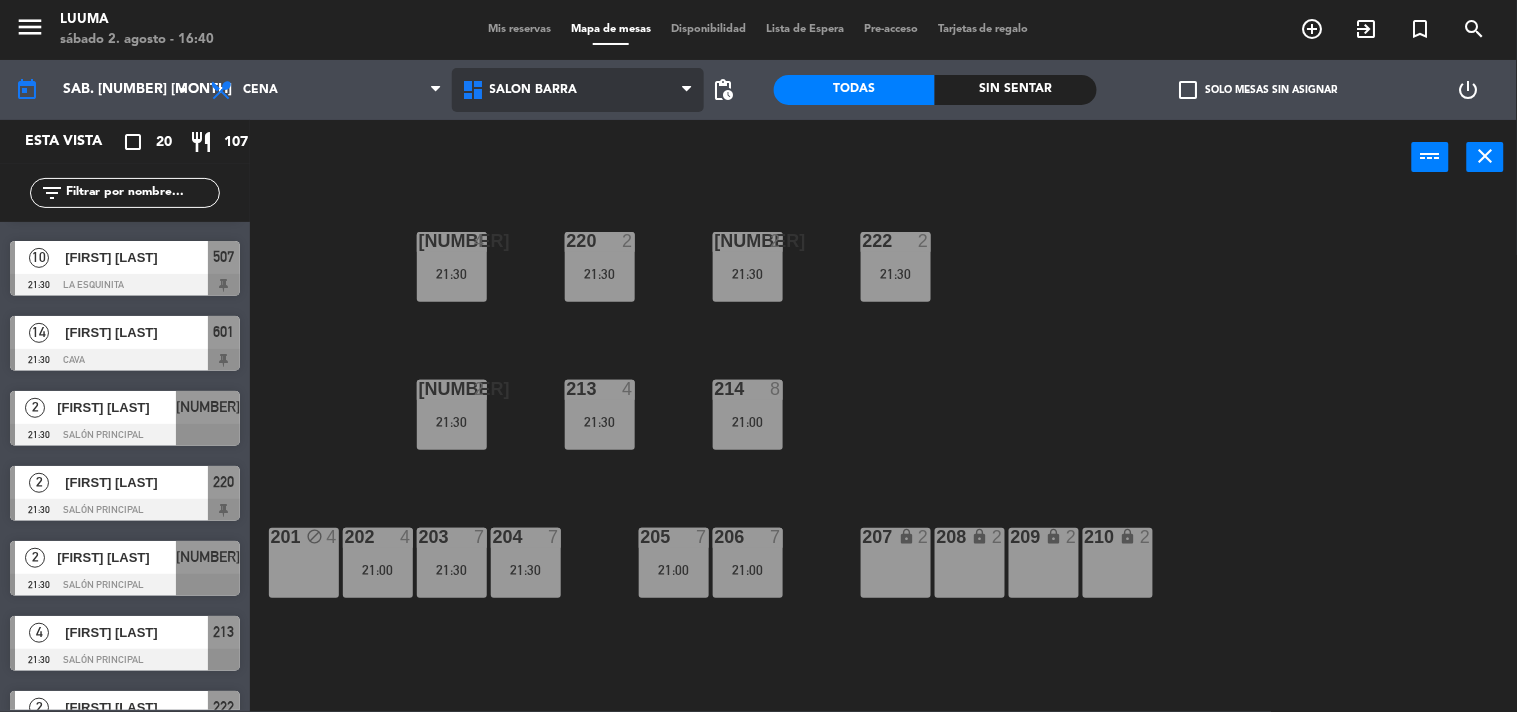 click on "Salon Barra" at bounding box center [534, 90] 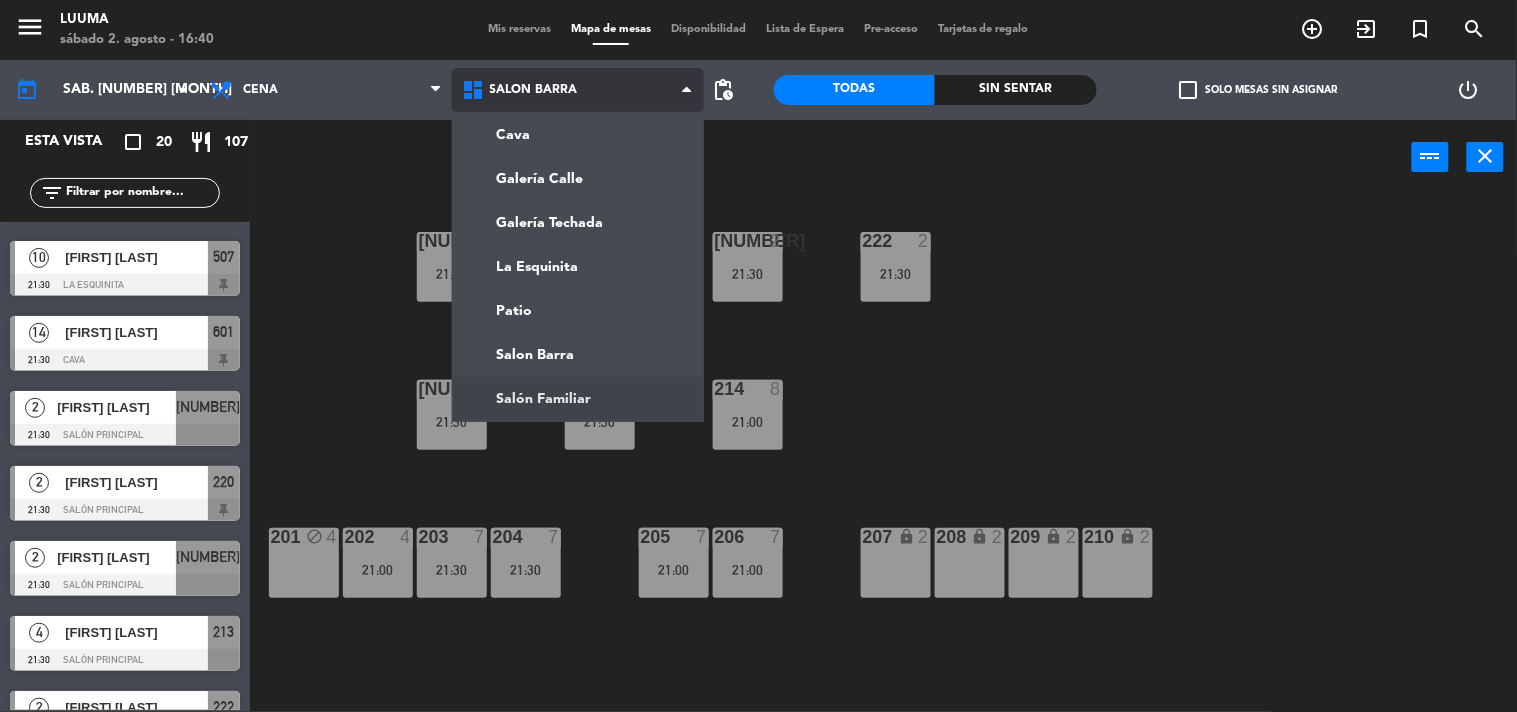 click on "menu  Luuma   sábado 2. agosto - 16:40   Mis reservas   Mapa de mesas   Disponibilidad   Lista de Espera   Pre-acceso   Tarjetas de regalo  add_circle_outline exit_to_app turned_in_not search today    sáb. 2 ago. arrow_drop_down  Almuerzo  Cena  Cena  Almuerzo  Cena  Cava   Galería Calle   Galería Techada   La Esquinita   Patio   Salon Barra   Salón Familiar   Salon Barra   Cava   Galería Calle   Galería Techada   La Esquinita   Patio   Salon Barra   Salón Familiar  pending_actions  Todas  Sin sentar  check_box_outline_blank   Solo mesas sin asignar   power_settings_new   Esta vista   crop_square  20  restaurant  107 filter_list  4   [FIRST] [LAST]   19:00   Salón Familiar  403 chat  4   [FIRST] [LAST]   21:00   Living Bajo  305  19   [FIRST] [LAST]   21:00   Salón Familiar  repeat 401 chat  7   [FIRST]   21:00   Salón Principal  205  3   [FIRST] [LAST]   21:00   Living Bajo  304  4   [FIRST] [LAST]   21:00   Salón Principal  202  8   [FIRST] [LAST]   21:00   Salón Principal  214  2  311" 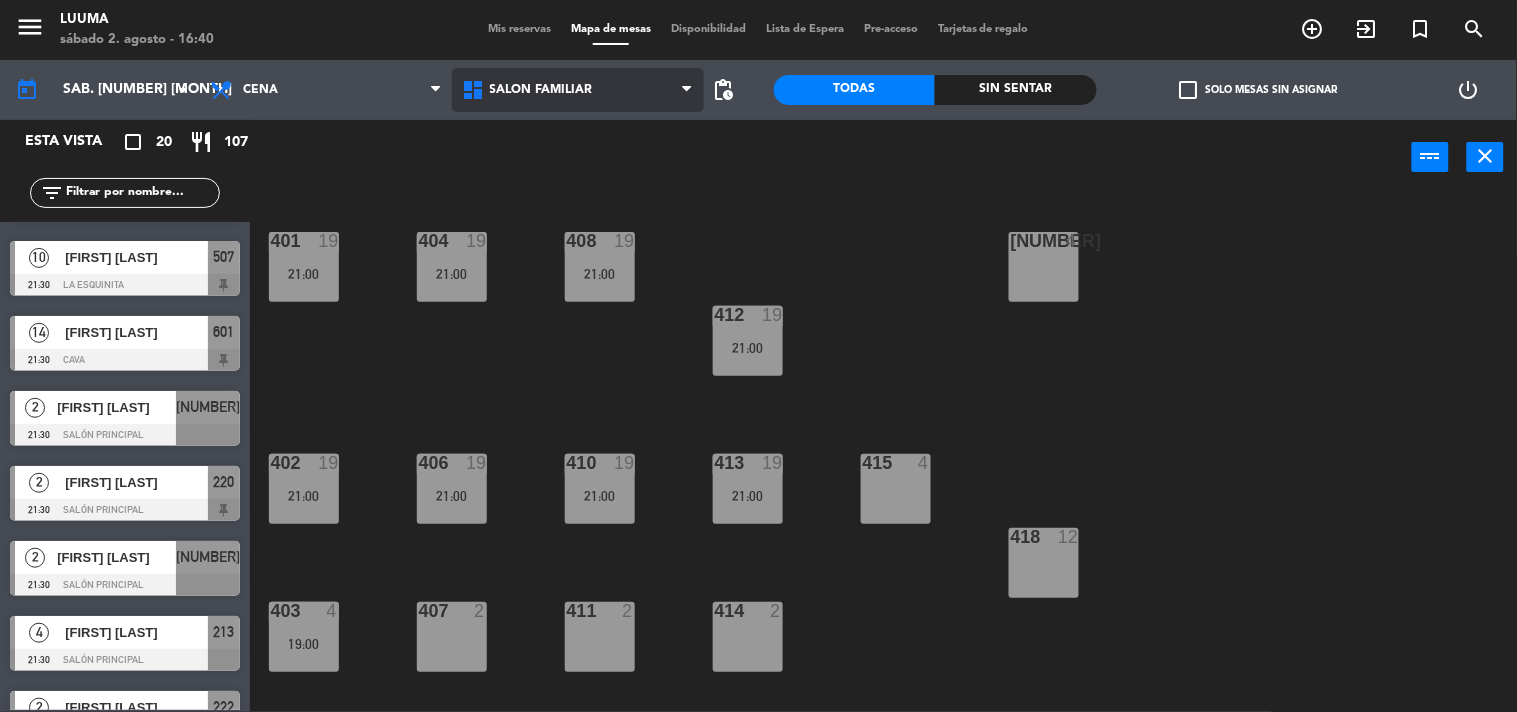 click on "Salón Familiar" at bounding box center [541, 90] 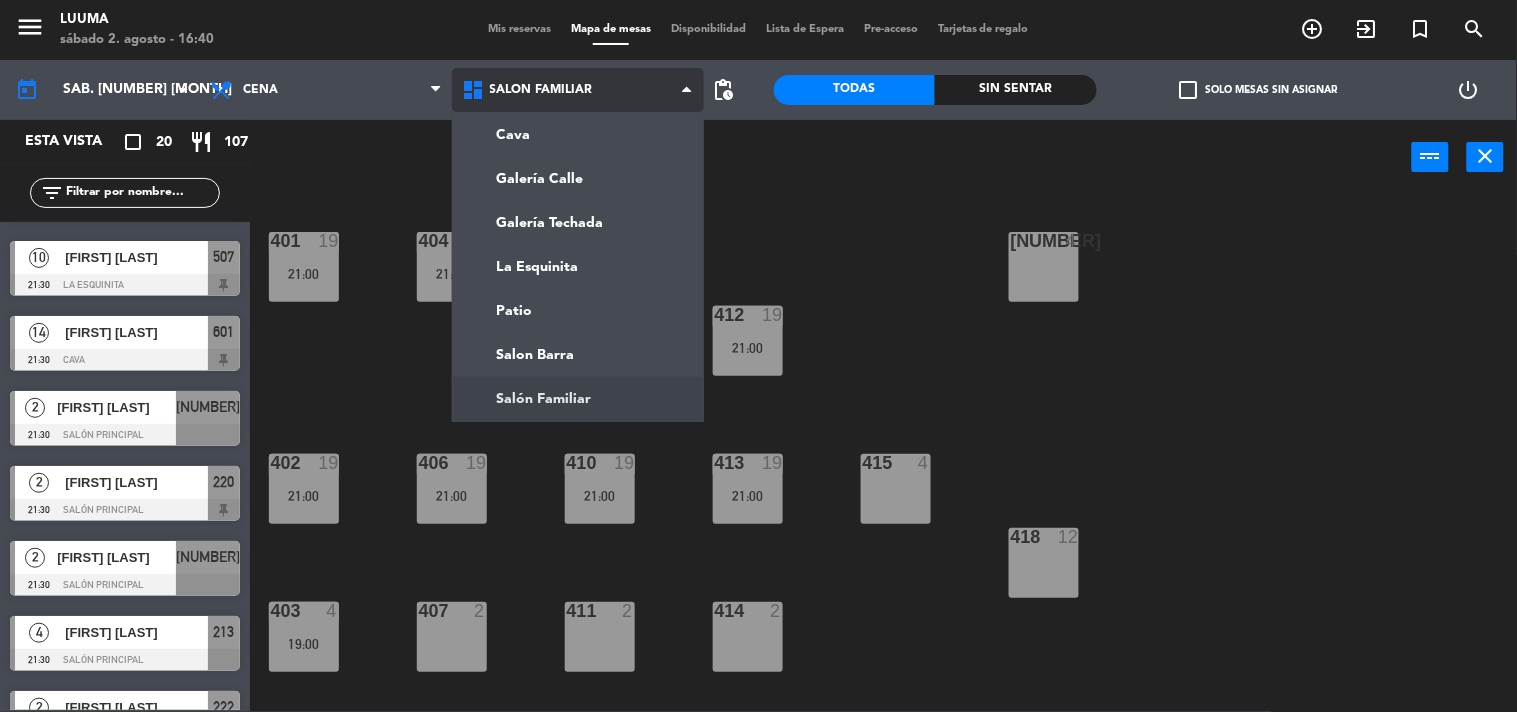 click on "Salón Familiar" at bounding box center (541, 90) 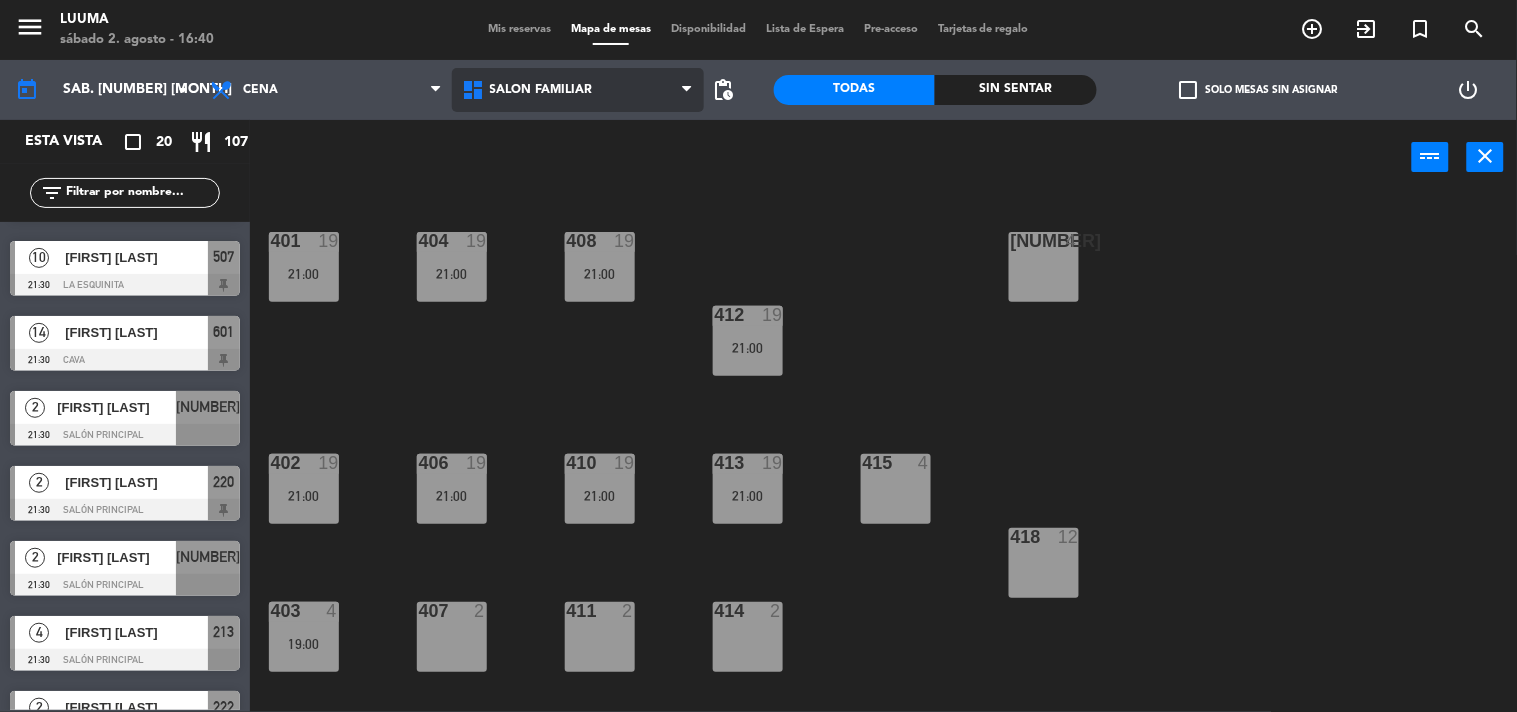 click on "Salón Familiar" at bounding box center (541, 90) 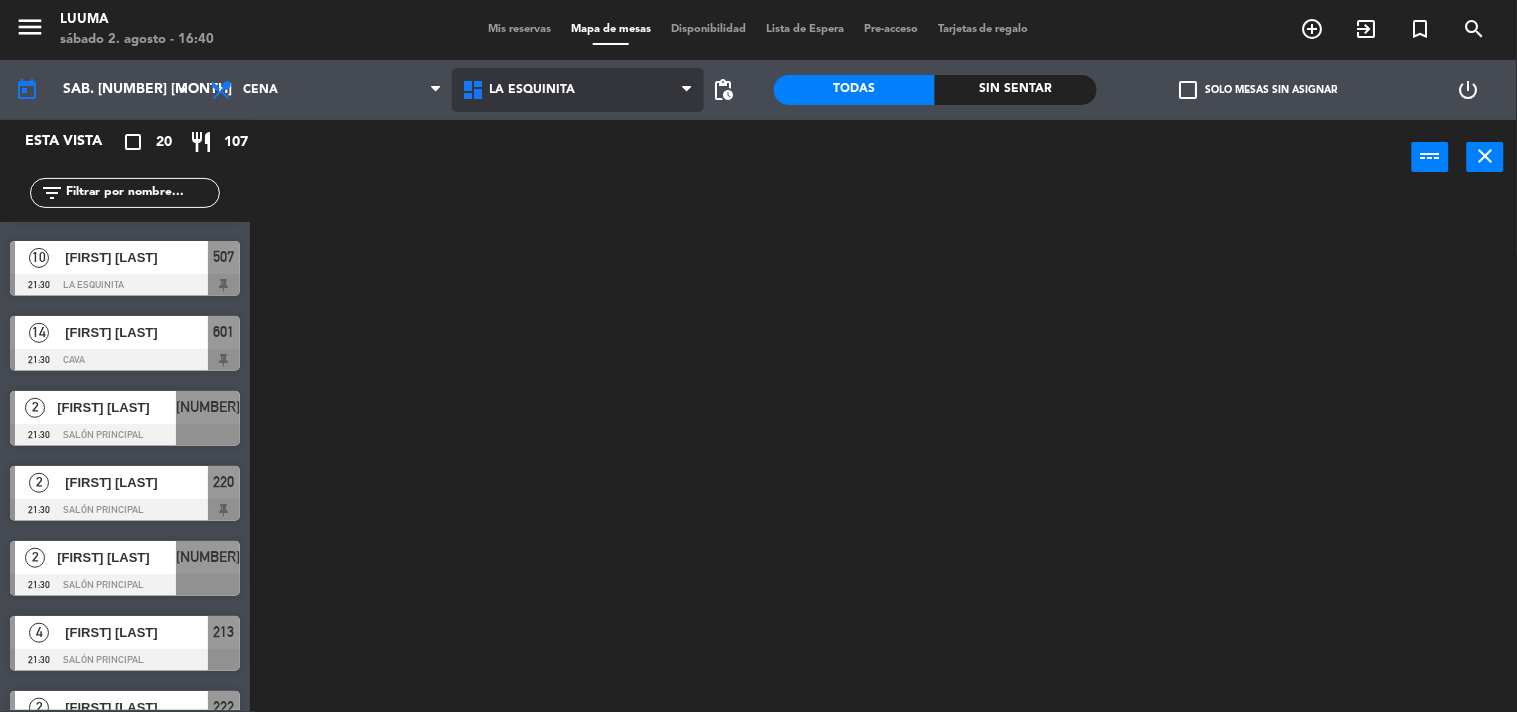 click on "menu  Luuma   sábado 2. agosto - 16:40   Mis reservas   Mapa de mesas   Disponibilidad   Lista de Espera   Pre-acceso   Tarjetas de regalo  add_circle_outline exit_to_app turned_in_not search today    sáb. 2 ago. arrow_drop_down  Almuerzo  Cena  Cena  Almuerzo  Cena  Cava   Galería Calle   Galería Techada   La Esquinita   Patio   Salon Barra   Salón Familiar   La Esquinita   Cava   Galería Calle   Galería Techada   La Esquinita   Patio   Salon Barra   Salón Familiar  pending_actions  Todas  Sin sentar  check_box_outline_blank   Solo mesas sin asignar   power_settings_new   Esta vista   crop_square  20  restaurant  107 filter_list  4   [FIRST] [LAST]   19:00   Salón Familiar  403 chat  4   [FIRST] [LAST]   21:00   Living Bajo  305  19   [FIRST] [LAST]   21:00   Salón Familiar  repeat 401 chat  7   [FIRST]   21:00   Salón Principal  205  3   [FIRST] [LAST]   21:00   Living Bajo  304  4   [FIRST] [LAST]   21:00   Salón Principal  202  8   [FIRST] [LAST]   21:00   Salón Principal  214  2  311" 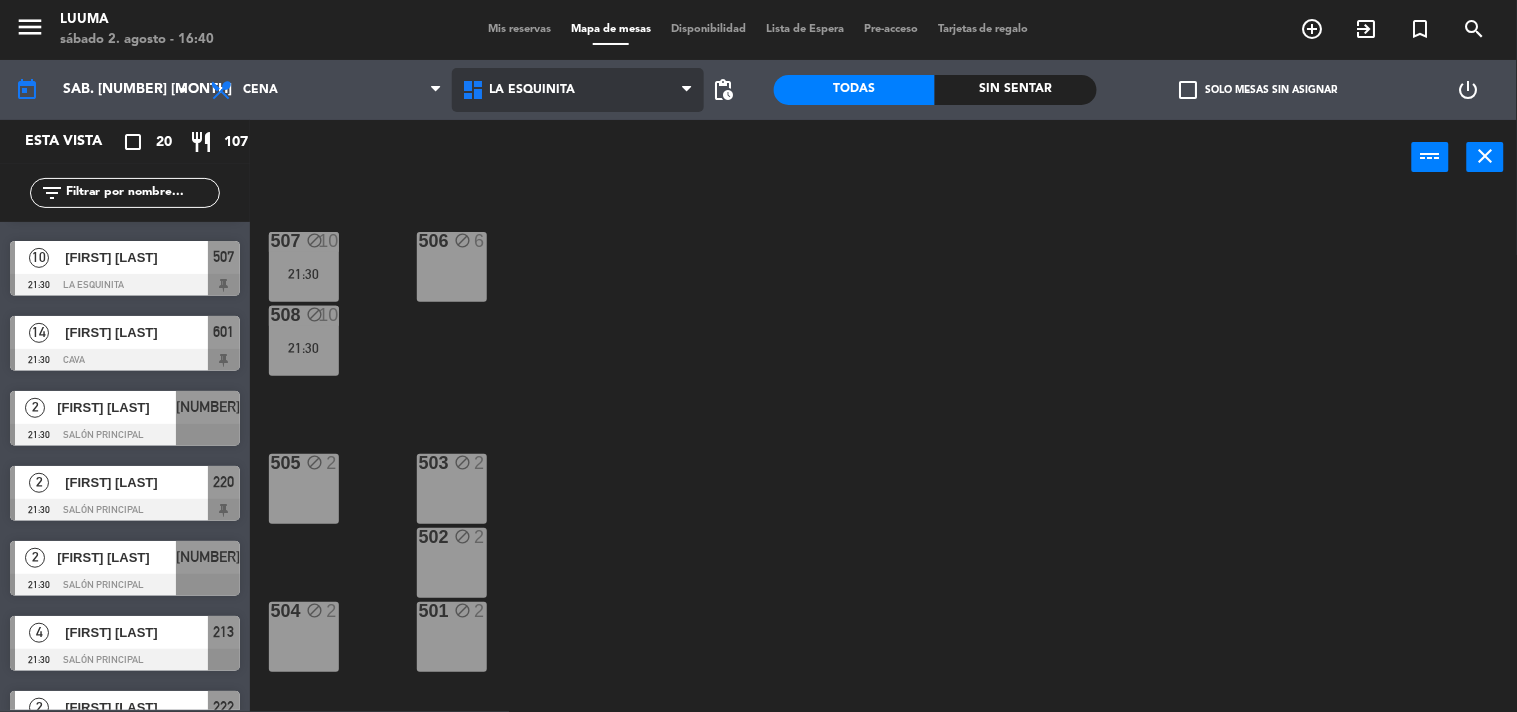 click on "La Esquinita" at bounding box center (533, 90) 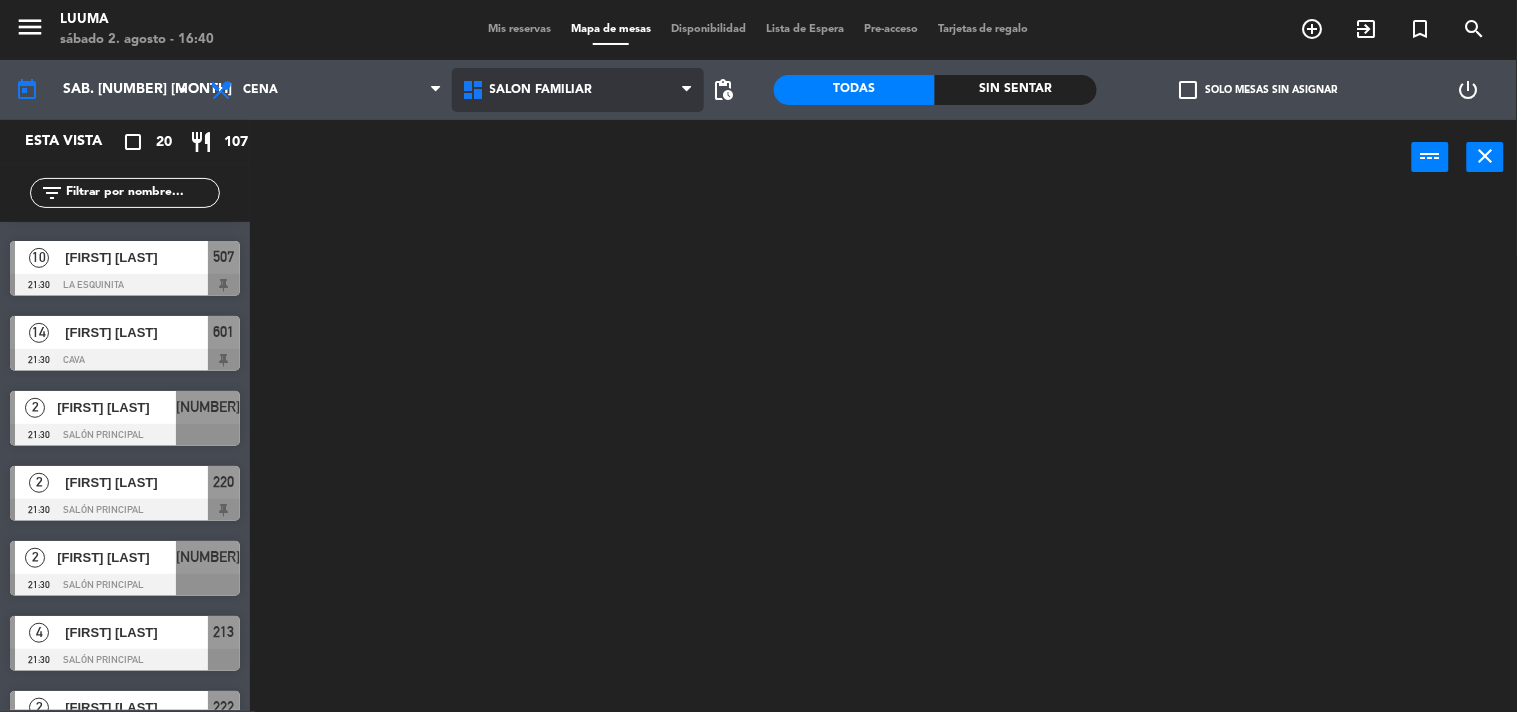 click on "menu  Luuma   [DAY] [DATE] - [TIME]   Mis reservas   Mapa de mesas   Disponibilidad   Lista de Espera   Pre-acceso   Tarjetas de regalo  add_circle_outline exit_to_app turned_in_not search today    sáb. [DATE] ago. arrow_drop_down  Almuerzo  Cena  Cena  Almuerzo  Cena  Cava   Galería Calle   Galería Techada   La Esquinita   Patio   Salon Barra   Salón Familiar   Salón Familiar   Cava   Galería Calle   Galería Techada   La Esquinita   Patio   Salon Barra   Salón Familiar  pending_actions  Todas  Sin sentar  check_box_outline_blank   Solo mesas sin asignar   power_settings_new   Esta vista   crop_square  20  restaurant  107 filter_list  4   [FIRST] [LAST]   [TIME]   Salón Familiar  403 chat  4   [FIRST] [LAST]   [TIME]   Living Bajo  305  19   [FIRST] [LAST]   [TIME]   Salón Familiar  repeat 401 chat  7   [FIRST]   [TIME]   Salón Principal  205  3   [FIRST] [LAST]   [TIME]   Living Bajo  304  4   [FIRST] [LAST]   [TIME]   Salón Principal  202  8   [FIRST] [LAST]   [TIME]   Salón Principal  214  2" 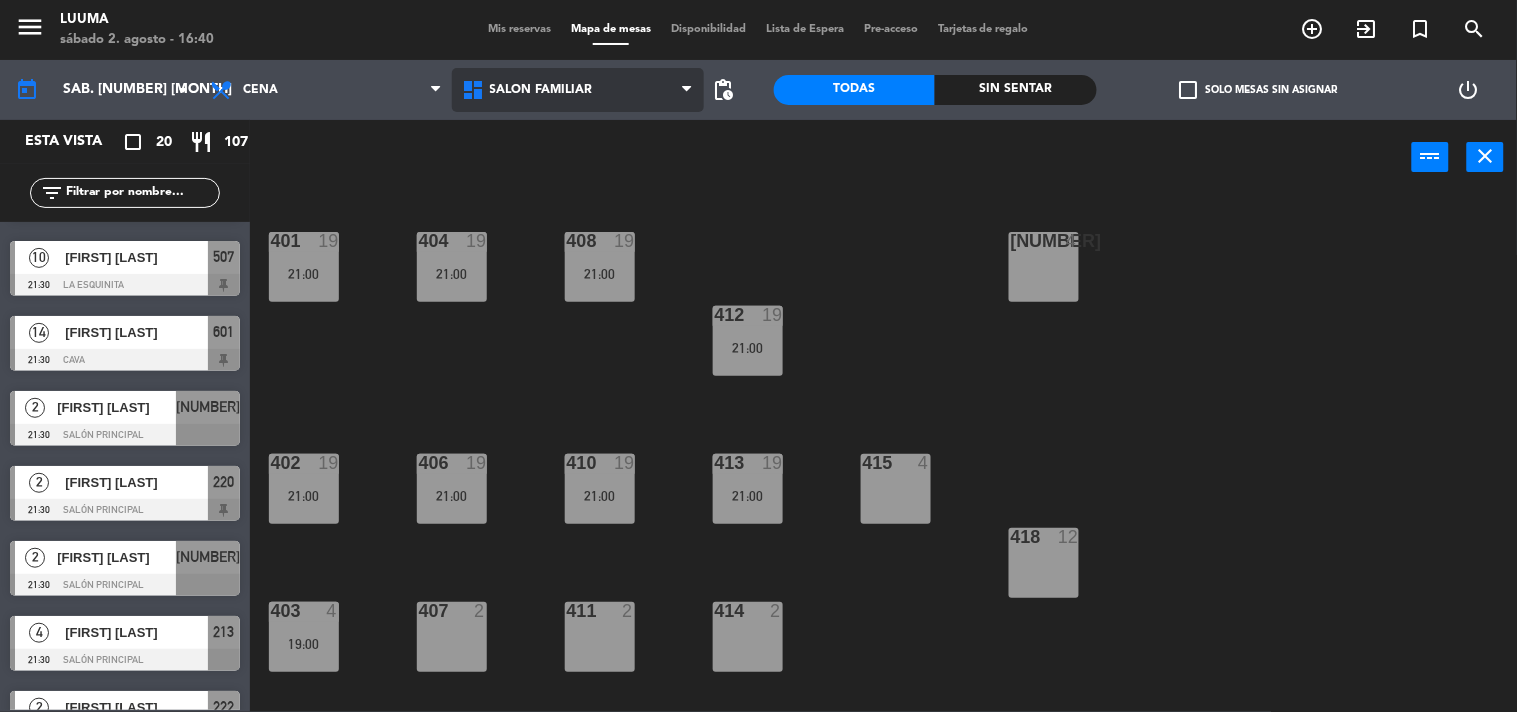 click on "Salón Familiar" at bounding box center [541, 90] 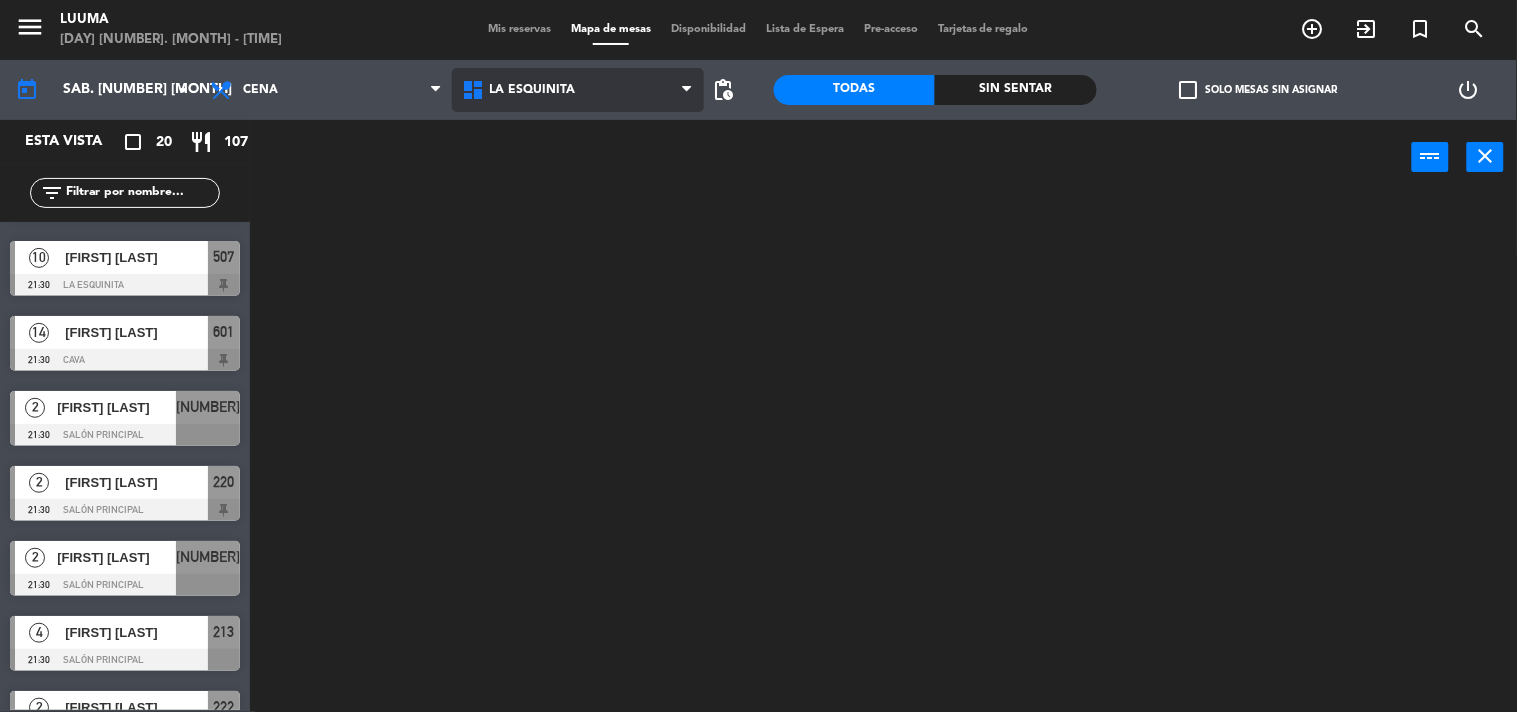 click on "menu  Luuma   [DAY] [NUMBER]. [MONTH] - [TIME]   Mis reservas   Mapa de mesas   Disponibilidad   Lista de Espera   Pre-acceso   Tarjetas de regalo  add_circle_outline exit_to_app turned_in_not search today    sáb. [NUMBER] ago. arrow_drop_down  Almuerzo  Cena  Cena  Almuerzo  Cena  Cava   Galería Calle   Galería Techada   La Esquinita   Patio   Salon Barra   Salón Familiar   La Esquinita   Cava   Galería Calle   Galería Techada   La Esquinita   Patio   Salon Barra   Salón Familiar  pending_actions  Todas  Sin sentar  check_box_outline_blank   Solo mesas sin asignar   power_settings_new   Esta vista   crop_square  [NUMBER]  restaurant  [NUMBER] filter_list  [NUMBER]   [FIRST] [LAST]   [TIME]   Salón Familiar  [NUMBER] chat  [NUMBER]   [FIRST] [LAST]   [TIME]   Living Bajo  [NUMBER]  [NUMBER]   [FIRST] [LAST]   [TIME]   Salón Familiar  repeat [NUMBER] chat  [NUMBER]   [FIRST]   [TIME]   Salón Principal  [NUMBER]  [NUMBER]   [FIRST] [LAST]   [TIME]   Living Bajo  [NUMBER]  [NUMBER]   [FIRST] [LAST]   [TIME]   Salón Principal  [NUMBER]  [NUMBER]   [FIRST] [LAST]   [TIME]   Salón Principal  [NUMBER]  [NUMBER]   [FIRST] [LAST]   [TIME]   Salón Principal  [NUMBER]  [NUMBER]   [FIRST] [LAST]   [TIME]   Salón Principal  [NUMBER]  [NUMBER]   [FIRST] [LAST]   [TIME]  [NUMBER]" 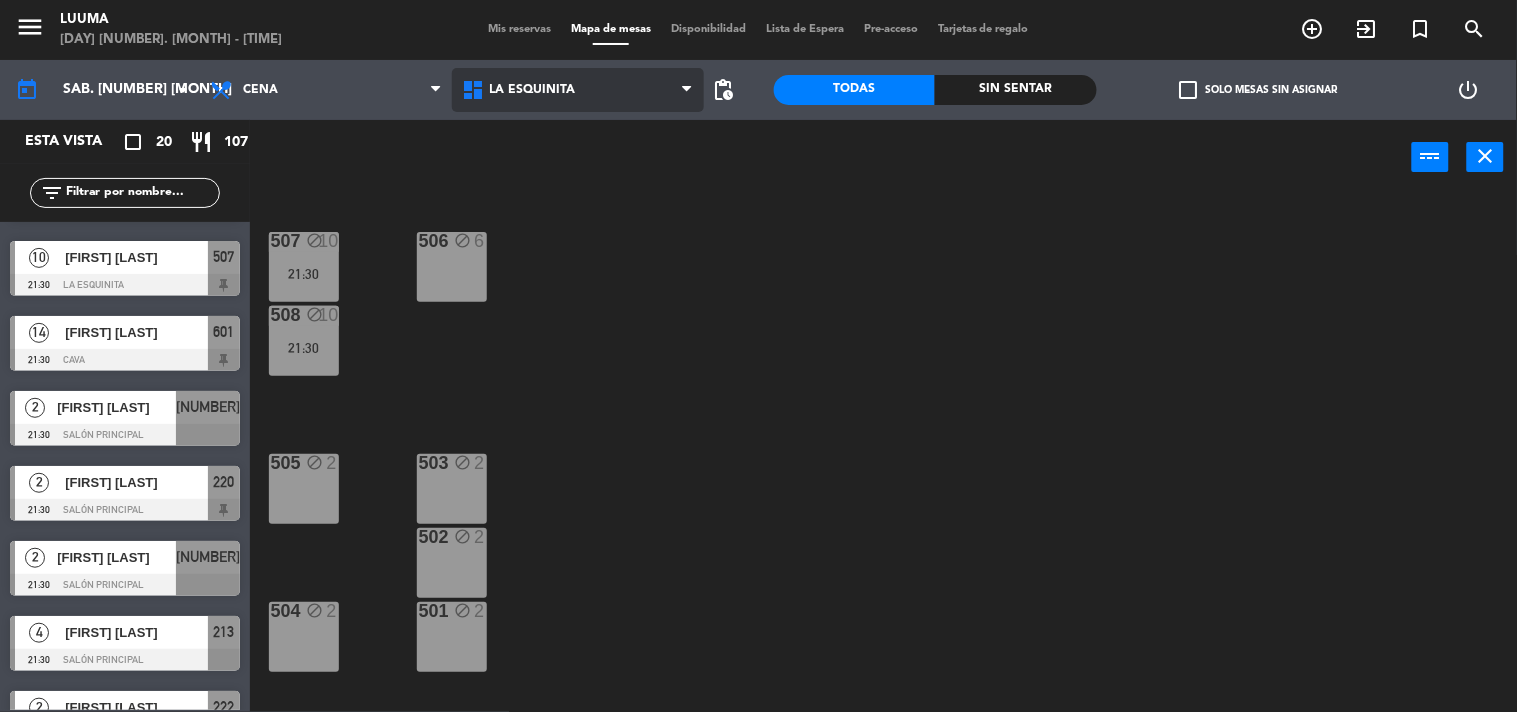 click on "La Esquinita" at bounding box center (578, 90) 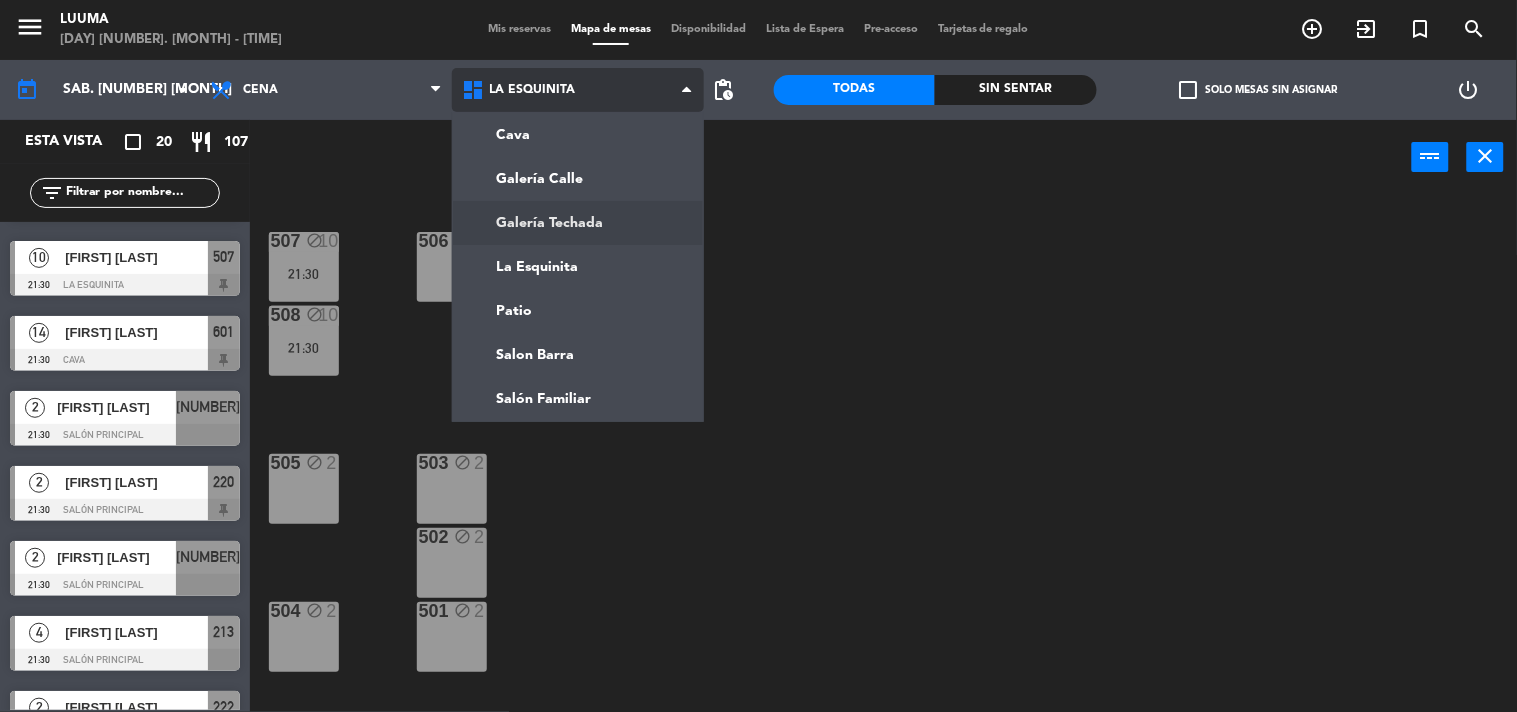 click on "menu  Luuma   [DAY] [NUMBER]. [MONTH] - [TIME]   Mis reservas   Mapa de mesas   Disponibilidad   Lista de Espera   Pre-acceso   Tarjetas de regalo  add_circle_outline exit_to_app turned_in_not search today    sáb. [NUMBER] ago. arrow_drop_down  Almuerzo  Cena  Cena  Almuerzo  Cena  Cava   Galería Calle   Galería Techada   La Esquinita   Patio   Salon Barra   Salón Familiar   La Esquinita   Cava   Galería Calle   Galería Techada   La Esquinita   Patio   Salon Barra   Salón Familiar  pending_actions  Todas  Sin sentar  check_box_outline_blank   Solo mesas sin asignar   power_settings_new   Esta vista   crop_square  [NUMBER]  restaurant  [NUMBER] filter_list  [NUMBER]   [FIRST] [LAST]   [TIME]   Salón Familiar  [NUMBER] chat  [NUMBER]   [FIRST] [LAST]   [TIME]   Living Bajo  [NUMBER]  [NUMBER]   [FIRST] [LAST]   [TIME]   Salón Familiar  repeat [NUMBER] chat  [NUMBER]   [FIRST]   [TIME]   Salón Principal  [NUMBER]  [NUMBER]   [FIRST] [LAST]   [TIME]   Living Bajo  [NUMBER]  [NUMBER]   [FIRST] [LAST]   [TIME]   Salón Principal  [NUMBER]  [NUMBER]   [FIRST] [LAST]   [TIME]   Salón Principal  [NUMBER]  [NUMBER]   [FIRST] [LAST]   [TIME]   Salón Principal  [NUMBER]  [NUMBER]   [FIRST] [LAST]   [TIME]   Salón Principal  [NUMBER]  [NUMBER]   [FIRST] [LAST]   [TIME]  [NUMBER]" 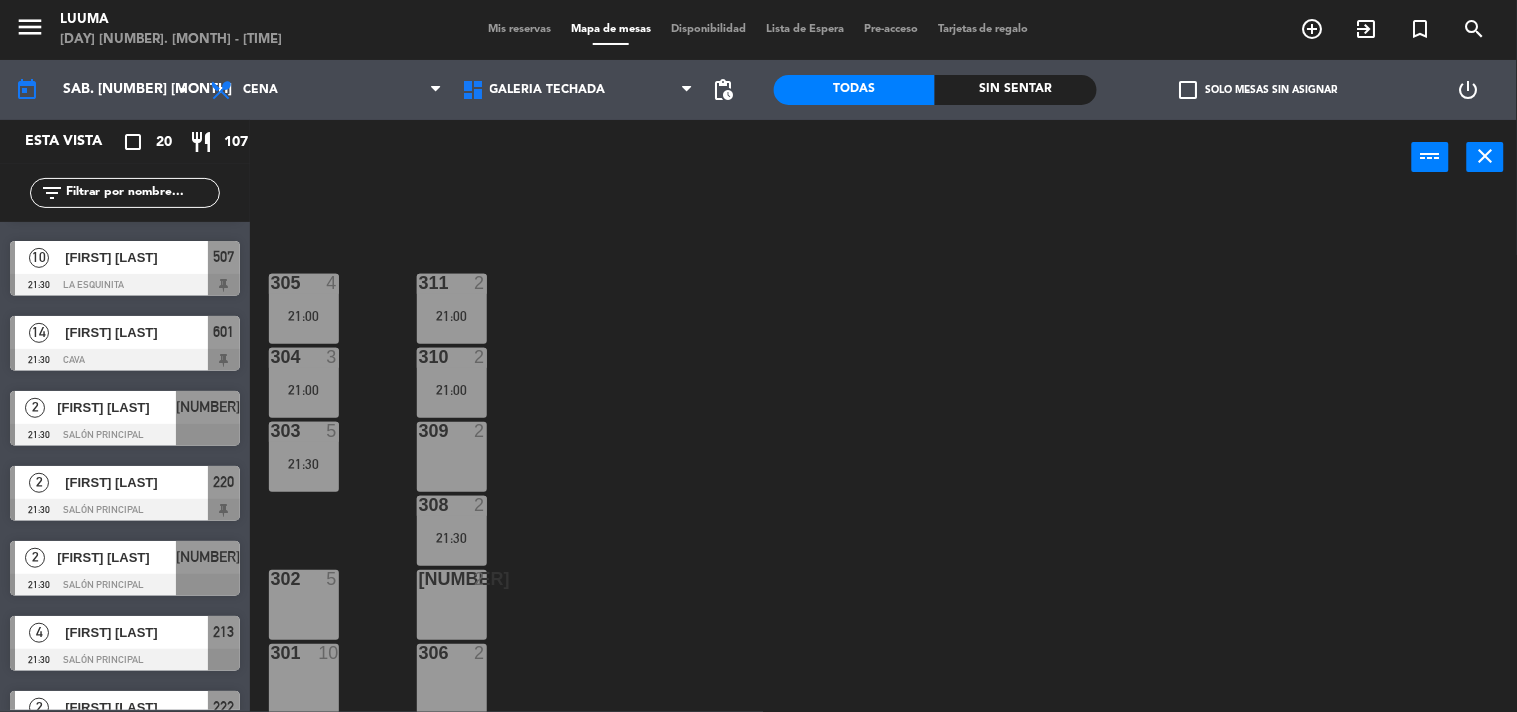 scroll, scrollTop: 32, scrollLeft: 0, axis: vertical 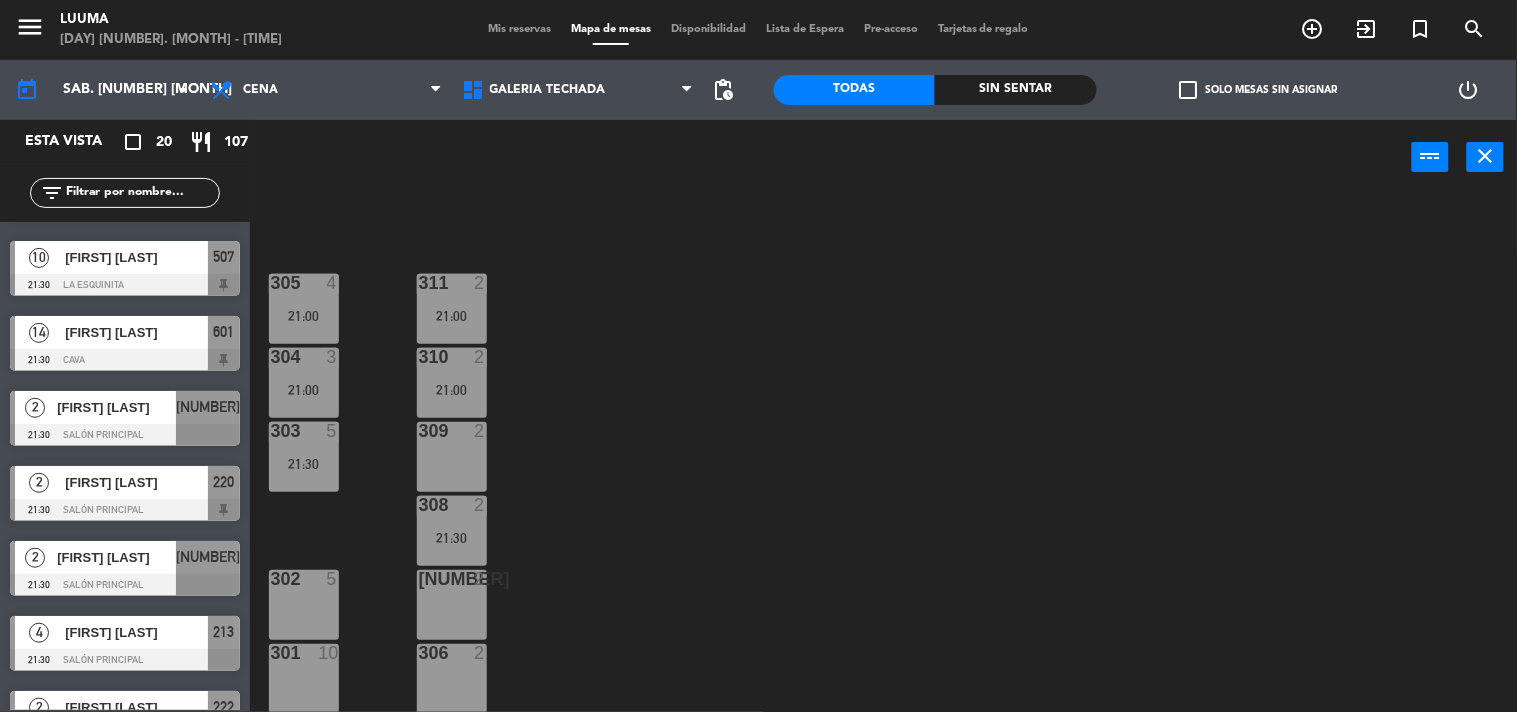 click on "[NUMBER]  [NUMBER]" at bounding box center (304, 679) 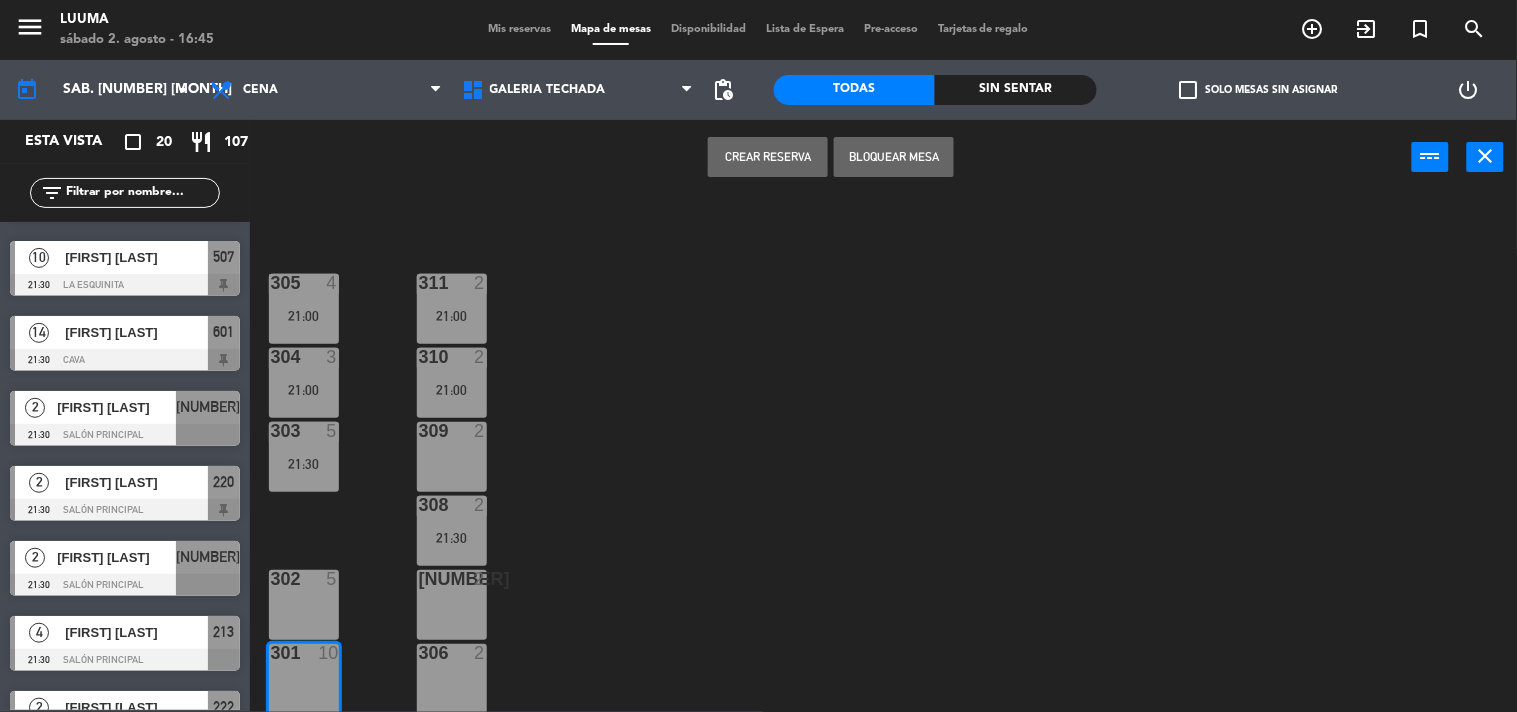 click on "Crear Reserva" at bounding box center (768, 157) 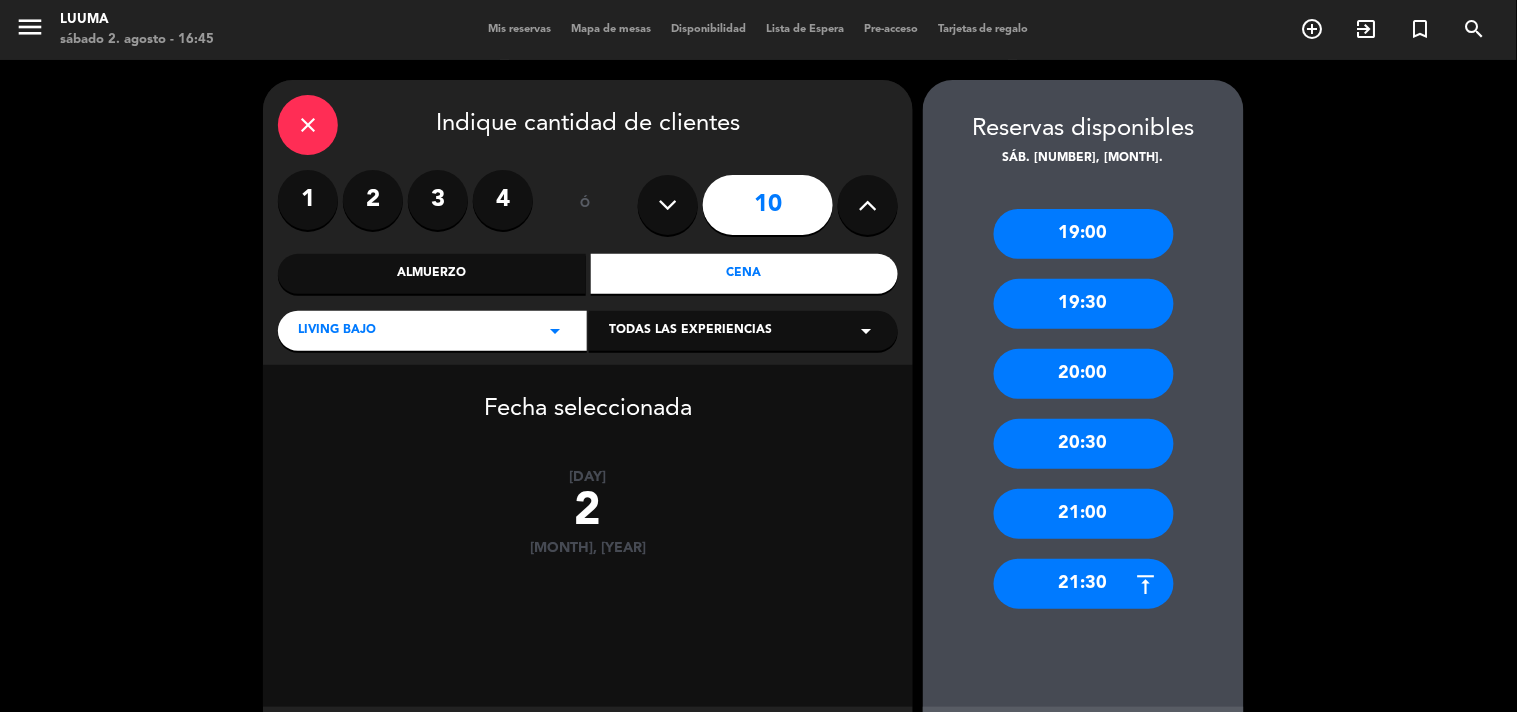click at bounding box center [868, 205] 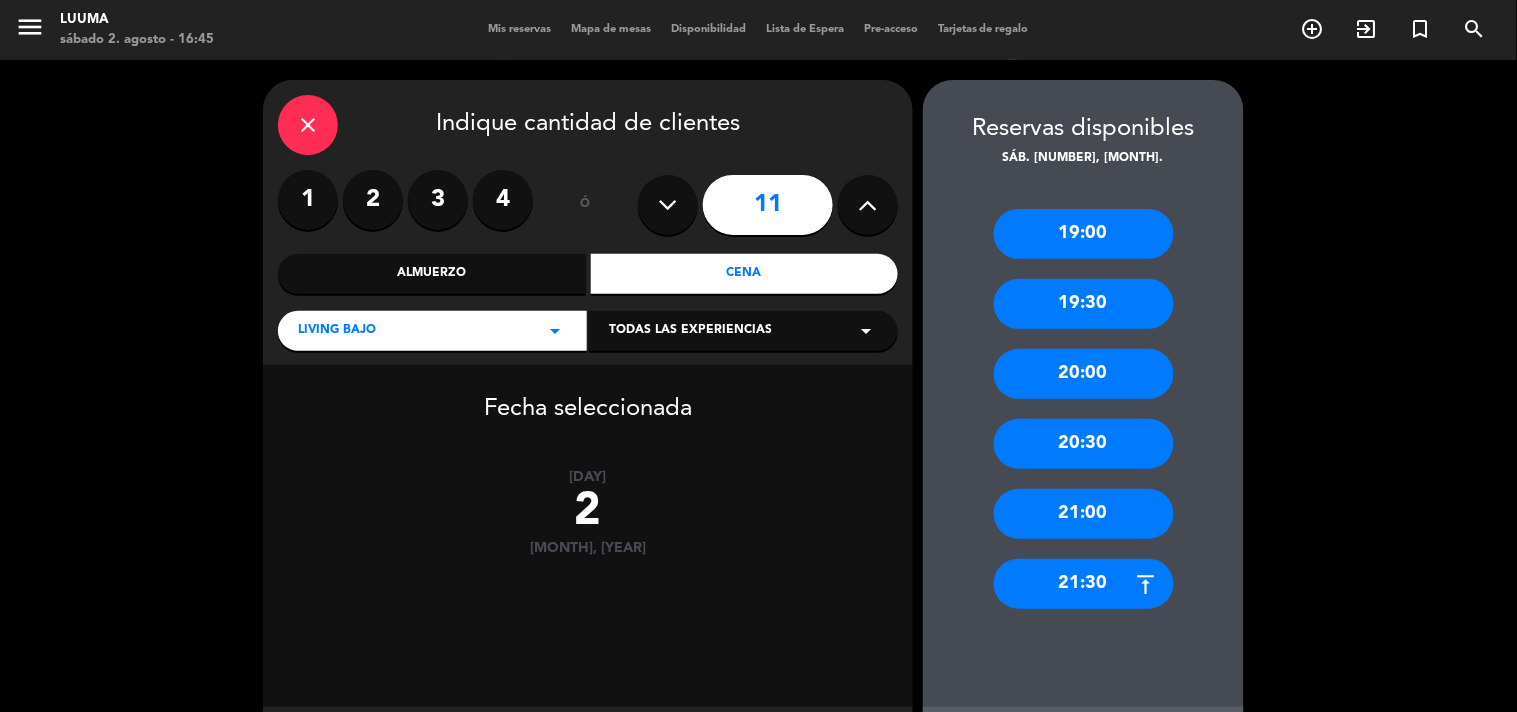 click at bounding box center [868, 205] 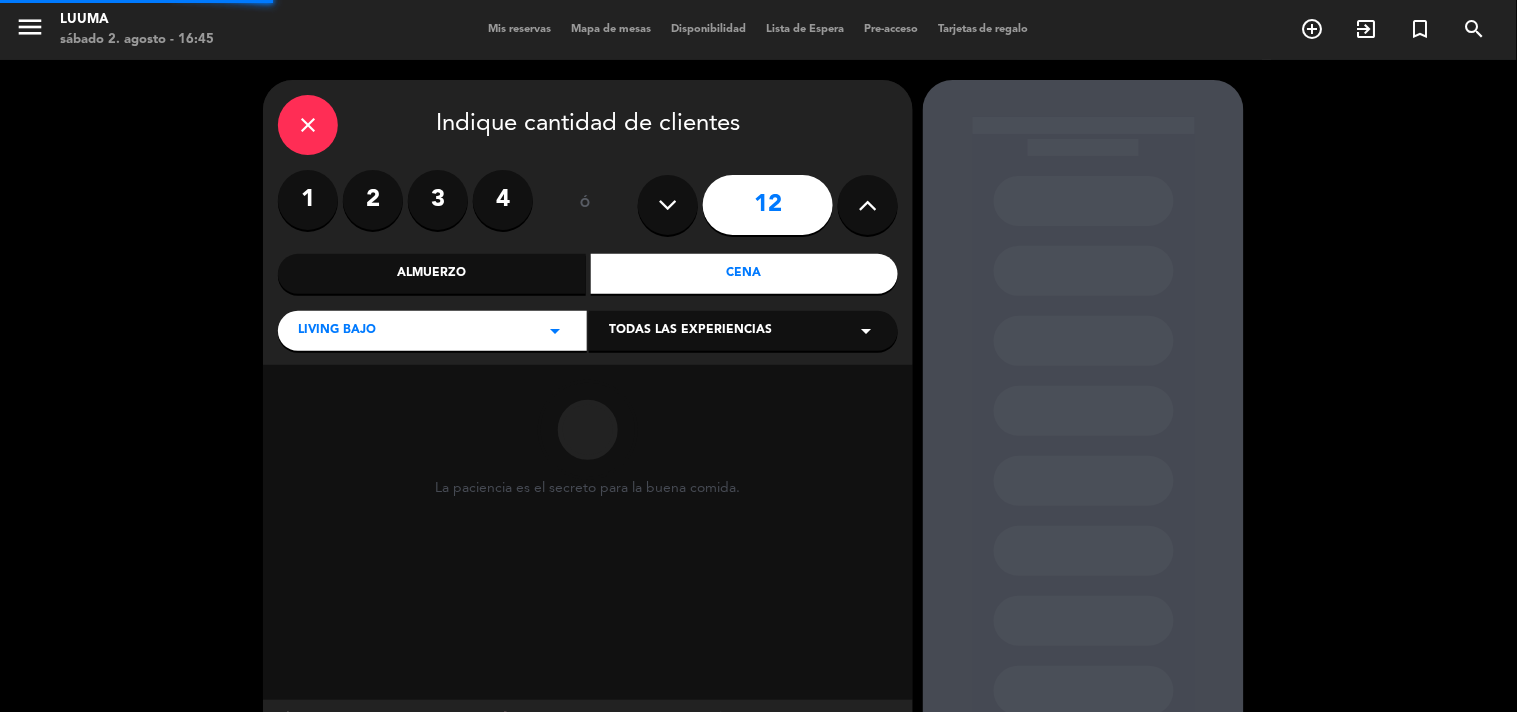 click at bounding box center (868, 205) 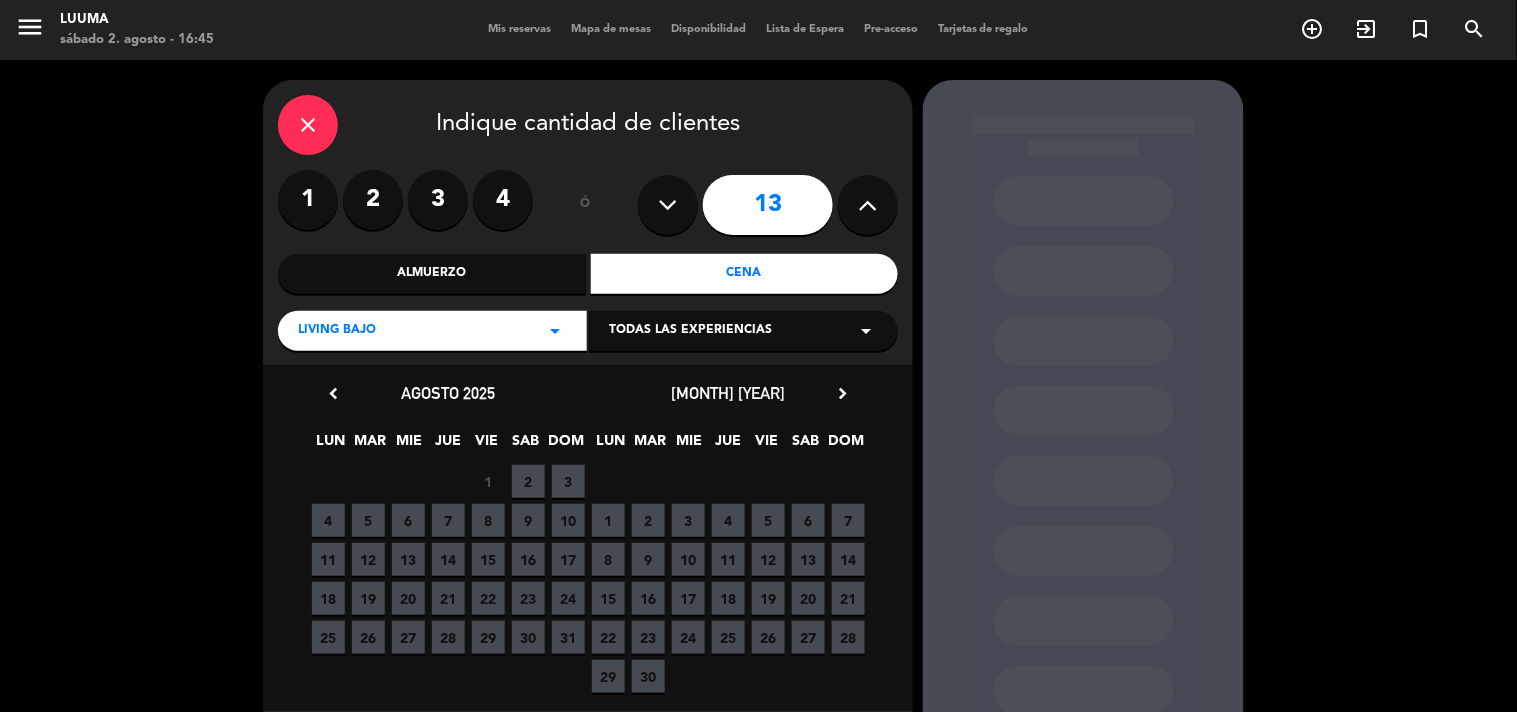 click at bounding box center [668, 205] 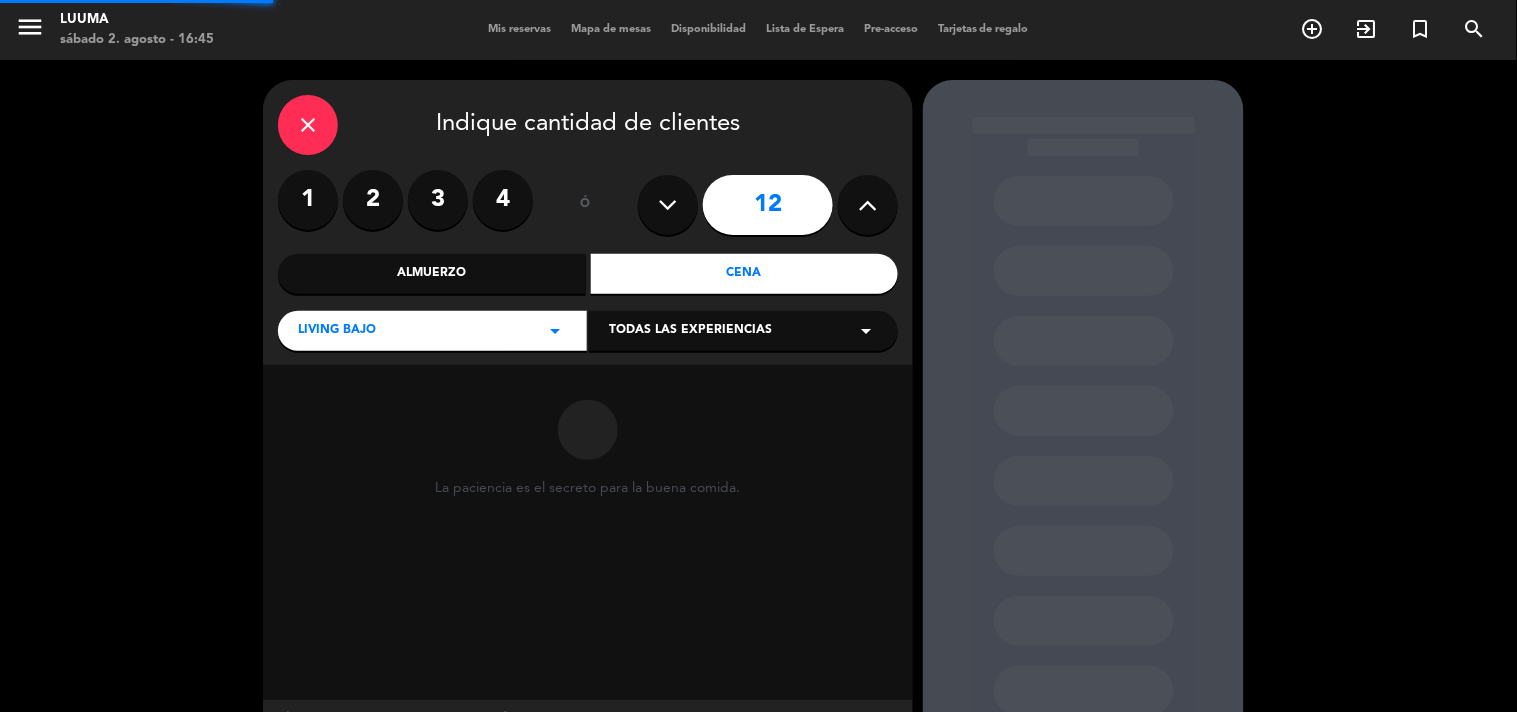 click at bounding box center (668, 205) 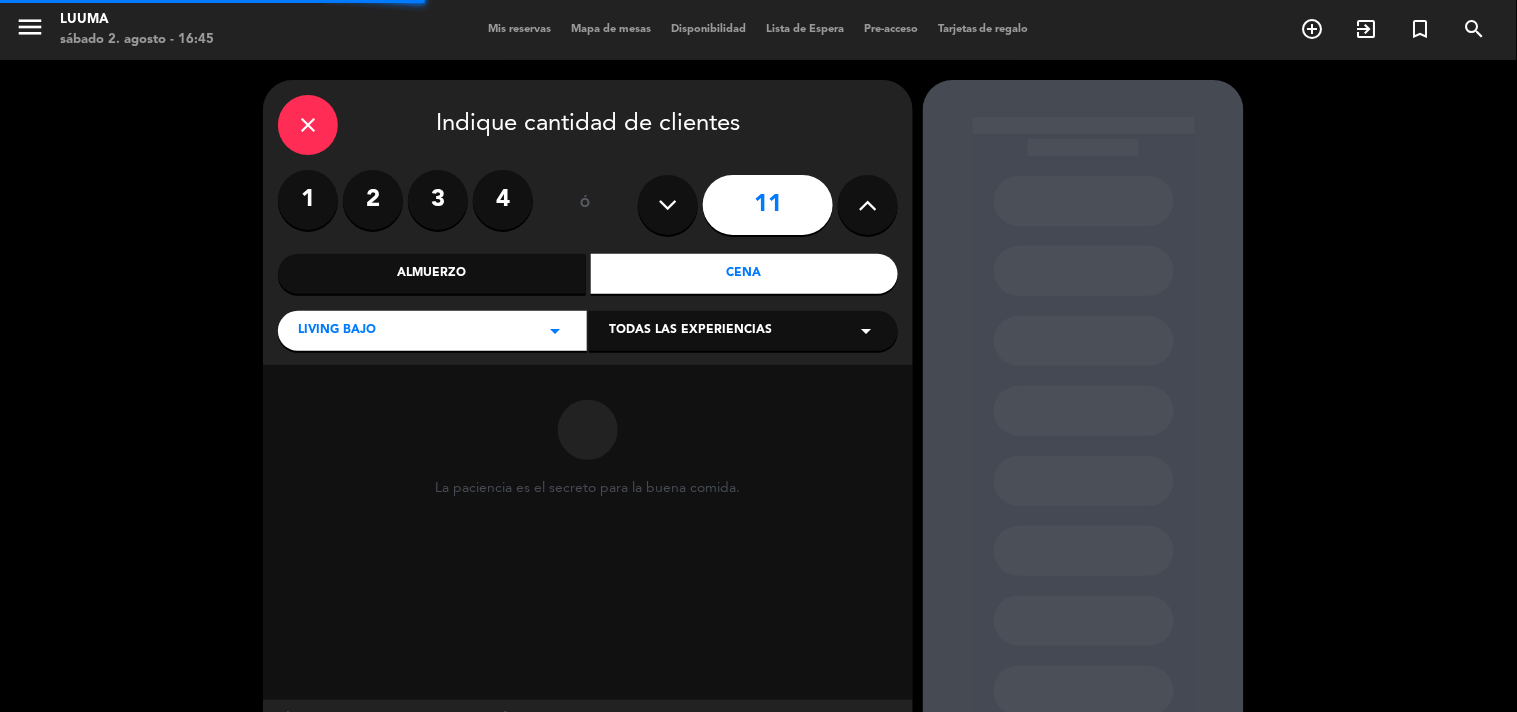 click at bounding box center (668, 205) 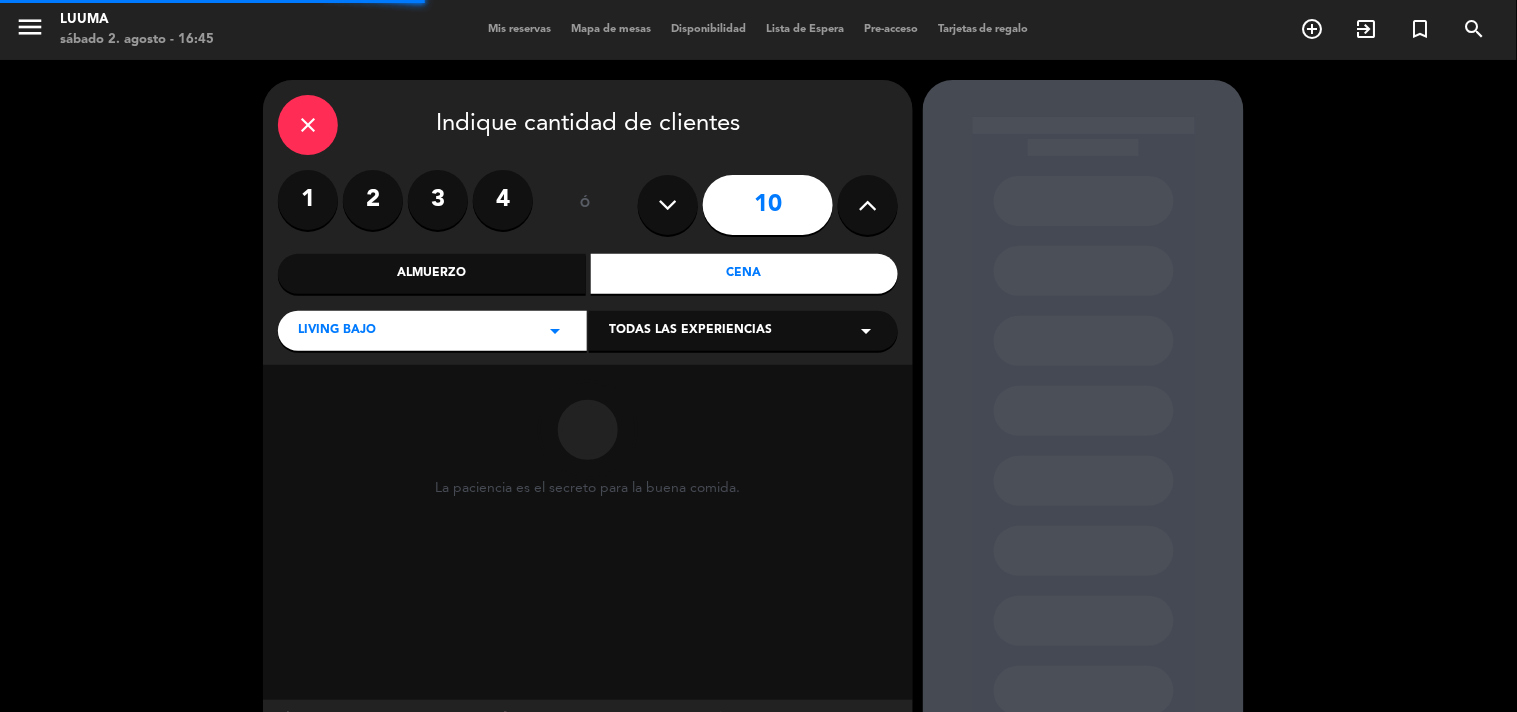 click at bounding box center [668, 205] 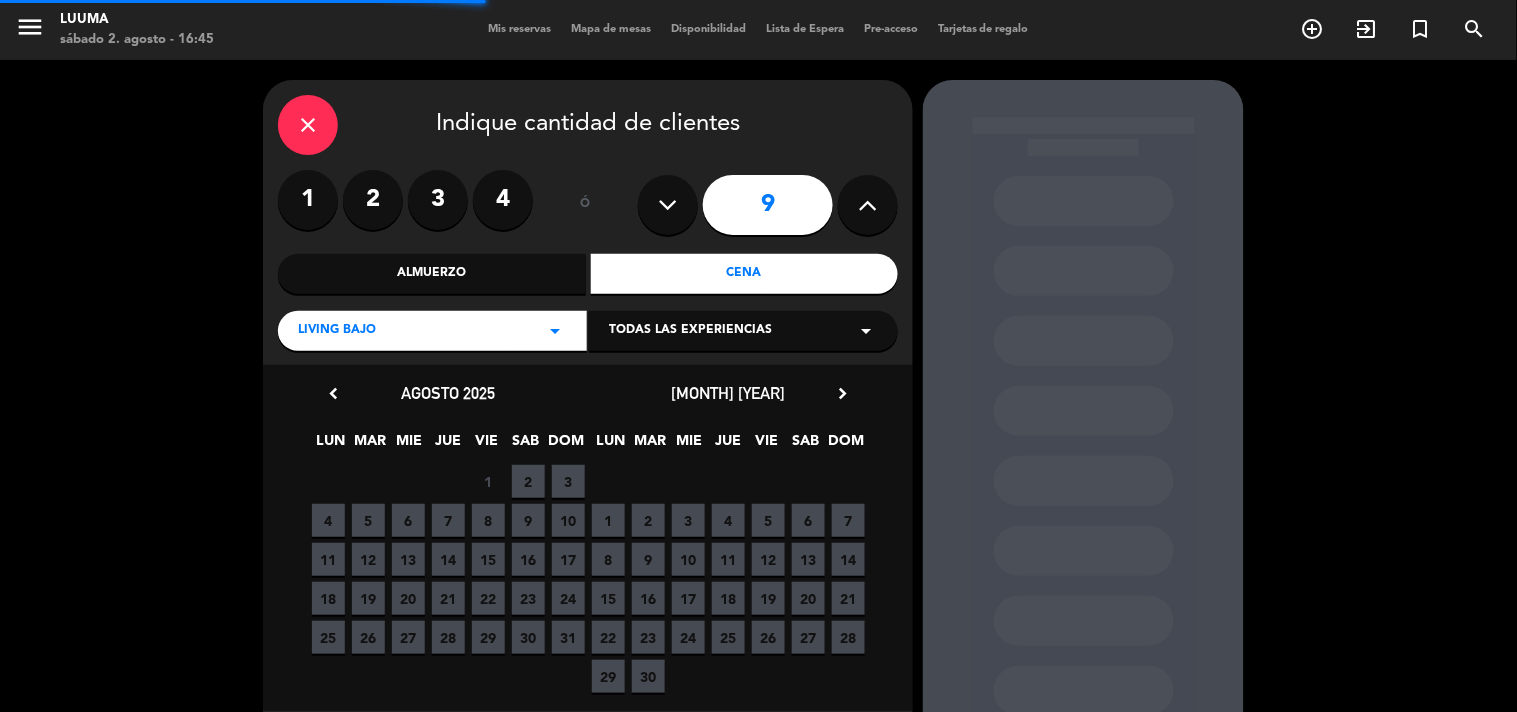 click at bounding box center [668, 205] 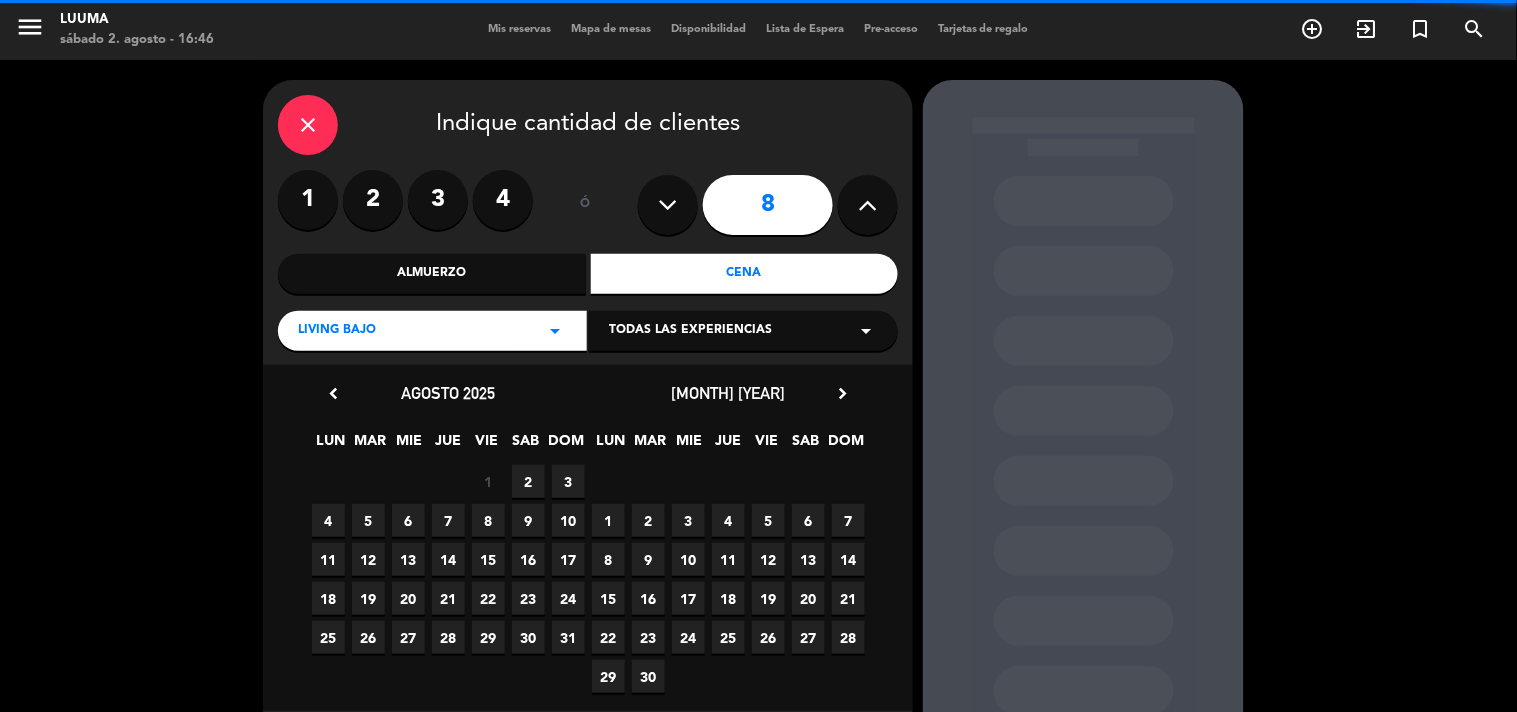 click at bounding box center [668, 205] 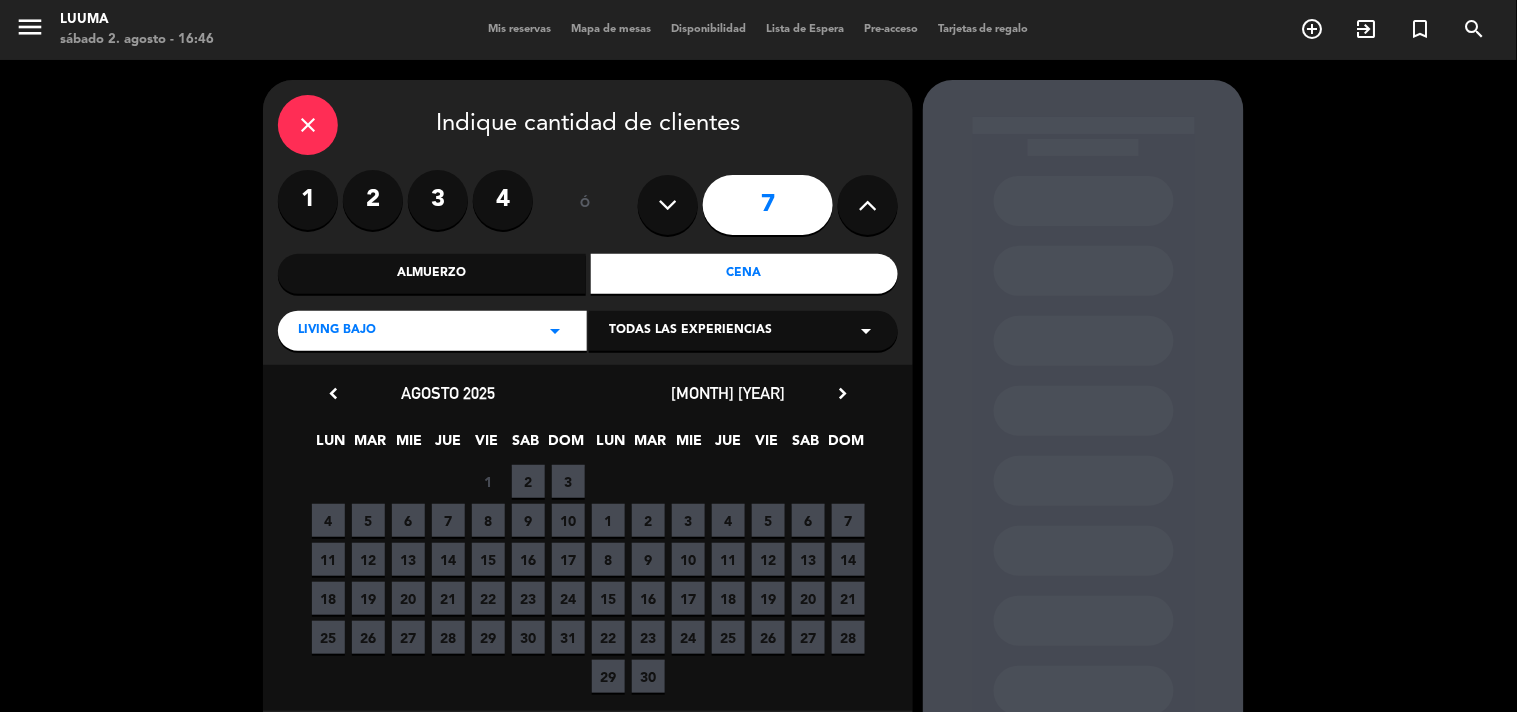click on "2" at bounding box center [528, 481] 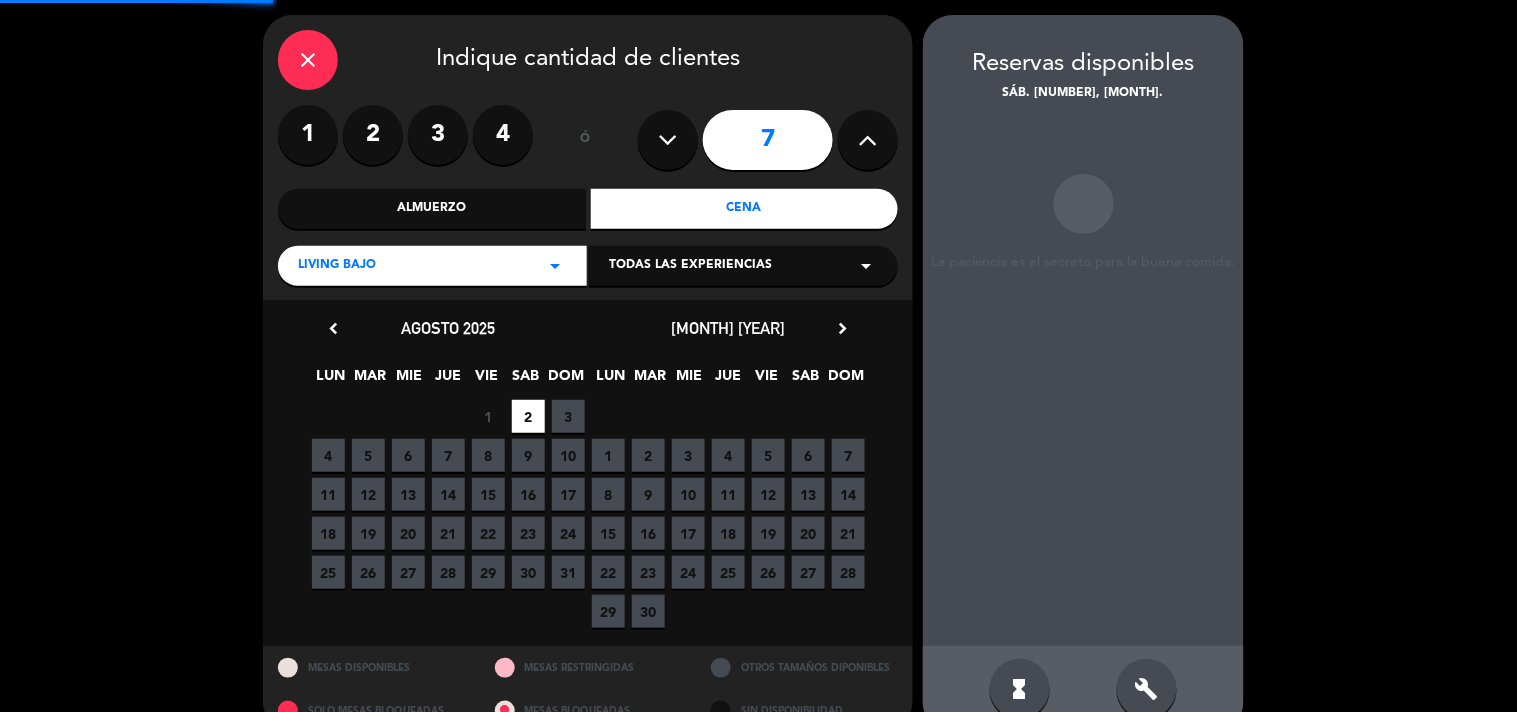 scroll, scrollTop: 80, scrollLeft: 0, axis: vertical 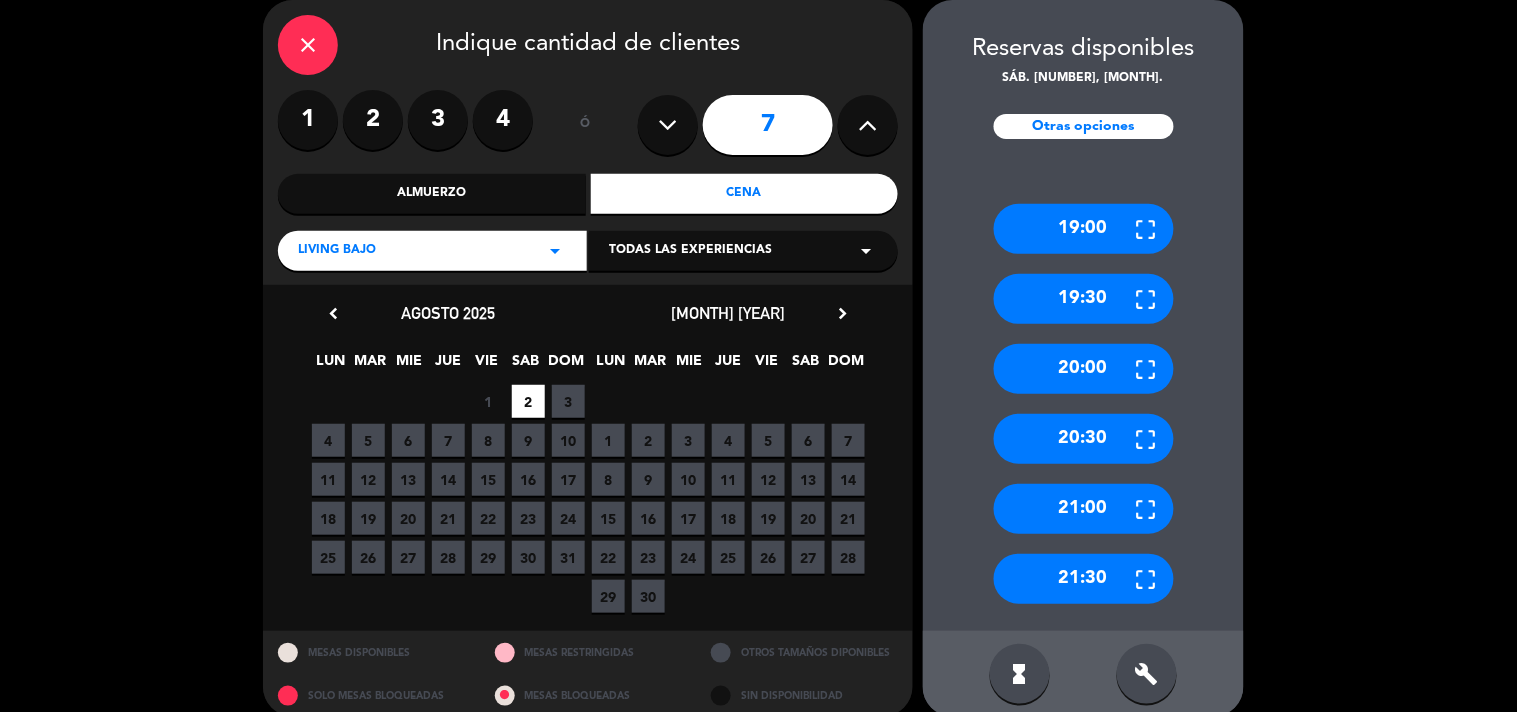 click on "build" at bounding box center (1147, 674) 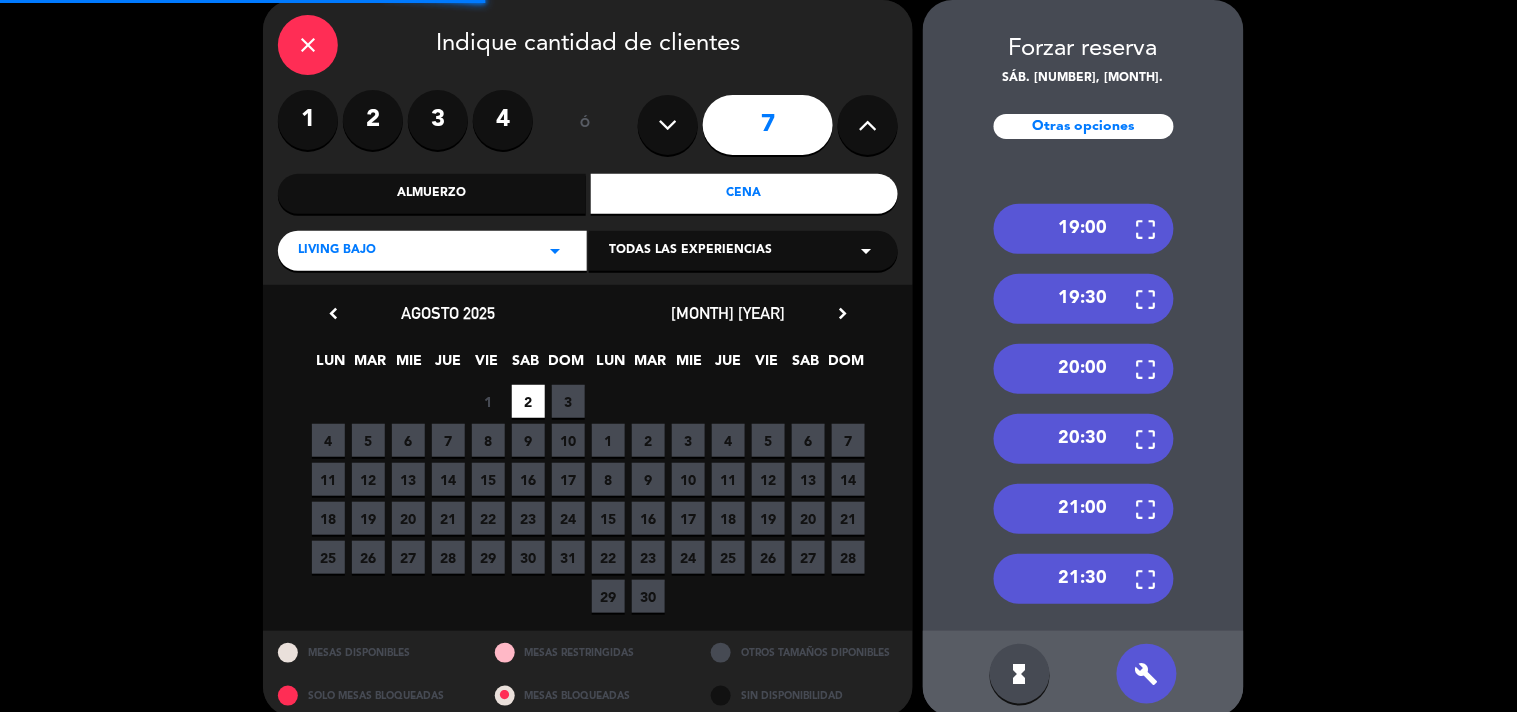 click on "21:30" at bounding box center [1084, 579] 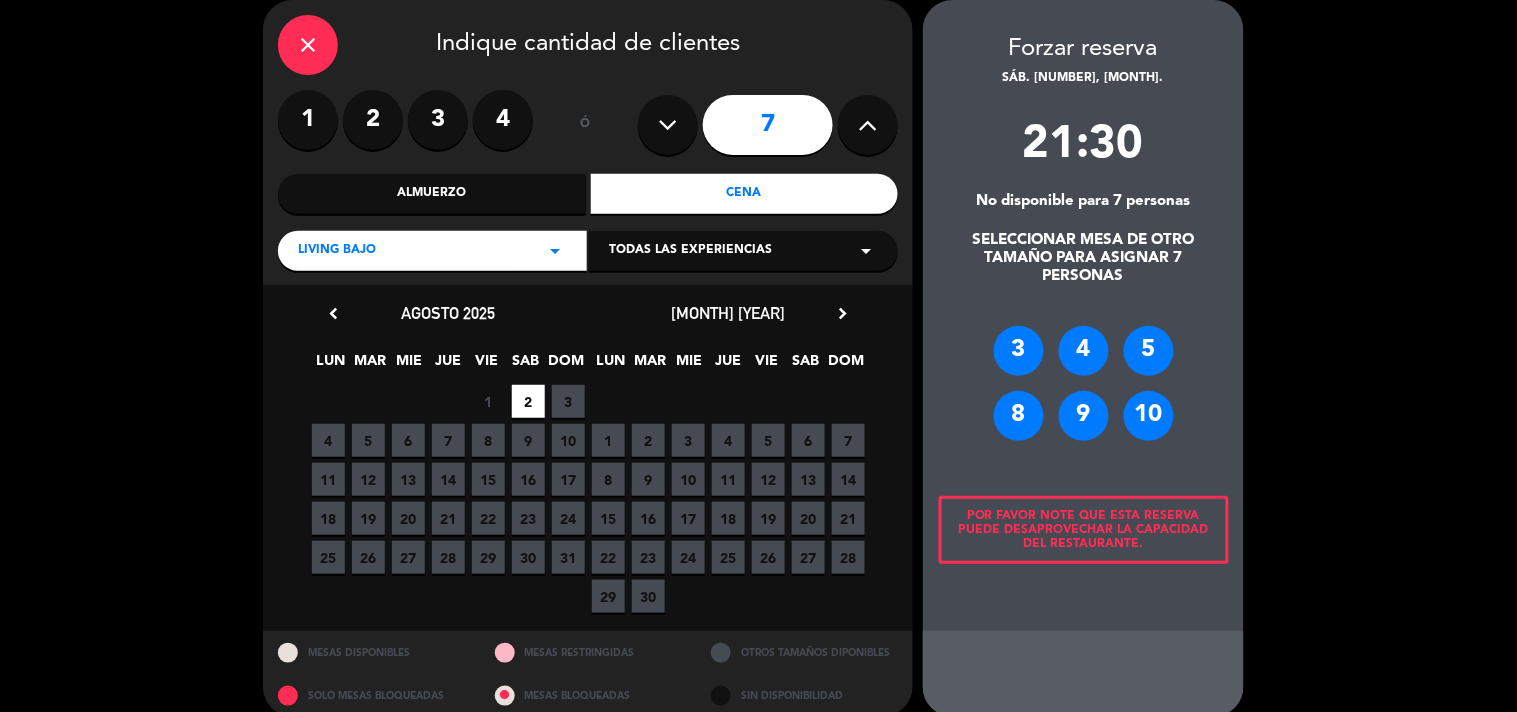 click on "8" at bounding box center [1019, 416] 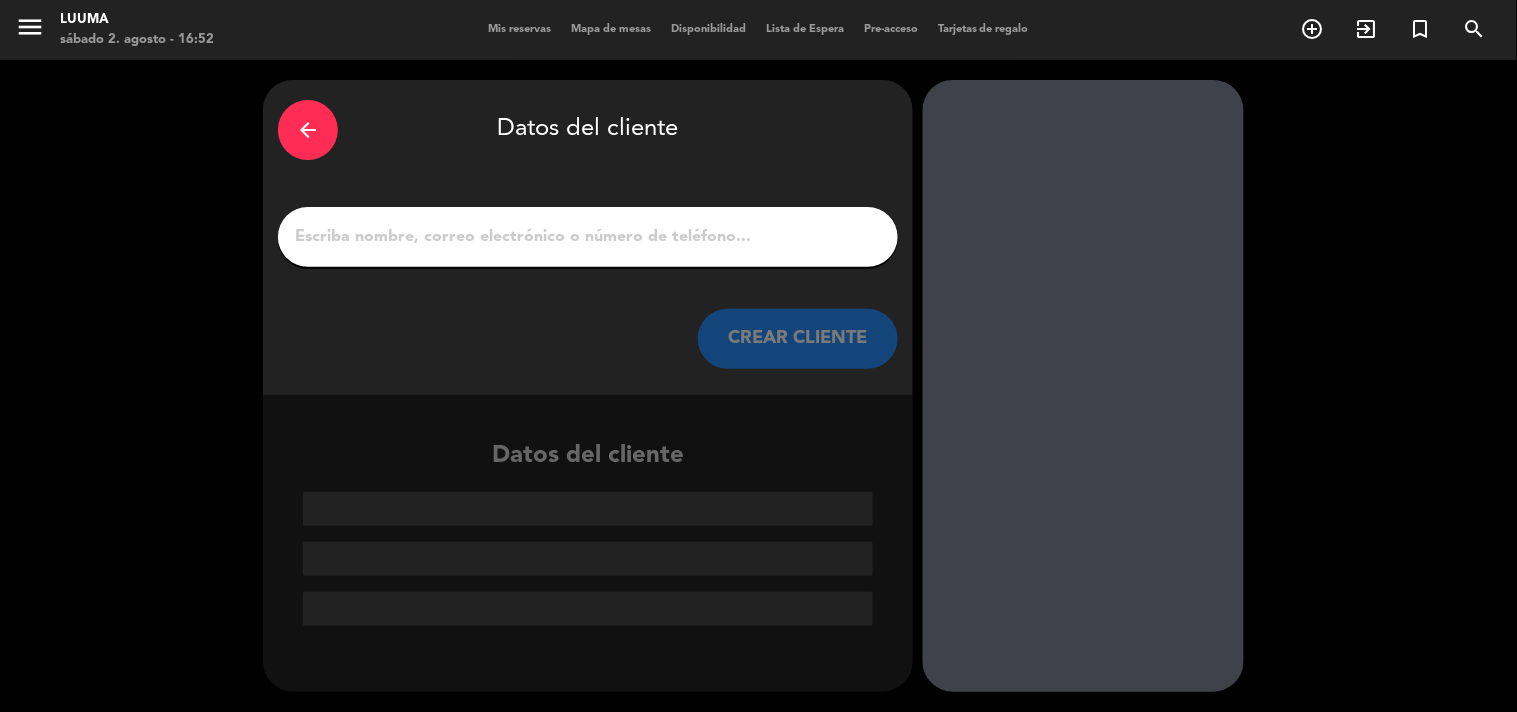 scroll, scrollTop: 0, scrollLeft: 0, axis: both 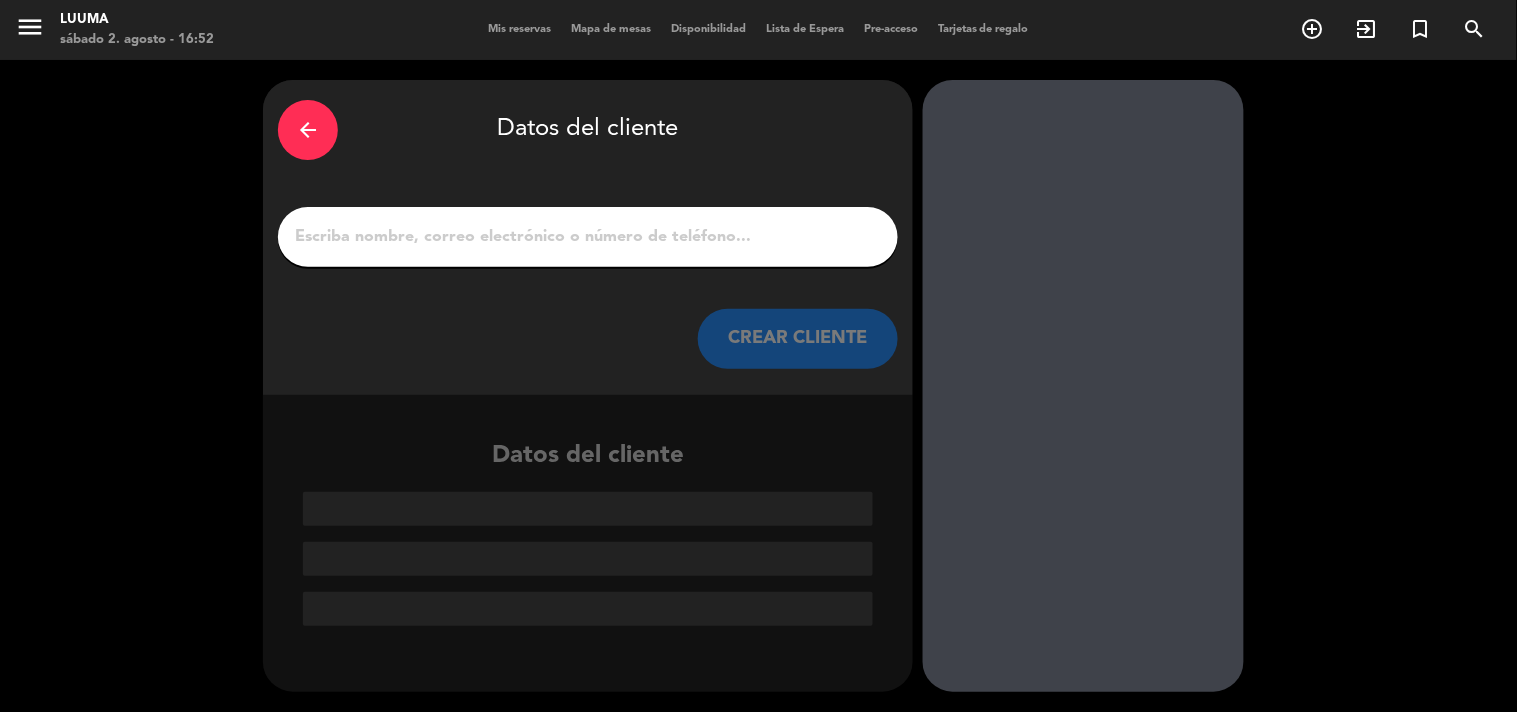 click on "1" at bounding box center (588, 237) 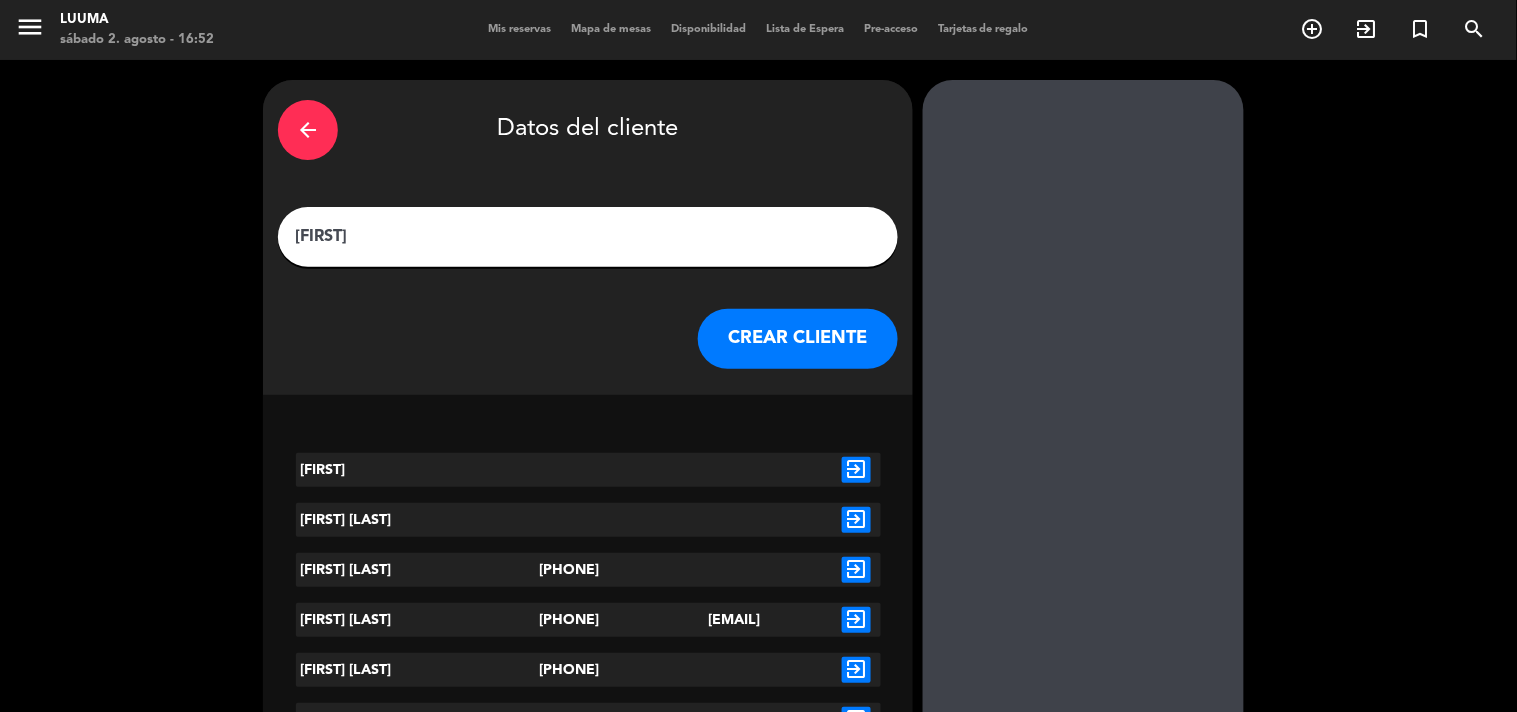 type on "[FIRST]" 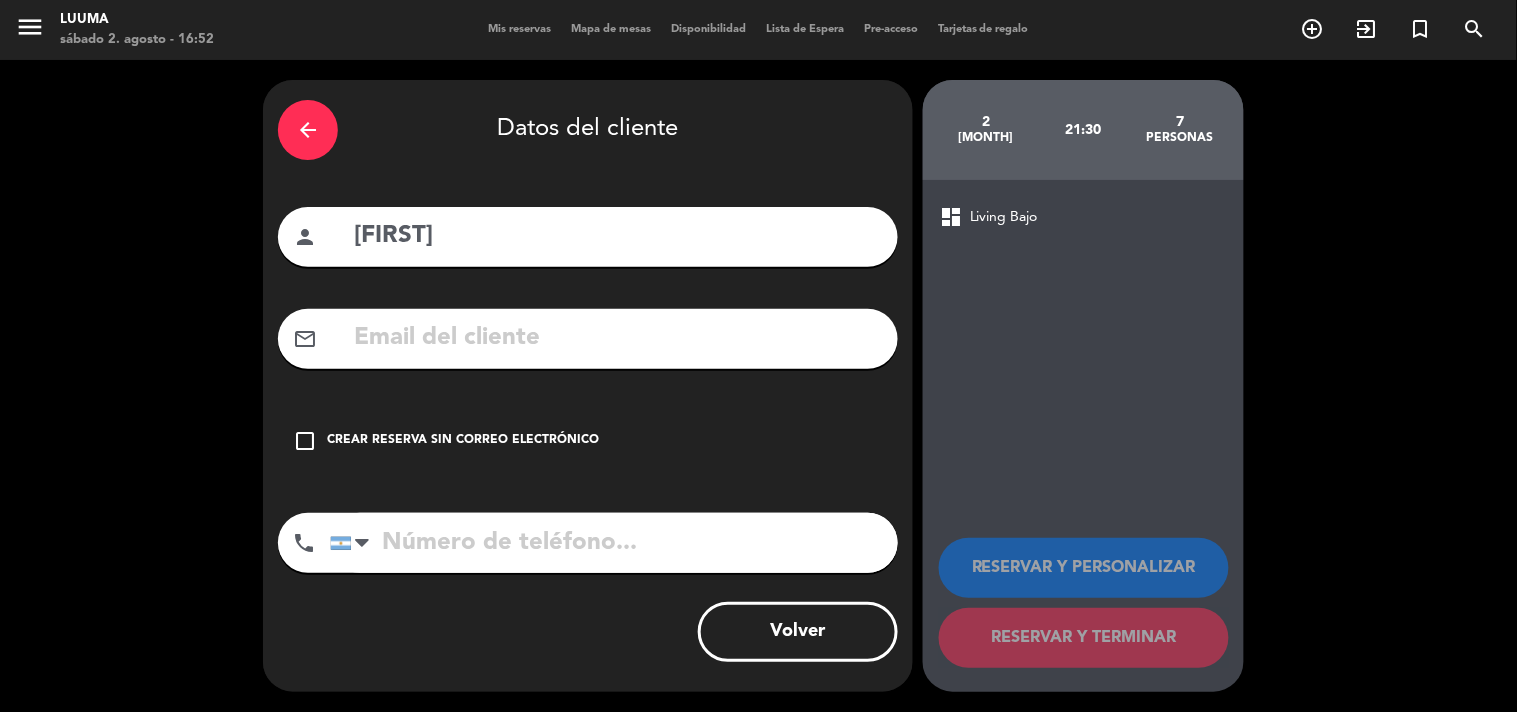 click on "Crear reserva sin correo electrónico" at bounding box center (463, 441) 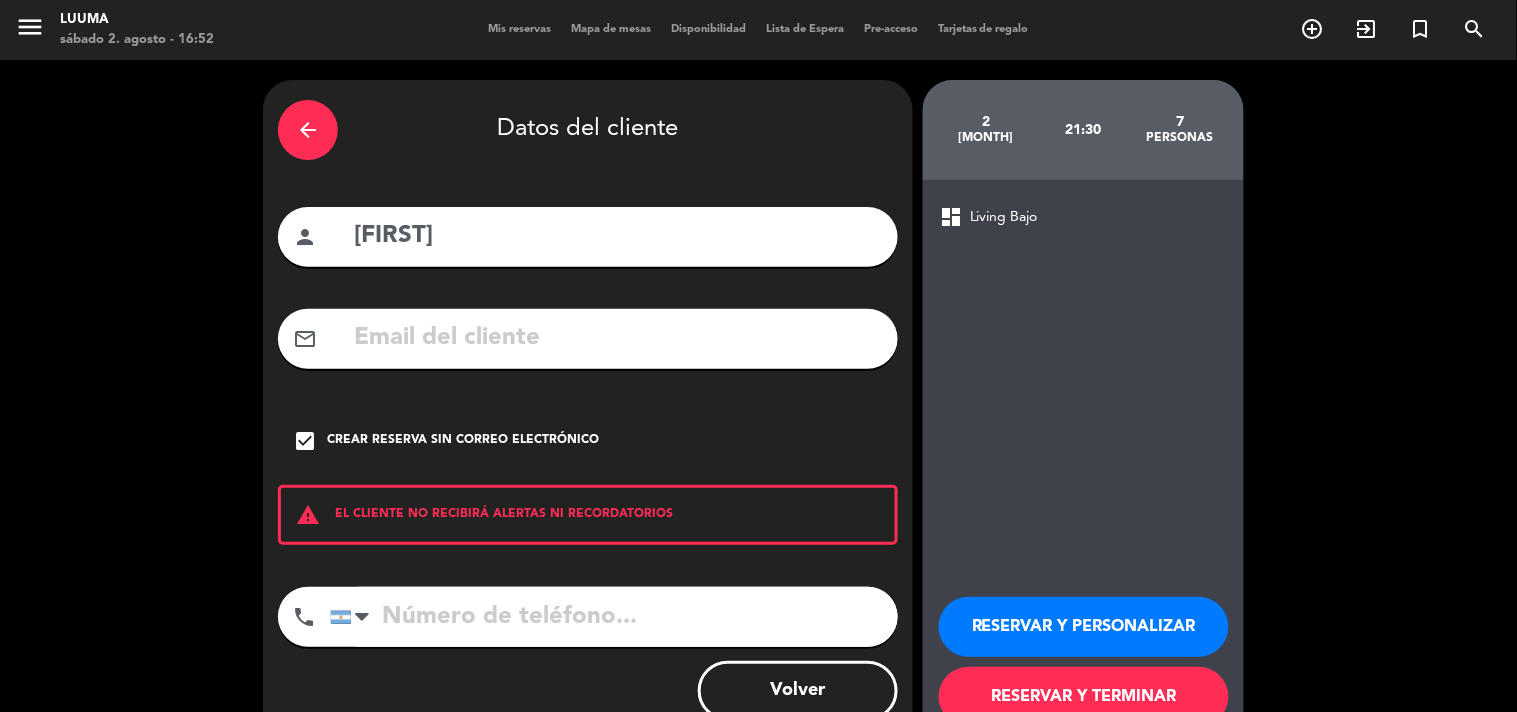 click at bounding box center [614, 617] 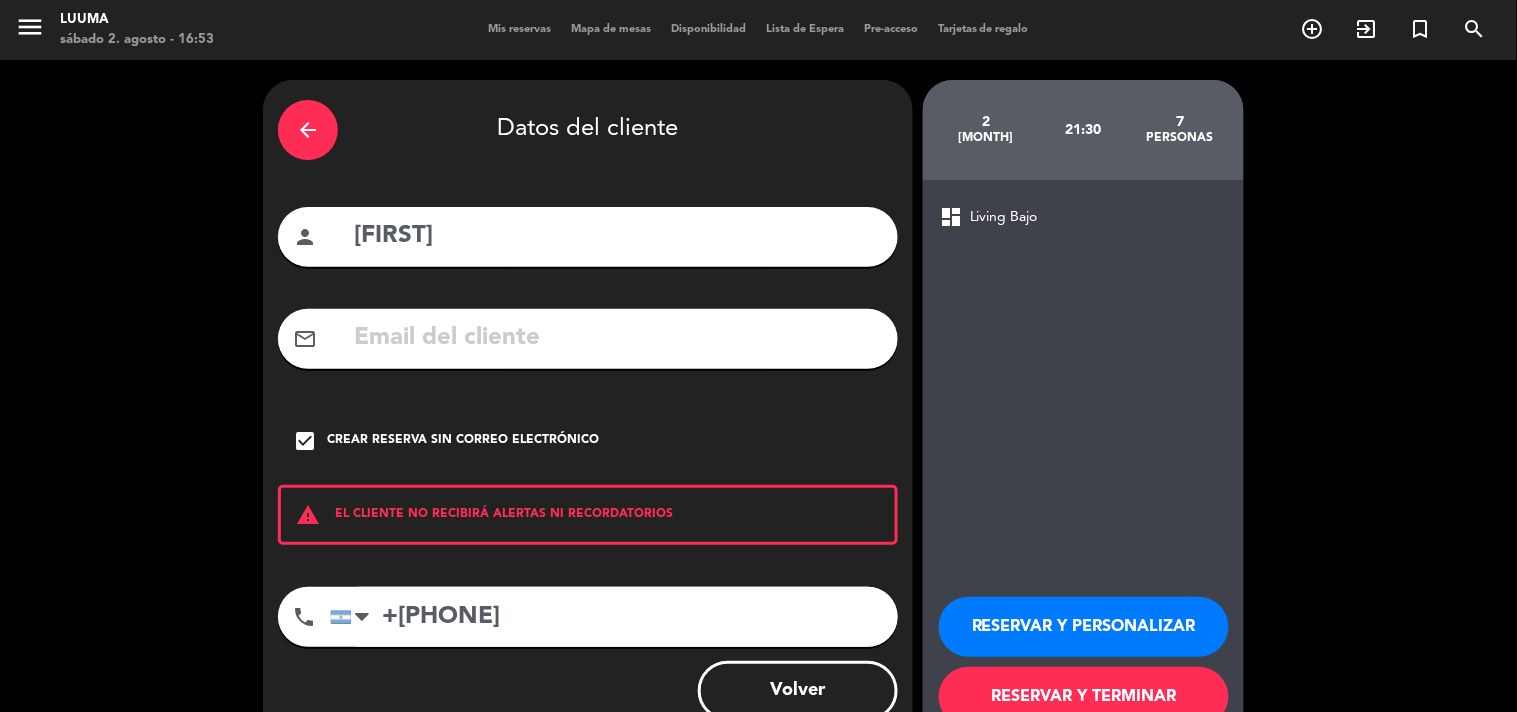 scroll, scrollTop: 58, scrollLeft: 0, axis: vertical 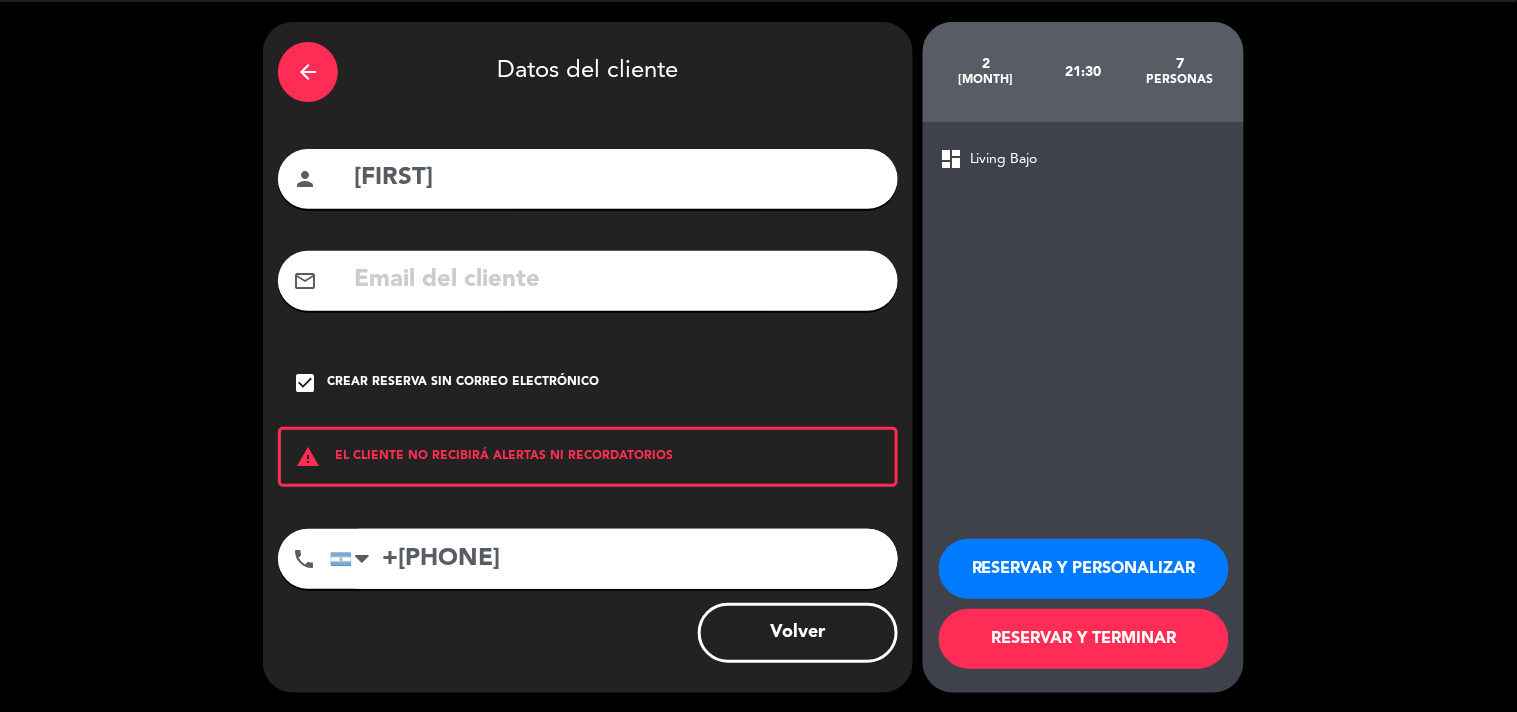 type on "+[PHONE]" 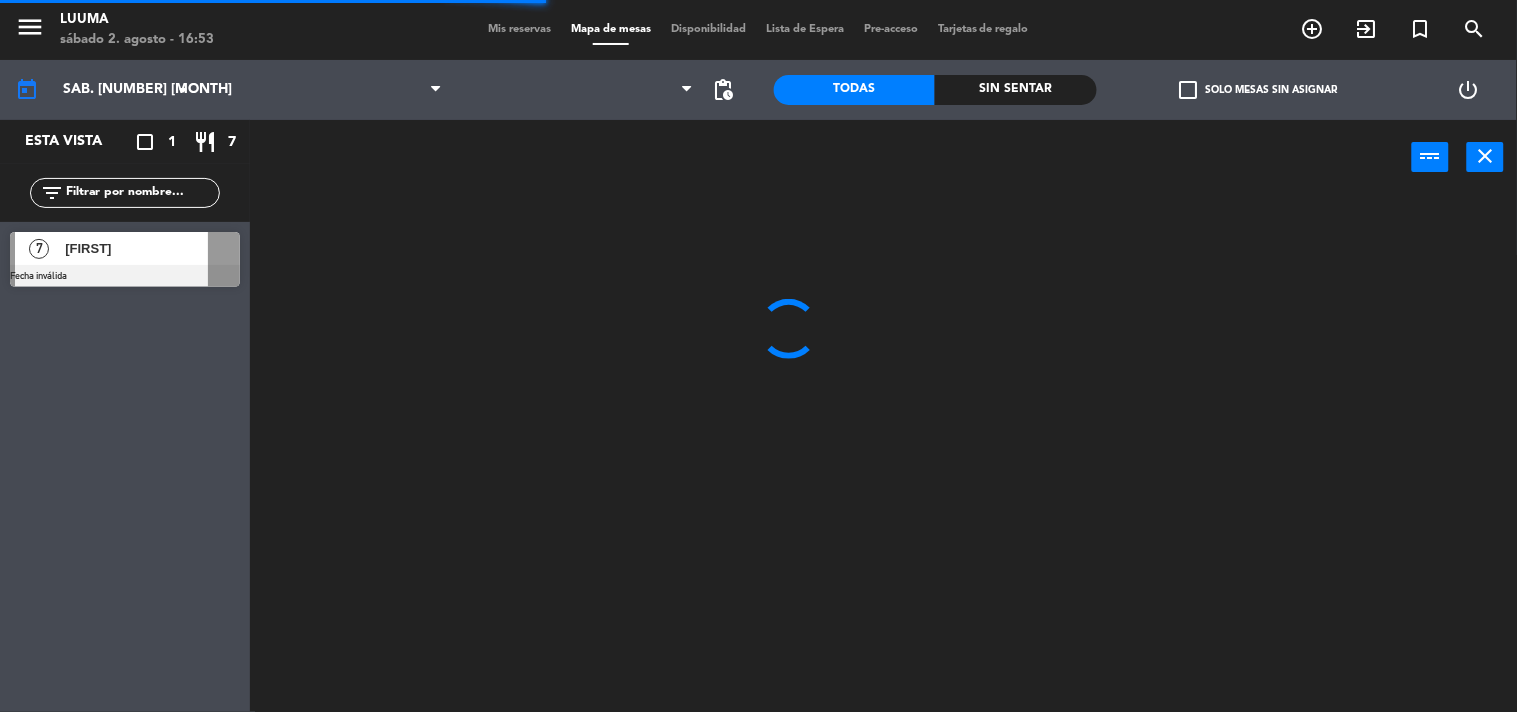 scroll, scrollTop: 0, scrollLeft: 0, axis: both 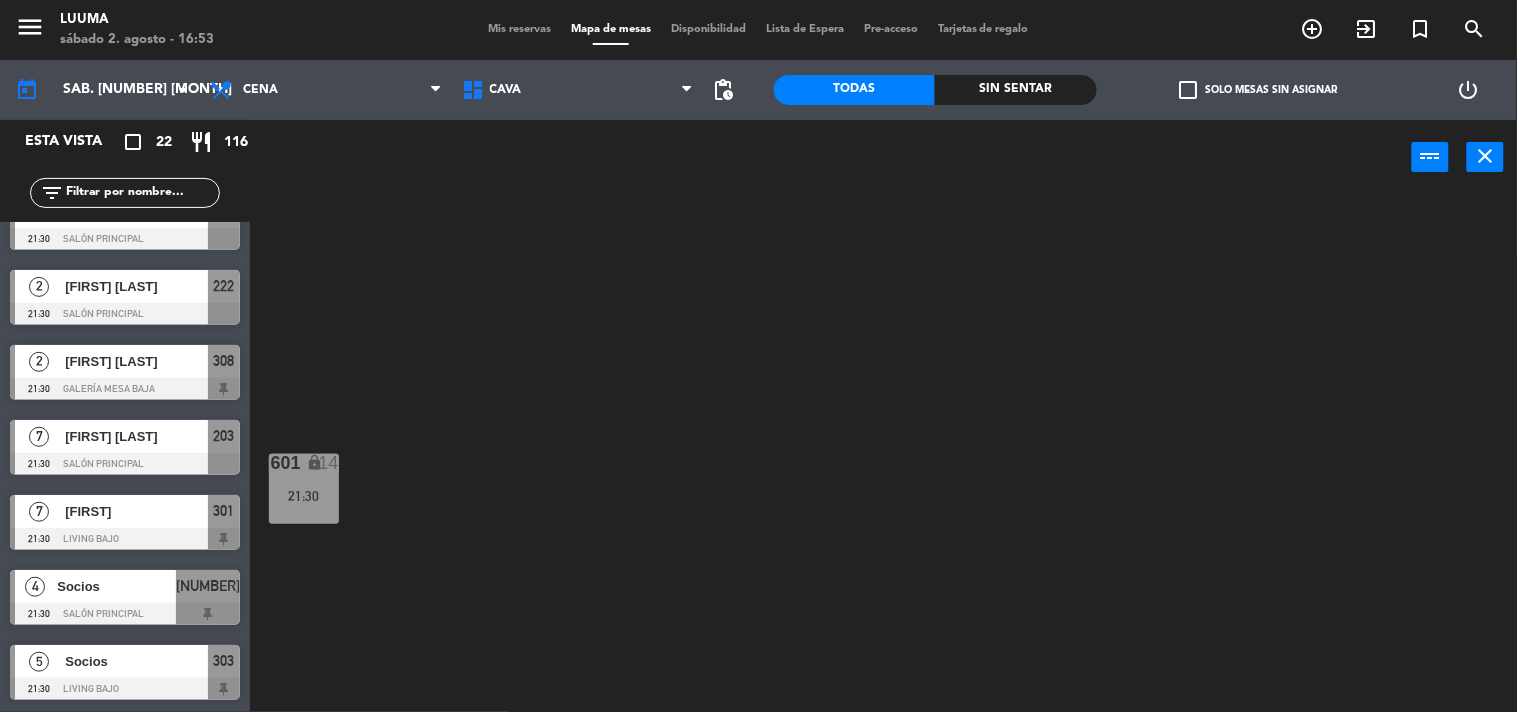 click on "7   [FIRST]    21:30   Living Bajo  301" at bounding box center [125, 522] 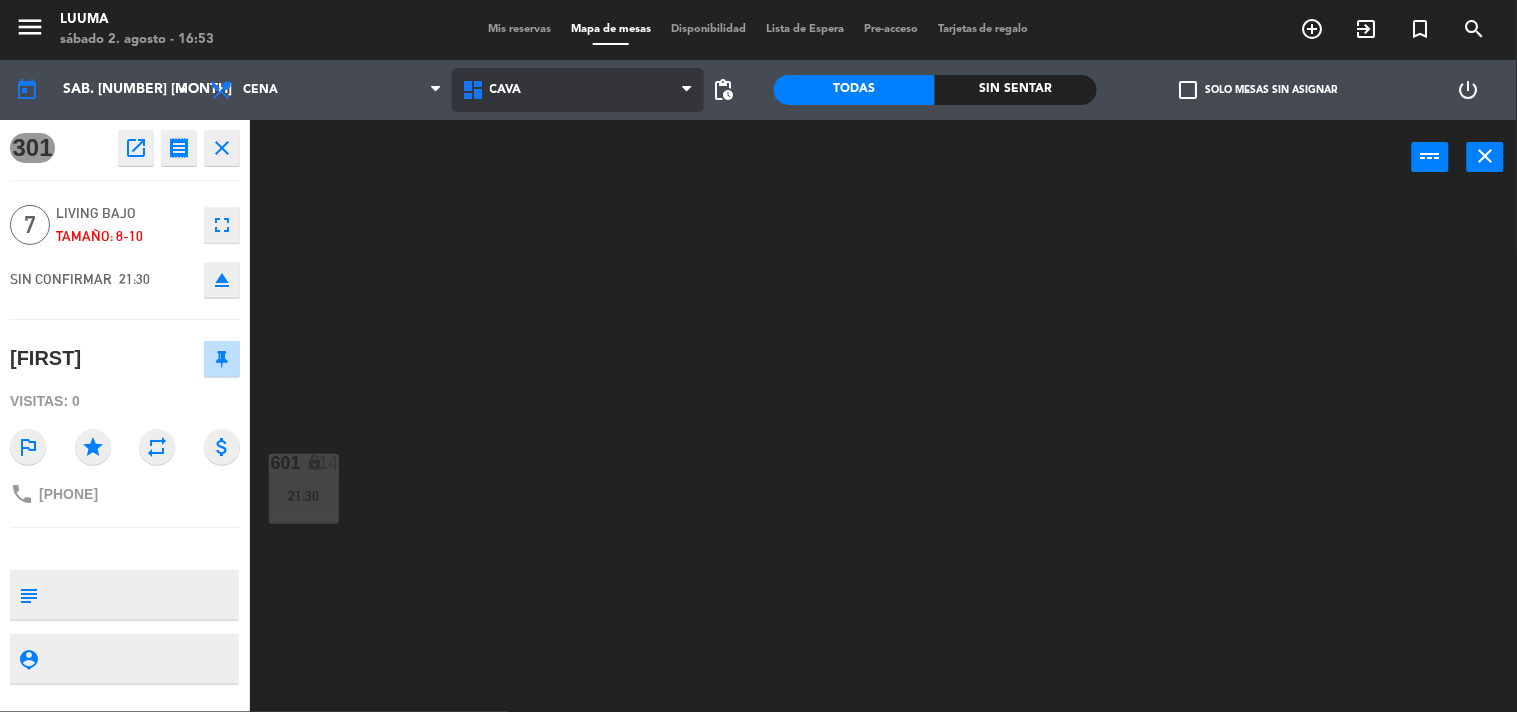 click on "Cava" at bounding box center [578, 90] 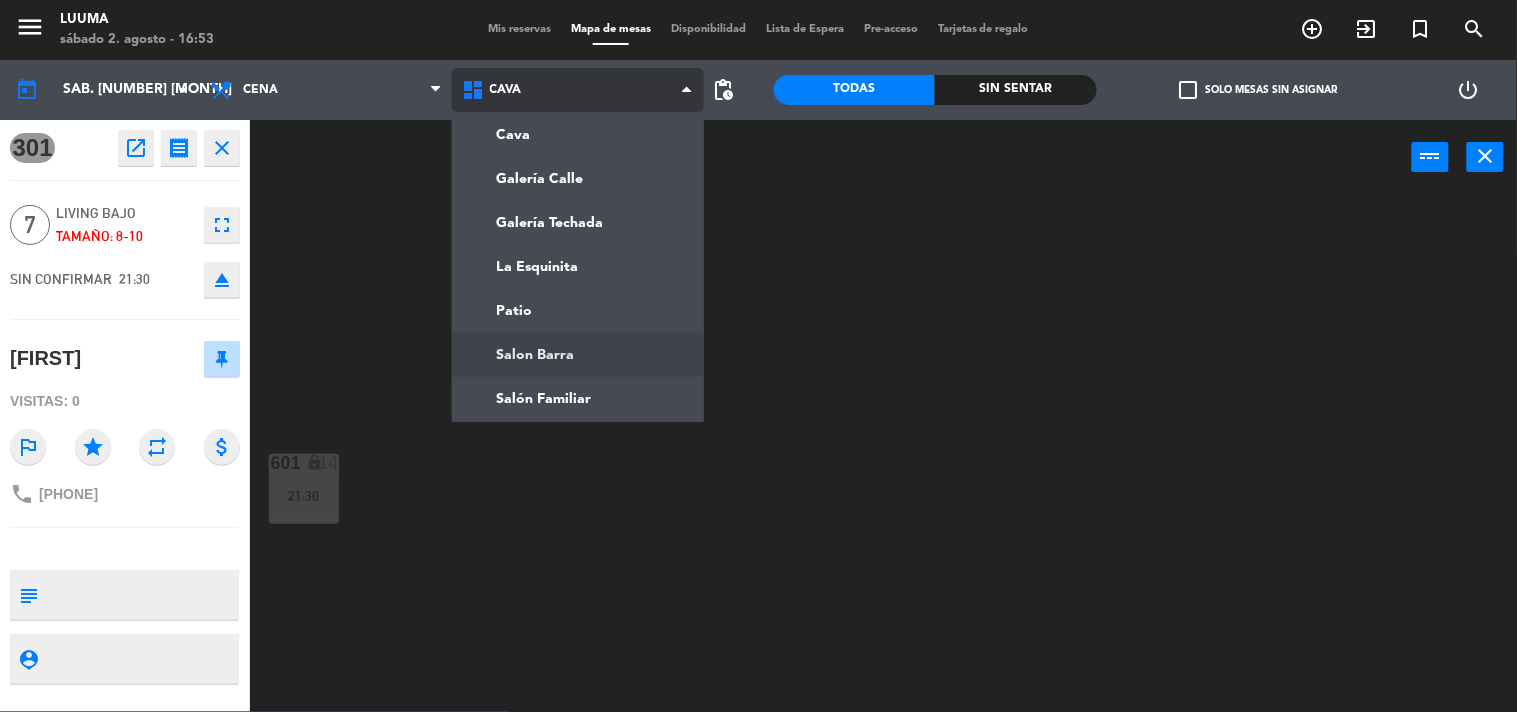 click on "menu  Luuma   sábado 2. agosto - 16:53   Mis reservas   Mapa de mesas   Disponibilidad   Lista de Espera   Pre-acceso   Tarjetas de regalo  add_circle_outline exit_to_app turned_in_not search today    sáb. 2 ago. arrow_drop_down  Almuerzo  Cena  Cena  Almuerzo  Cena  Cava   Galería Calle   Galería Techada   La Esquinita   Patio   Salon Barra   Salón Familiar   Cava   Cava   Galería Calle   Galería Techada   La Esquinita   Patio   Salon Barra   Salón Familiar  pending_actions  Todas  Sin sentar  check_box_outline_blank   Solo mesas sin asignar   power_settings_new  301  open_in_new receipt  9:30 PM  sáb., 2 ago.  7   personas    [FIRST]   Mesa 301        close 7  Living Bajo   Tamaño: 8-10  fullscreen  SIN CONFIRMAR   21:30  eject  [FIRST]   Visitas: 0 outlined_flag star repeat attach_money phone +543515389913 subject                              person_pin                              power_input close 601 lock  14   21:30" 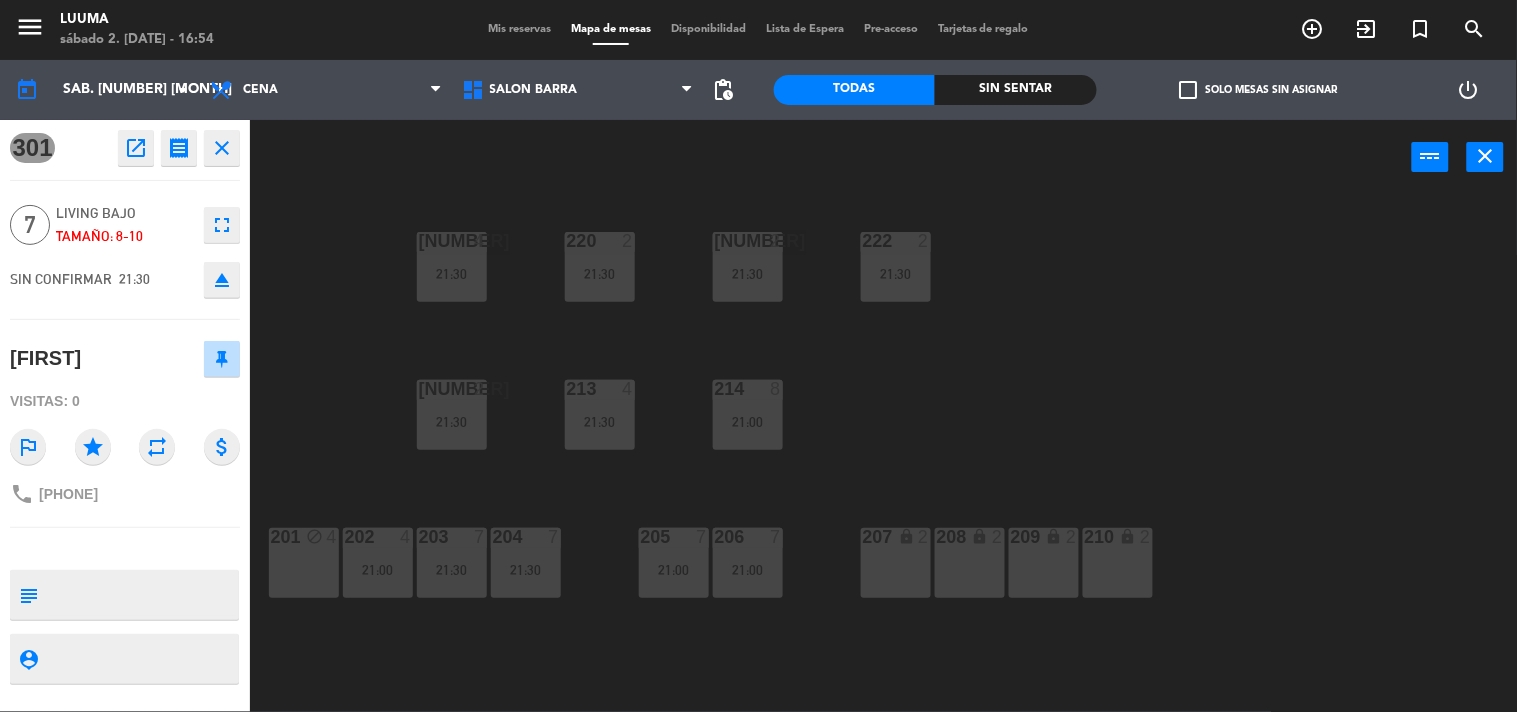 click on "220  2   21:30  221  2   21:30  219  4   21:30  222  2   21:30  213  4   21:30  214  8   21:00  212  2   21:30  201 block  4  202  4   21:00  203  7   21:30  204  7   21:30  205  7   21:00  206  7   21:00  210 lock  2  207 lock  2  208 lock  2  209 lock  2" 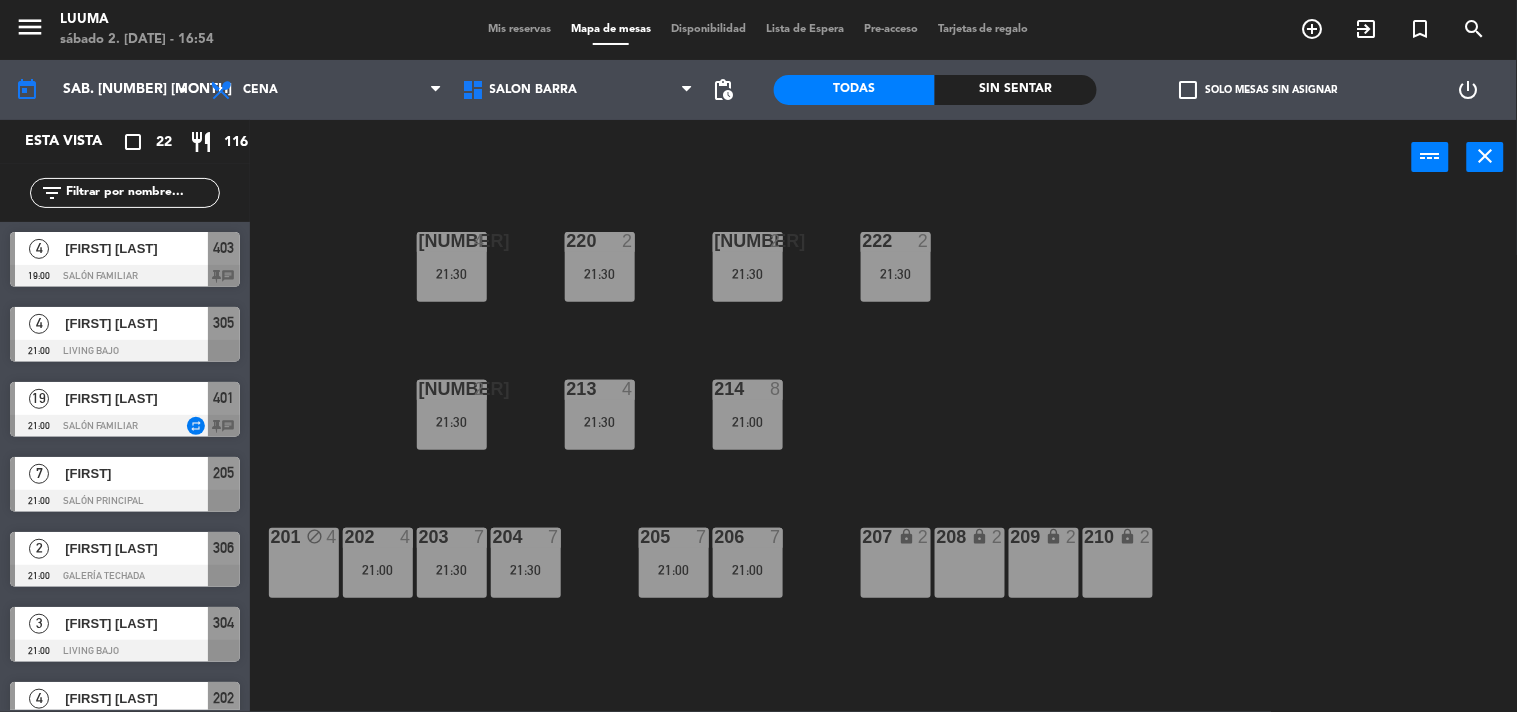 scroll, scrollTop: 1, scrollLeft: 0, axis: vertical 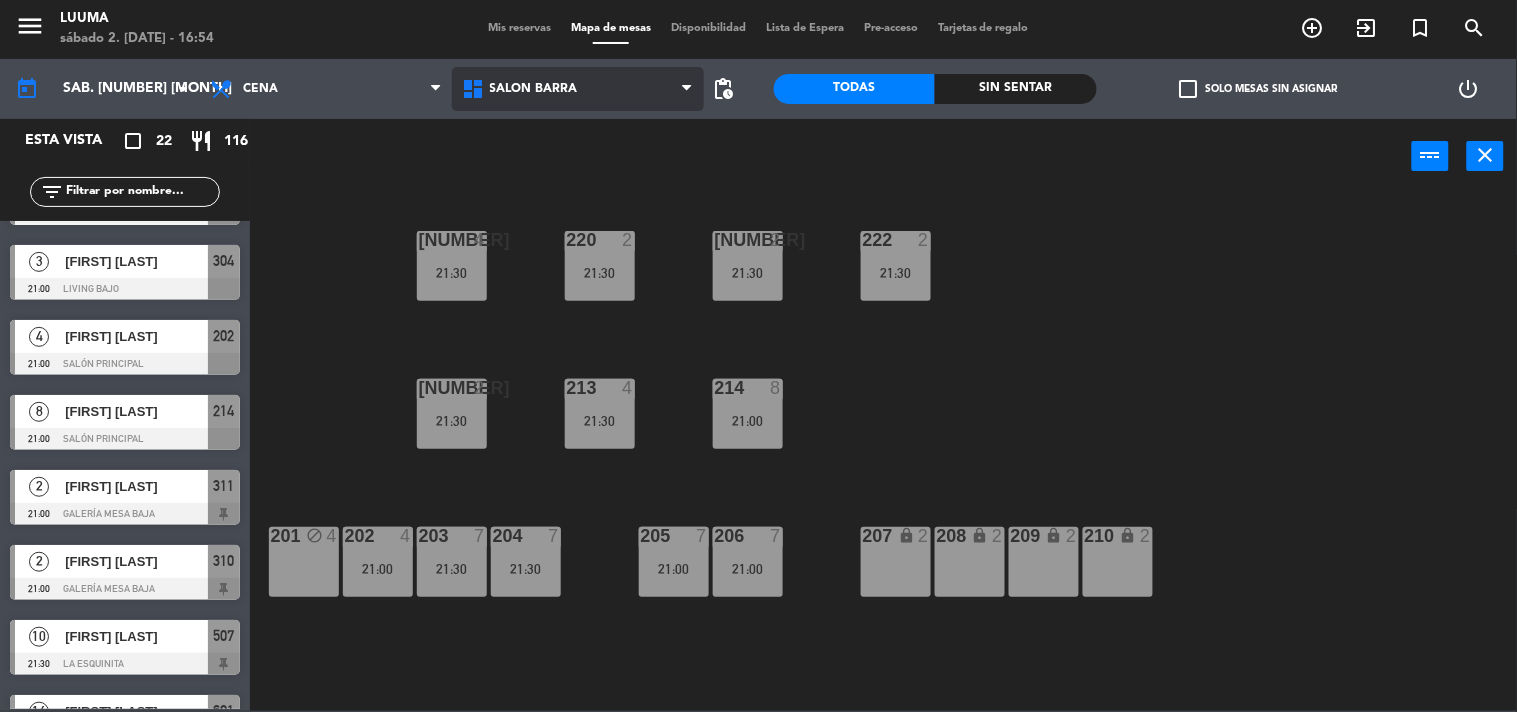 click on "Salon Barra" at bounding box center (578, 89) 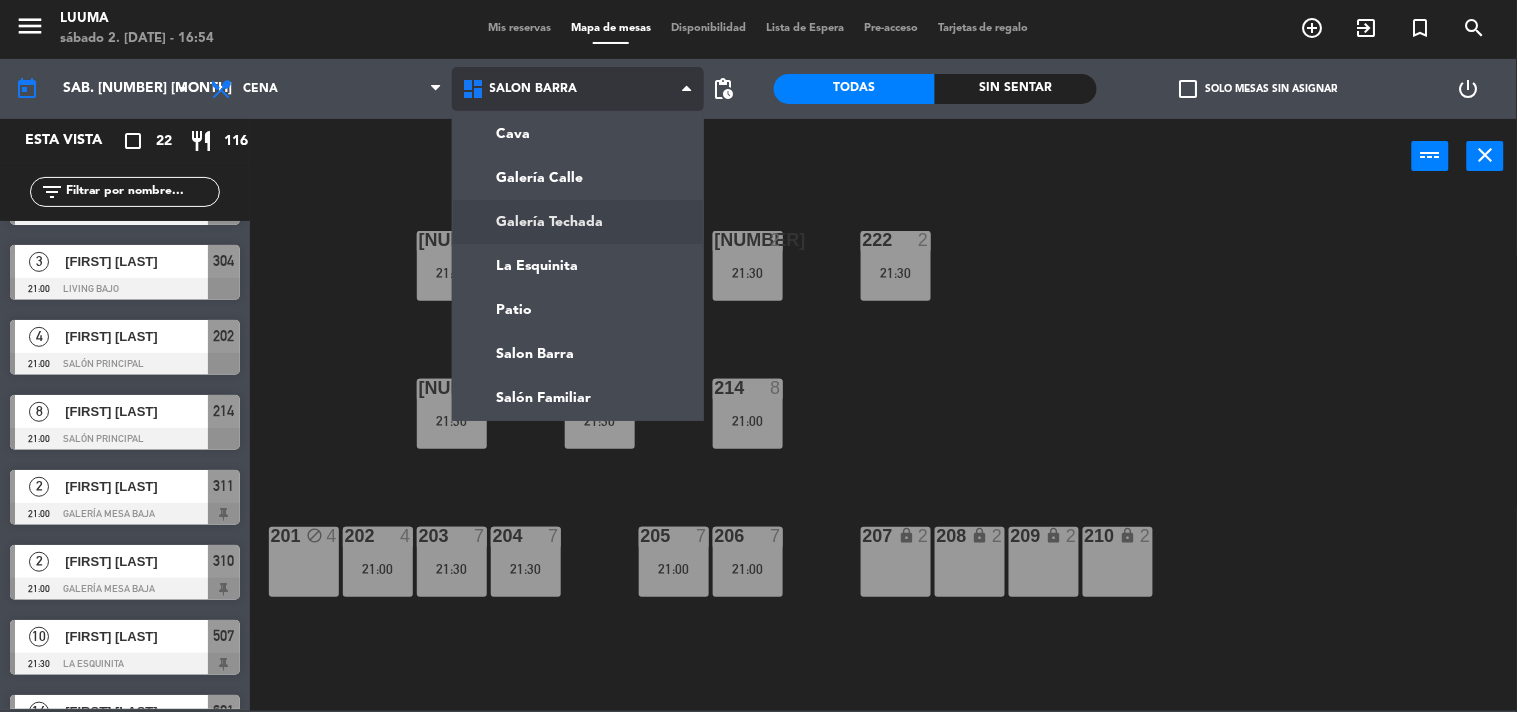 click on "menu Luuma sábado 2. [DATE] - 16:54 Mis reservas Mapa de mesas Disponibilidad Lista de Espera Pre-acceso Tarjetas de regalo add_circle_outline exit_to_app turned_in_not search today sáb. 2 [DATE]. arrow_drop_down Almuerzo Cena Cena Almuerzo Cena Cava Galería Calle Galería Techada La Esquinita Patio Salon Barra Salón Familiar Salon Barra Cava Galería Calle Galería Techada La Esquinita Patio Salon Barra Salón Familiar pending_actions Todas Sin sentar check_box_outline_blank Solo mesas sin asignar power_settings_new Esta vista crop_square 22 restaurant 116 filter_list 4 [FIRST] [LAST] 19:00 Salón Familiar 403 chat 4 [FIRST] [LAST] 21:00 Living Bajo 305 19 [FIRST] [LAST] 21:00 Salón Familiar repeat 401 chat 7 [FIRST] 21:00 Salón Principal 205 2 [FIRST] [LAST] 21:00 Galería Techada 306 3 [FIRST] [LAST] 21:00 Living Bajo 304 4 [FIRST] [LAST] 21:00 Salón Principal 202 8 21:00" 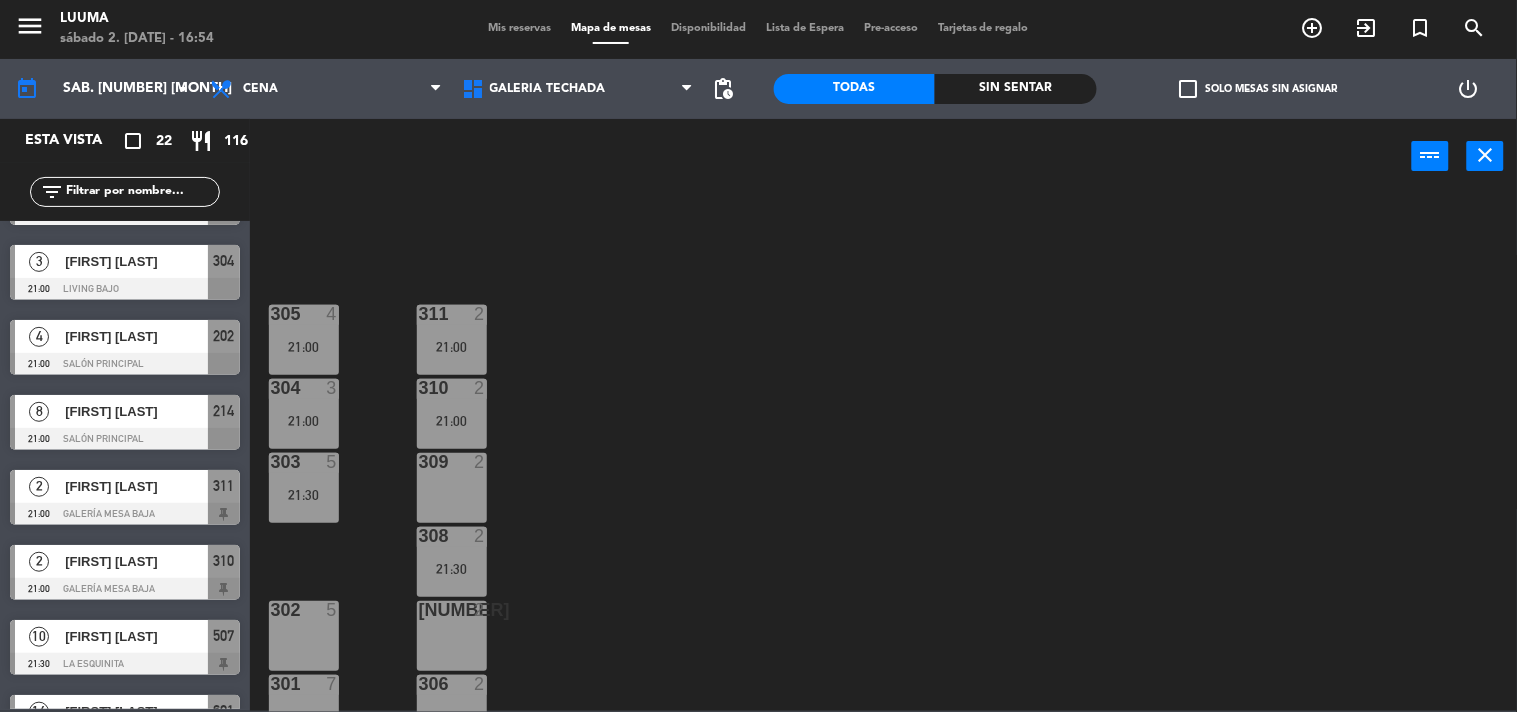 click on "309  2" at bounding box center [452, 488] 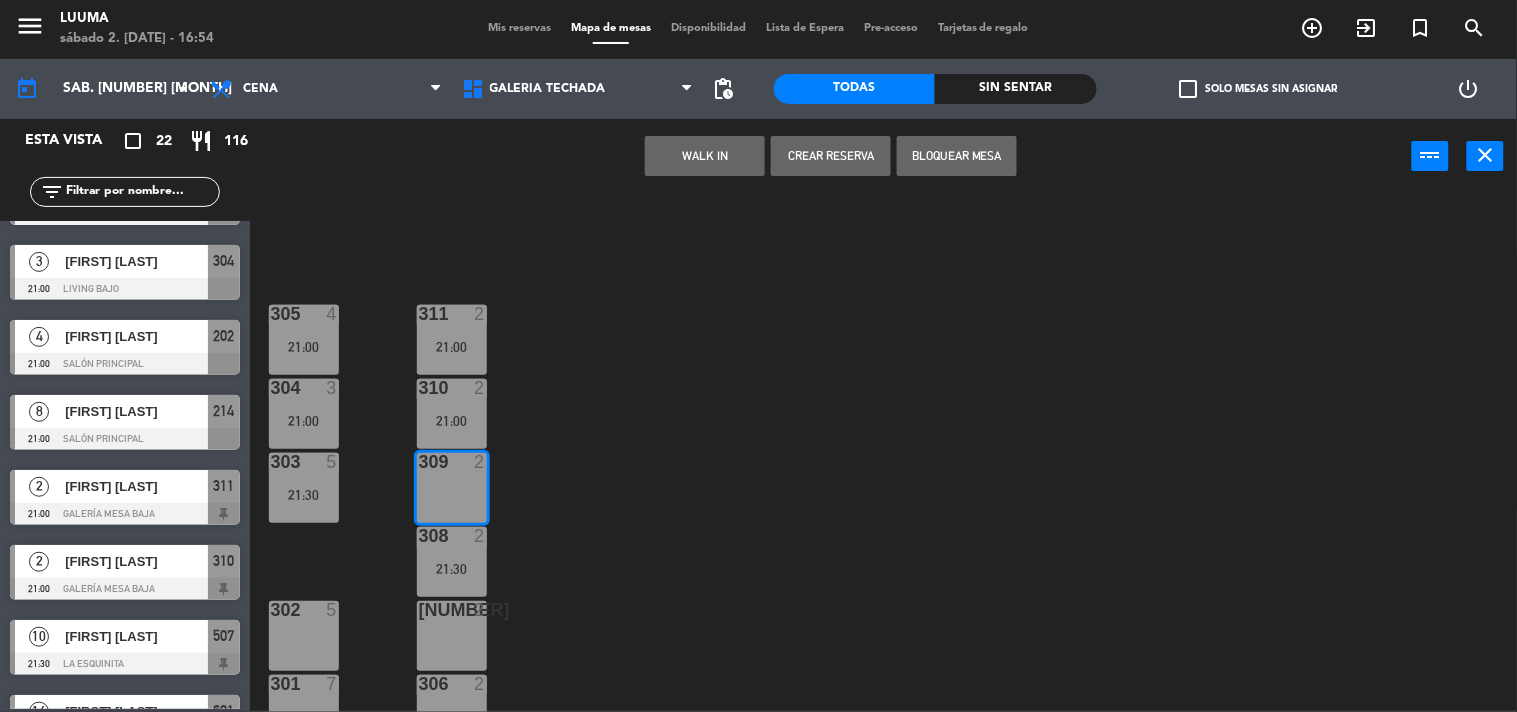 click on "Crear Reserva" at bounding box center [831, 156] 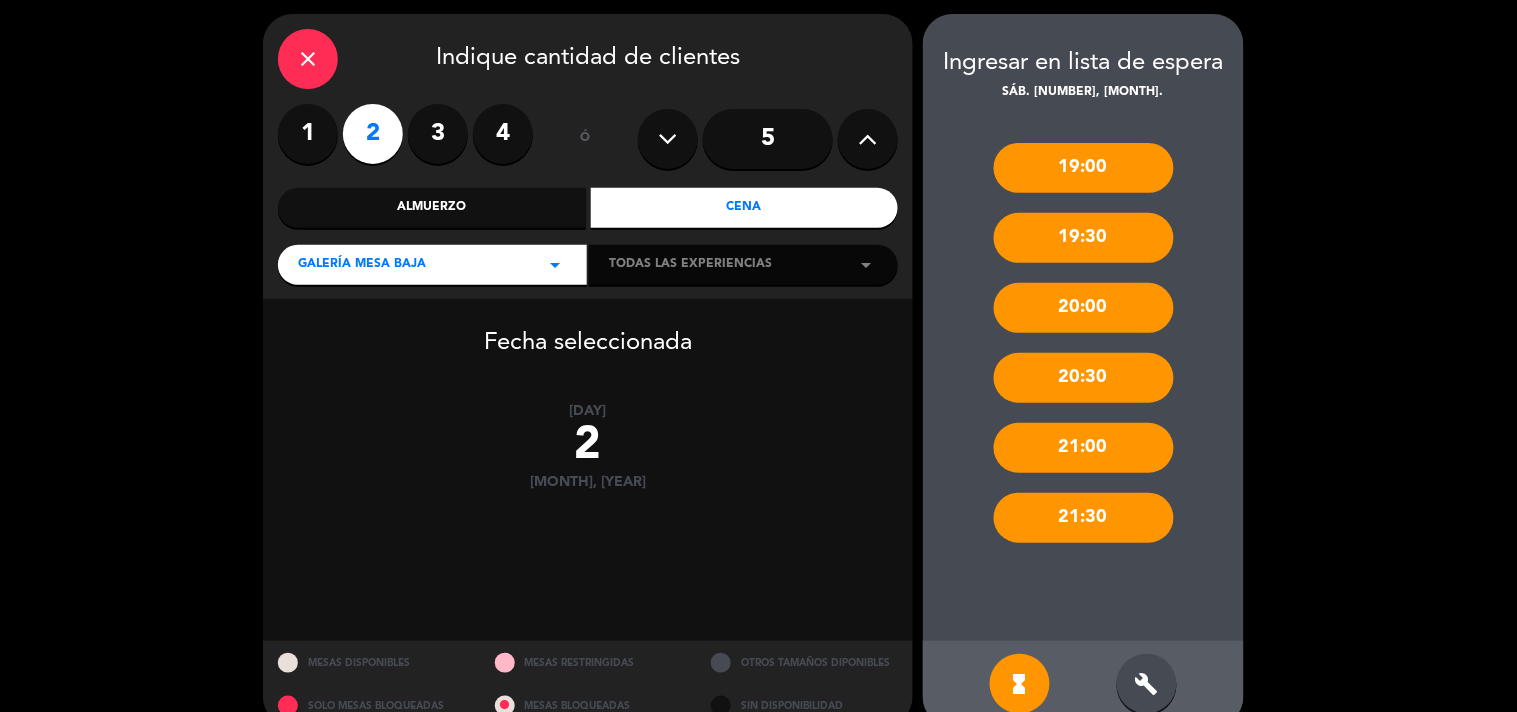 scroll, scrollTop: 101, scrollLeft: 0, axis: vertical 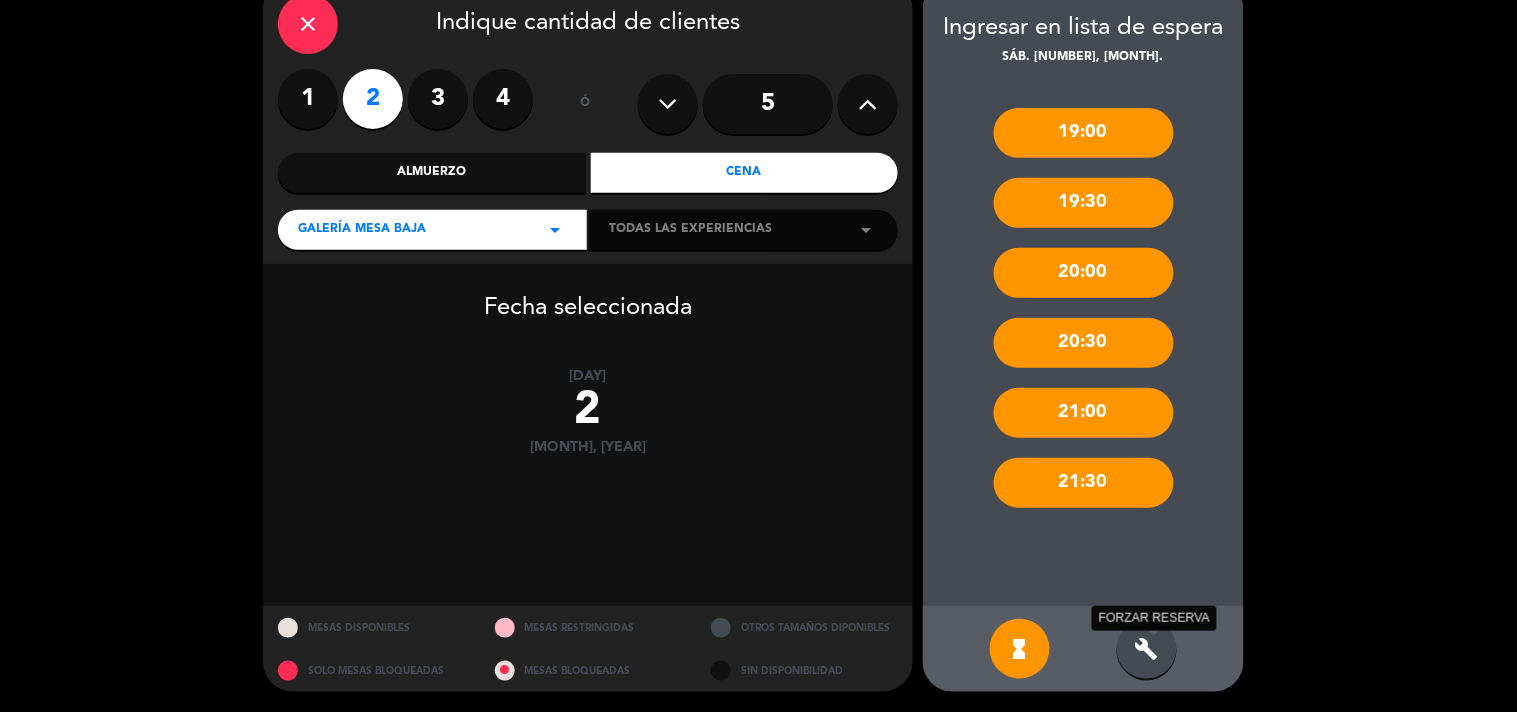 drag, startPoint x: 1140, startPoint y: 660, endPoint x: 1134, endPoint y: 641, distance: 19.924858 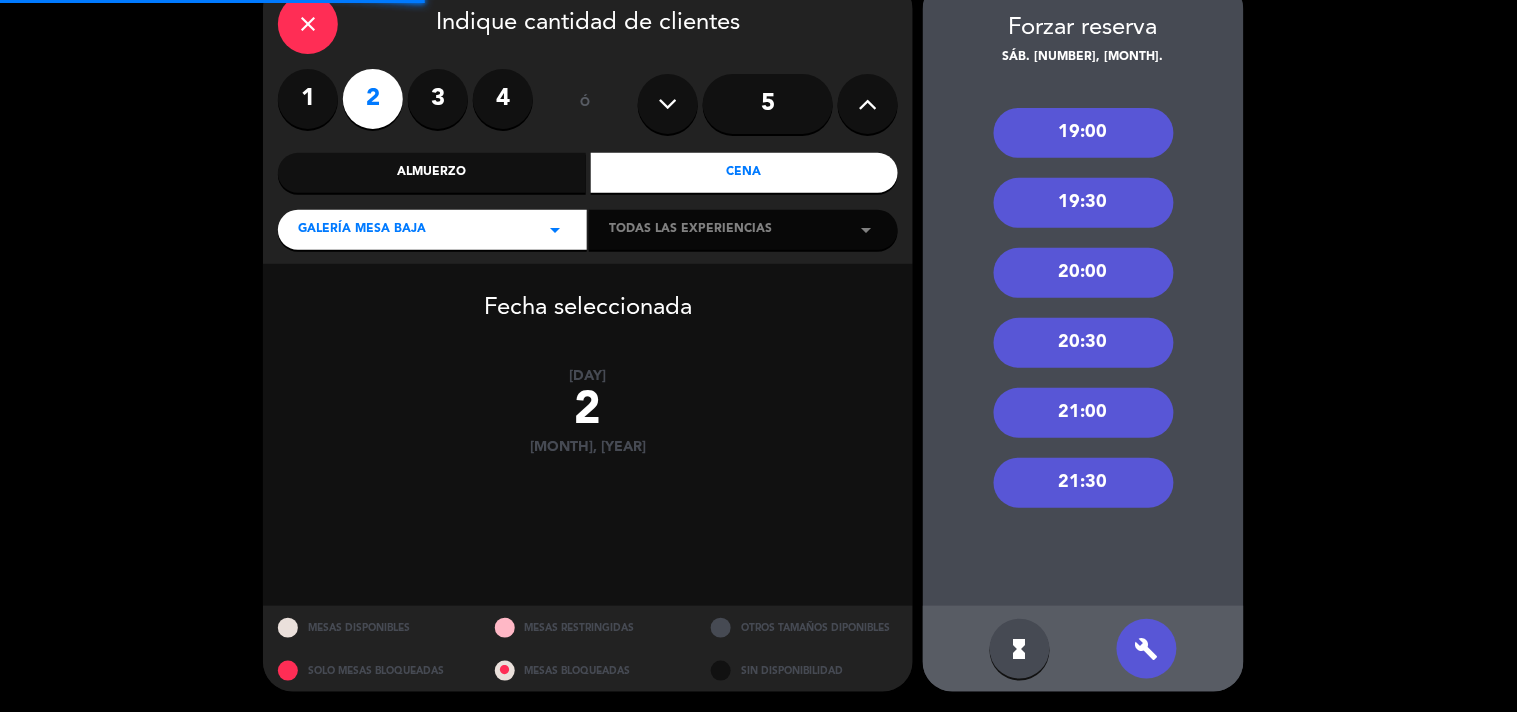 click on "21:30" at bounding box center (1084, 483) 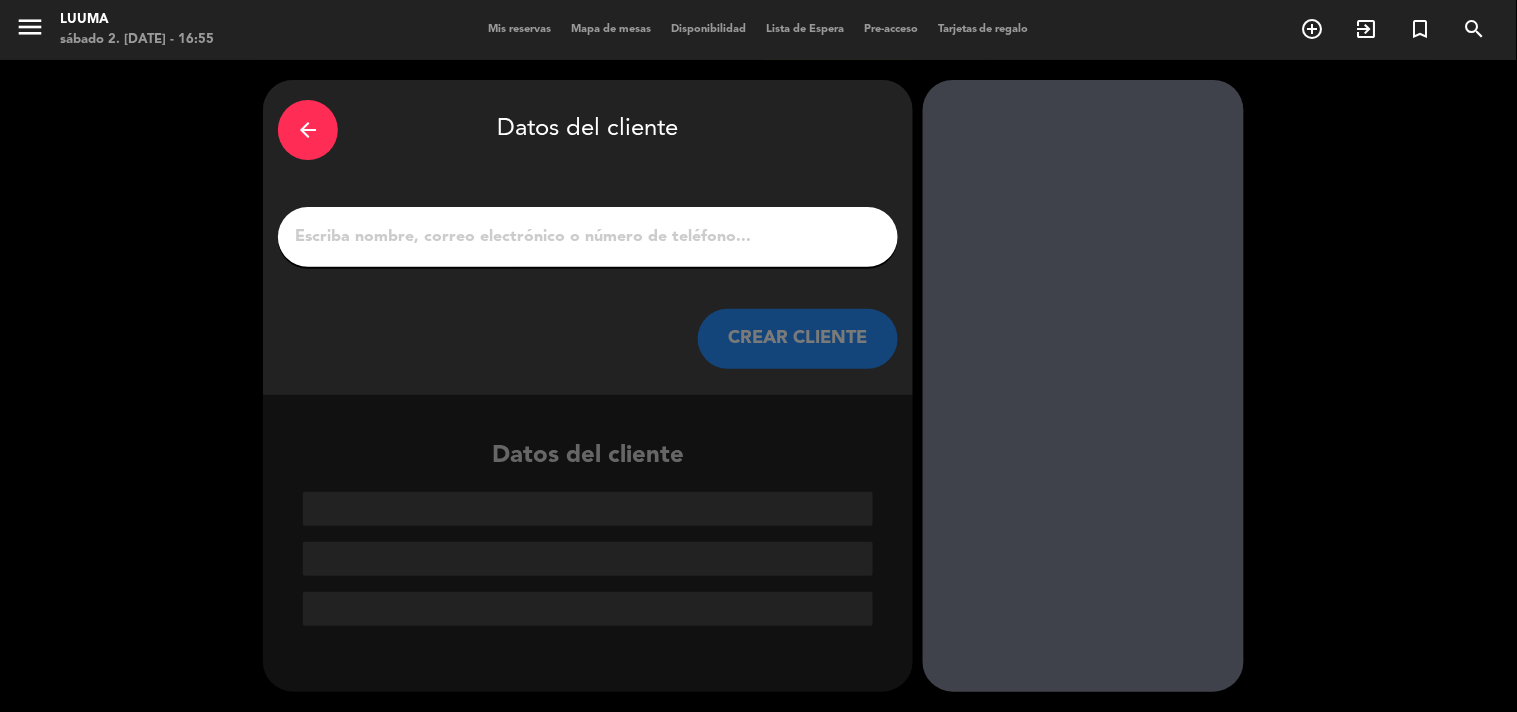 drag, startPoint x: 713, startPoint y: 204, endPoint x: 697, endPoint y: 234, distance: 34 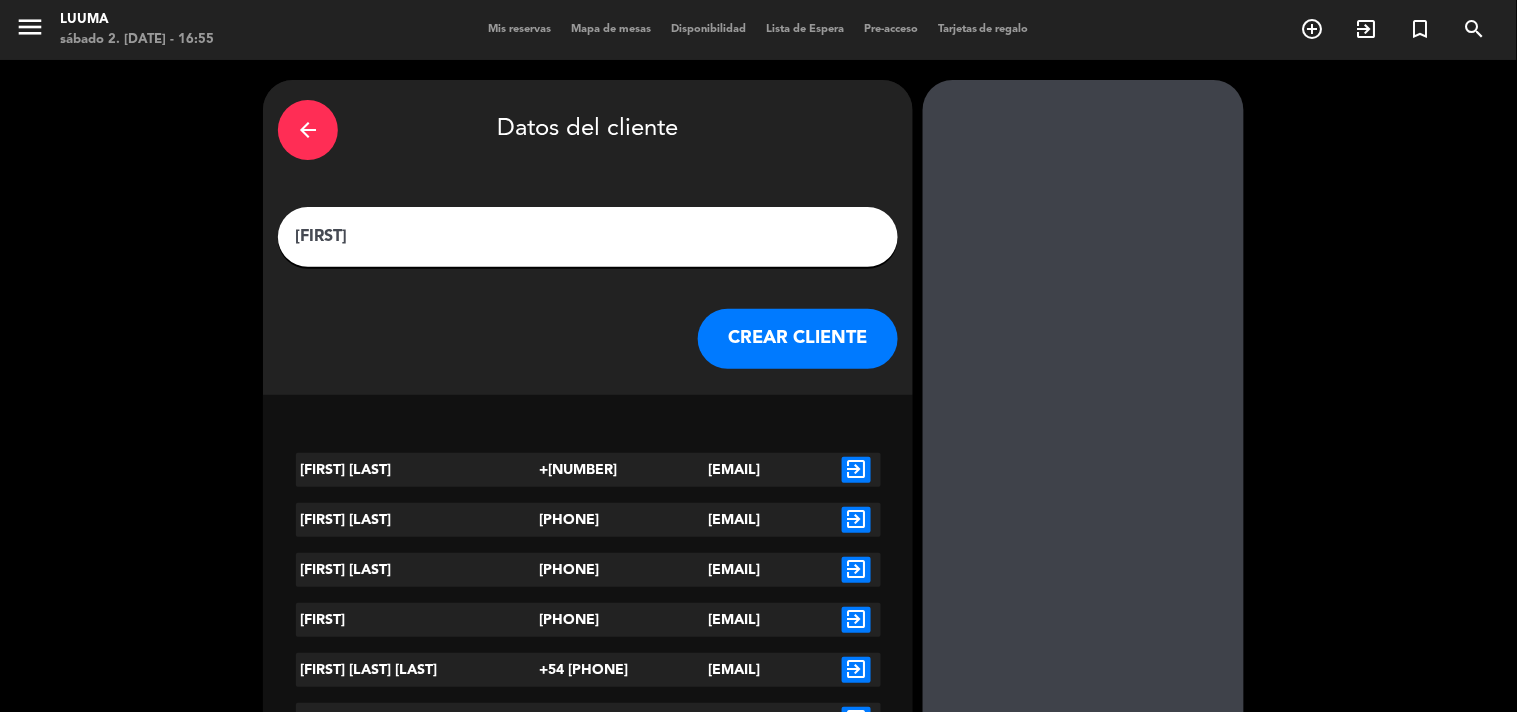 type on "[FIRST]" 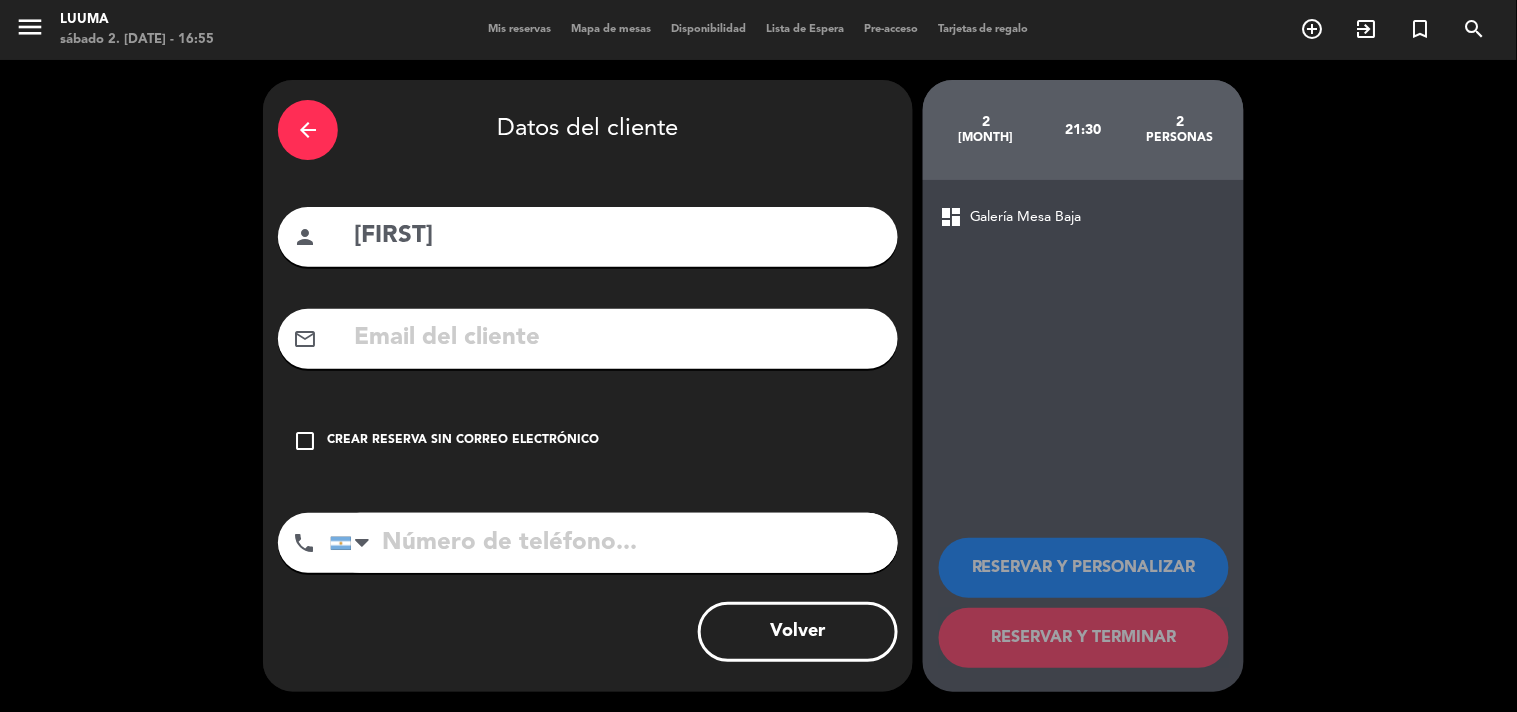 click on "Crear reserva sin correo electrónico" at bounding box center (463, 441) 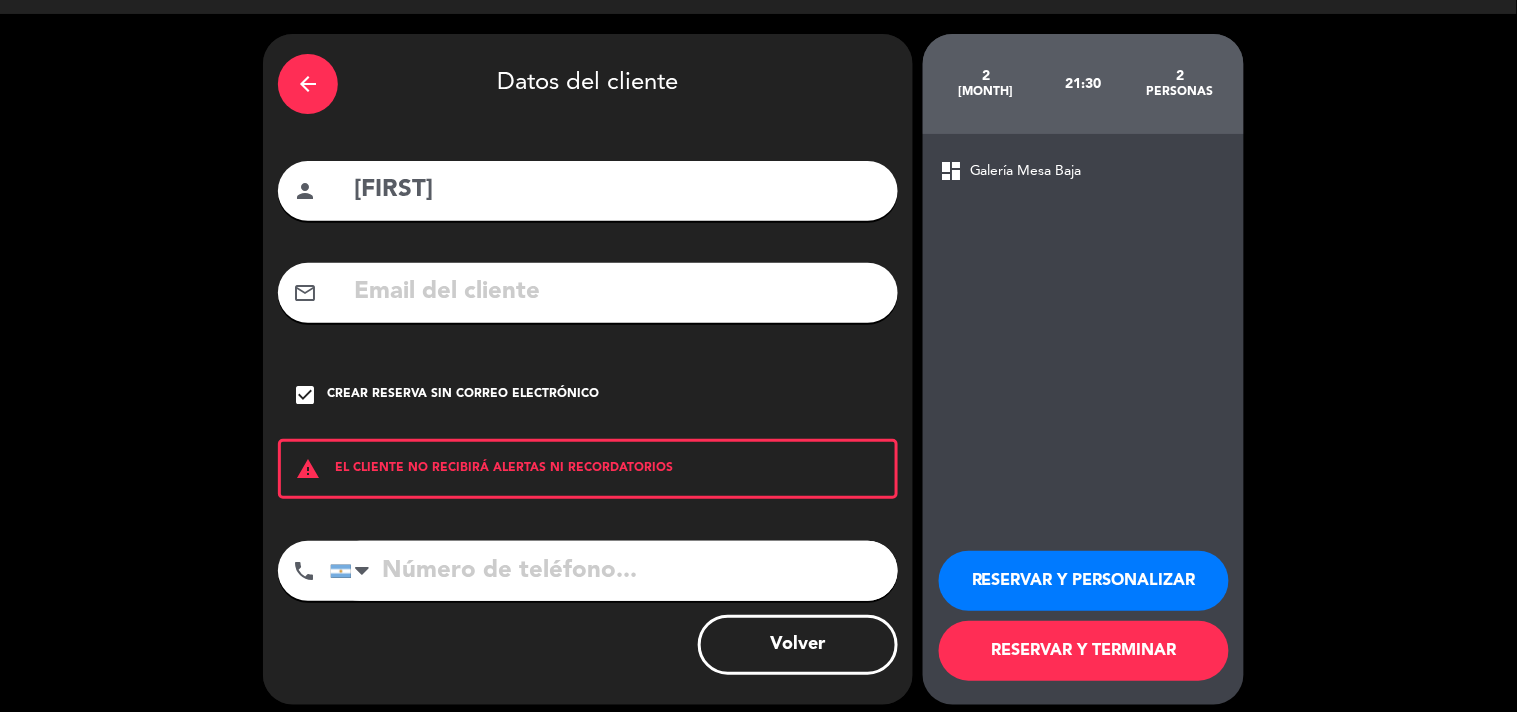 scroll, scrollTop: 58, scrollLeft: 0, axis: vertical 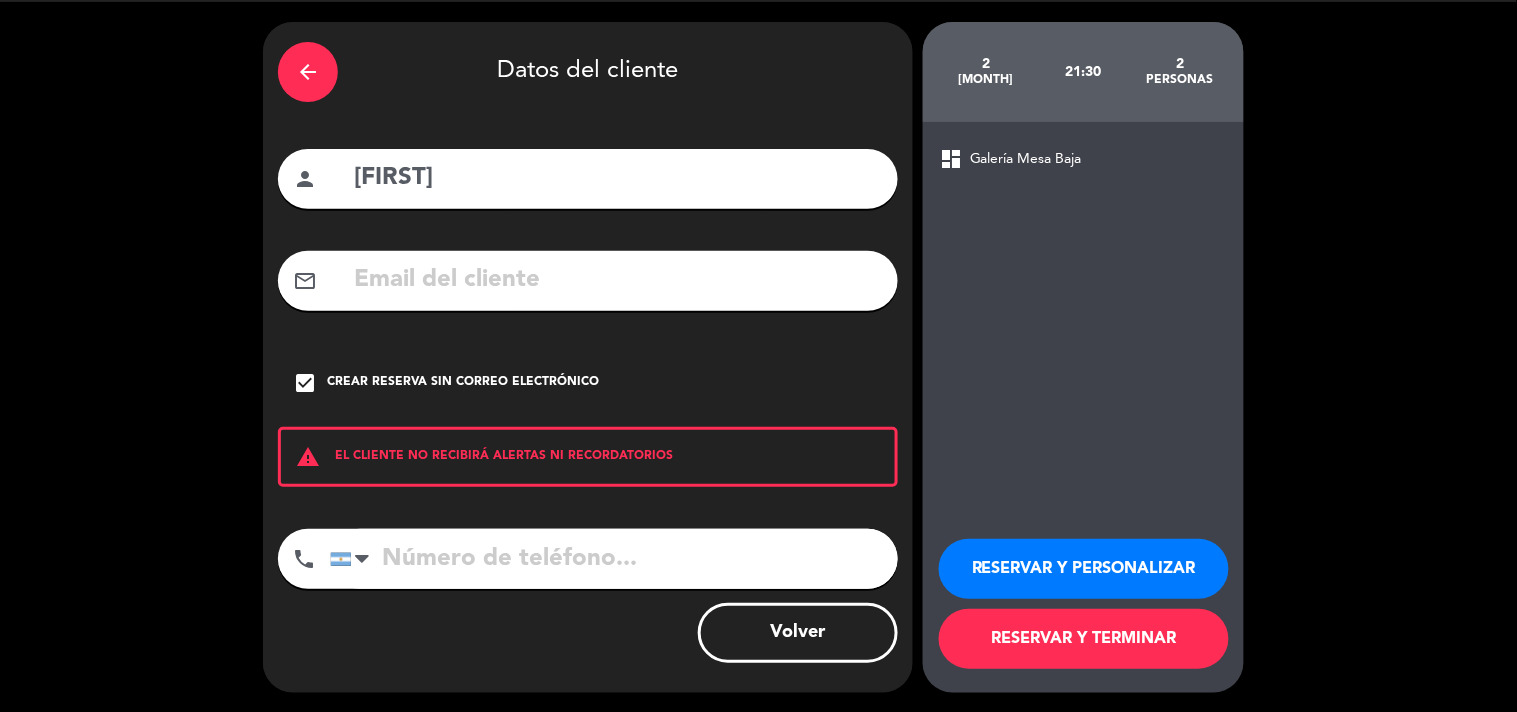 drag, startPoint x: 1147, startPoint y: 646, endPoint x: 1147, endPoint y: 633, distance: 13 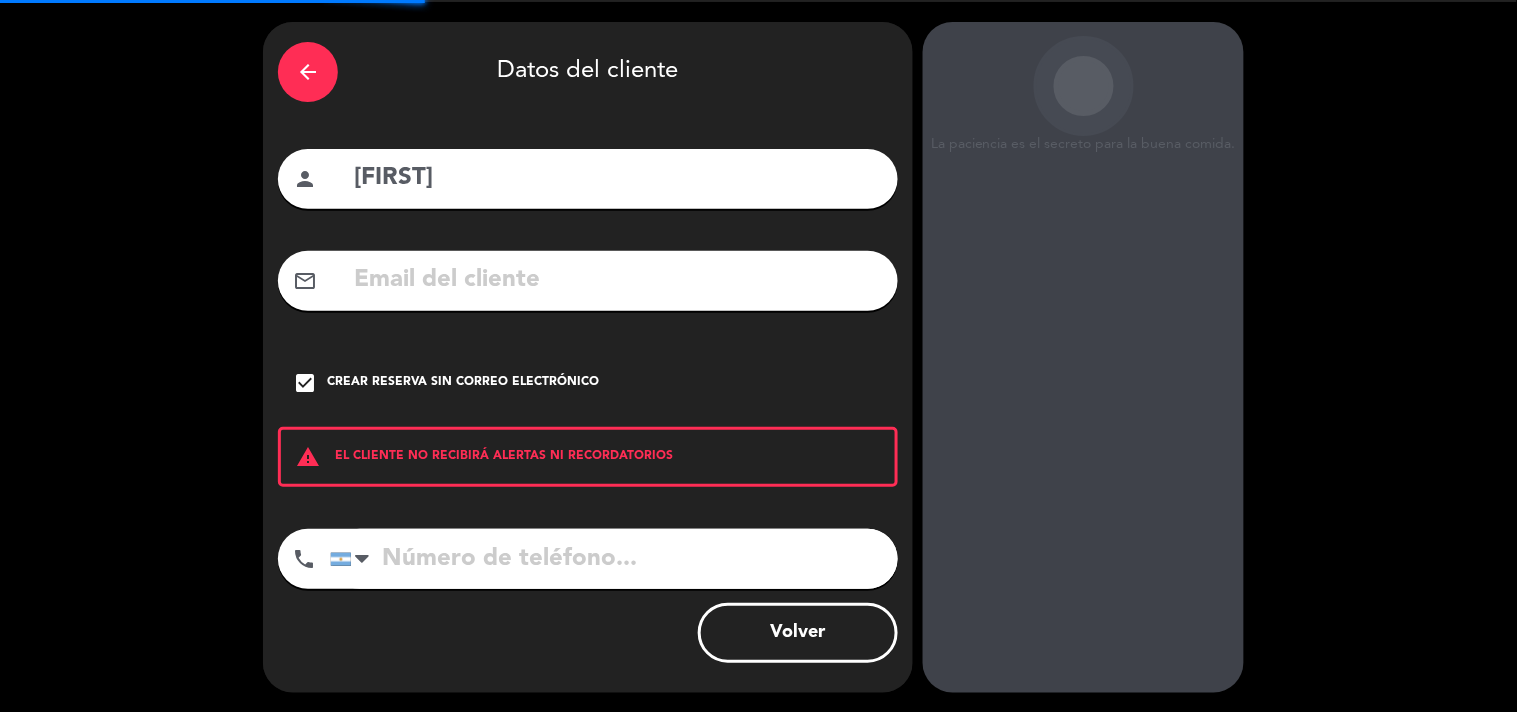 scroll, scrollTop: 0, scrollLeft: 0, axis: both 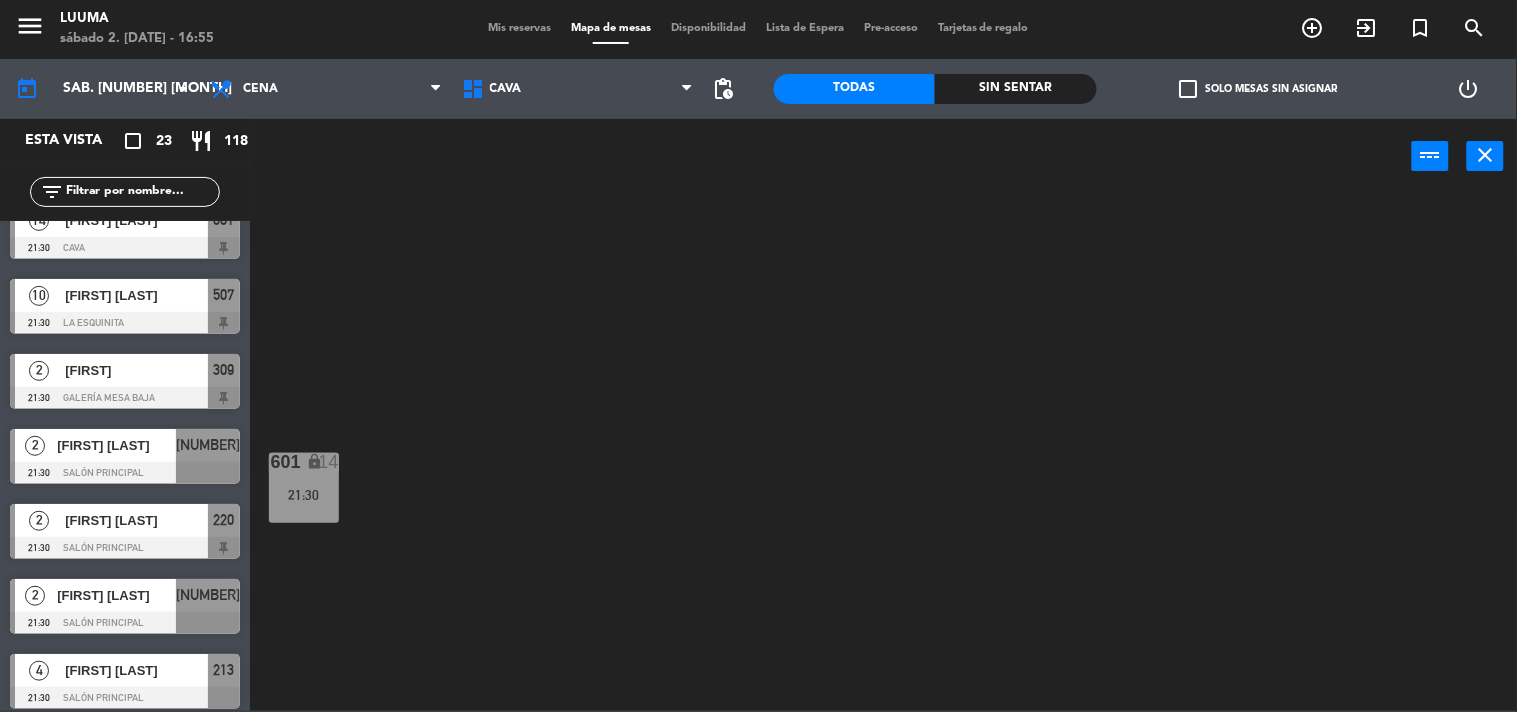 click on "[FIRST]" at bounding box center (136, 370) 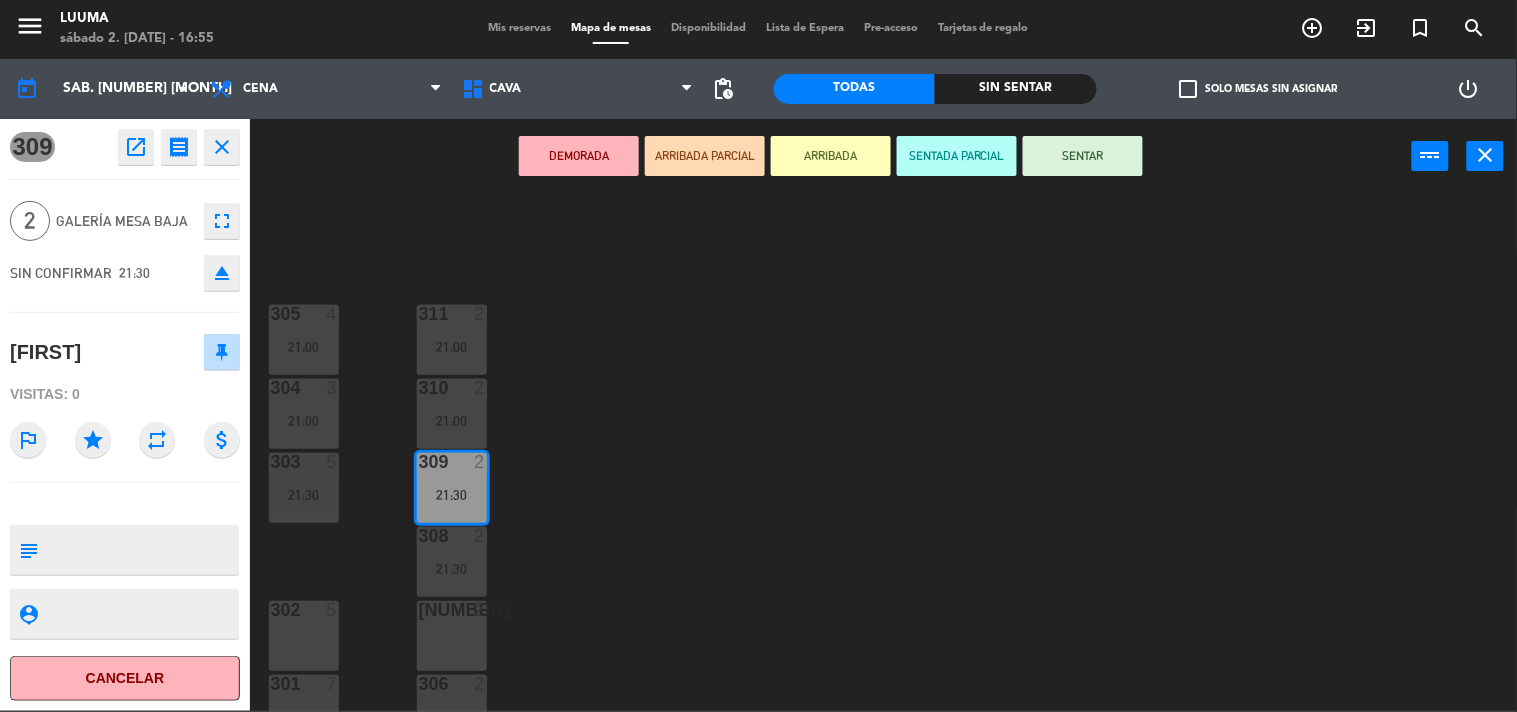 click at bounding box center (141, 550) 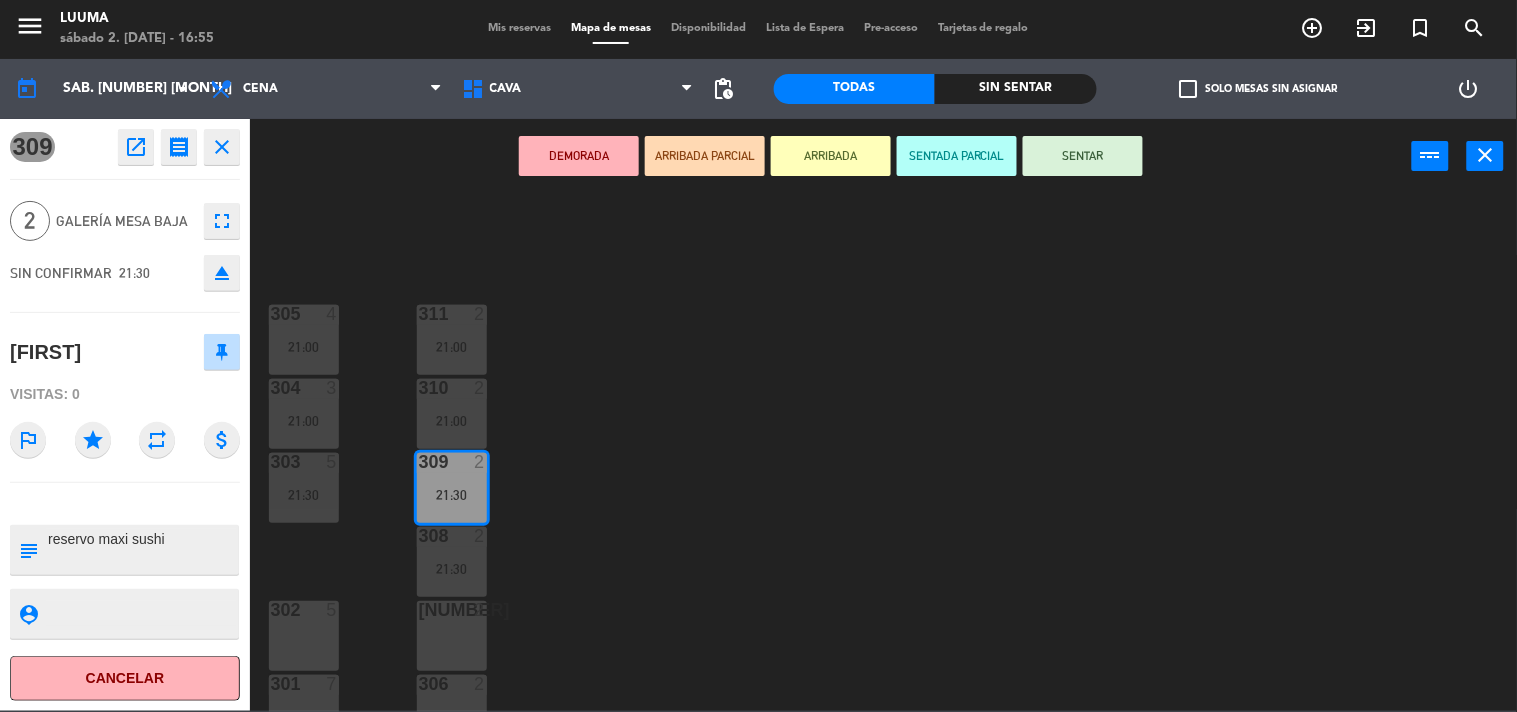 type on "reservo maxi sushi" 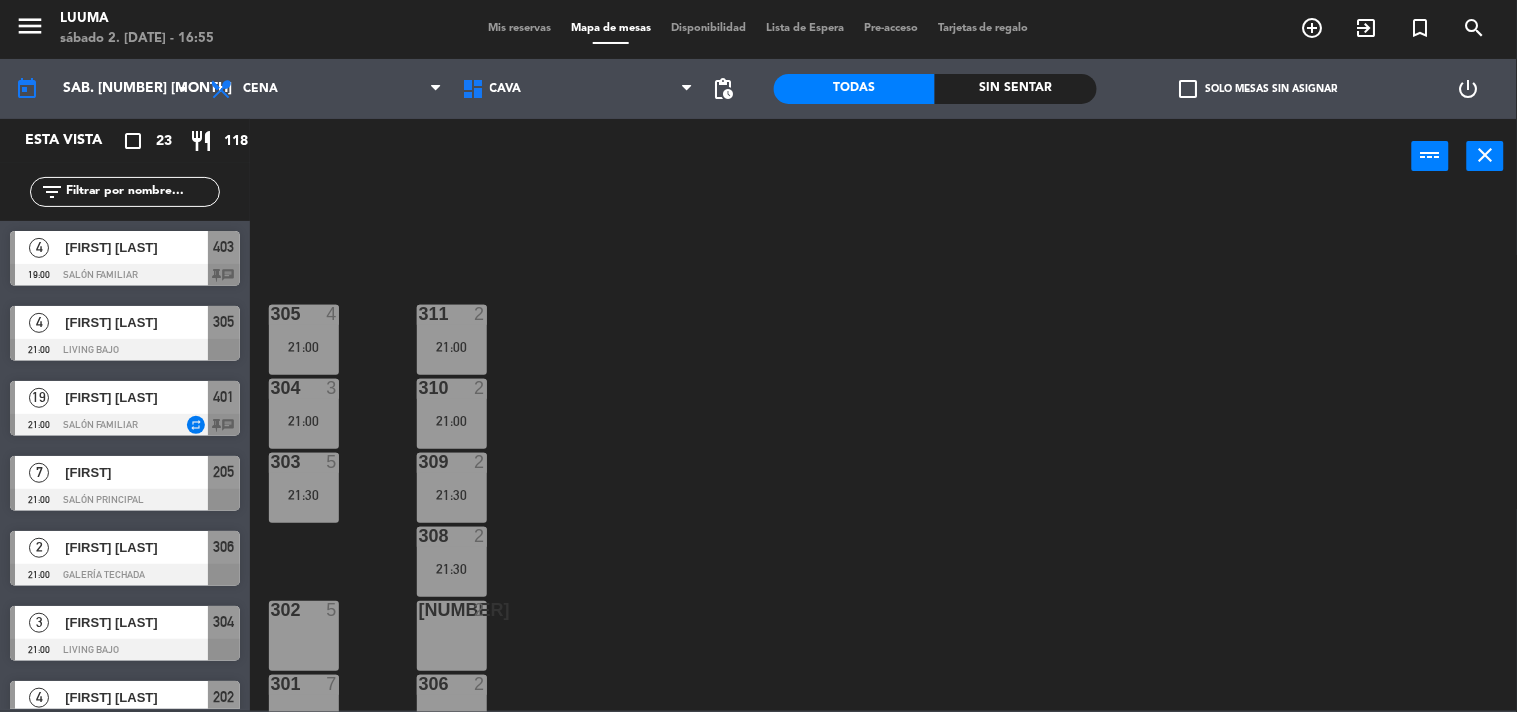 scroll, scrollTop: 1, scrollLeft: 0, axis: vertical 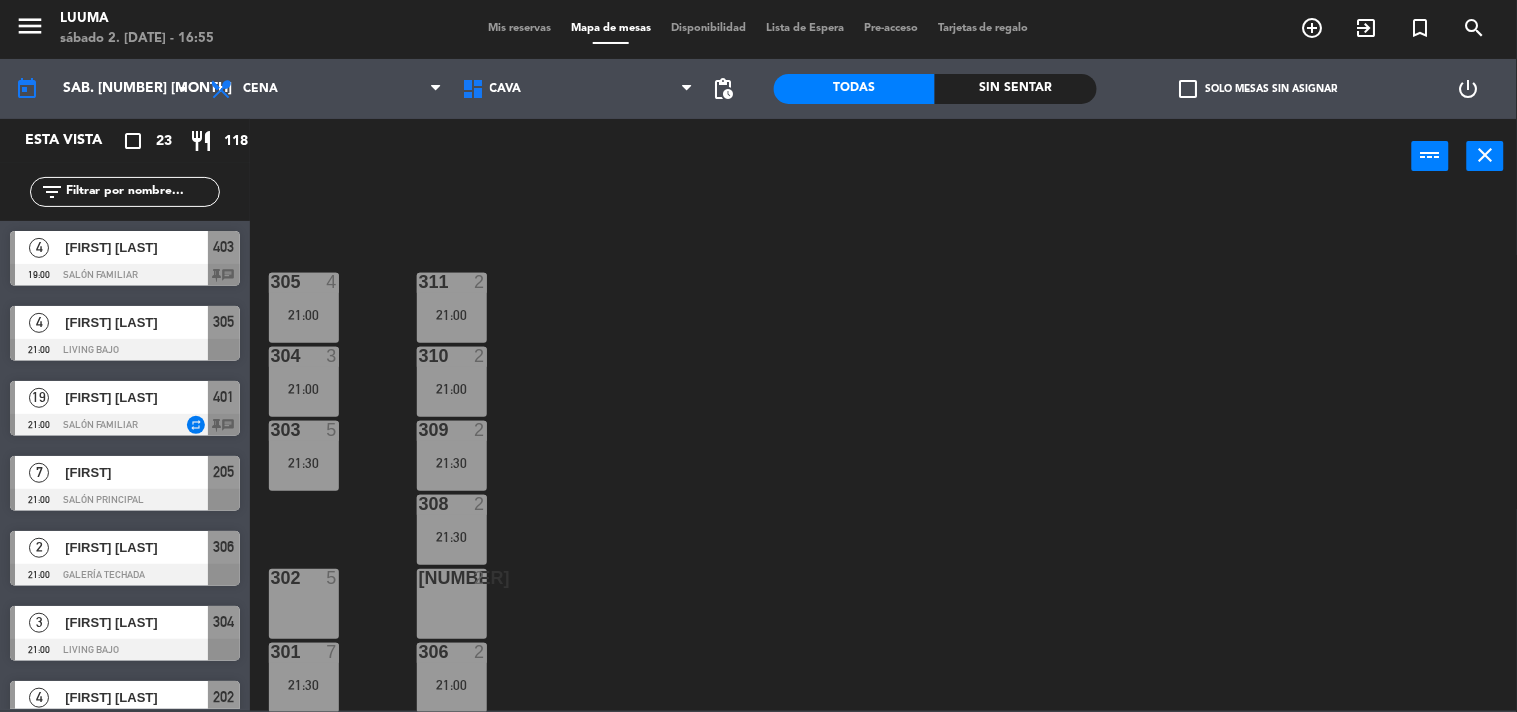 click on "7" at bounding box center [332, 652] 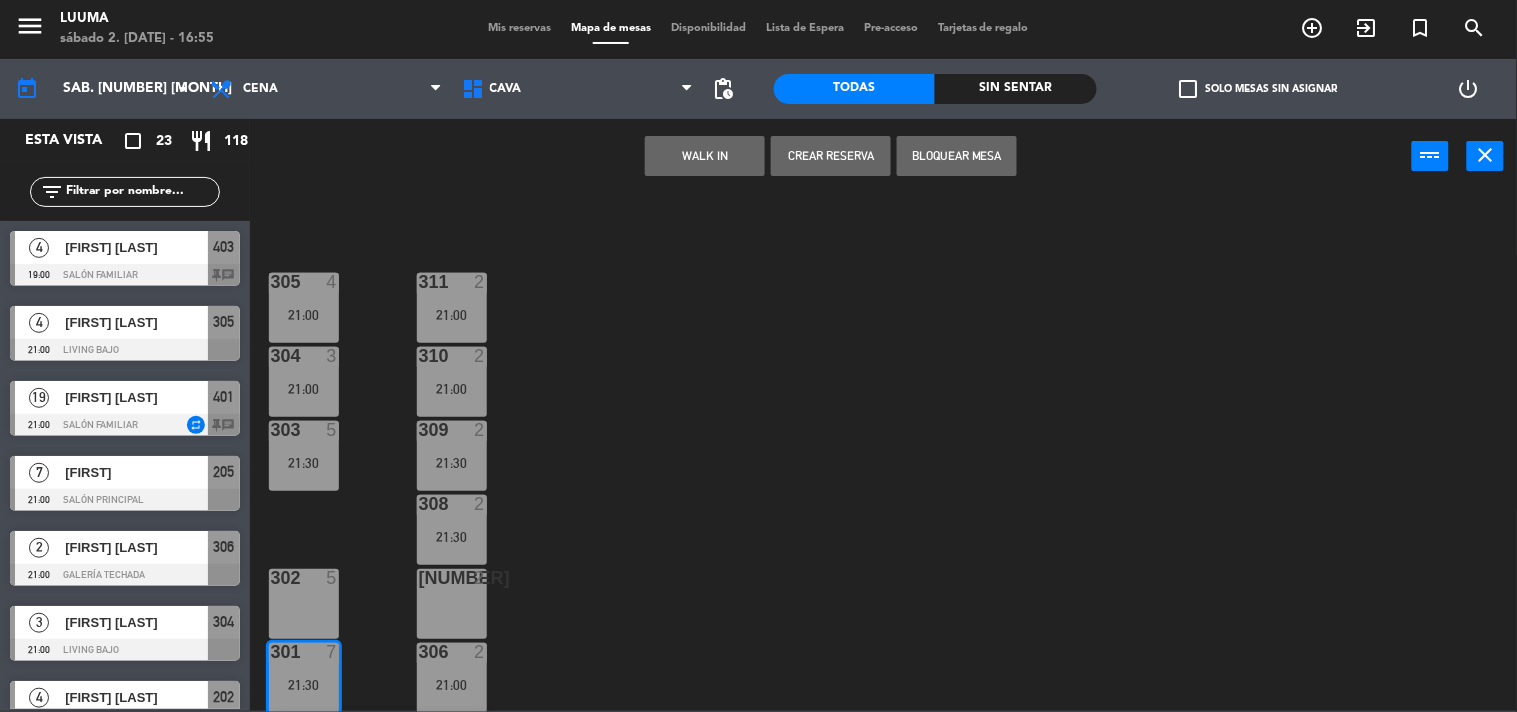 click on "7" at bounding box center [332, 652] 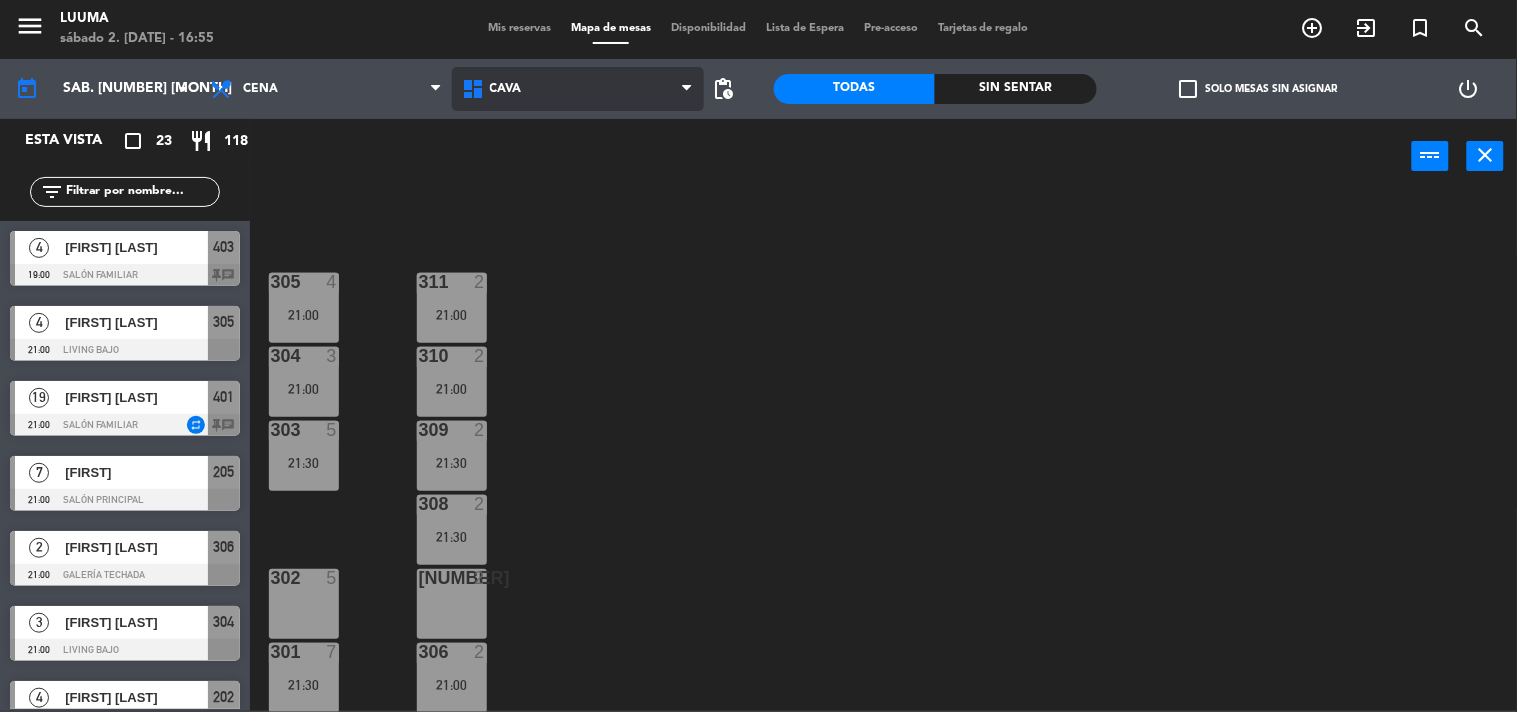 click on "Cava" at bounding box center (578, 89) 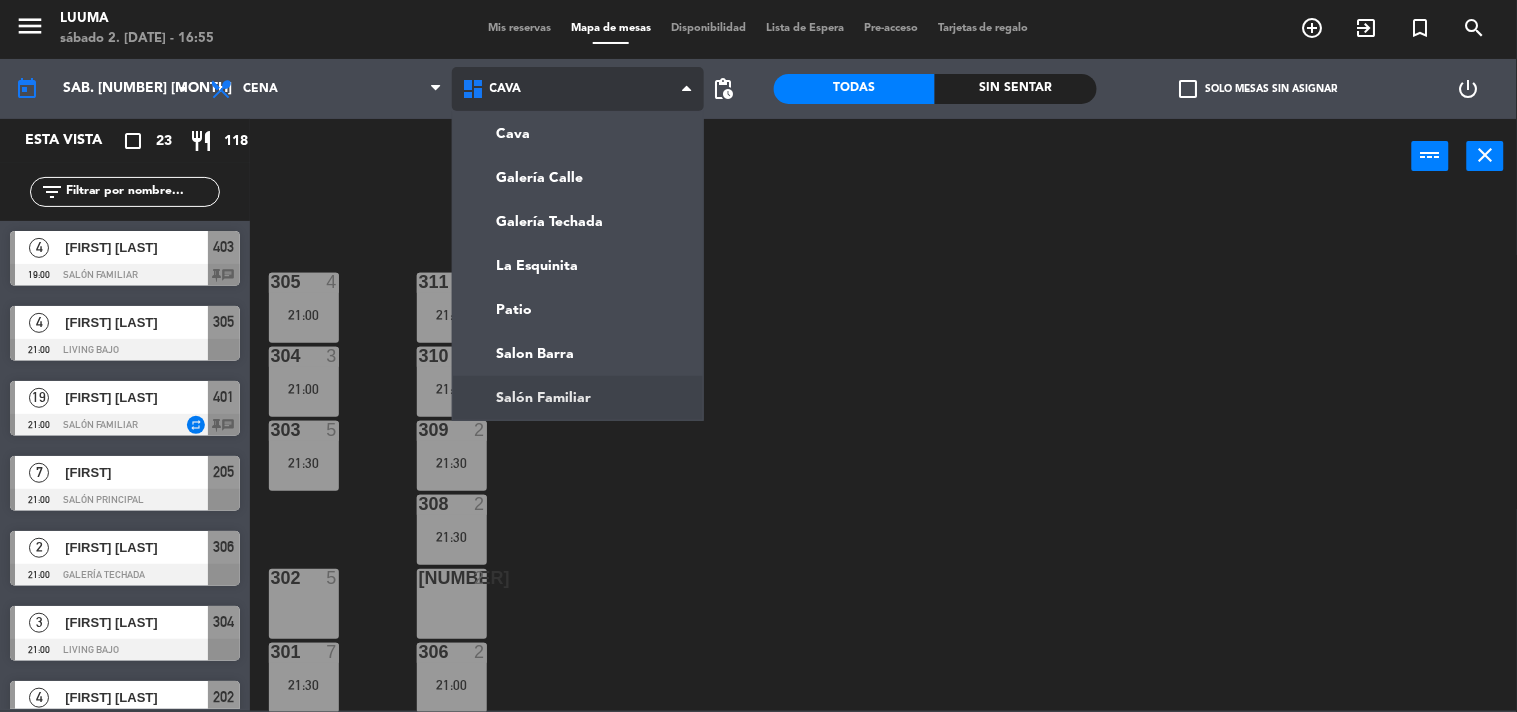 scroll, scrollTop: 0, scrollLeft: 0, axis: both 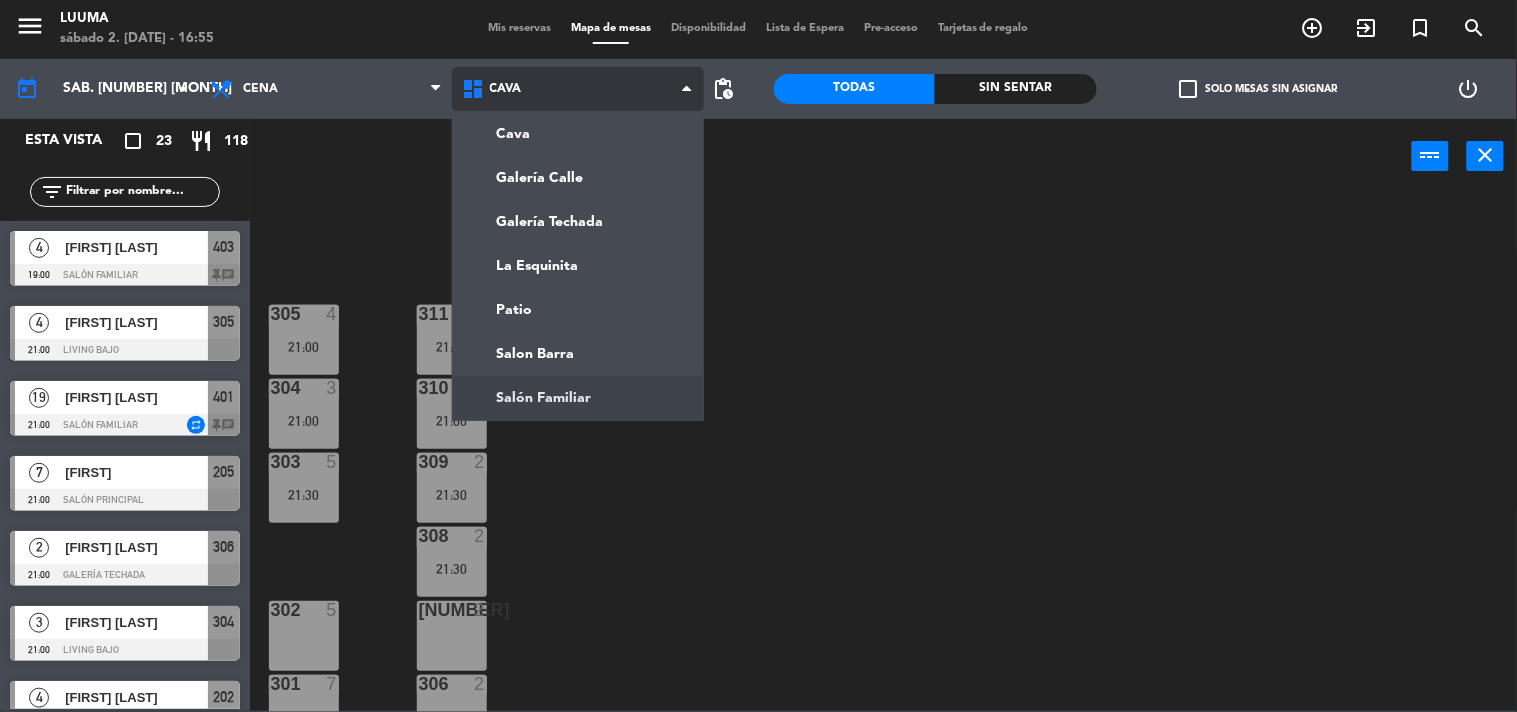 click on "menu  Luuma   [DAY] [NUMBER]. [MONTH] - [TIME]   Mis reservas   Mapa de mesas   Disponibilidad   Lista de Espera   Pre-acceso   Tarjetas de regalo  add_circle_outline exit_to_app turned_in_not search today    sáb. [NUMBER] [MONTH] arrow_drop_down  Almuerzo  Cena  Cena  Almuerzo  Cena  Cava   Galería Calle   Galería Techada   La Esquinita   Patio   Salon Barra   Salón Familiar   Cava   Cava   Galería Calle   Galería Techada   La Esquinita   Patio   Salon Barra   Salón Familiar  pending_actions  Todas  Sin sentar  check_box_outline_blank   Solo mesas sin asignar   power_settings_new   Esta vista   crop_square  [NUMBER]  restaurant  [NUMBER] filter_list  [NUMBER]   [FIRST] [LAST]   [TIME]   Salón Familiar  [NUMBER] chat  [NUMBER]   [FIRST] [LAST]   [TIME]   Living Bajo  [NUMBER]  [NUMBER]   [FIRST] [LAST]   [TIME]   Salón Familiar  repeat [NUMBER] chat  [NUMBER]   [FIRST]   [TIME]   Galería Techada  [NUMBER]  [NUMBER]   [FIRST] [LAST]   [TIME]   Living Bajo  [NUMBER]  [NUMBER]   [FIRST] [LAST]   [TIME]   Salón Principal  [NUMBER]  [NUMBER]  [TIME]  [NUMBER]" 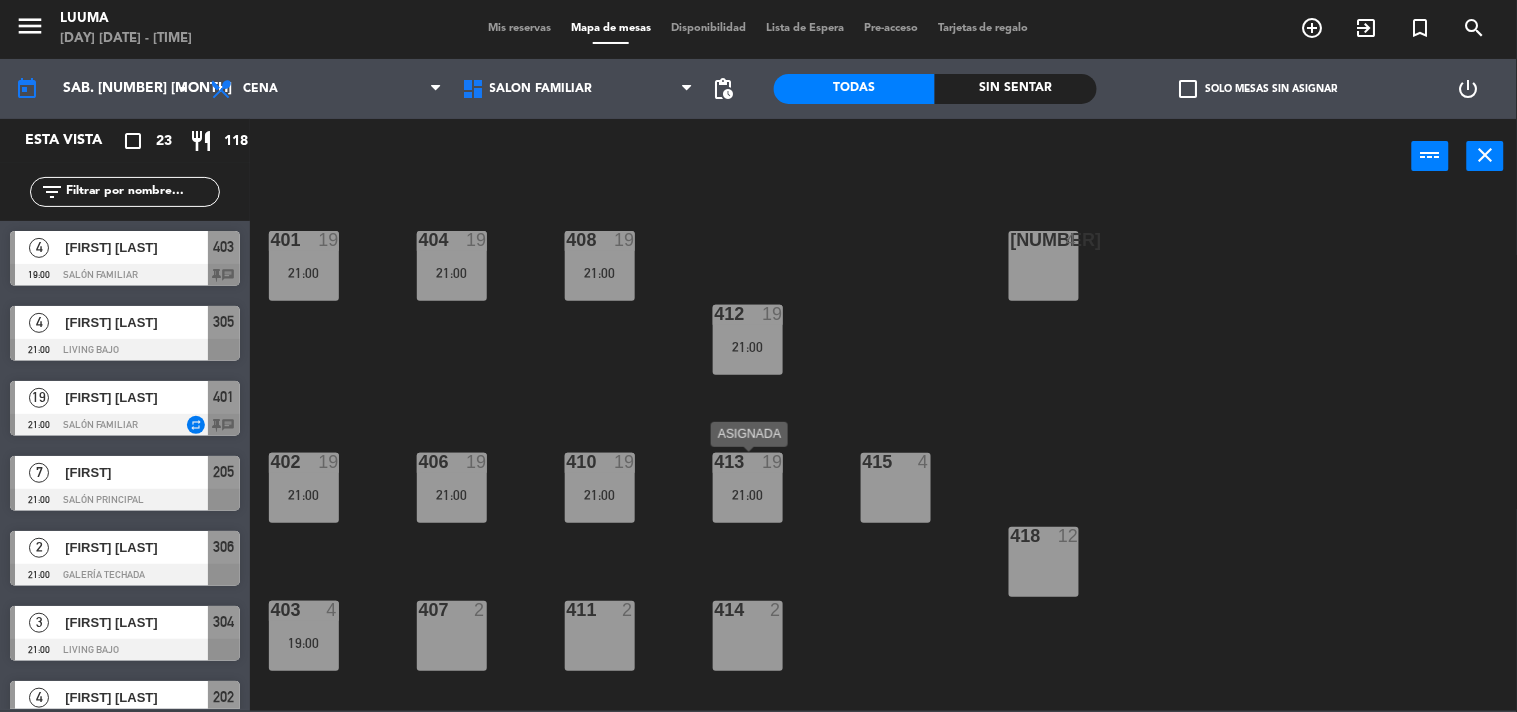 click on "413  19   21:00" at bounding box center [748, 488] 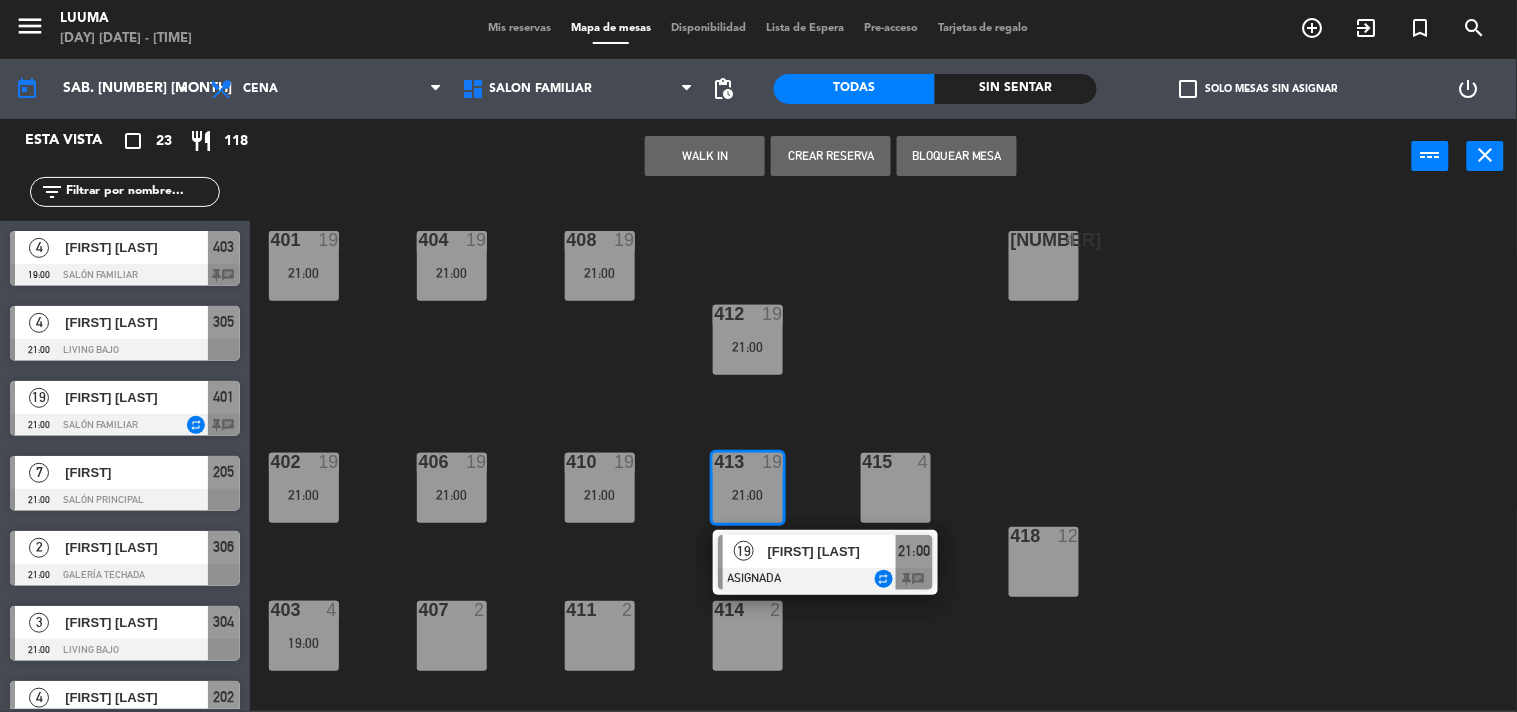 click on "413  19   21:00" at bounding box center (748, 488) 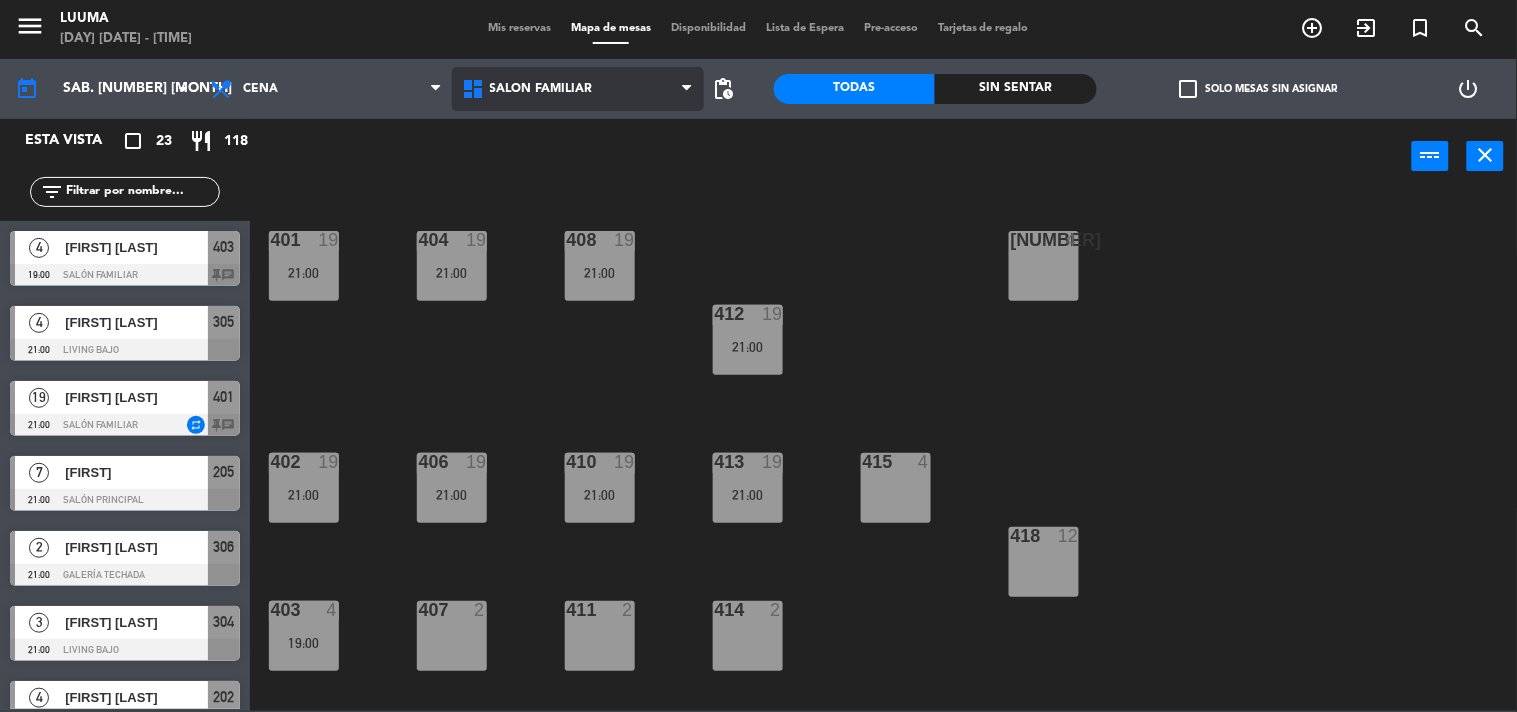 click on "Salón Familiar" at bounding box center (578, 89) 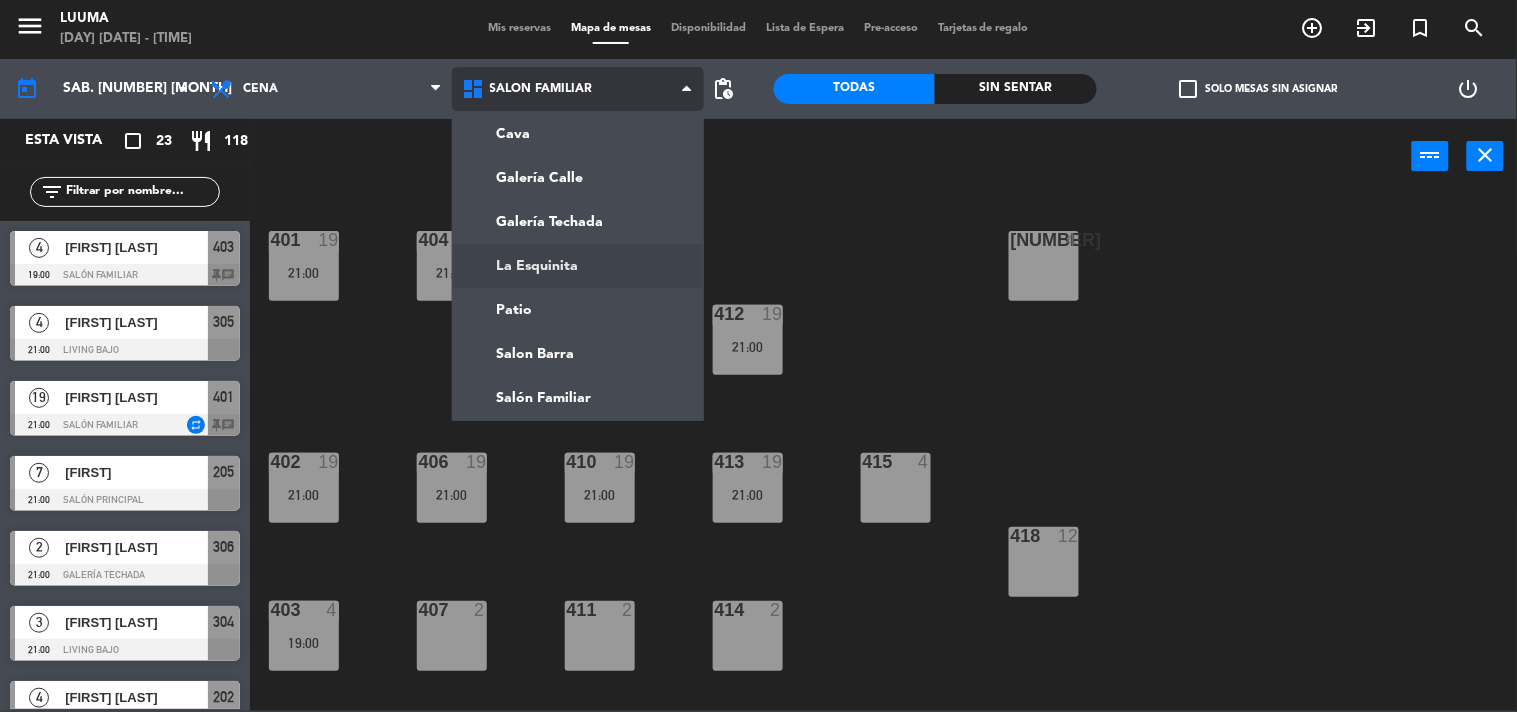 click on "menu  Luuma   sábado 2. agosto - 16:56   Mis reservas   Mapa de mesas   Disponibilidad   Lista de Espera   Pre-acceso   Tarjetas de regalo  add_circle_outline exit_to_app turned_in_not search today    sáb. 2 ago. arrow_drop_down  Almuerzo  Cena  Cena  Almuerzo  Cena  Cava   Galería Calle   Galería Techada   La Esquinita   Patio   Salon Barra   Salón Familiar   Salón Familiar   Cava   Galería Calle   Galería Techada   La Esquinita   Patio   Salon Barra   Salón Familiar  pending_actions  Todas  Sin sentar  check_box_outline_blank   Solo mesas sin asignar   power_settings_new   Esta vista   crop_square  23  restaurant  118 filter_list  4   [FIRST] [LAST]   19:00   Salón Familiar  403 chat  4   [FIRST] [LAST]   21:00   Living Bajo  305  19   [FIRST] [LAST]   21:00   Salón Familiar  repeat 401 chat  7   [FIRST]   21:00   Salón Principal  205  2   [FIRST] [LAST]   21:00   Galería Techada  306  3   [FIRST] [LAST]   21:00   Living Bajo  304  4   [FIRST] [LAST]   21:00   Salón Principal  202  8  214" 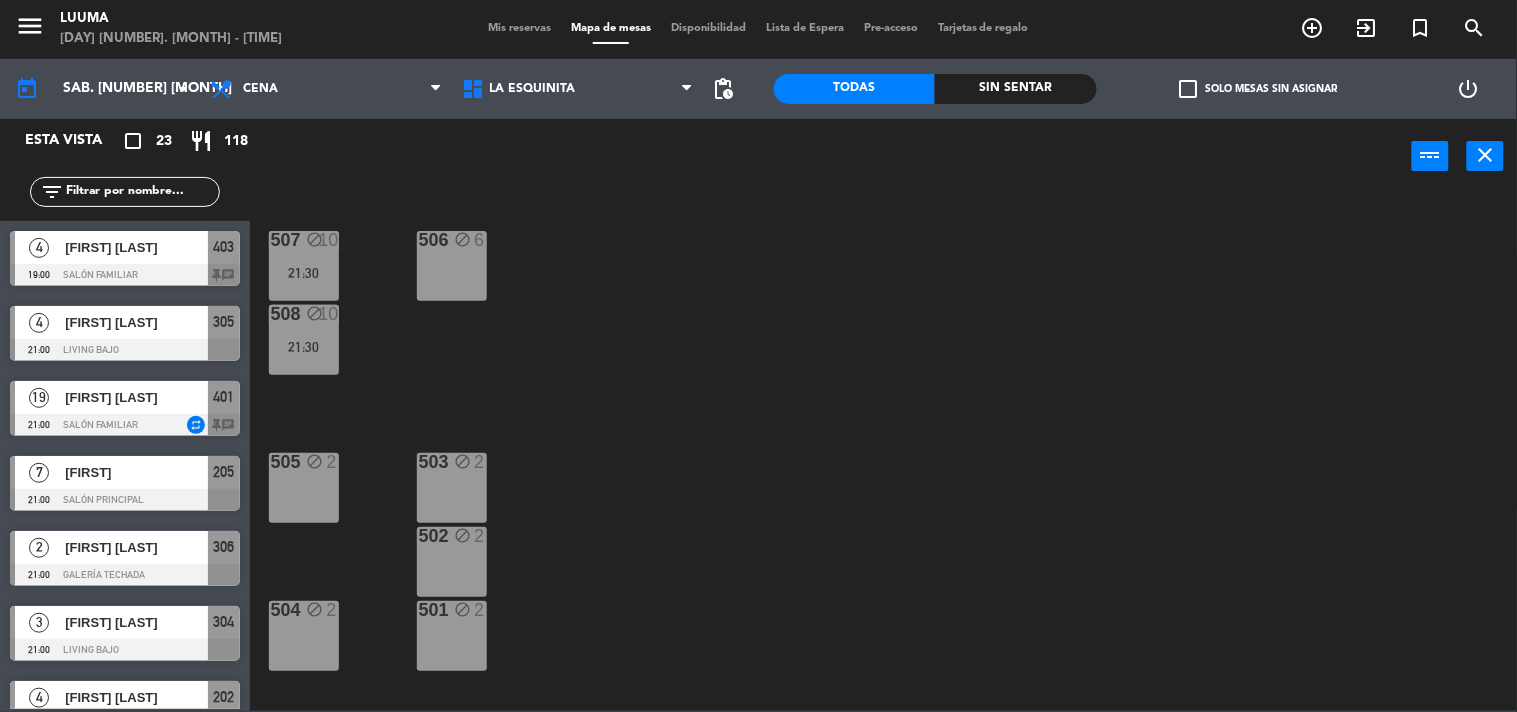 click on "507 block 10 21:30 506 block 6 508 block 10 21:30 505 block 2 503 block 2 502 block 2 504 block 2 501 block 2" 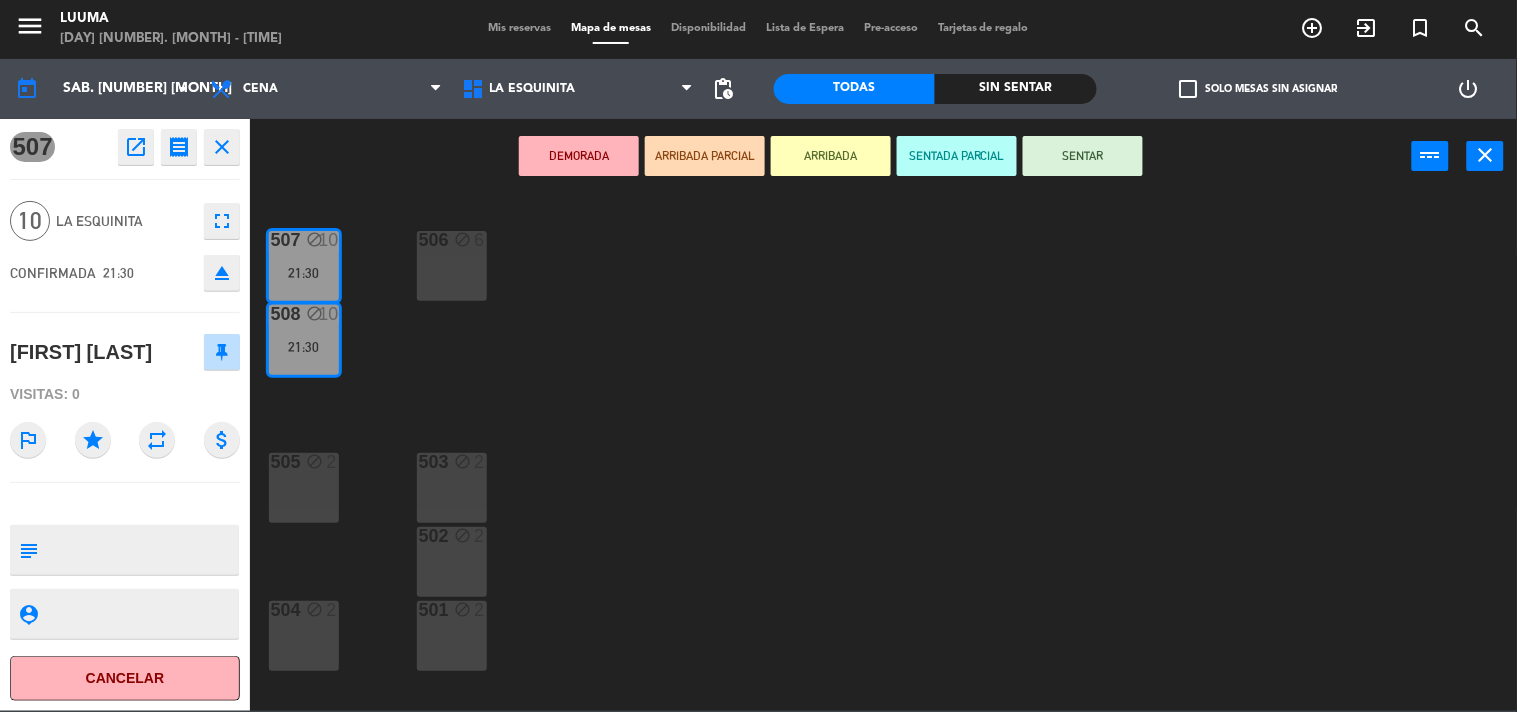 click on "507 block 10 21:30 506 block 6 508 block 10 21:30 505 block 2 503 block 2 502 block 2 504 block 2 501 block 2" 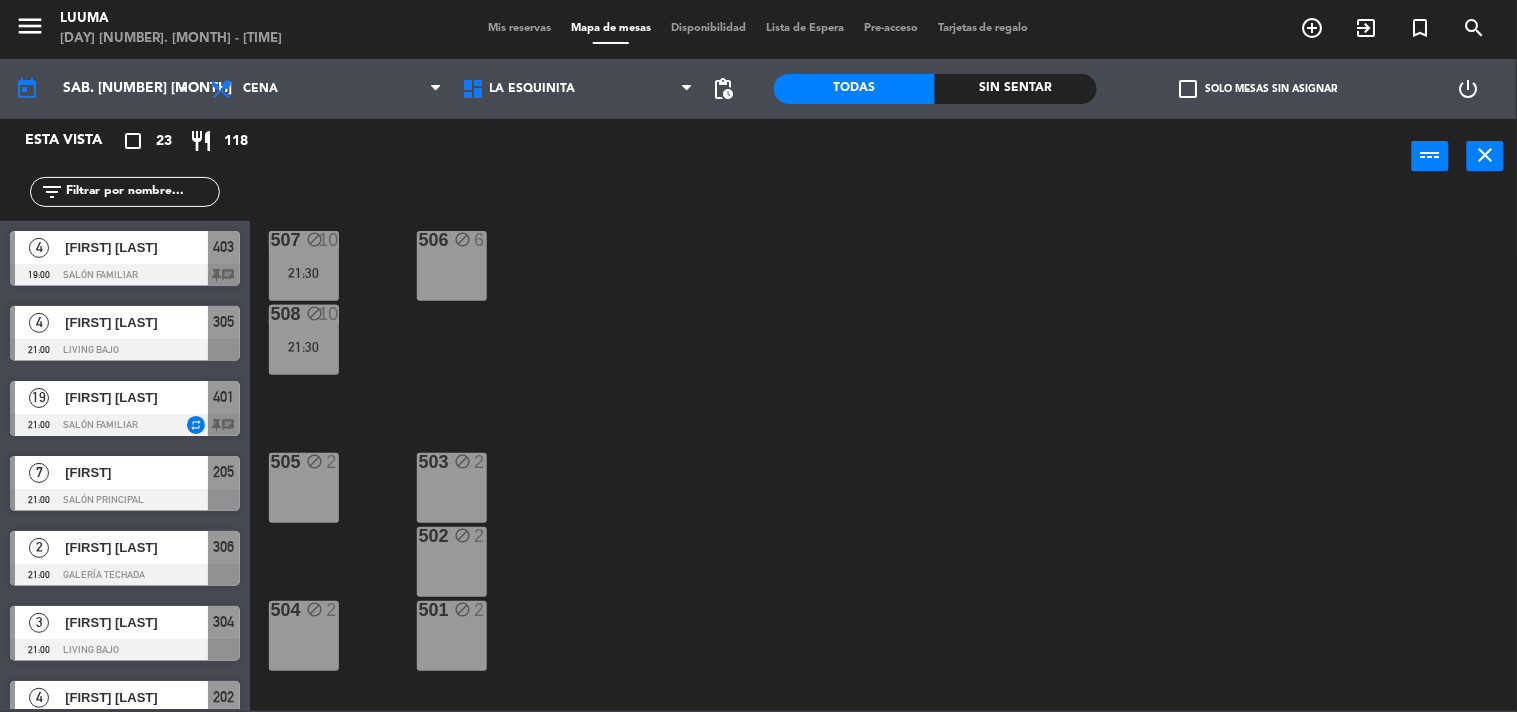 scroll, scrollTop: 1, scrollLeft: 0, axis: vertical 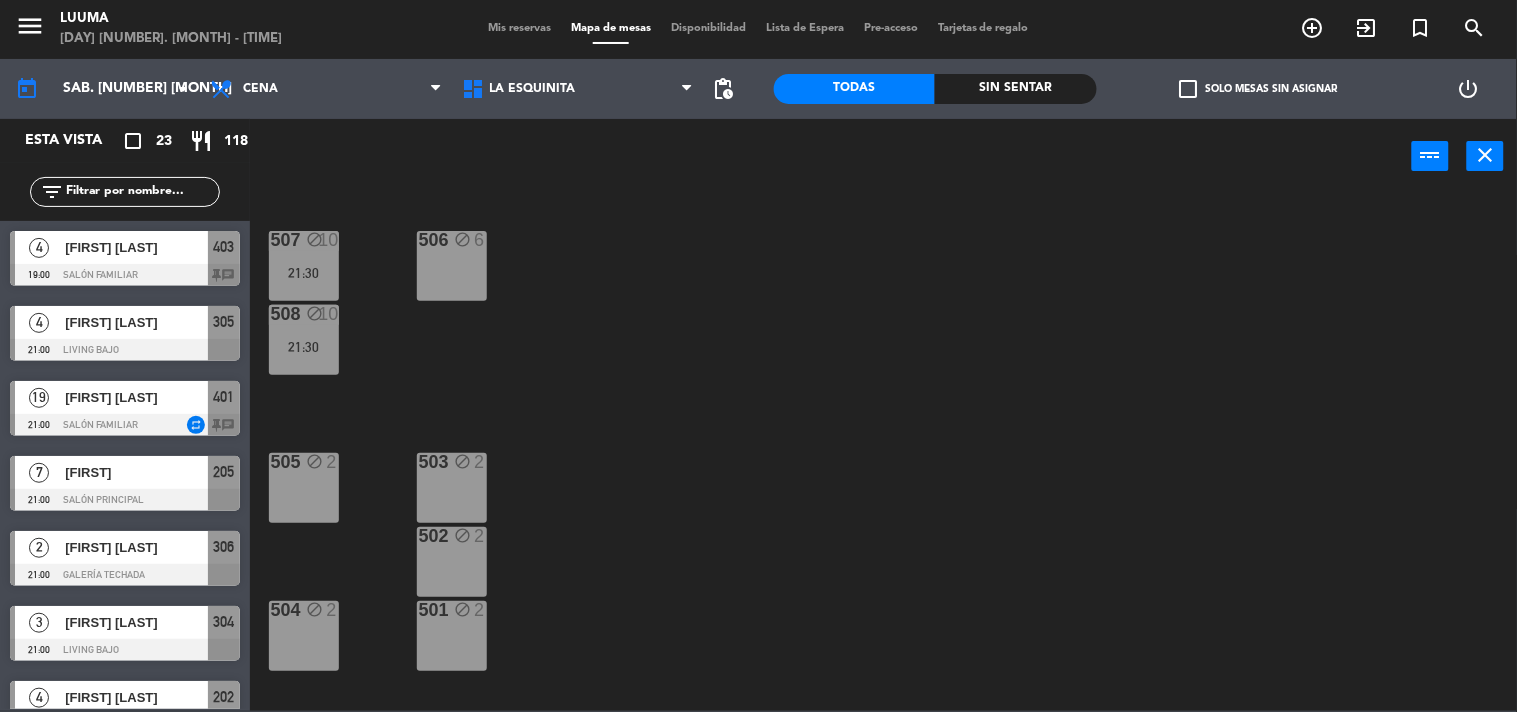 click on "Mis reservas" at bounding box center [519, 28] 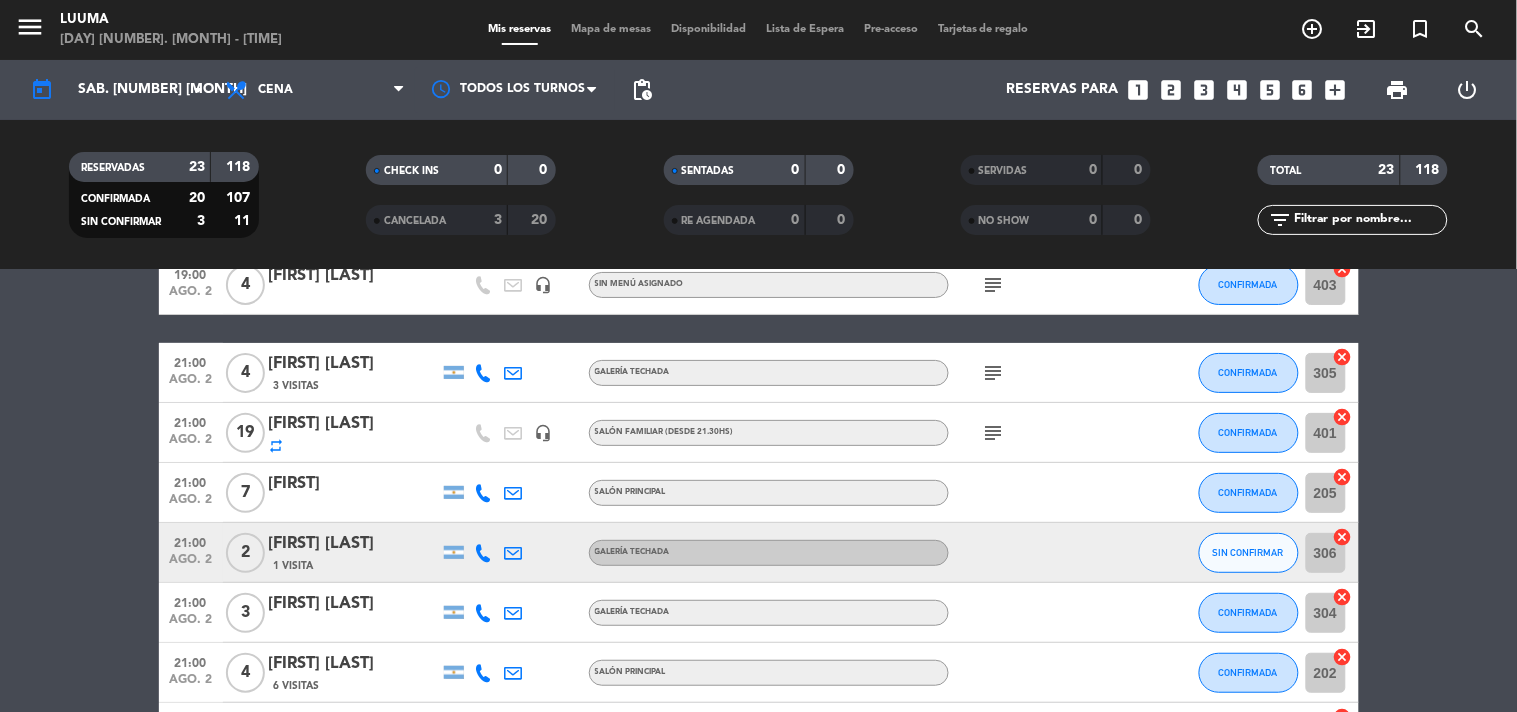 scroll, scrollTop: 111, scrollLeft: 0, axis: vertical 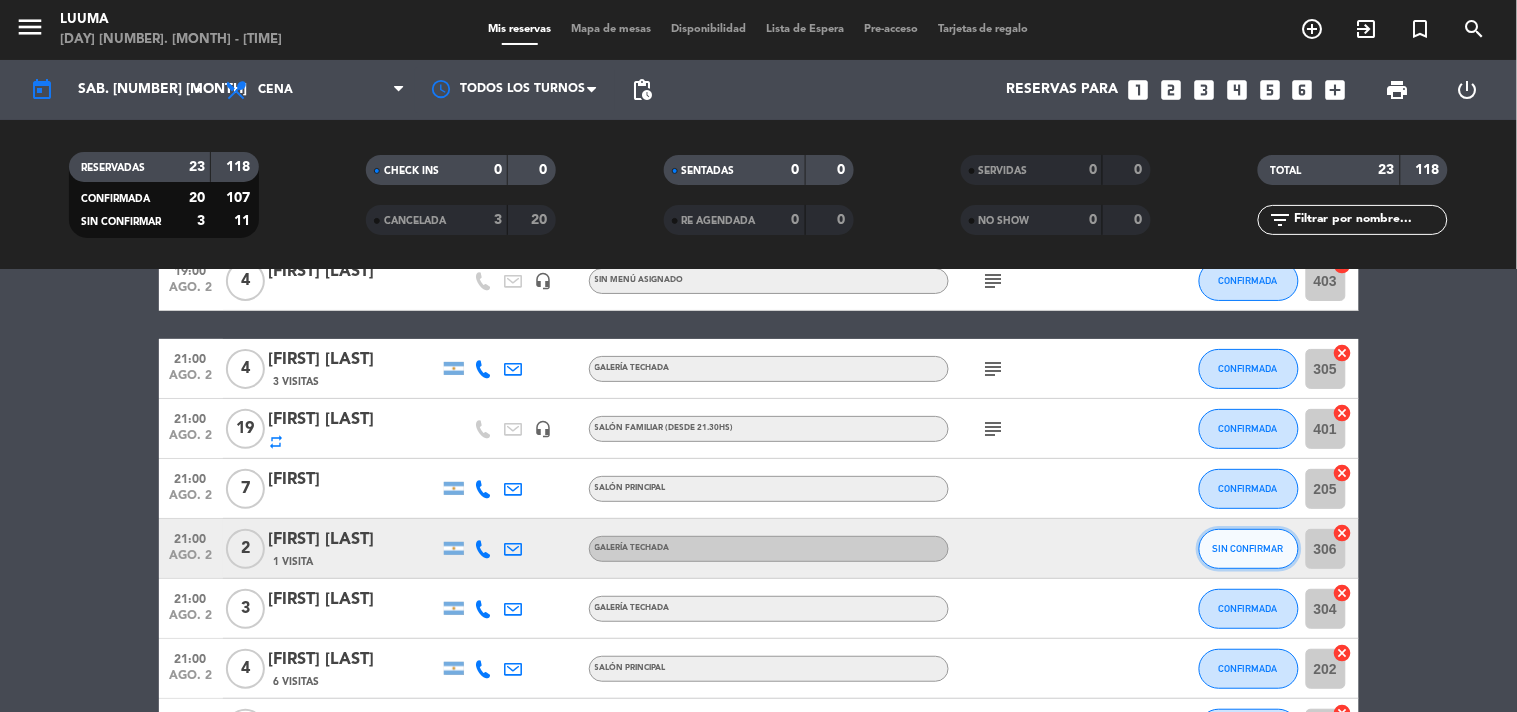 click on "SIN CONFIRMAR" 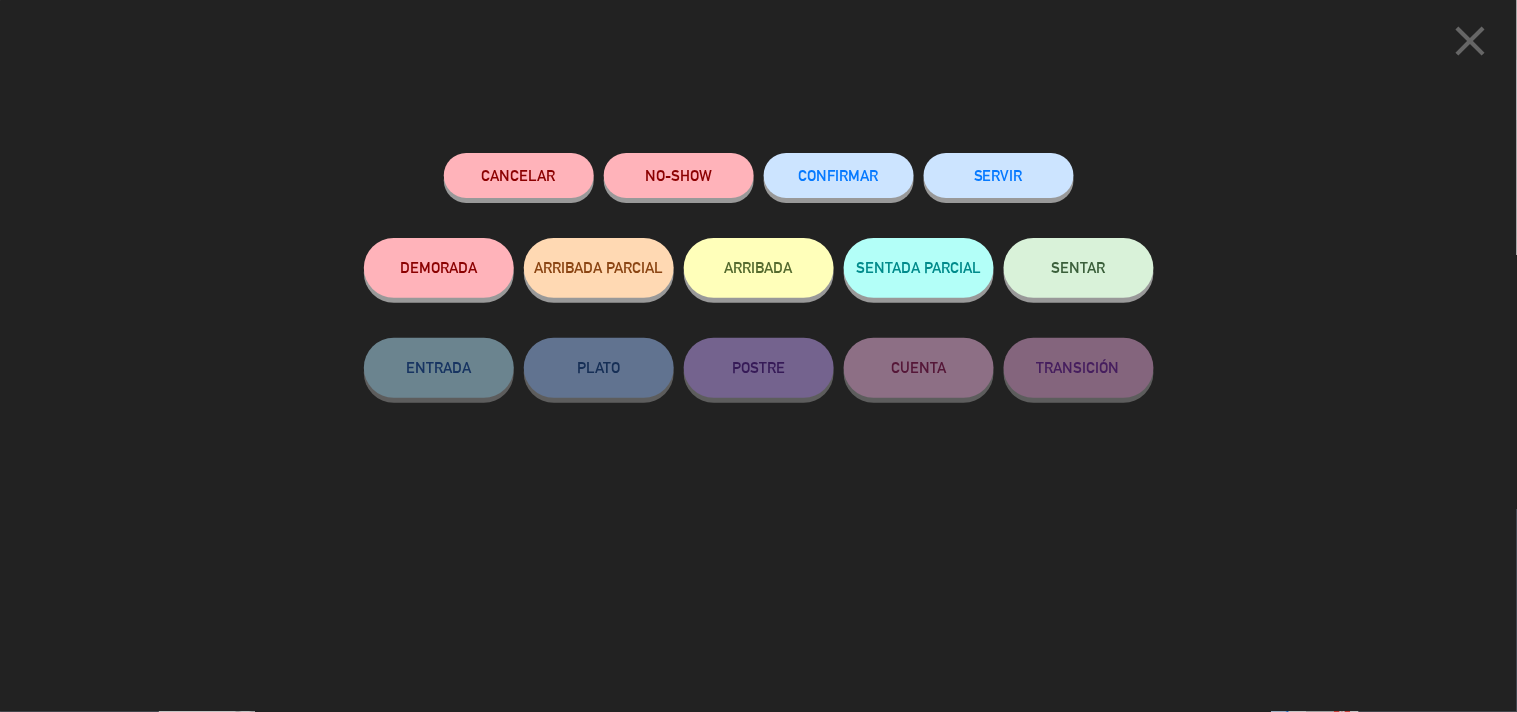 click on "CONFIRMAR" 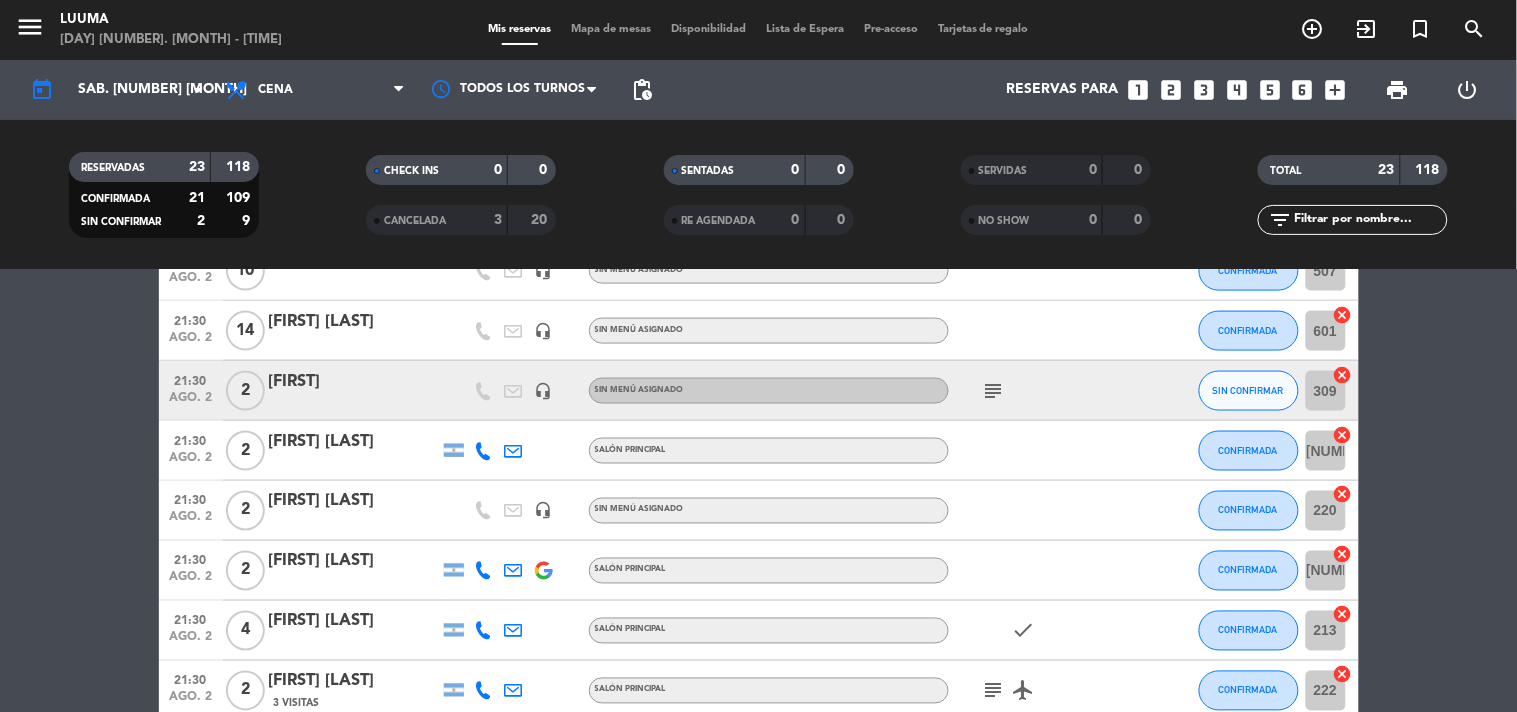 scroll, scrollTop: 666, scrollLeft: 0, axis: vertical 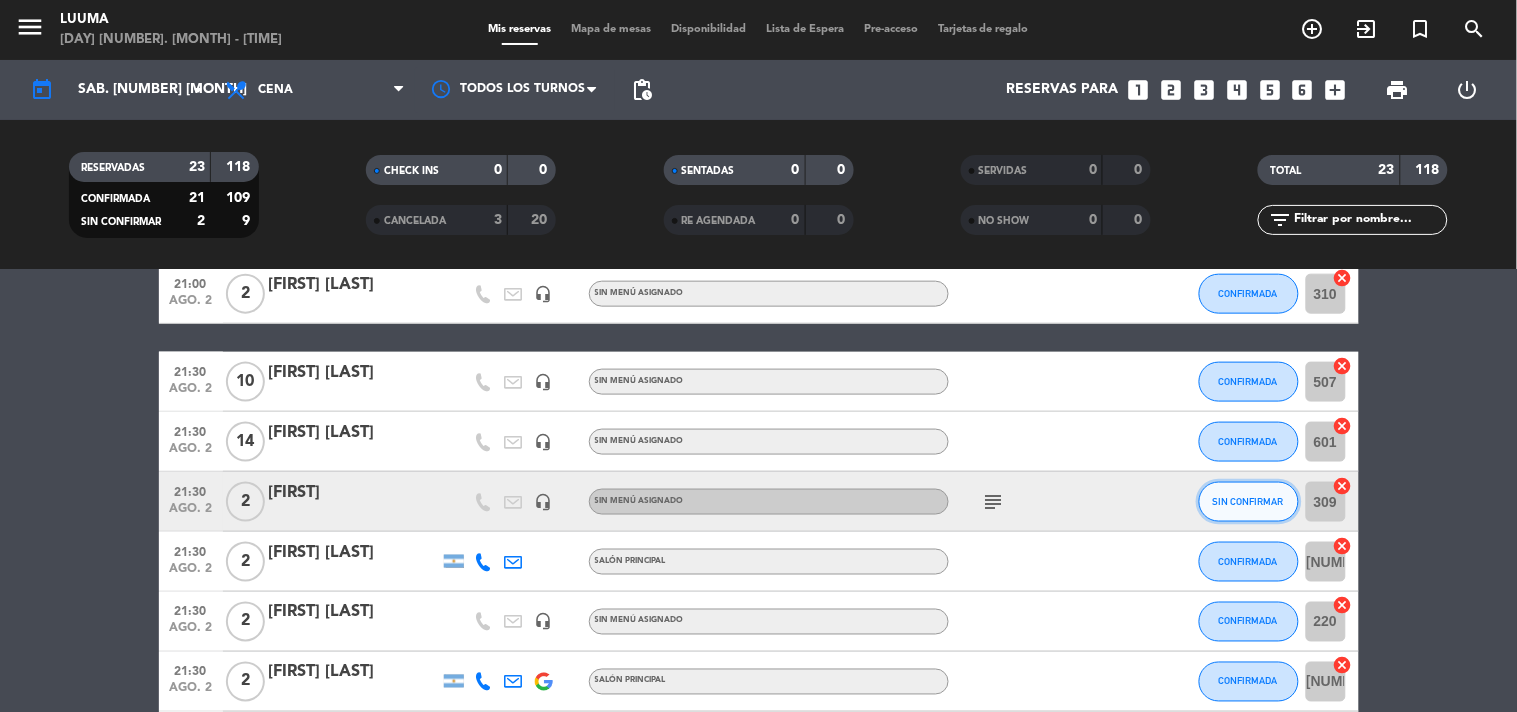 click on "SIN CONFIRMAR" 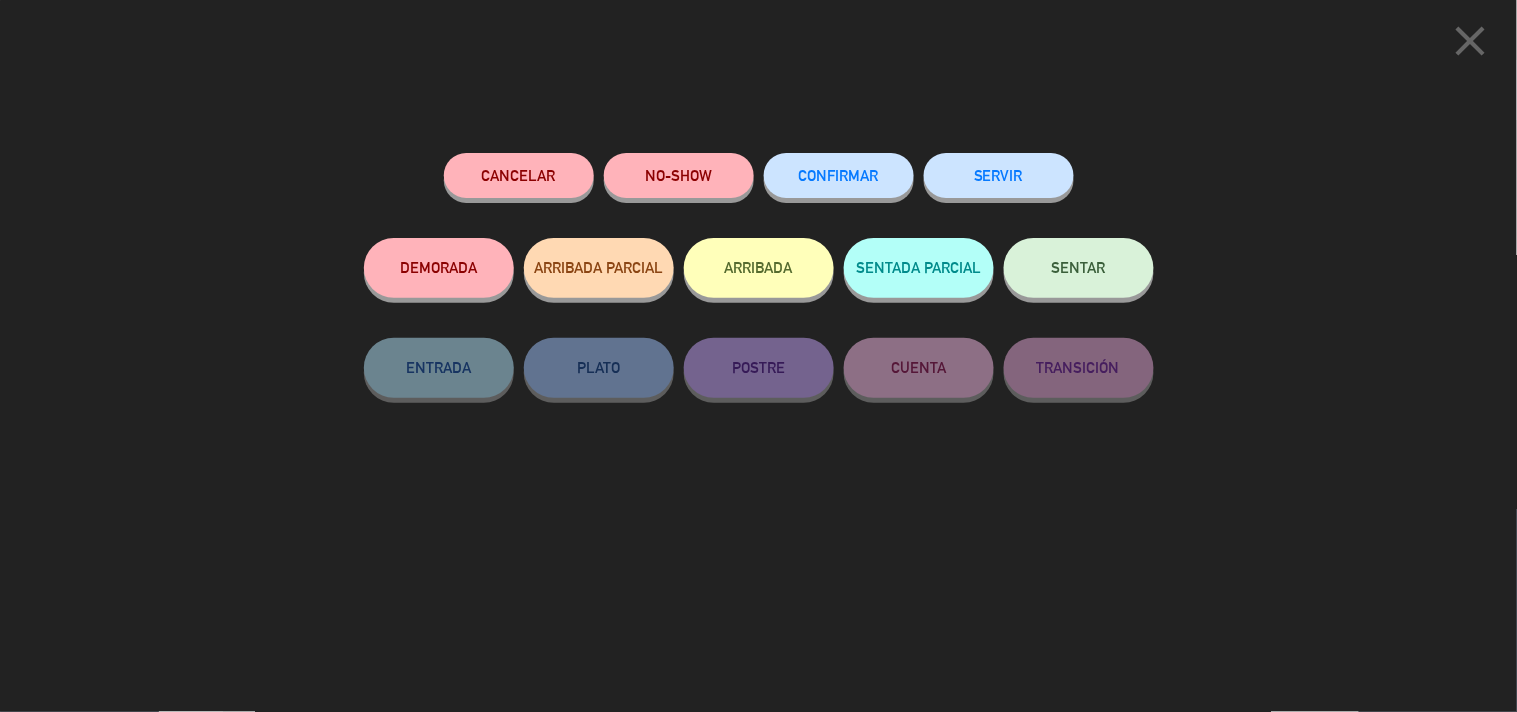 click on "CONFIRMAR" 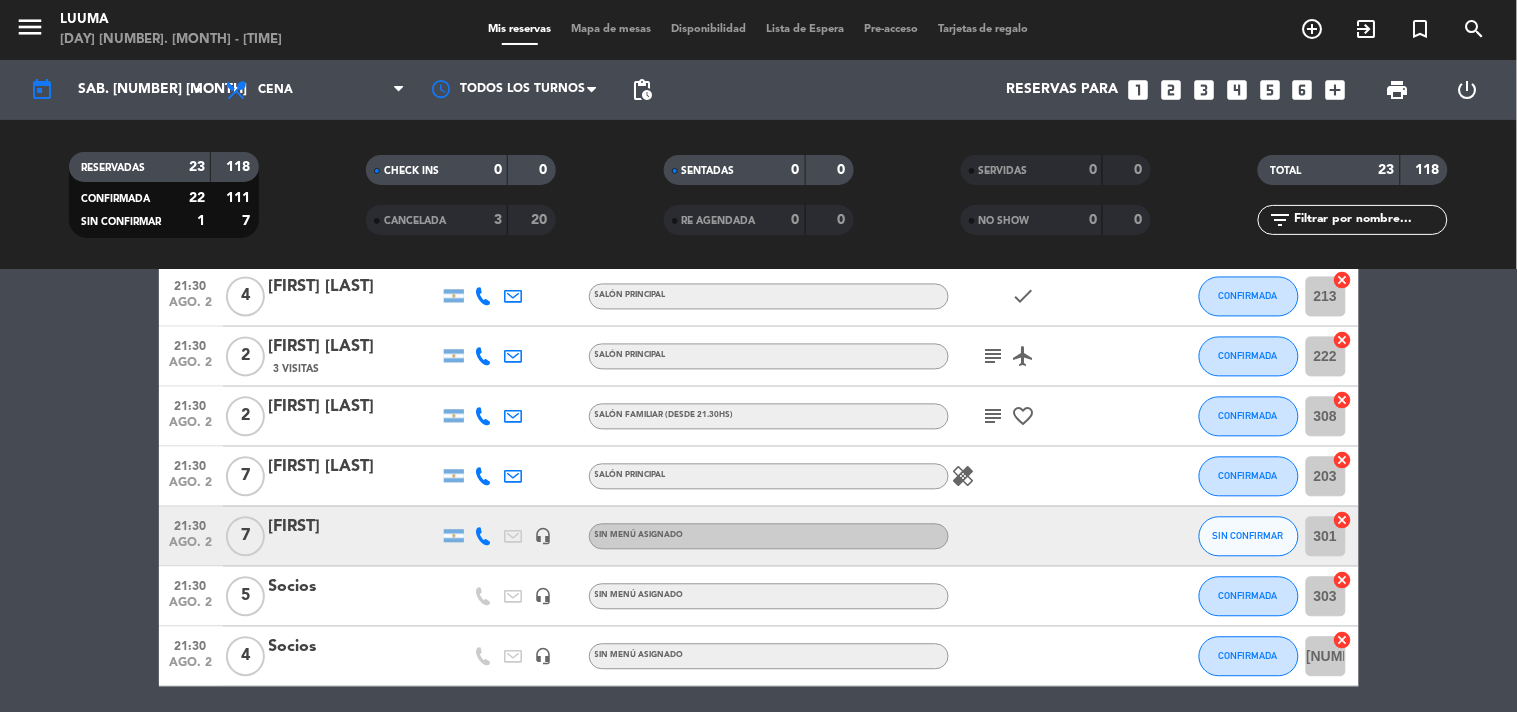 scroll, scrollTop: 1185, scrollLeft: 0, axis: vertical 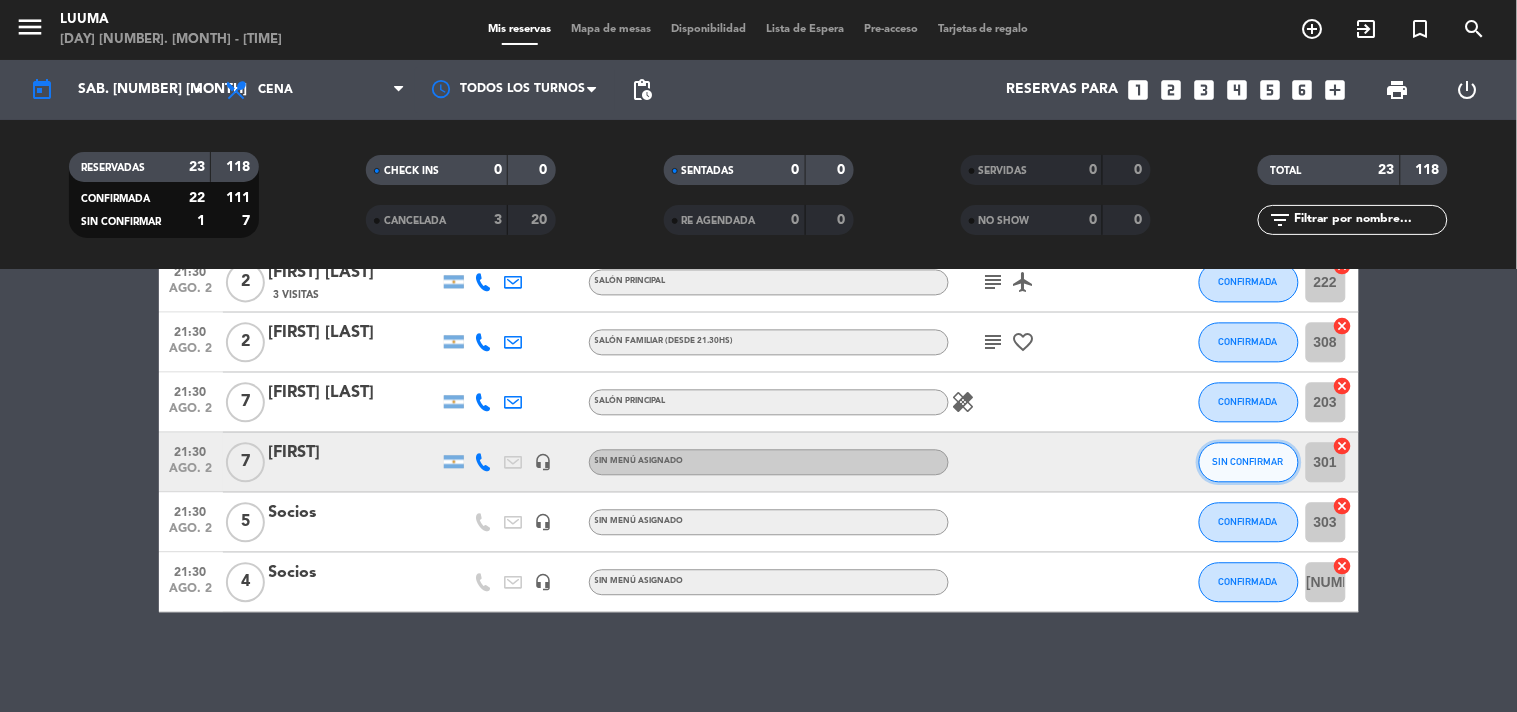 click on "SIN CONFIRMAR" 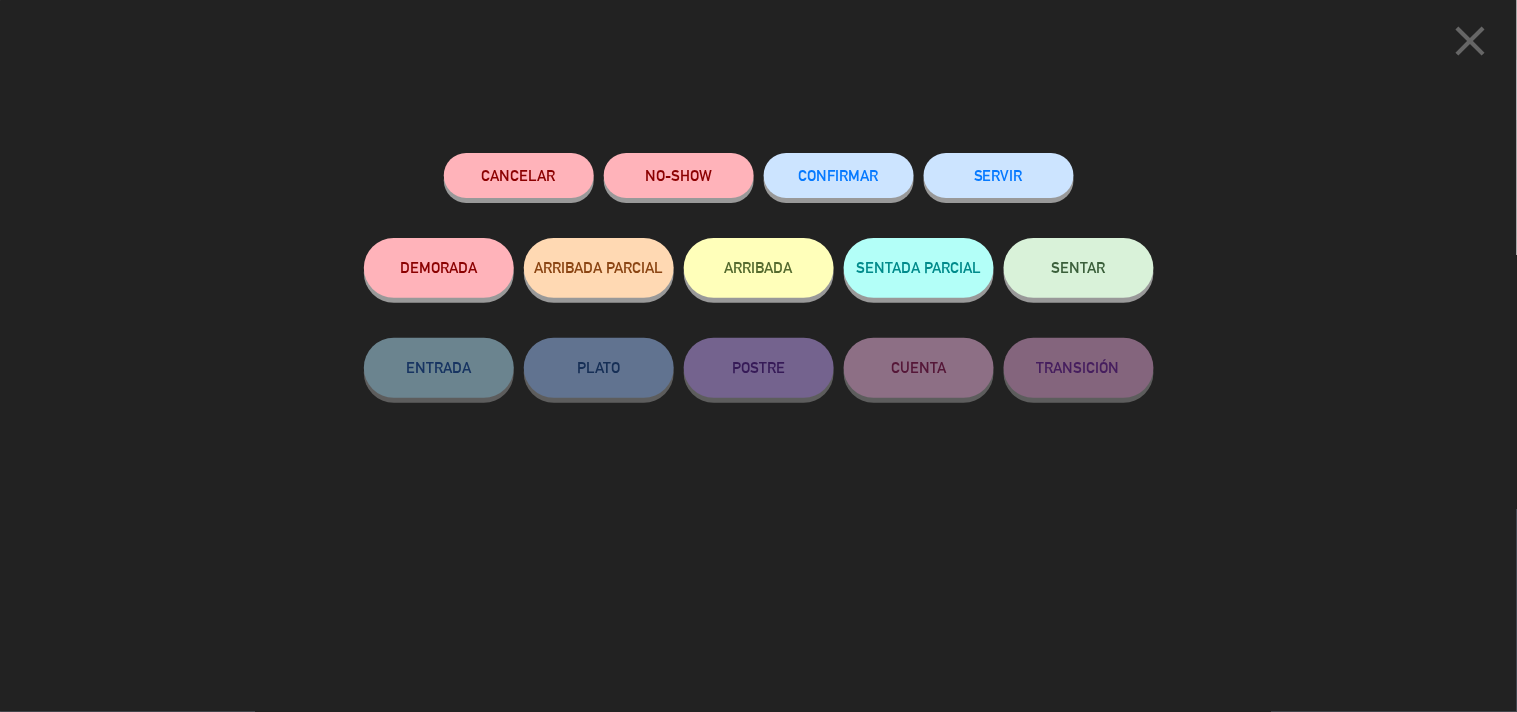 click on "CONFIRMAR" 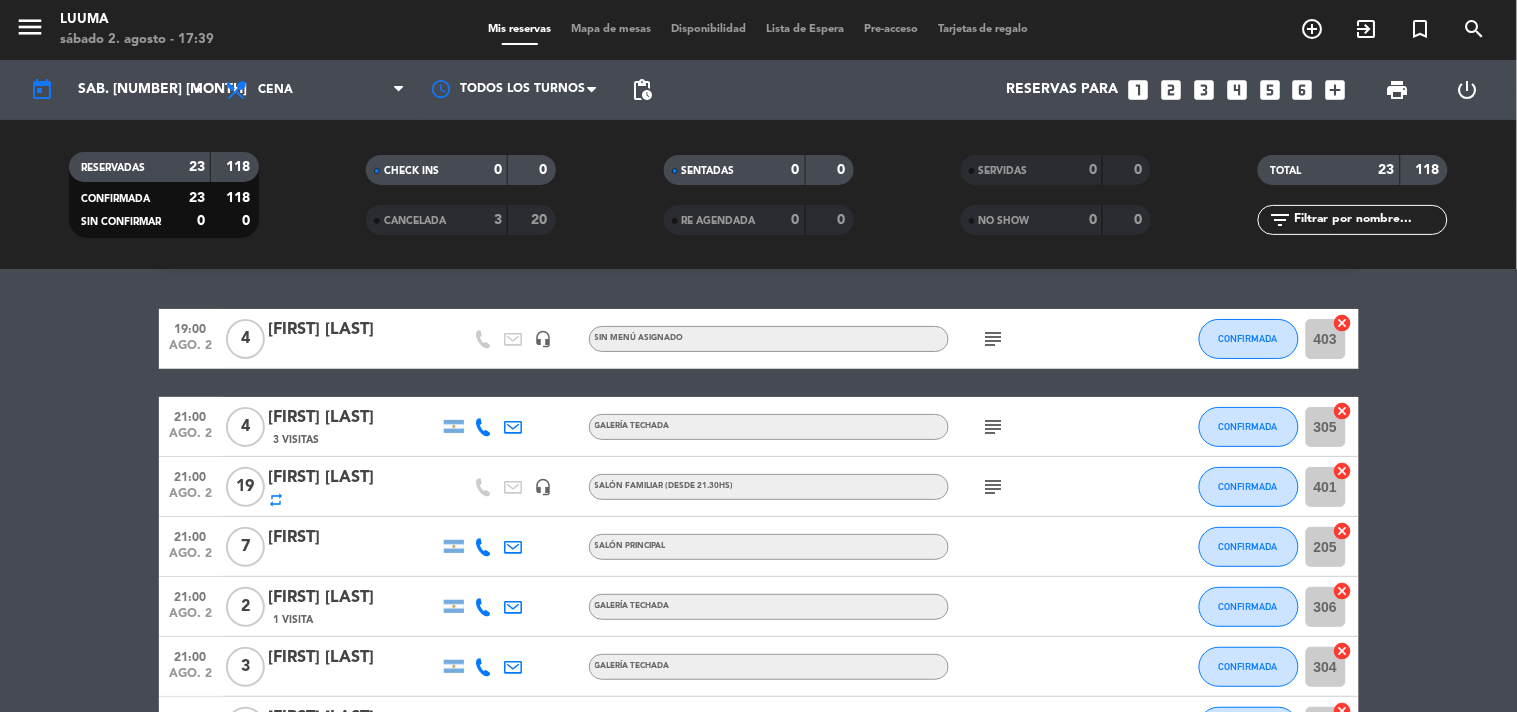 scroll, scrollTop: 0, scrollLeft: 0, axis: both 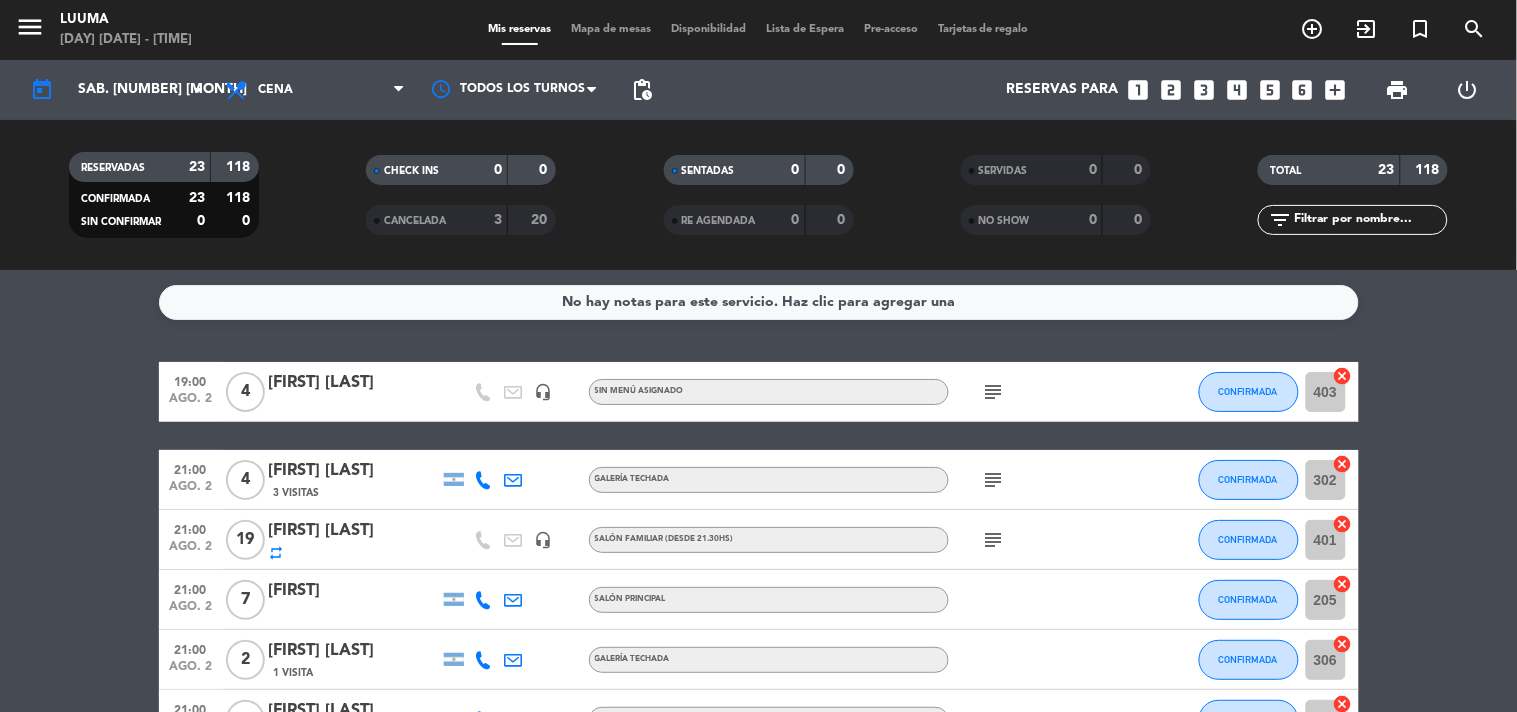 click on "menu  Luuma   [DAY] [NUMBER]. [MONTH] - [TIME]   Mis reservas   Mapa de mesas   Disponibilidad   Lista de Espera   Pre-acceso   Tarjetas de regalo  add_circle_outline exit_to_app turned_in_not search" 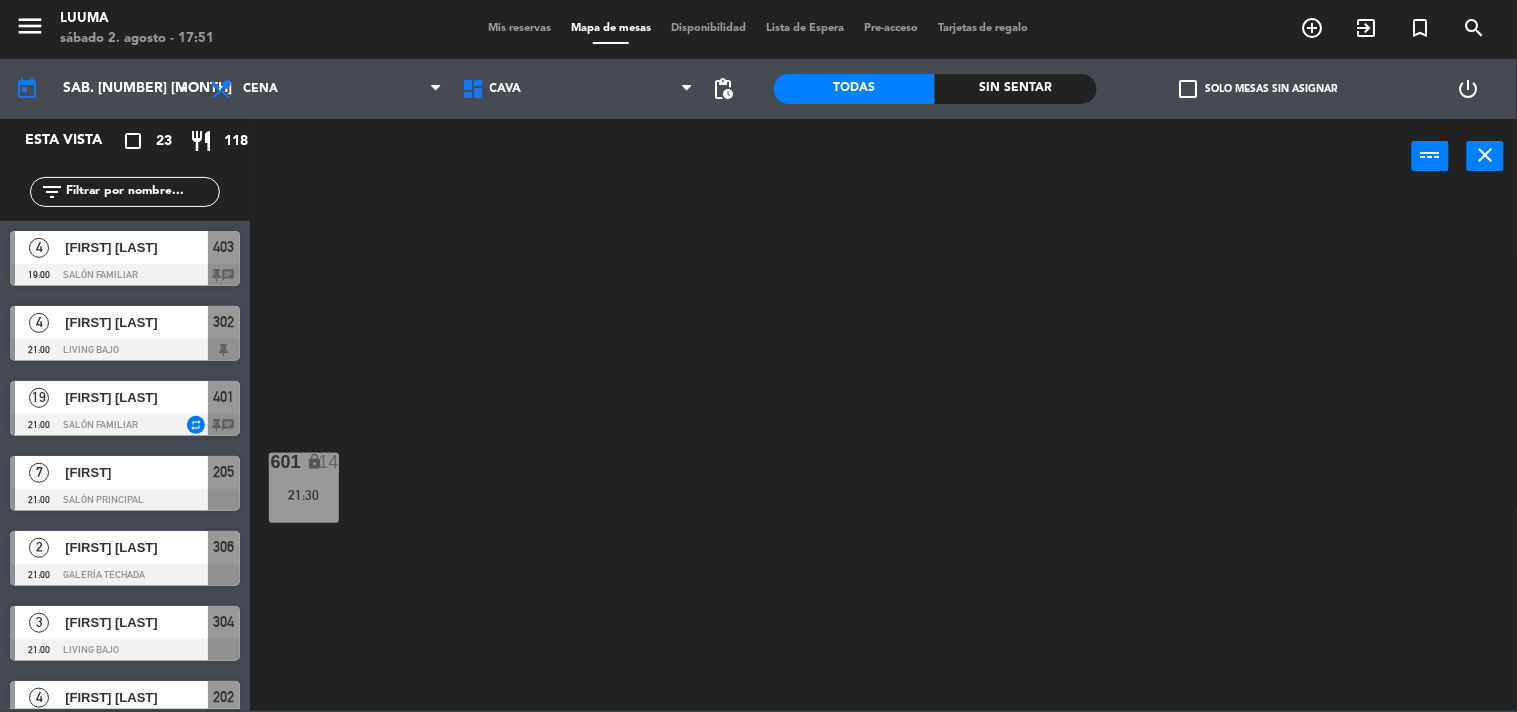click on "[FIRST] [LAST]" at bounding box center [136, 322] 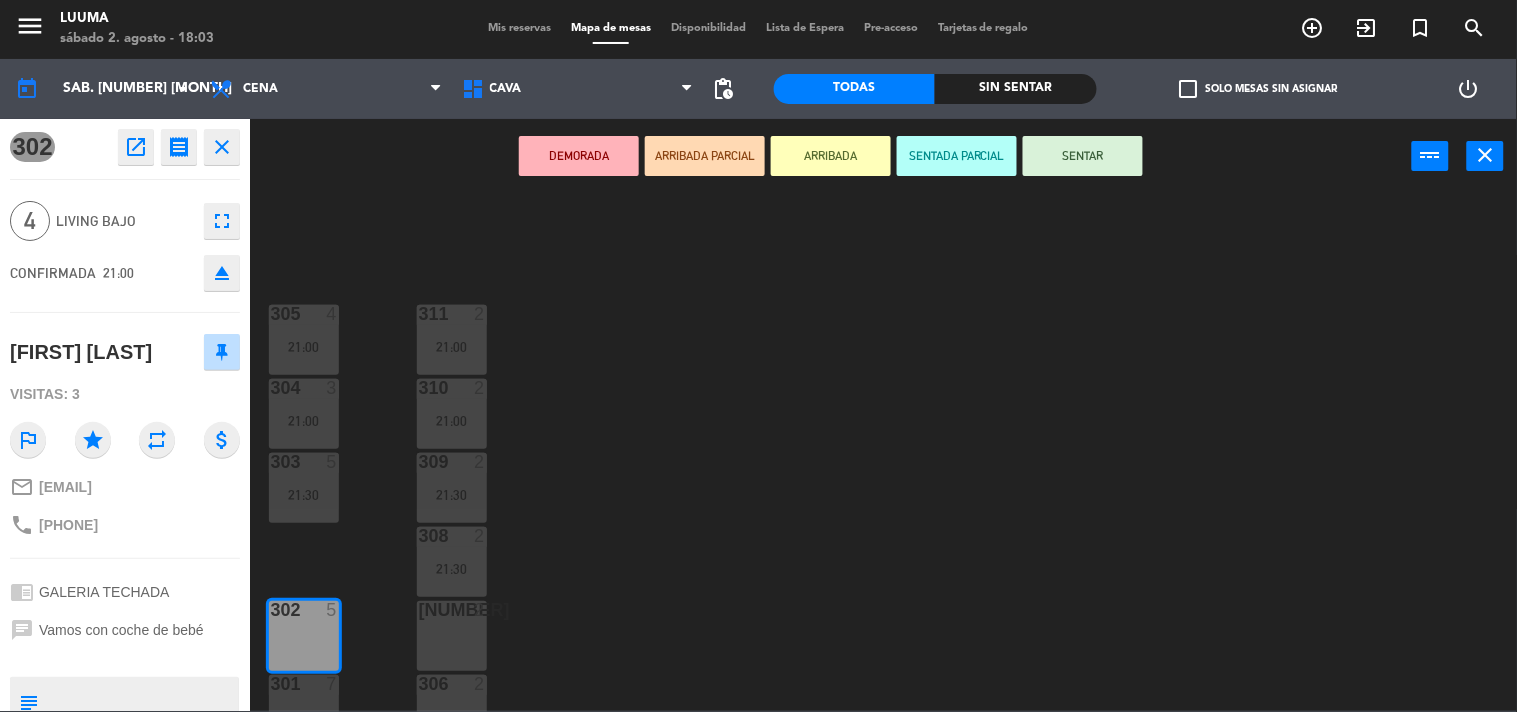 click on "305 4 21:00 311 2 21:00 304 3 21:00 310 2 21:00 303 5 21:30 309 2 21:30 308 2 21:30 302 5 307 2 306 2 21:00 301 7 21:30" 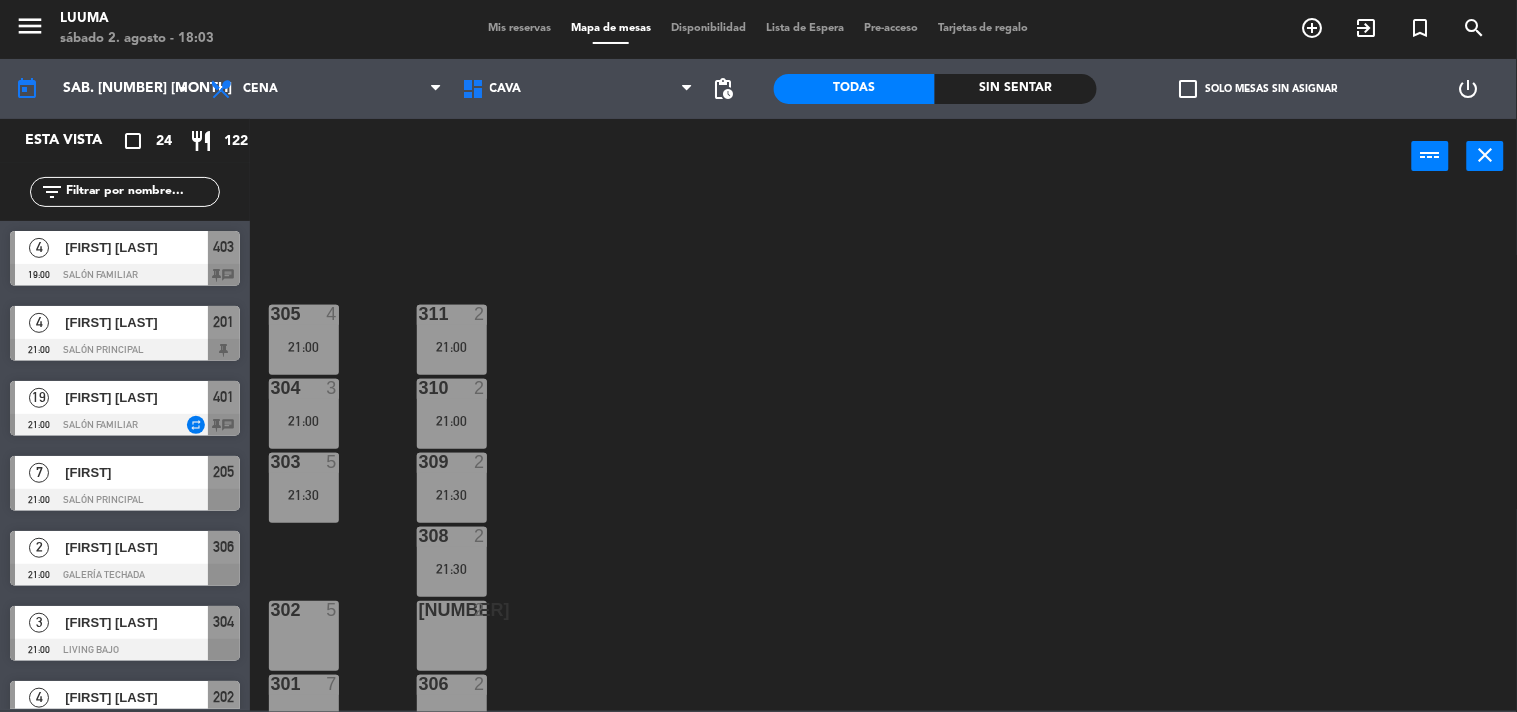 click on "Mis reservas" at bounding box center [519, 28] 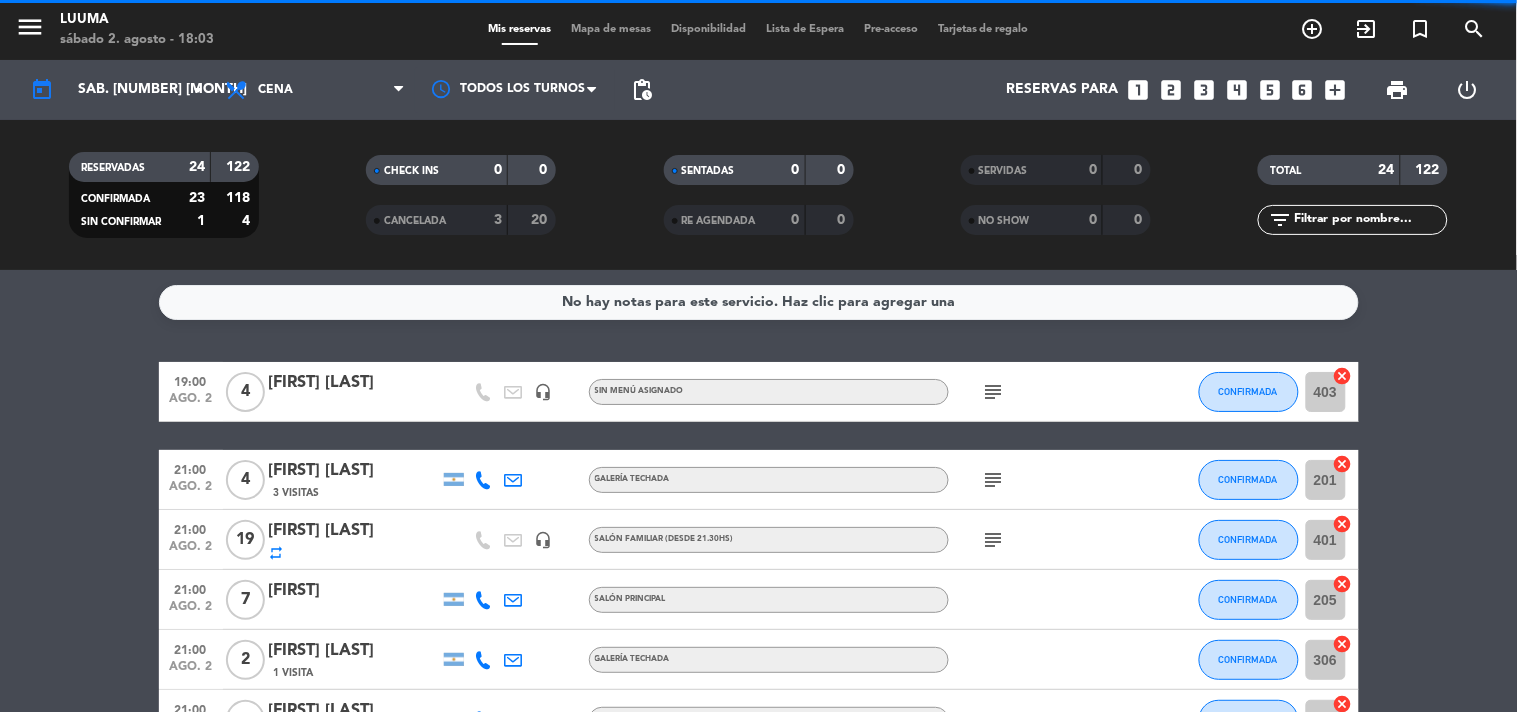 click on "Mapa de mesas" at bounding box center [611, 29] 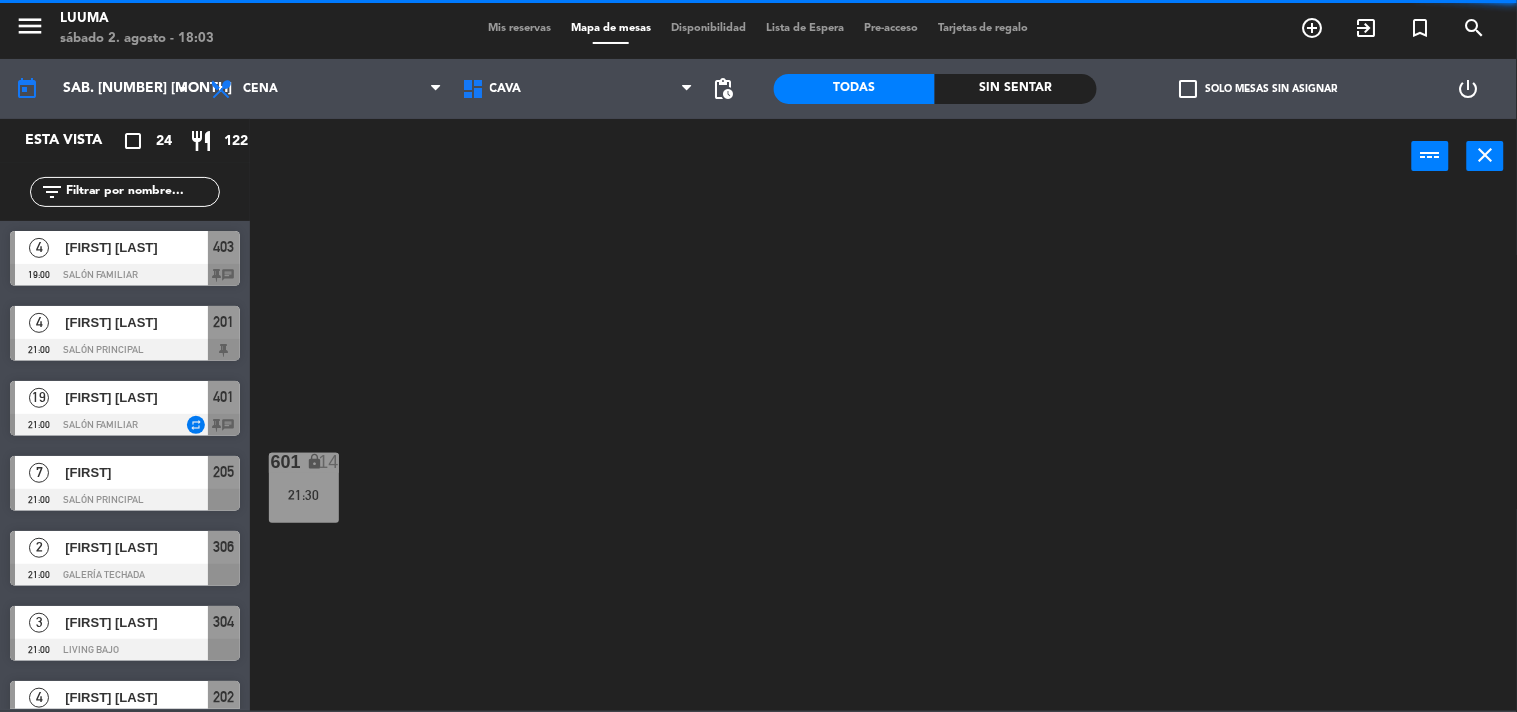 click on "Cava" at bounding box center (578, 89) 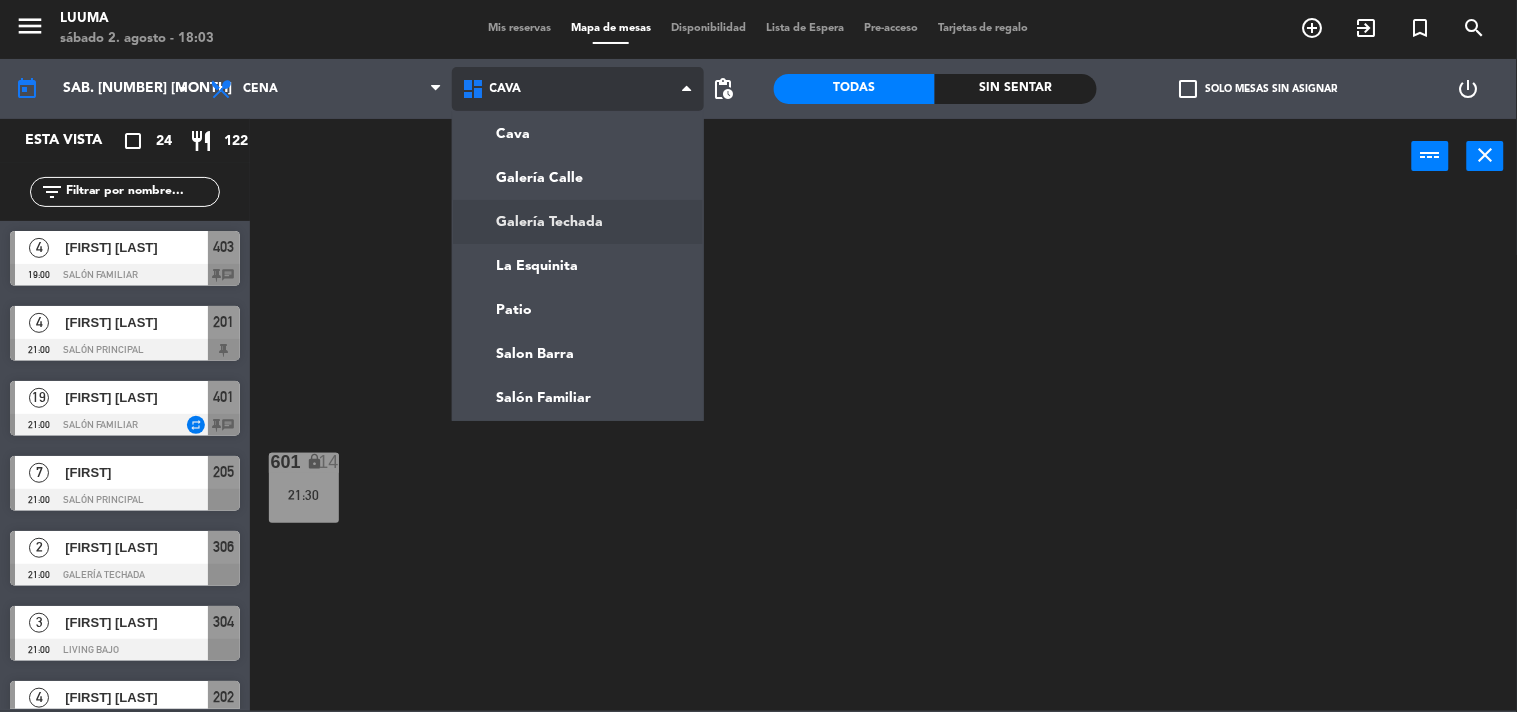click on "menu  Luuma   [DAY] [NUMBER]. [MONTH] - [TIME]   Mis reservas   Mapa de mesas   Disponibilidad   Lista de Espera   Pre-acceso   Tarjetas de regalo  add_circle_outline exit_to_app turned_in_not search today    sáb. [NUMBER] [MONTH] arrow_drop_down  Almuerzo  Cena  Cena  Almuerzo  Cena  Cava   Galería Calle   Galería Techada   La Esquinita   Patio   Salon Barra   Salón Familiar   Cava   Cava   Galería Calle   Galería Techada   La Esquinita   Patio   Salon Barra   Salón Familiar  pending_actions  Todas  Sin sentar  check_box_outline_blank   Solo mesas sin asignar   power_settings_new   Esta vista   crop_square  [NUMBER]  restaurant  [NUMBER] filter_list  [NUMBER]   [FIRST] [LAST]   [TIME]   Salón Familiar  [NUMBER] chat  [NUMBER]   [FIRST] [LAST]   [TIME]   Salón Principal  [NUMBER]  [NUMBER]   [FIRST] [LAST]   [TIME]   Salón Familiar  repeat [NUMBER] chat  [NUMBER]   [FIRST]   [TIME]   Salón Principal  [NUMBER]  [NUMBER]   [FIRST] [LAST]   [TIME]   Galería Techada  [NUMBER]  [NUMBER]   [FIRST] [LAST]   [TIME]   Living Bajo  [NUMBER]  [NUMBER]   [FIRST] [LAST]   [TIME]   Salón Principal  [NUMBER]  [NUMBER]  [TIME]" 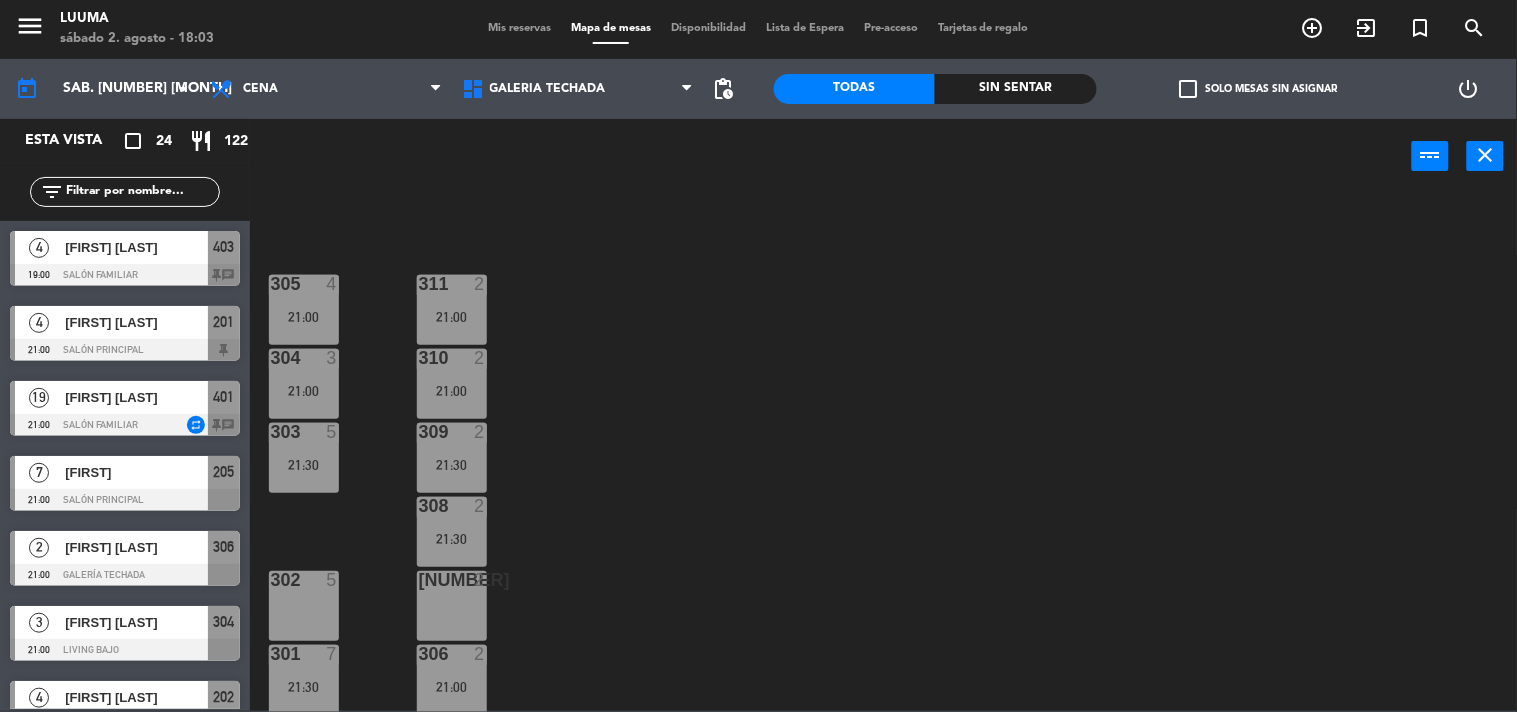 scroll, scrollTop: 32, scrollLeft: 0, axis: vertical 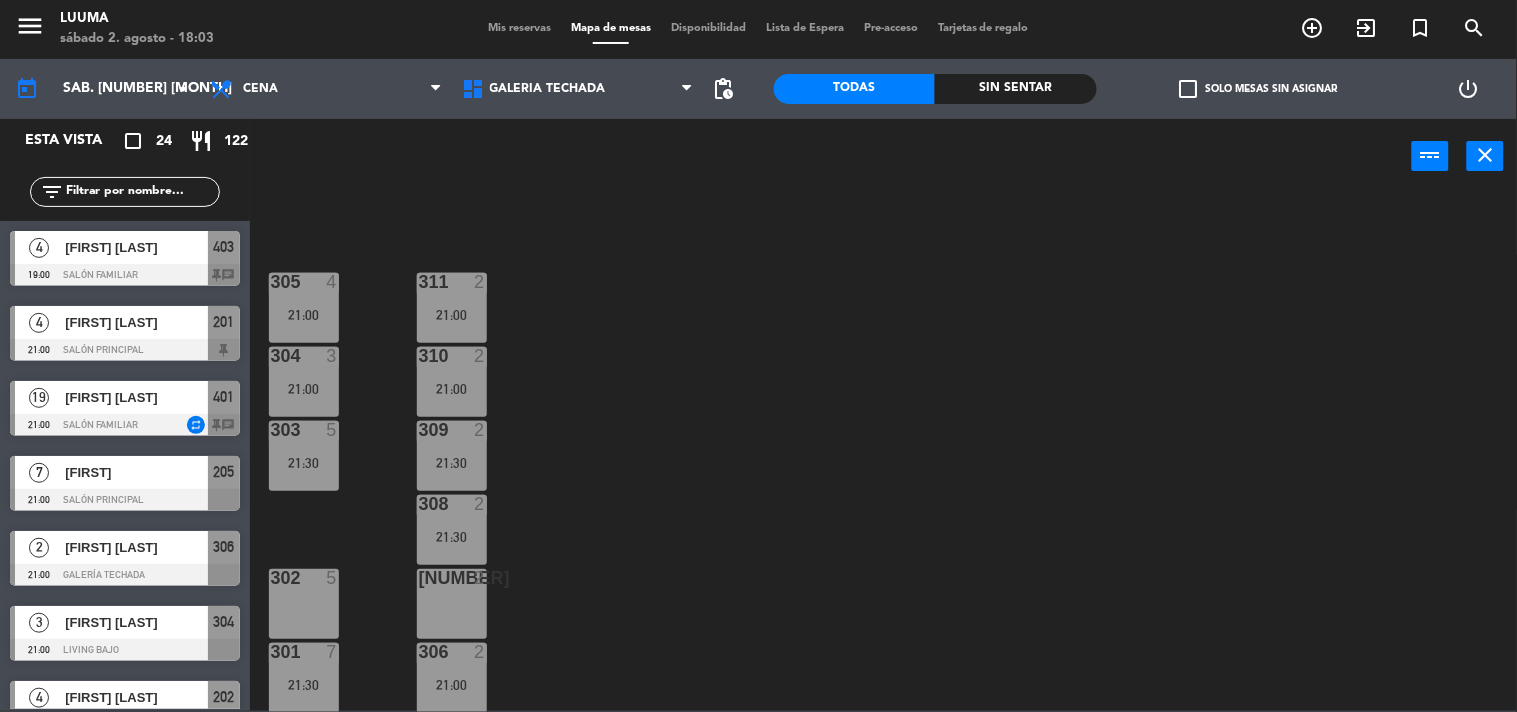 click on "302  5" at bounding box center [304, 604] 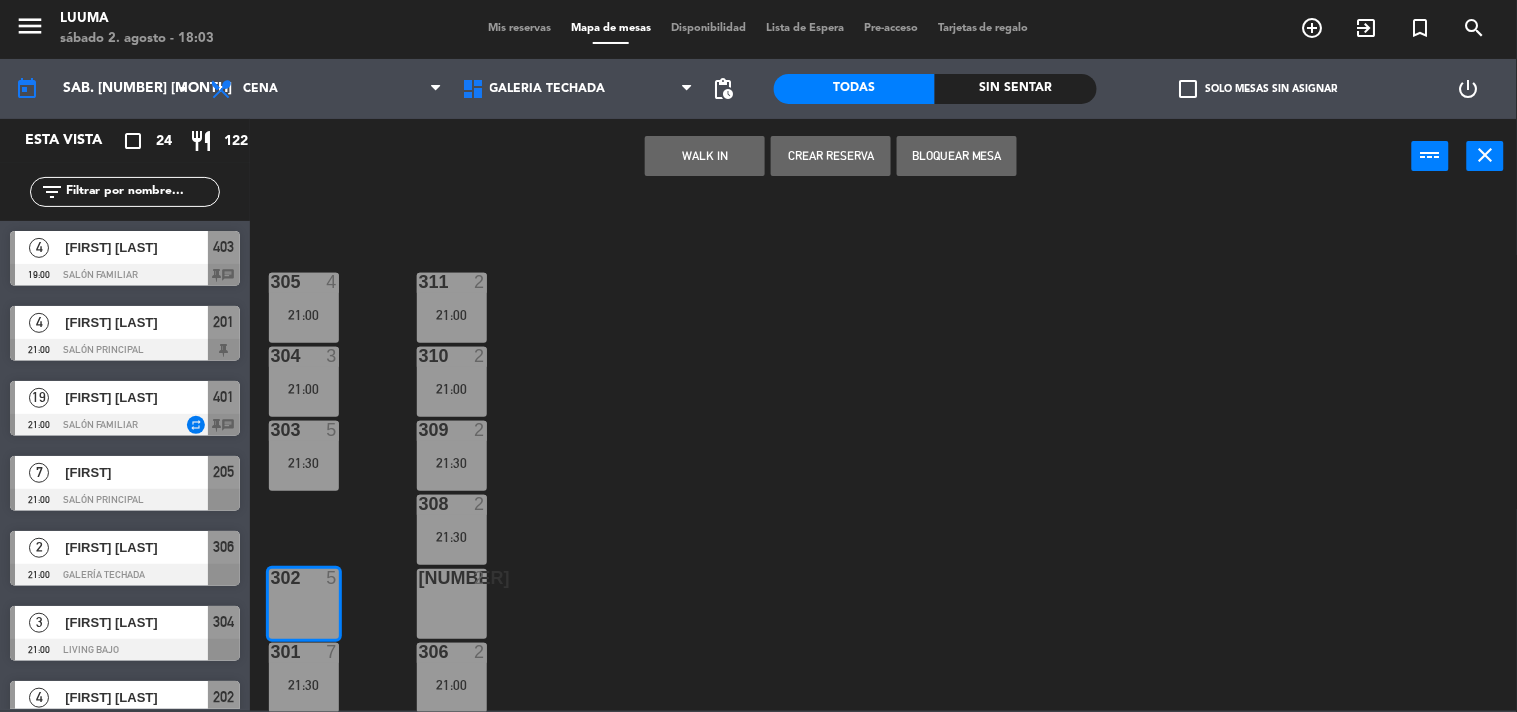 click on "Bloquear Mesa" at bounding box center (957, 156) 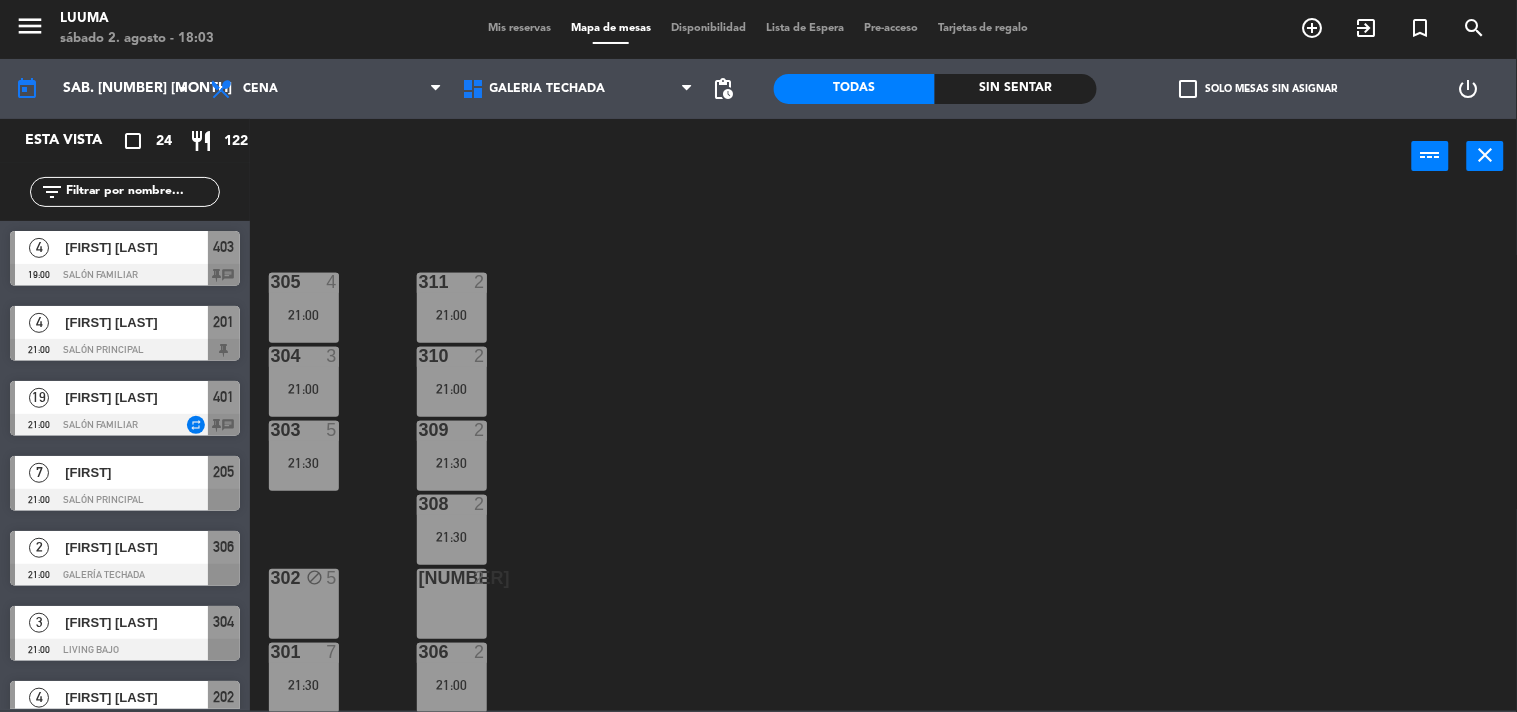 click on "block" at bounding box center [314, 577] 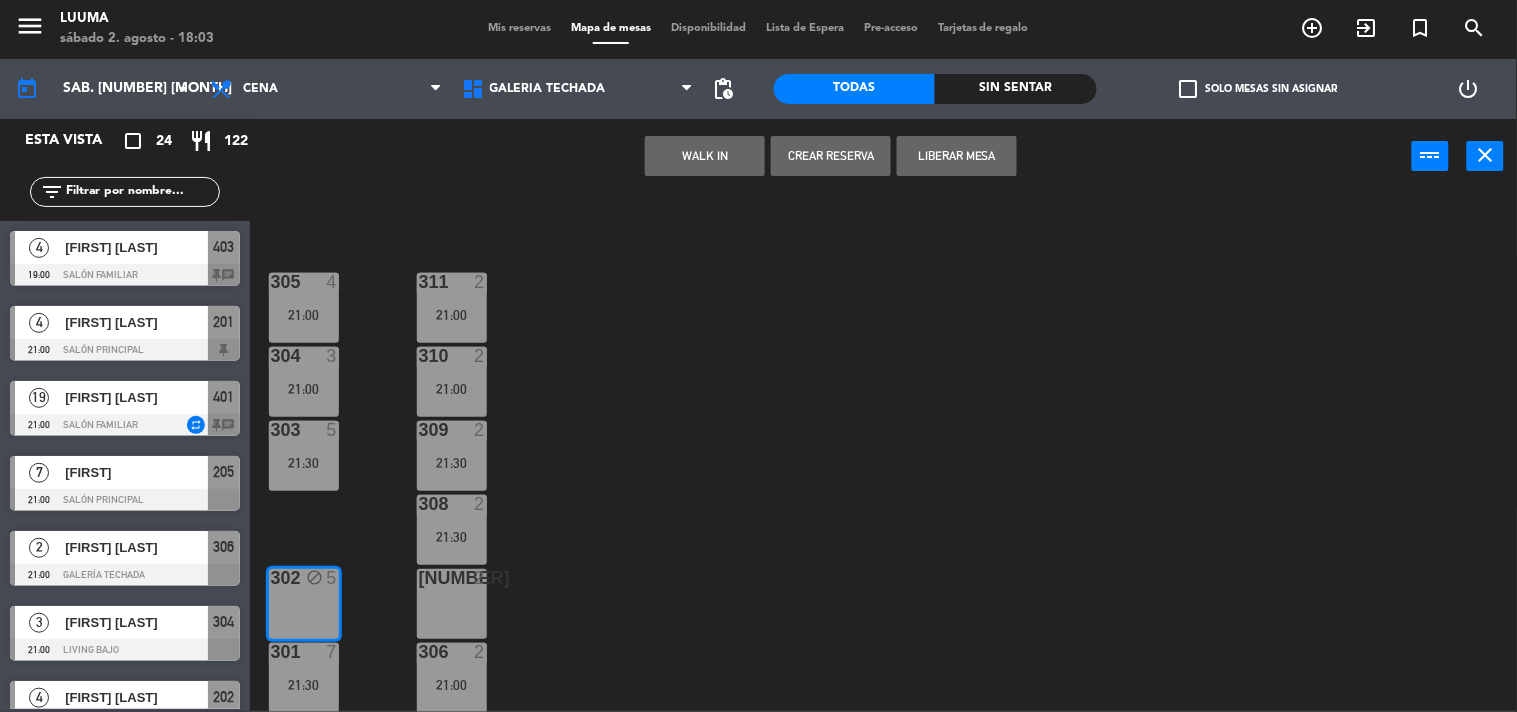 click on "Liberar Mesa" at bounding box center (957, 156) 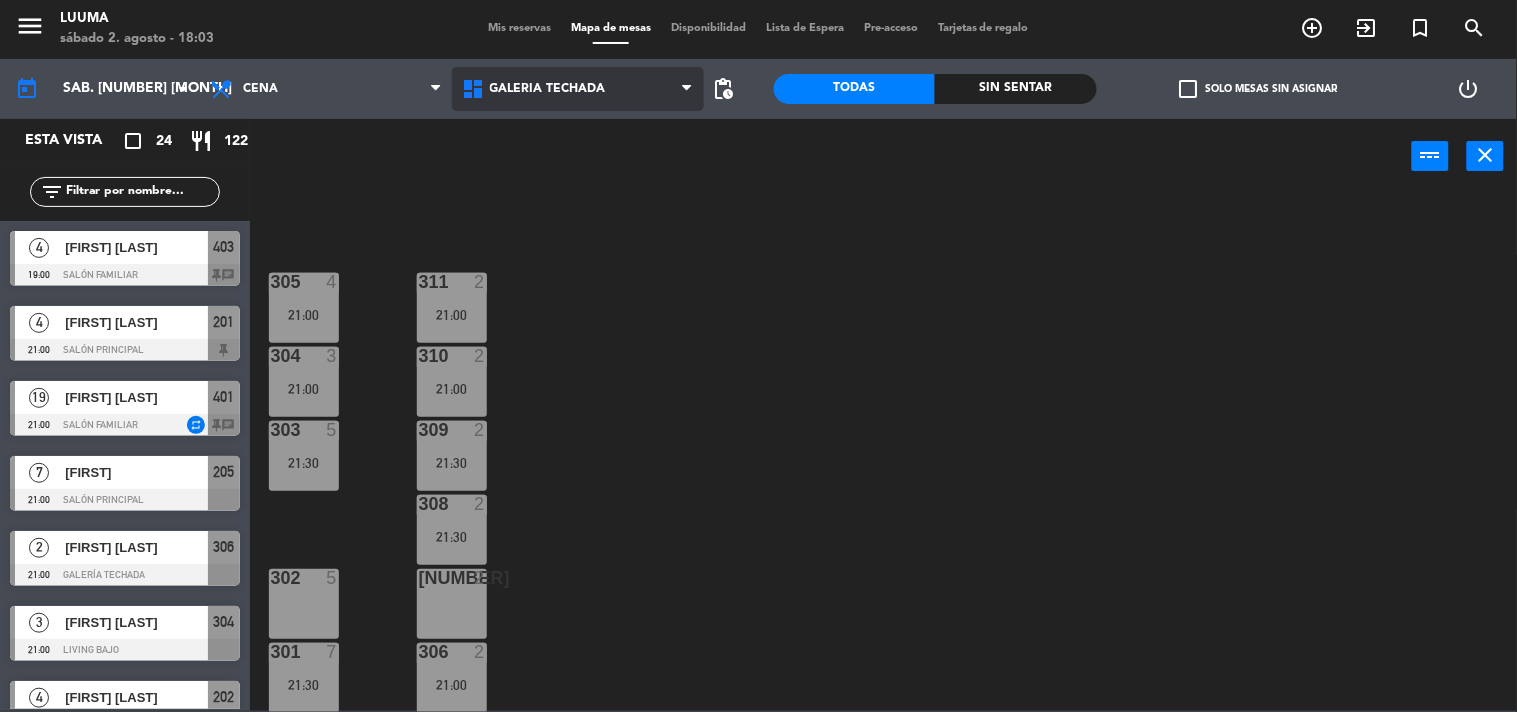 click on "Galería Techada" at bounding box center [578, 89] 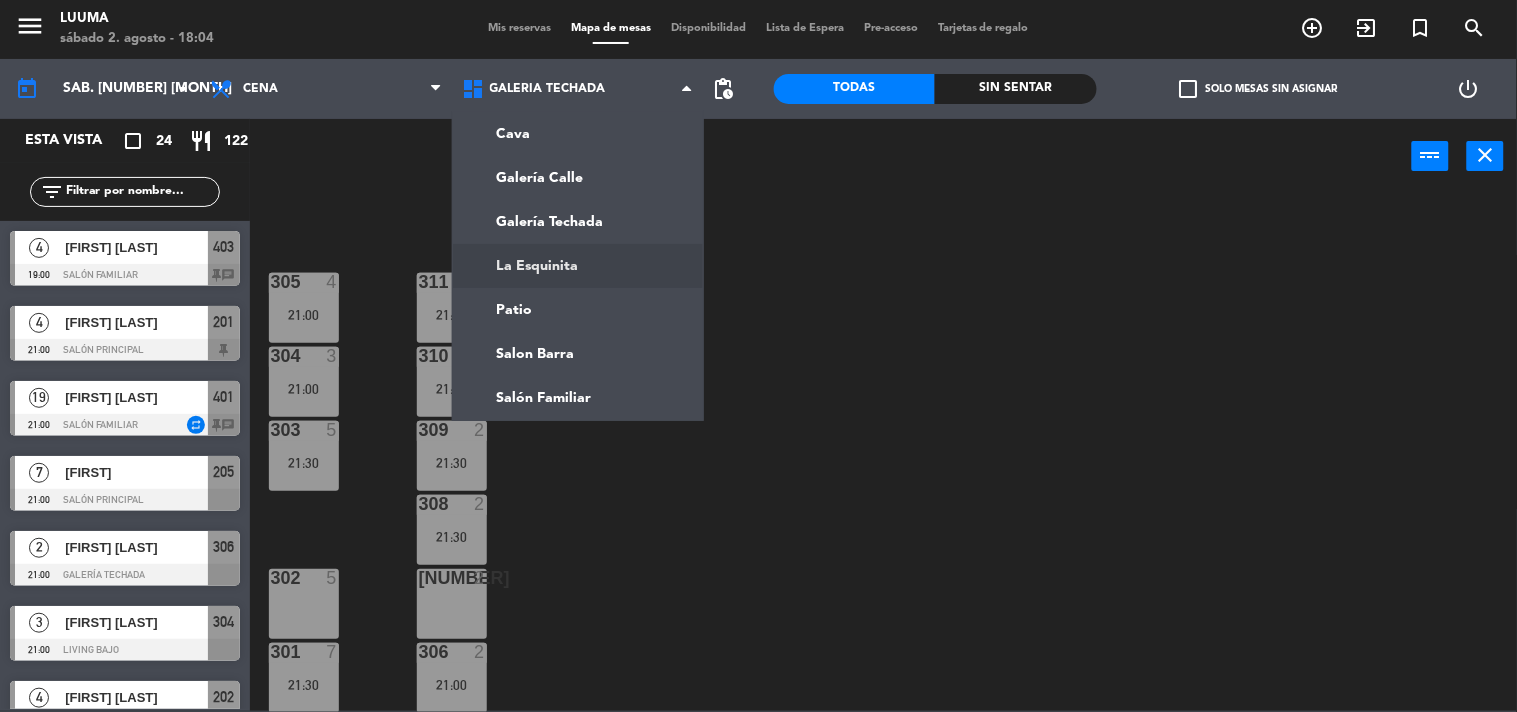 click on "305 4 21:00 311 2 21:00 304 3 21:00 310 2 21:00 303 5 21:30 309 2 21:30 308 2 21:30 302 5 307 2 306 2 21:00 301 7 21:30" 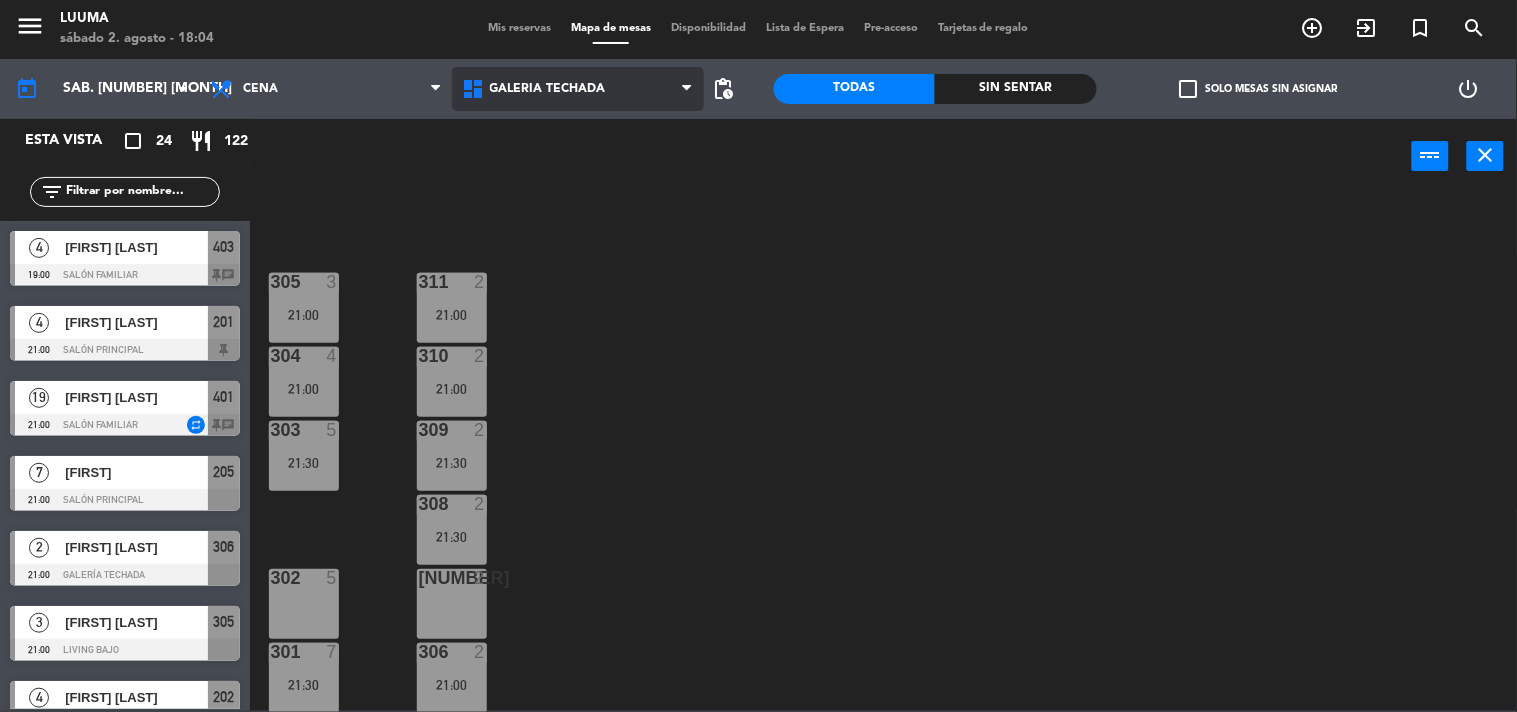 click on "Galería Techada" at bounding box center (548, 89) 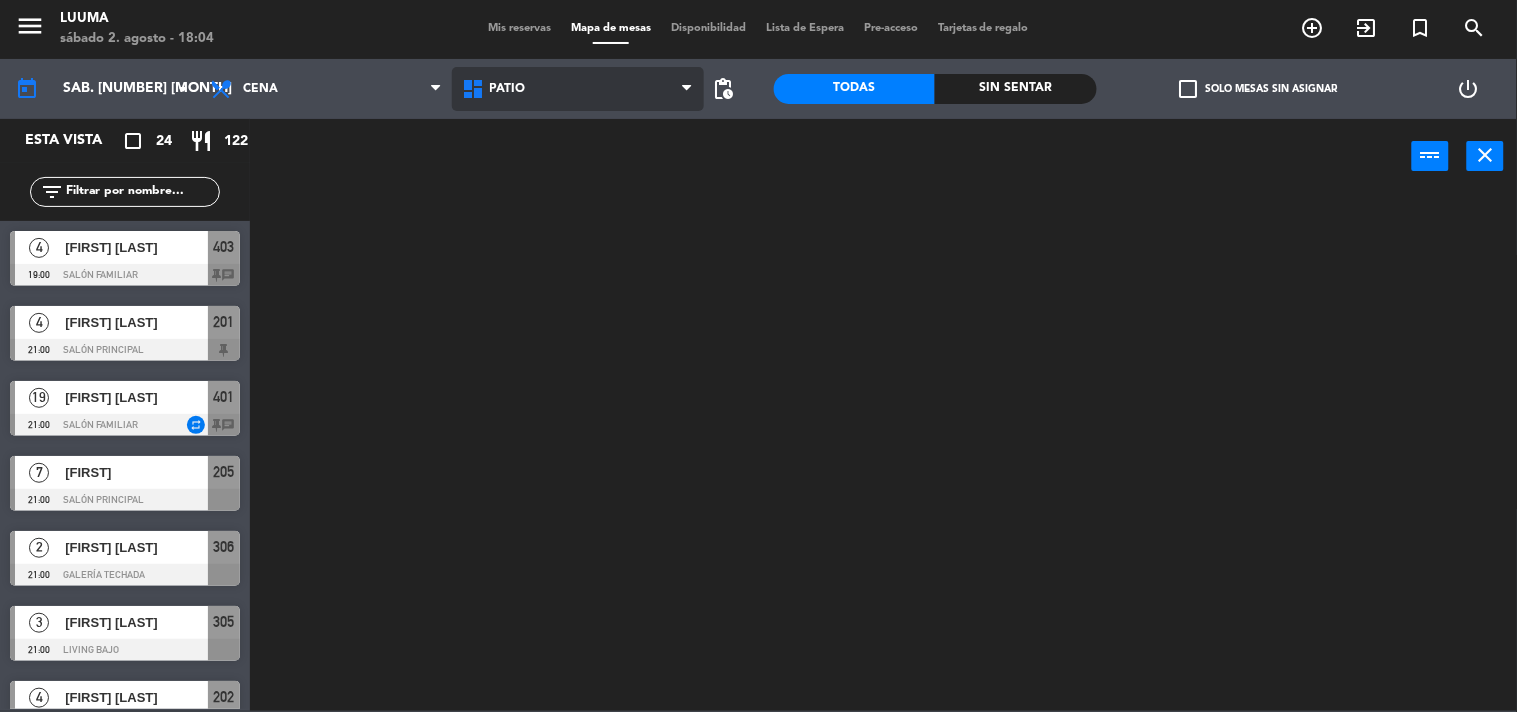 scroll, scrollTop: 0, scrollLeft: 0, axis: both 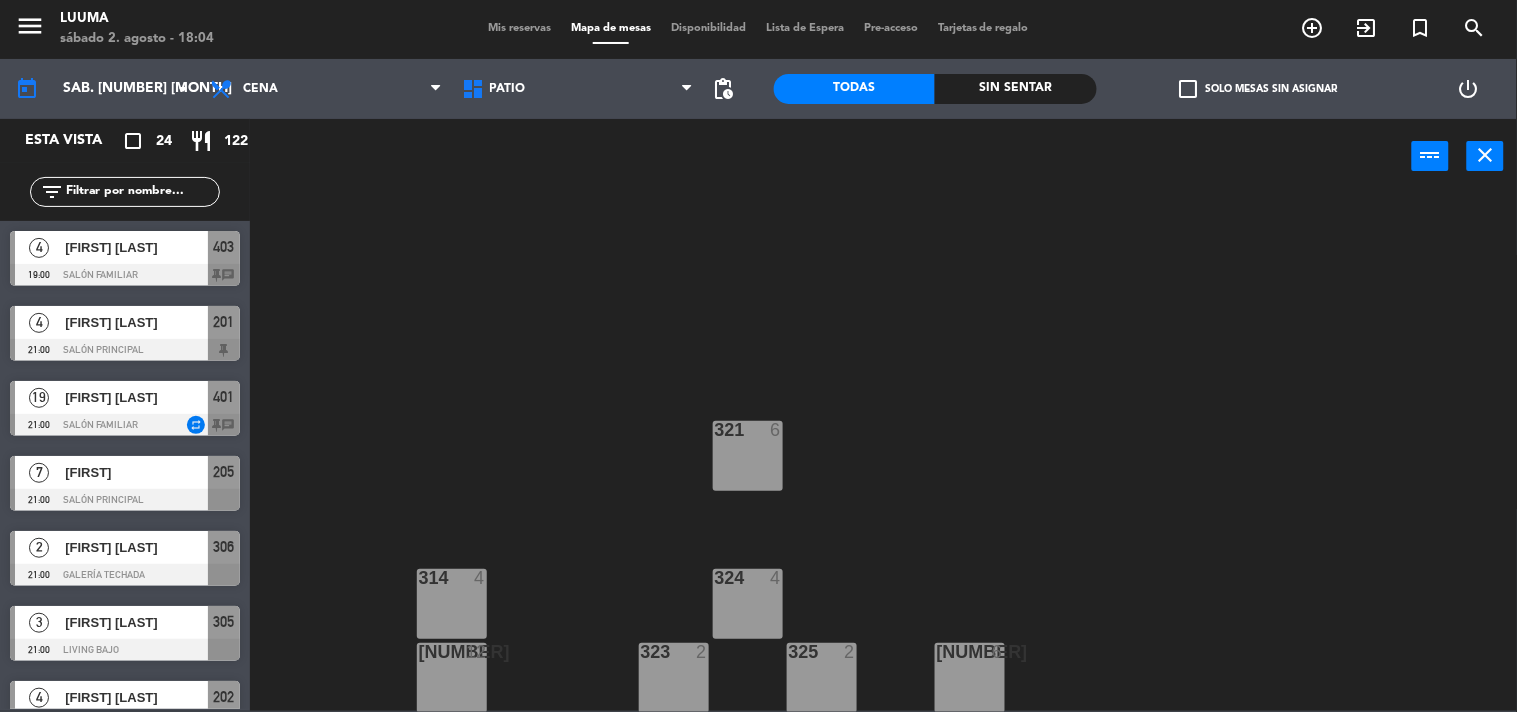 click on "[NUMBER]  [NUMBER]" at bounding box center [748, 456] 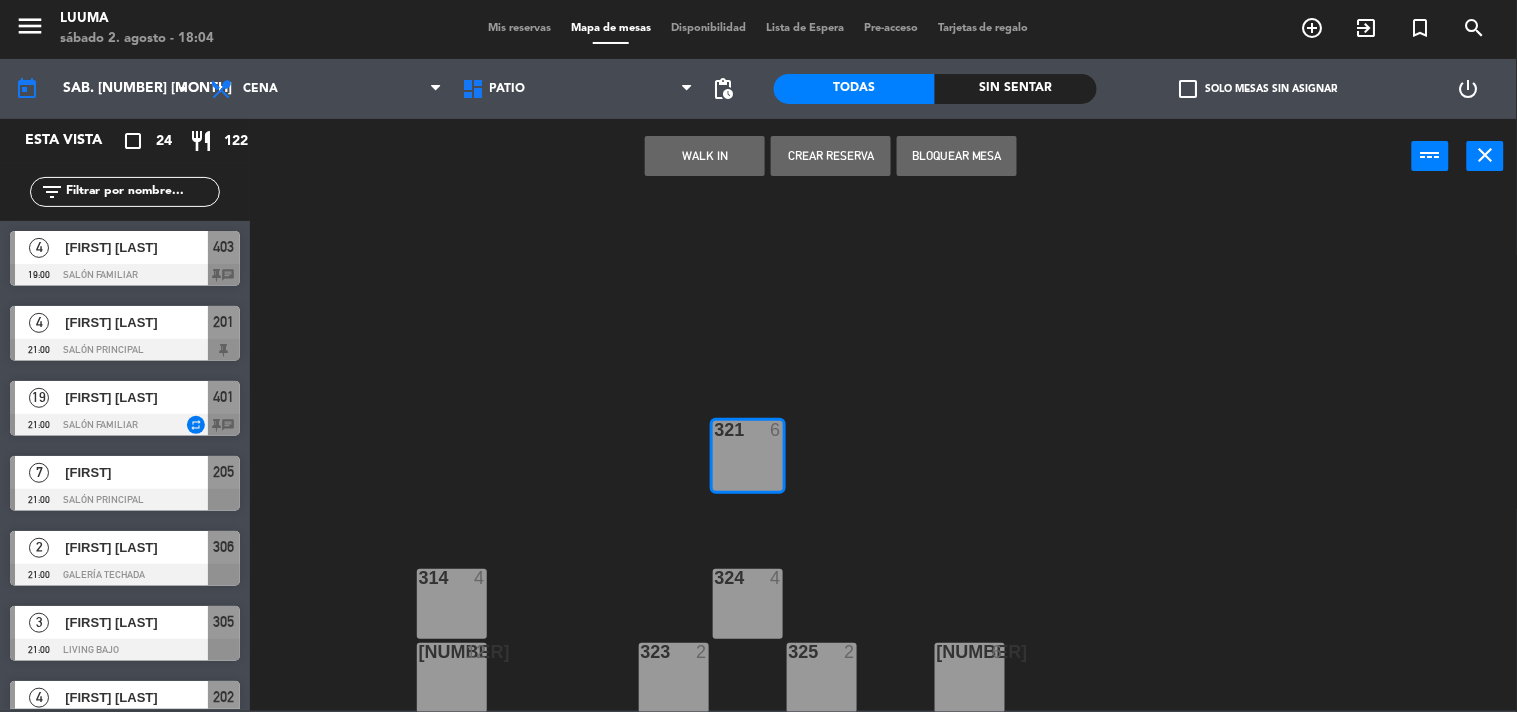 click on "Crear Reserva" at bounding box center (831, 156) 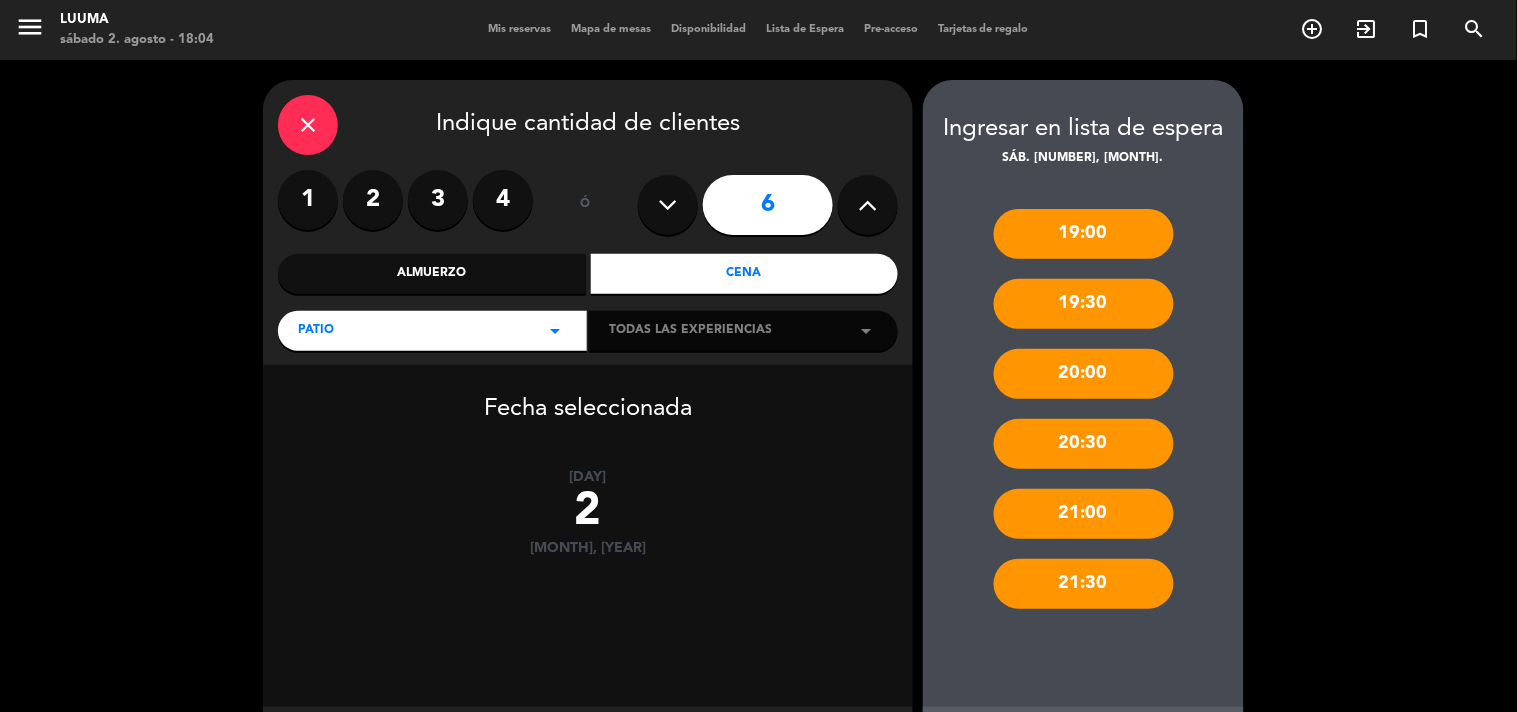 scroll, scrollTop: 101, scrollLeft: 0, axis: vertical 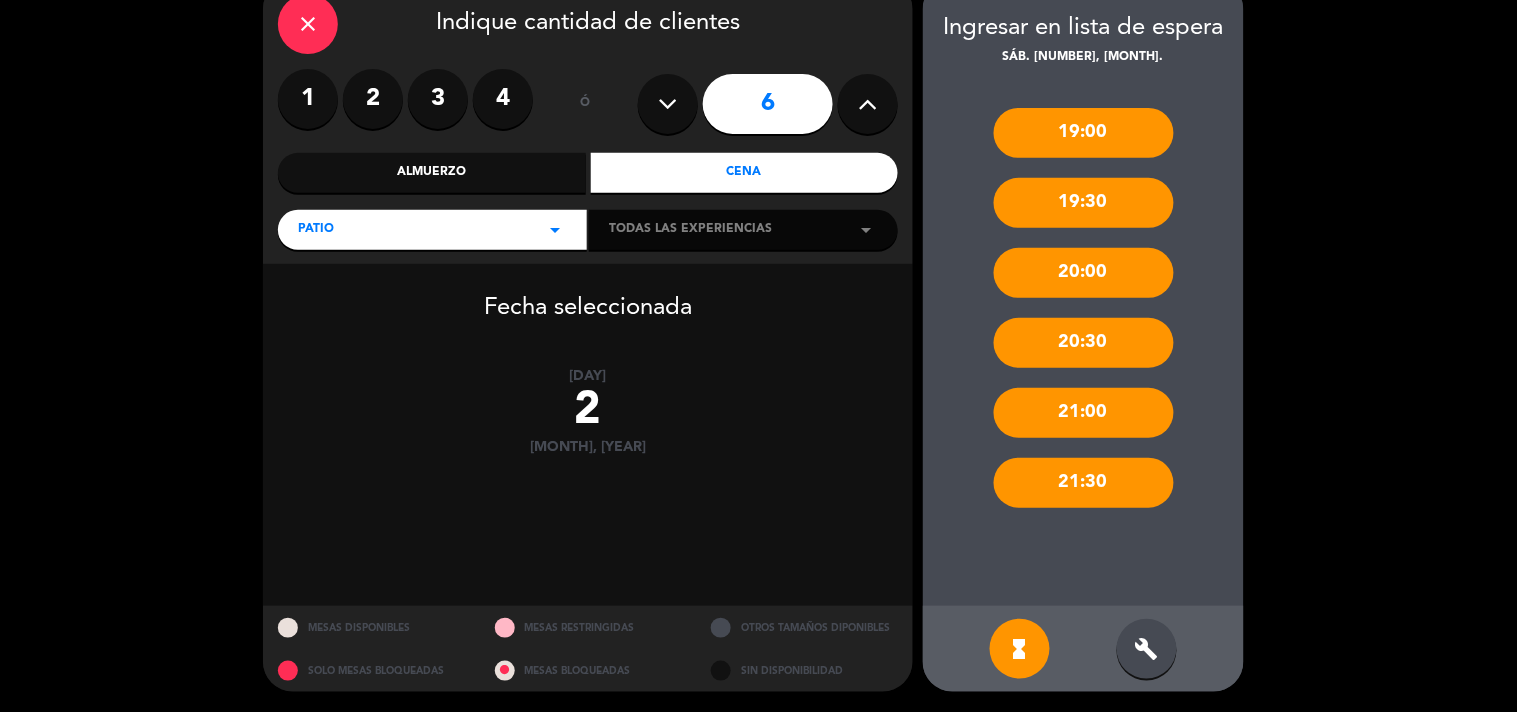 click on "build" at bounding box center [1147, 649] 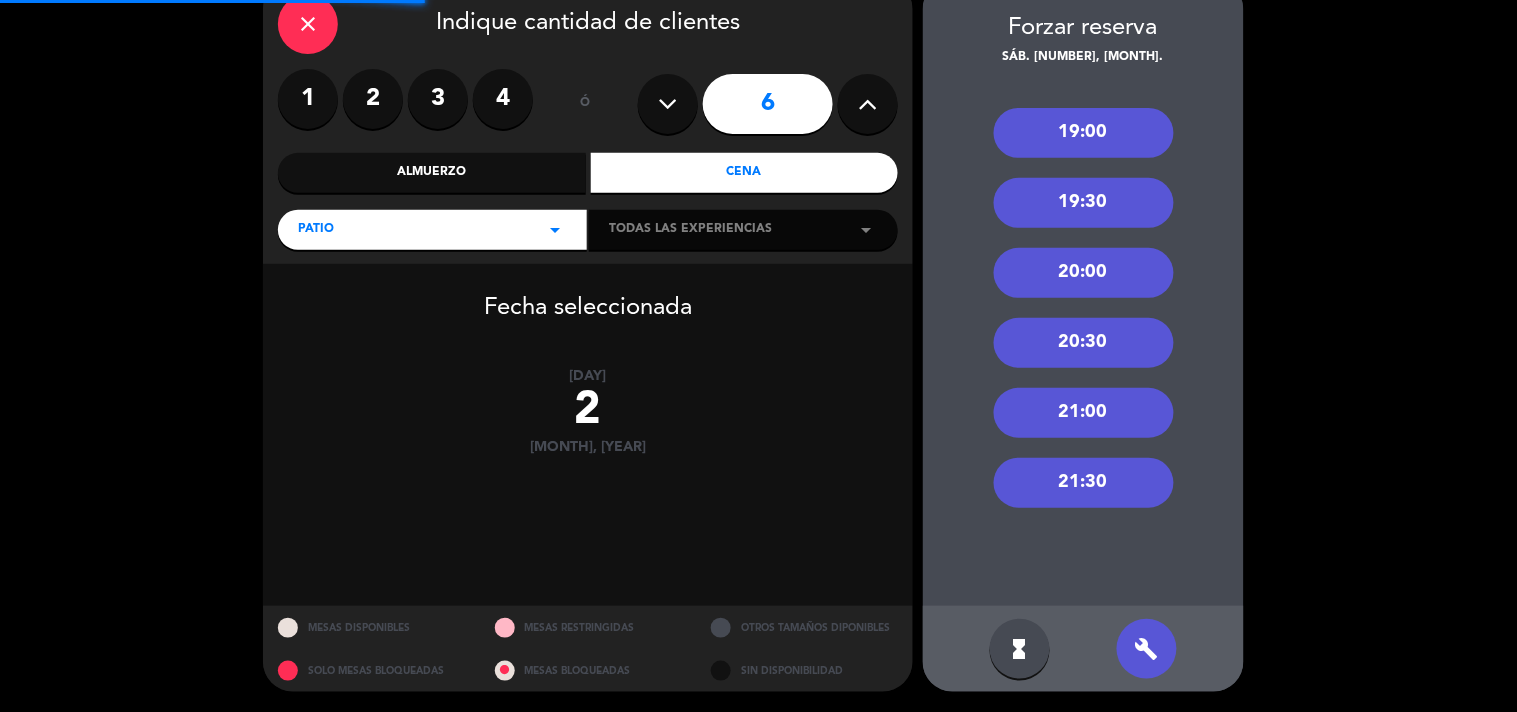 click on "21:00" at bounding box center (1084, 413) 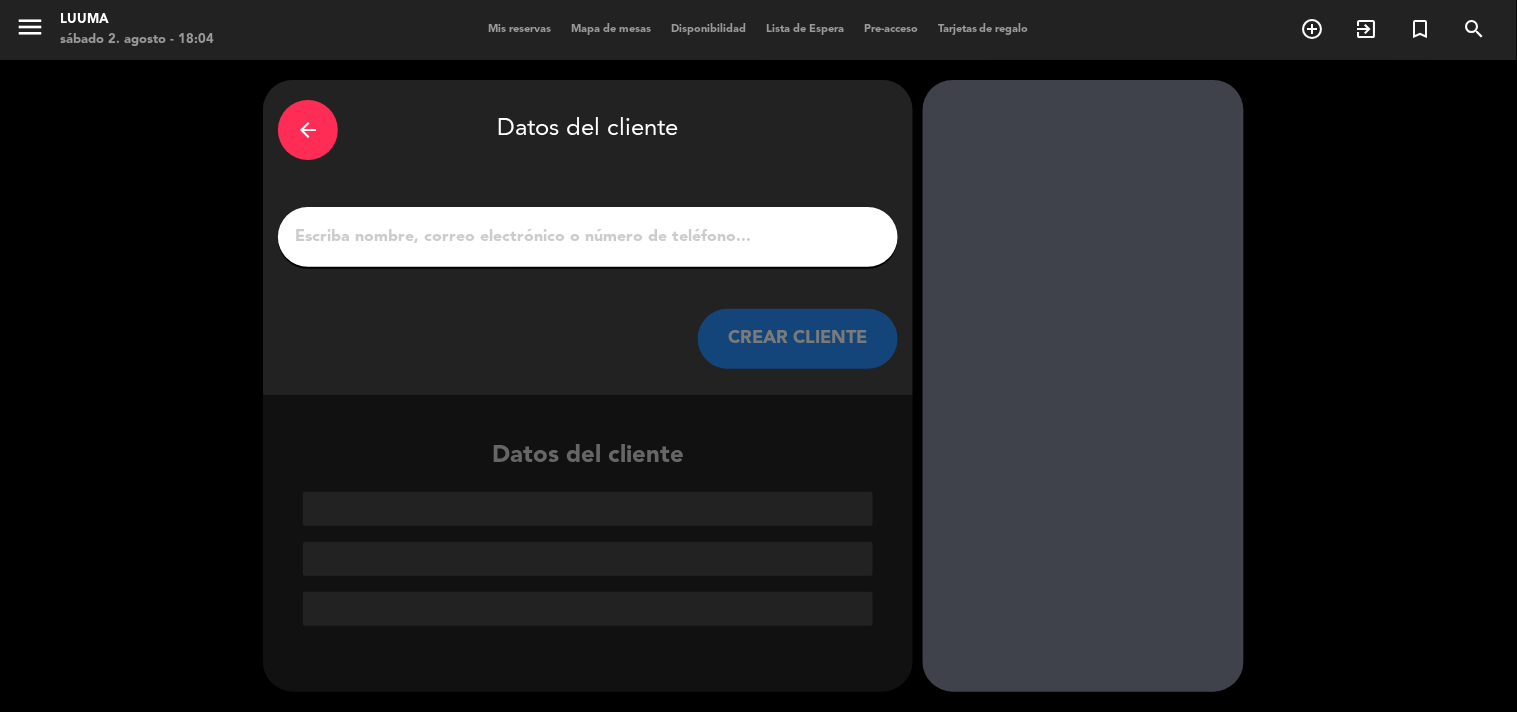 click on "1" at bounding box center [588, 237] 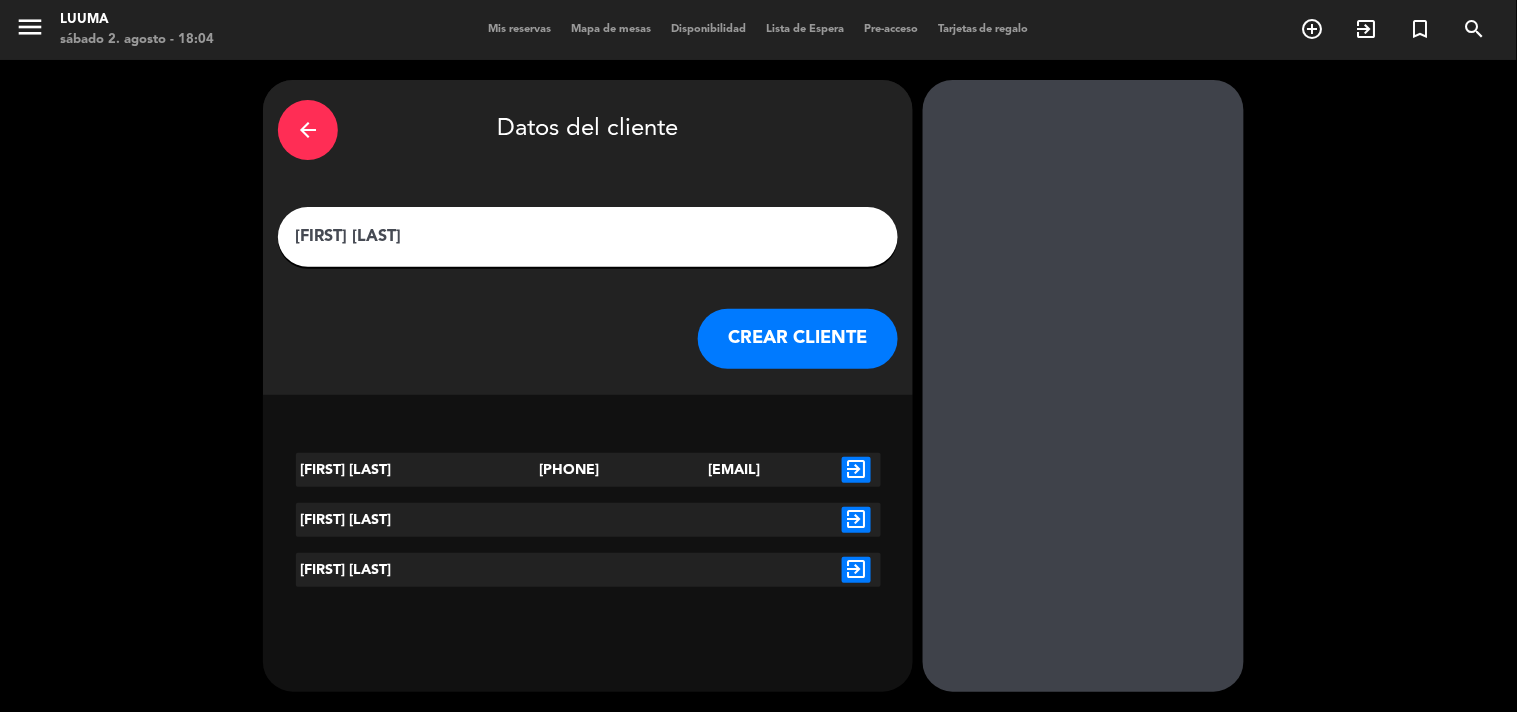 type on "[FIRST] [LAST]" 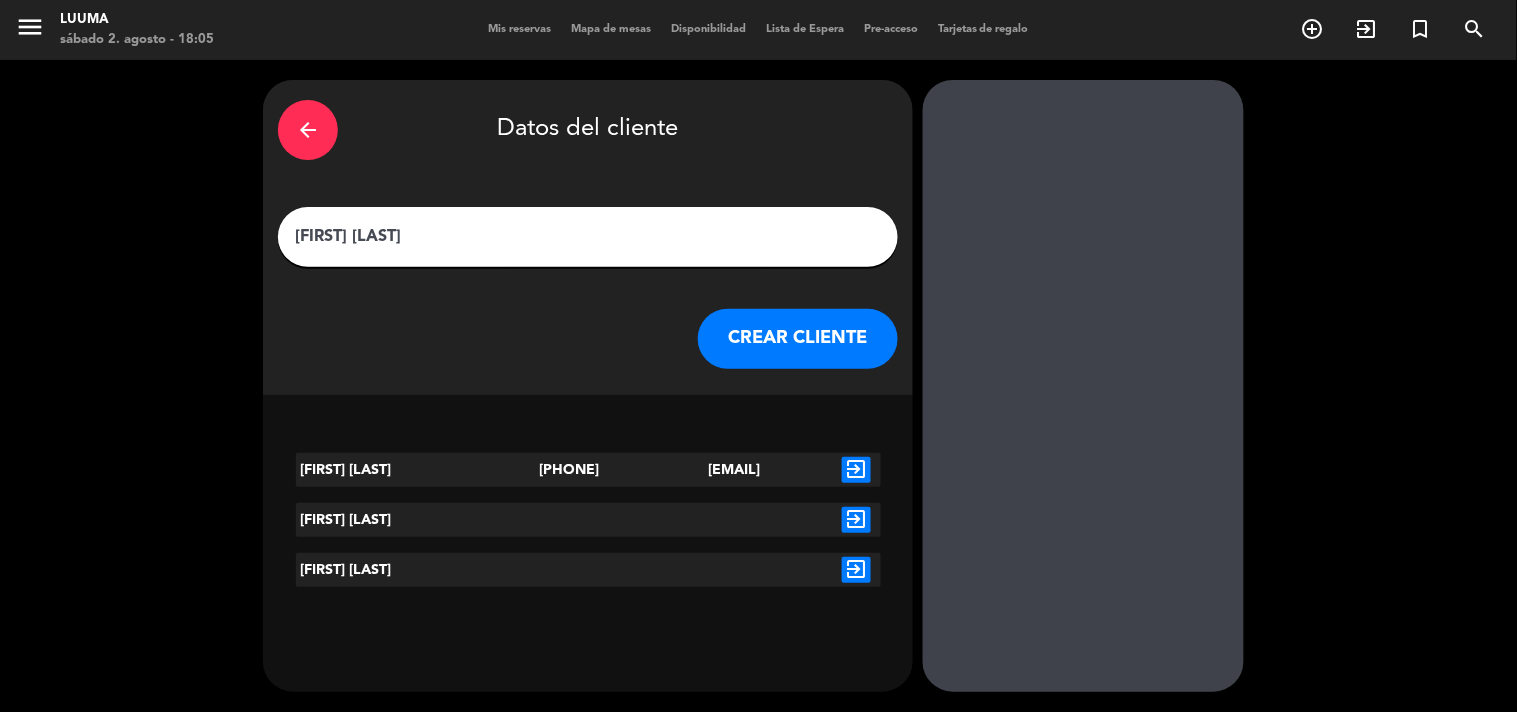 click on "CREAR CLIENTE" at bounding box center (798, 339) 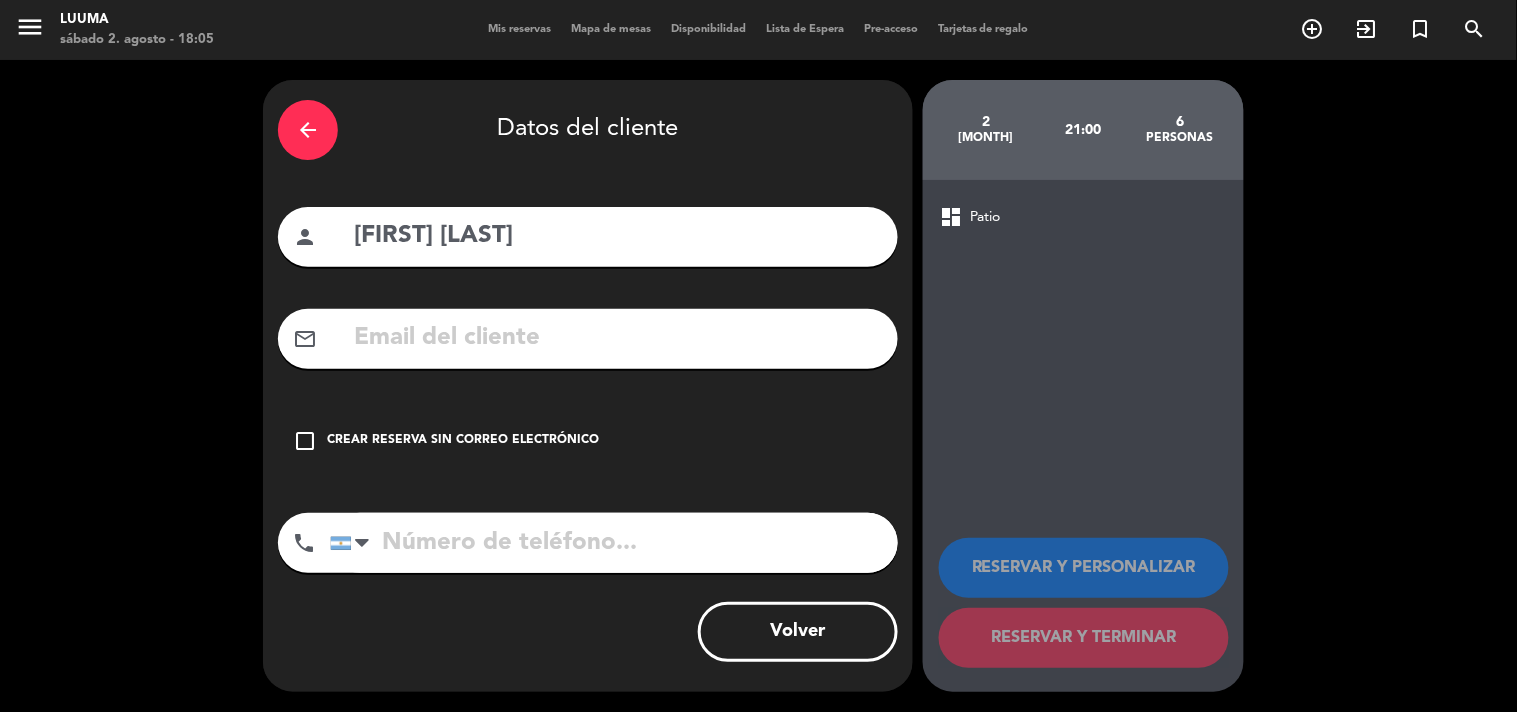 drag, startPoint x: 558, startPoint y: 406, endPoint x: 557, endPoint y: 435, distance: 29.017237 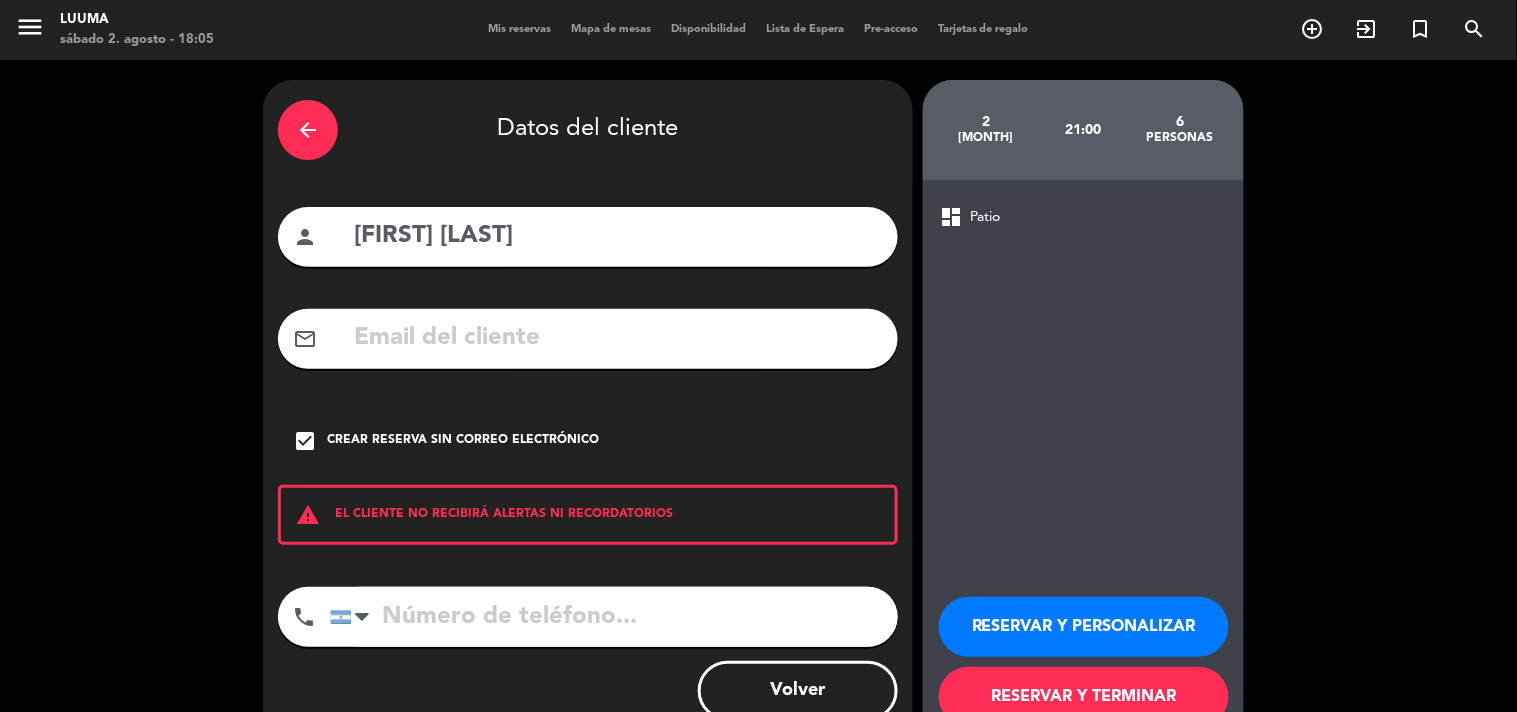 click on "RESERVAR Y TERMINAR" at bounding box center [1084, 697] 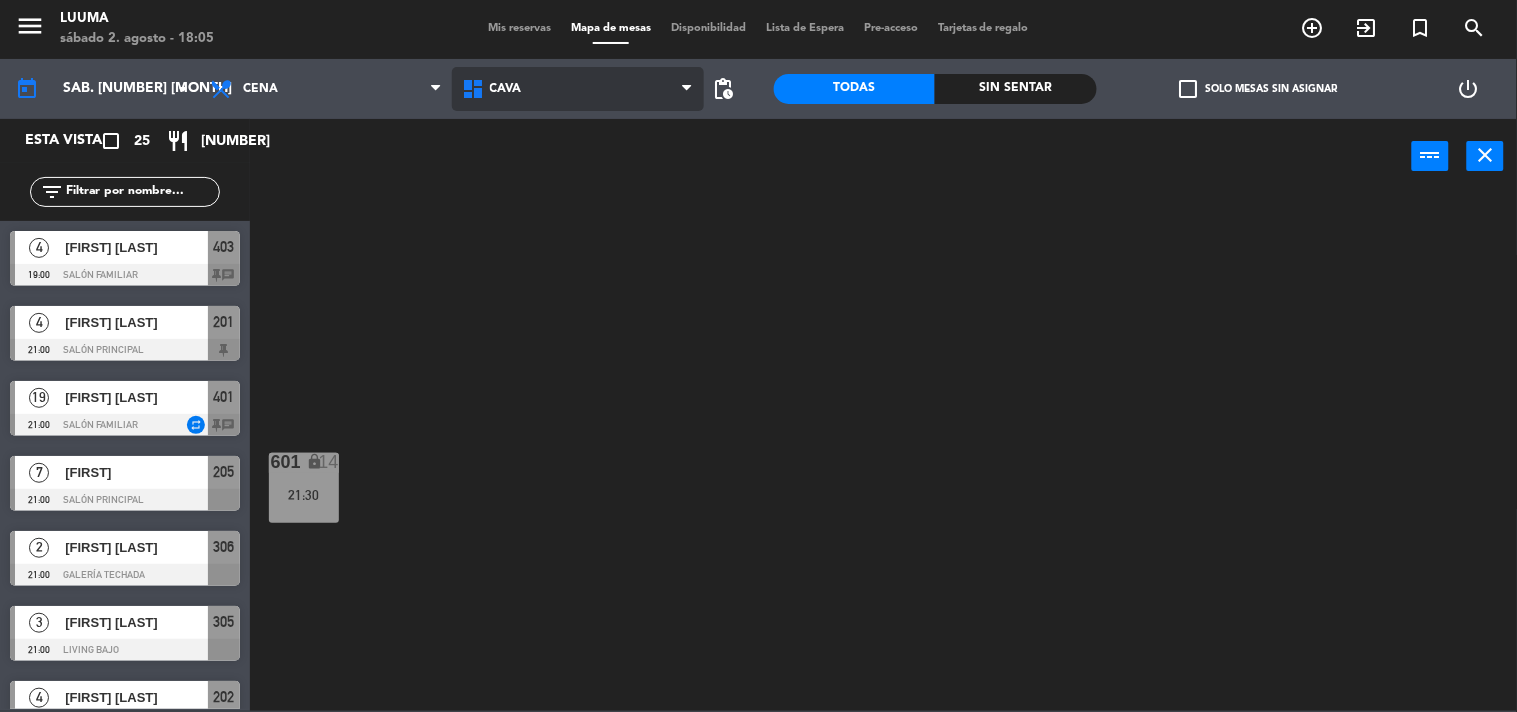 click on "Cava" at bounding box center (506, 89) 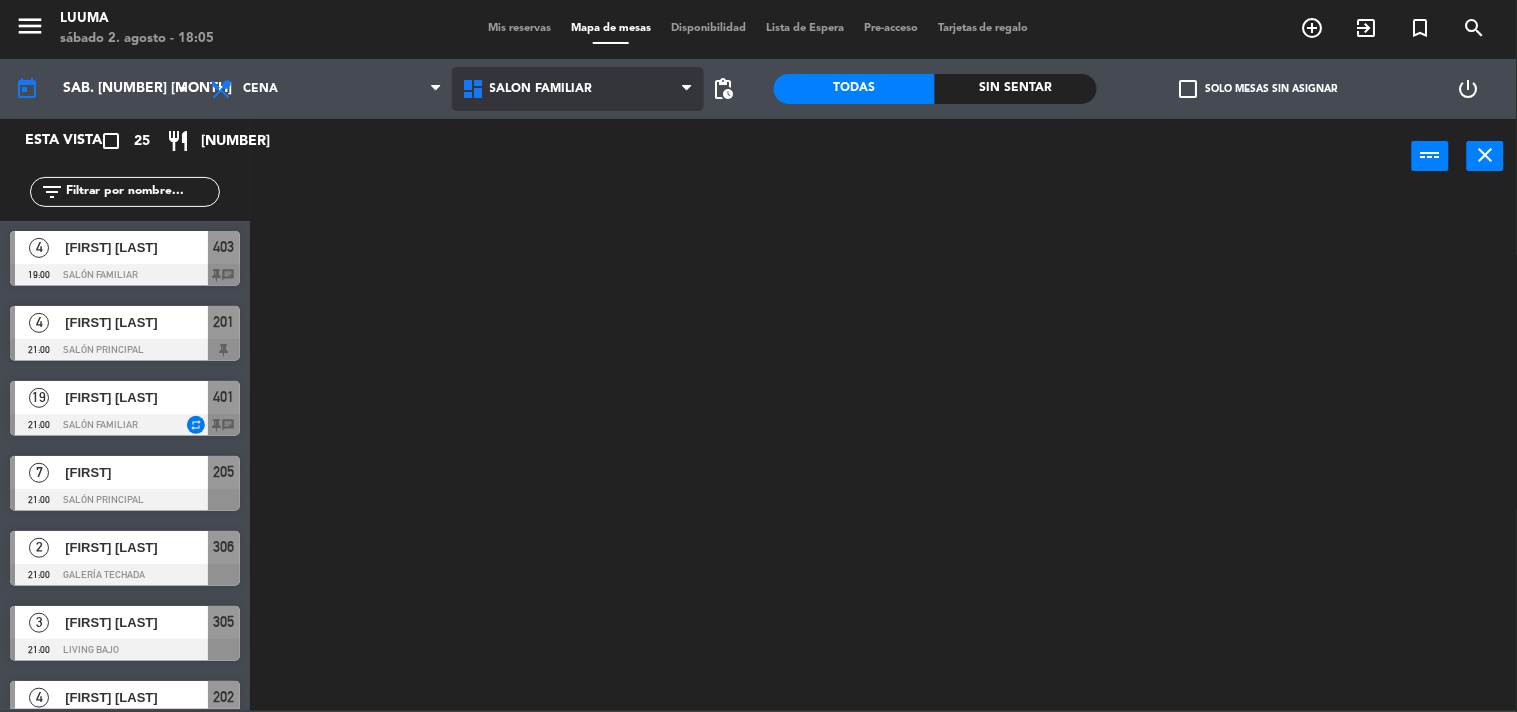 click on "menu  Luuma   sábado 2. agosto - 18:05   Mis reservas   Mapa de mesas   Disponibilidad   Lista de Espera   Pre-acceso   Tarjetas de regalo  add_circle_outline exit_to_app turned_in_not search today    sáb. 2 ago. arrow_drop_down  Almuerzo  Cena  Cena  Almuerzo  Cena  Cava   Galería Calle   Galería Techada   La Esquinita   Patio   Salon Barra   Salón Familiar   Salón Familiar   Cava   Galería Calle   Galería Techada   La Esquinita   Patio   Salon Barra   Salón Familiar  pending_actions  Todas  Sin sentar  check_box_outline_blank   Solo mesas sin asignar   power_settings_new   Esta vista   crop_square  25  restaurant  128 filter_list  4   [FIRST] [LAST]   19:00   Salón Familiar  403 chat  4   [FIRST] [LAST]   21:00   Salón Principal  201  19   [FIRST] [LAST]   21:00   Salón Familiar  repeat 401 chat  7   [FIRST]   21:00   Salón Principal  205  2   [FIRST] [LAST]   21:00   Galería Techada  306  3   [FIRST] [LAST]   21:00   Living Bajo  305  4   [FIRST] [LAST]   21:00   Salón Principal  202  6" 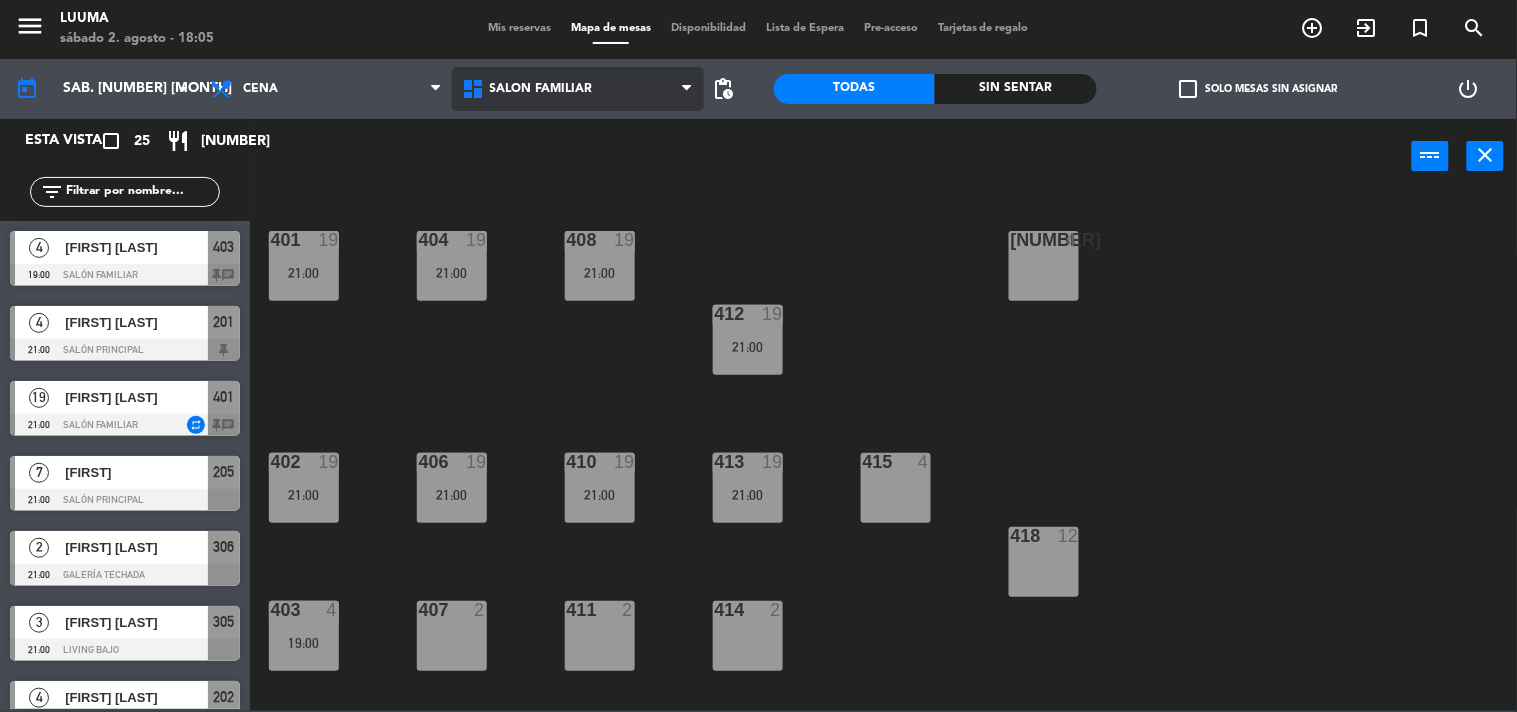 drag, startPoint x: 521, startPoint y: 54, endPoint x: 530, endPoint y: 74, distance: 21.931713 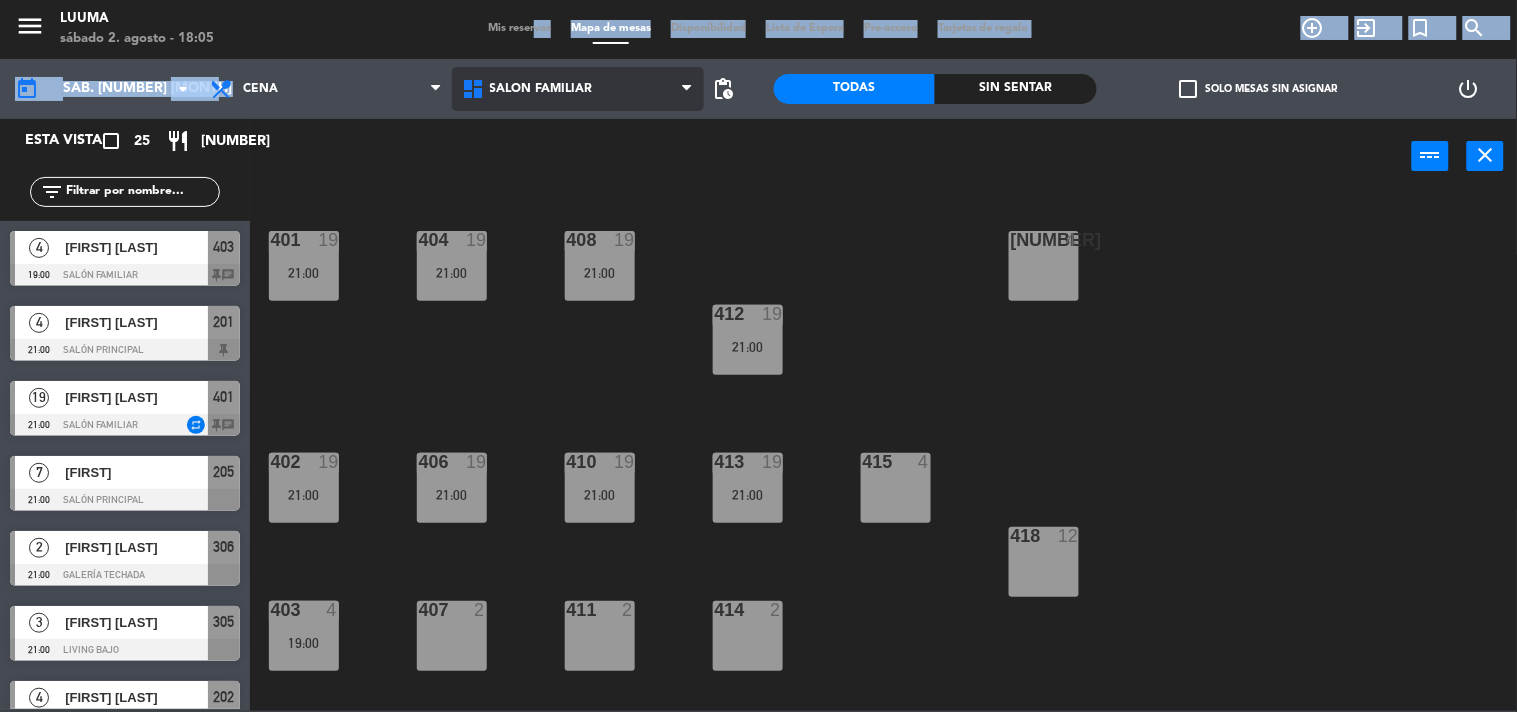 click on "Salón Familiar" at bounding box center (578, 89) 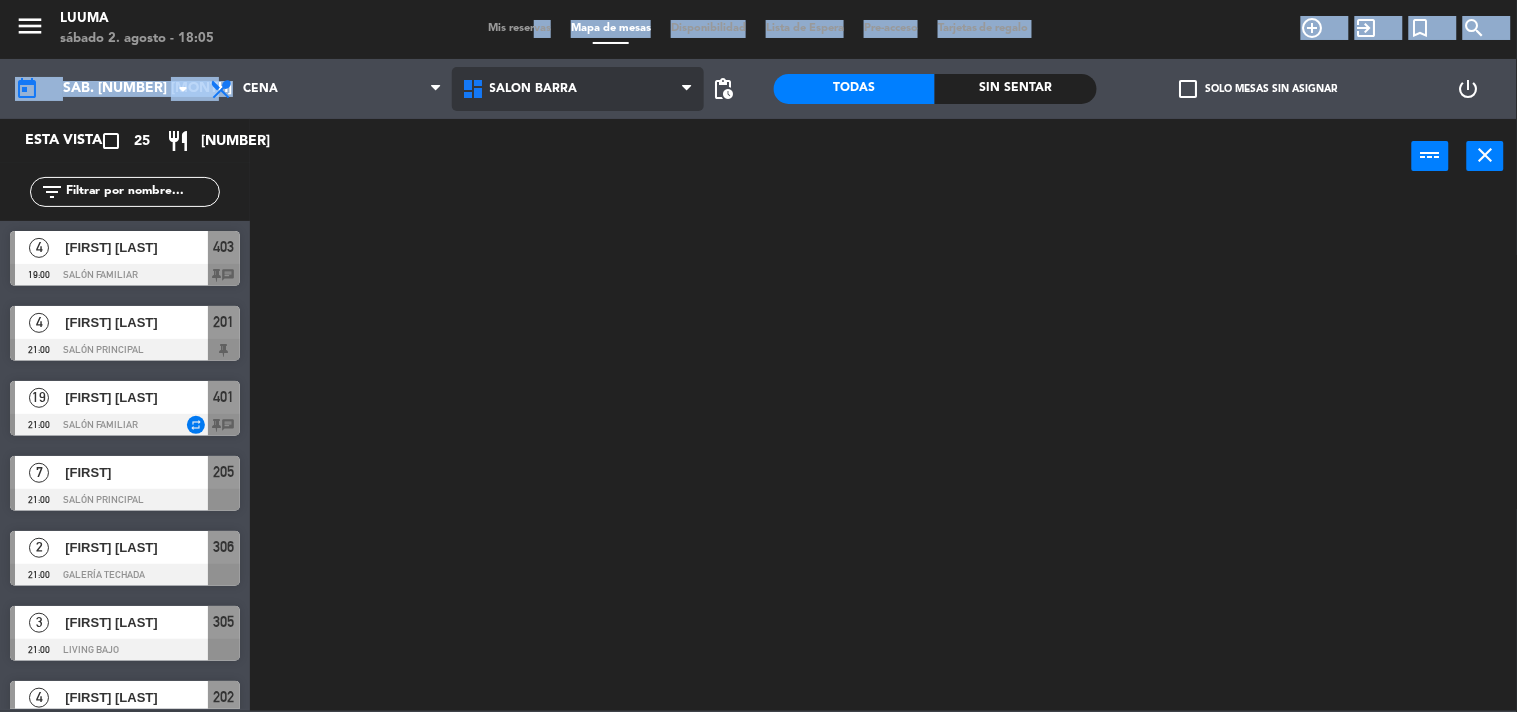 click on "menu  Luuma   [DAY] [NUMBER]. [MONTH] - [TIME]   Mis reservas   Mapa de mesas   Disponibilidad   Lista de Espera   Pre-acceso   Tarjetas de regalo  add_circle_outline exit_to_app turned_in_not search today    sáb. [NUMBER] ago. arrow_drop_down  Almuerzo  Cena  Cena  Almuerzo  Cena  Cava   Galería Calle   Galería Techada   La Esquinita   Patio   Salon Barra   Salón Familiar   Salon Barra   Cava   Galería Calle   Galería Techada   La Esquinita   Patio   Salon Barra   Salón Familiar  pending_actions  Todas  Sin sentar  check_box_outline_blank   Solo mesas sin asignar   power_settings_new   Esta vista   crop_square  [NUMBER]  restaurant  [NUMBER] filter_list  [NUMBER]   [FIRST] [LAST]   [TIME]   Salón Familiar  [NUMBER] chat  [NUMBER]   [FIRST] [LAST]   [TIME]   Salón Principal  [NUMBER]  [NUMBER]   [FIRST] [LAST]   [TIME]   Salón Familiar  repeat [NUMBER] chat  [NUMBER]   [FIRST]   [TIME]   Salón Principal  [NUMBER]  [NUMBER]   [FIRST] [LAST]   [TIME]   Galería Techada  [NUMBER]  [NUMBER]   [FIRST] [LAST]   [TIME]   Living Bajo  [NUMBER]  [NUMBER]   [FIRST] [LAST]   [TIME]   Salón Principal  [NUMBER]  [NUMBER]  [NUMBER]" 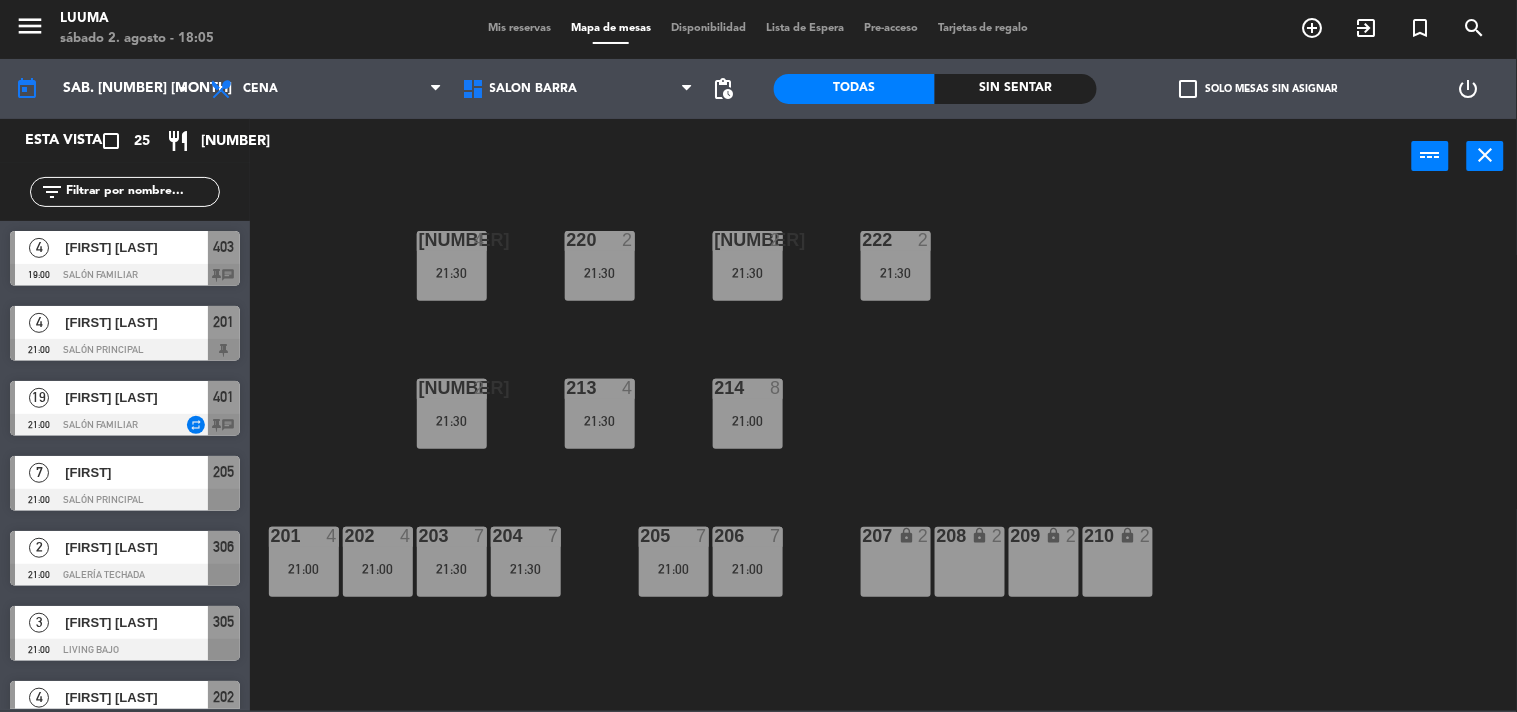 click on "[NUMBER]  [NUMBER]   [TIME]  [NUMBER]  [NUMBER]   [TIME]  [NUMBER]  [NUMBER]   [TIME]  [NUMBER]  [NUMBER]   [TIME]  [NUMBER]  [NUMBER]   [TIME]  [NUMBER]  [NUMBER]   [TIME]  [NUMBER]  [NUMBER]   [TIME]  [NUMBER]  [NUMBER]   [TIME]  [NUMBER]  [NUMBER]   [TIME]  [NUMBER]  [NUMBER]   [TIME]  [NUMBER]  [NUMBER]   [TIME]  [NUMBER]  [NUMBER]   [TIME]  [NUMBER]  [NUMBER]   [TIME]" 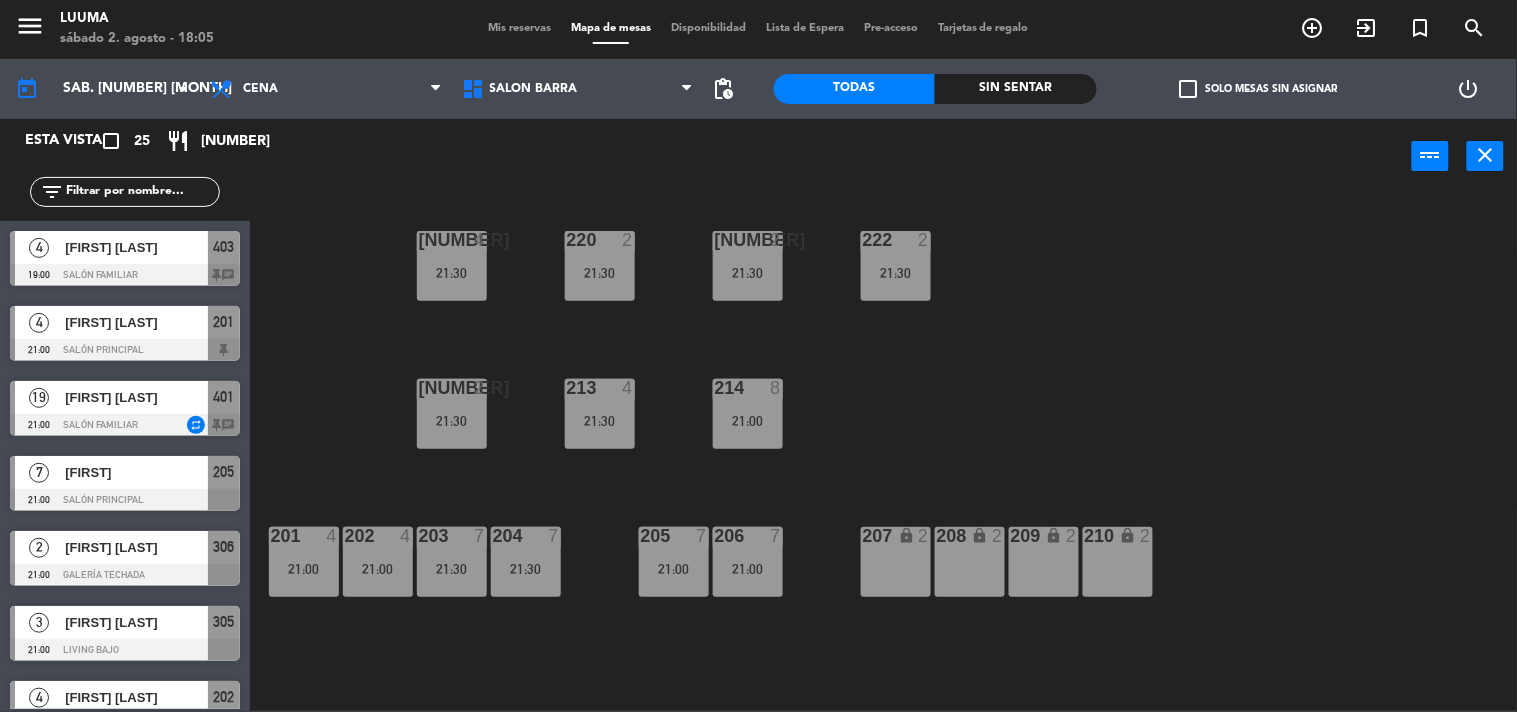 click on "201 4 21:00" at bounding box center [304, 562] 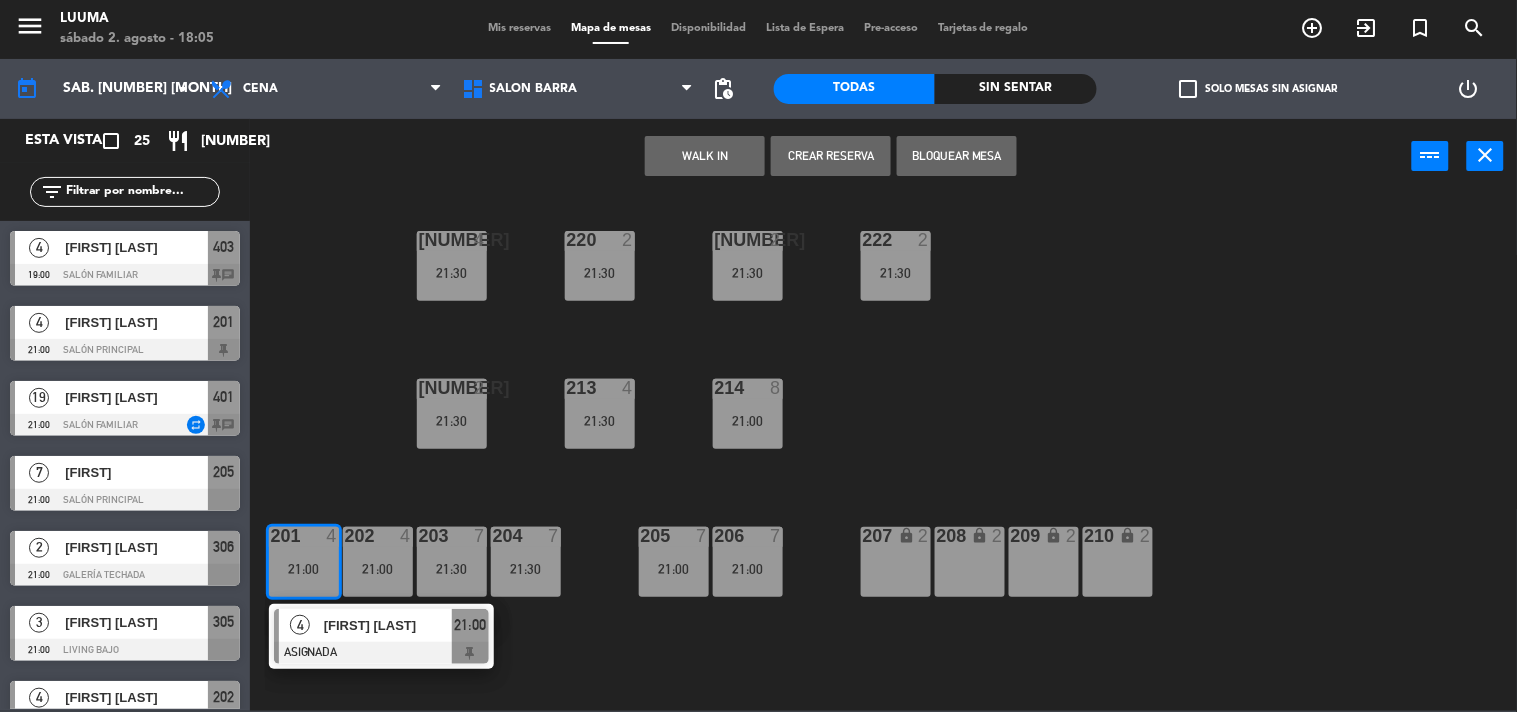 click on "[FIRST] [LAST]" at bounding box center [387, 625] 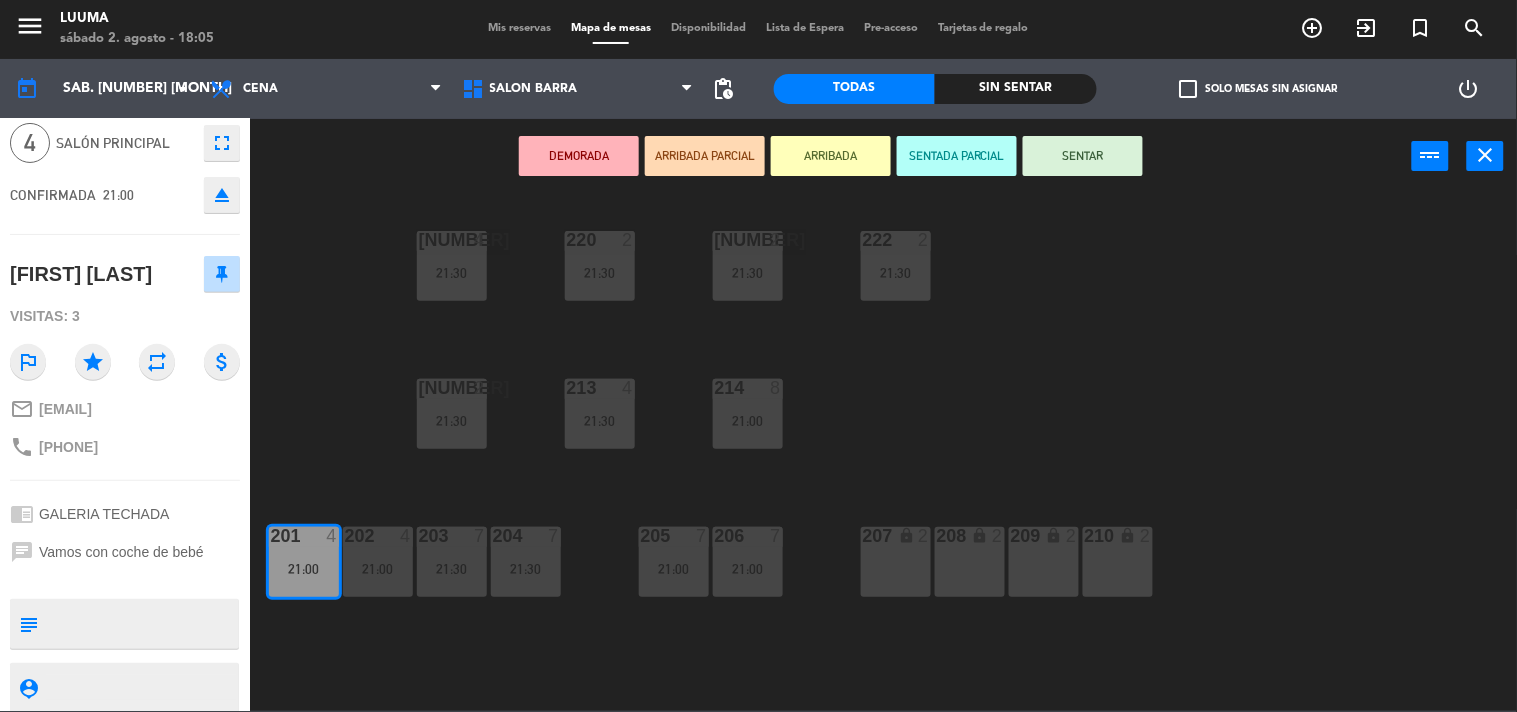 scroll, scrollTop: 134, scrollLeft: 0, axis: vertical 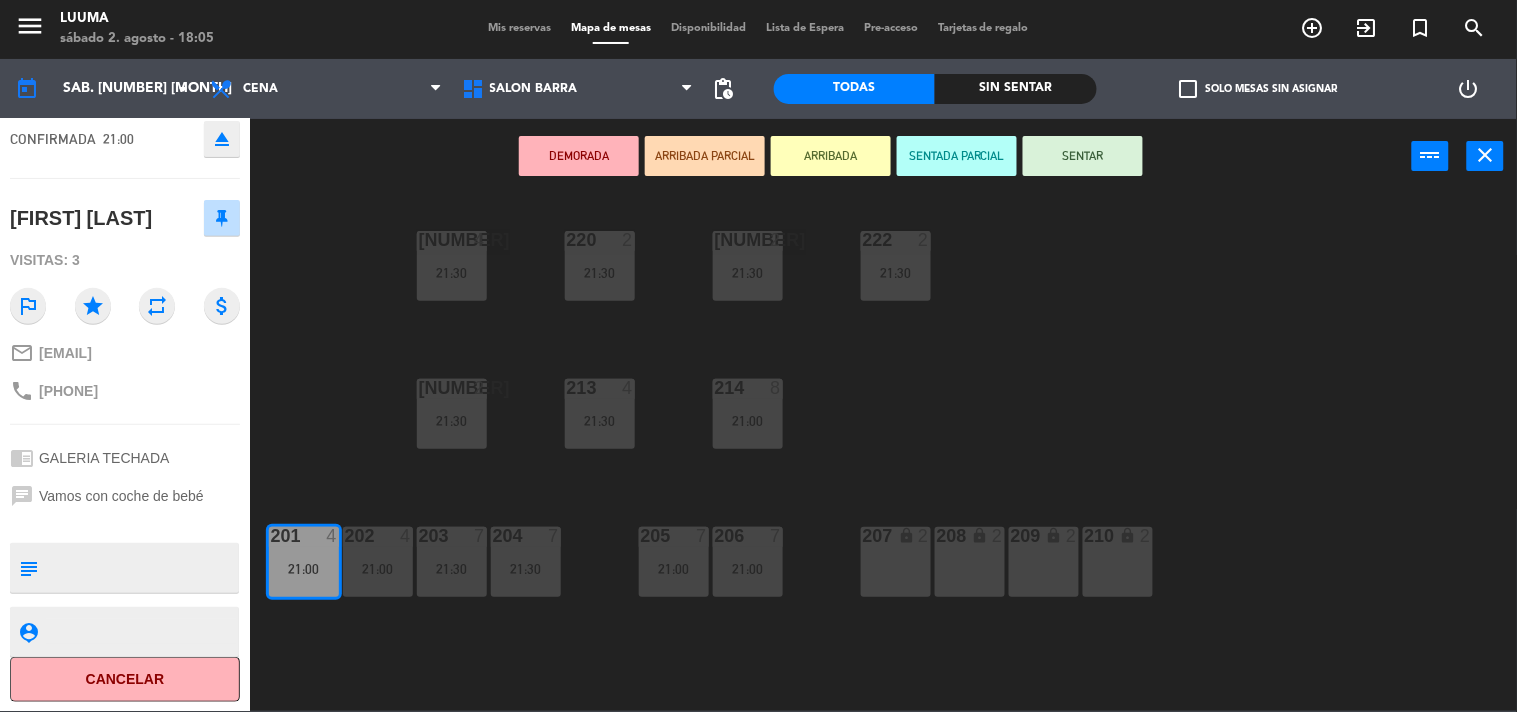 click on "[NUMBER]  [NUMBER]   [TIME]  [NUMBER]  [NUMBER]   [TIME]  [NUMBER]  [NUMBER]   [TIME]  [NUMBER]  [NUMBER]   [TIME]  [NUMBER]  [NUMBER]   [TIME]  [NUMBER]  [NUMBER]   [TIME]  [NUMBER]  [NUMBER]   [TIME]  [NUMBER]  [NUMBER]   [TIME]  [NUMBER]  [NUMBER]   [TIME]  [NUMBER]  [NUMBER]   [TIME]  [NUMBER]  [NUMBER]   [TIME]  [NUMBER]  [NUMBER]   [TIME]  [NUMBER]  [NUMBER]   [TIME]" 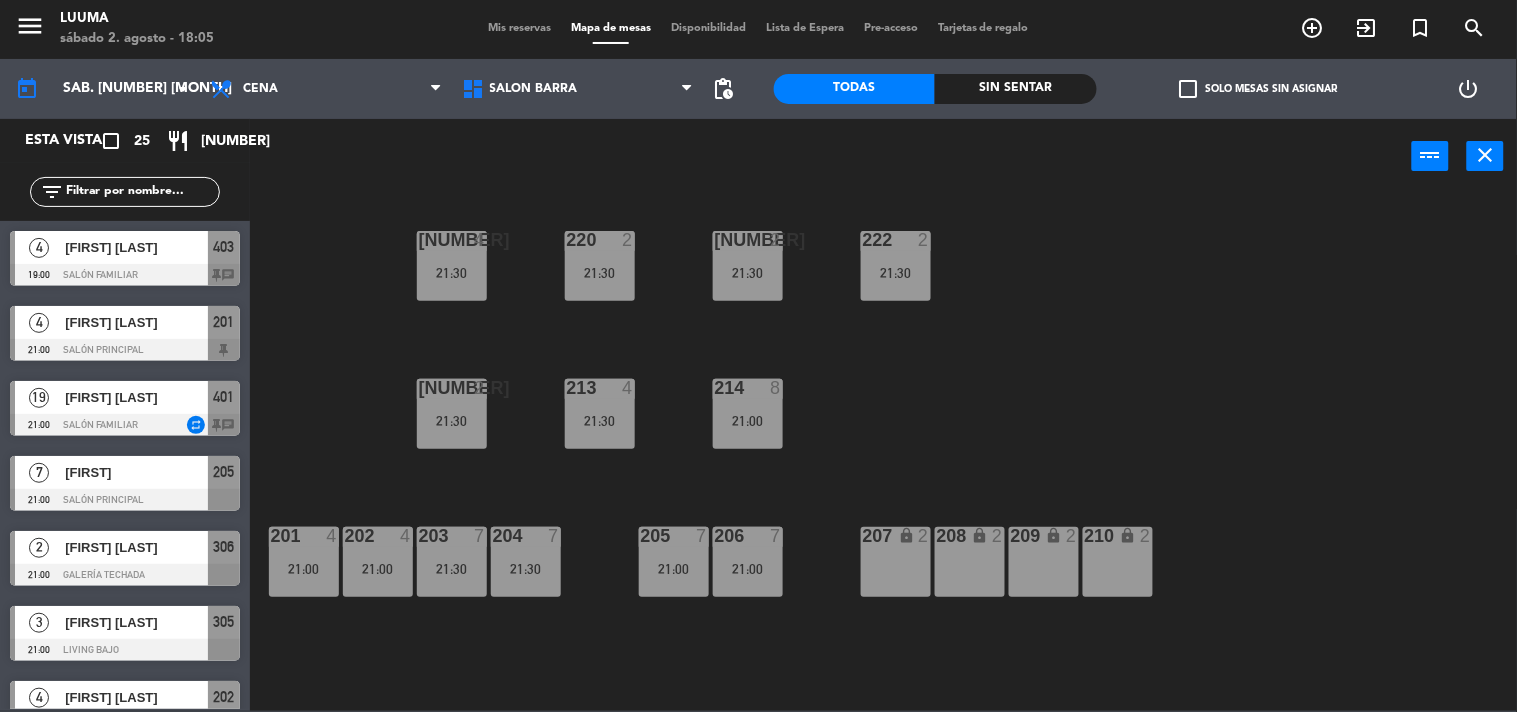 click on "[NUMBER]  4   [TIME]" at bounding box center (378, 562) 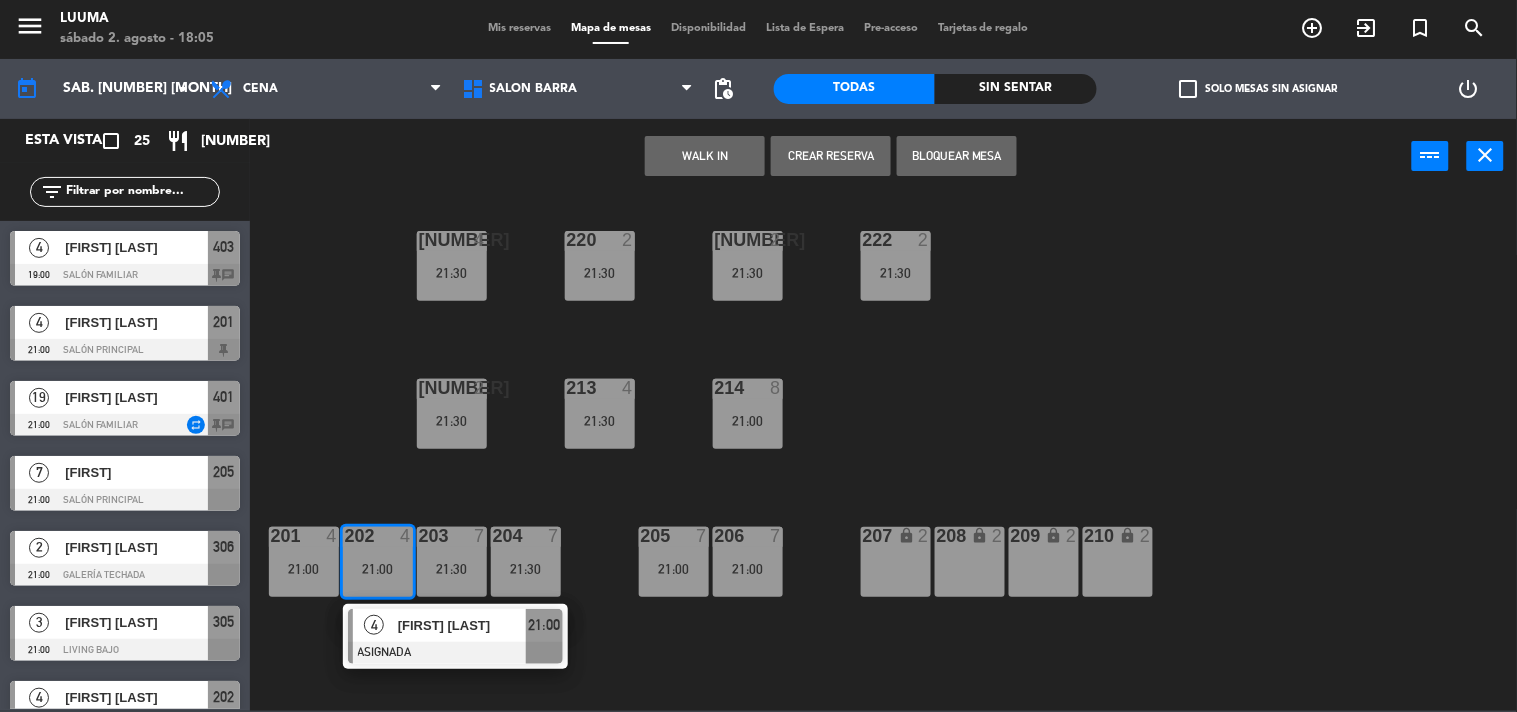 click on "[NUMBER]  [NUMBER]   [TIME]  [NUMBER]  [NUMBER]   [TIME]  [NUMBER]  [NUMBER]   [TIME]  [NUMBER]  [NUMBER]   [TIME]  [NUMBER]  [NUMBER]   [TIME]  [NUMBER]  [NUMBER]   [TIME]  [NUMBER]  [NUMBER]   [TIME]  [NUMBER]  [NUMBER]   [TIME]  [NUMBER]  [NUMBER]   [TIME]  [NUMBER]  [NUMBER]   [TIME]  [NUMBER]  [NUMBER]   [TIME]  [NUMBER]  [NUMBER]   [TIME]  [NUMBER]  [NUMBER]   [TIME]  [NUMBER] lock  [NUMBER]  [NUMBER] lock  [NUMBER]  [NUMBER] lock  [NUMBER]  [NUMBER] lock  [NUMBER]" 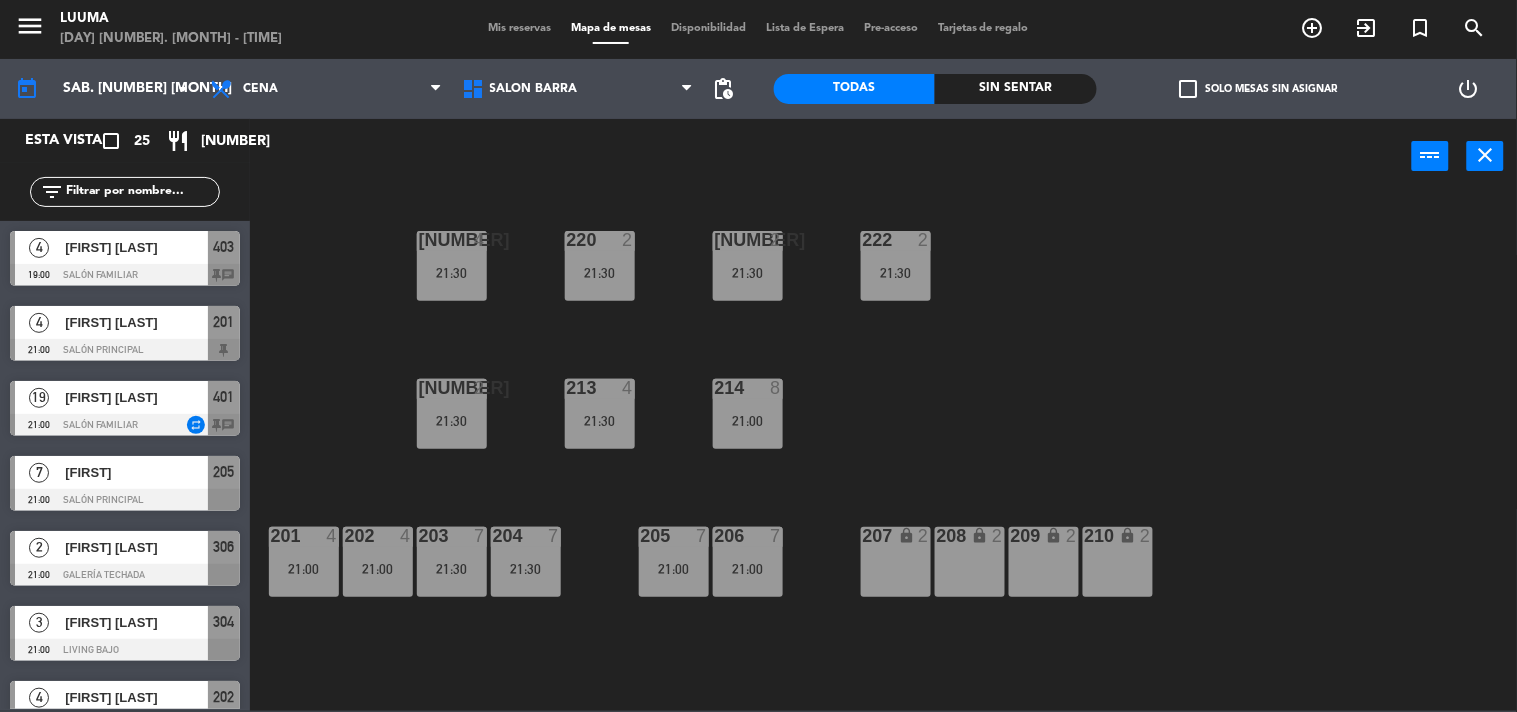 click on "[FIRST] [LAST]" at bounding box center [136, 397] 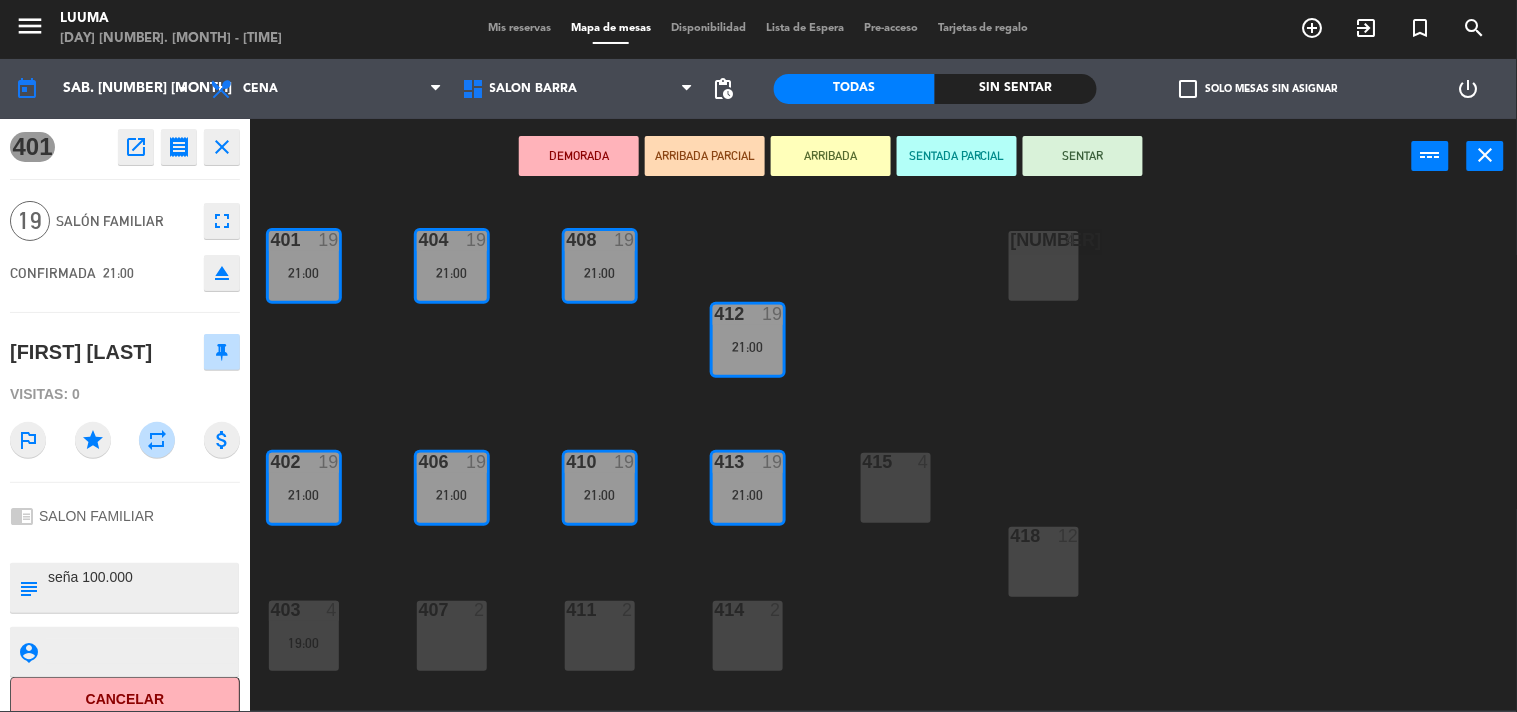 click on "[NUMBER]  [NUMBER]   [TIME]  [NUMBER]  [NUMBER]   [TIME]  [NUMBER]  [NUMBER]   [TIME]  [NUMBER]  [NUMBER]   [TIME]  [NUMBER]  [NUMBER]   [TIME]  [NUMBER]  [NUMBER]   [TIME]  [NUMBER]  [NUMBER]   [TIME]  [NUMBER]  [NUMBER]   [TIME]  [NUMBER]  [NUMBER]   [TIME]  [NUMBER]  [NUMBER]   [TIME]  [NUMBER]  [NUMBER]   [TIME]  [NUMBER]  [NUMBER]   [TIME]  [NUMBER]  [NUMBER]   [TIME]" 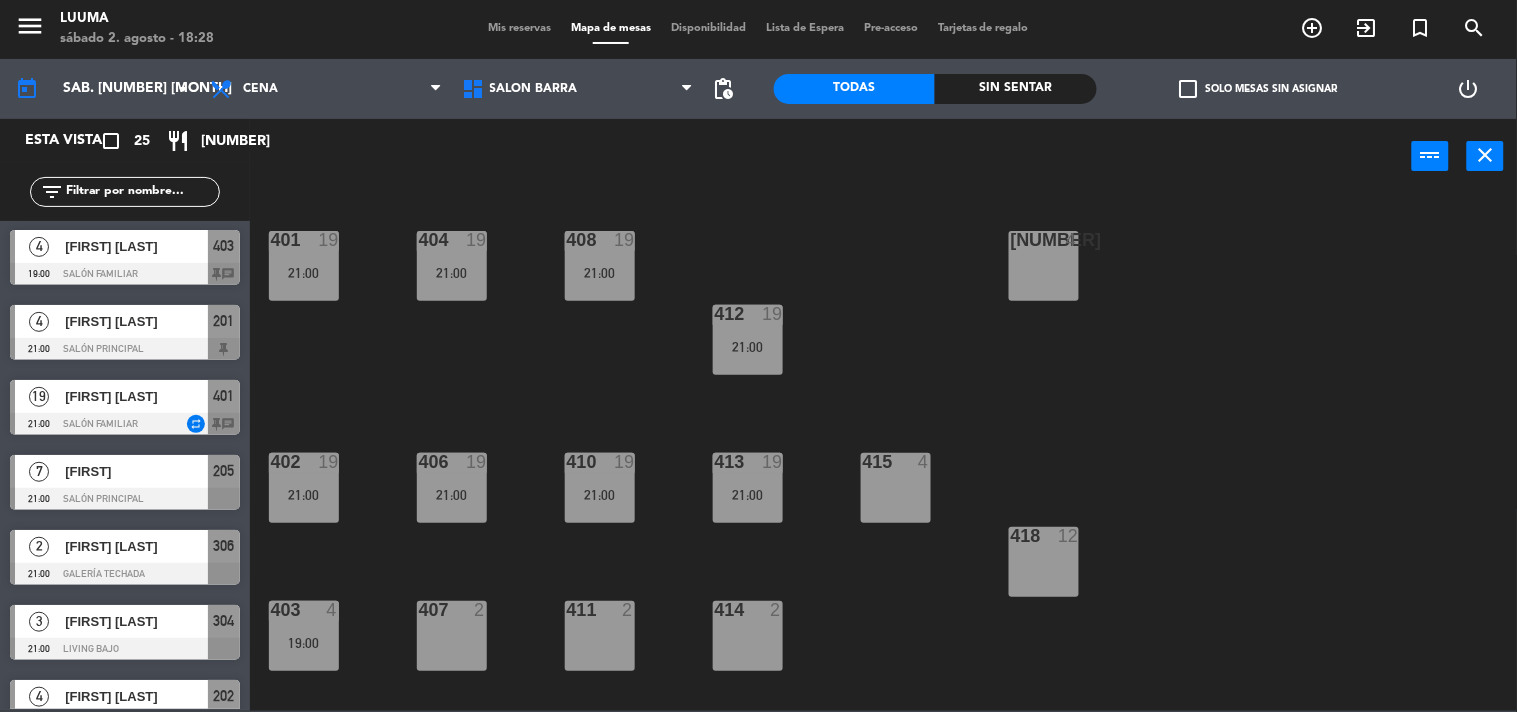 scroll, scrollTop: 0, scrollLeft: 0, axis: both 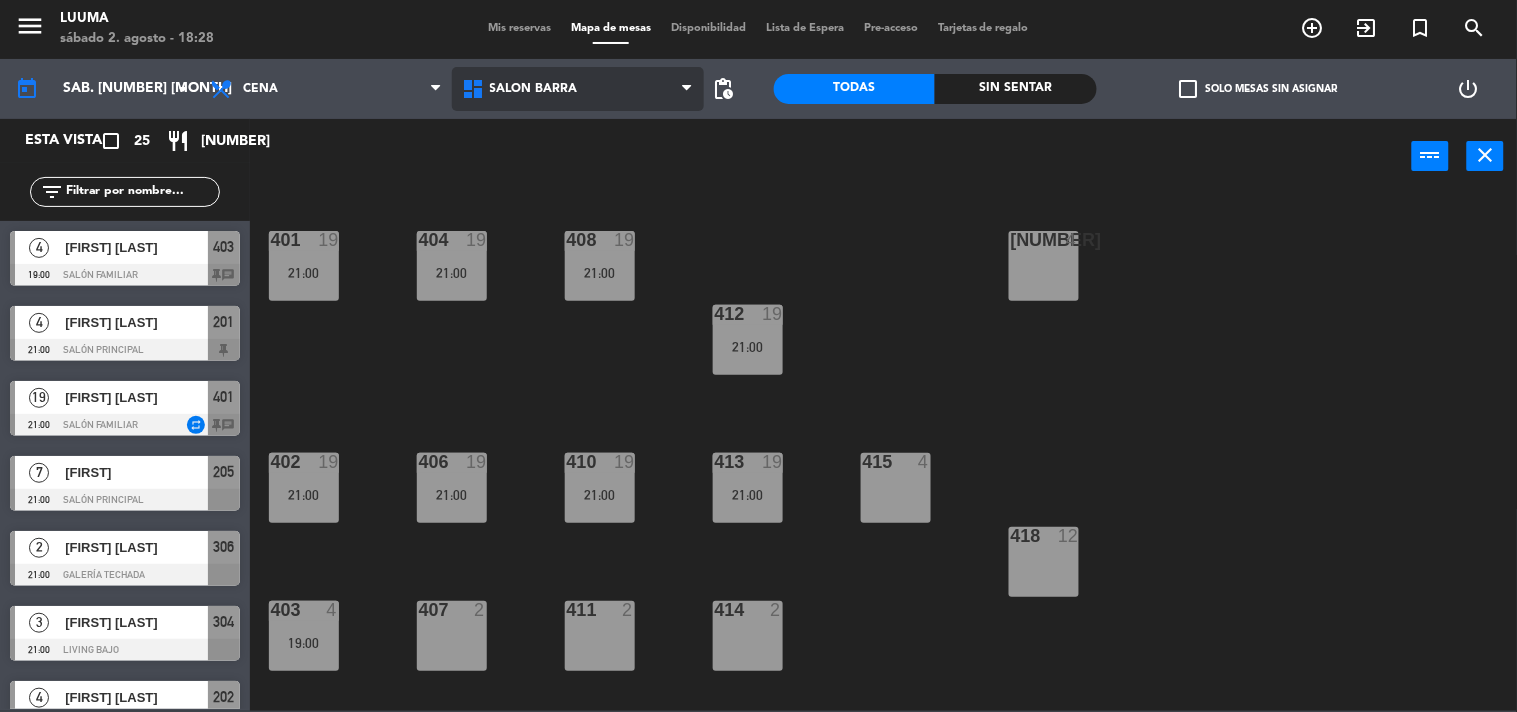 click on "Salon Barra" at bounding box center (534, 89) 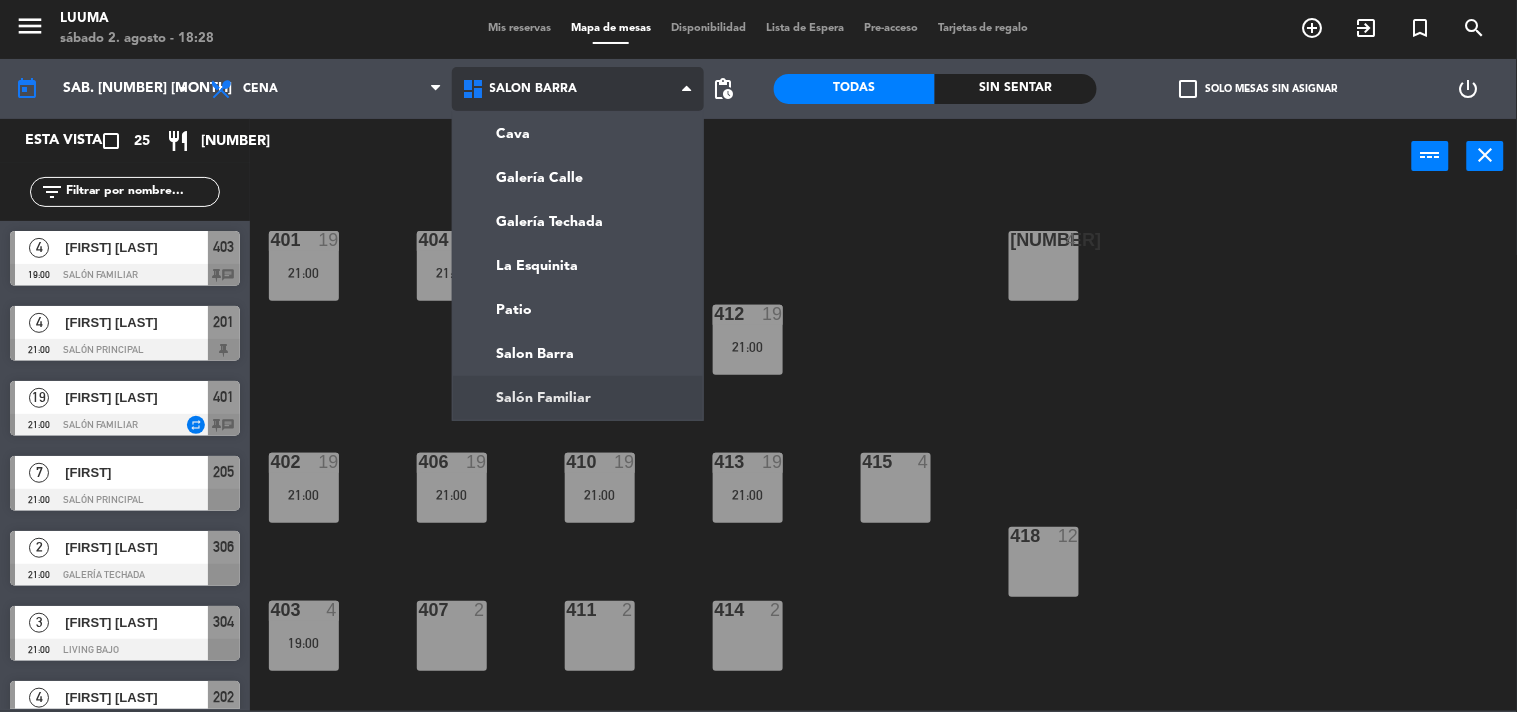 click on "menu  Luuma   sábado 2. agosto - 18:28   Mis reservas   Mapa de mesas   Disponibilidad   Lista de Espera   Pre-acceso   Tarjetas de regalo  add_circle_outline exit_to_app turned_in_not search today    sáb. 2 ago. arrow_drop_down  Almuerzo  Cena  Cena  Almuerzo  Cena  Cava   Galería Calle   Galería Techada   La Esquinita   Patio   Salon Barra   Salón Familiar   Salon Barra   Cava   Galería Calle   Galería Techada   La Esquinita   Patio   Salon Barra   Salón Familiar  pending_actions  Todas  Sin sentar  check_box_outline_blank   Solo mesas sin asignar   power_settings_new   Esta vista   crop_square  25  restaurant  128 filter_list  4   [FIRST] [LAST]   19:00   Salón Familiar  403 chat  4   [FIRST] [LAST]   21:00   Salón Principal  201  19   [FIRST] [LAST]   21:00   Salón Familiar  repeat 401 chat  7   [FIRST]   21:00   Salón Principal  205  2   [FIRST] [LAST]   21:00   Galería Techada  306  3   [FIRST] [LAST]   21:00   Living Bajo  304  4   [FIRST] [LAST]   21:00   Salón Principal  202  6  321" 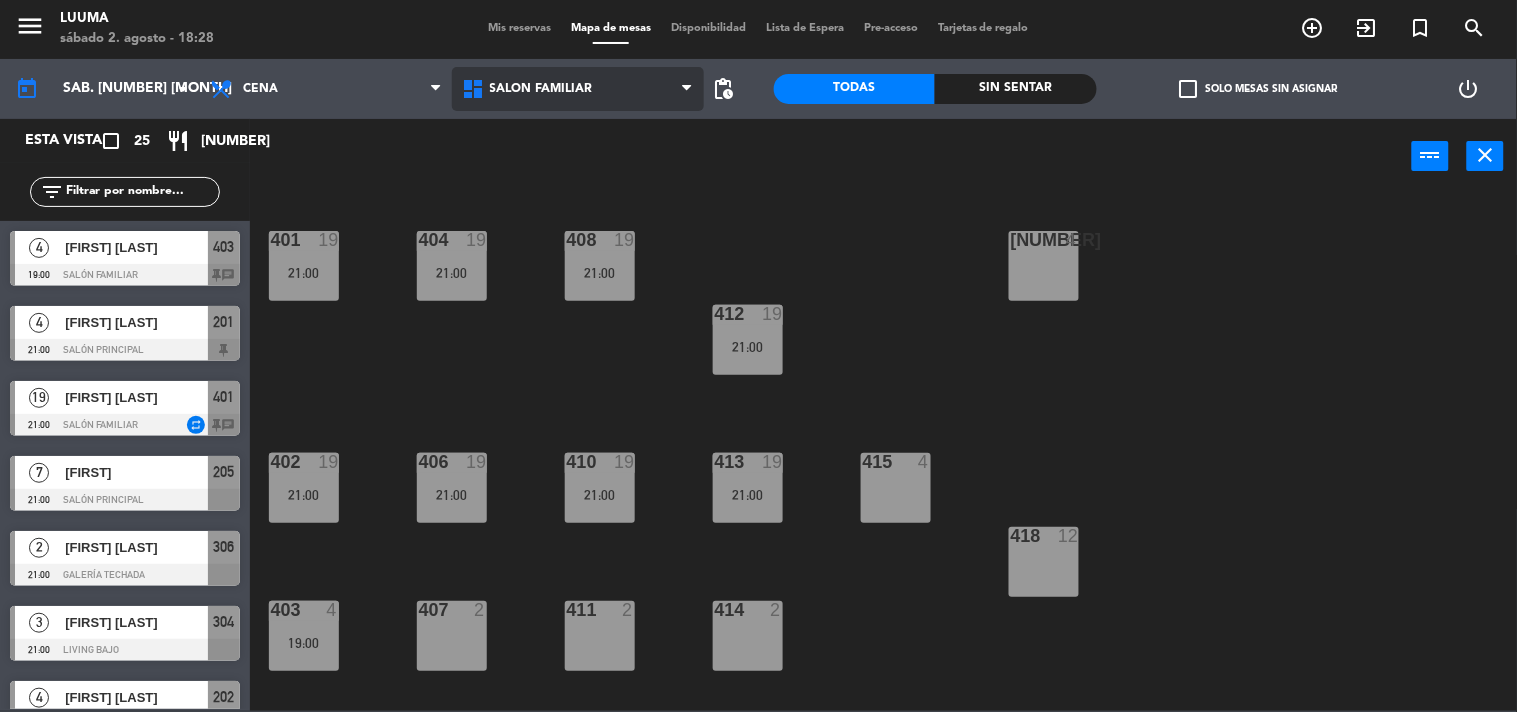 click on "Salón Familiar" at bounding box center [541, 89] 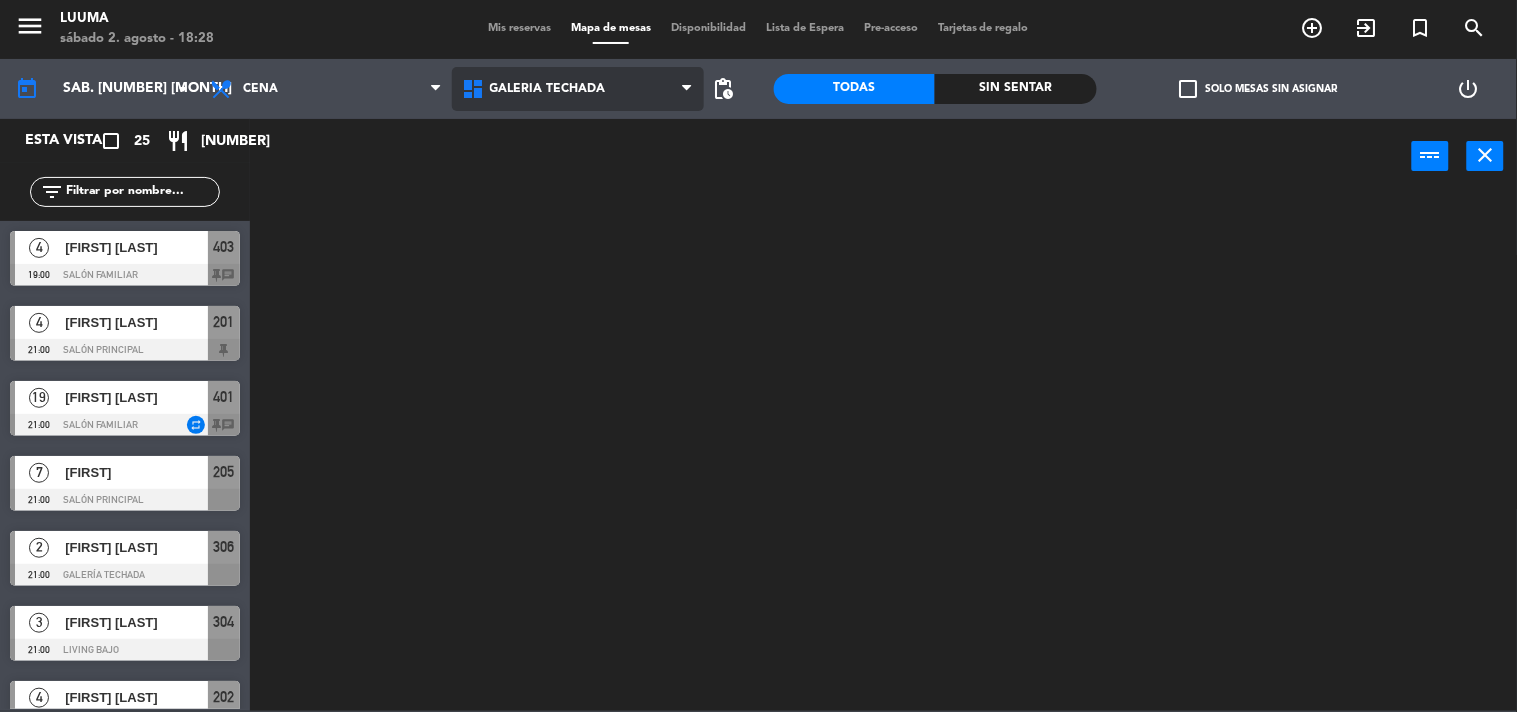 click on "menu Luuma sábado 2. [DATE] - 18:28 Mis reservas Mapa de mesas Disponibilidad Lista de Espera Pre-acceso Tarjetas de regalo add_circle_outline exit_to_app turned_in_not search today sáb. 2 [DATE]. arrow_drop_down Almuerzo Cena Cena Almuerzo Cena Cava Galería Calle Galería Techada La Esquinita Patio Salon Barra Salón Familiar Galería Techada Cava Galería Calle Galería Techada La Esquinita Patio Salon Barra Salón Familiar pending_actions Todas Sin sentar check_box_outline_blank Solo mesas sin asignar power_settings_new Esta vista crop_square 25 restaurant 128 filter_list 4 [FIRST] [LAST] 19:00 Salón Familiar 403 chat 4 [FIRST] [LAST] 21:00 Salón Principal 201 19 [FIRST] [LAST] 21:00 Salón Familiar repeat 401 chat 7 [FIRST] 21:00 Salón Principal 205 2 [FIRST] [LAST] 21:00 Galería Techada 306 3 [FIRST] [LAST] 21:00 Living Bajo 304 4 [FIRST] [LAST] 21:00 Salón Principal 202 6" 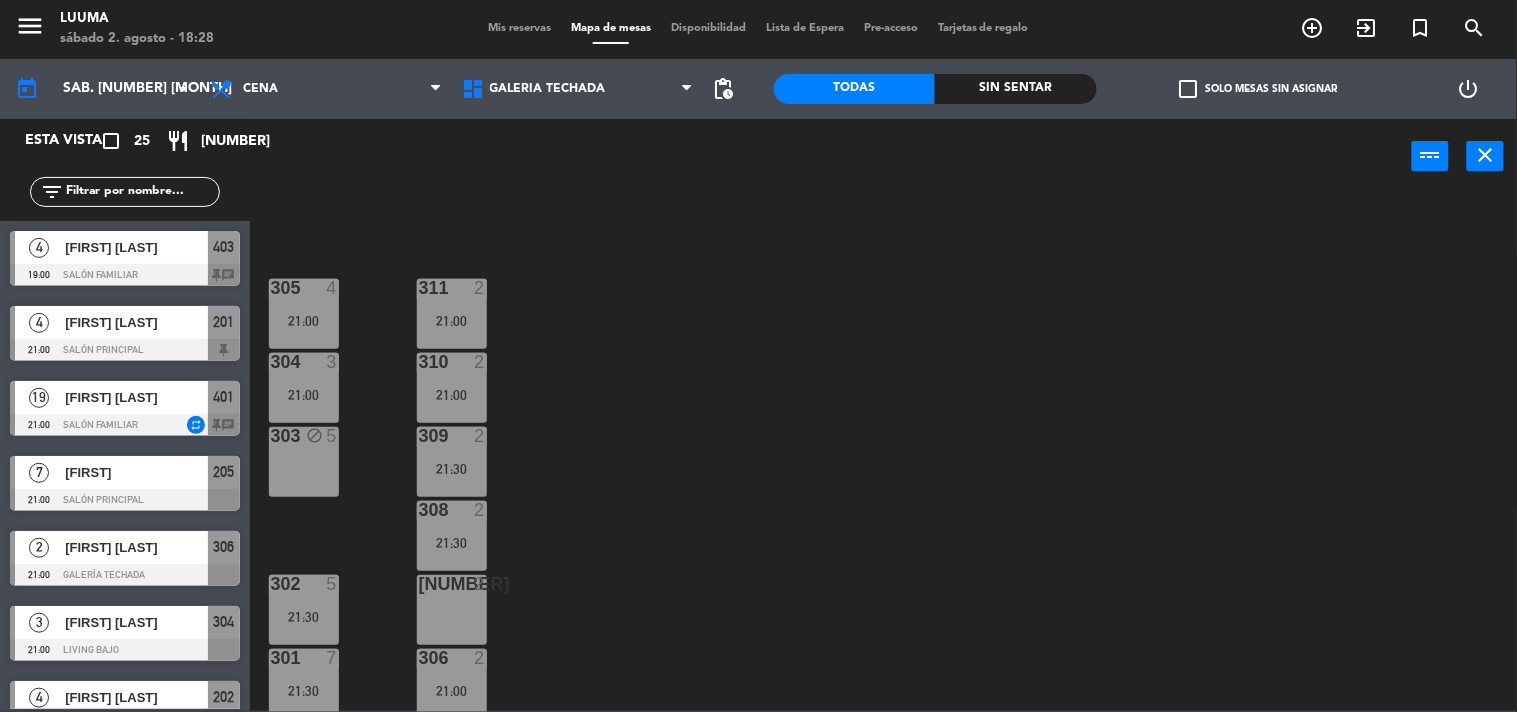 scroll, scrollTop: 32, scrollLeft: 0, axis: vertical 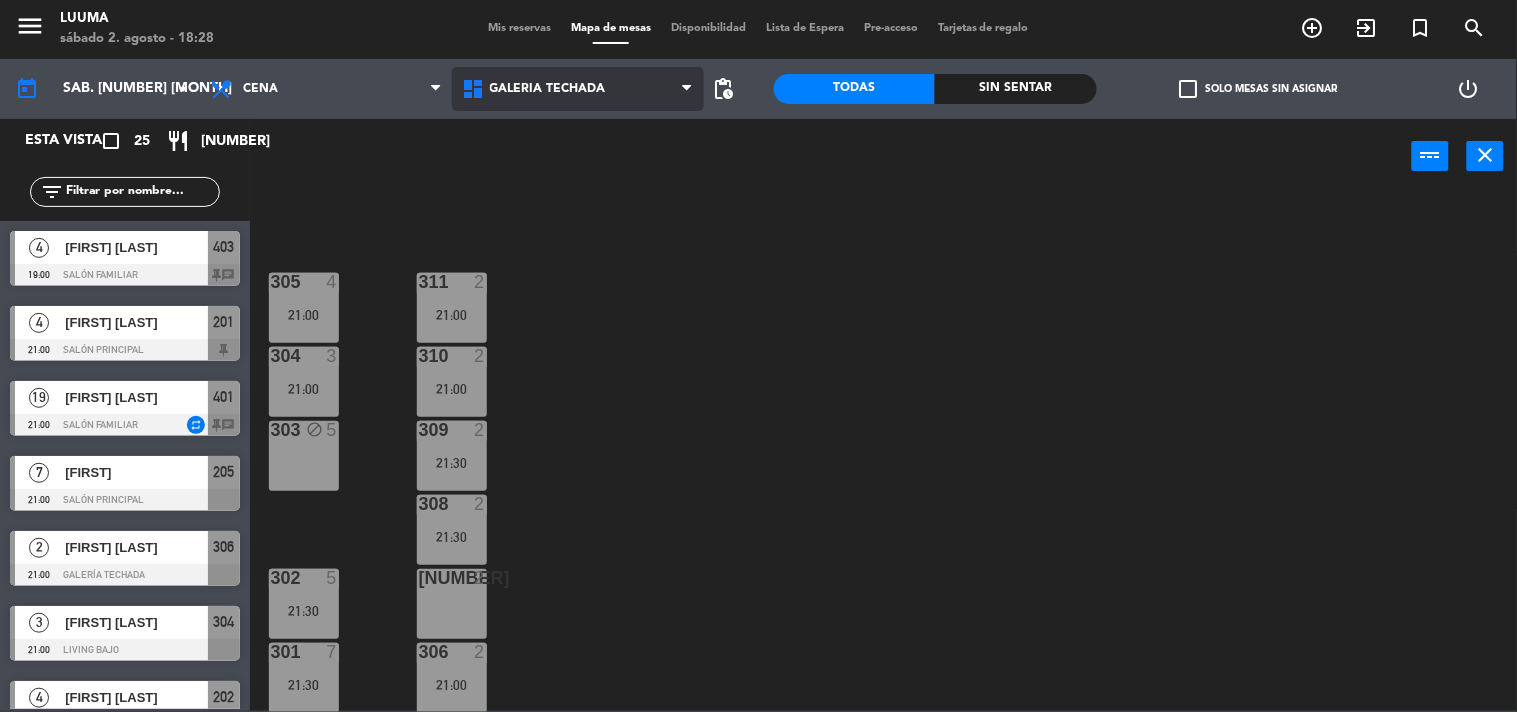 click on "Galería Techada" at bounding box center (548, 89) 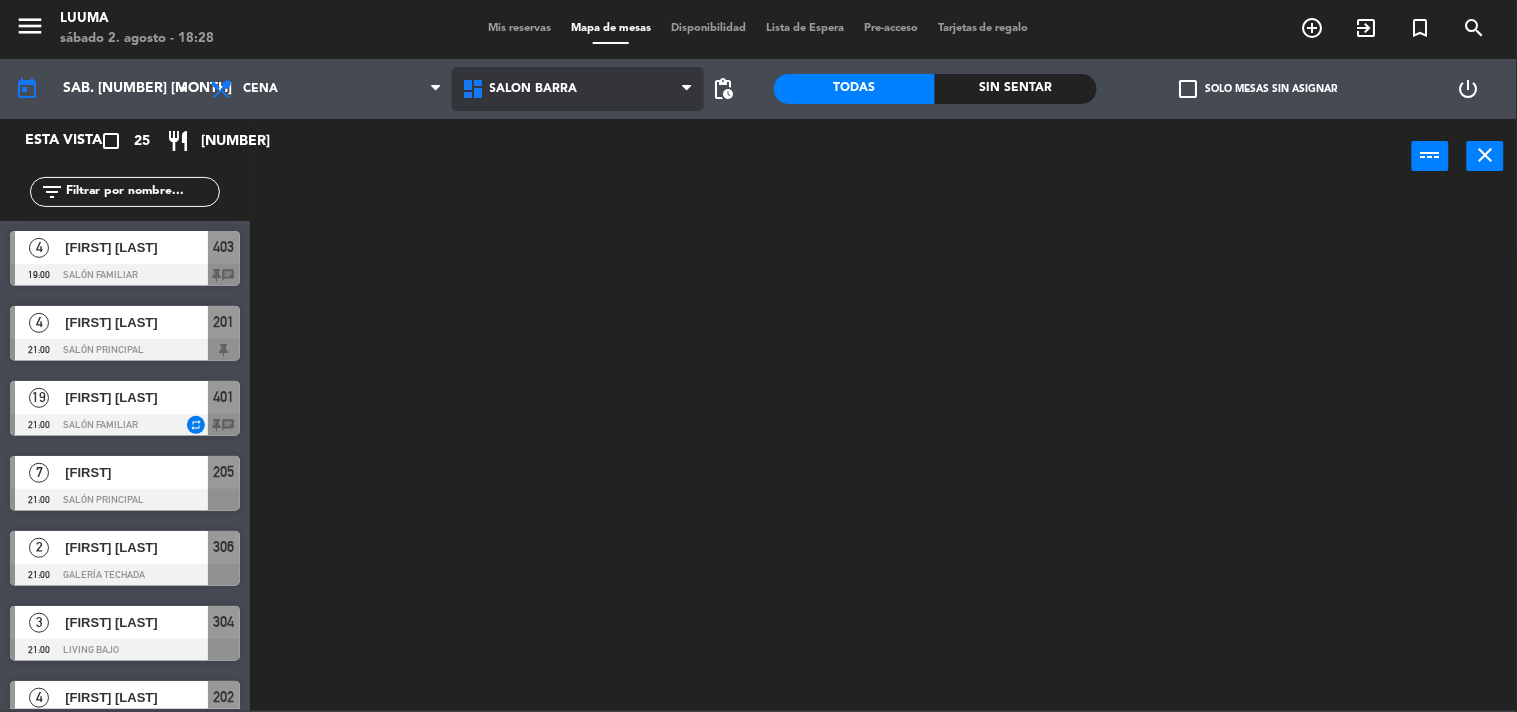 click on "menu  Luuma   sábado 2. agosto - 18:28   Mis reservas   Mapa de mesas   Disponibilidad   Lista de Espera   Pre-acceso   Tarjetas de regalo  add_circle_outline exit_to_app turned_in_not search today    sáb. 2 ago. arrow_drop_down  Almuerzo  Cena  Cena  Almuerzo  Cena  Cava   Galería Calle   Galería Techada   La Esquinita   Patio   Salon Barra   Salón Familiar   Salon Barra   Cava   Galería Calle   Galería Techada   La Esquinita   Patio   Salon Barra   Salón Familiar  pending_actions  Todas  Sin sentar  check_box_outline_blank   Solo mesas sin asignar   power_settings_new   Esta vista   crop_square  25  restaurant  128 filter_list  4   [FIRST] [LAST]   19:00   Salón Familiar  403 chat  4   [FIRST] [LAST]   21:00   Salón Principal  201  19   [FIRST] [LAST]   21:00   Salón Familiar  repeat 401 chat  7   [FIRST]   21:00   Salón Principal  205  2   [FIRST] [LAST]   21:00   Galería Techada  306  3   [FIRST] [LAST]   21:00   Living Bajo  304  4   [FIRST] [LAST]   21:00   Salón Principal  202  6  321" 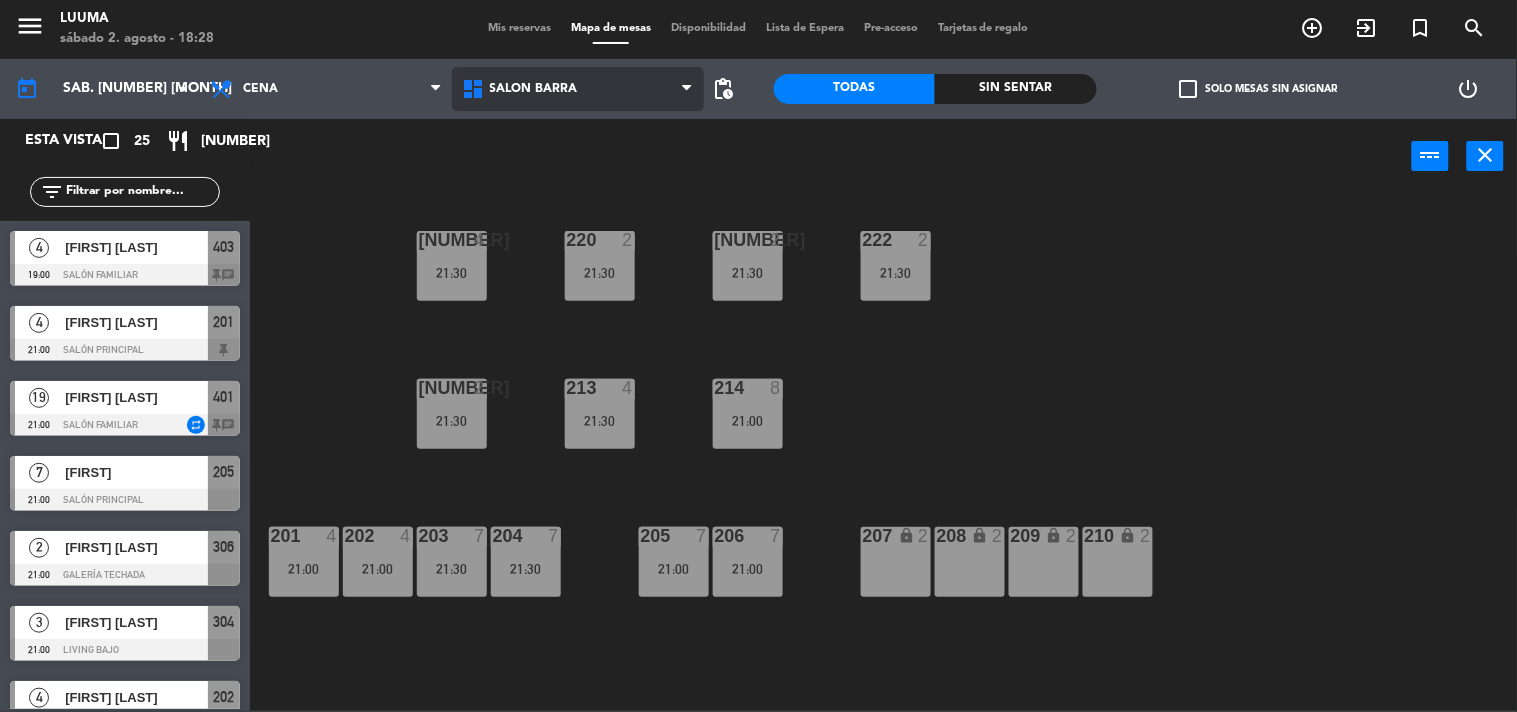 click on "Salon Barra" at bounding box center [578, 89] 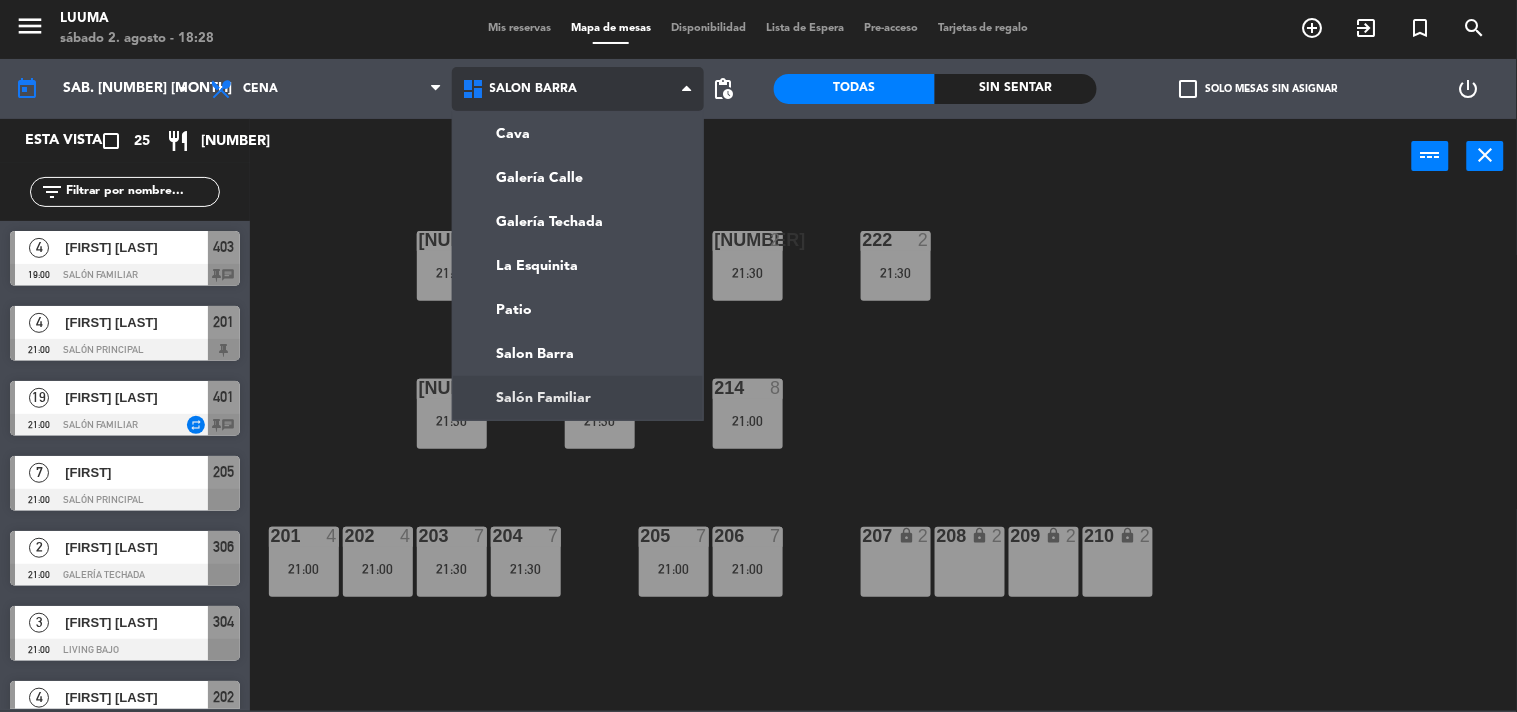 click on "menu  Luuma   sábado 2. agosto - 18:28   Mis reservas   Mapa de mesas   Disponibilidad   Lista de Espera   Pre-acceso   Tarjetas de regalo  add_circle_outline exit_to_app turned_in_not search today    sáb. 2 ago. arrow_drop_down  Almuerzo  Cena  Cena  Almuerzo  Cena  Cava   Galería Calle   Galería Techada   La Esquinita   Patio   Salon Barra   Salón Familiar   Salon Barra   Cava   Galería Calle   Galería Techada   La Esquinita   Patio   Salon Barra   Salón Familiar  pending_actions  Todas  Sin sentar  check_box_outline_blank   Solo mesas sin asignar   power_settings_new   Esta vista   crop_square  25  restaurant  128 filter_list  4   [FIRST] [LAST]   19:00   Salón Familiar  403 chat  4   [FIRST] [LAST]   21:00   Salón Principal  201  19   [FIRST] [LAST]   21:00   Salón Familiar  repeat 401 chat  7   [FIRST]   21:00   Salón Principal  205  2   [FIRST] [LAST]   21:00   Galería Techada  306  3   [FIRST] [LAST]   21:00   Living Bajo  304  4   [FIRST] [LAST]   21:00   Salón Principal  202  6  321" 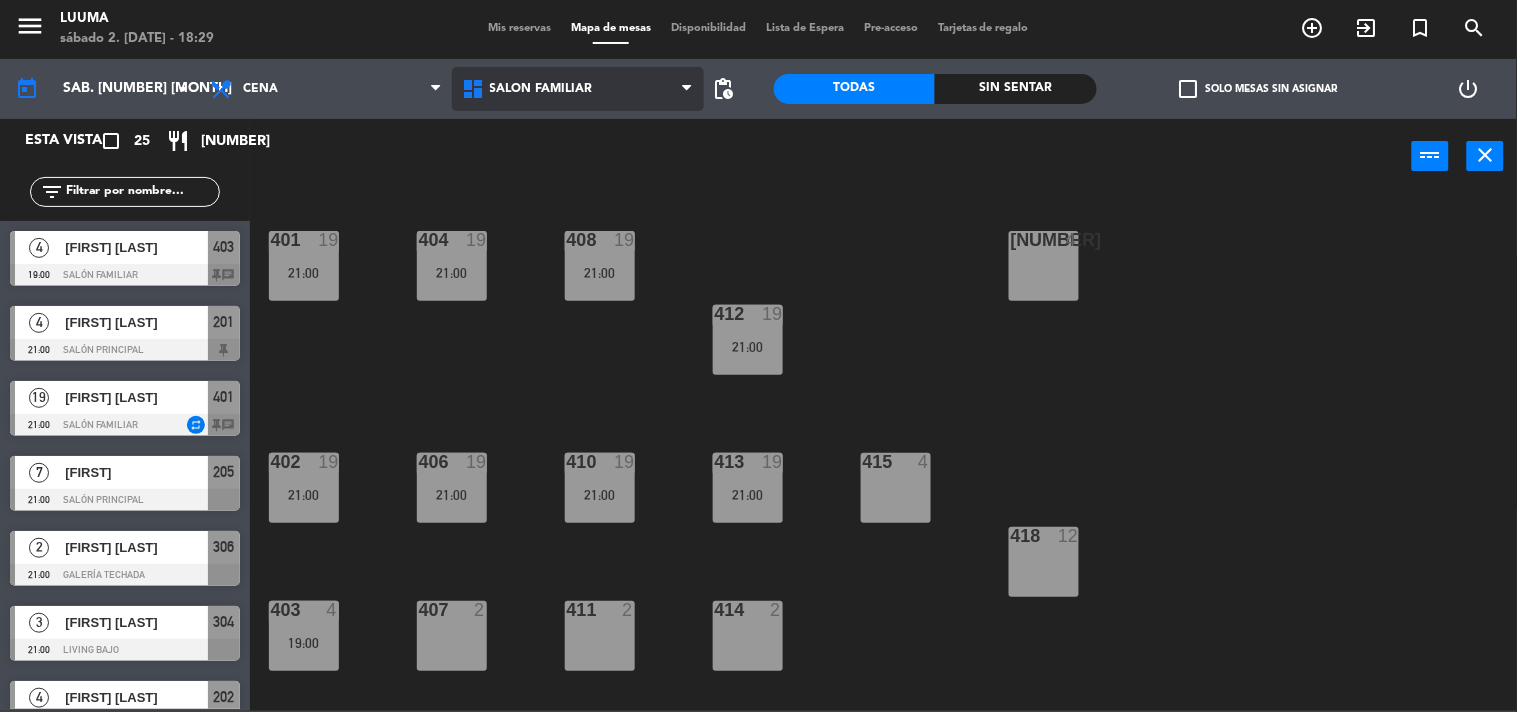 click on "Salón Familiar" at bounding box center [541, 89] 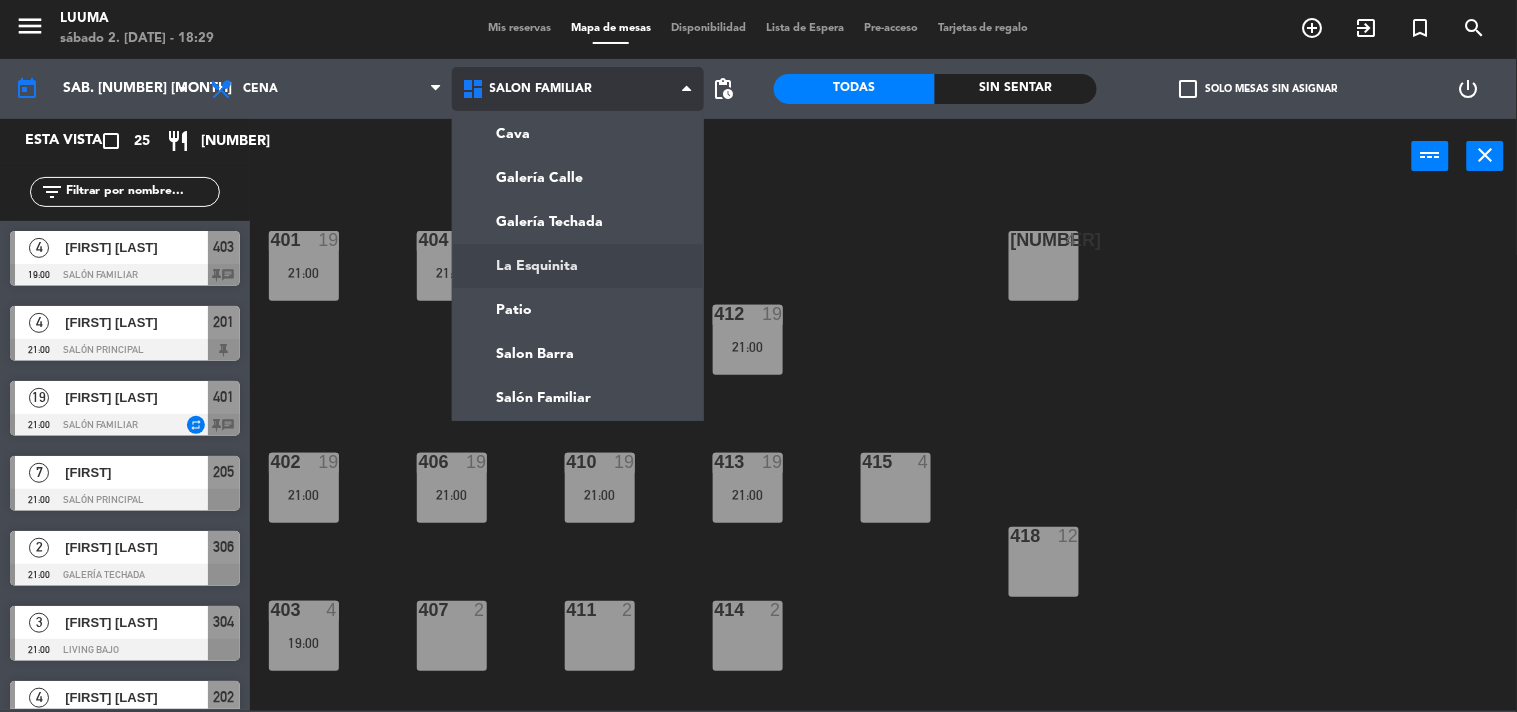 click on "menu Luuma sábado 2. [DATE] - 18:29 Mis reservas Mapa de mesas Disponibilidad Lista de Espera Pre-acceso Tarjetas de regalo add_circle_outline exit_to_app turned_in_not search today sáb. 2 [DATE]. arrow_drop_down Almuerzo Cena Cena Almuerzo Cena Cava Galería Calle Galería Techada La Esquinita Patio Salon Barra Salón Familiar Salón Familiar Cava Galería Calle Galería Techada La Esquinita Patio Salon Barra Salón Familiar pending_actions Todas Sin sentar check_box_outline_blank Solo mesas sin asignar power_settings_new Esta vista crop_square 25 restaurant 128 filter_list 4 [FIRST] [LAST] 19:00 Salón Familiar 403 chat 4 [FIRST] [LAST] 21:00 Salón Principal 201 19 [FIRST] [LAST] 21:00 Salón Familiar repeat 401 chat 7 [FIRST] 21:00 Salón Principal 205 2 [FIRST] [LAST] 21:00 Galería Techada 306 3 [FIRST] [LAST] 21:00 Living Bajo 304 4 [FIRST] [LAST] 21:00 Salón Principal 202 6" 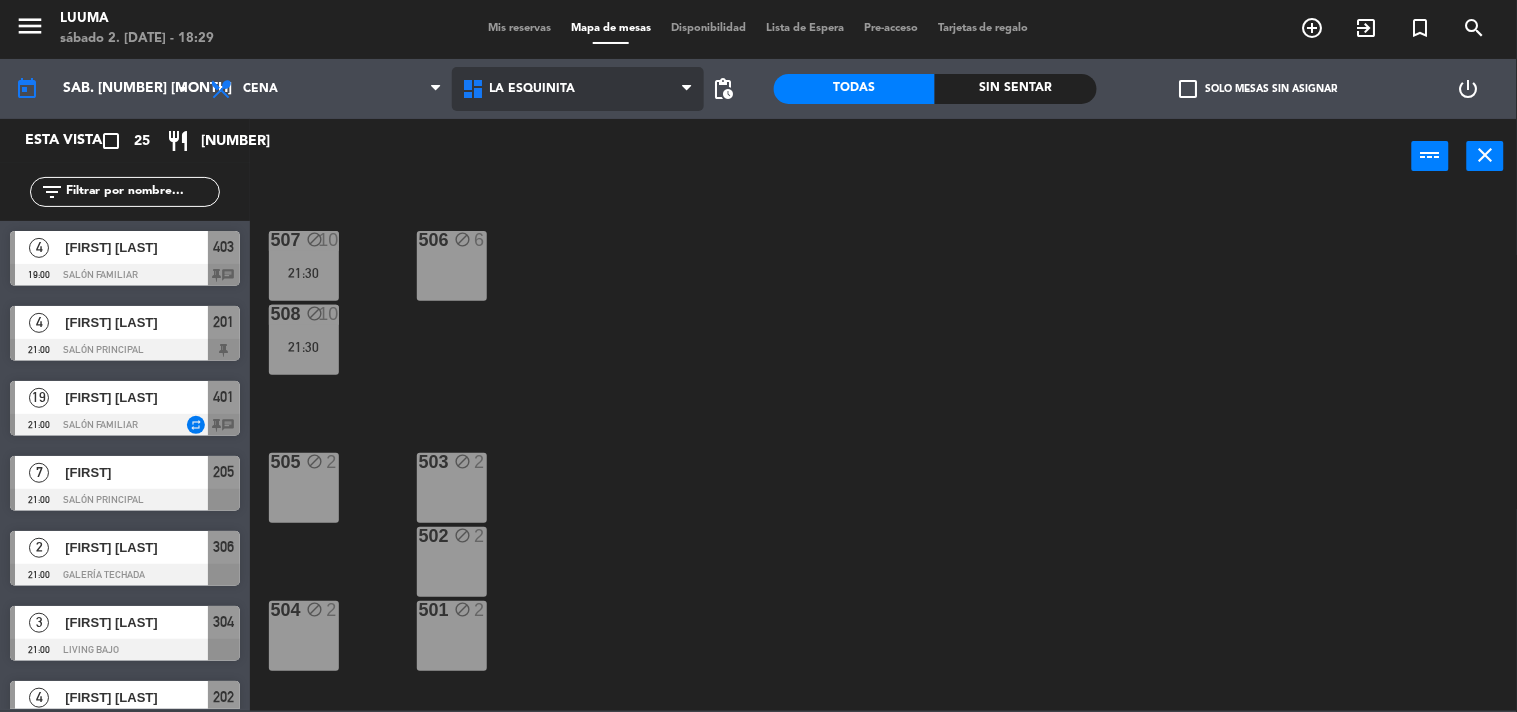 click on "La Esquinita" at bounding box center [533, 89] 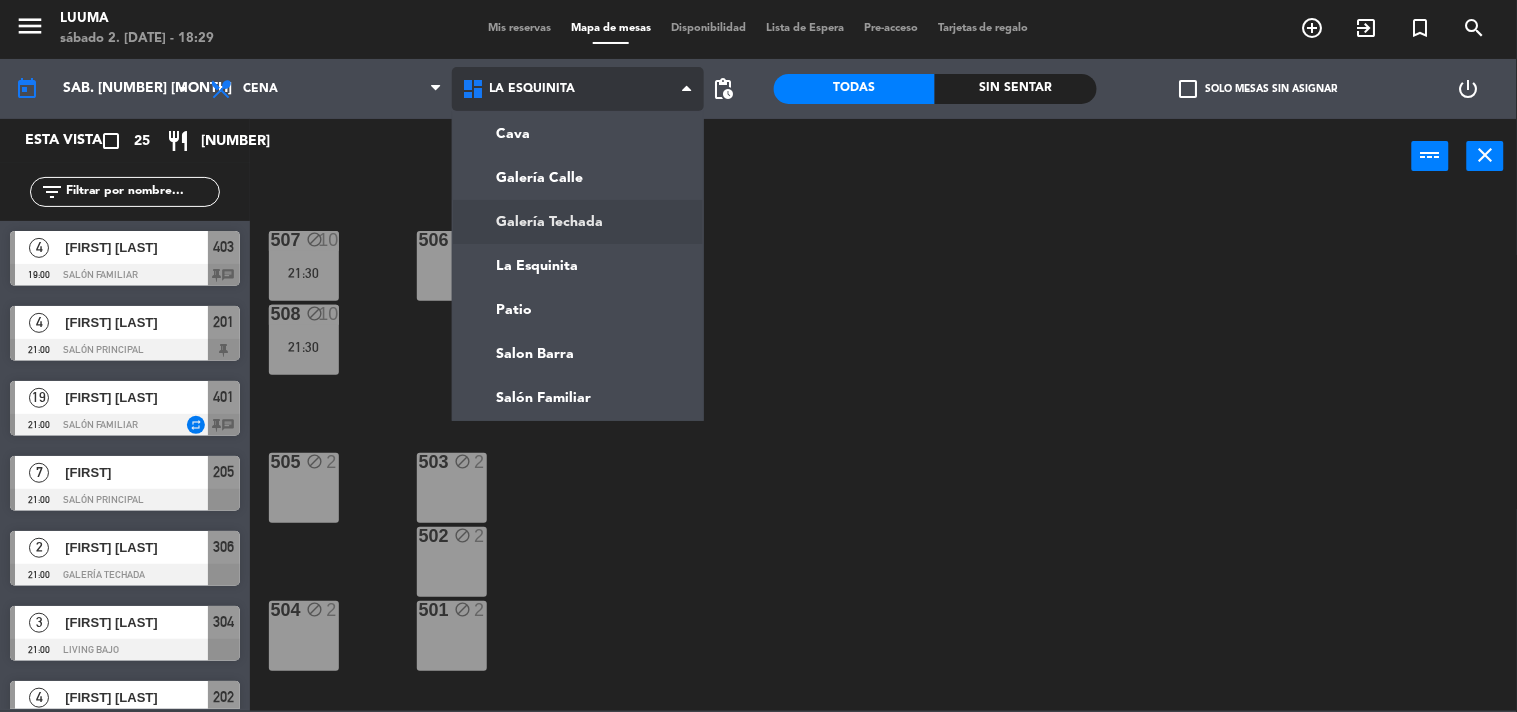 click on "menu Luuma sábado 2. [DATE] - 18:29 Mis reservas Mapa de mesas Disponibilidad Lista de Espera Pre-acceso Tarjetas de regalo add_circle_outline exit_to_app turned_in_not search today sáb. 2 [DATE]. arrow_drop_down Almuerzo Cena Cena Almuerzo Cena Cava Galería Calle Galería Techada La Esquinita Patio Salon Barra Salón Familiar La Esquinita Cava Galería Calle Galería Techada La Esquinita Patio Salon Barra Salón Familiar pending_actions Todas Sin sentar check_box_outline_blank Solo mesas sin asignar power_settings_new Esta vista crop_square 25 restaurant 128 filter_list 4 [FIRST] [LAST] 19:00 Salón Familiar 403 chat 4 [FIRST] [LAST] 21:00 Salón Principal 201 19 [FIRST] [LAST] 21:00 Salón Familiar repeat 401 chat 7 [FIRST] 21:00 Salón Principal 205 2 [FIRST] [LAST] 21:00 Galería Techada 306 3 [FIRST] [LAST] 21:00 Living Bajo 304 4 [FIRST] [LAST] 21:00 Salón Principal 202 6 321" 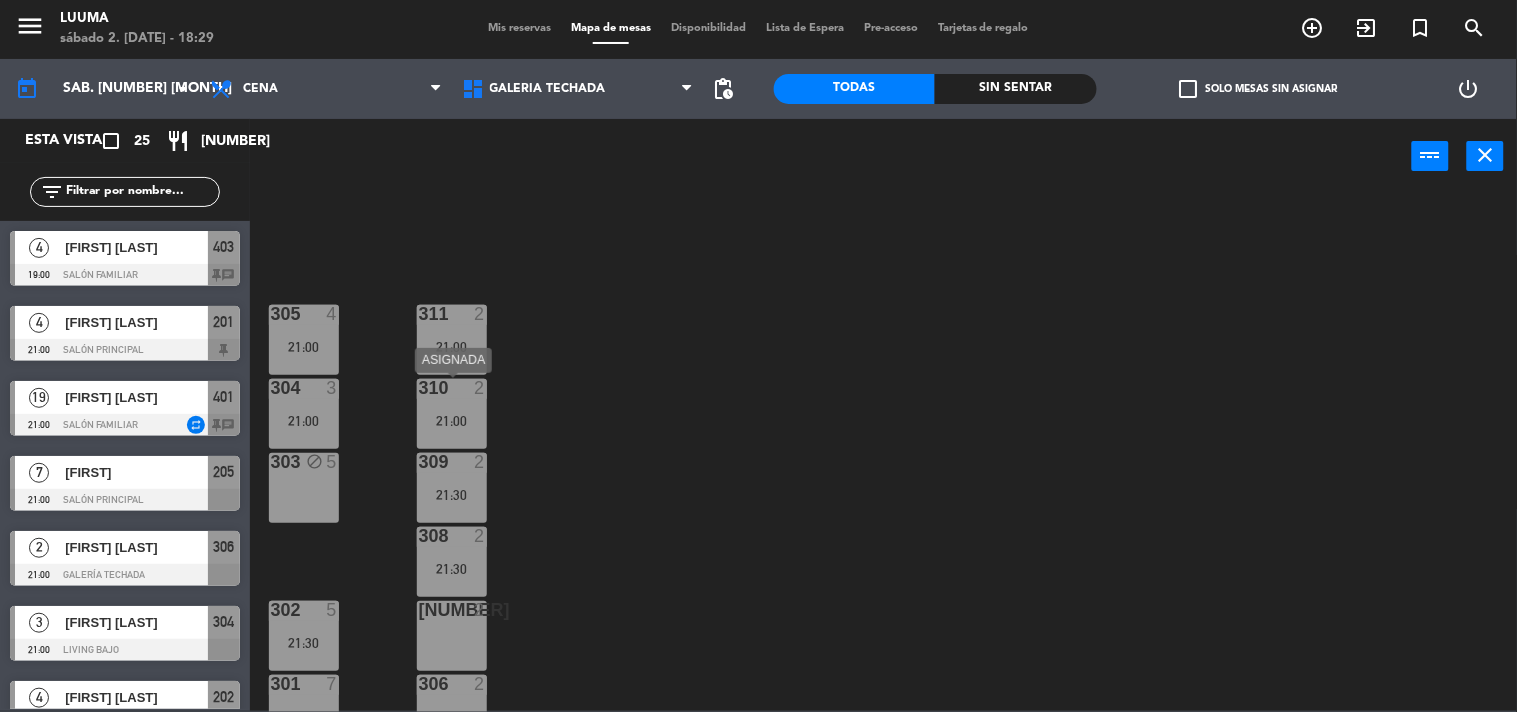scroll, scrollTop: 32, scrollLeft: 0, axis: vertical 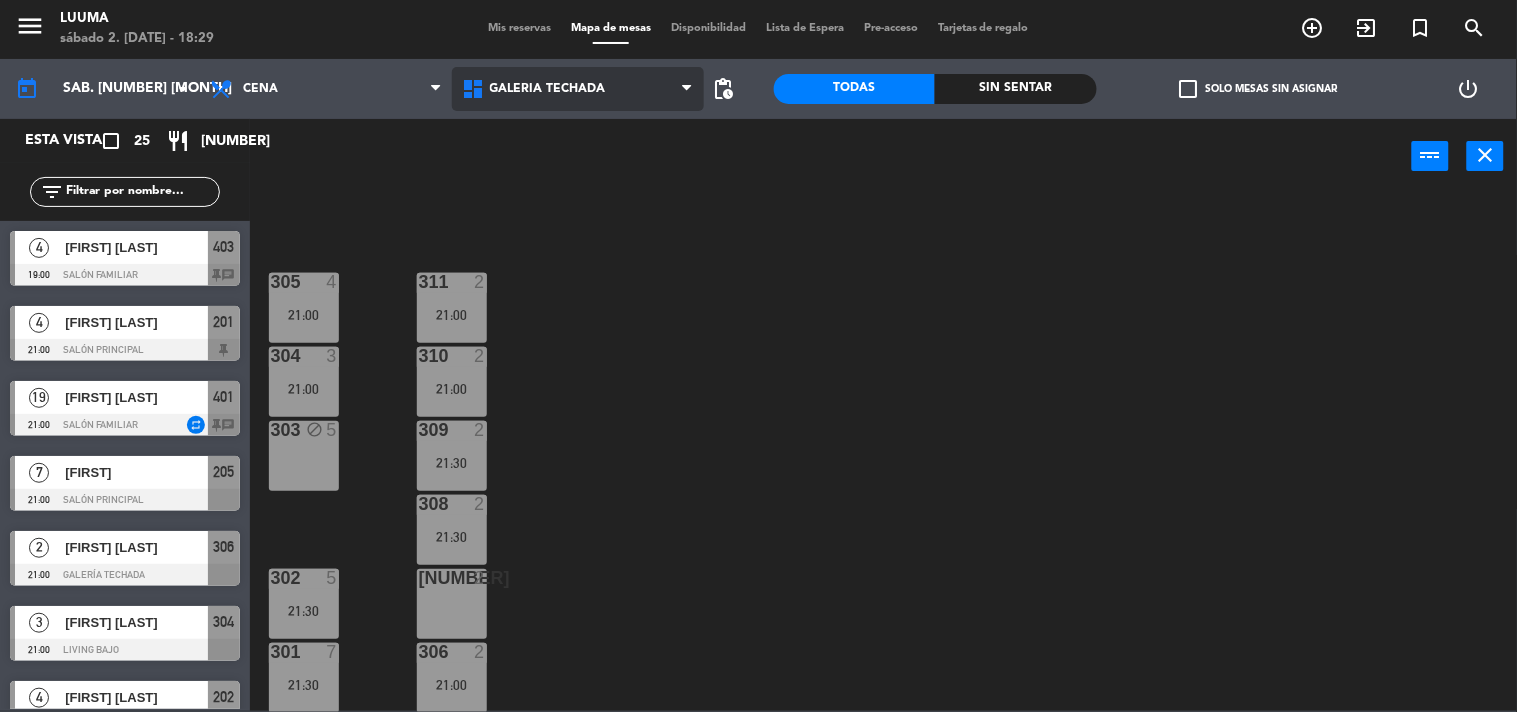 click on "Galería Techada" at bounding box center [548, 89] 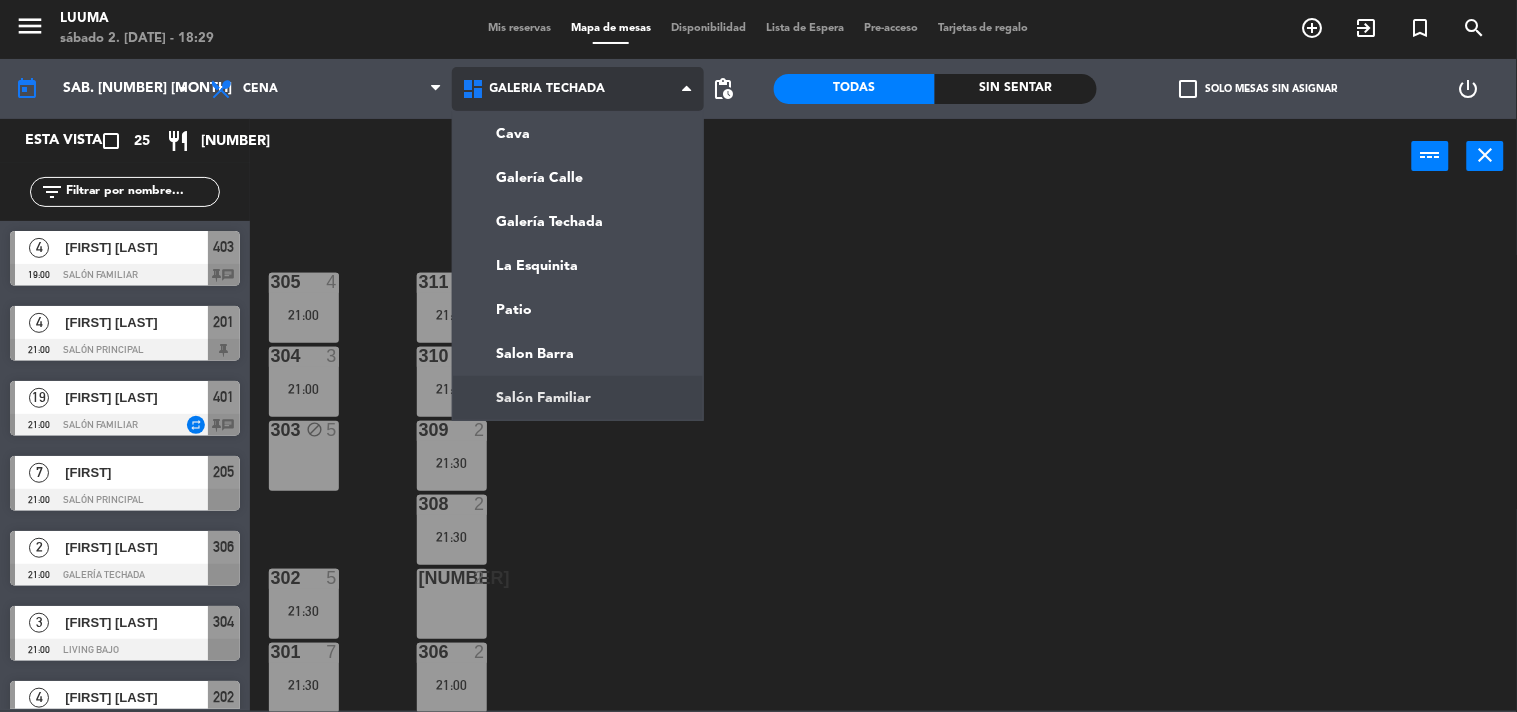 scroll, scrollTop: 0, scrollLeft: 0, axis: both 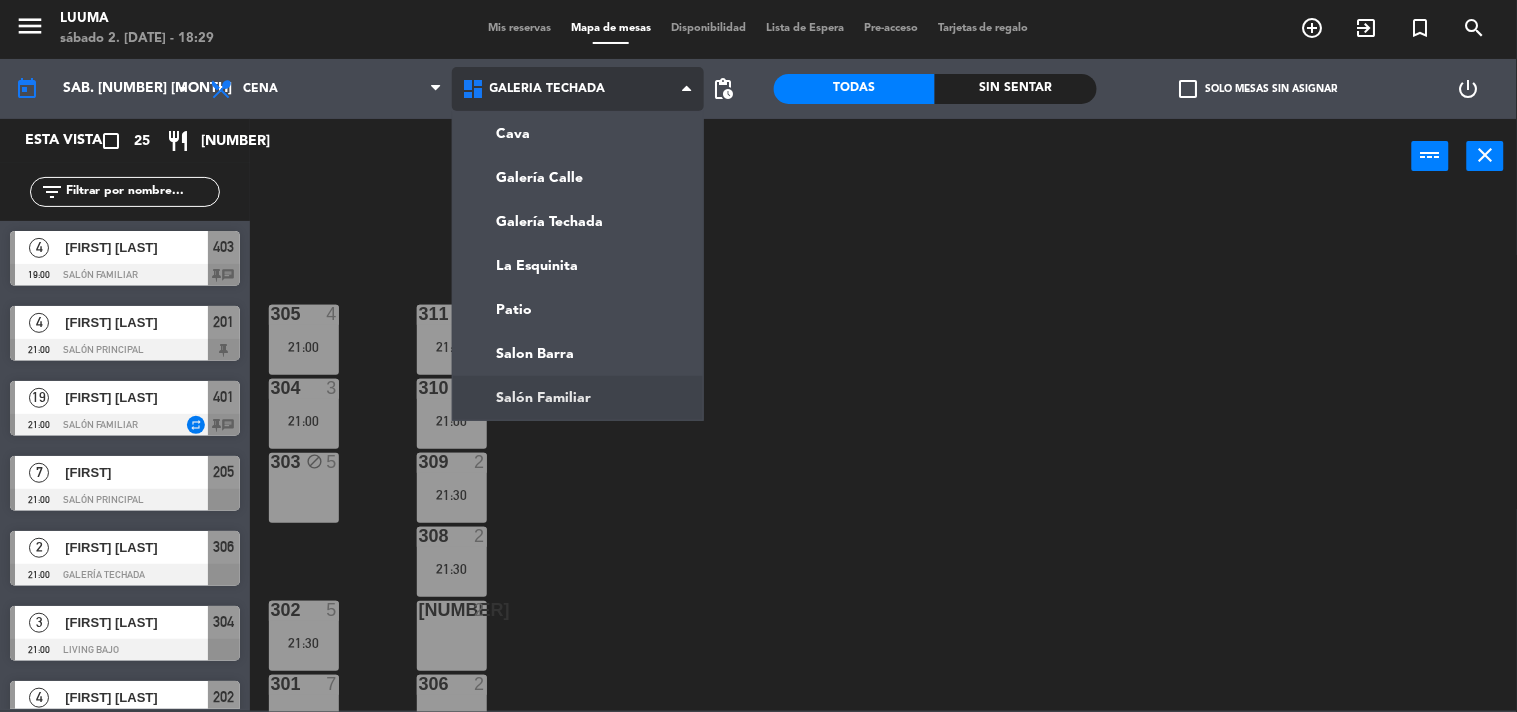 click on "menu  Luuma   sábado 2. agosto - 18:29   Mis reservas   Mapa de mesas   Disponibilidad   Lista de Espera   Pre-acceso   Tarjetas de regalo  add_circle_outline exit_to_app turned_in_not search today    sáb. 2 ago. arrow_drop_down  Almuerzo  Cena  Cena  Almuerzo  Cena  Cava   Galería Calle   Galería Techada   La Esquinita   Patio   Salon Barra   Salón Familiar   Galería Techada   Cava   Galería Calle   Galería Techada   La Esquinita   Patio   Salon Barra   Salón Familiar  pending_actions  Todas  Sin sentar  check_box_outline_blank   Solo mesas sin asignar   power_settings_new   Esta vista   crop_square  25  restaurant  128 filter_list  4   [FIRST] [LAST]   19:00   Salón Familiar  403 chat  4   [FIRST] [LAST]   21:00   Salón Principal  201  19   [FIRST] [LAST]   21:00   Salón Familiar  repeat 401 chat  7   [FIRST]   21:00   Salón Principal  205  2   [FIRST] [LAST]   21:00   Galería Techada  306  3   [FIRST] [LAST]   21:00   Living Bajo  304  4   [FIRST] [LAST]   21:00   Salón Principal  202  6" 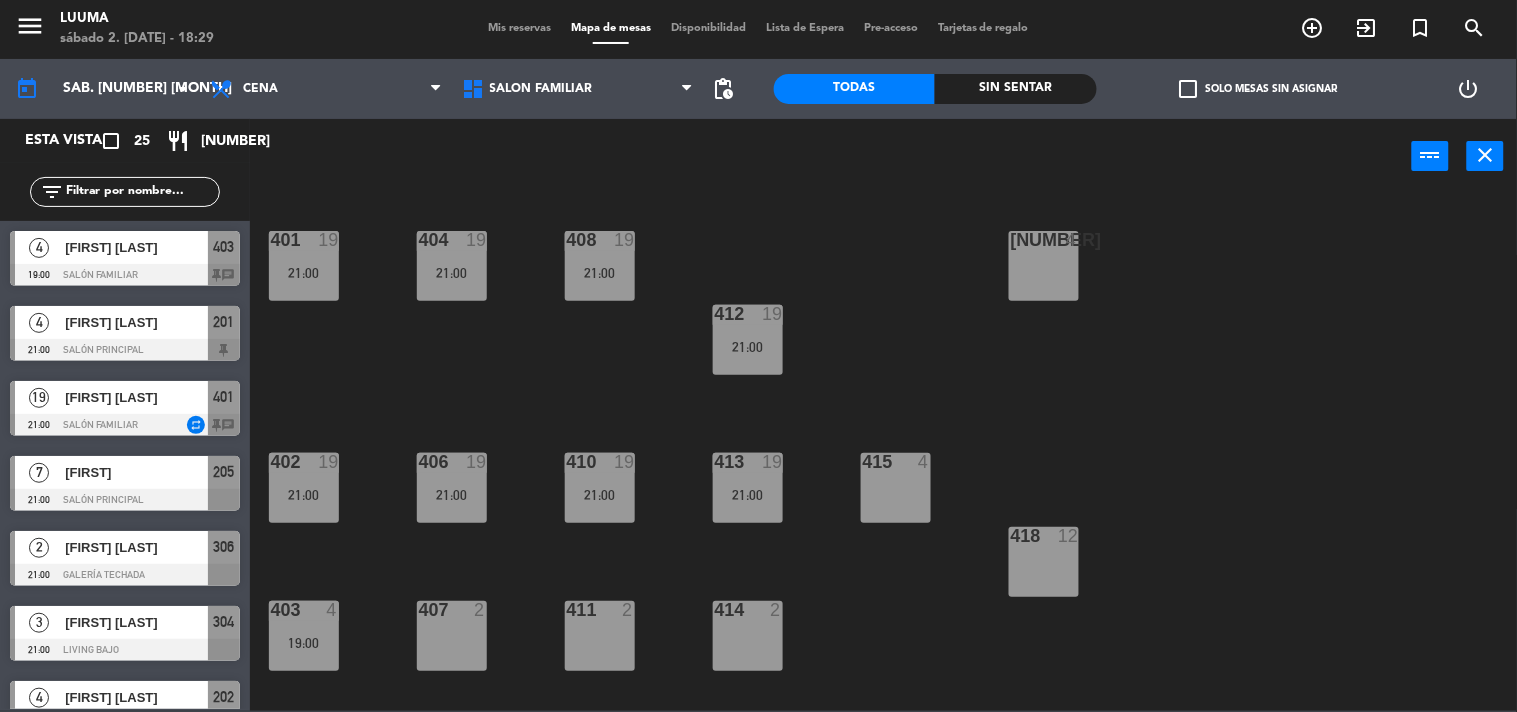 click on "411 2" at bounding box center [600, 636] 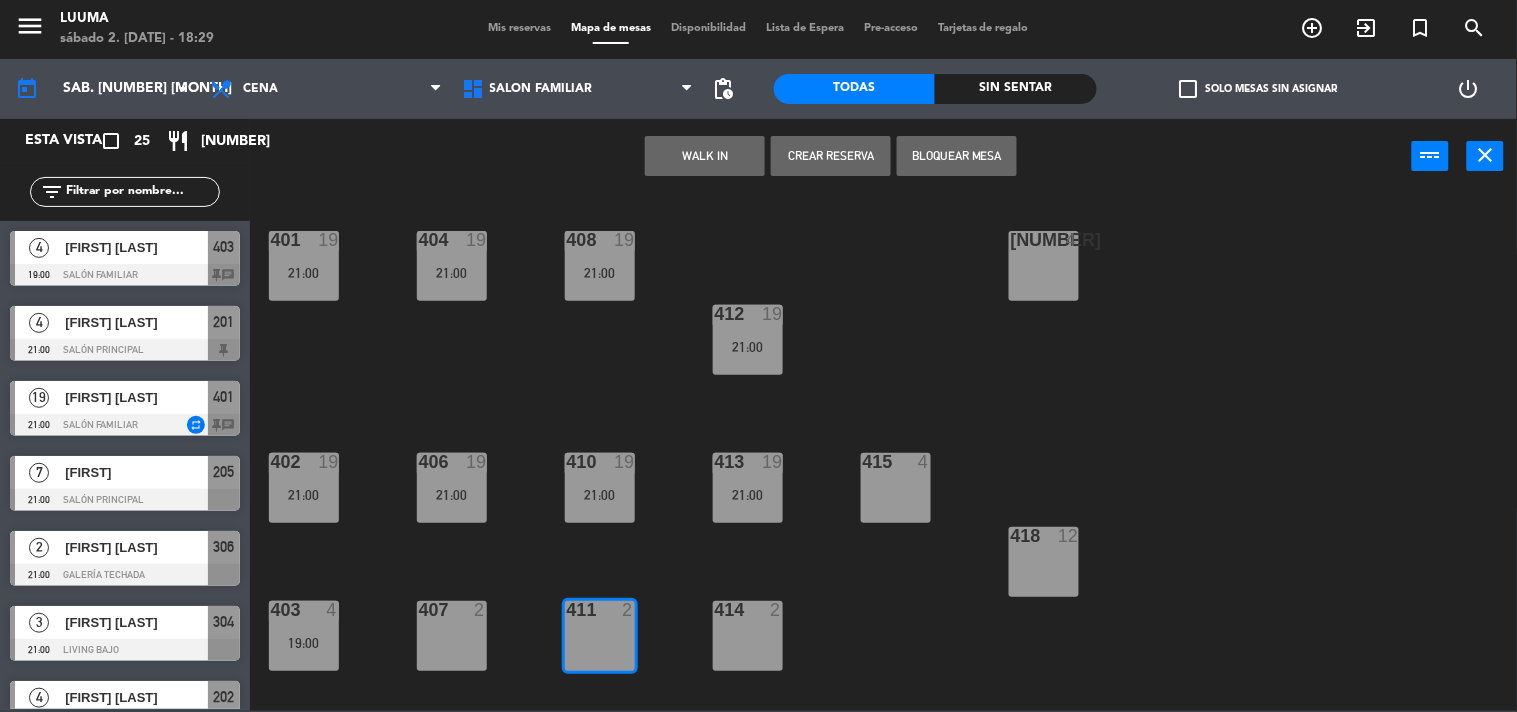 click on "Crear Reserva" at bounding box center (831, 156) 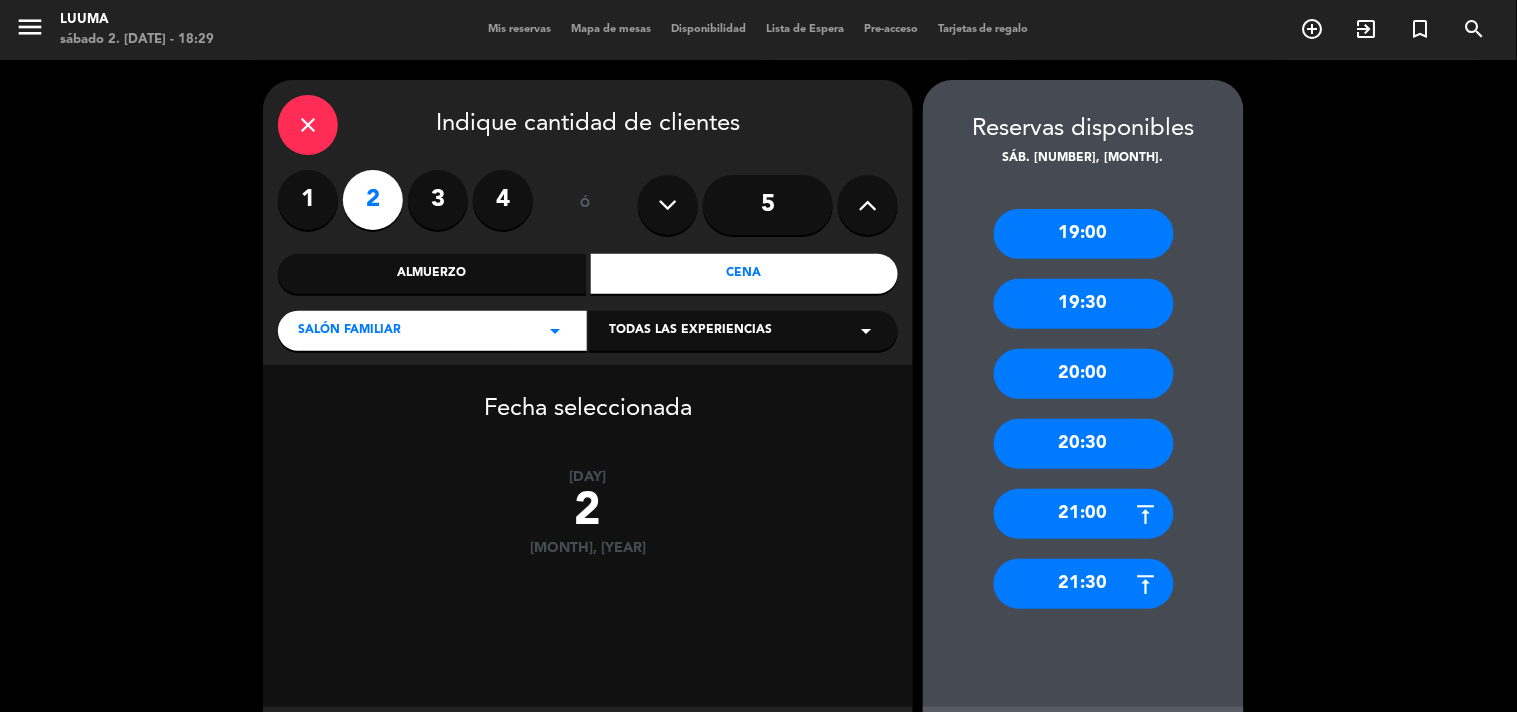click on "21:00" at bounding box center [1084, 514] 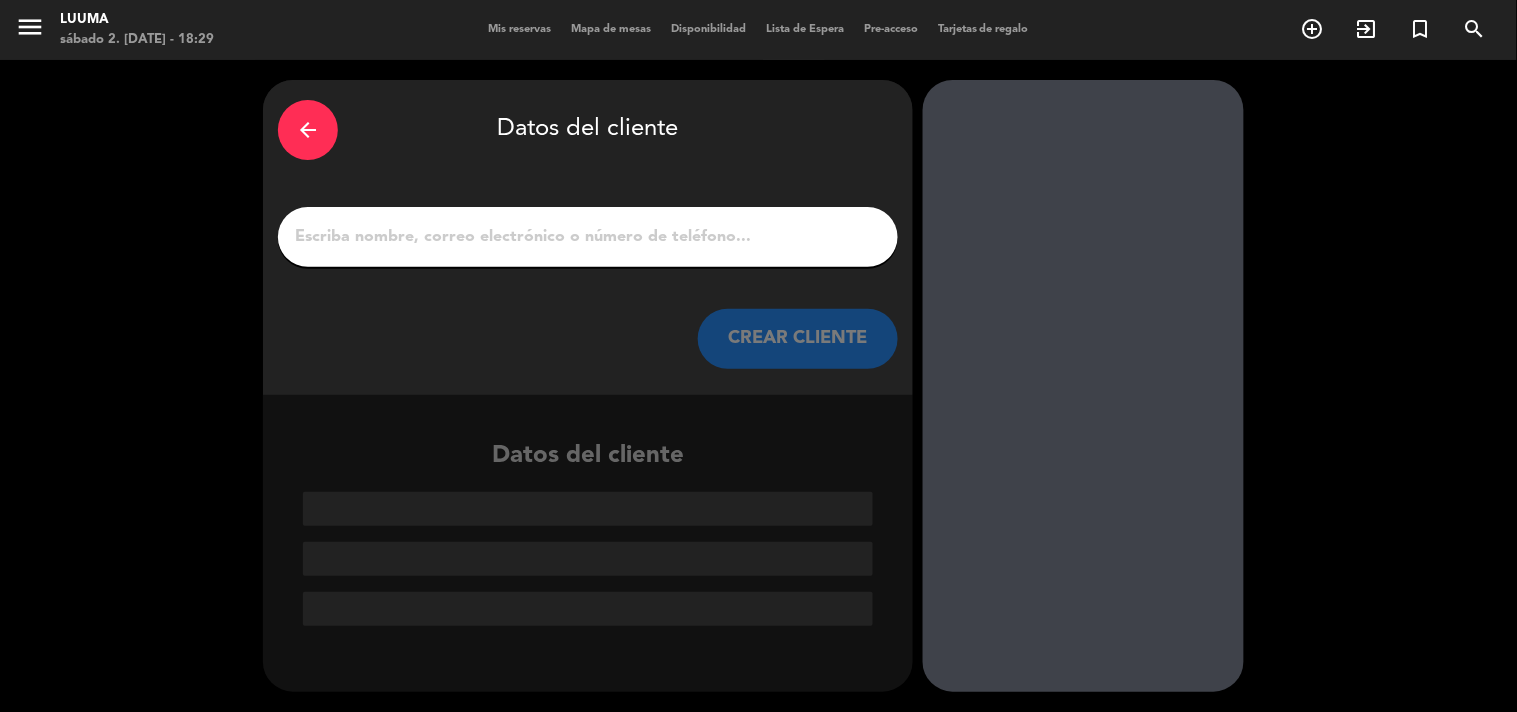 click on "1" at bounding box center (588, 237) 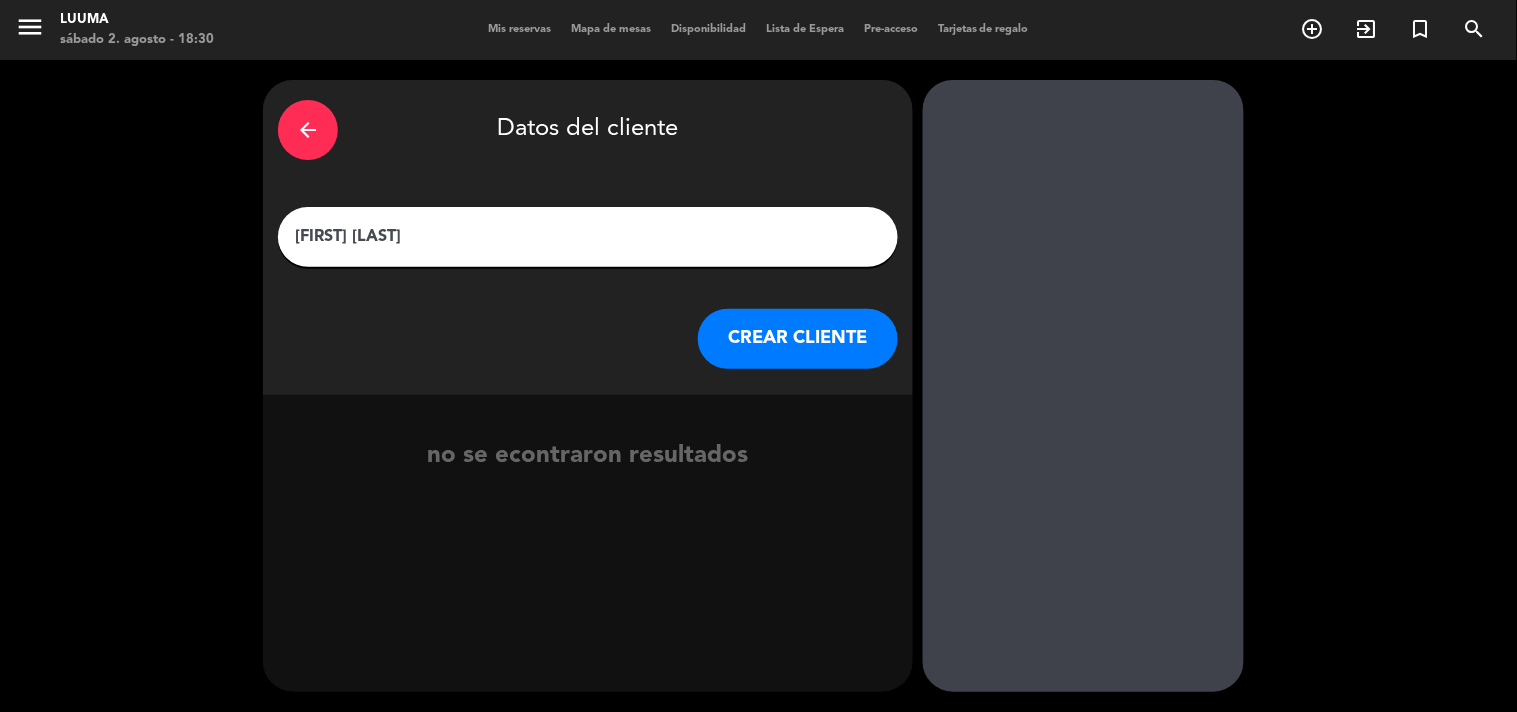 type on "[FIRST] [LAST]" 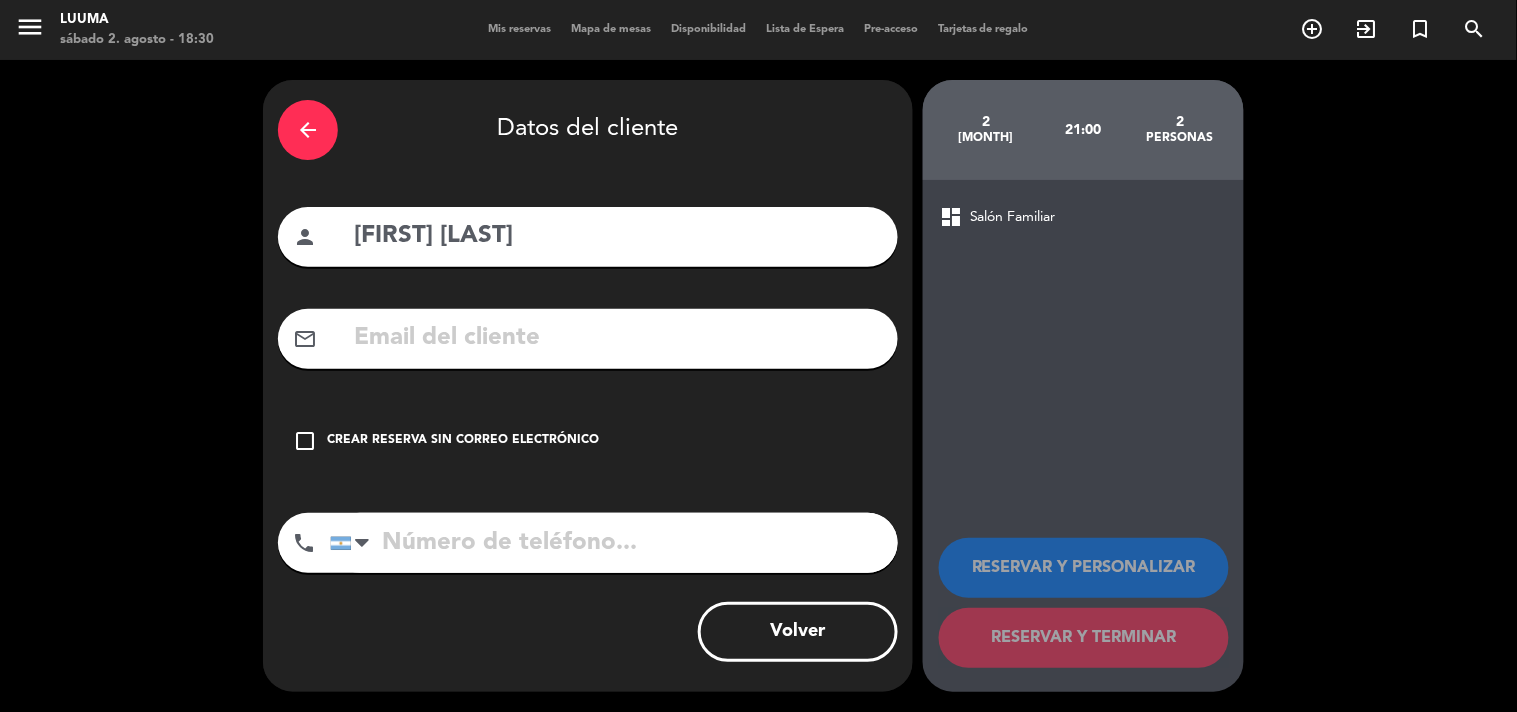 click on "Crear reserva sin correo electrónico" at bounding box center [463, 441] 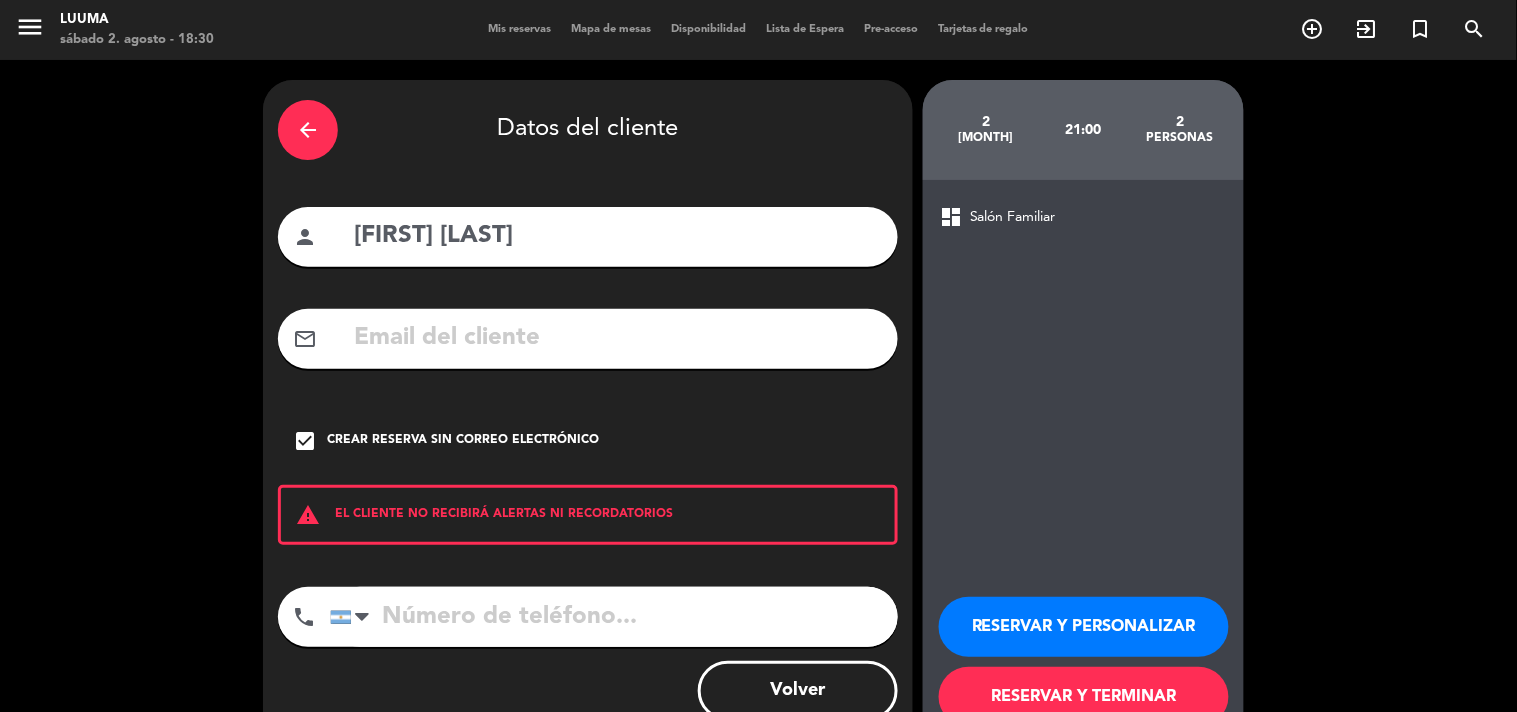 click on "RESERVAR Y TERMINAR" at bounding box center [1084, 697] 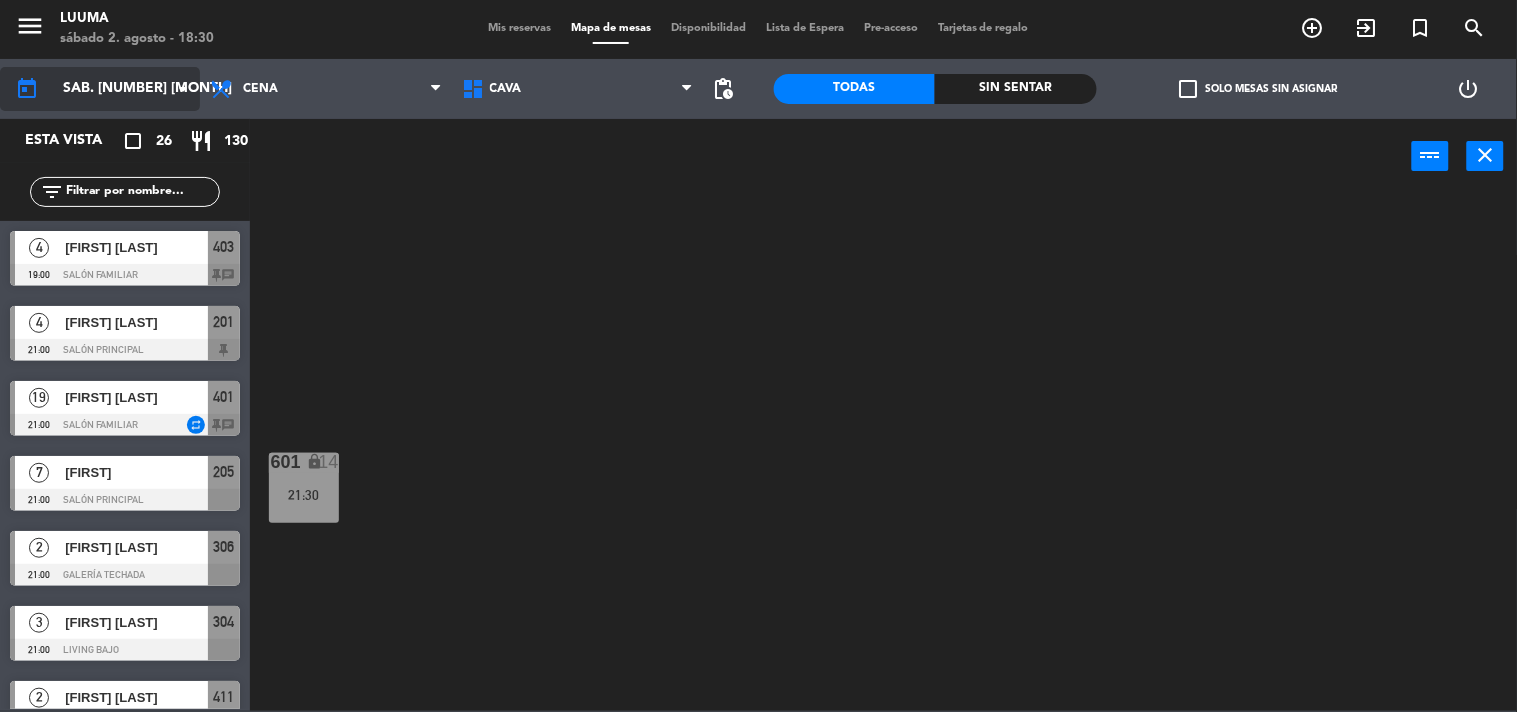 click on "sáb. [NUMBER] [MONTH]" 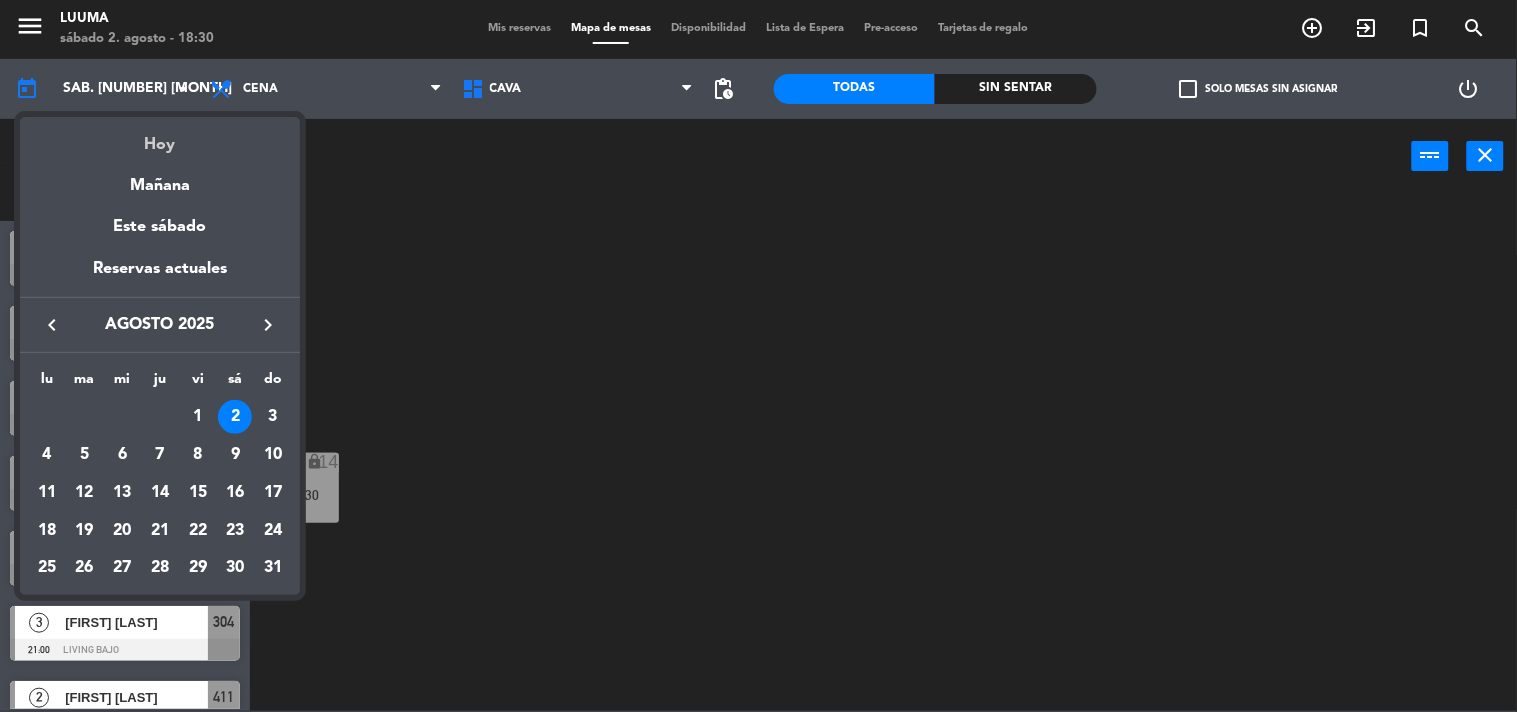 click on "Hoy" at bounding box center (160, 137) 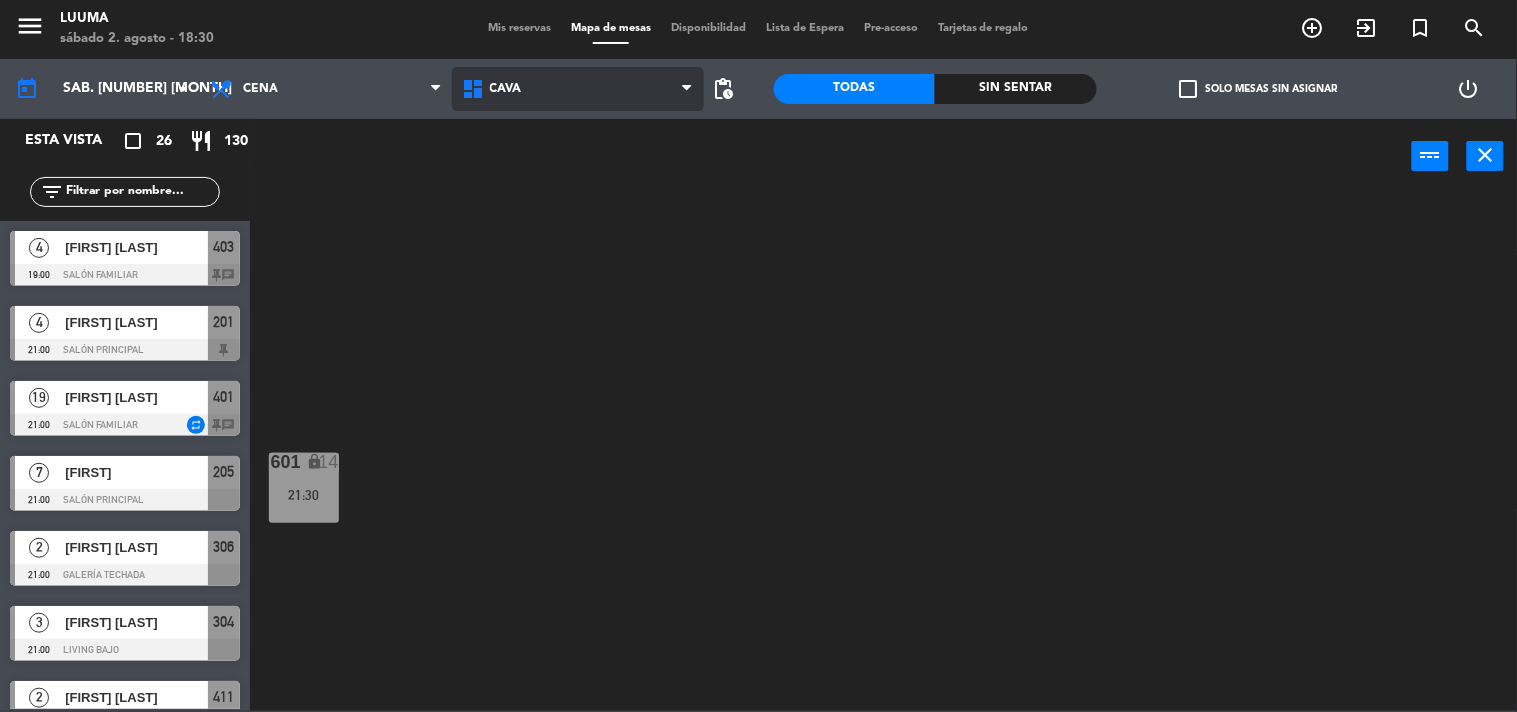 click on "Cava" at bounding box center [506, 89] 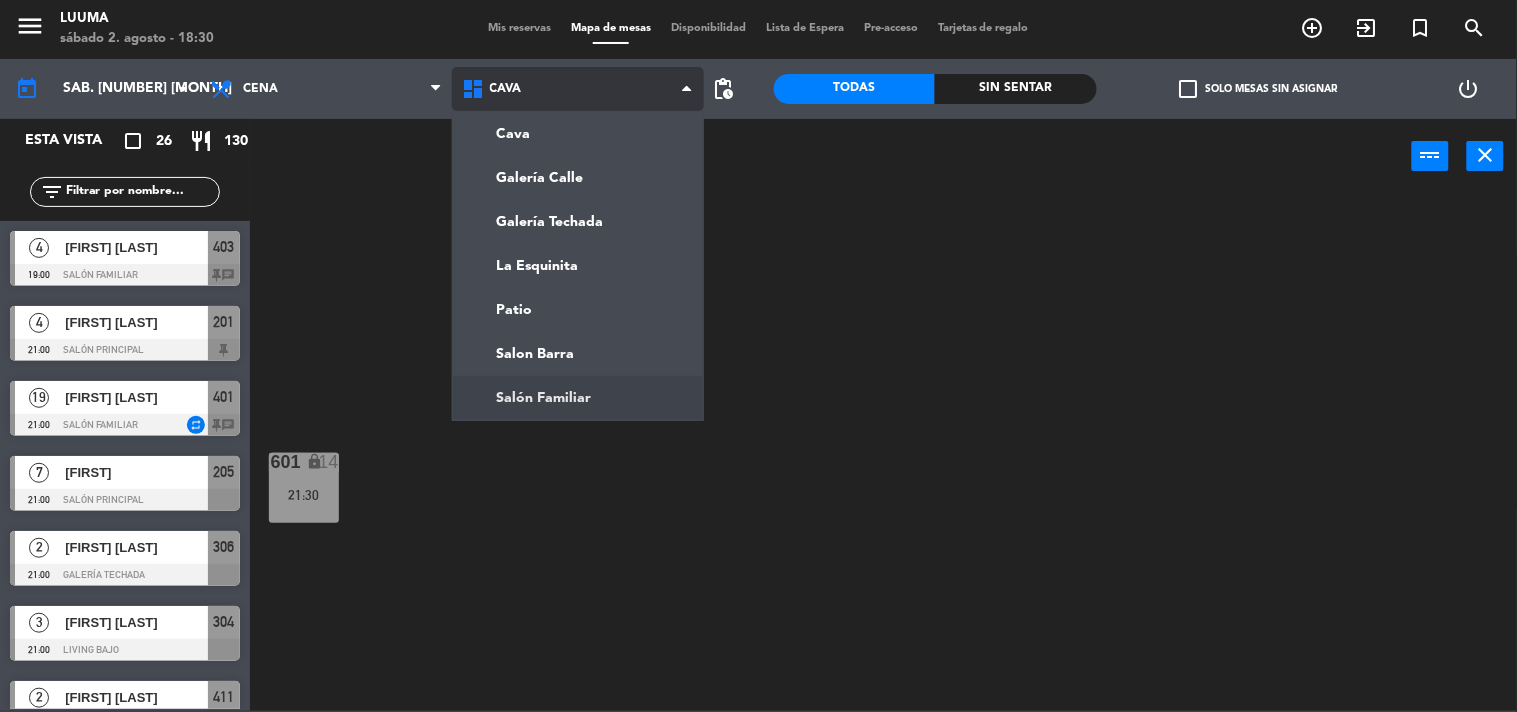 click on "menu  Luuma   sábado 2. agosto - 18:30   Mis reservas   Mapa de mesas   Disponibilidad   Lista de Espera   Pre-acceso   Tarjetas de regalo  add_circle_outline exit_to_app turned_in_not search today    sáb. 2 ago. arrow_drop_down  Almuerzo  Cena  Cena  Almuerzo  Cena  Cava   Galería Calle   Galería Techada   La Esquinita   Patio   Salon Barra   Salón Familiar  Cava   Cava   Galería Calle   Galería Techada   La Esquinita   Patio   Salon Barra   Salón Familiar  pending_actions  Todas  Sin sentar  check_box_outline_blank   Solo mesas sin asignar   power_settings_new   Esta vista   crop_square  26  restaurant  130 filter_list  4   [FIRST] [LAST]   19:00   Salón Familiar  403 chat  4   [FIRST] [LAST]   21:00   Salón Principal  201  19   [FIRST] [LAST]   21:00   Salón Familiar  repeat 401 chat  7   [FIRST]   21:00   Salón Principal  205  2   [FIRST] [LAST]   21:00   Galería Techada  306  3   [FIRST] [LAST]   21:00   Living Bajo  304  2   [FIRST] [LAST]   21:00   Salón Familiar  411  4   21:00  202  6  321" 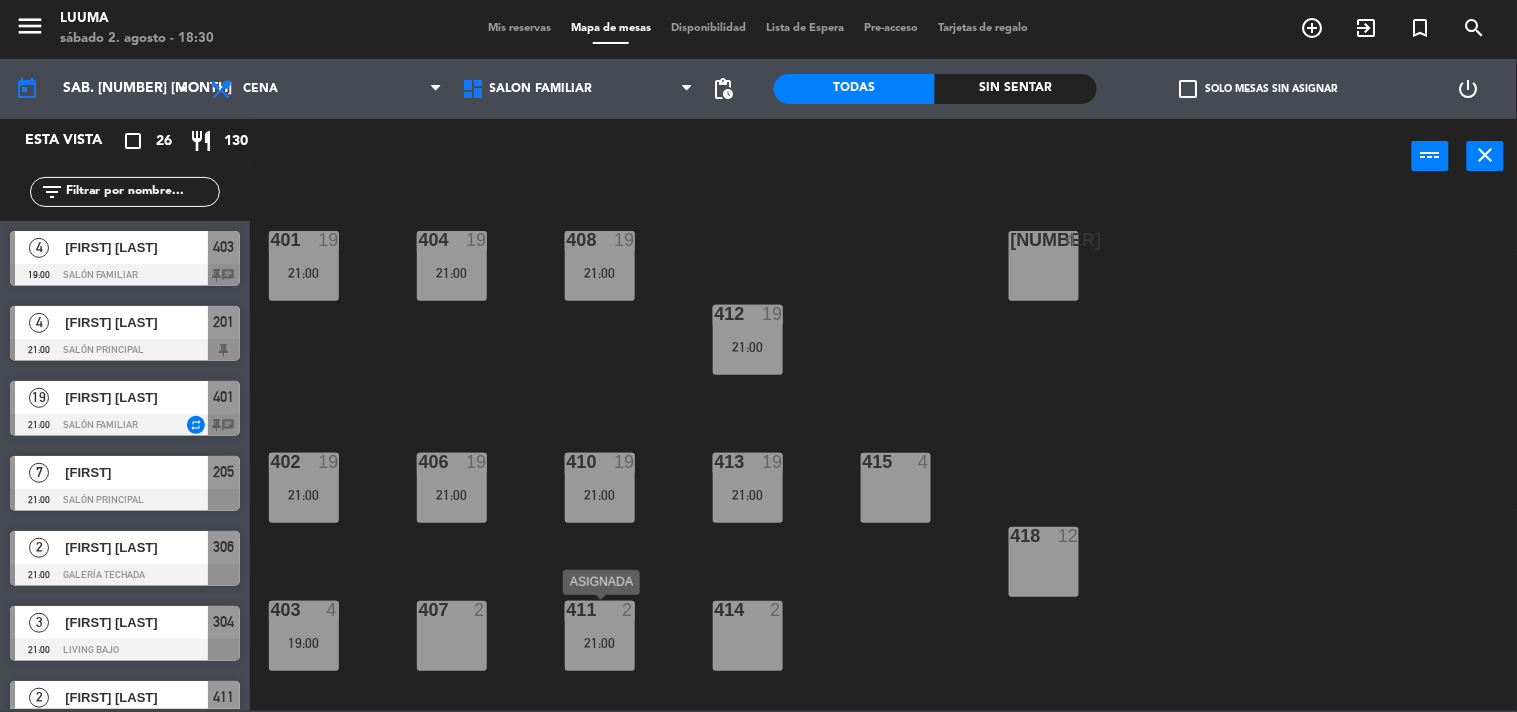 click on "21:00" at bounding box center (600, 643) 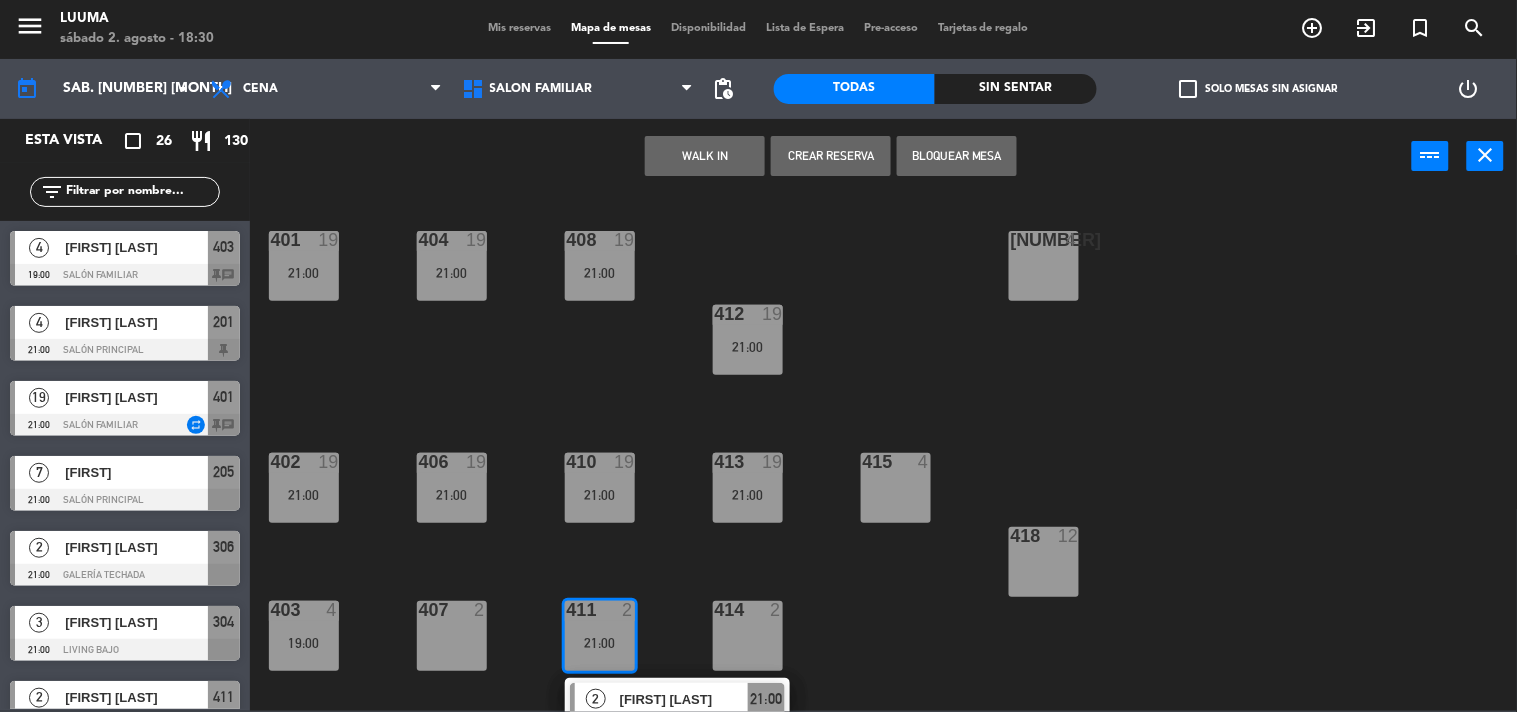 click on "[NUMBER]  [NUMBER]   [TIME]  [NUMBER]  [NUMBER]   [TIME]  [NUMBER]  [NUMBER]   [TIME]  [NUMBER]  [NUMBER]  [NUMBER]  [NUMBER]   [TIME]  [NUMBER]  [NUMBER]   [TIME]  [NUMBER]  [NUMBER]   [TIME]  [NUMBER]  [NUMBER]   [TIME]  [NUMBER]  [NUMBER]   [TIME]  [NUMBER]  [NUMBER]   [TIME]  [NUMBER]  [NUMBER]   [TIME]  [NUMBER]  [NUMBER]   [TIME]  [NUMBER]  [NUMBER]   [TIME]  [NUMBER]  [NUMBER]   [TIME]  [NUMBER]  [NUMBER]   [TIME]  [NUMBER]  [NUMBER]   [TIME]   [NUMBER]   [FIRST] [LAST]   ASIGNADA  [TIME] [NUMBER]  [NUMBER]   [TIME]" 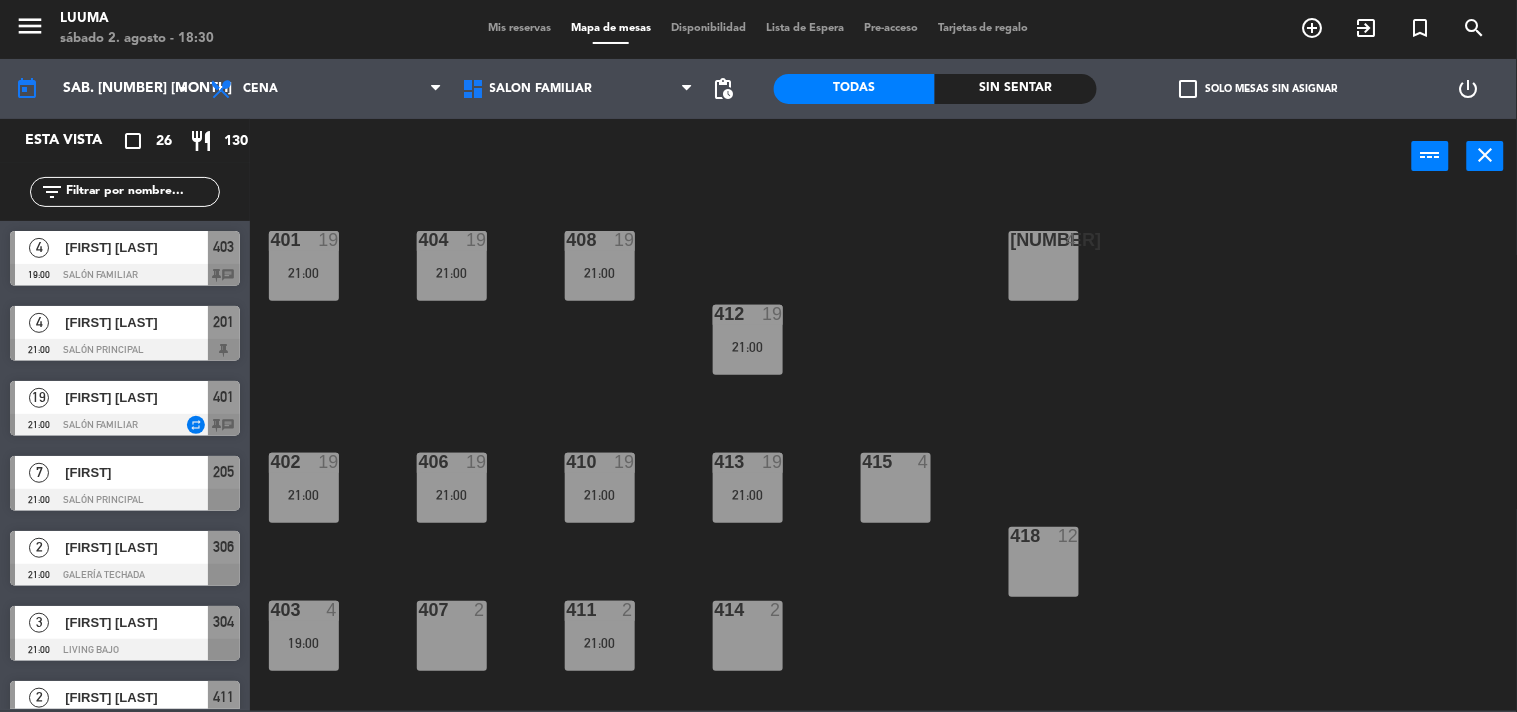 click at bounding box center (599, 610) 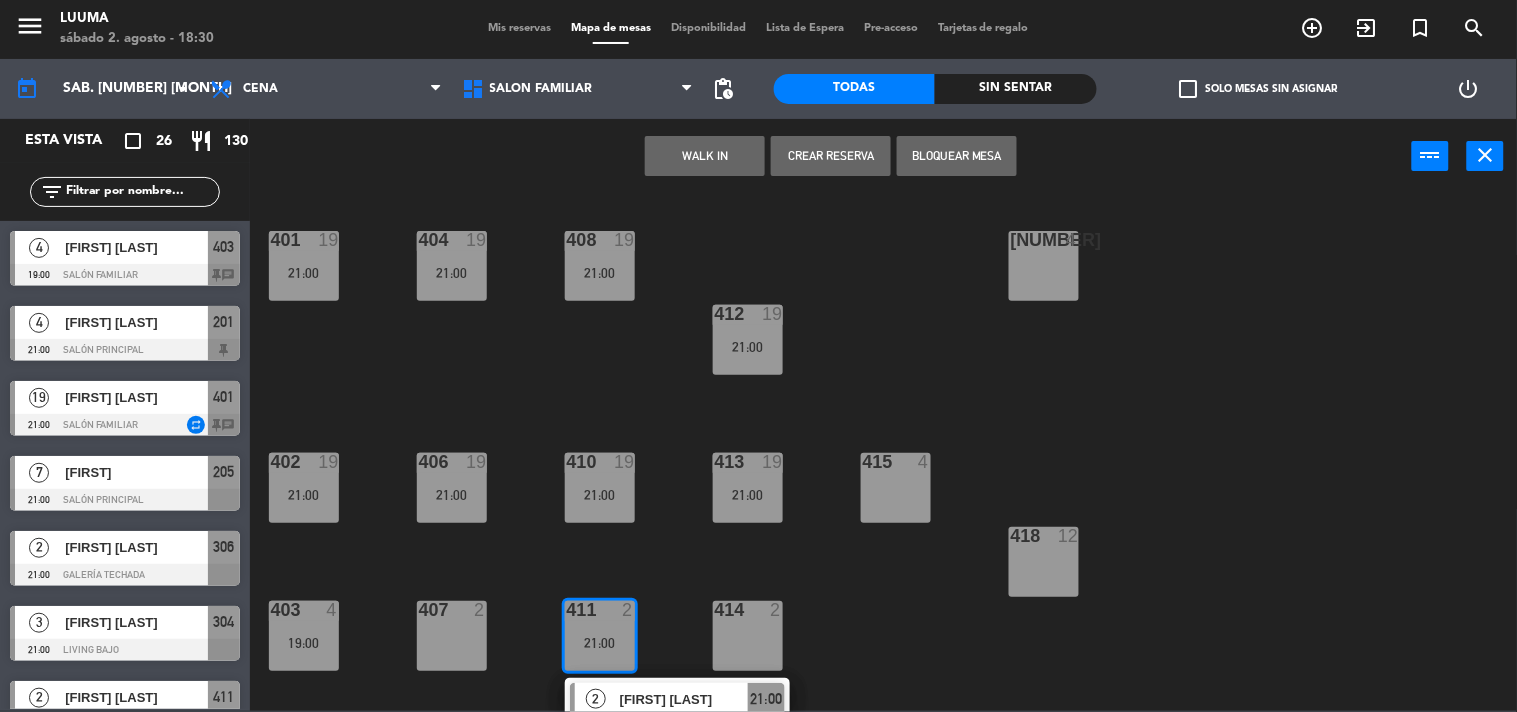 click on "[FIRST] [LAST]" at bounding box center [684, 699] 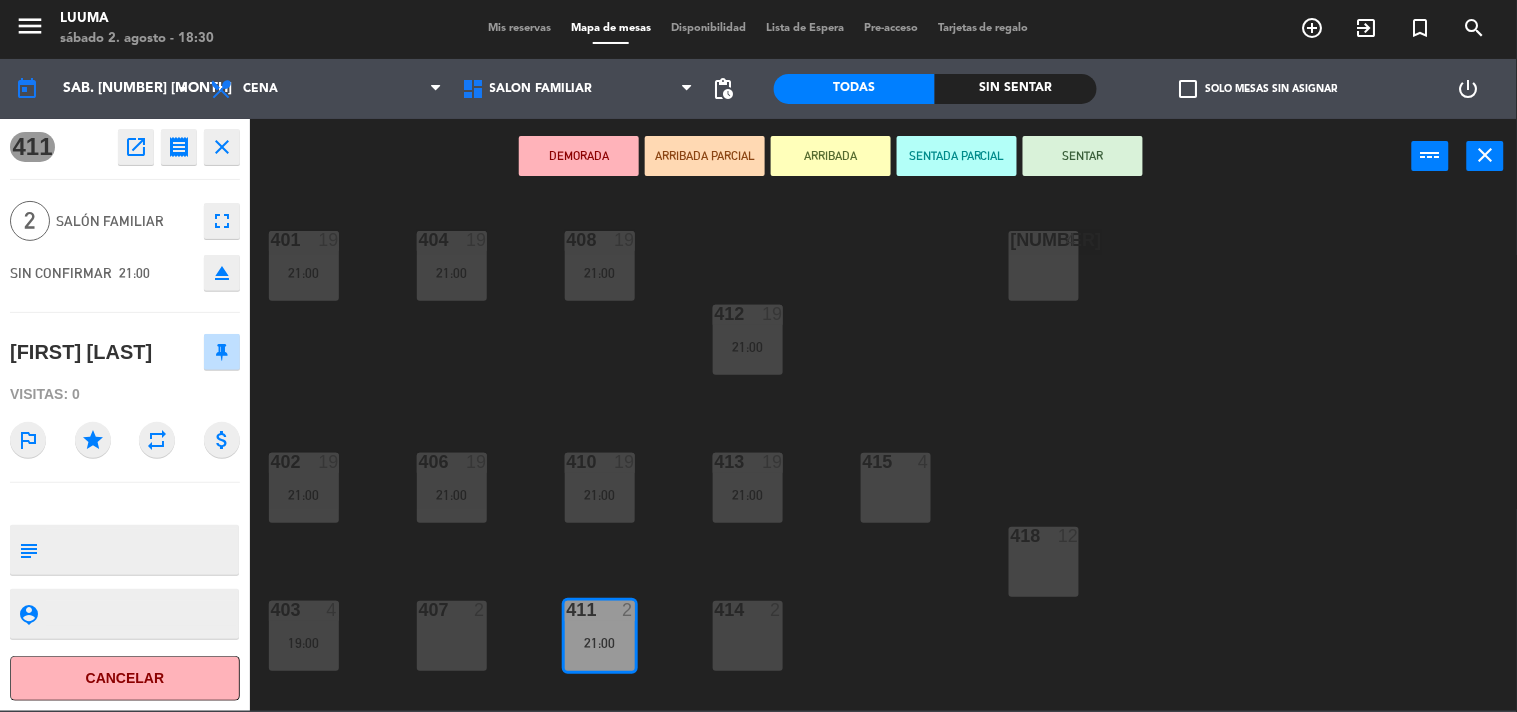 click on "Mis reservas" at bounding box center [519, 28] 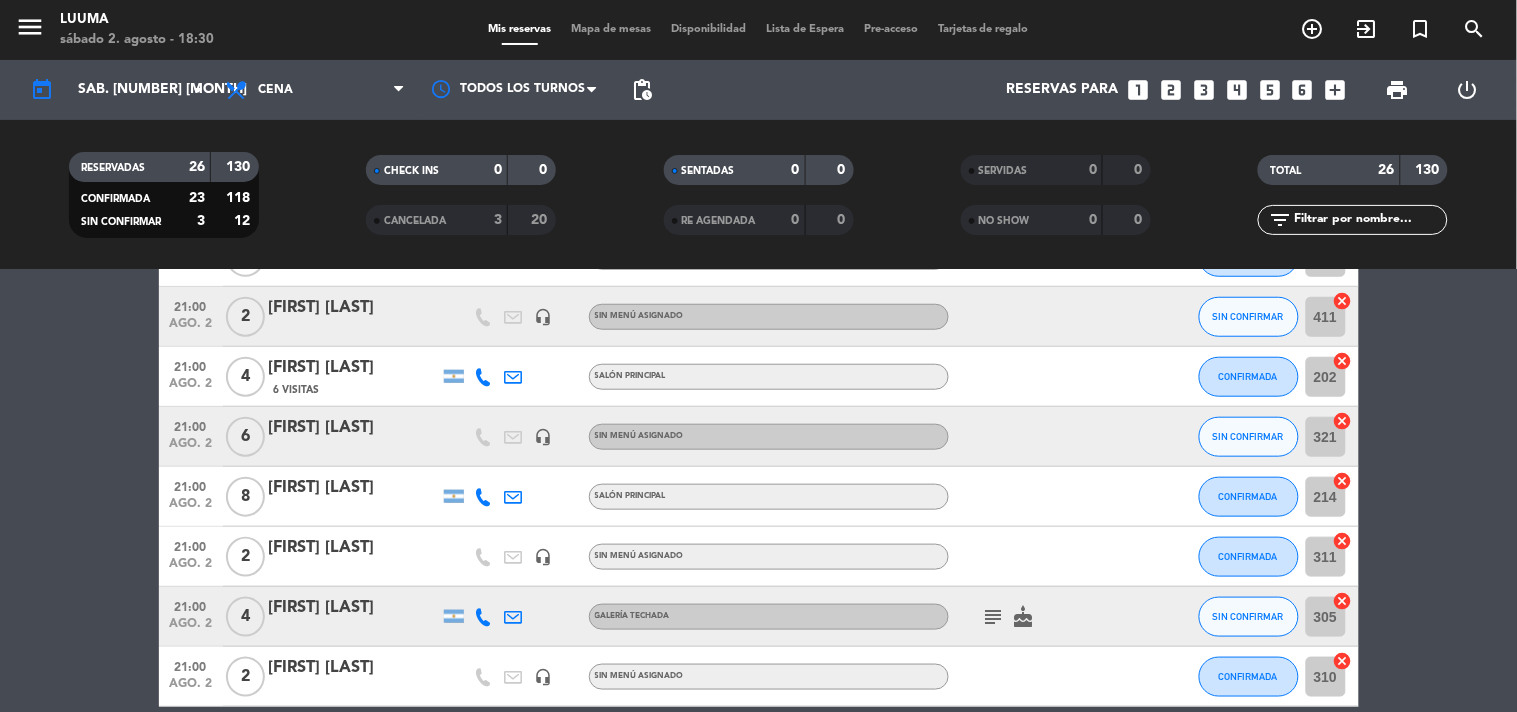 scroll, scrollTop: 444, scrollLeft: 0, axis: vertical 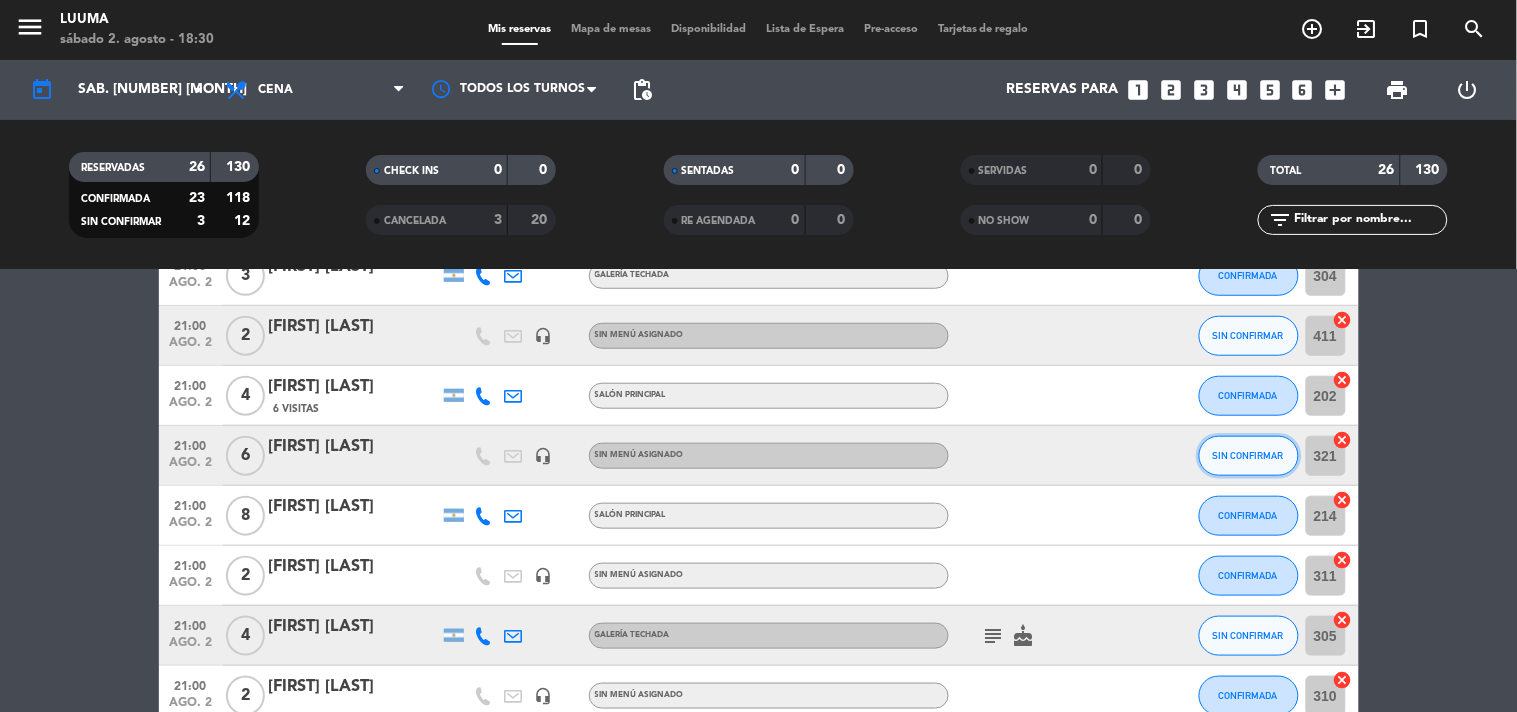 click on "SIN CONFIRMAR" 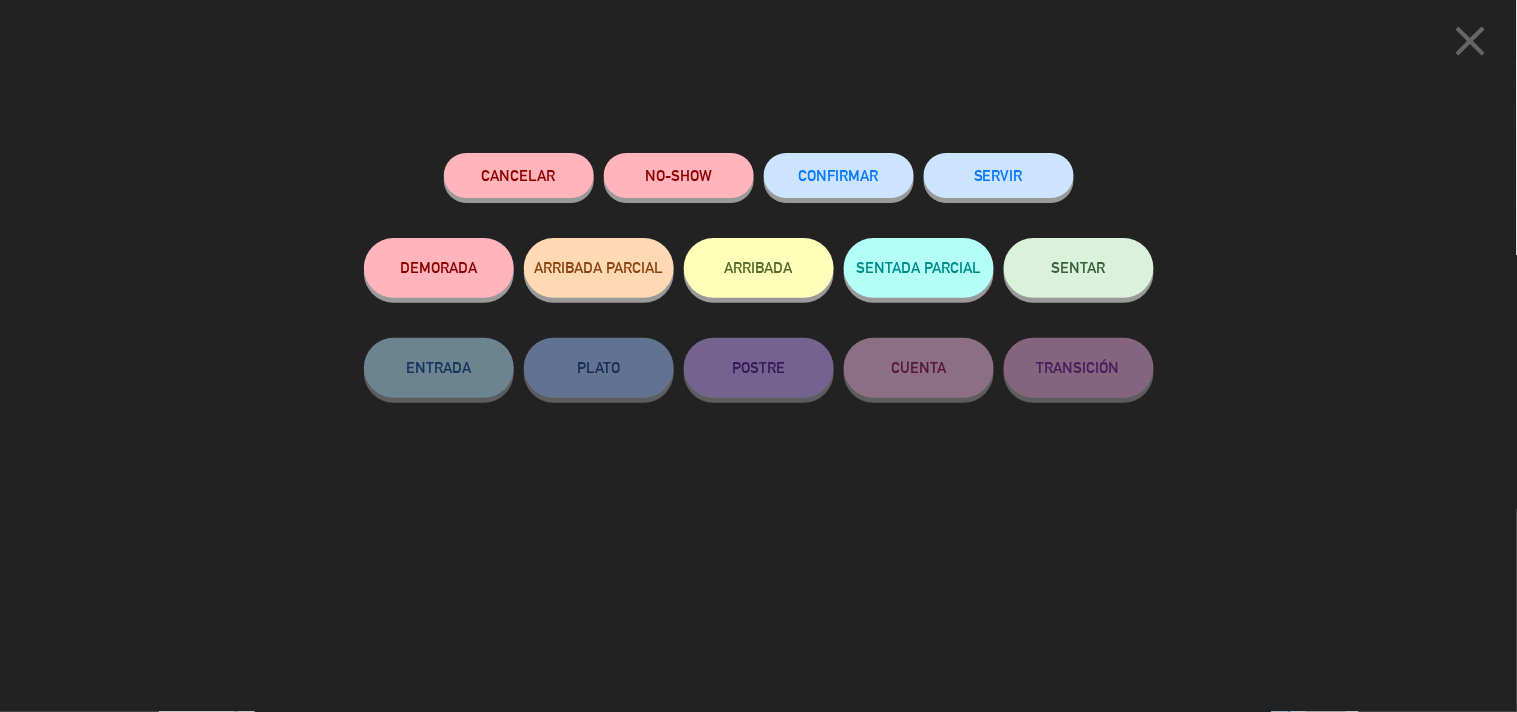 click on "CONFIRMAR" 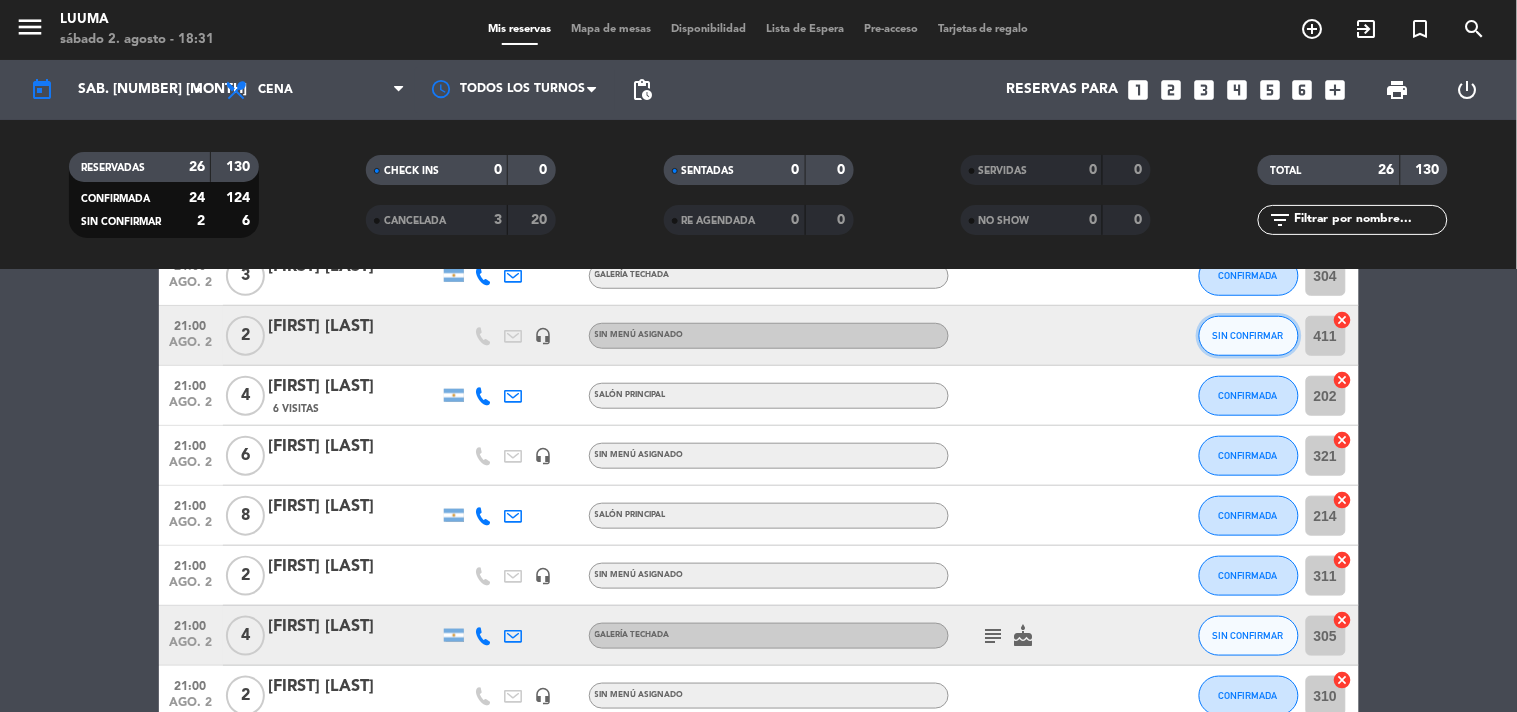 click on "SIN CONFIRMAR" 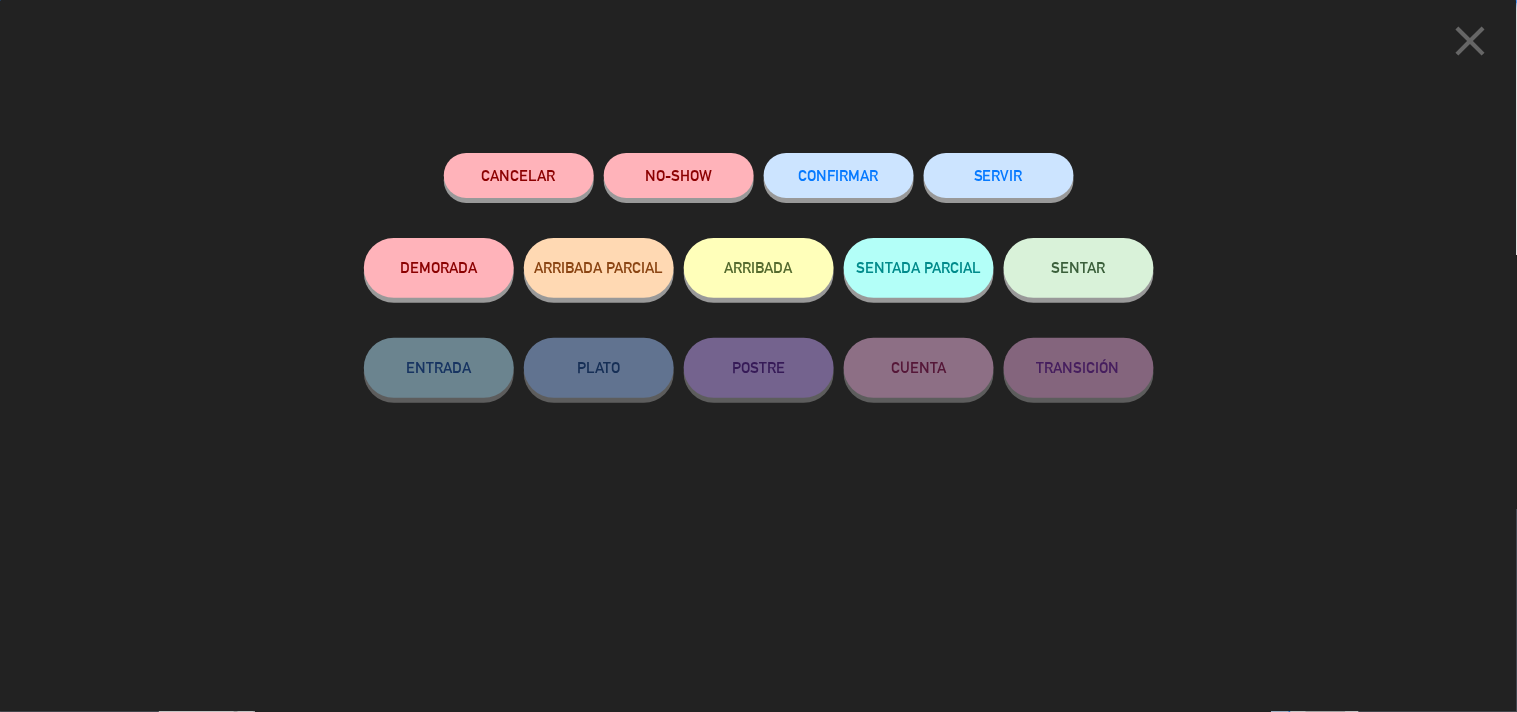 click on "CONFIRMAR" 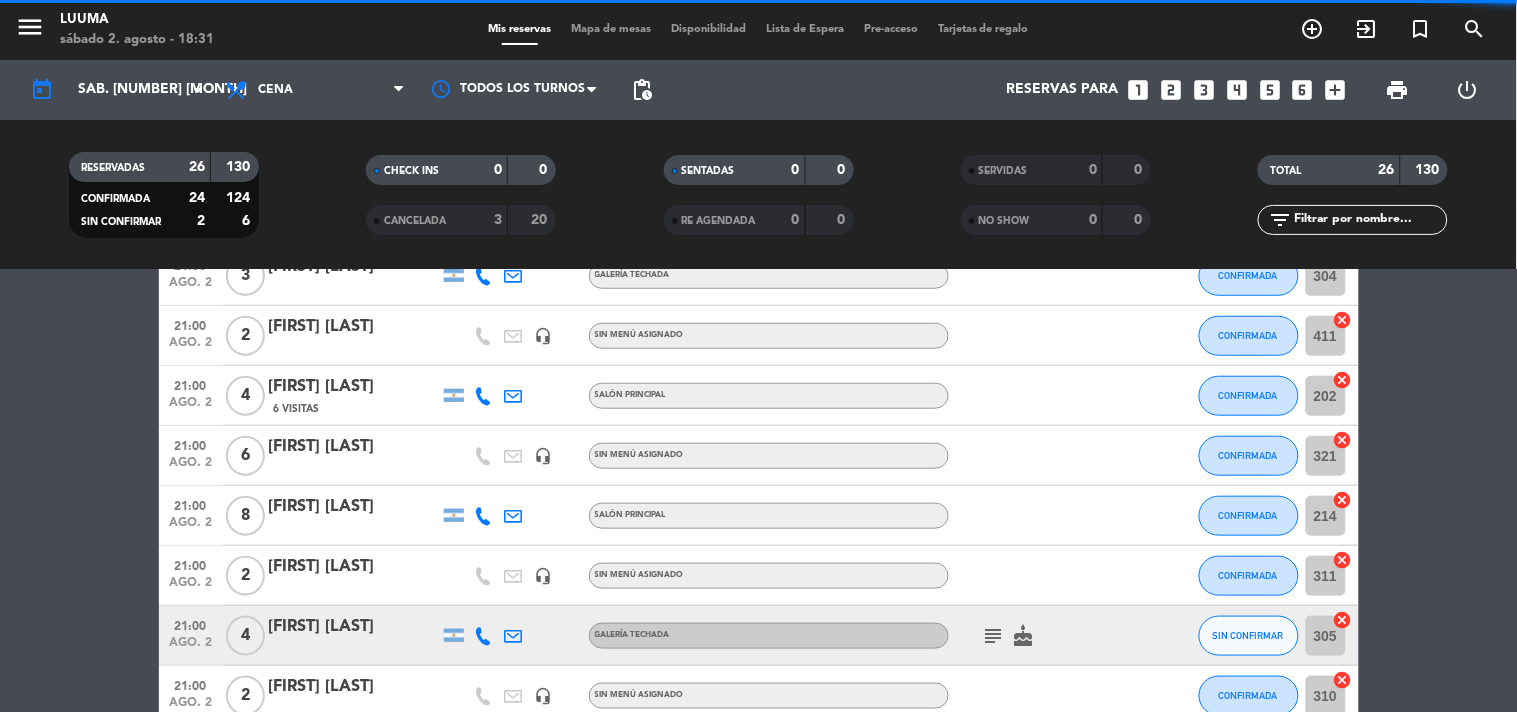 click on "[FIRST] [LAST]" 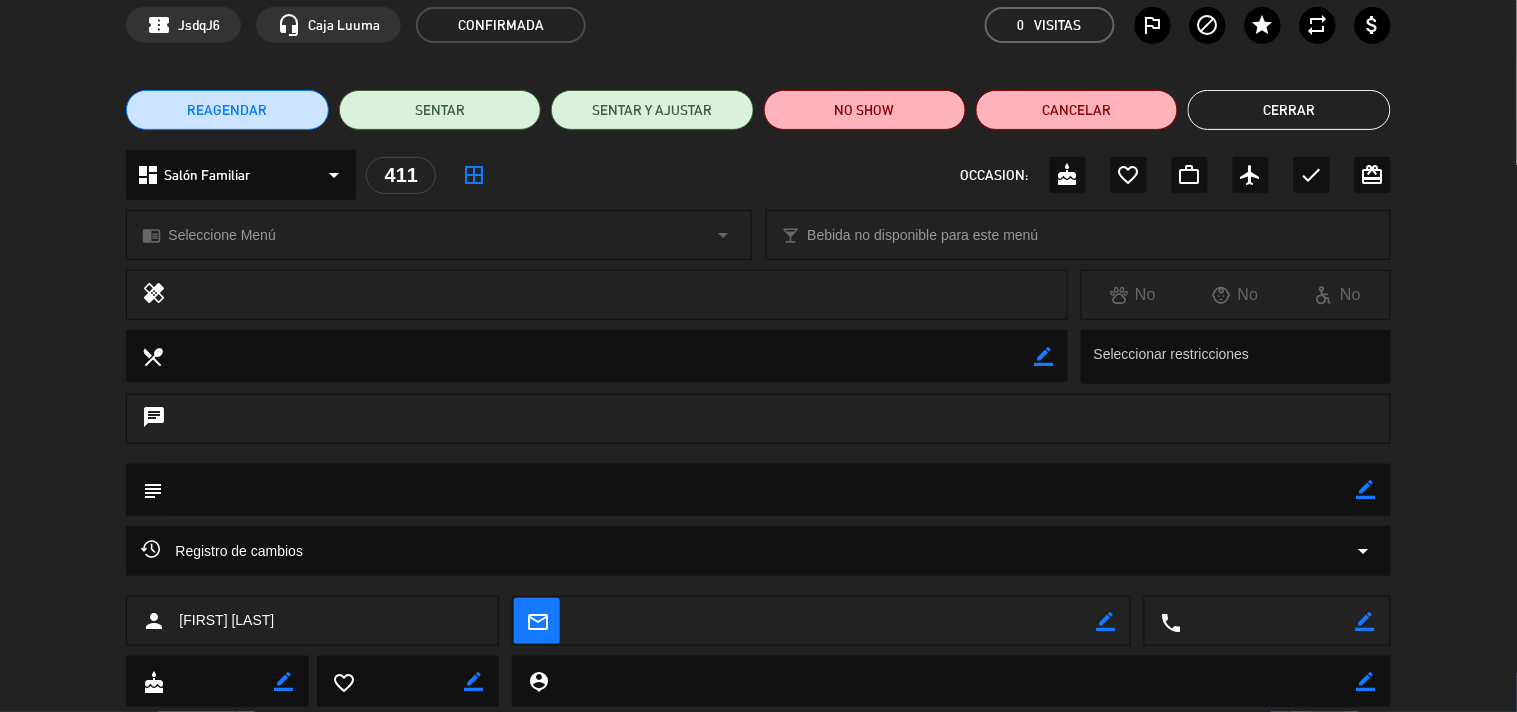 scroll, scrollTop: 145, scrollLeft: 0, axis: vertical 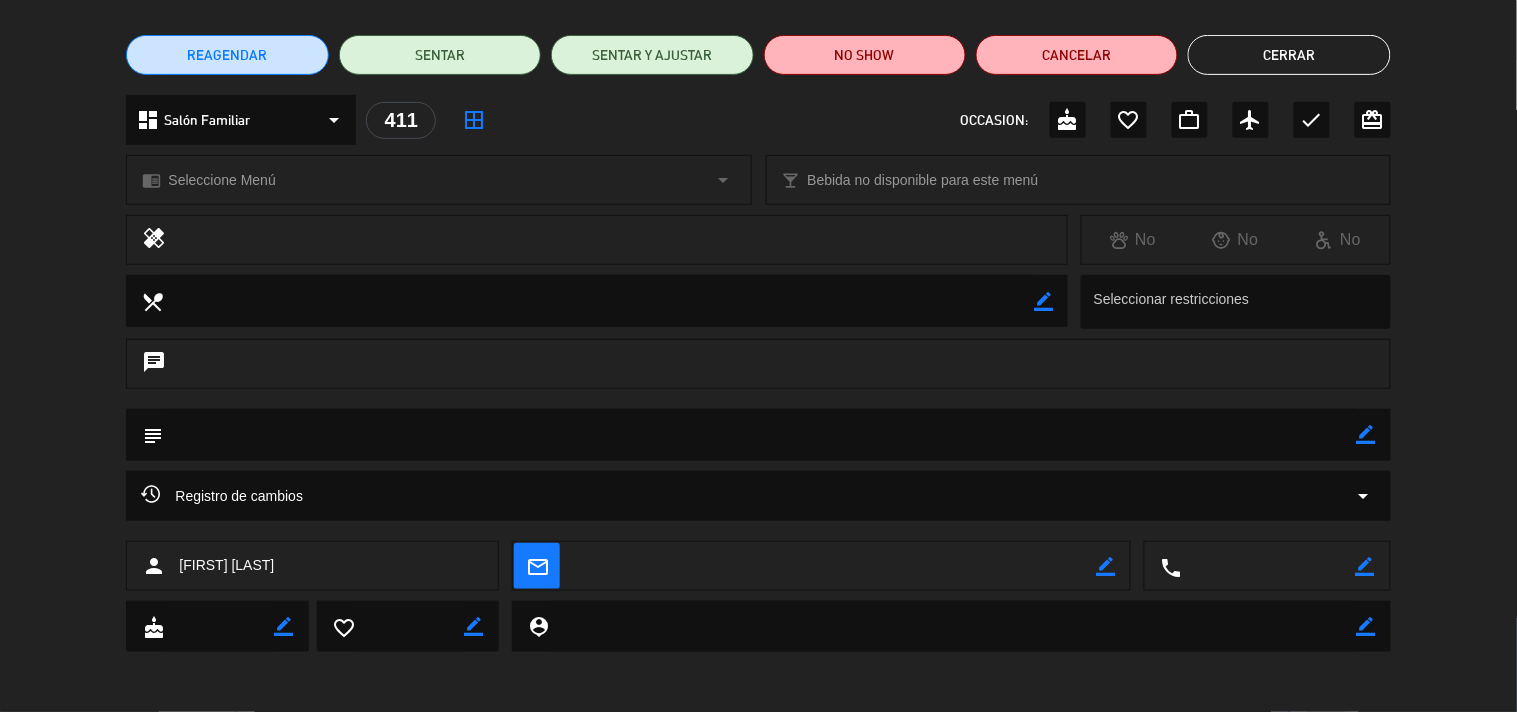 click 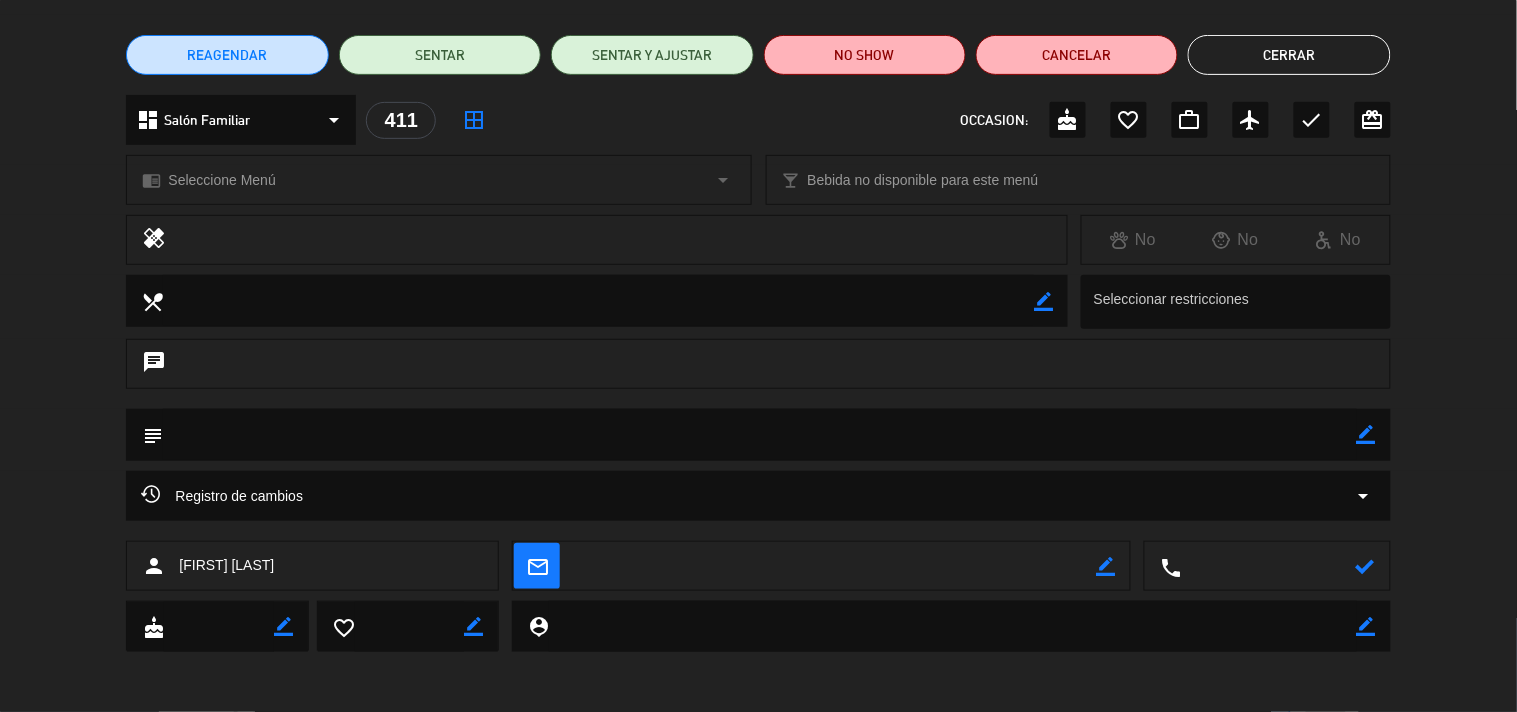 click 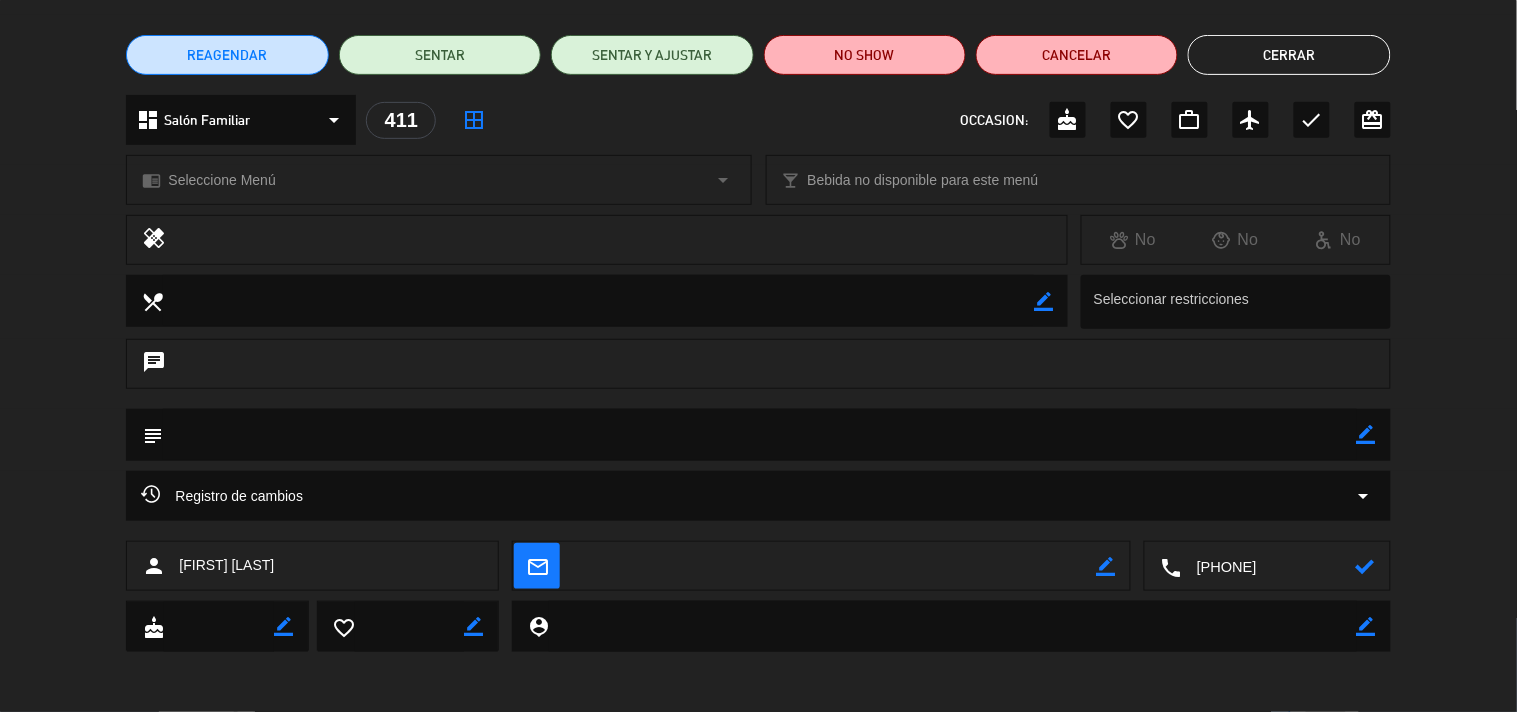 type on "[PHONE]" 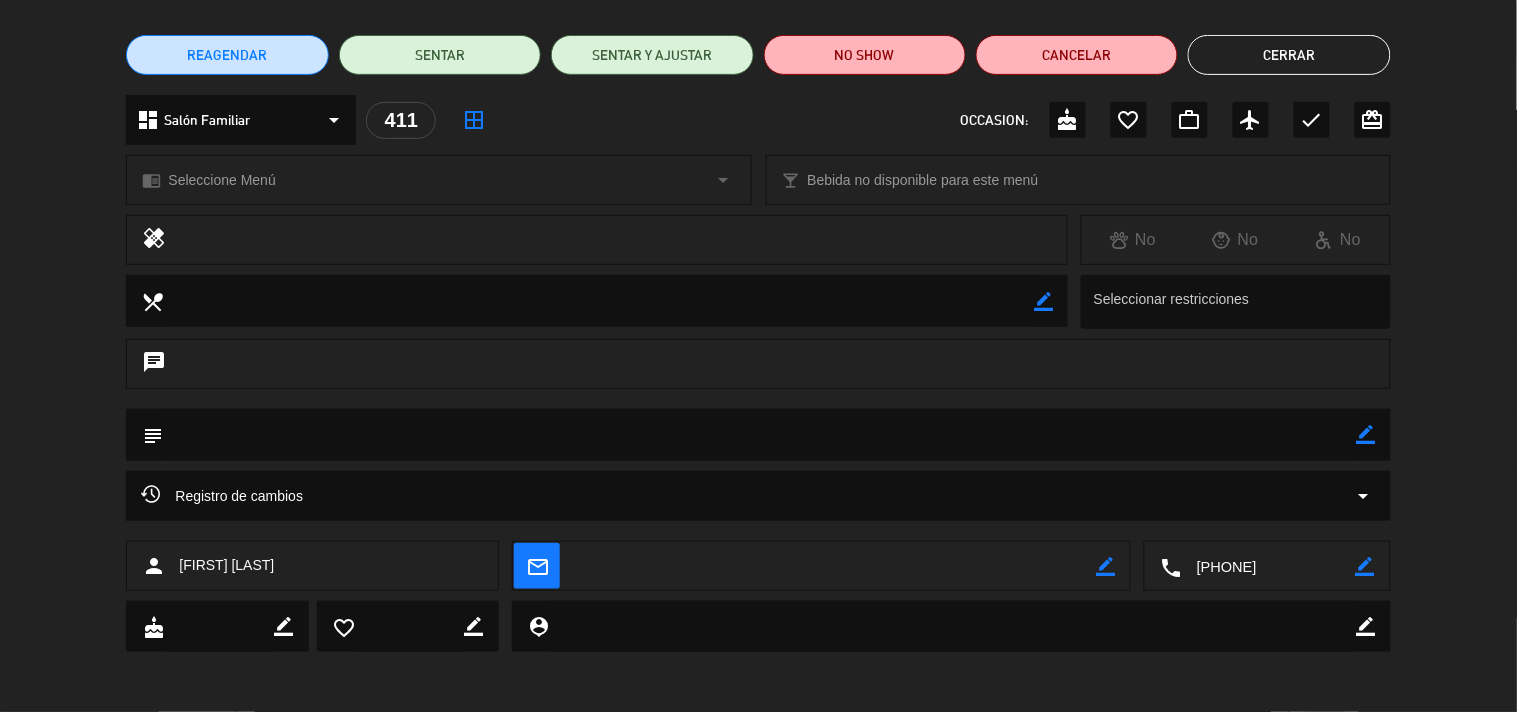 scroll, scrollTop: 0, scrollLeft: 0, axis: both 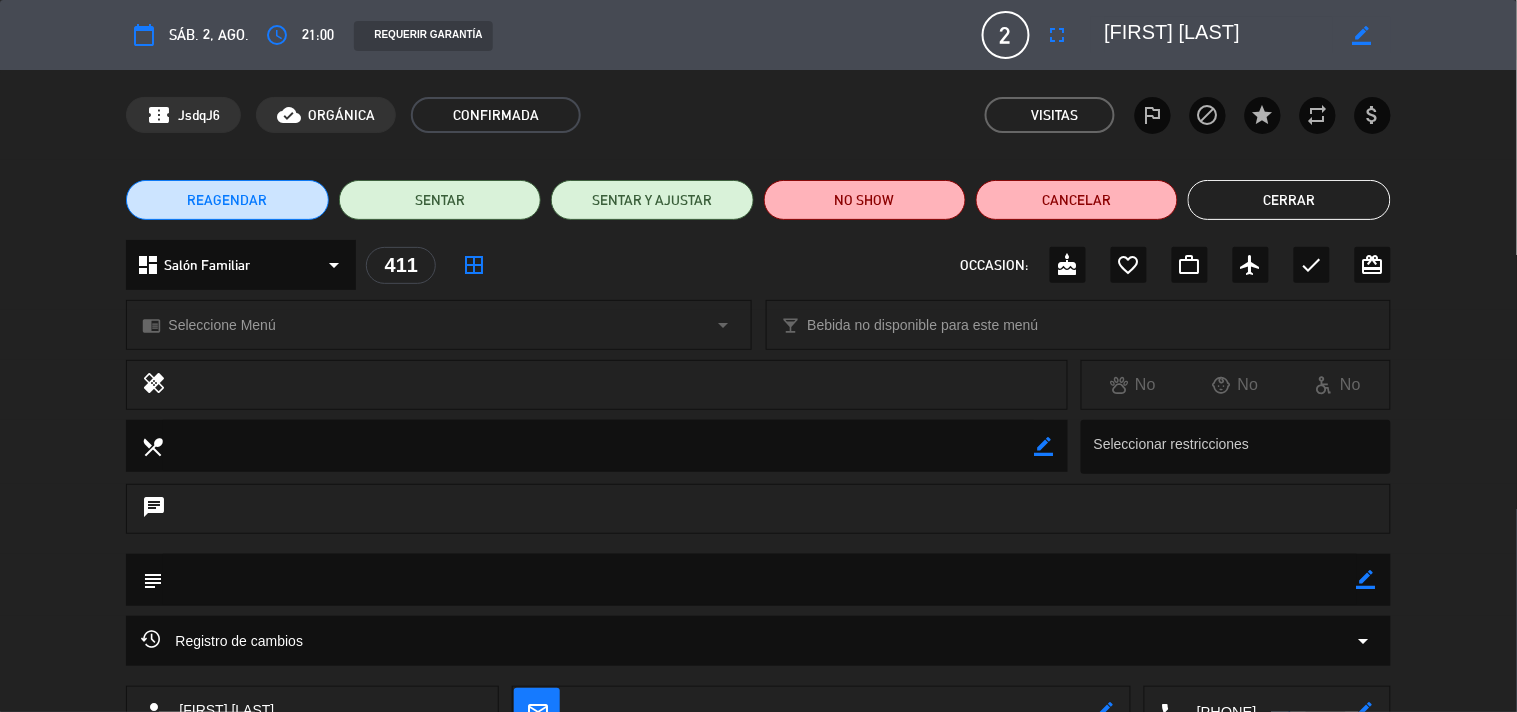 click on "Cerrar" 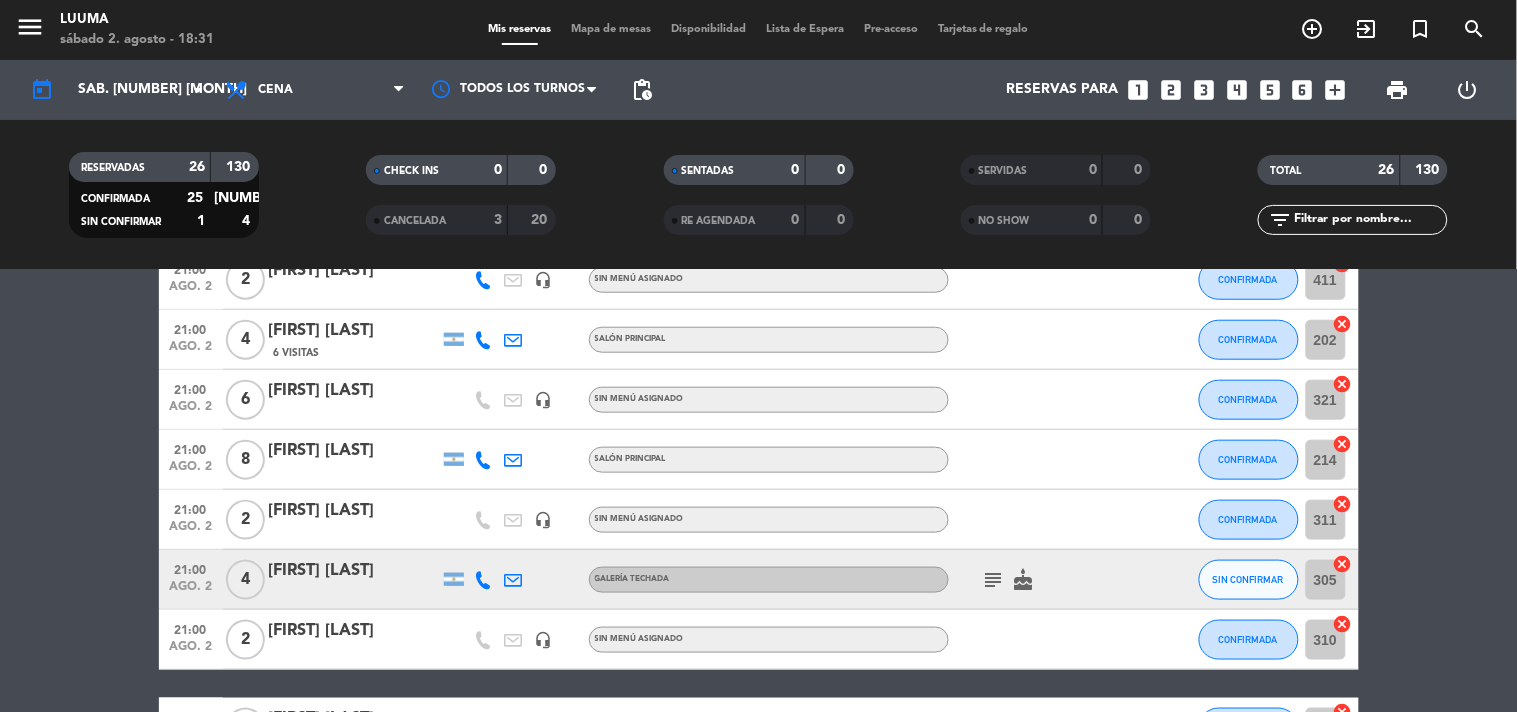 scroll, scrollTop: 555, scrollLeft: 0, axis: vertical 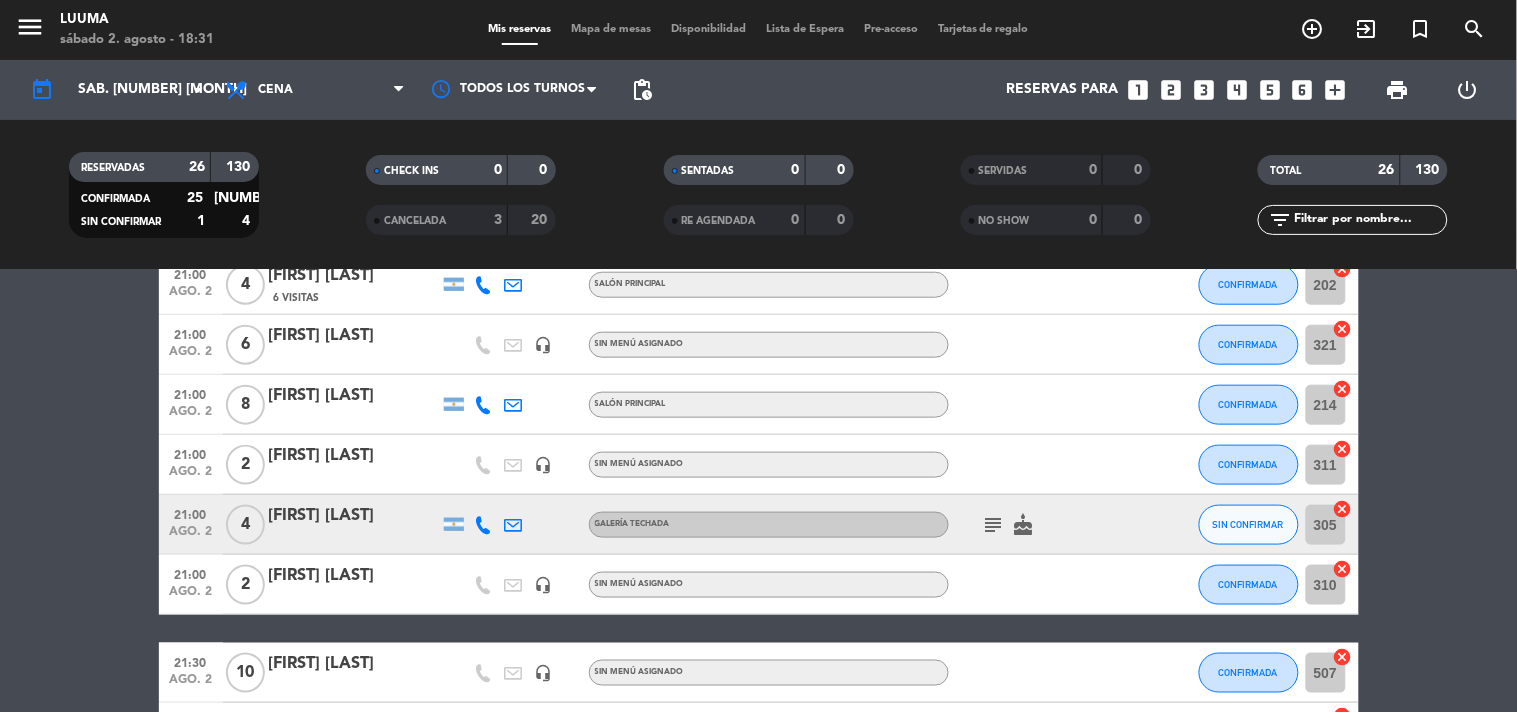 click on "subject" 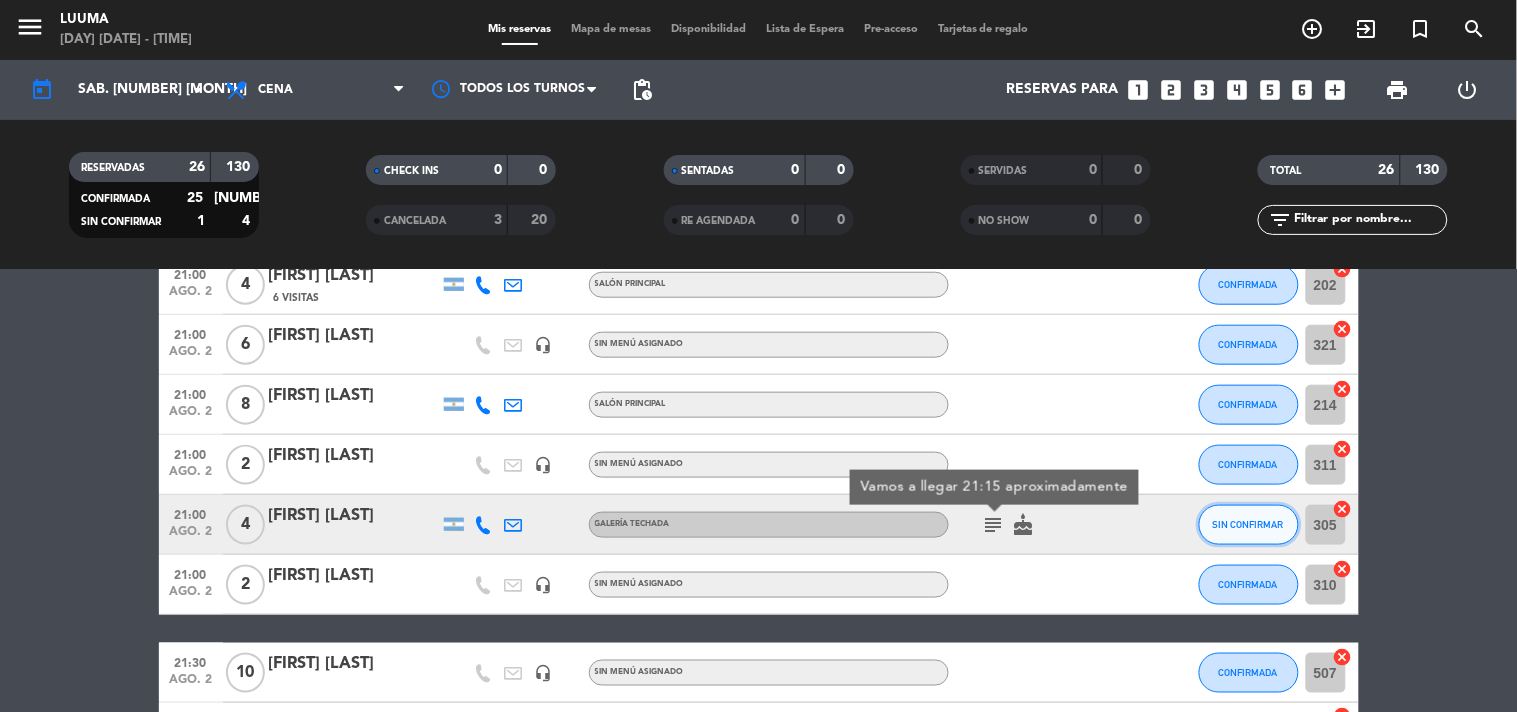 click on "SIN CONFIRMAR" 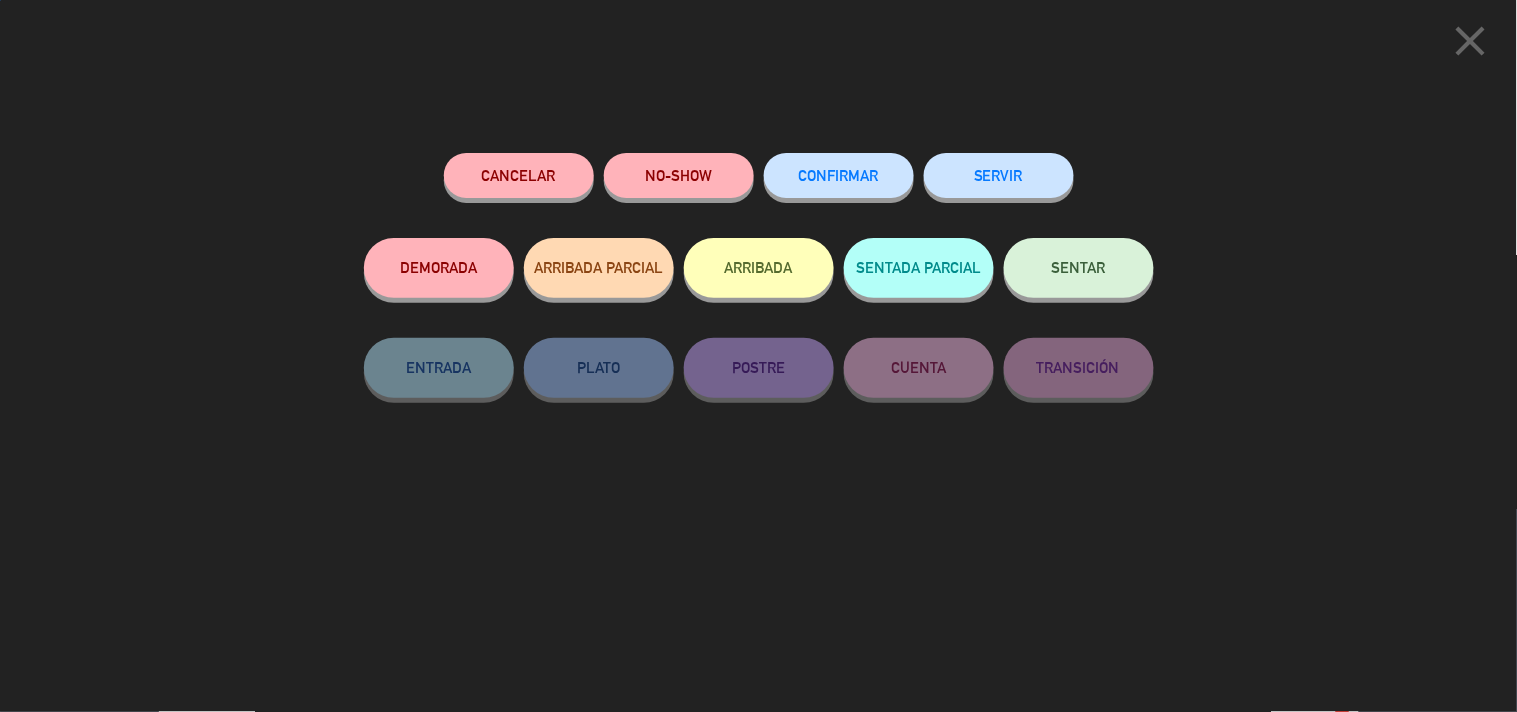 click on "CONFIRMAR" 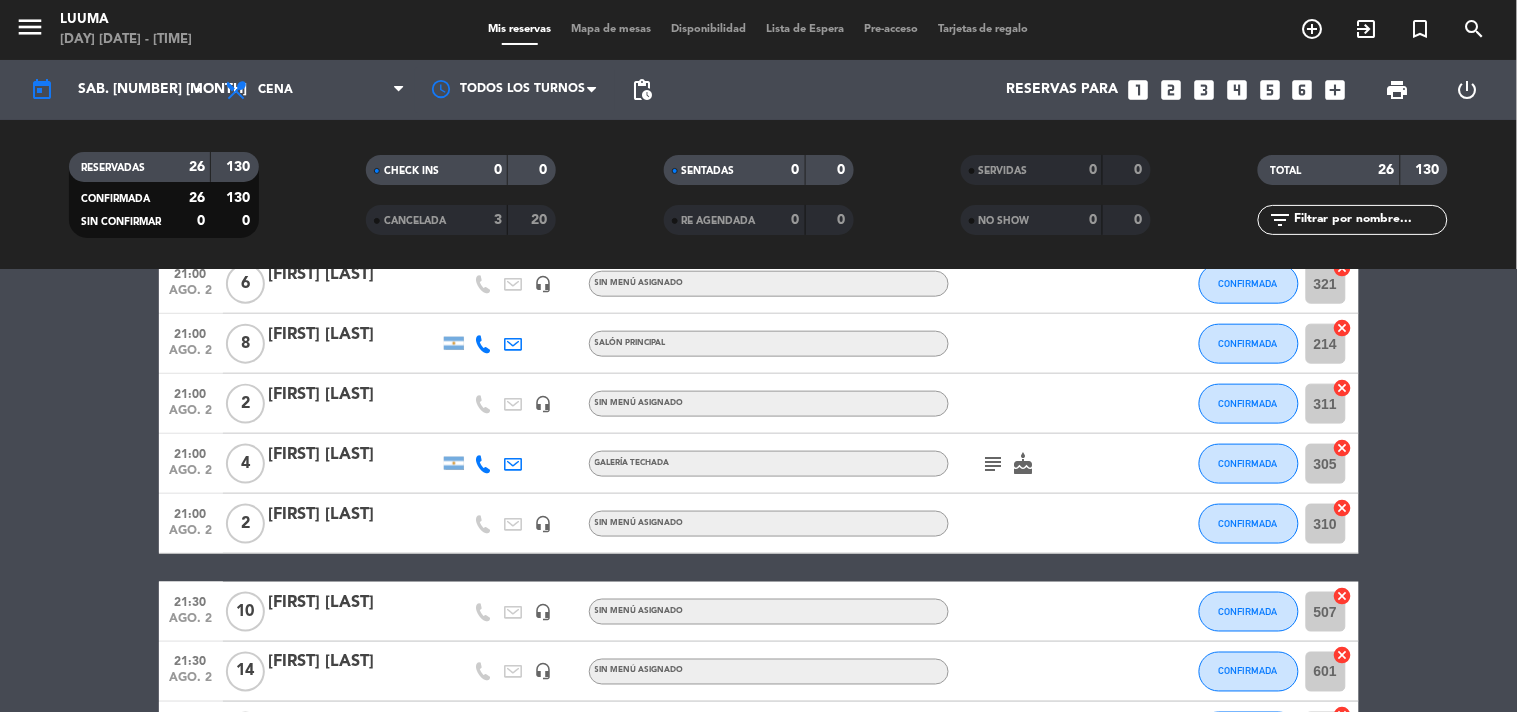 scroll, scrollTop: 666, scrollLeft: 0, axis: vertical 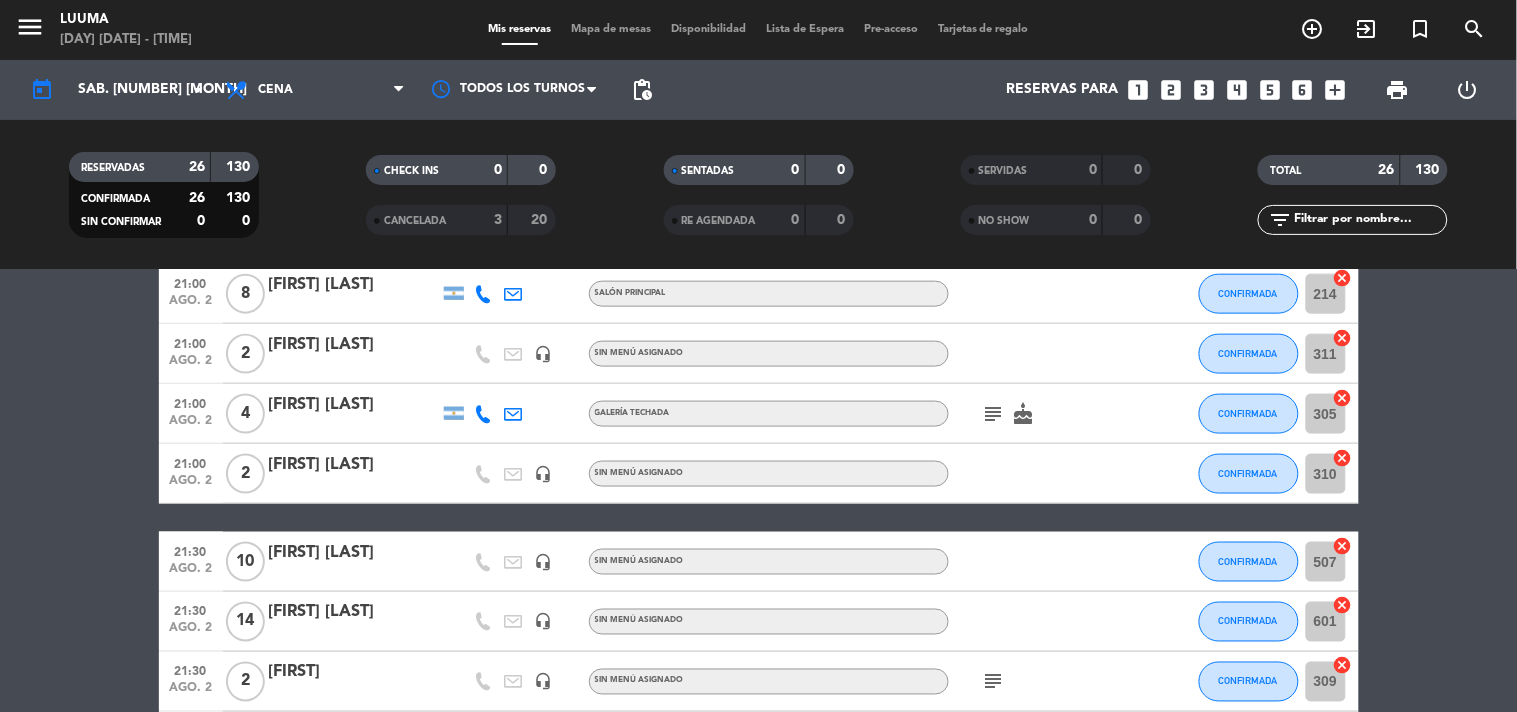 click on "cake" 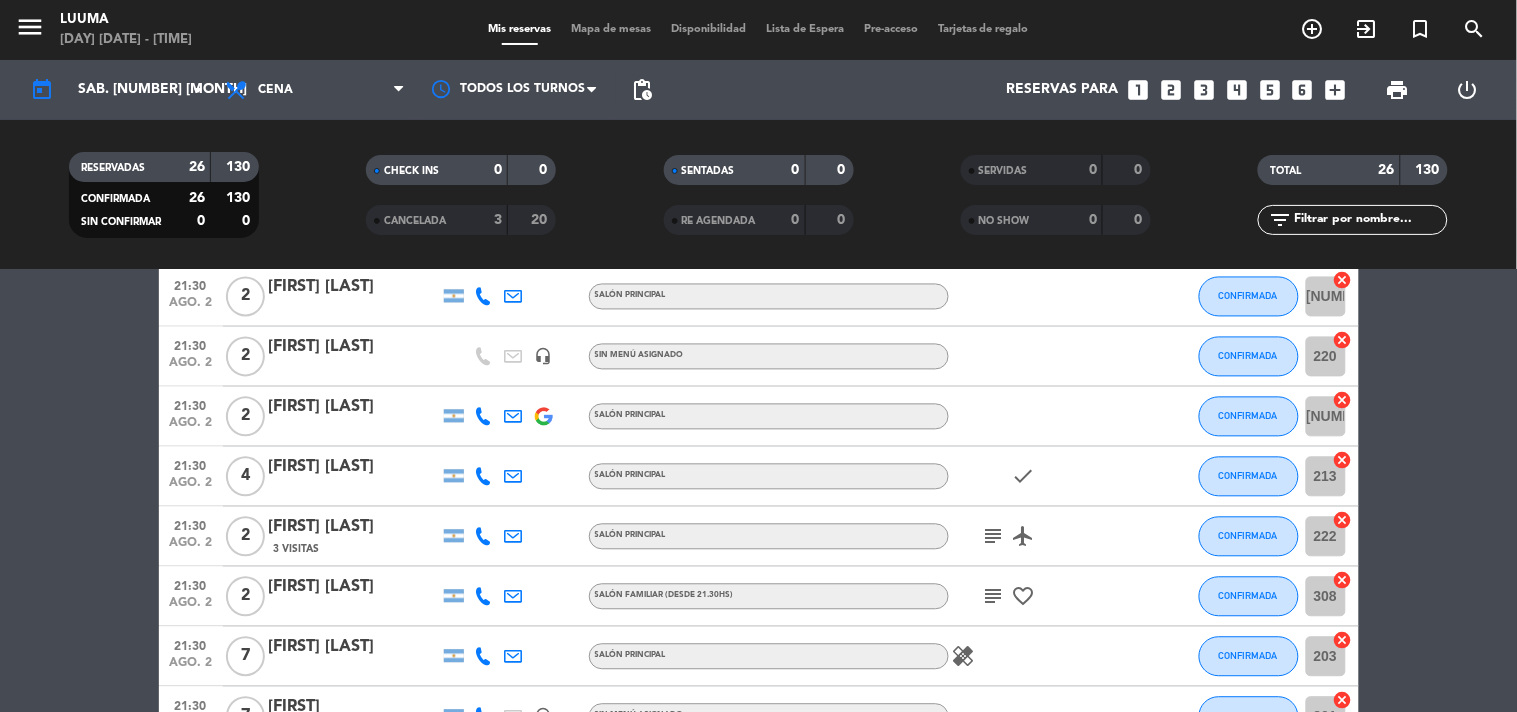 scroll, scrollTop: 1365, scrollLeft: 0, axis: vertical 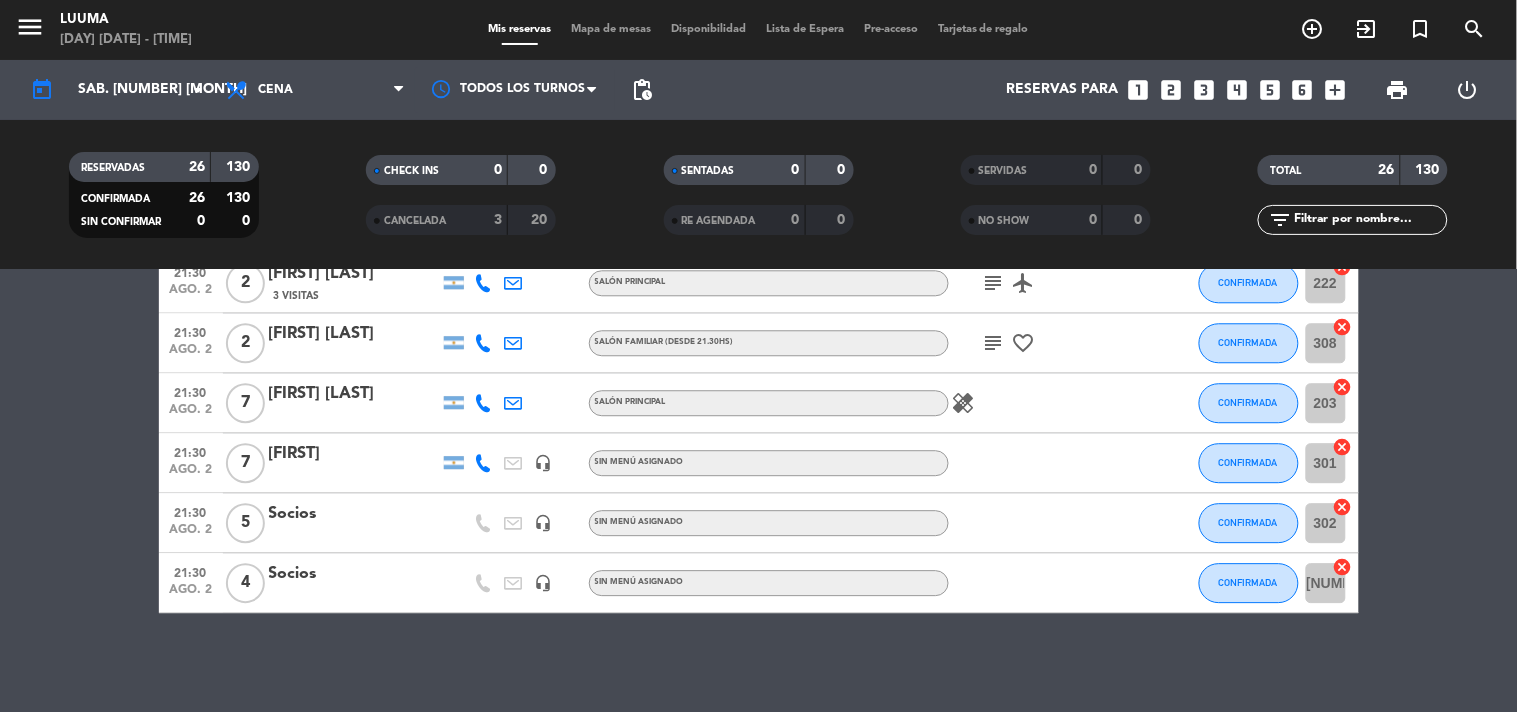 click on "Mapa de mesas" at bounding box center (611, 29) 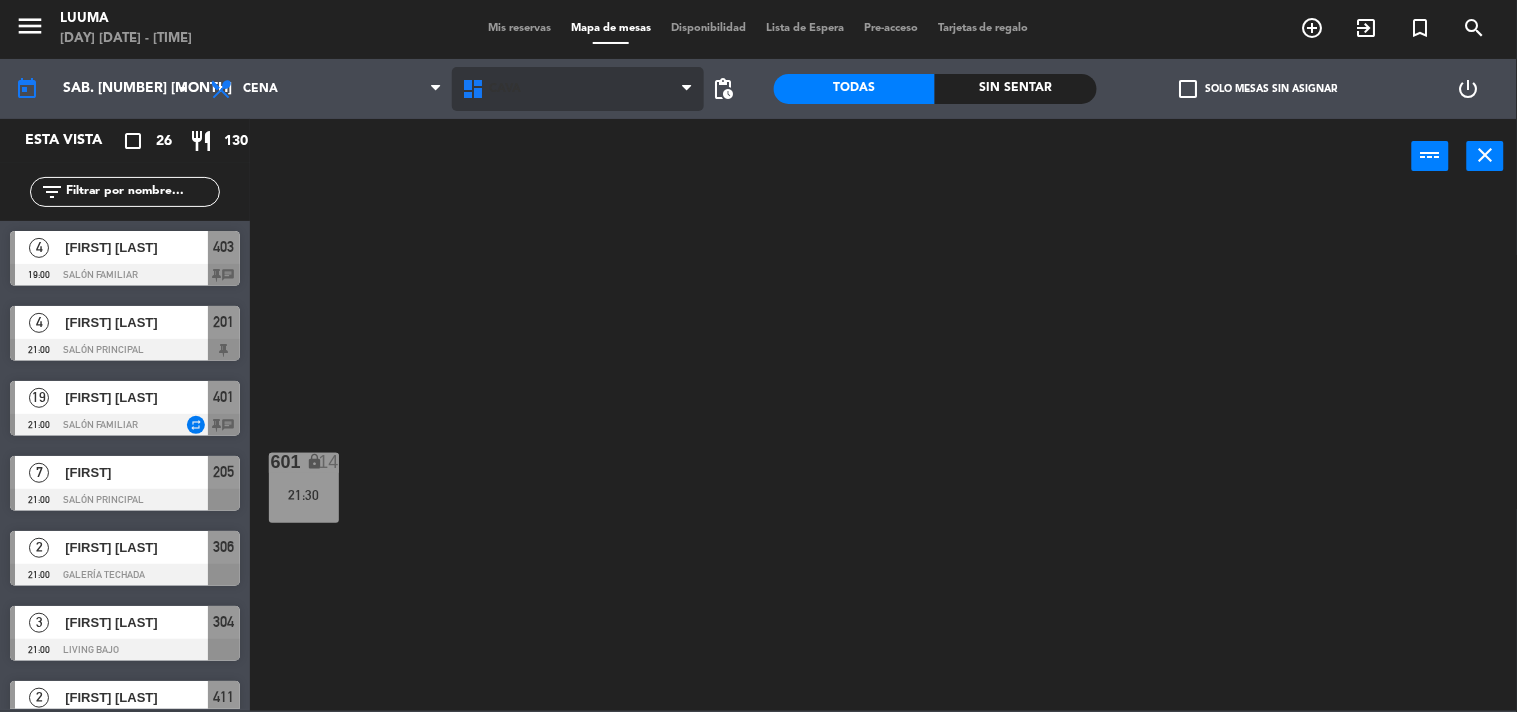 drag, startPoint x: 587, startPoint y: 114, endPoint x: 585, endPoint y: 88, distance: 26.076809 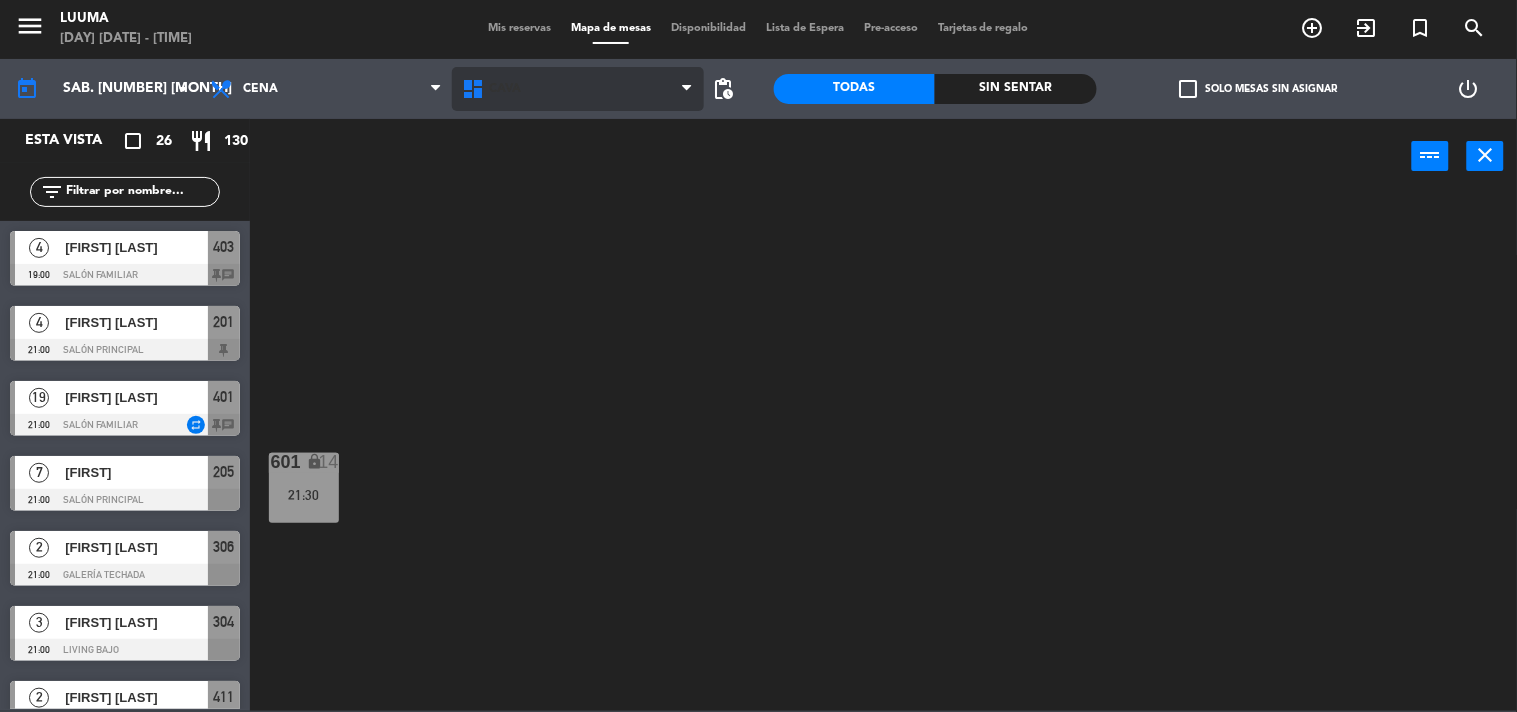 click on "Cava Galería Calle Galería Techada La Esquinita Patio Salon Barra Salón Familiar Cava Cava Galería Calle Galería Techada La Esquinita Patio Salon Barra Salón Familiar" 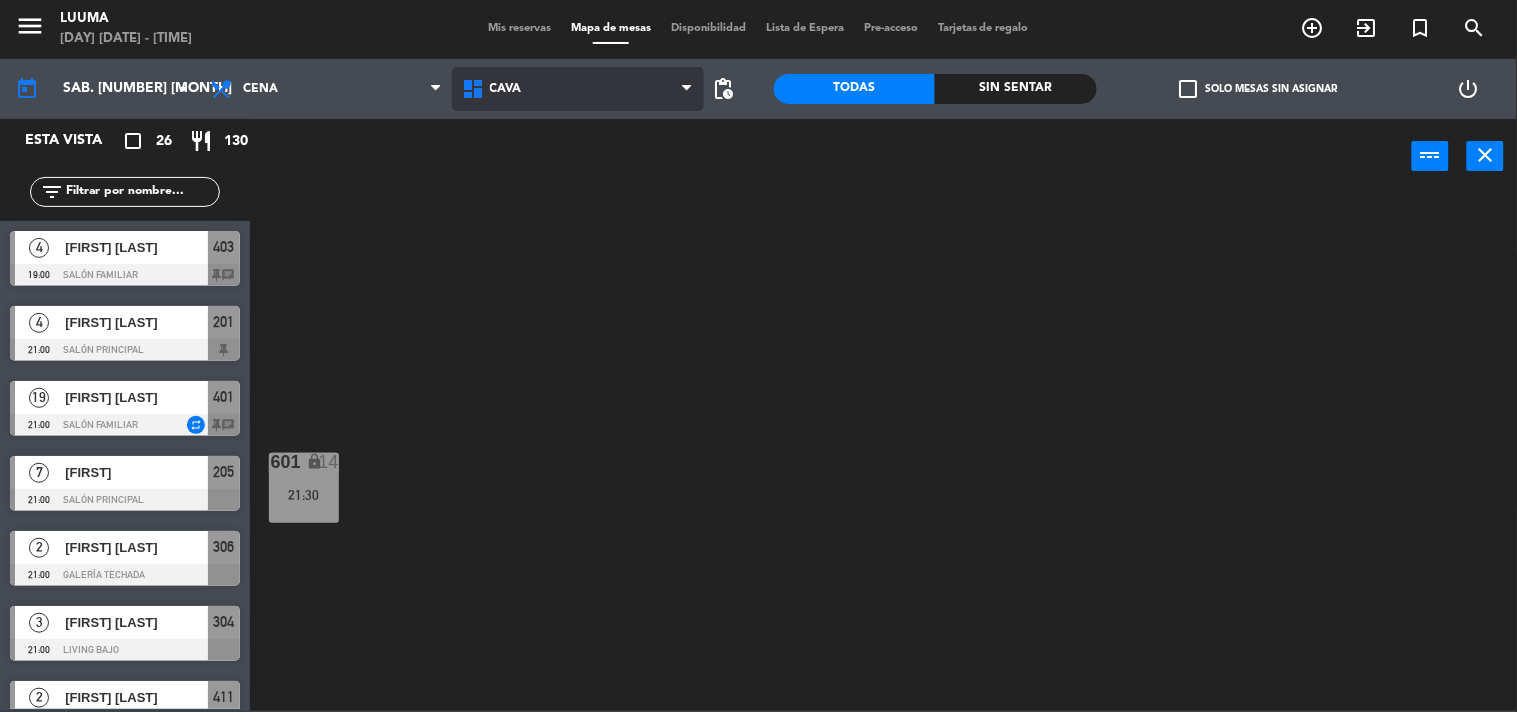 click on "Cava" at bounding box center (578, 89) 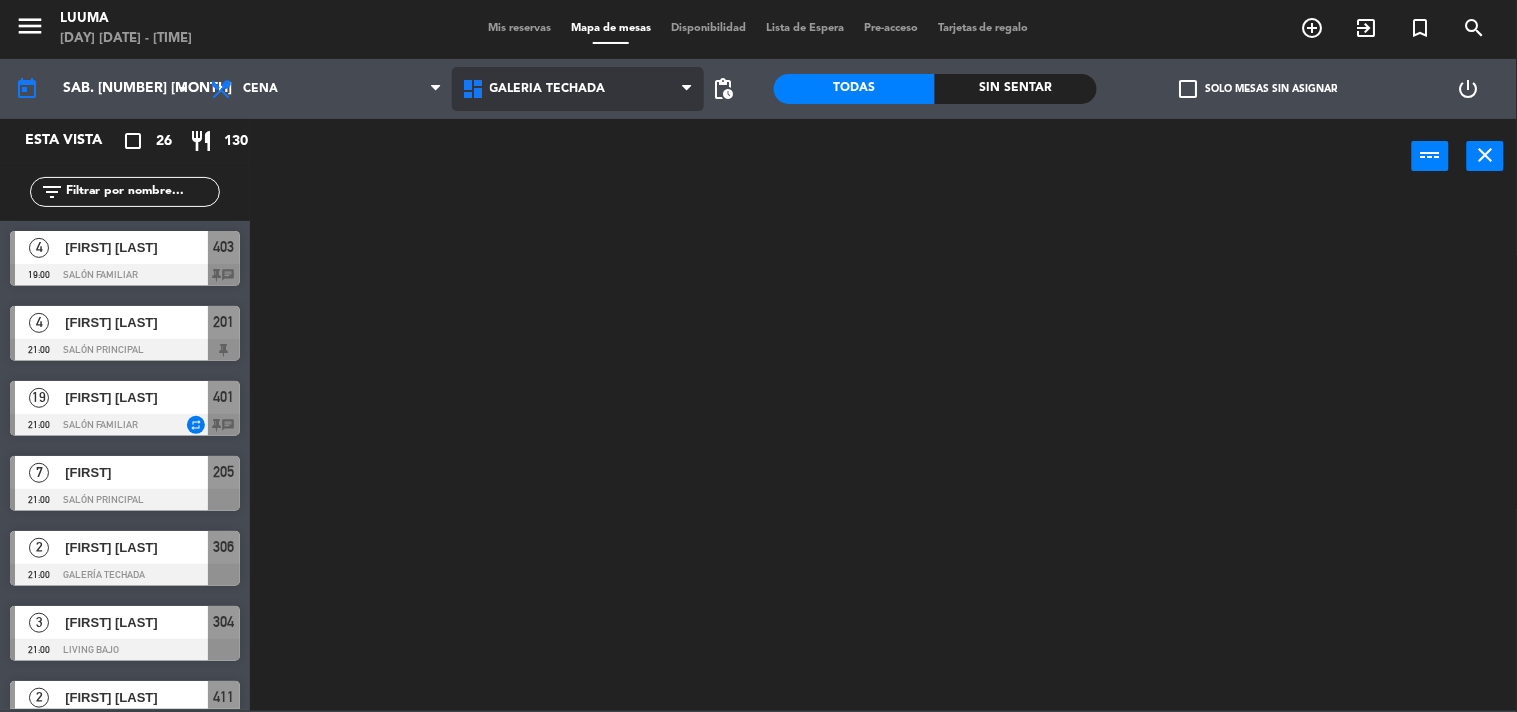 click on "menu  Luuma   sábado 2. agosto - 18:41   Mis reservas   Mapa de mesas   Disponibilidad   Lista de Espera   Pre-acceso   Tarjetas de regalo  add_circle_outline exit_to_app turned_in_not search today    sáb. 2 ago. arrow_drop_down  Almuerzo  Cena  Cena  Almuerzo  Cena  Cava   Galería Calle   Galería Techada   La Esquinita   Patio   Salon Barra   Salón Familiar   Galería Techada   Cava   Galería Calle   Galería Techada   La Esquinita   Patio   Salon Barra   Salón Familiar  pending_actions  Todas  Sin sentar  check_box_outline_blank   Solo mesas sin asignar   power_settings_new   Esta vista   crop_square  26  restaurant  130 filter_list  4   [FIRST] [LAST]   19:00   Salón Familiar  403 chat  4   [FIRST] [LAST]   21:00   Salón Principal  201  19   [FIRST] [LAST]   21:00   Salón Familiar  repeat 401 chat  7   [FIRST]   21:00   Salón Principal  205  2   [FIRST] [LAST]   21:00   Galería Techada  306  3   [FIRST] [LAST]   21:00   Living Bajo  304  2   [FIRST] [LAST]   21:00   Salón Familiar  411  4   21:00" 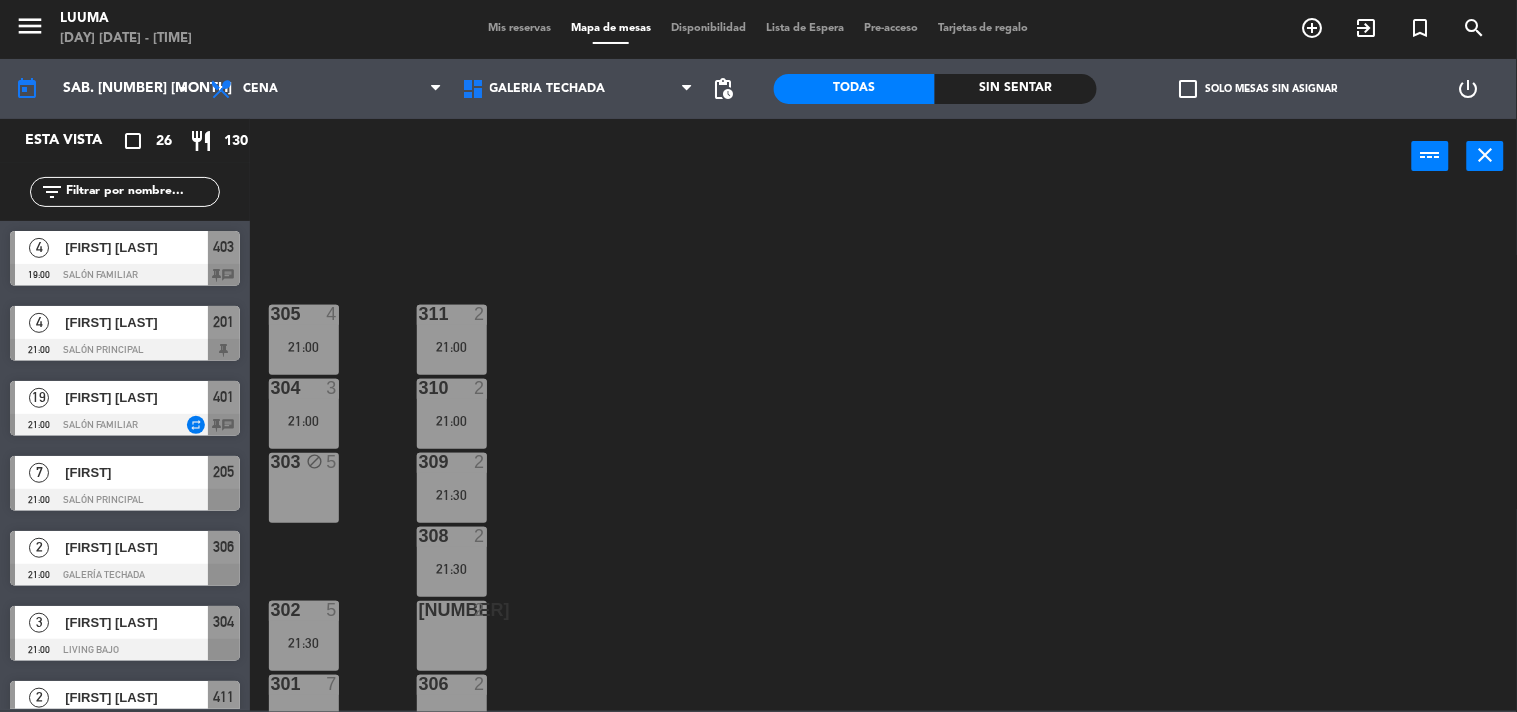 scroll, scrollTop: 32, scrollLeft: 0, axis: vertical 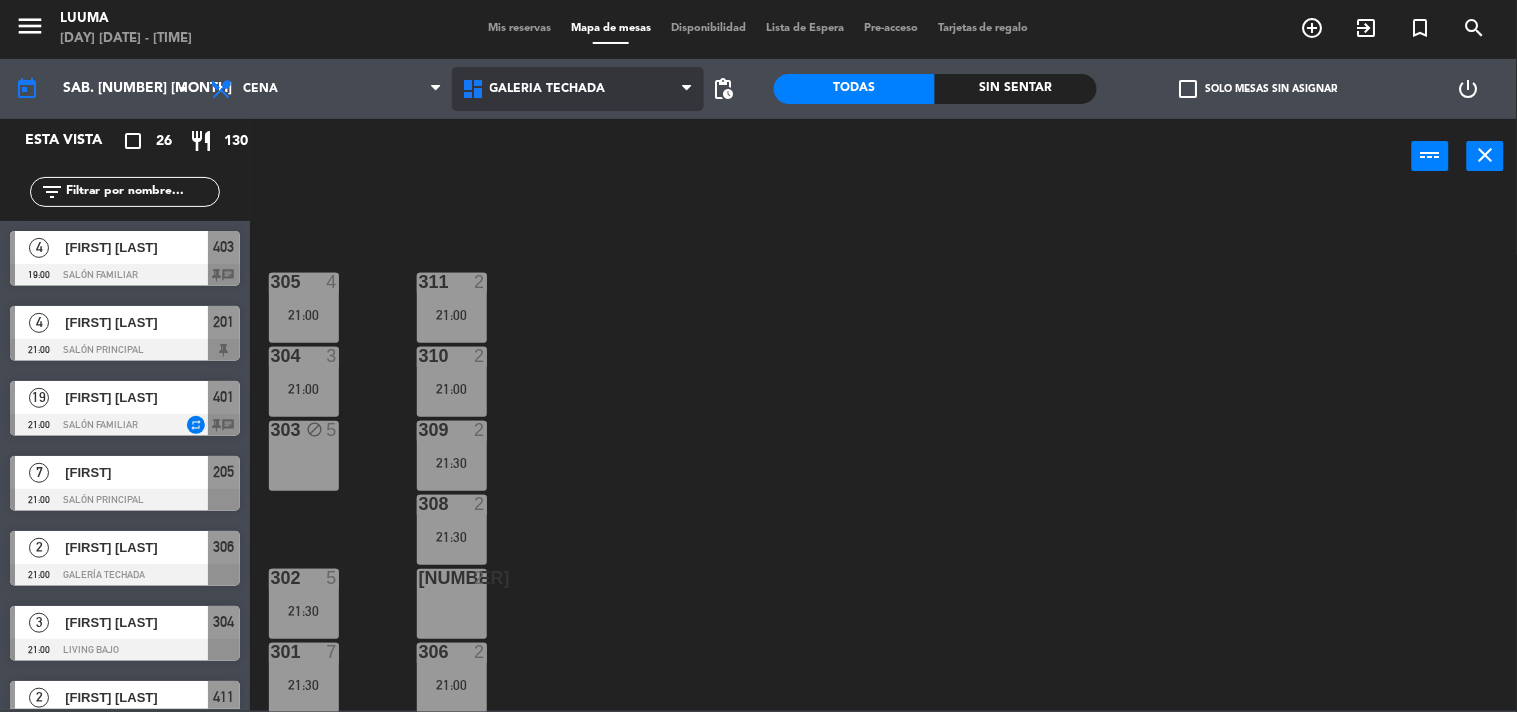 click on "Galería Techada" at bounding box center [578, 89] 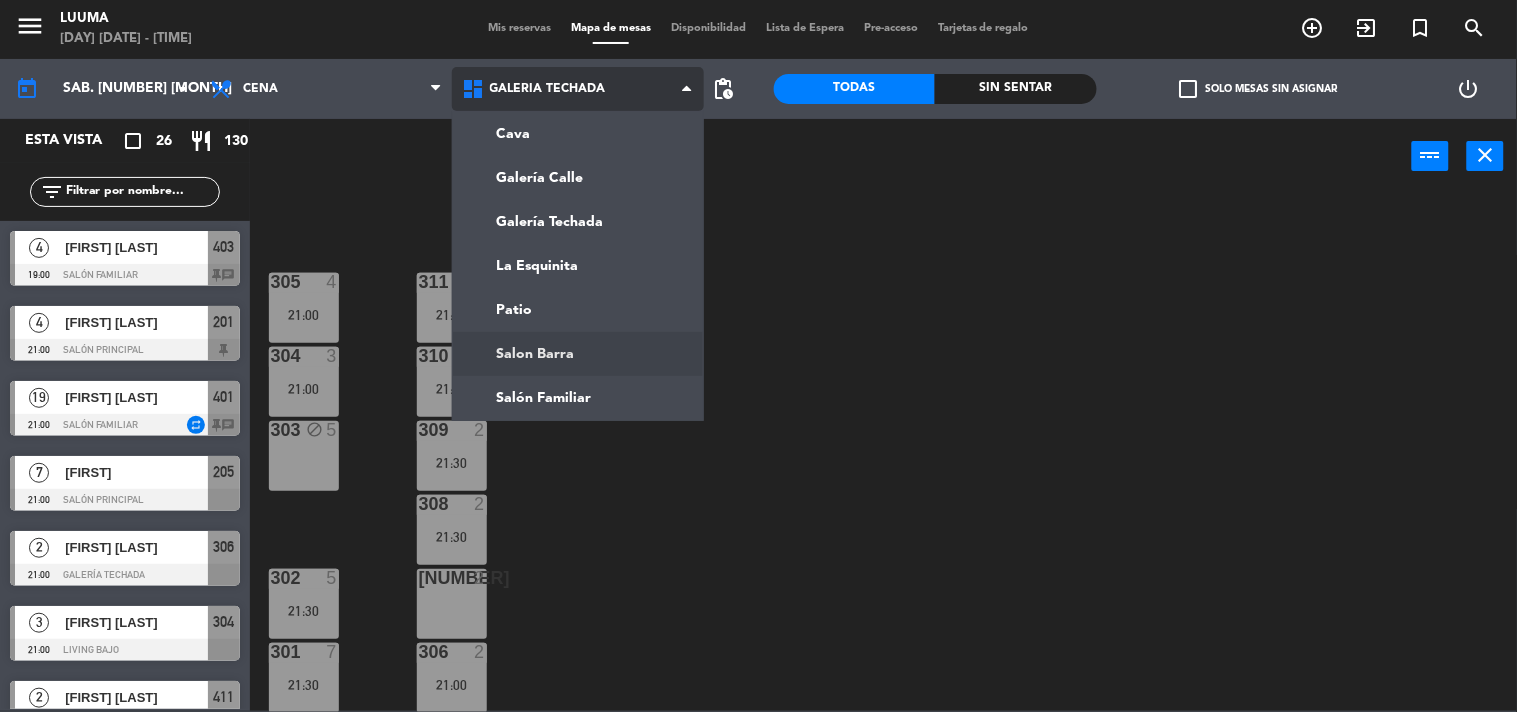 click on "menu  Luuma   sábado 2. agosto - 18:41   Mis reservas   Mapa de mesas   Disponibilidad   Lista de Espera   Pre-acceso   Tarjetas de regalo  add_circle_outline exit_to_app turned_in_not search today    sáb. 2 ago. arrow_drop_down  Almuerzo  Cena  Cena  Almuerzo  Cena  Cava   Galería Calle   Galería Techada   La Esquinita   Patio   Salon Barra   Salón Familiar   Galería Techada   Cava   Galería Calle   Galería Techada   La Esquinita   Patio   Salon Barra   Salón Familiar  pending_actions  Todas  Sin sentar  check_box_outline_blank   Solo mesas sin asignar   power_settings_new   Esta vista   crop_square  26  restaurant  130 filter_list  4   [FIRST] [LAST]   19:00   Salón Familiar  403 chat  4   [FIRST] [LAST]   21:00   Salón Principal  201  19   [FIRST] [LAST]   21:00   Salón Familiar  repeat 401 chat  7   [FIRST]   21:00   Salón Principal  205  2   [FIRST] [LAST]   21:00   Galería Techada  306  3   [FIRST] [LAST]   21:00   Living Bajo  304  2   [FIRST] [LAST]   21:00   Salón Familiar  411  4   21:00" 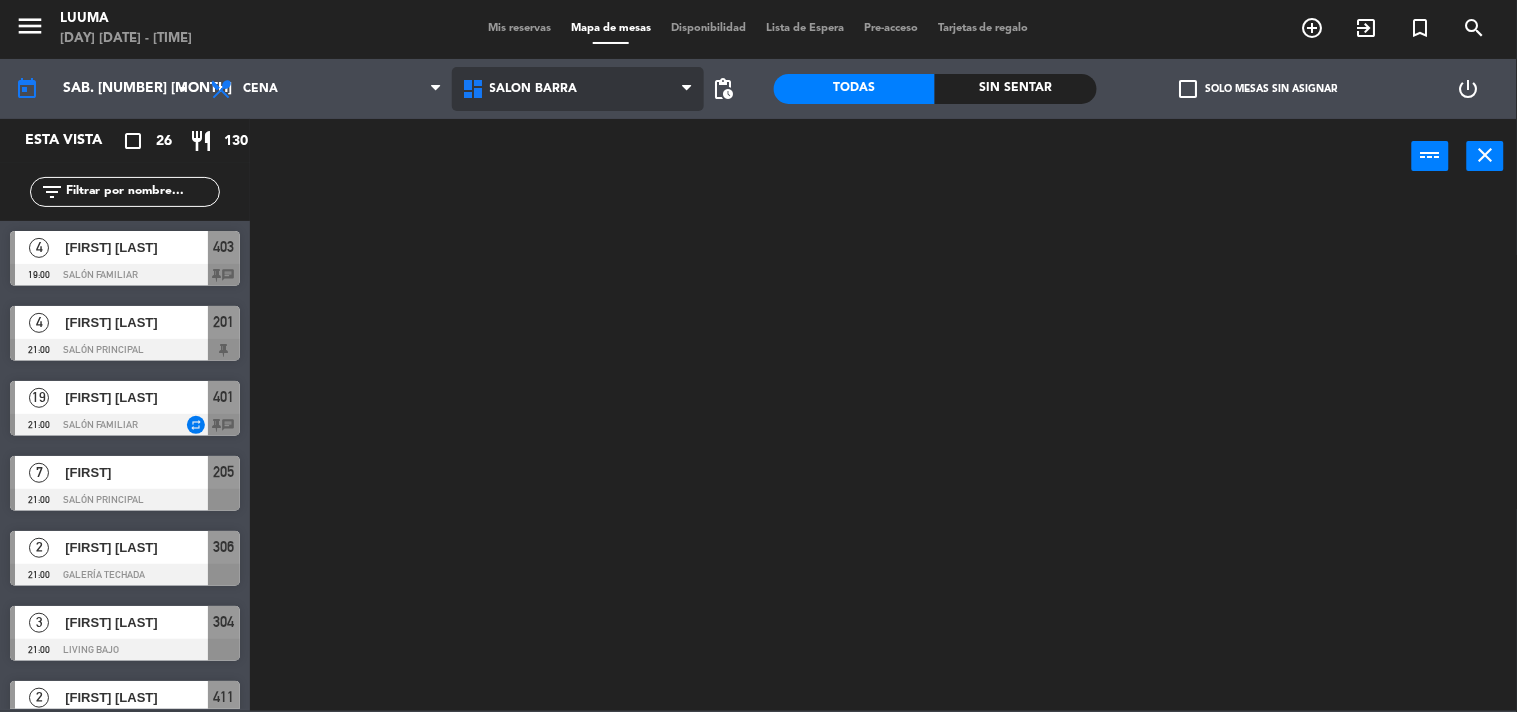 scroll, scrollTop: 0, scrollLeft: 0, axis: both 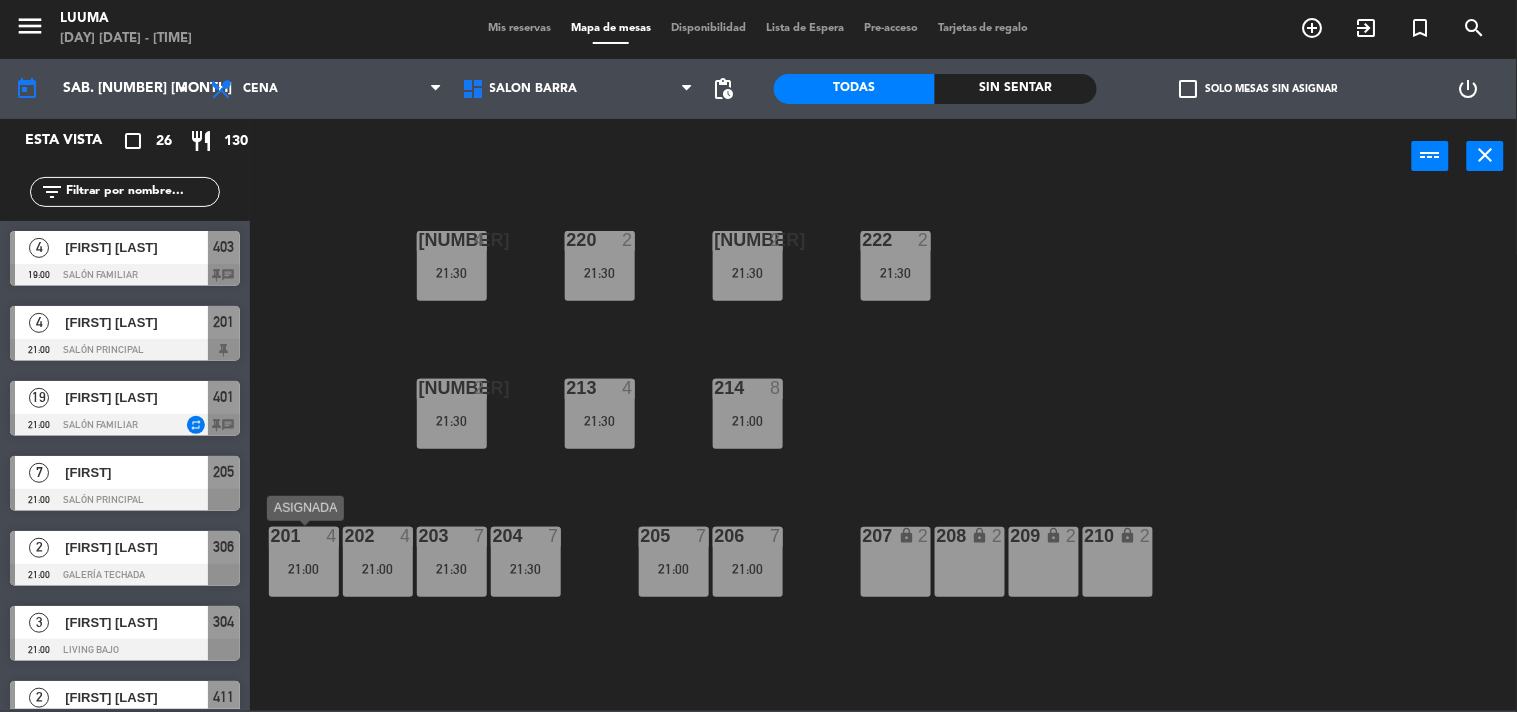 click on "21:00" at bounding box center (304, 569) 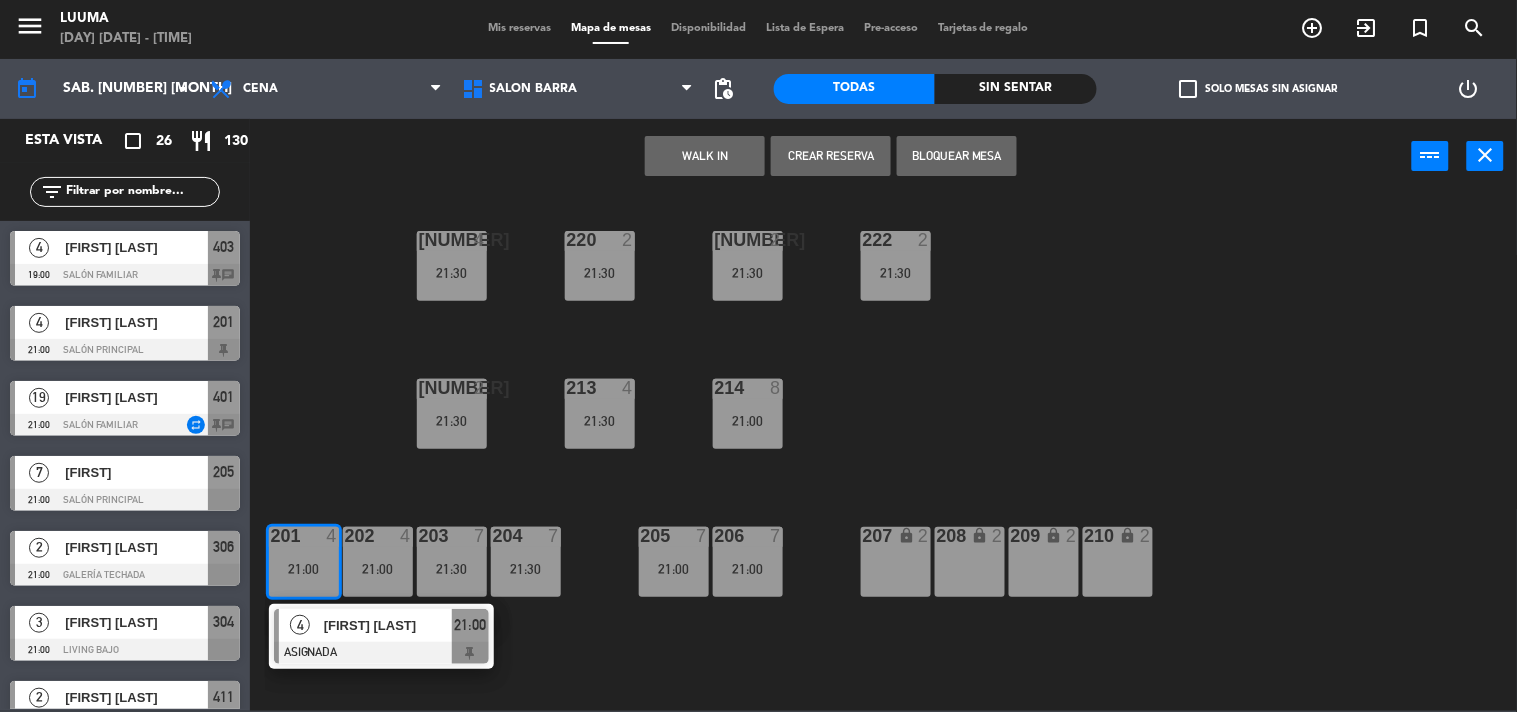 click on "220  2   21:30  221  2   21:30  219  4   21:30  222  2   21:30  213  4   21:30  214  8   21:00  212  2   21:30  201 block  4  202  4   21:00  203  7   21:30  204  7   21:30  205  7   21:00  206  7   21:00  210 lock  2  207 lock  2  208 lock  2  209 lock  2" 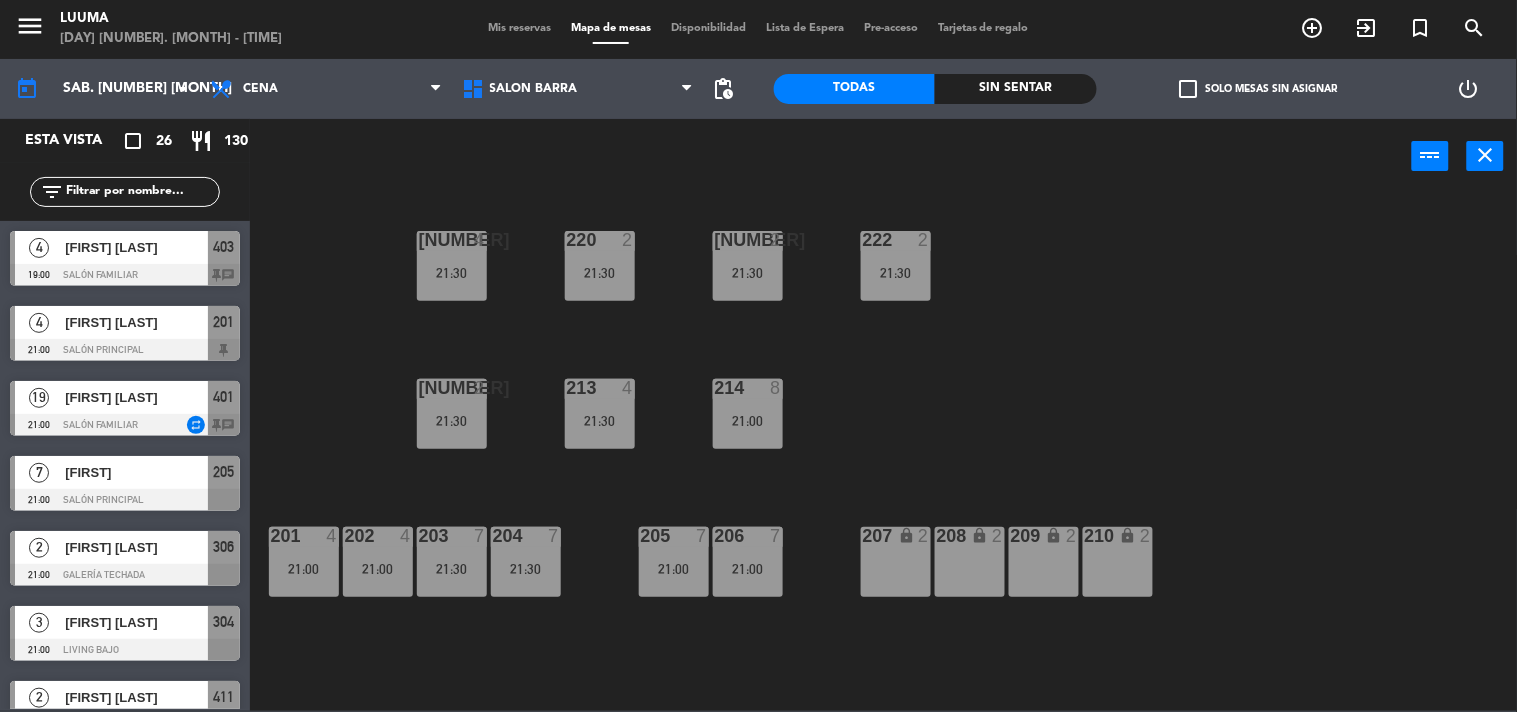 click on "21:00" at bounding box center [304, 569] 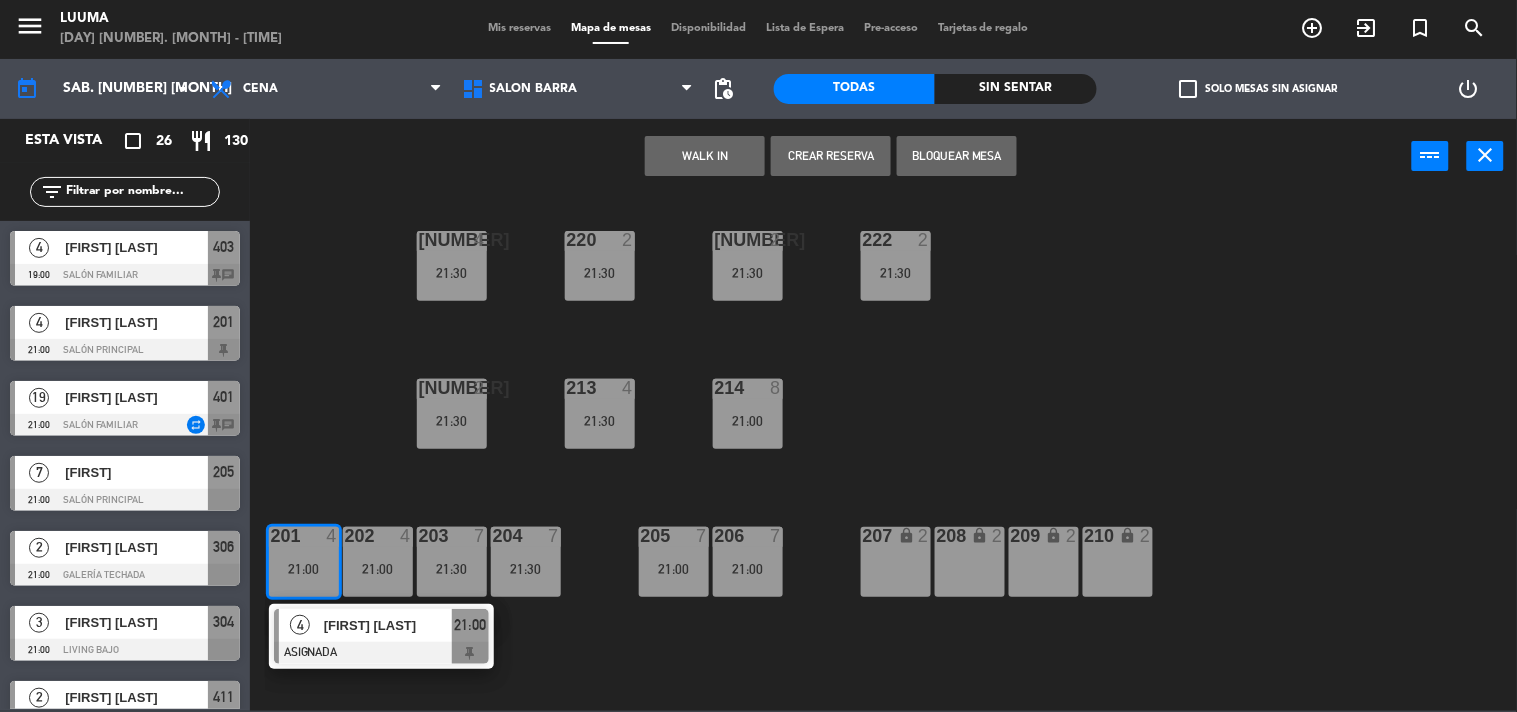 click on "220  2   21:30  221  2   21:30  219  4   21:30  222  2   21:30  213  4   21:30  214  8   21:00  212  2   21:30  201 block  4  202  4   21:00  203  7   21:30  204  7   21:30  205  7   21:00  206  7   21:00  210 lock  2  207 lock  2  208 lock  2  209 lock  2" 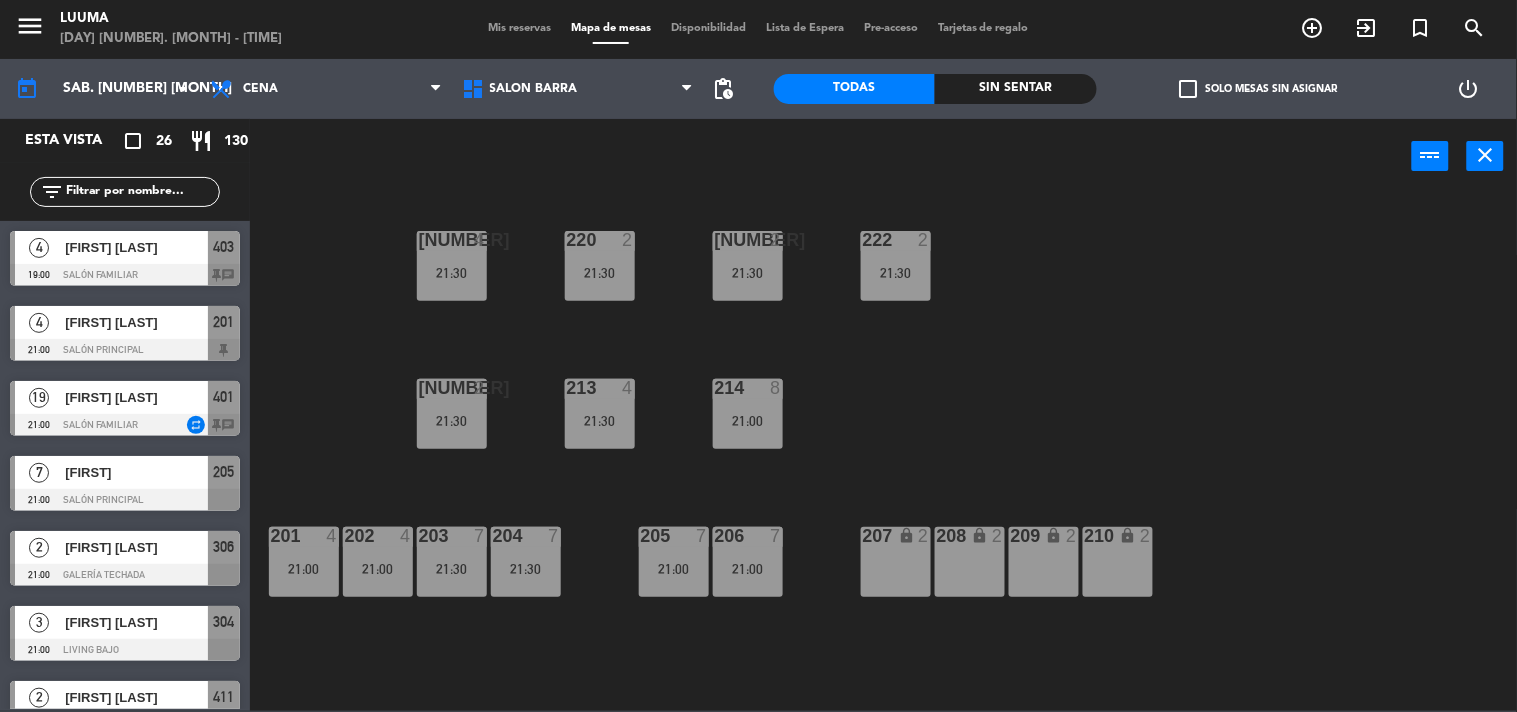click on "[NUMBER]  4   [TIME]" at bounding box center (378, 562) 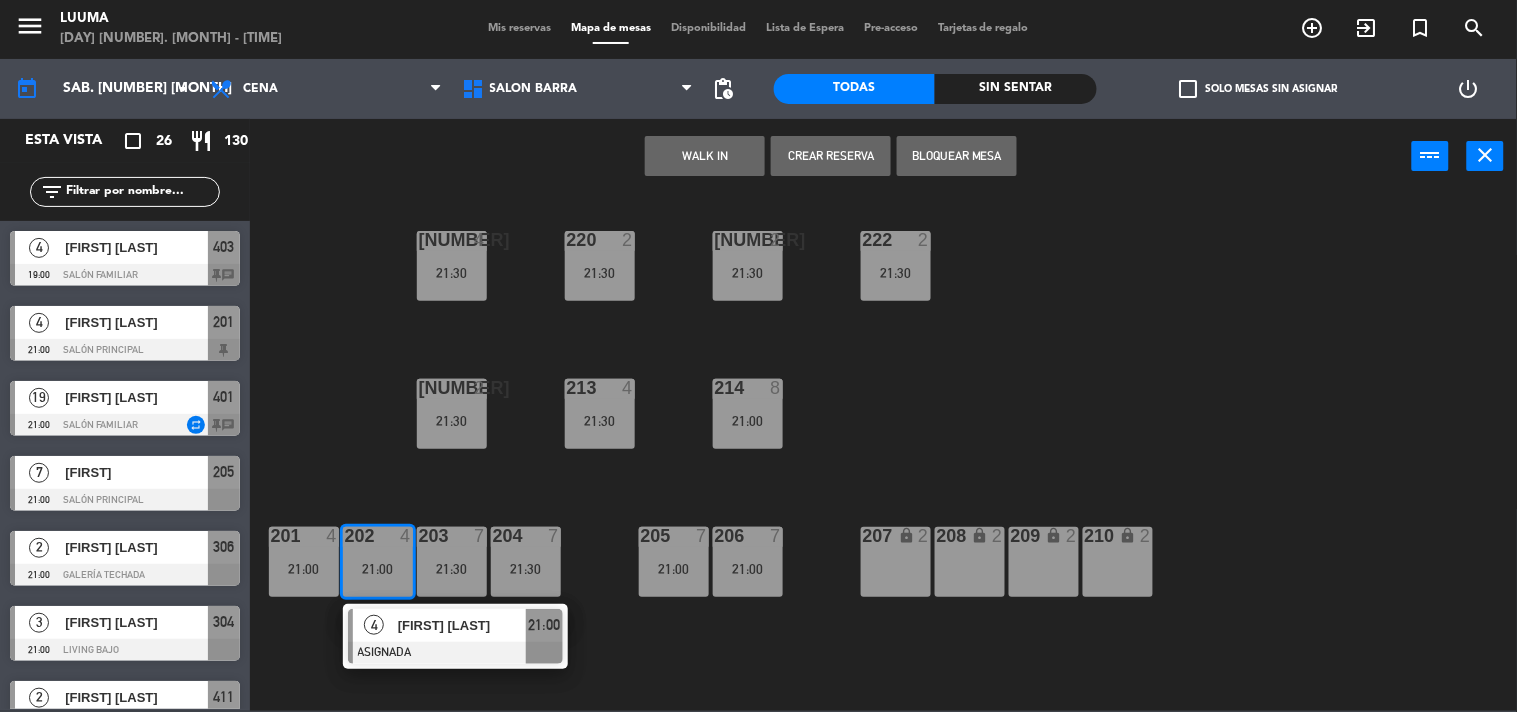 click on "[NUMBER]  [NUMBER]   [TIME]  [NUMBER]  [NUMBER]   [TIME]  [NUMBER]  [NUMBER]   [TIME]  [NUMBER]  [NUMBER]   [TIME]  [NUMBER]  [NUMBER]   [TIME]  [NUMBER]  [NUMBER]   [TIME]  [NUMBER]  [NUMBER]   [TIME]  [NUMBER]  [NUMBER]   [TIME]  [NUMBER]  [NUMBER]   [TIME]  [NUMBER]  [NUMBER]   [TIME]  [NUMBER]  [NUMBER]   [TIME]  [NUMBER]  [NUMBER]   [TIME]  [NUMBER]  [NUMBER]   [TIME]  [NUMBER] lock  [NUMBER]  [NUMBER] lock  [NUMBER]  [NUMBER] lock  [NUMBER]  [NUMBER] lock  [NUMBER]" 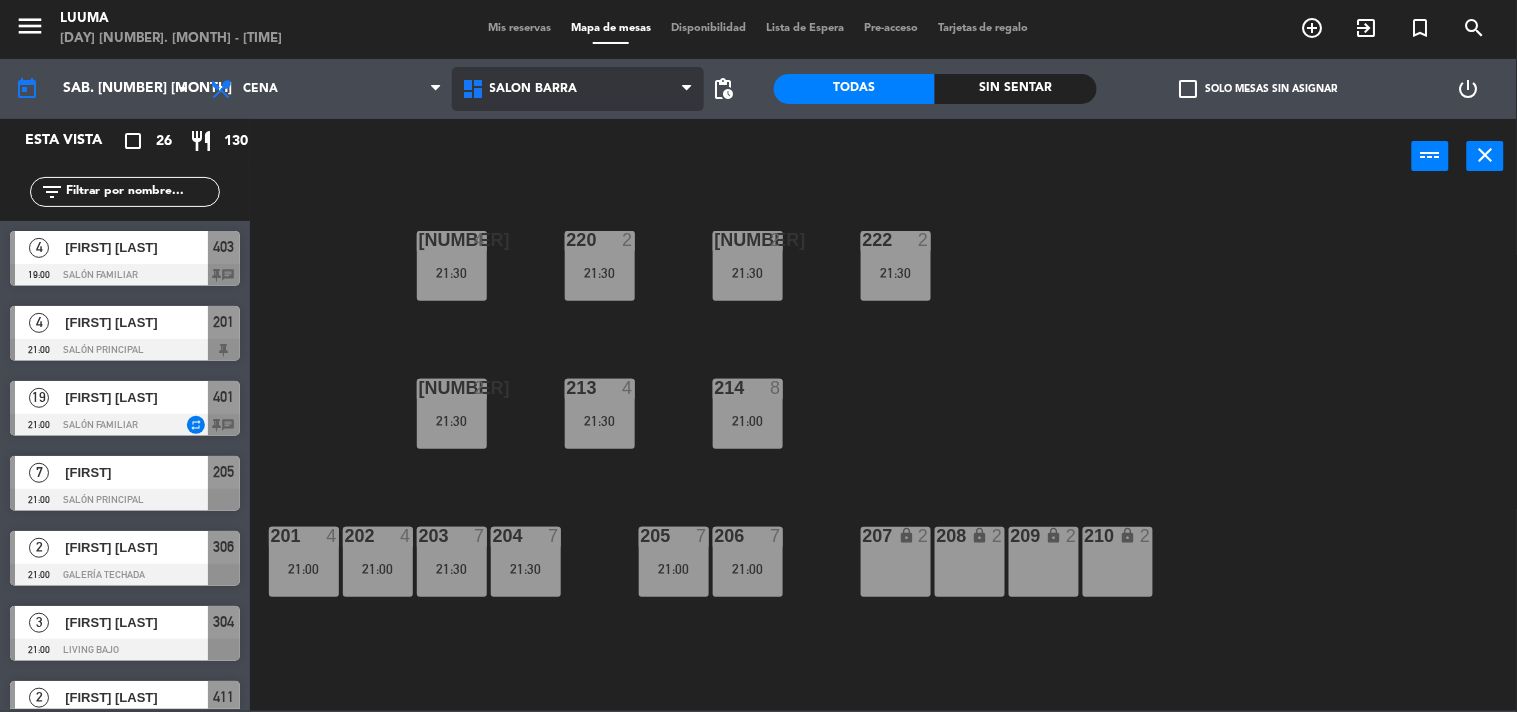 click on "Salon Barra" at bounding box center (578, 89) 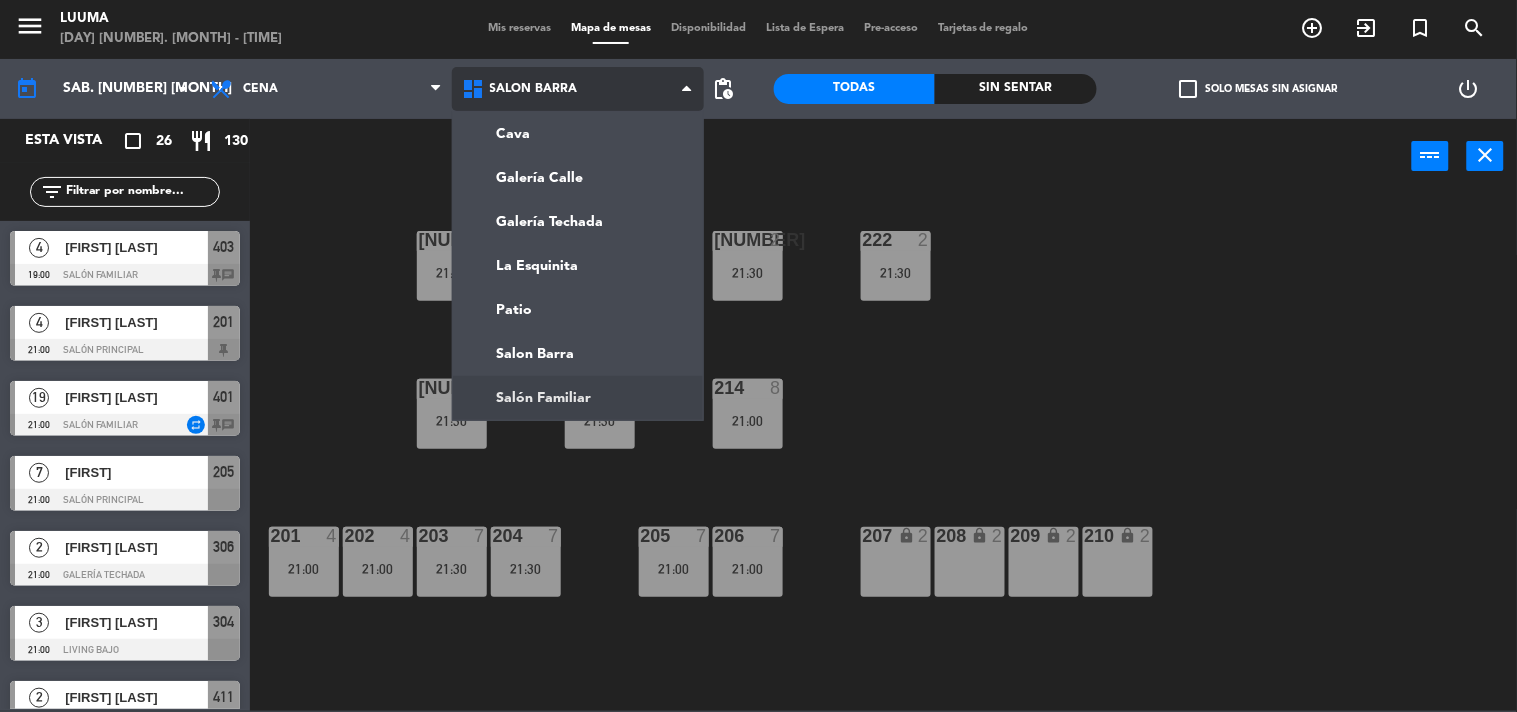 click on "menu  Luuma   [DAY] [NUMBER]. [MONTH] - [TIME]   Mis reservas   Mapa de mesas   Disponibilidad   Lista de Espera   Pre-acceso   Tarjetas de regalo  add_circle_outline exit_to_app turned_in_not search today    sáb. [NUMBER] [MONTH] arrow_drop_down  Almuerzo  Cena  Cena  Almuerzo  Cena  Cava   Galería Calle   Galería Techada   La Esquinita   Patio   Salon Barra   Salón Familiar   Cava   Cava   Galería Calle   Galería Techada   La Esquinita   Patio   Salon Barra   Salón Familiar  pending_actions  Todas  Sin sentar  check_box_outline_blank   Solo mesas sin asignar   power_settings_new   Esta vista   crop_square  [NUMBER]  restaurant  [NUMBER] filter_list  [NUMBER]   [FIRST] [LAST]   [TIME]   Salón Familiar  [NUMBER] chat  [NUMBER]   [FIRST] [LAST]   [TIME]   Salón Principal  [NUMBER]  [NUMBER]   [FIRST] [LAST]   [TIME]   Salón Familiar  repeat [NUMBER] chat  [NUMBER]   [FIRST]   [TIME]   Salón Principal  [NUMBER]  [NUMBER]   [FIRST] [LAST]   [TIME]   Galería Techada  [NUMBER]  [NUMBER]   [FIRST] [LAST]   [TIME]   Living Bajo  [NUMBER]  [NUMBER]   [FIRST] [LAST]   [TIME]   Salón Familiar  [NUMBER]  [NUMBER]  [TIME]" 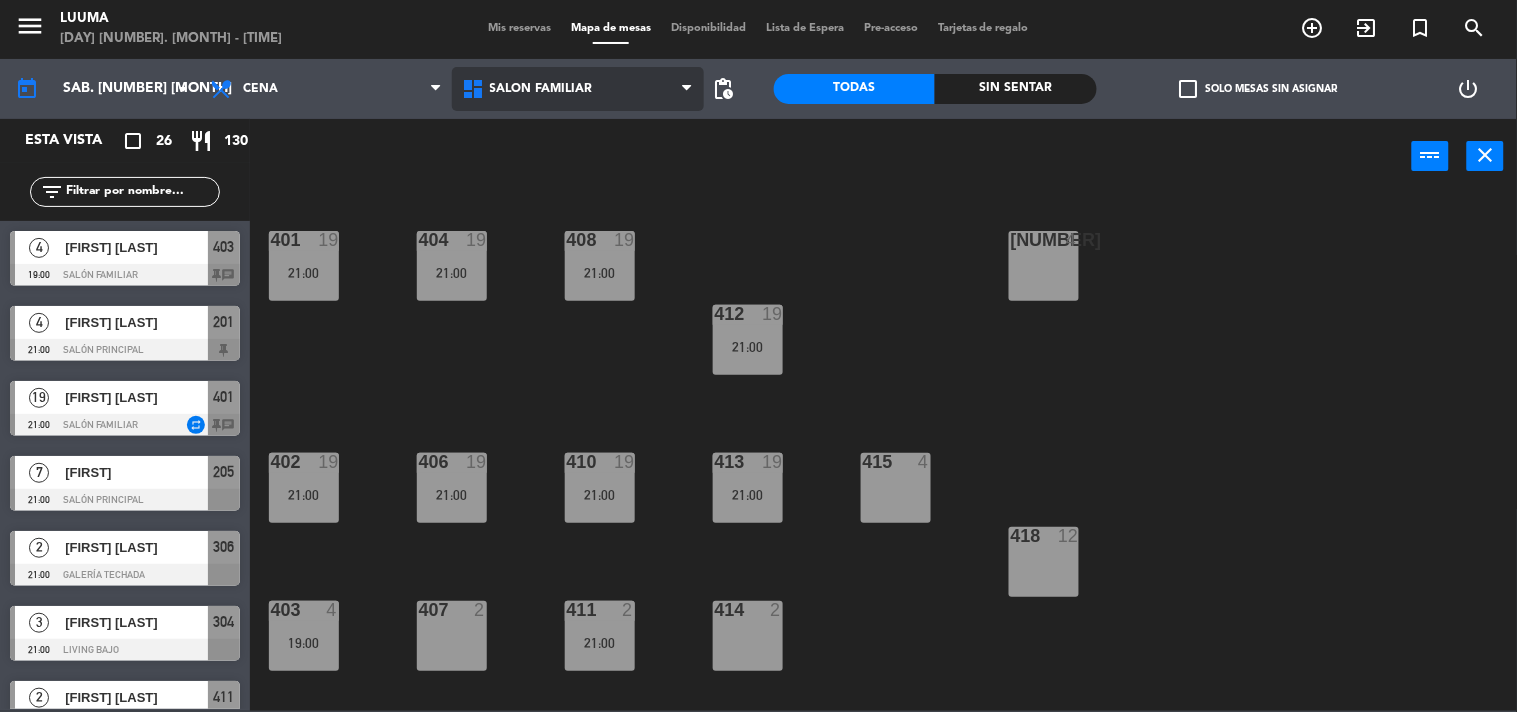 click on "Salón Familiar" at bounding box center (541, 89) 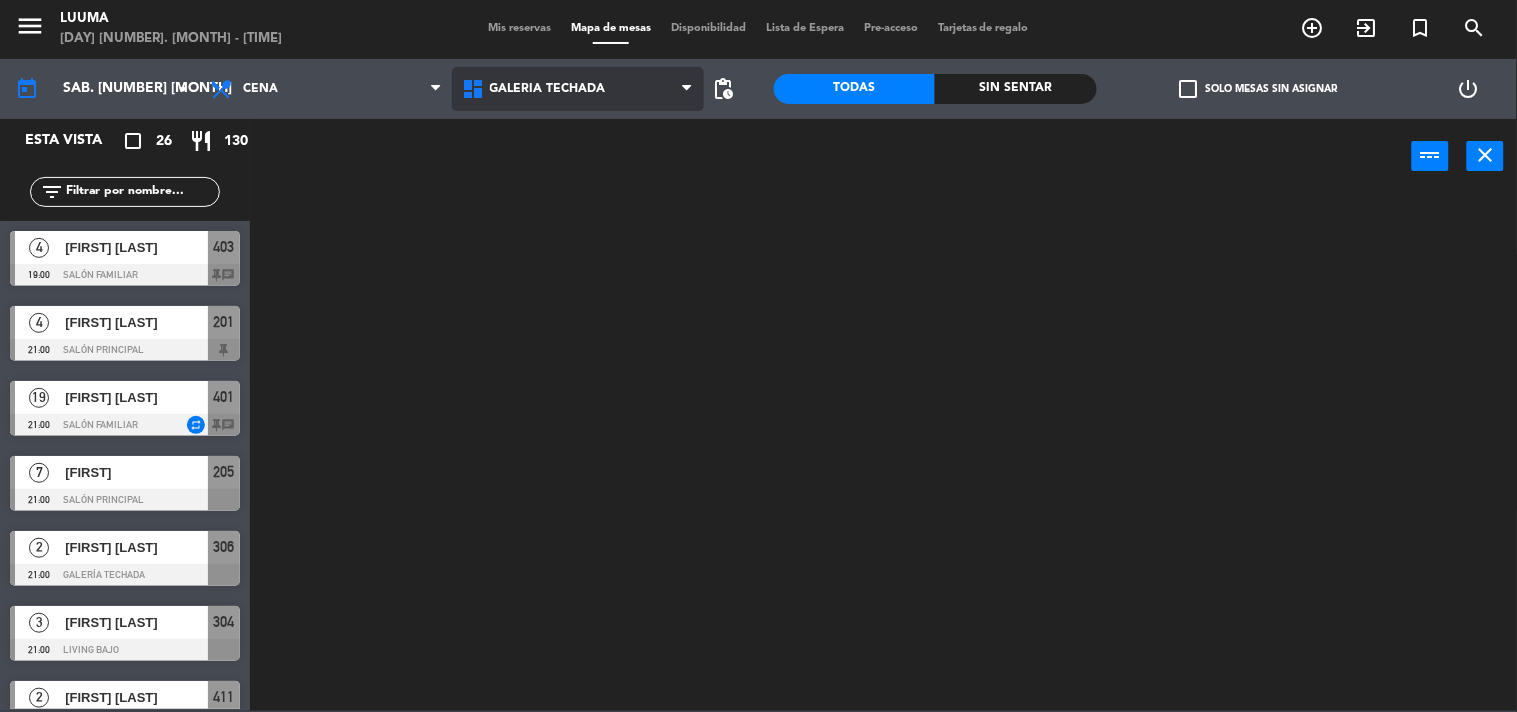 click on "menu  Luuma   [DAY] [NUMBER]. [MONTH] - [TIME]   Mis reservas   Mapa de mesas   Disponibilidad   Lista de Espera   Pre-acceso   Tarjetas de regalo  add_circle_outline exit_to_app turned_in_not search today    sáb. [NUMBER] ago. arrow_drop_down  Almuerzo  Cena  Cena  Almuerzo  Cena  Cava   Galería Calle   Galería Techada   La Esquinita   Patio   Salon Barra   Salón Familiar   Galería Techada   Cava   Galería Calle   Galería Techada   La Esquinita   Patio   Salon Barra   Salón Familiar  pending_actions  Todas  Sin sentar  check_box_outline_blank   Solo mesas sin asignar   power_settings_new   Esta vista   crop_square  [NUMBER]  restaurant  [NUMBER] filter_list  [NUMBER]   [FIRST] [LAST]   [TIME]   Salón Familiar  [NUMBER] chat  [NUMBER]   [FIRST] [LAST]   [TIME]   Salón Principal  [NUMBER]  [NUMBER]   [FIRST] [LAST]   [TIME]   Salón Familiar  repeat [NUMBER] chat  [NUMBER]   [FIRST]   [TIME]   Salón Principal  [NUMBER]  [NUMBER]   [FIRST] [LAST]   [TIME]   Galería Techada  [NUMBER]  [NUMBER]   [FIRST] [LAST]   [TIME]   Living Bajo  [NUMBER]  [NUMBER]   [FIRST] [LAST]   [TIME]   Salón Familiar  [NUMBER]  [NUMBER]   [TIME]" 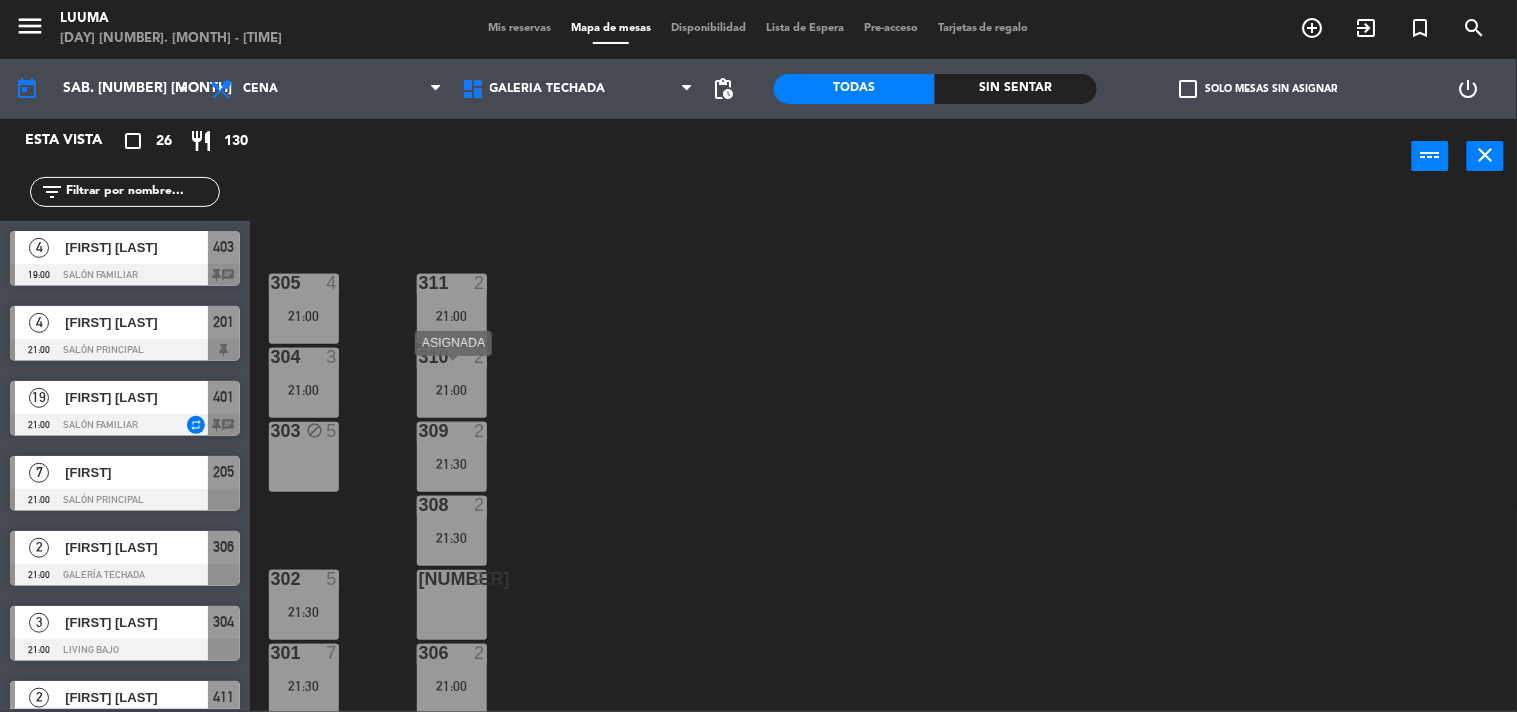 scroll, scrollTop: 32, scrollLeft: 0, axis: vertical 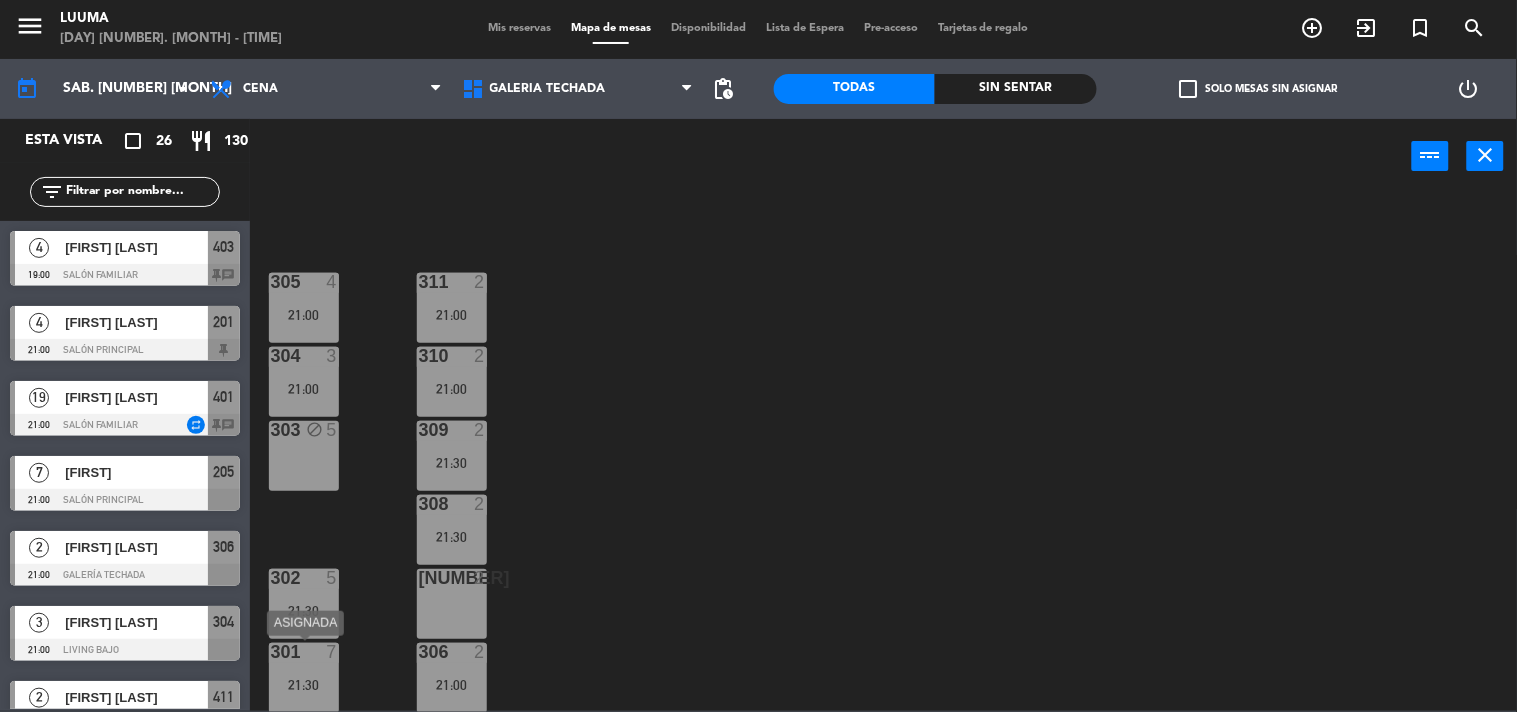 click on "[NUMBER]  [NUMBER]   [TIME]" at bounding box center [304, 678] 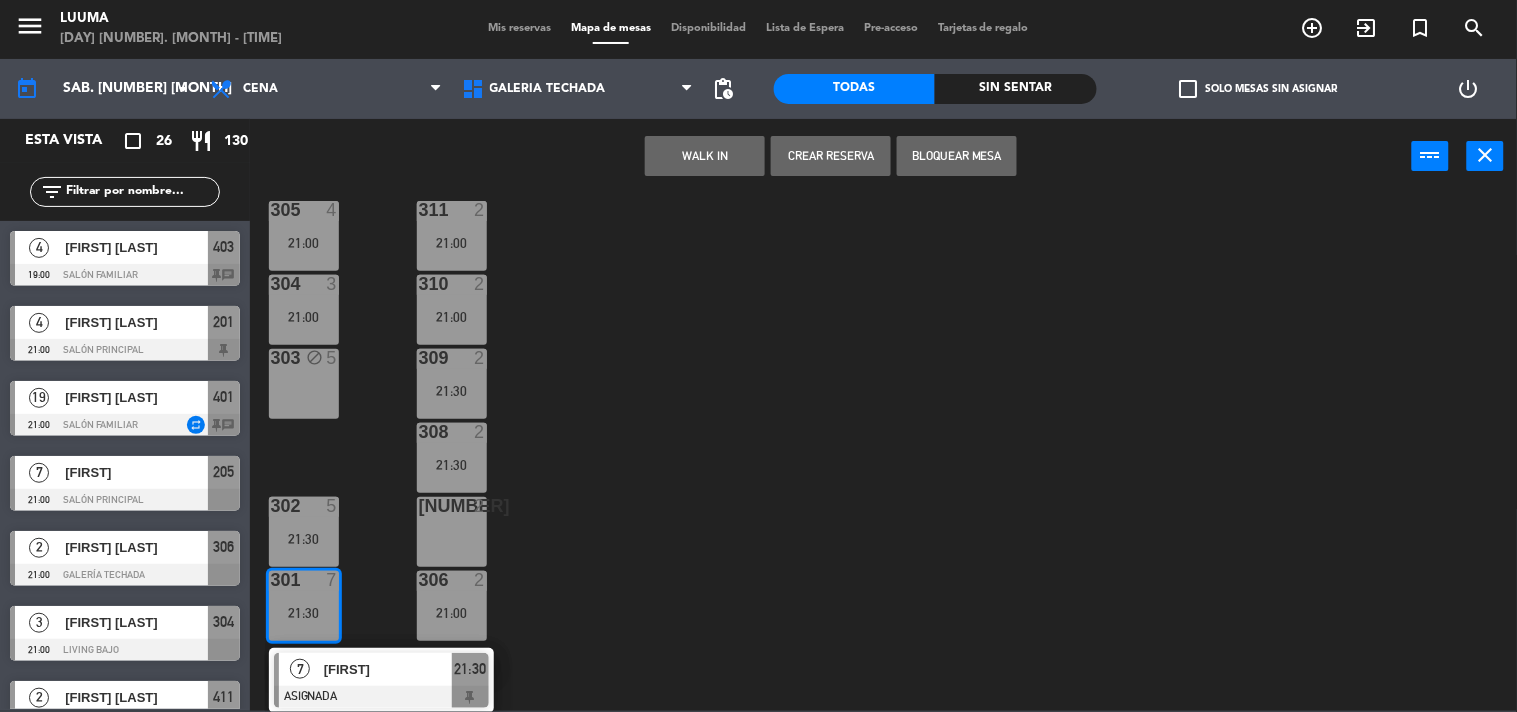 click on "[NUMBER]  4   [TIME]  [NUMBER]  2   [TIME]  [NUMBER]  3   [TIME]  [NUMBER]  2   [TIME]  [NUMBER] block  5  [NUMBER]  2   [TIME]  [NUMBER]  5   [TIME]  [NUMBER]  2   [NUMBER]  2   [TIME]  [NUMBER]  7   [TIME]   7   [FIRST]    ASIGNADA  [TIME]" 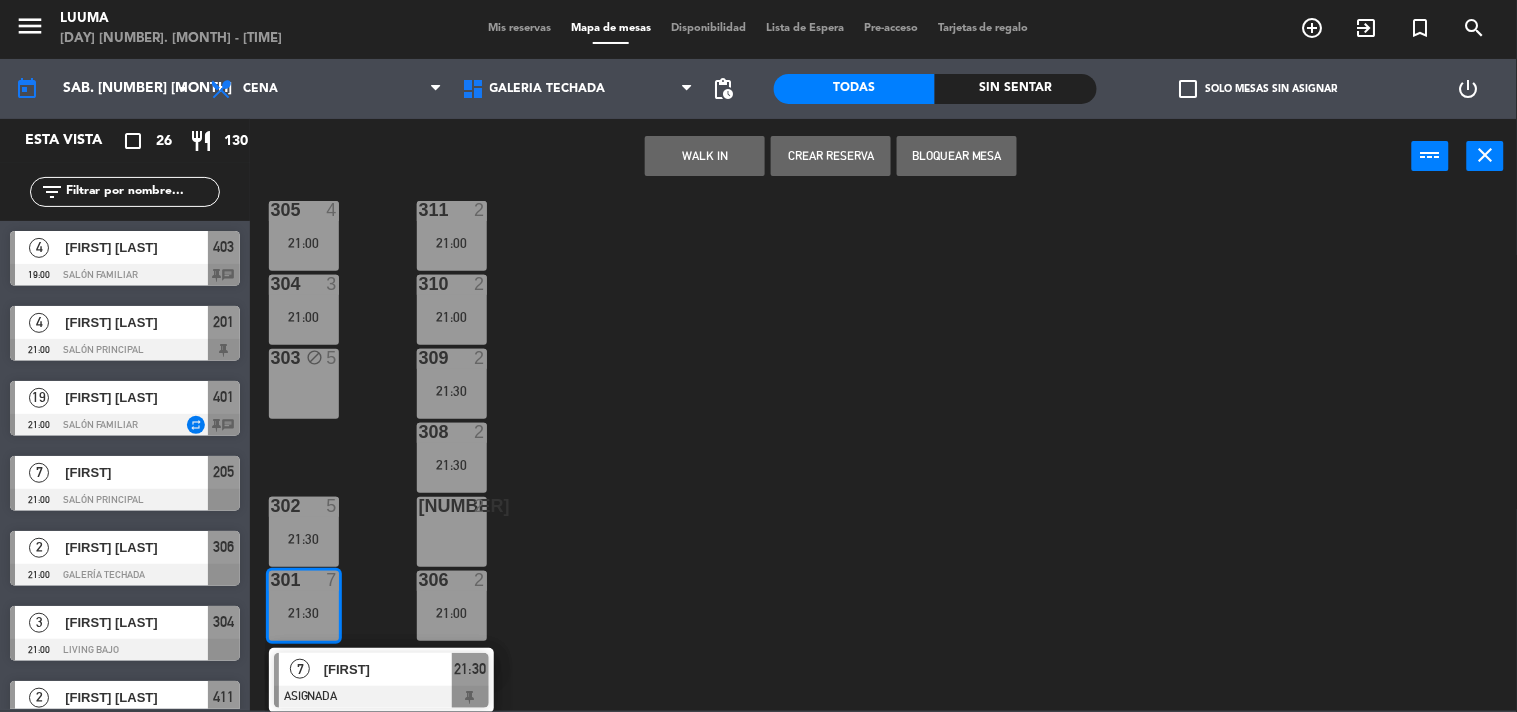 scroll, scrollTop: 33, scrollLeft: 0, axis: vertical 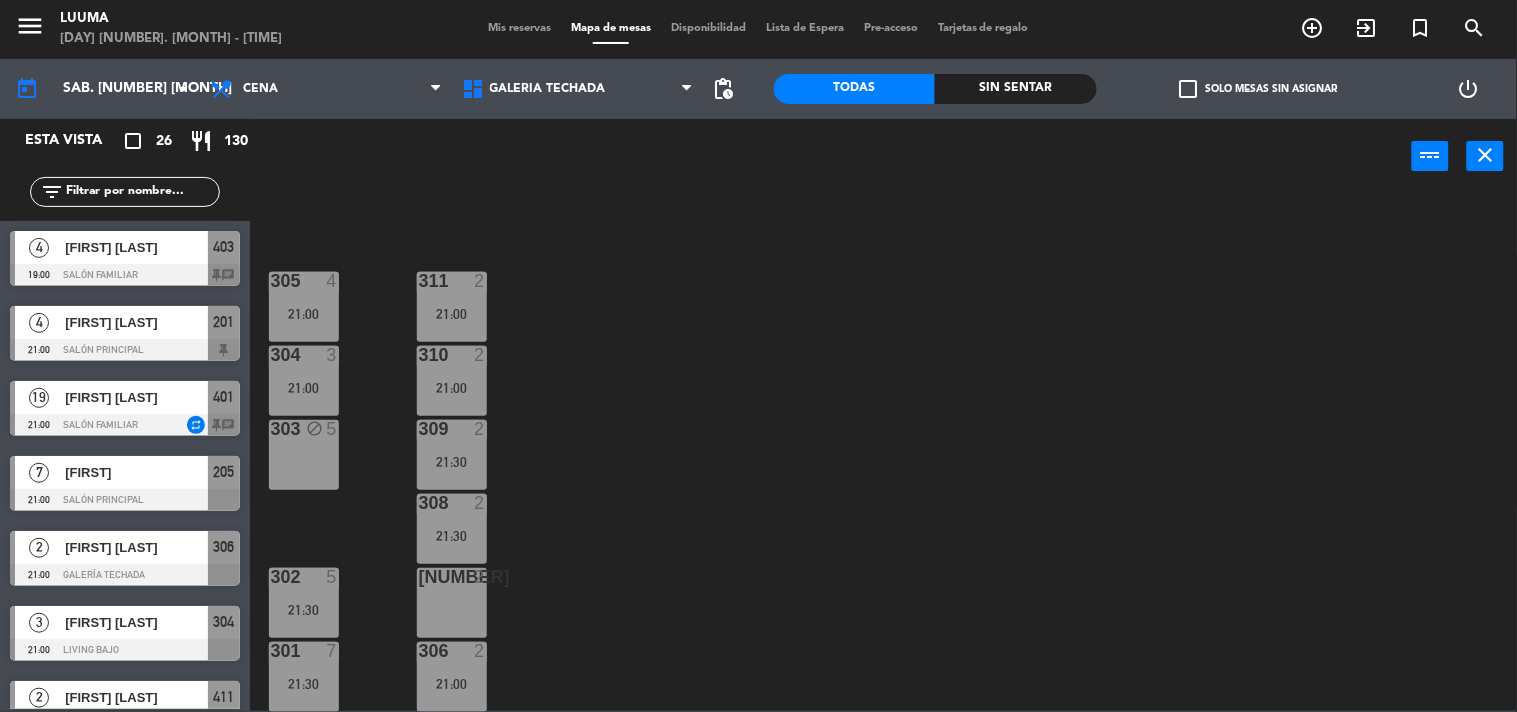 click on "307 2" at bounding box center [452, 603] 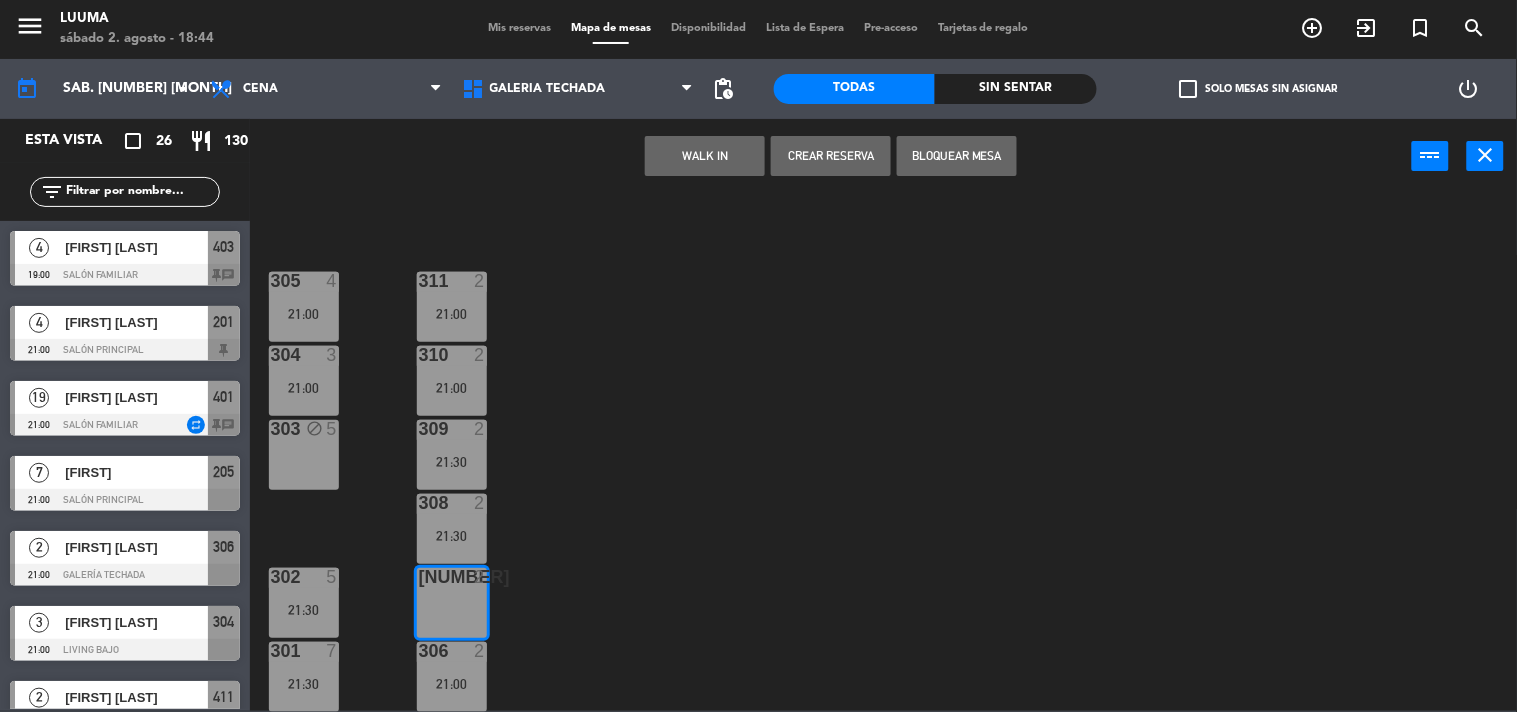 click on "[NUMBER]  [NUMBER]   [TIME]  [NUMBER]  [NUMBER]   [TIME]  [NUMBER]  [NUMBER]   [TIME]  [NUMBER]  [NUMBER]   [TIME]  [NUMBER] block  [NUMBER]  [NUMBER]   [TIME]  [NUMBER]  [NUMBER]   [TIME]  [NUMBER]  [NUMBER]   [TIME]  [NUMBER]  [NUMBER]   [TIME]  [NUMBER]  [NUMBER]   [TIME]  [NUMBER]  [NUMBER]   [TIME]  [NUMBER]  [NUMBER]   [TIME]" 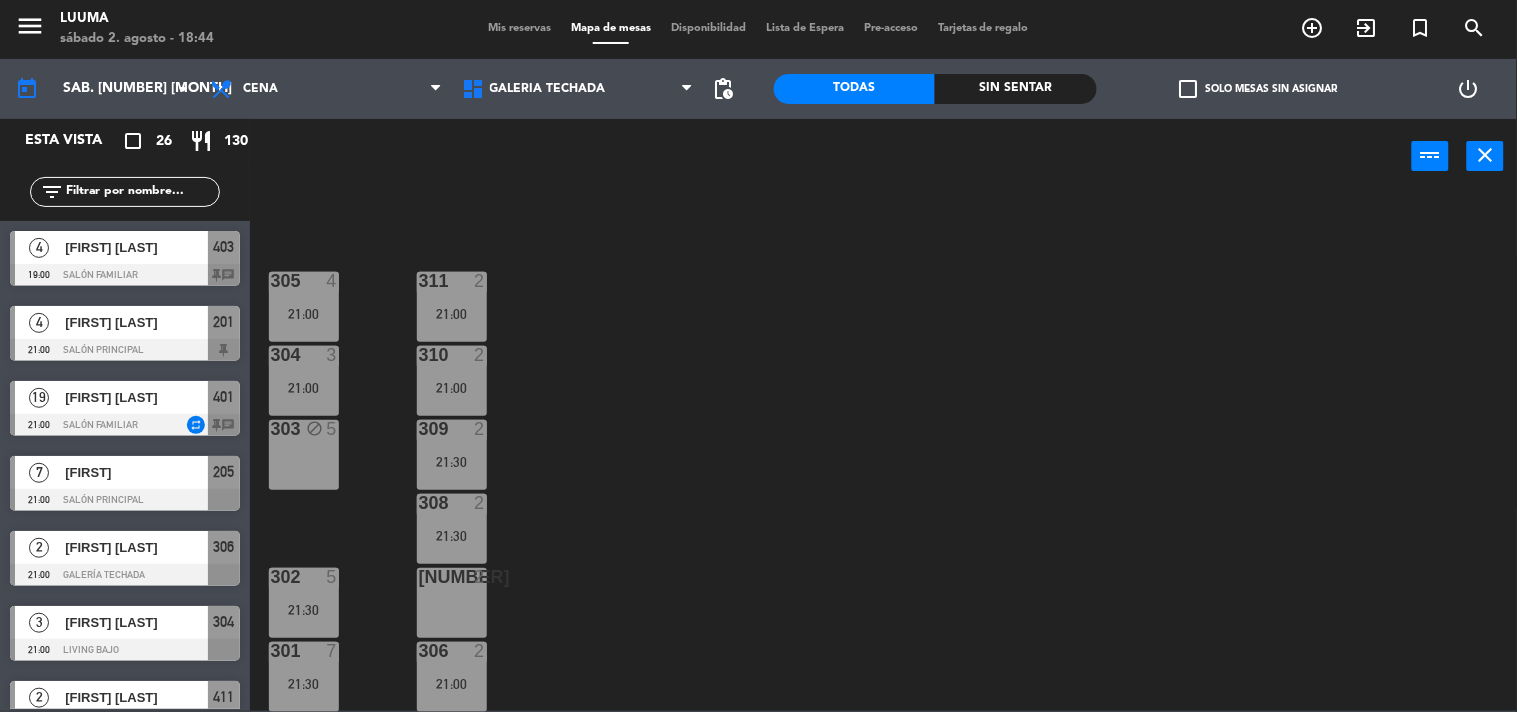scroll, scrollTop: 32, scrollLeft: 0, axis: vertical 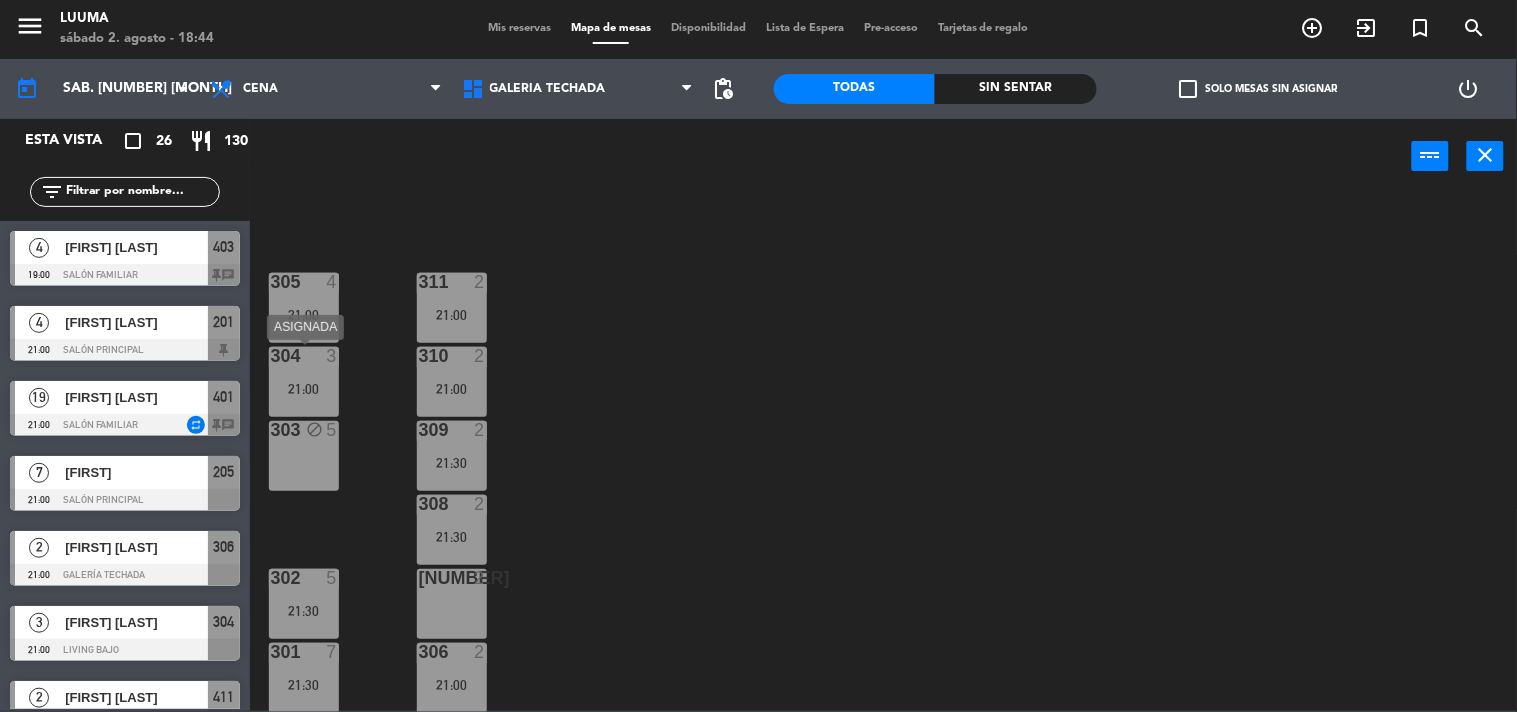 click on "[NUMBER]  3   [TIME]" at bounding box center [304, 382] 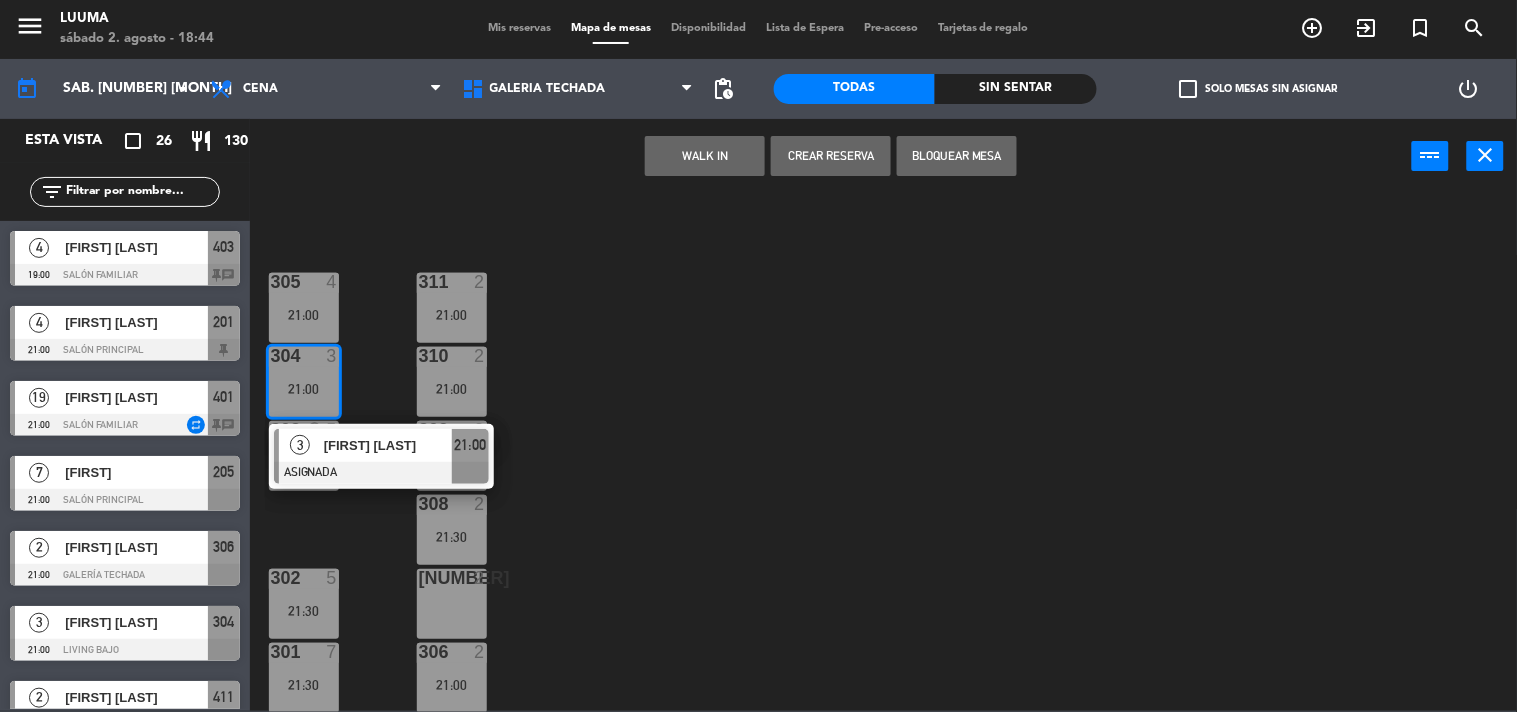 click on "305  4   21:00  311  2   21:00  304  3   21:00   3   [FIRST] [LAST]   ASIGNADA  21:00 310  2   21:00  303 block  5  309  2   21:30  308  2   21:30  302  5   21:30  307  2  306  2   21:00  301  7   21:30" 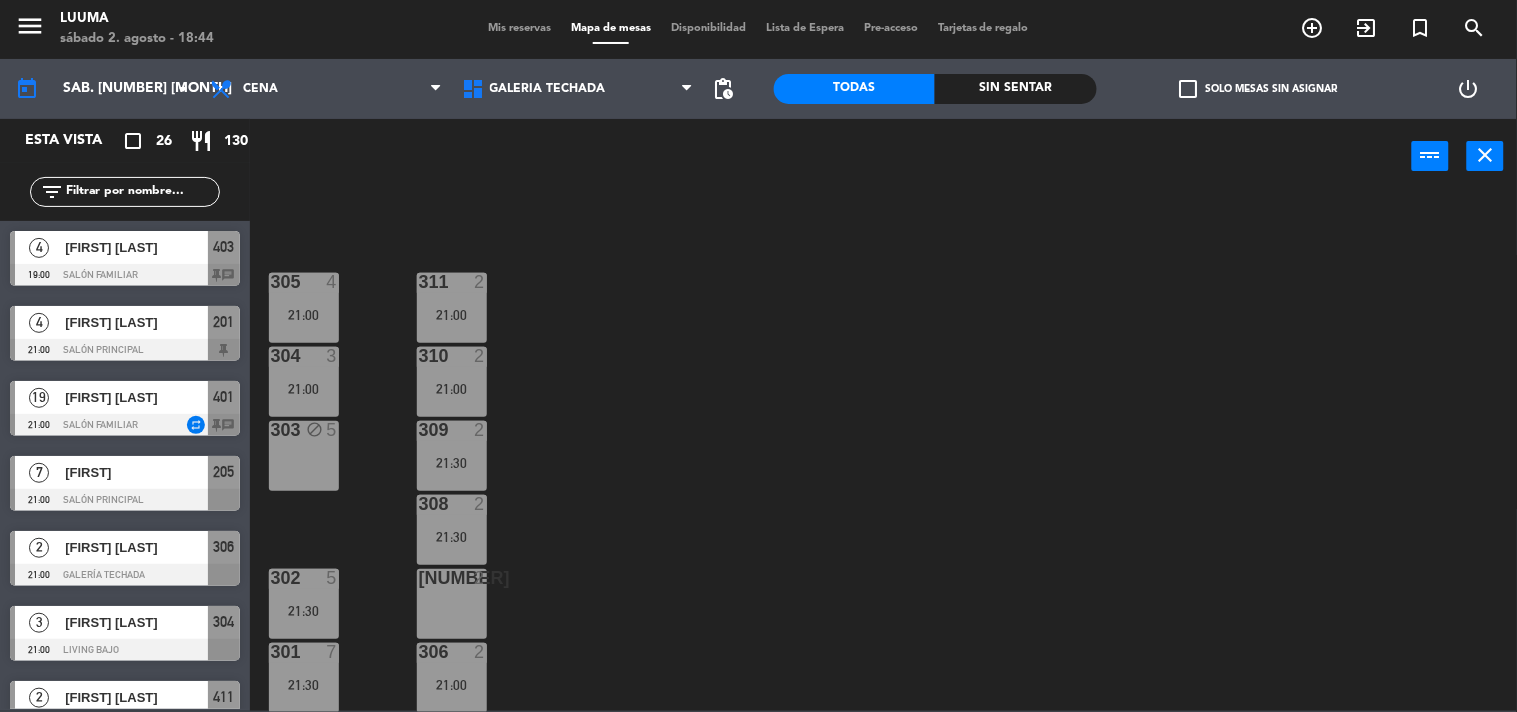 click on "303 block  5" at bounding box center (304, 456) 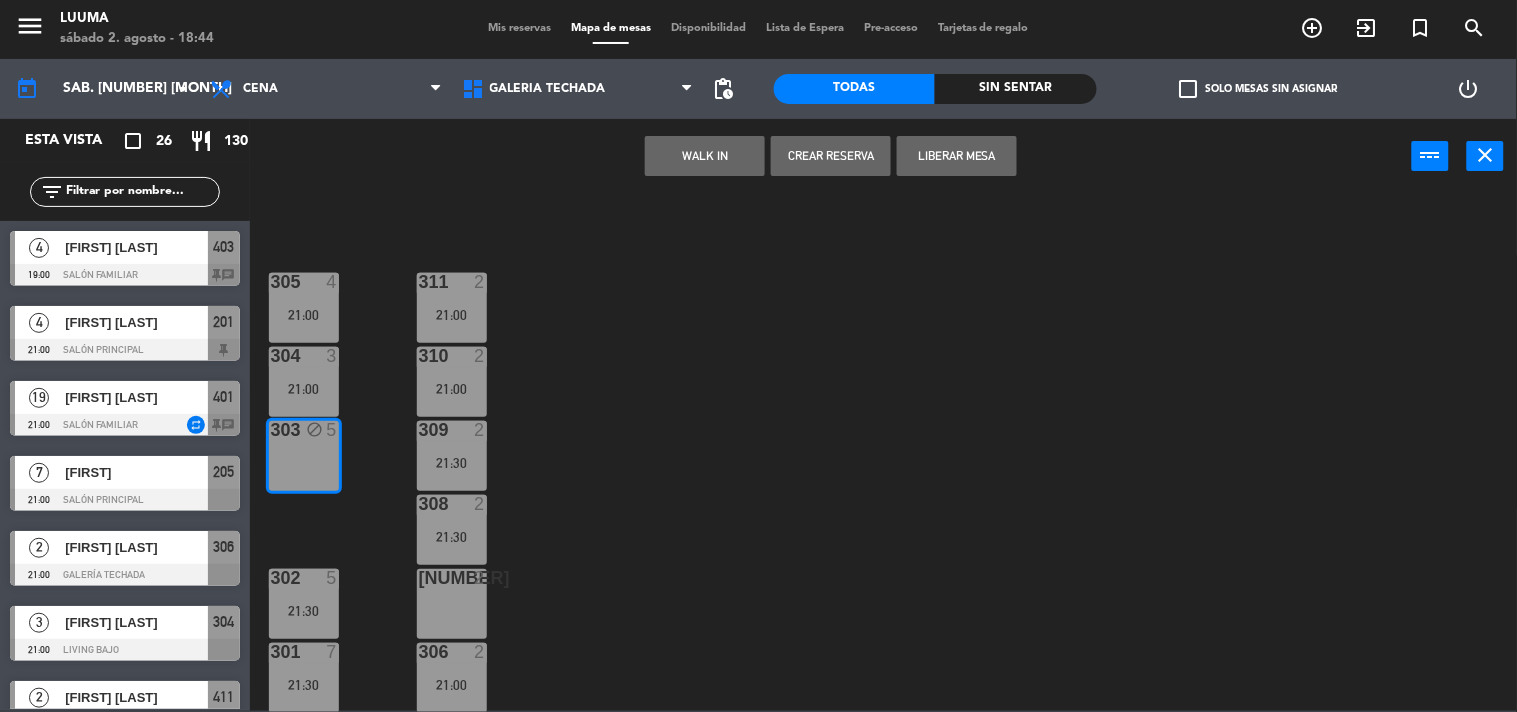 click on "[NUMBER]  [NUMBER]   [TIME]  [NUMBER]  [NUMBER]   [TIME]  [NUMBER]  [NUMBER]   [TIME]  [NUMBER]  [NUMBER]   [TIME]  [NUMBER] block  [NUMBER]  [NUMBER]   [TIME]  [NUMBER]  [NUMBER]   [TIME]  [NUMBER]  [NUMBER]   [TIME]  [NUMBER]  [NUMBER]   [TIME]  [NUMBER]  [NUMBER]   [TIME]  [NUMBER]  [NUMBER]   [TIME]  [NUMBER]  [NUMBER]   [TIME]" 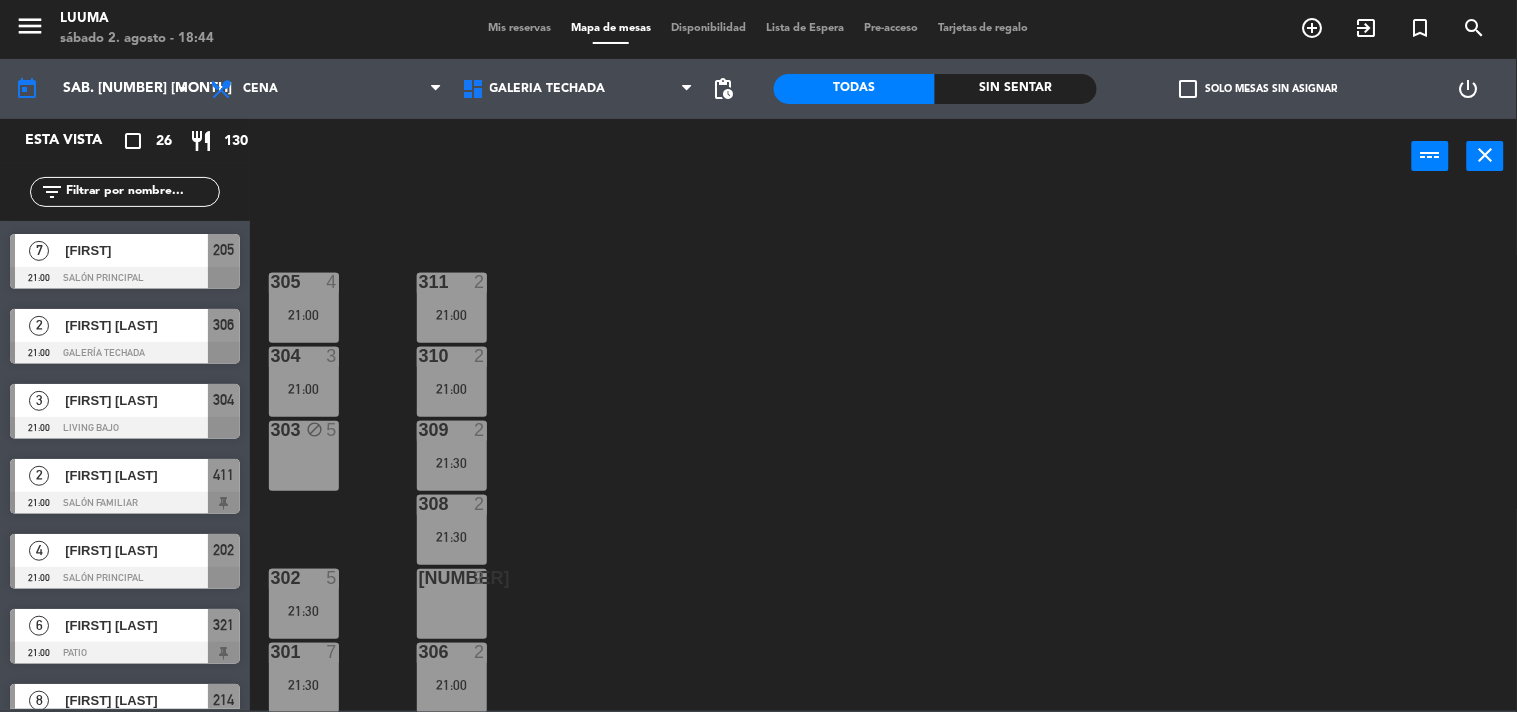 scroll, scrollTop: 333, scrollLeft: 0, axis: vertical 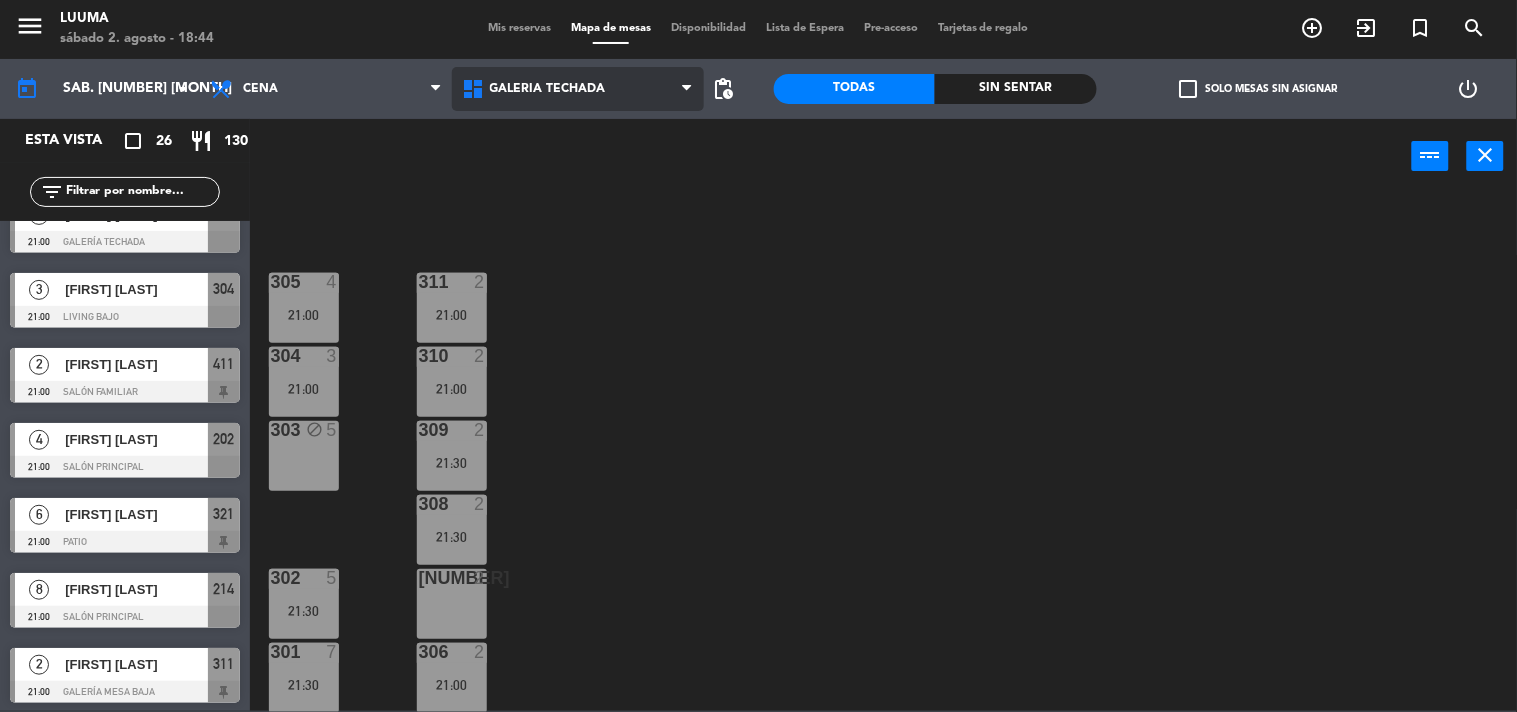 click on "Galería Techada" at bounding box center [548, 89] 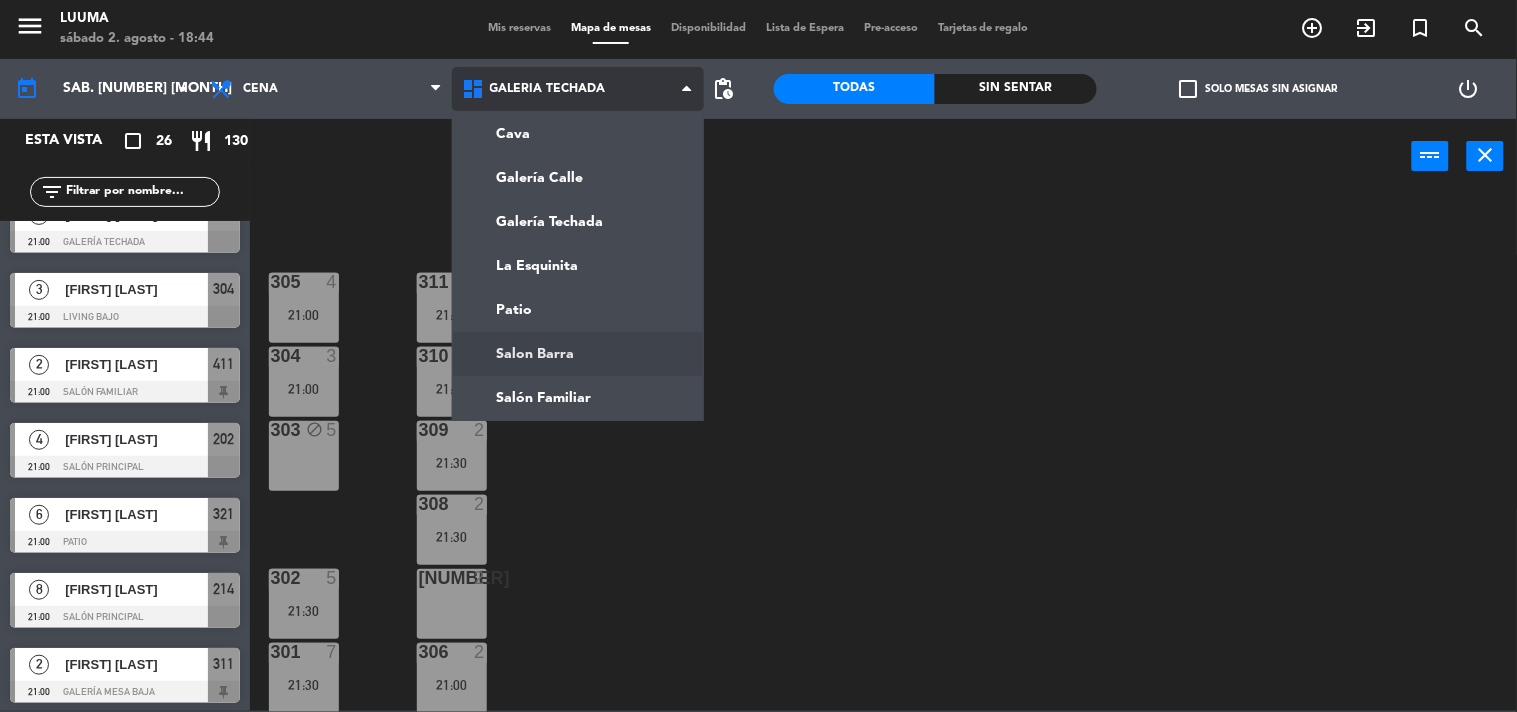 click on "menu  Luuma   sábado 2. agosto - 18:44   Mis reservas   Mapa de mesas   Disponibilidad   Lista de Espera   Pre-acceso   Tarjetas de regalo  add_circle_outline exit_to_app turned_in_not search today    sáb. 2 ago. arrow_drop_down  Almuerzo  Cena  Cena  Almuerzo  Cena  Cava   Galería Calle   Galería Techada   La Esquinita   Patio   Salon Barra   Salón Familiar   Galería Techada   Cava   Galería Calle   Galería Techada   La Esquinita   Patio   Salon Barra   Salón Familiar  pending_actions  Todas  Sin sentar  check_box_outline_blank   Solo mesas sin asignar   power_settings_new   Esta vista   crop_square  26  restaurant  130 filter_list  4   [FIRST] [LAST]   19:00   Salón Familiar  403 chat  4   [FIRST] [LAST]   21:00   Salón Principal  201  19   [FIRST] [LAST]   21:00   Salón Familiar  repeat 401 chat  7   [FIRST]   21:00   Salón Principal  205  2   [FIRST] [LAST]   21:00   Galería Techada  306  3   [FIRST] [LAST]   21:00   Living Bajo  304  2   [FIRST] [LAST]   21:00   Salón Familiar  411  4   21:00" 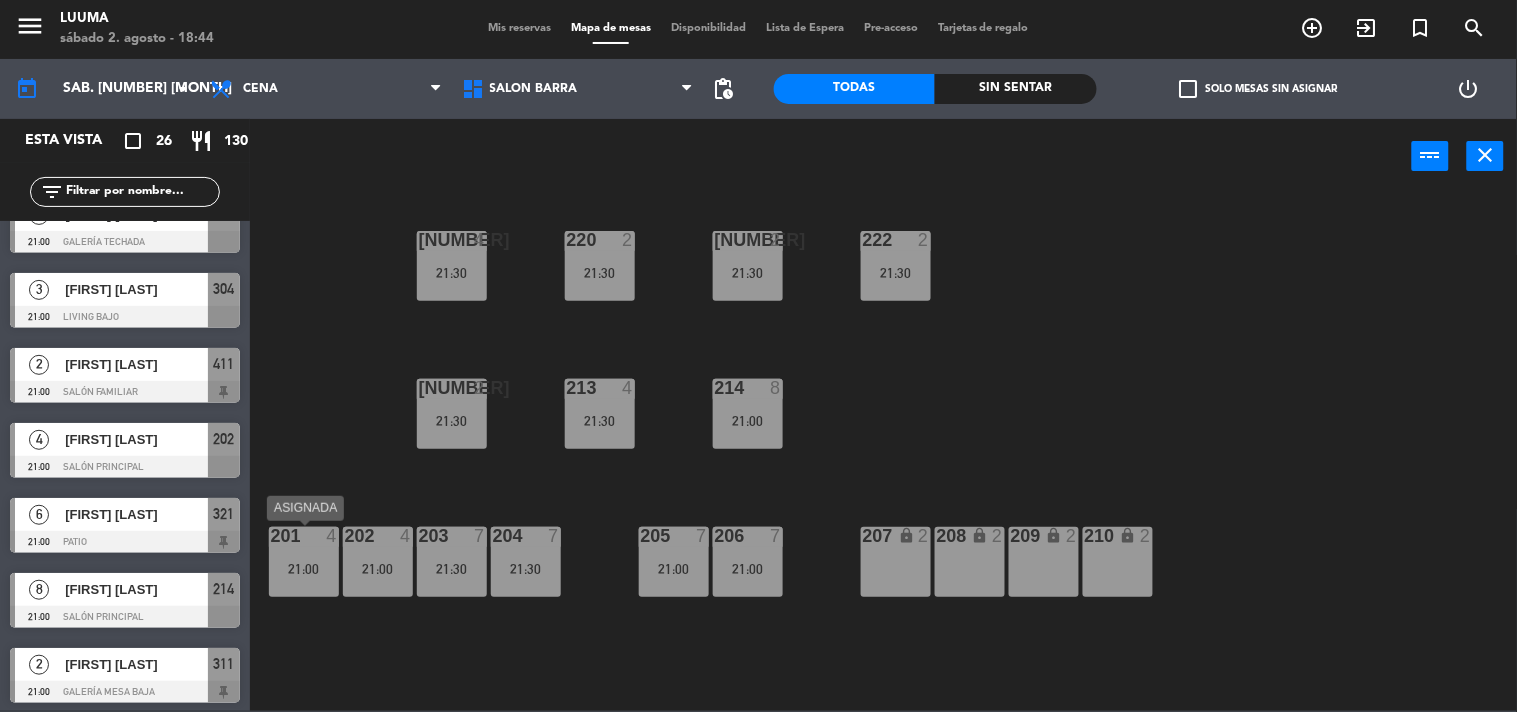 click on "201 4 21:00" at bounding box center [304, 562] 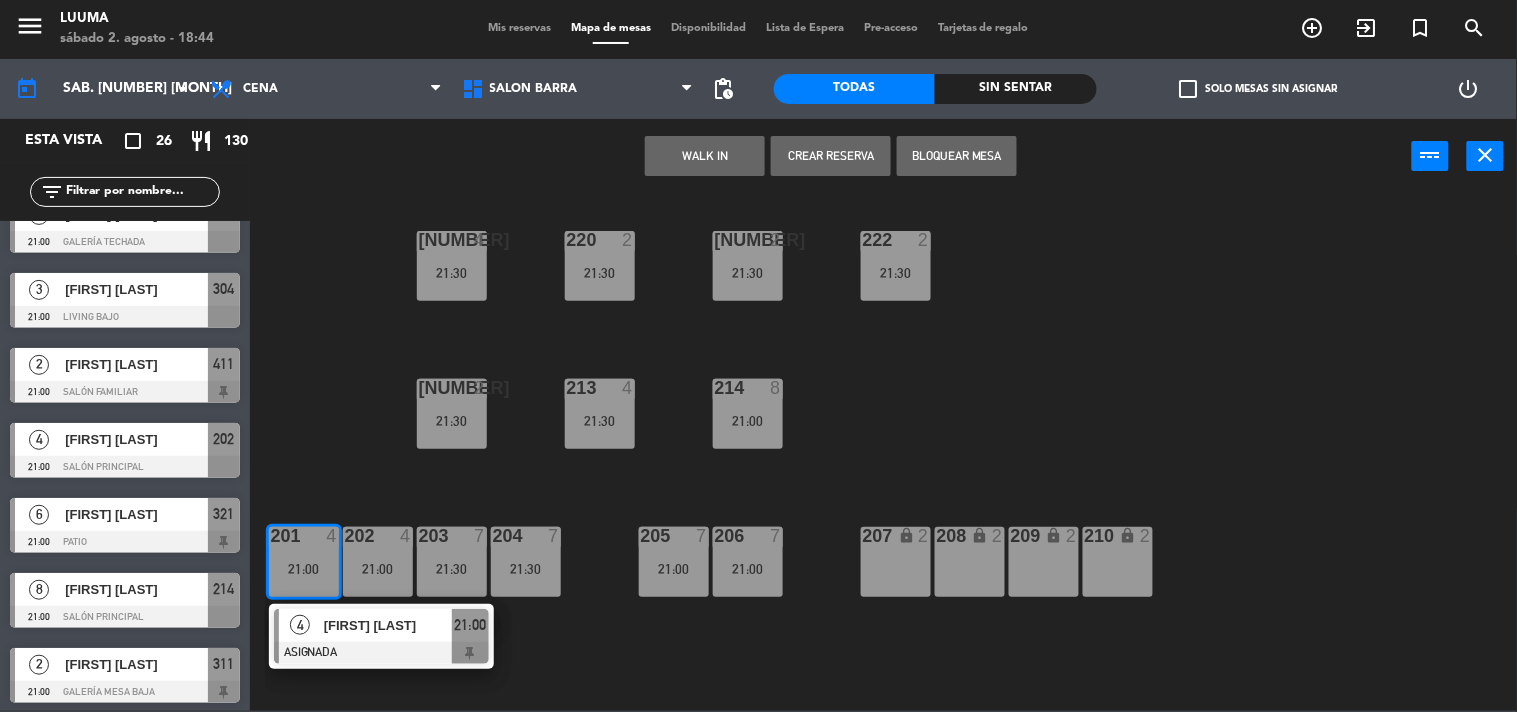 click on "220  2   21:30  221  2   21:30  219  4   21:30  222  2   21:30  213  4   21:30  214  8   21:00  212  2   21:30  201 block  4  202  4   21:00  203  7   21:30  204  7   21:30  205  7   21:00  206  7   21:00  210 lock  2  207 lock  2  208 lock  2  209 lock  2" 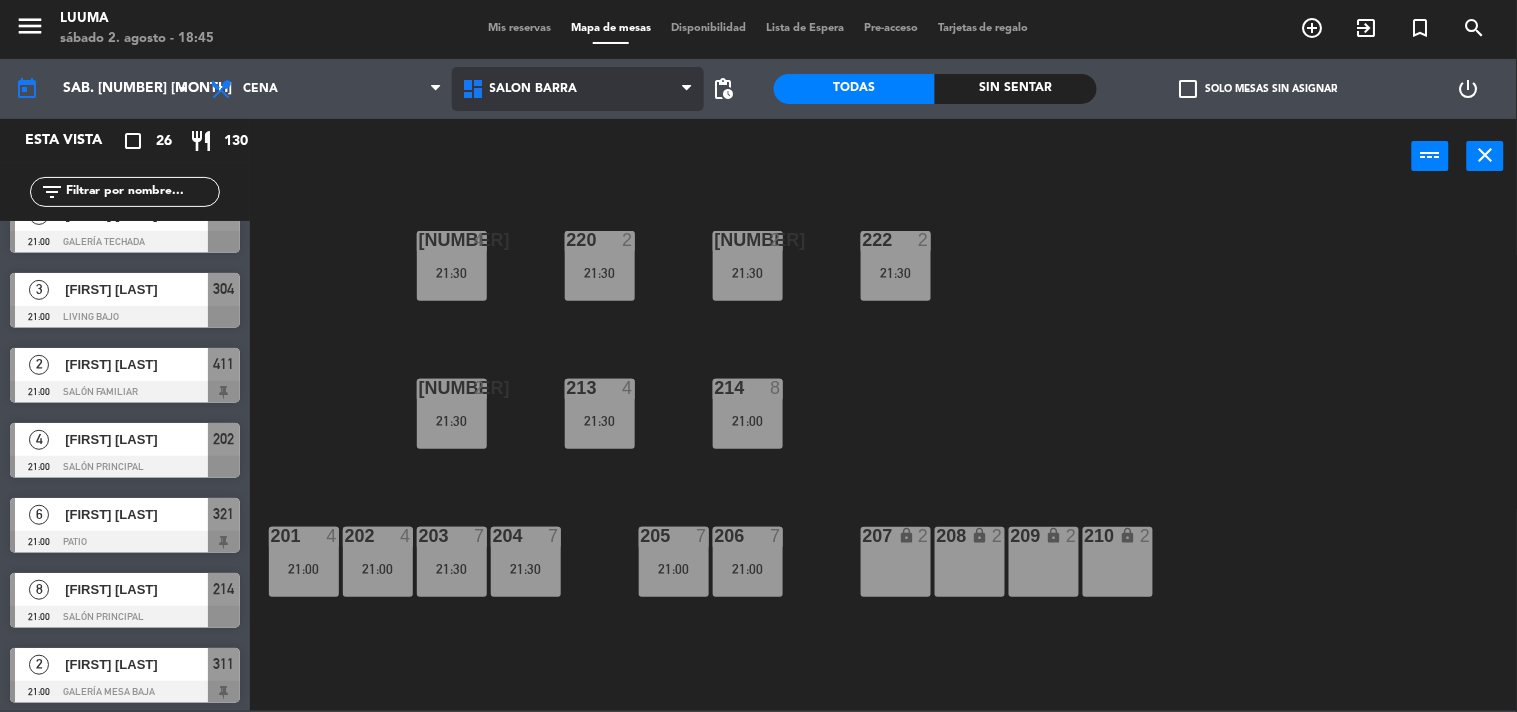 click on "Salon Barra" at bounding box center (534, 89) 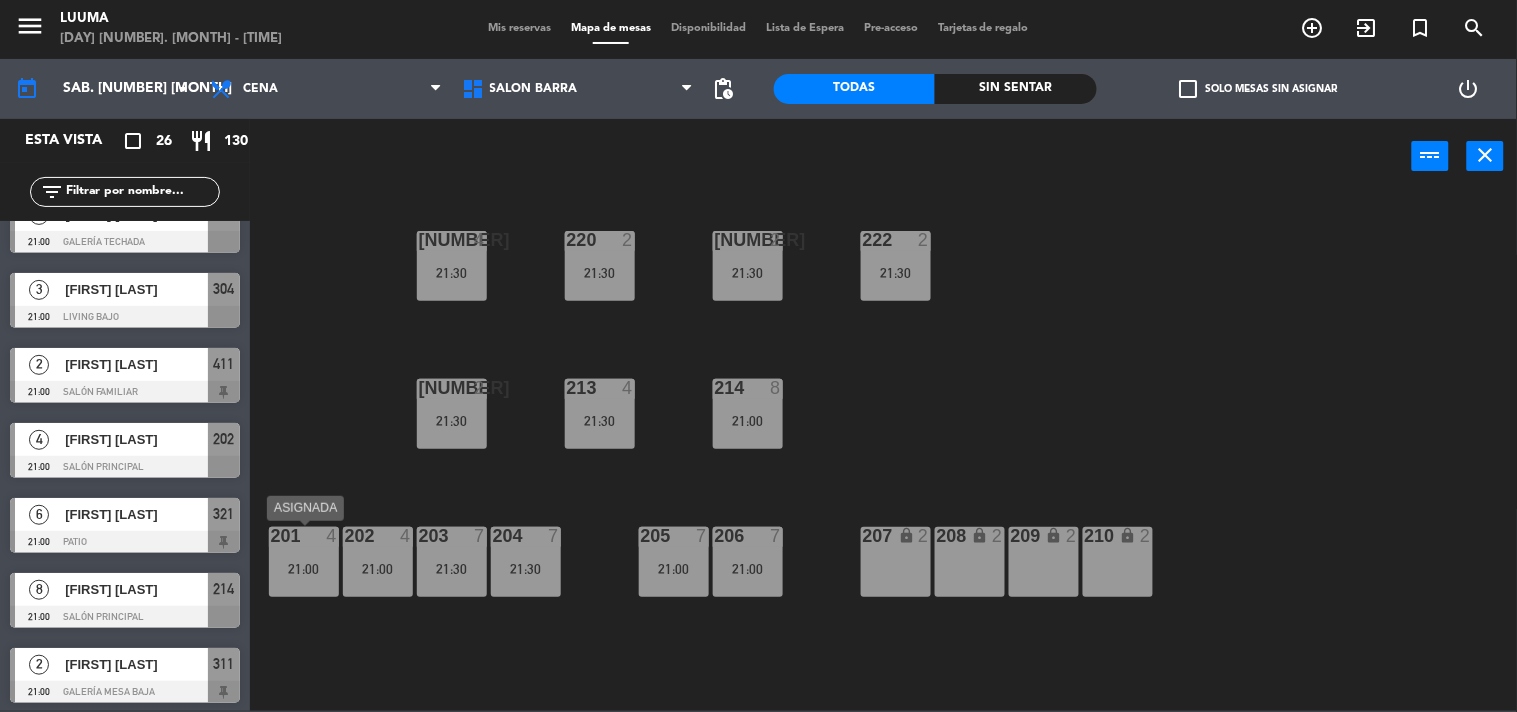 click on "201 4 21:00" at bounding box center (304, 562) 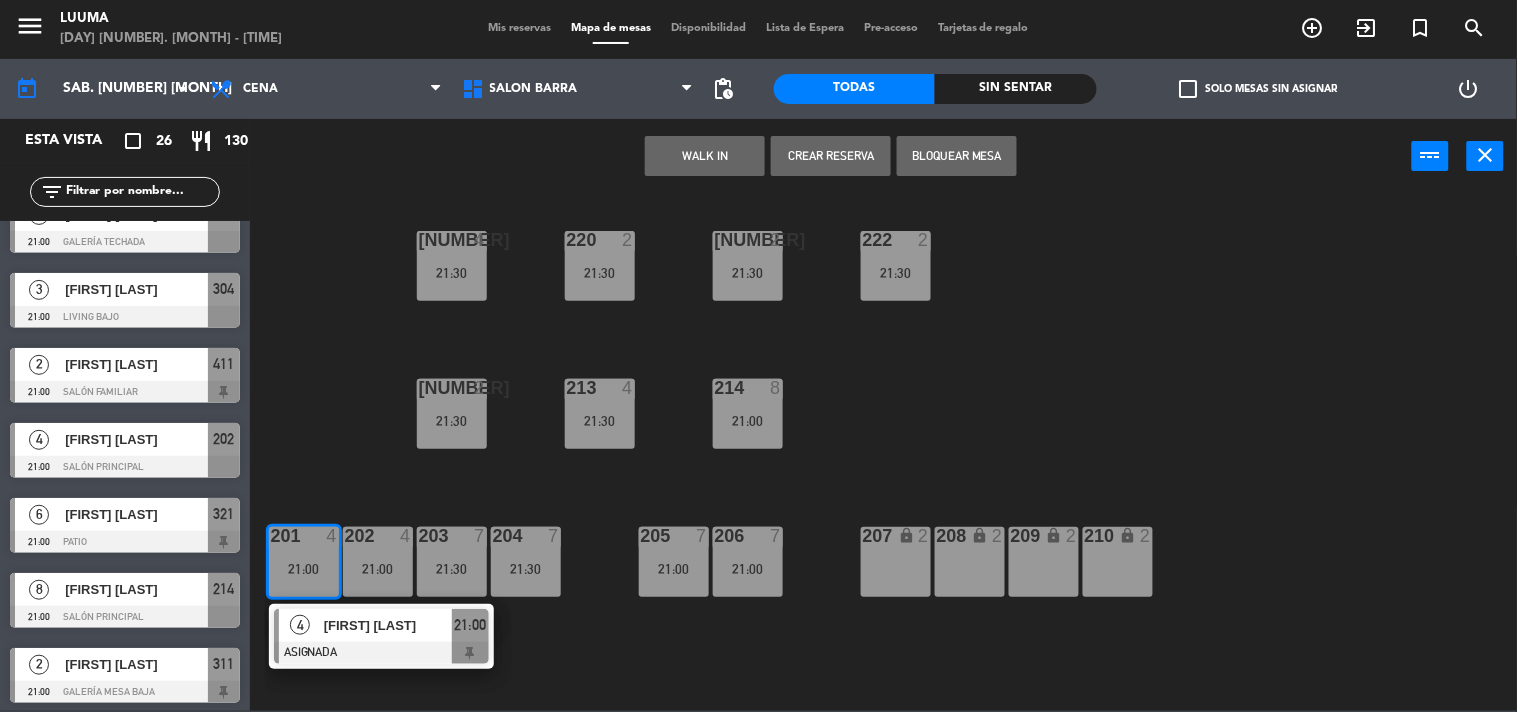 click on "220  2   21:30  221  2   21:30  219  4   21:30  222  2   21:30  213  4   21:30  214  8   21:00  212  2   21:30  201 block  4  202  4   21:00  203  7   21:30  204  7   21:30  205  7   21:00  206  7   21:00  210 lock  2  207 lock  2  208 lock  2  209 lock  2" 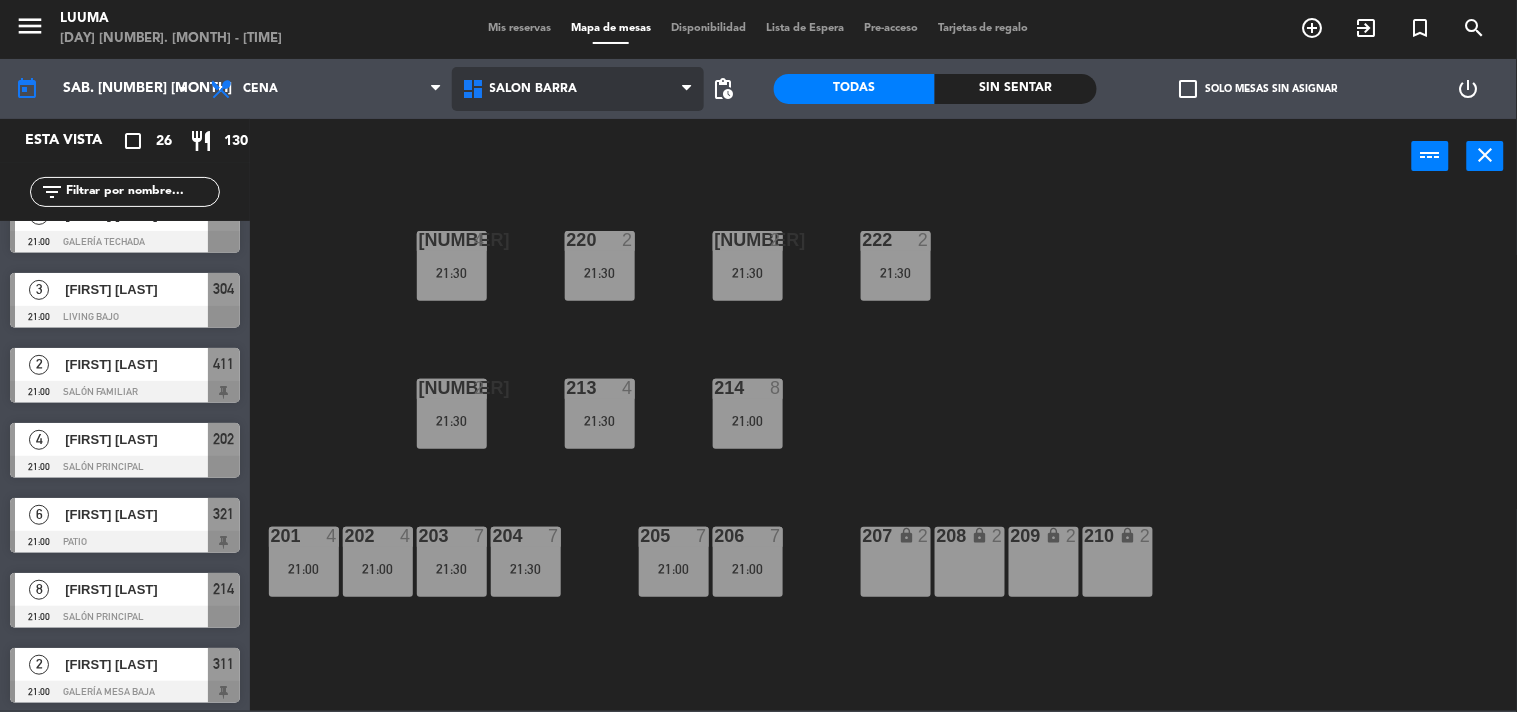 click on "Salon Barra" at bounding box center [578, 89] 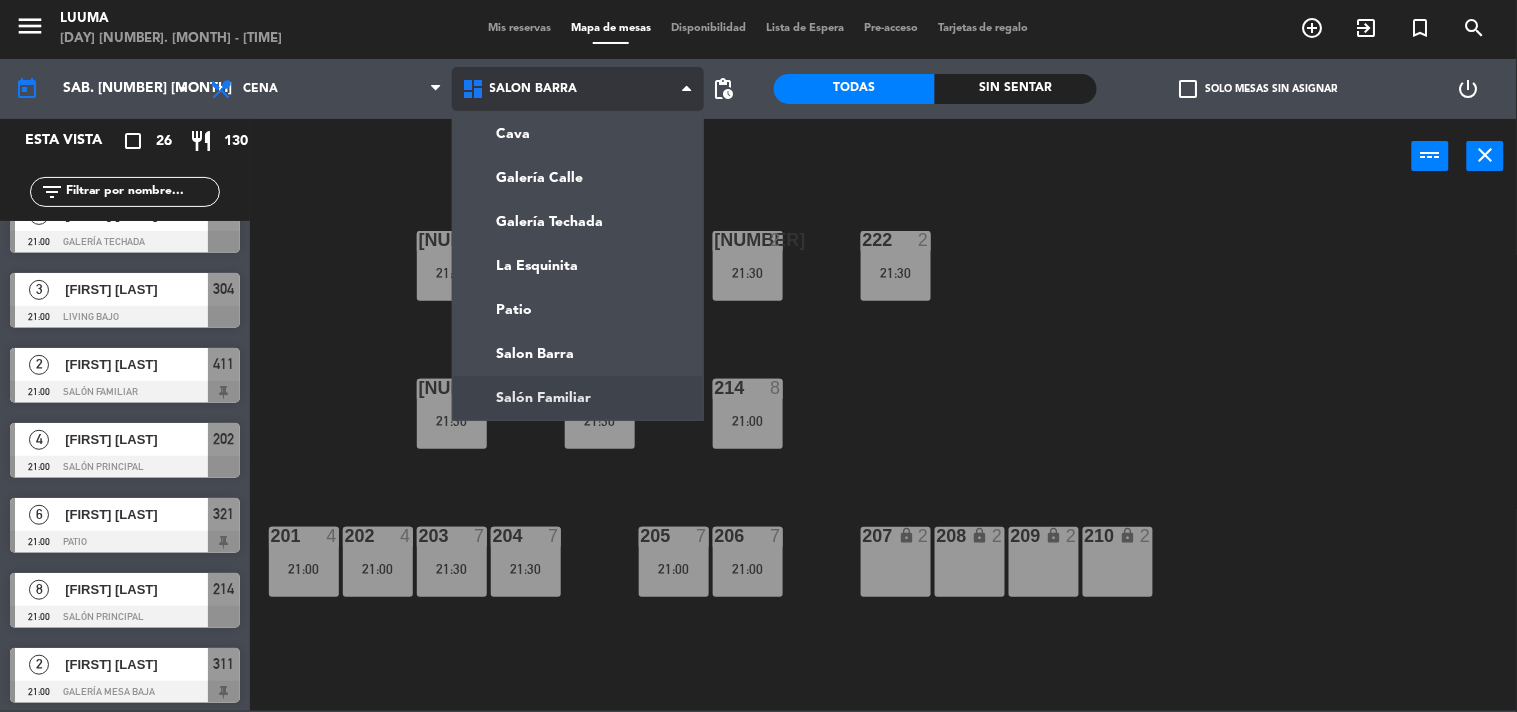 click on "menu  Luuma   sábado 2. agosto - 18:48   Mis reservas   Mapa de mesas   Disponibilidad   Lista de Espera   Pre-acceso   Tarjetas de regalo  add_circle_outline exit_to_app turned_in_not search today    sáb. 2 ago. arrow_drop_down  Almuerzo  Cena  Cena  Almuerzo  Cena  Cava   Galería Calle   Galería Techada   La Esquinita   Patio   Salon Barra   Salón Familiar   Salon Barra   Cava   Galería Calle   Galería Techada   La Esquinita   Patio   Salon Barra   Salón Familiar  pending_actions  Todas  Sin sentar  check_box_outline_blank   Solo mesas sin asignar   power_settings_new   Esta vista   crop_square  26  restaurant  130 filter_list  4   [FIRST] [LAST]   19:00   Salón Familiar  403 chat  4   [FIRST] [LAST]   21:00   Salón Principal  201  19   [FIRST] [LAST]   21:00   Salón Familiar  repeat 401 chat  7   [FIRST]   21:00   Salón Principal  205  2   [FIRST] [LAST]   21:00   Galería Techada  306  3   [FIRST] [LAST]   21:00   Living Bajo  304  2   [FIRST] [LAST]   21:00   Salón Familiar  411  4   21:00  202" 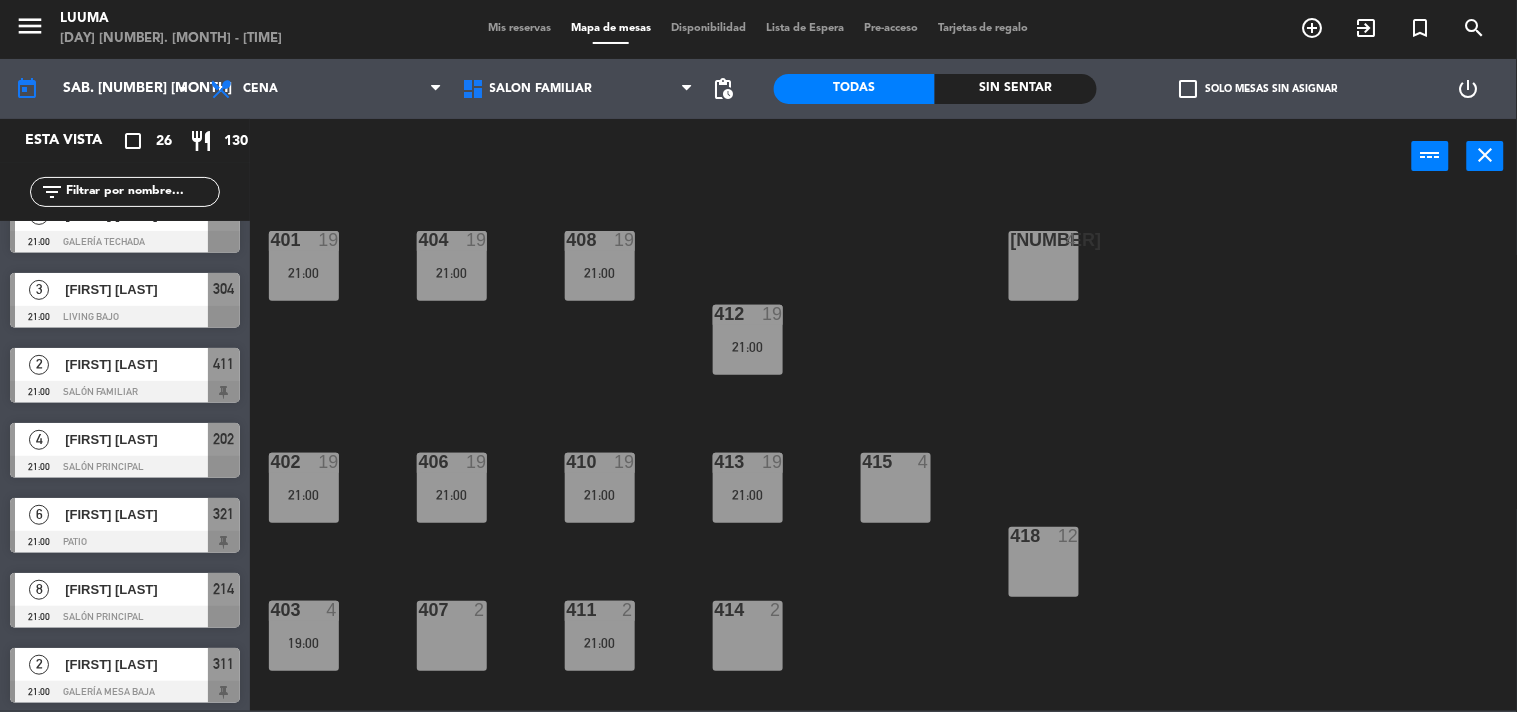 click on "414  2" at bounding box center [748, 636] 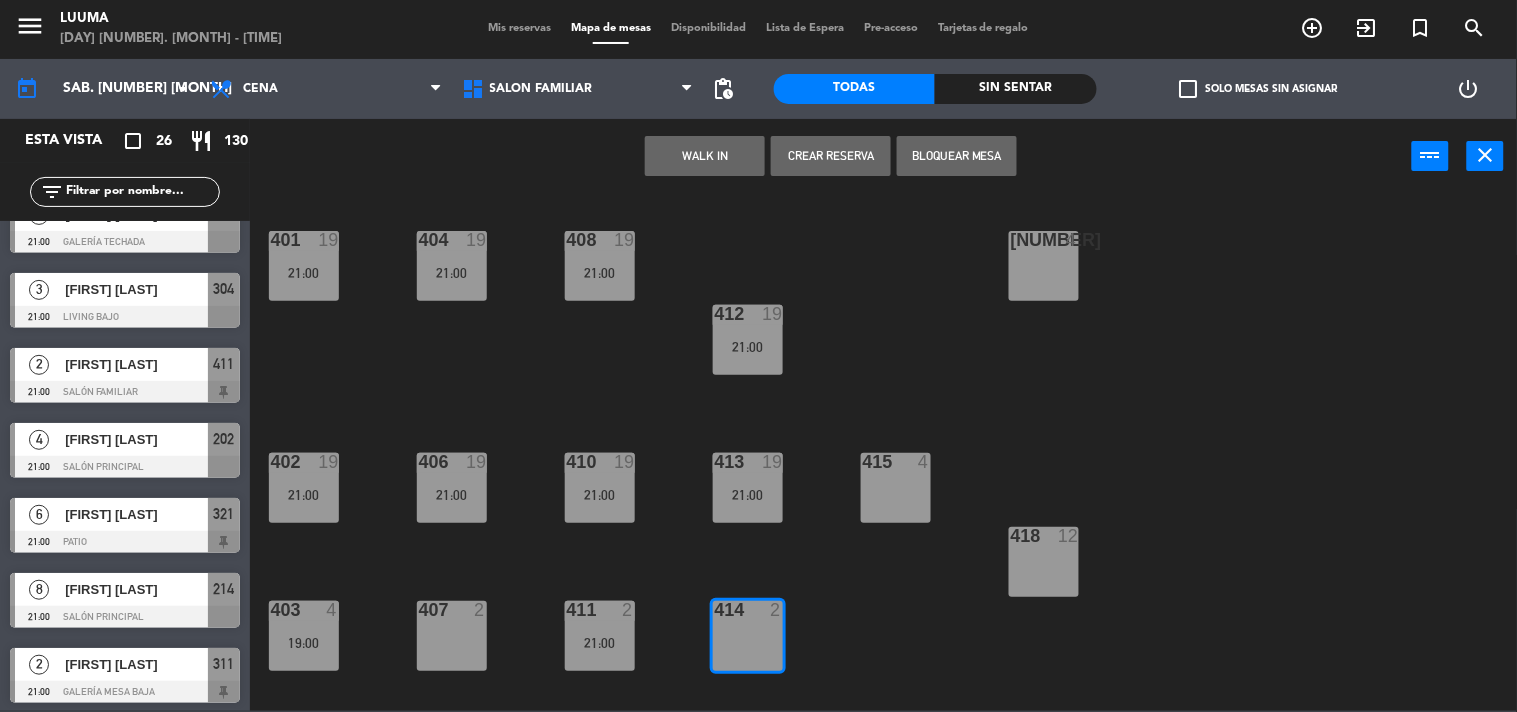 click on "401  19   21:00  404  19   21:00  408  19   21:00  416  4  412  19   21:00  402  19   21:00  406  19   21:00  410  19   21:00  413  19   21:00  415  4  418  12  414  2  411  2   21:00  407  2  403  4   19:00" 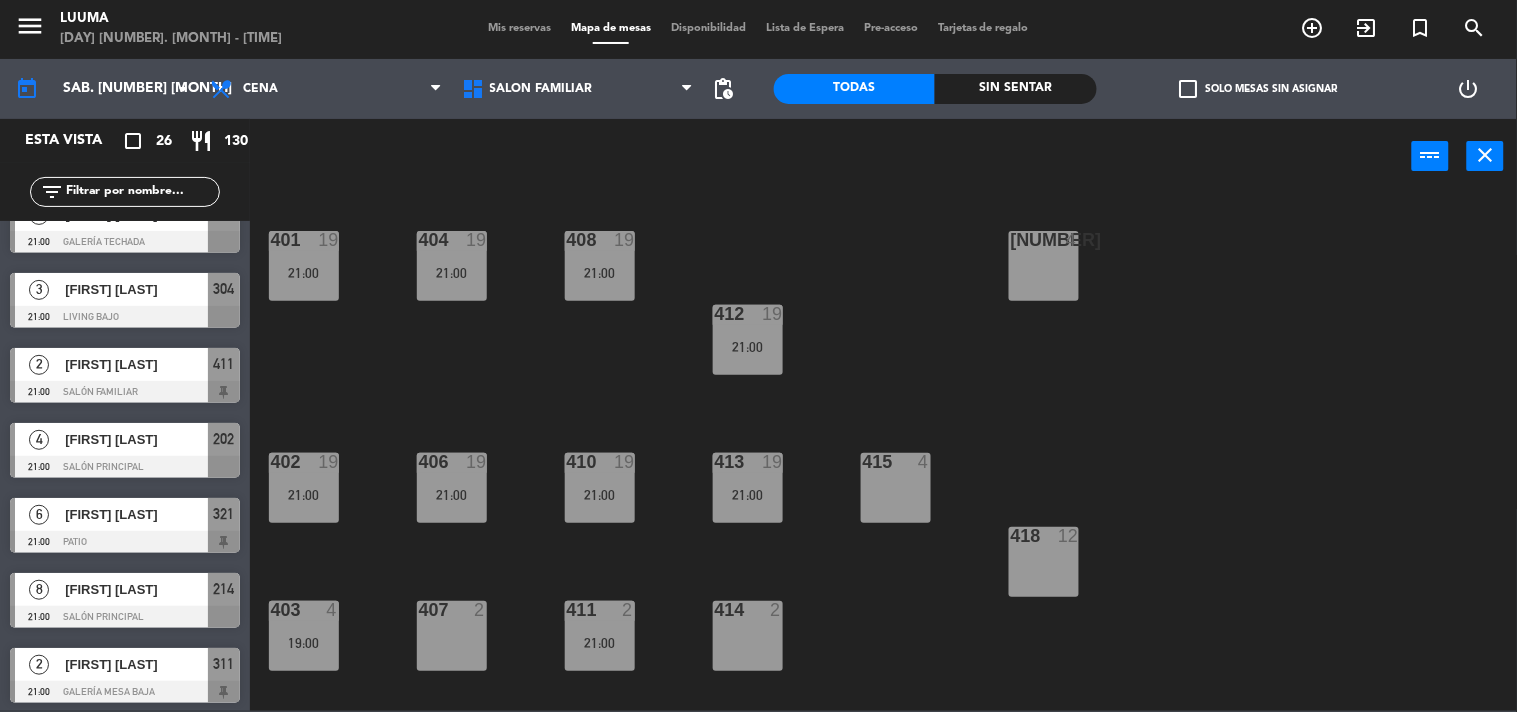 click on "2" at bounding box center [480, 610] 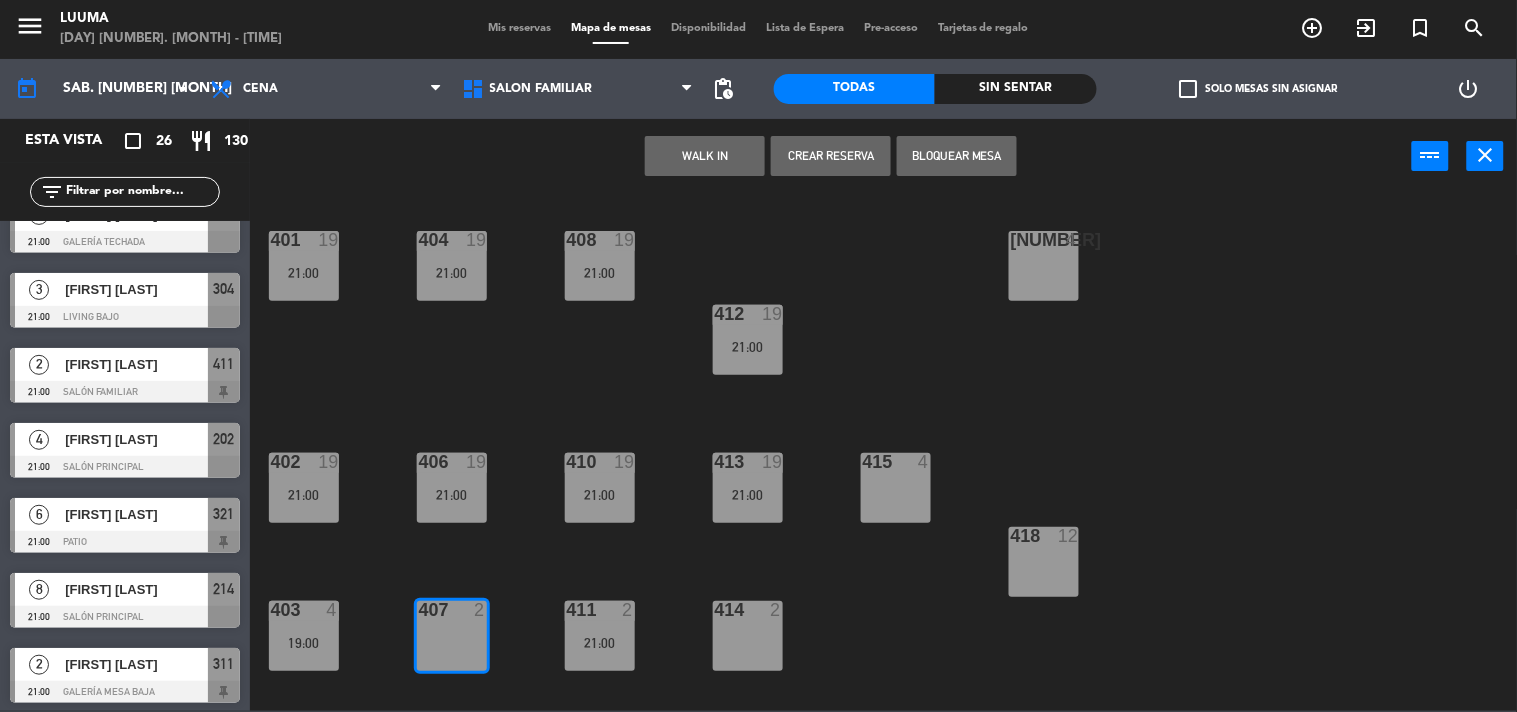 click on "Crear Reserva" at bounding box center (831, 156) 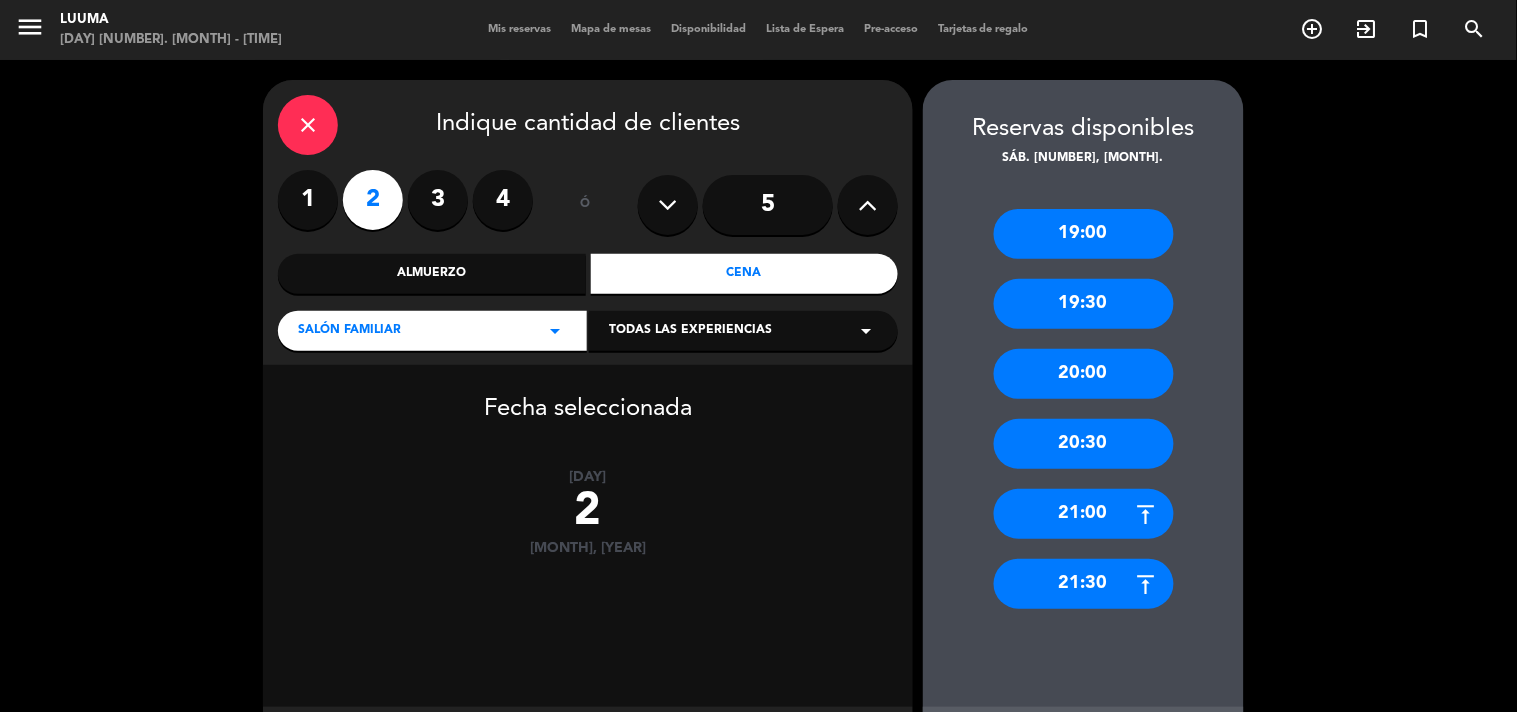 click on "21:30" at bounding box center [1084, 584] 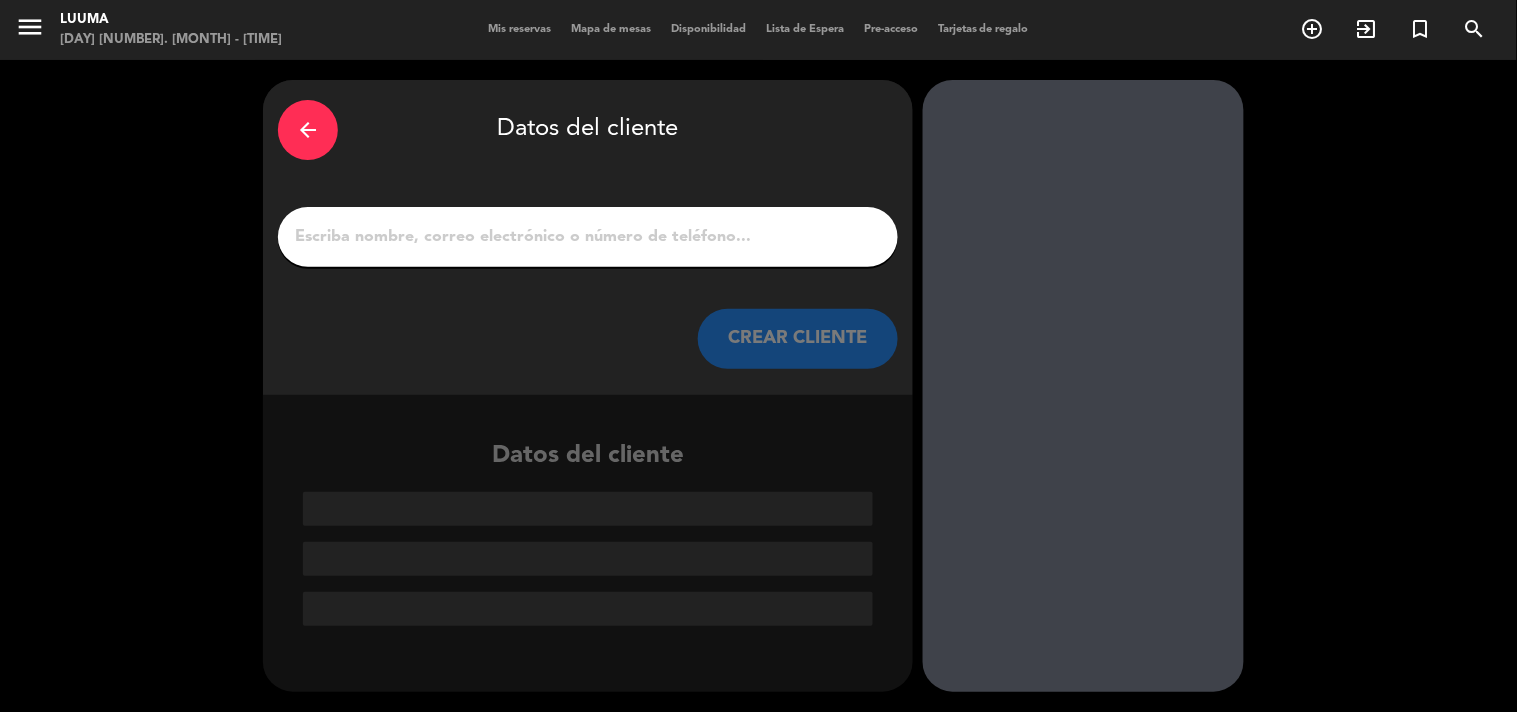 click on "1" at bounding box center [588, 237] 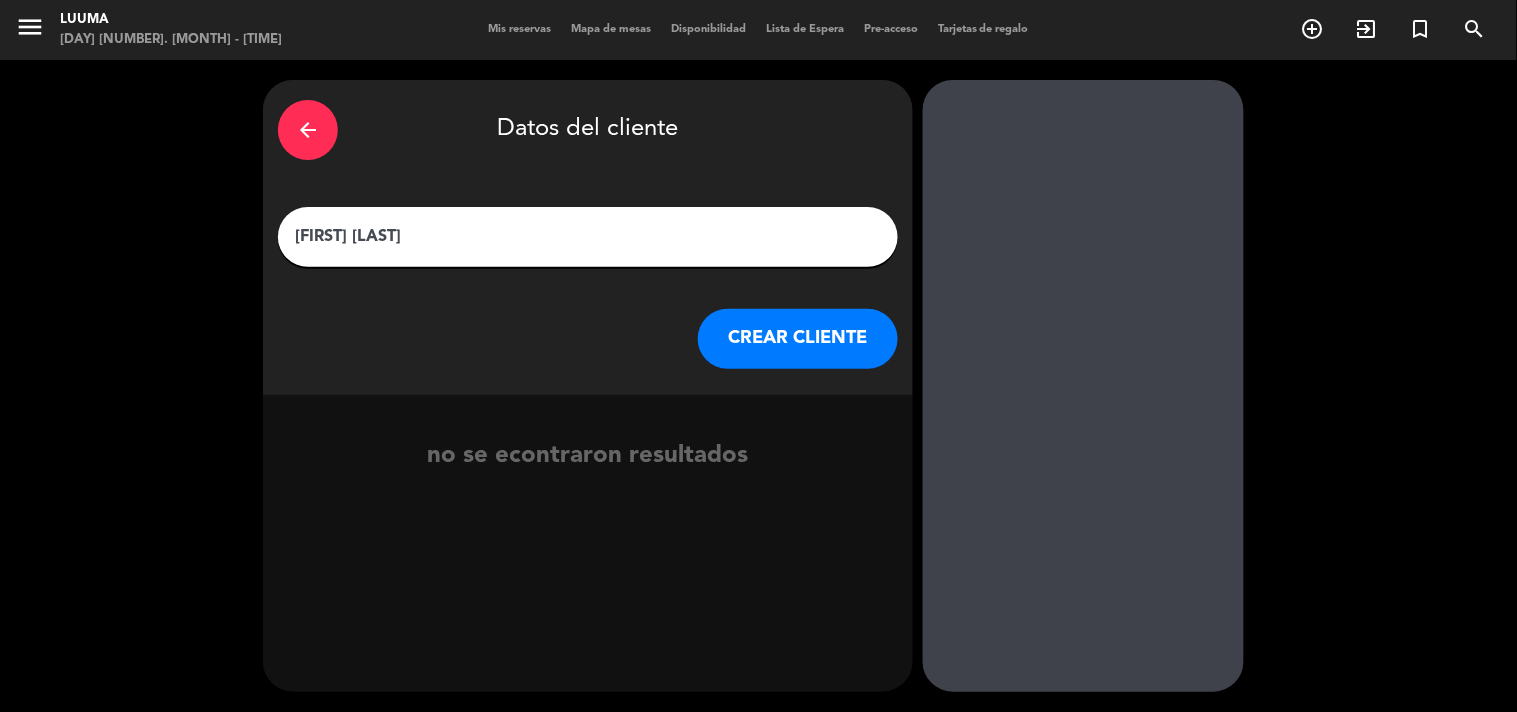 type on "[FIRST] [LAST]" 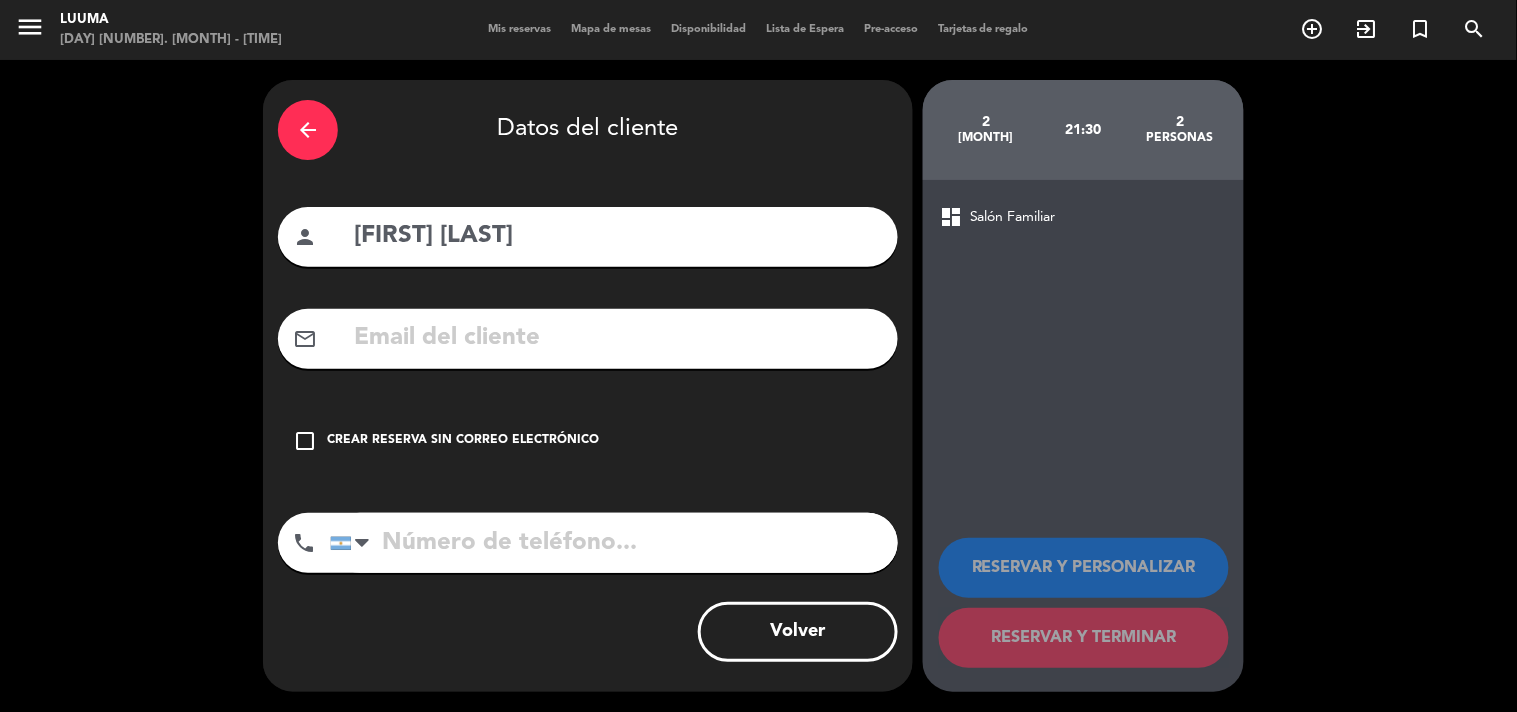 click on "Crear reserva sin correo electrónico" at bounding box center (463, 441) 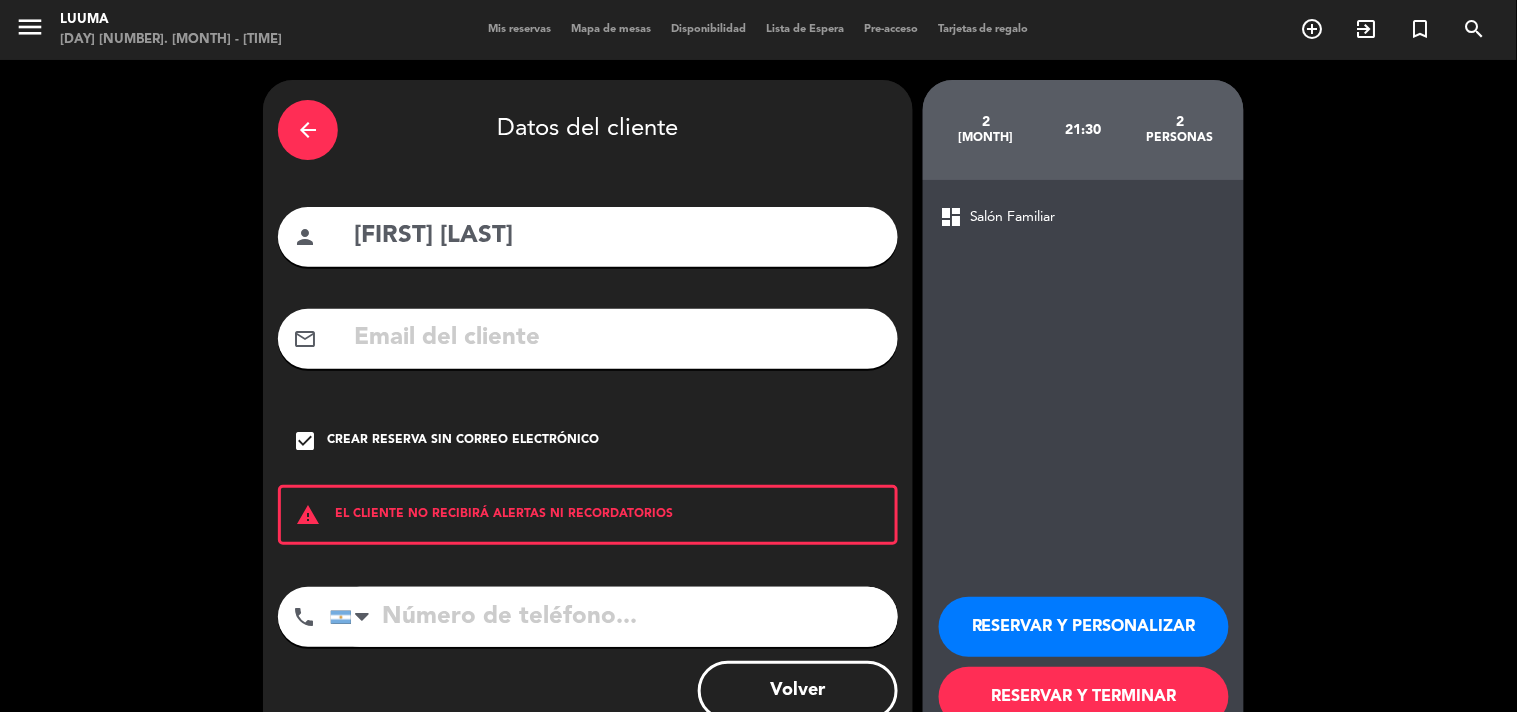 click at bounding box center [614, 617] 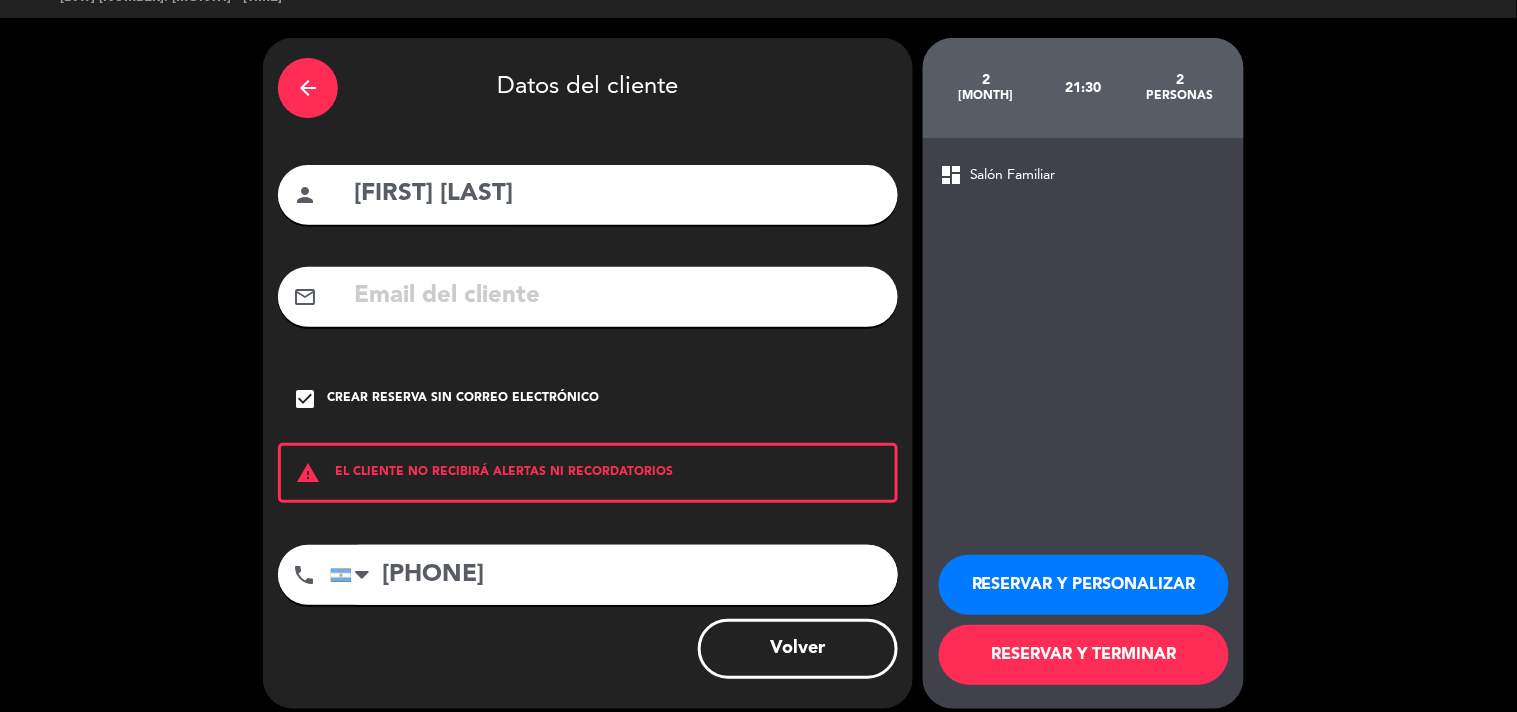 scroll, scrollTop: 58, scrollLeft: 0, axis: vertical 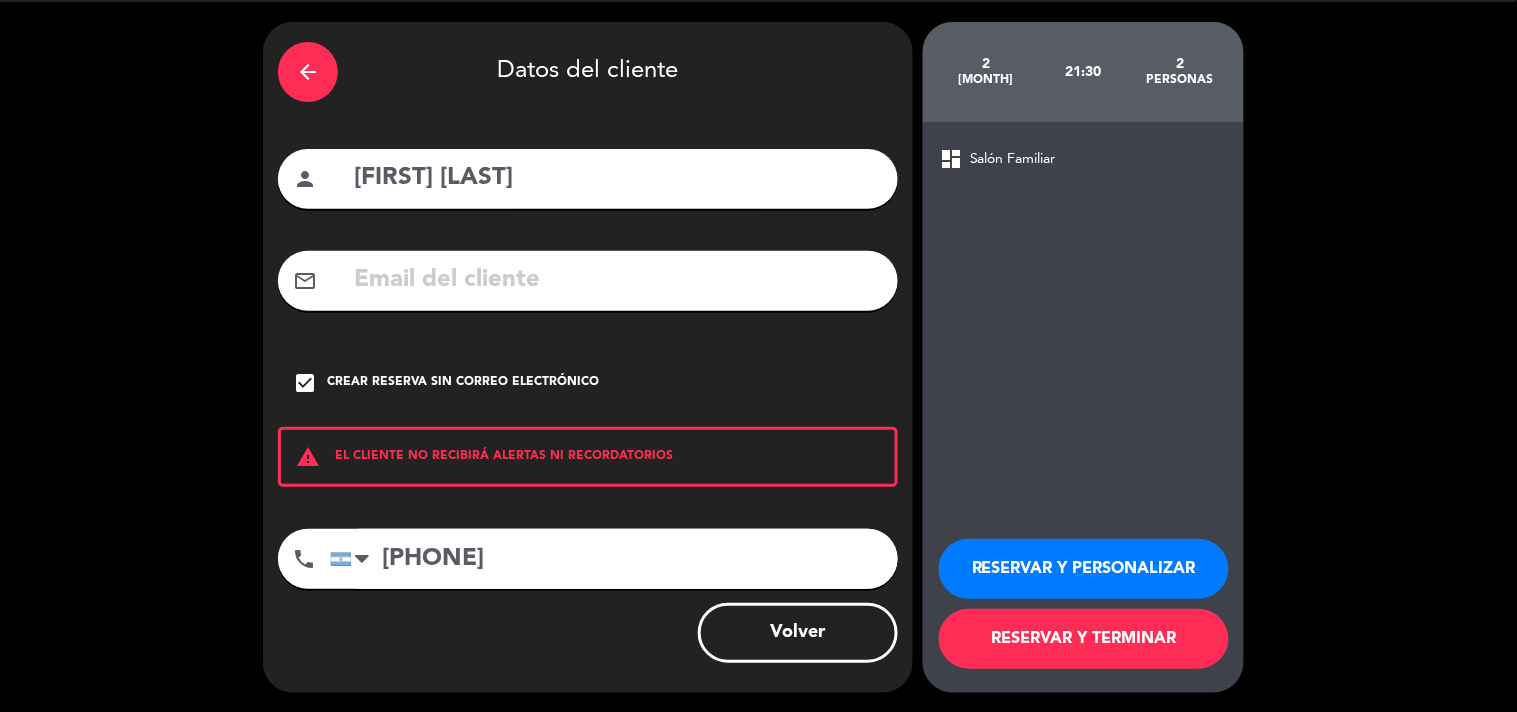 type on "[PHONE]" 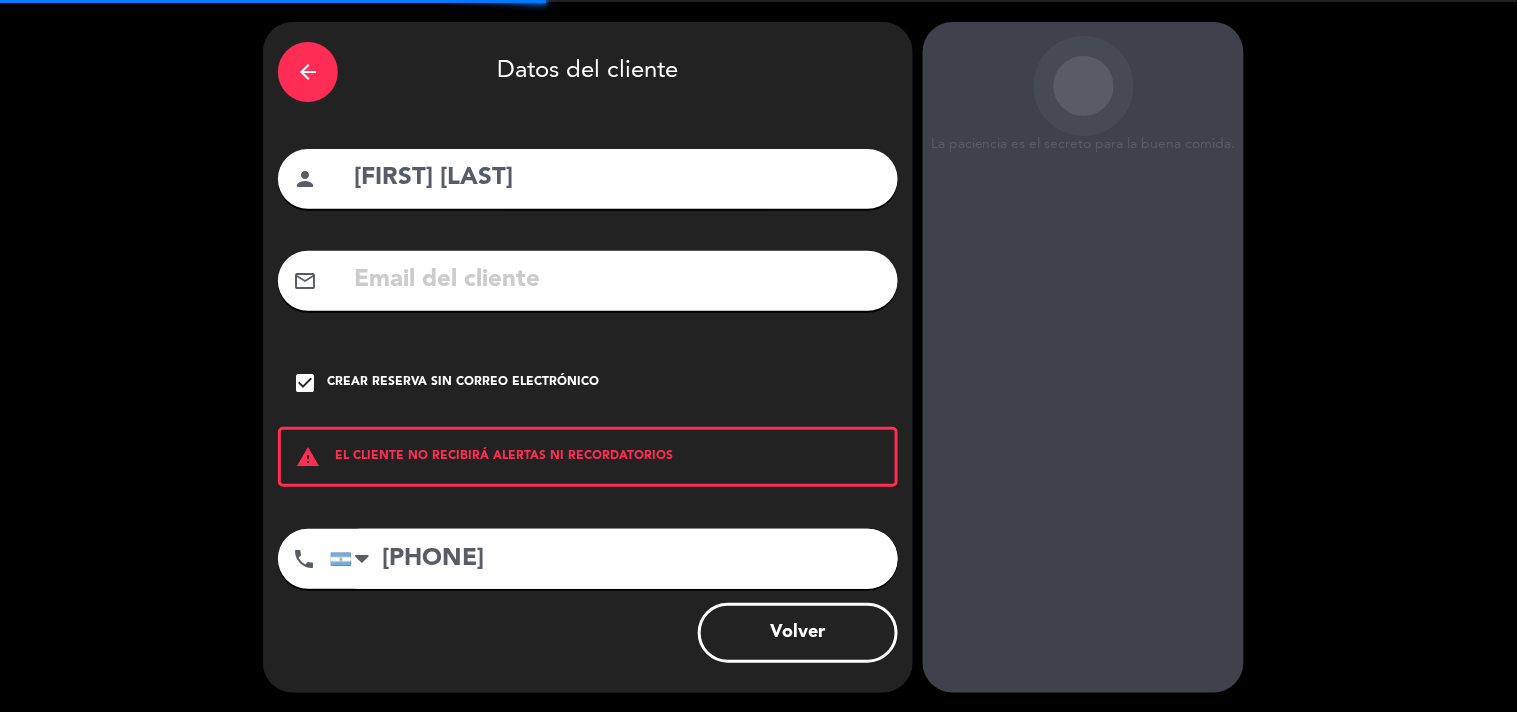 scroll, scrollTop: 0, scrollLeft: 0, axis: both 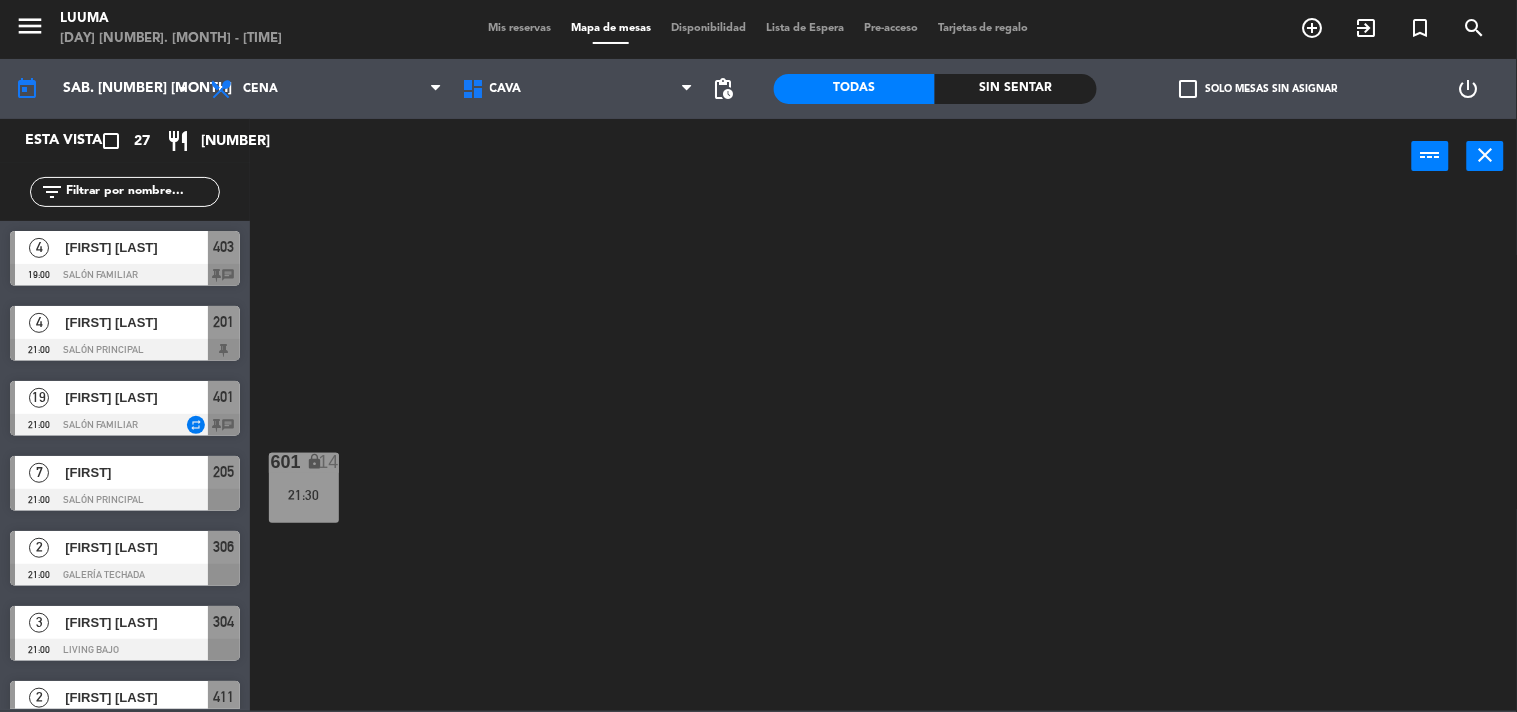 click on "Mis reservas" at bounding box center [519, 28] 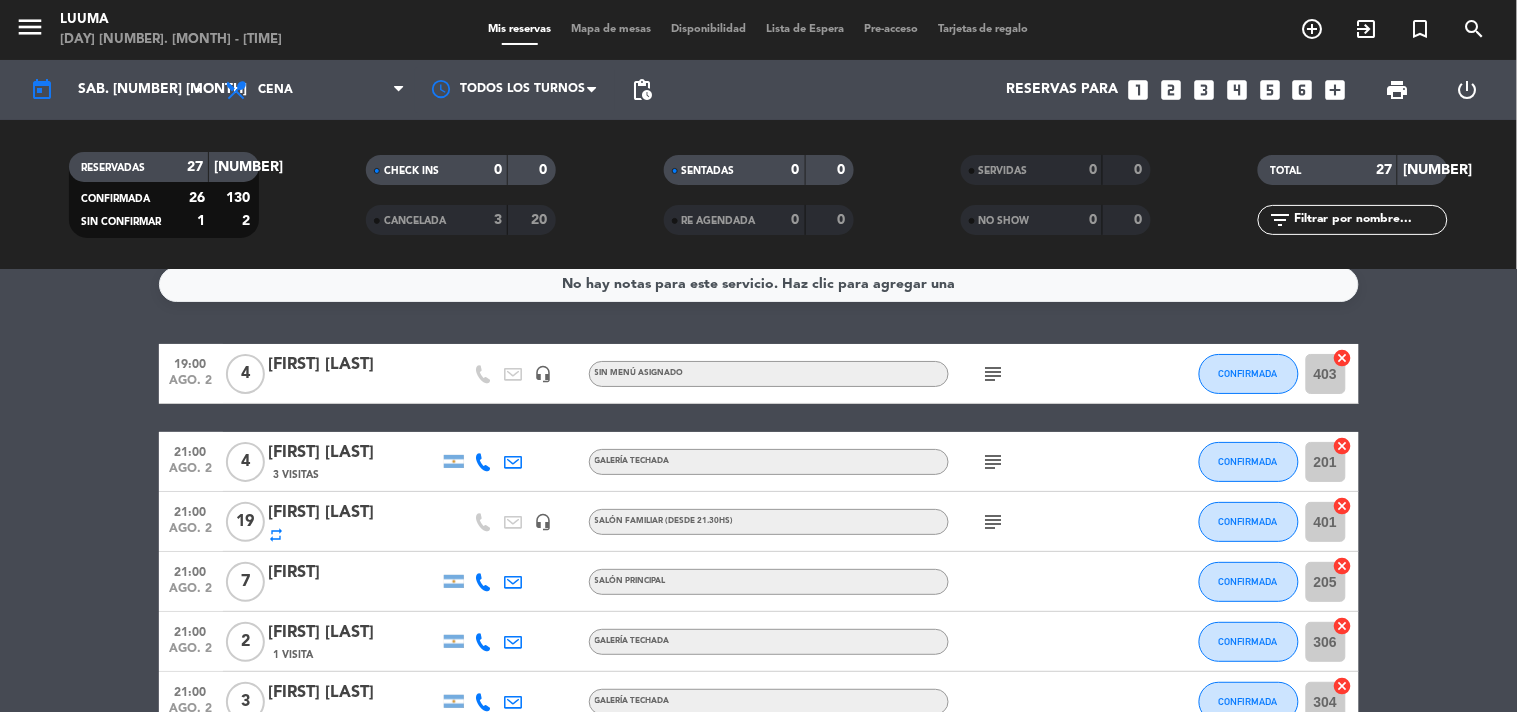 scroll, scrollTop: 0, scrollLeft: 0, axis: both 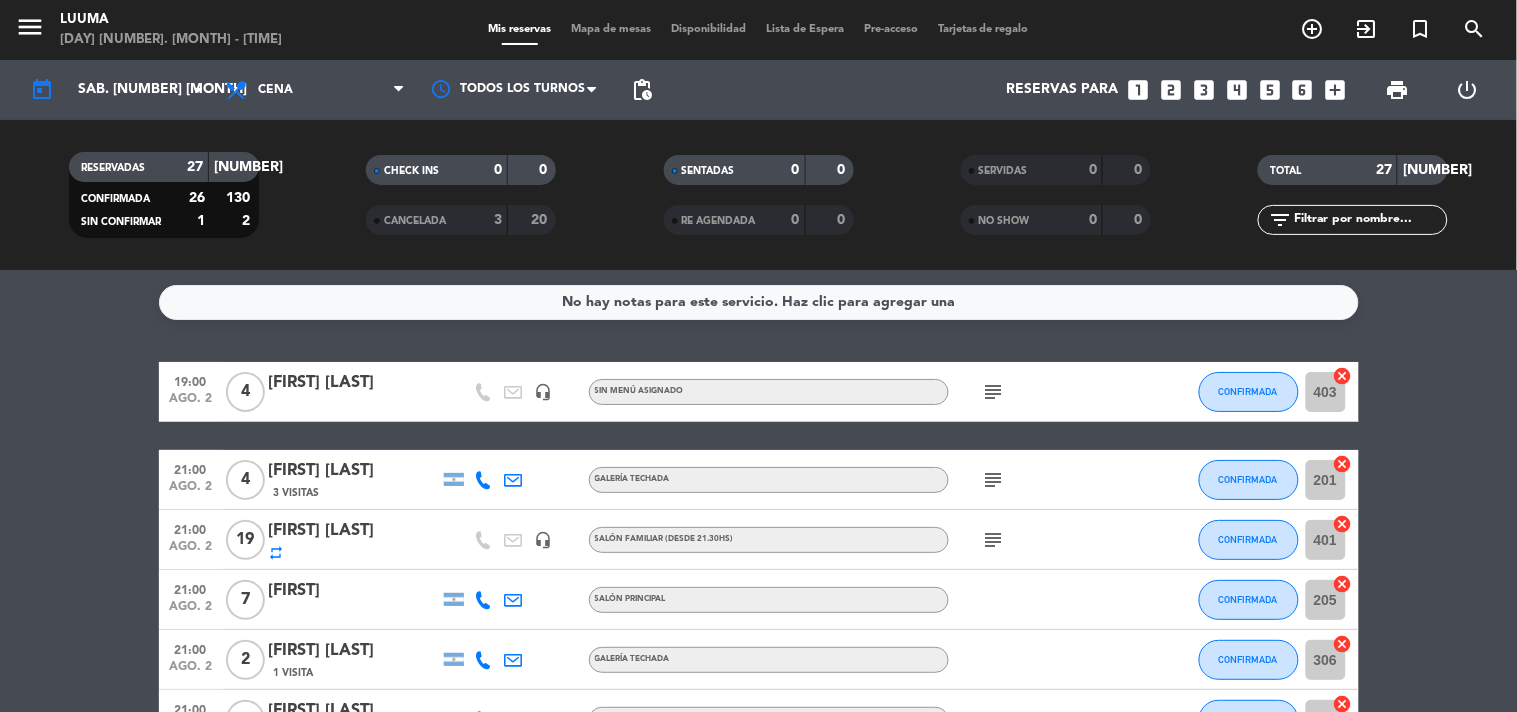 click on "subject" 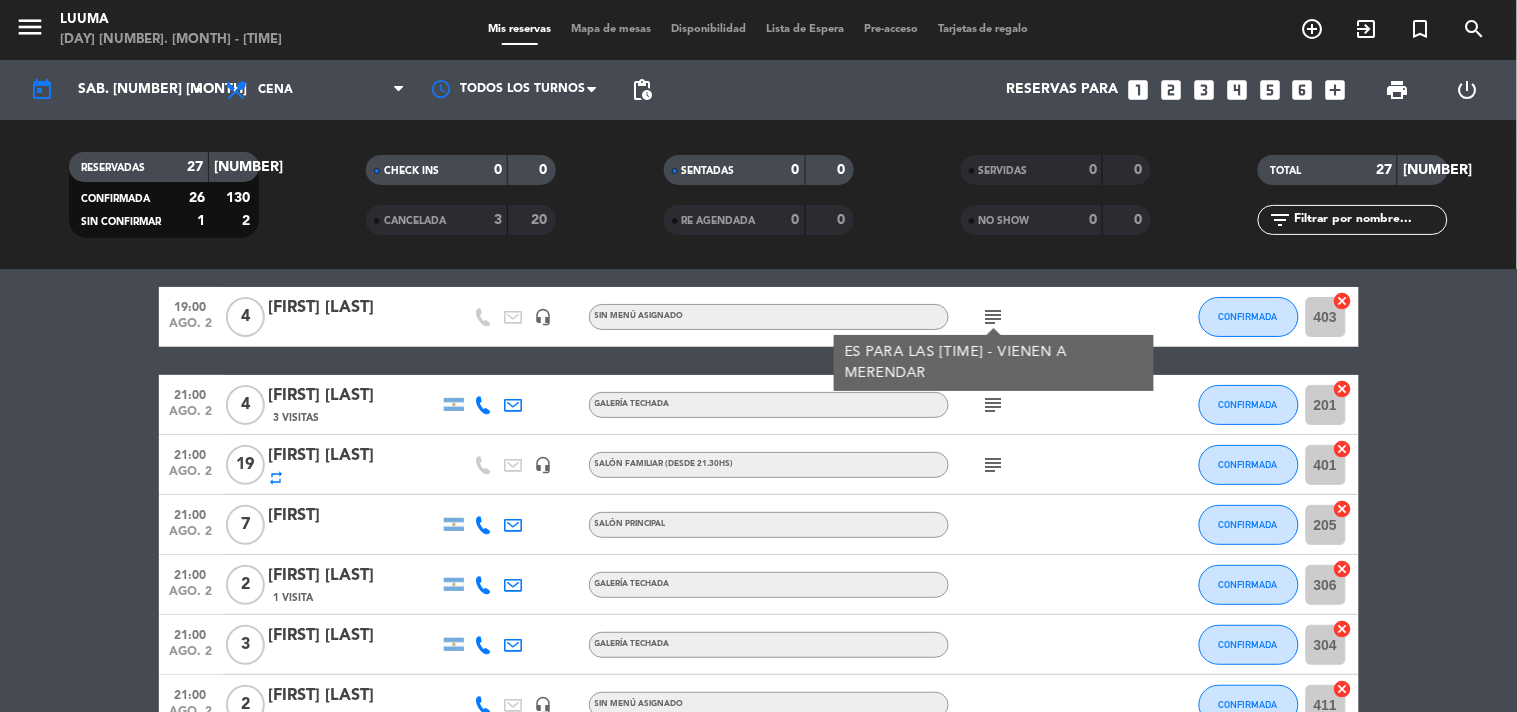 scroll, scrollTop: 111, scrollLeft: 0, axis: vertical 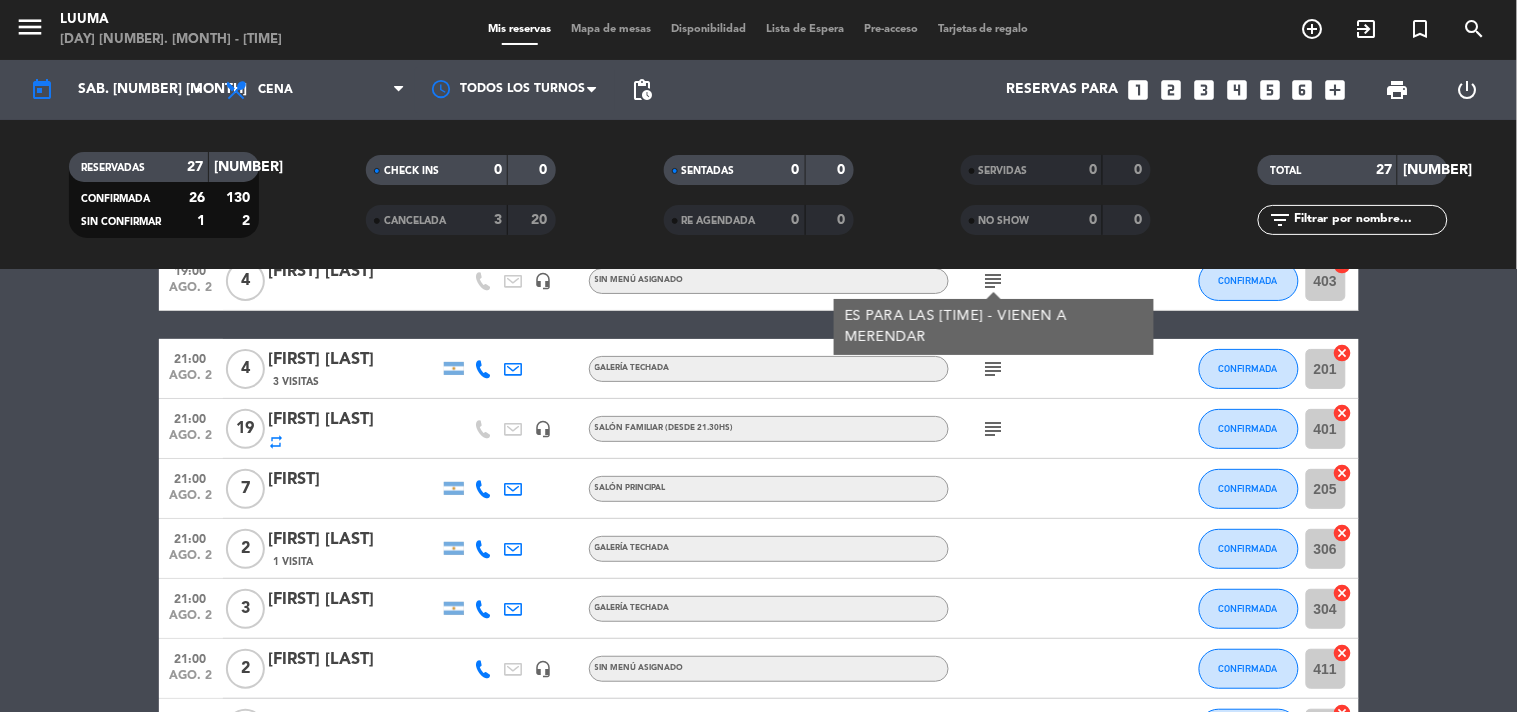 click on "subject" 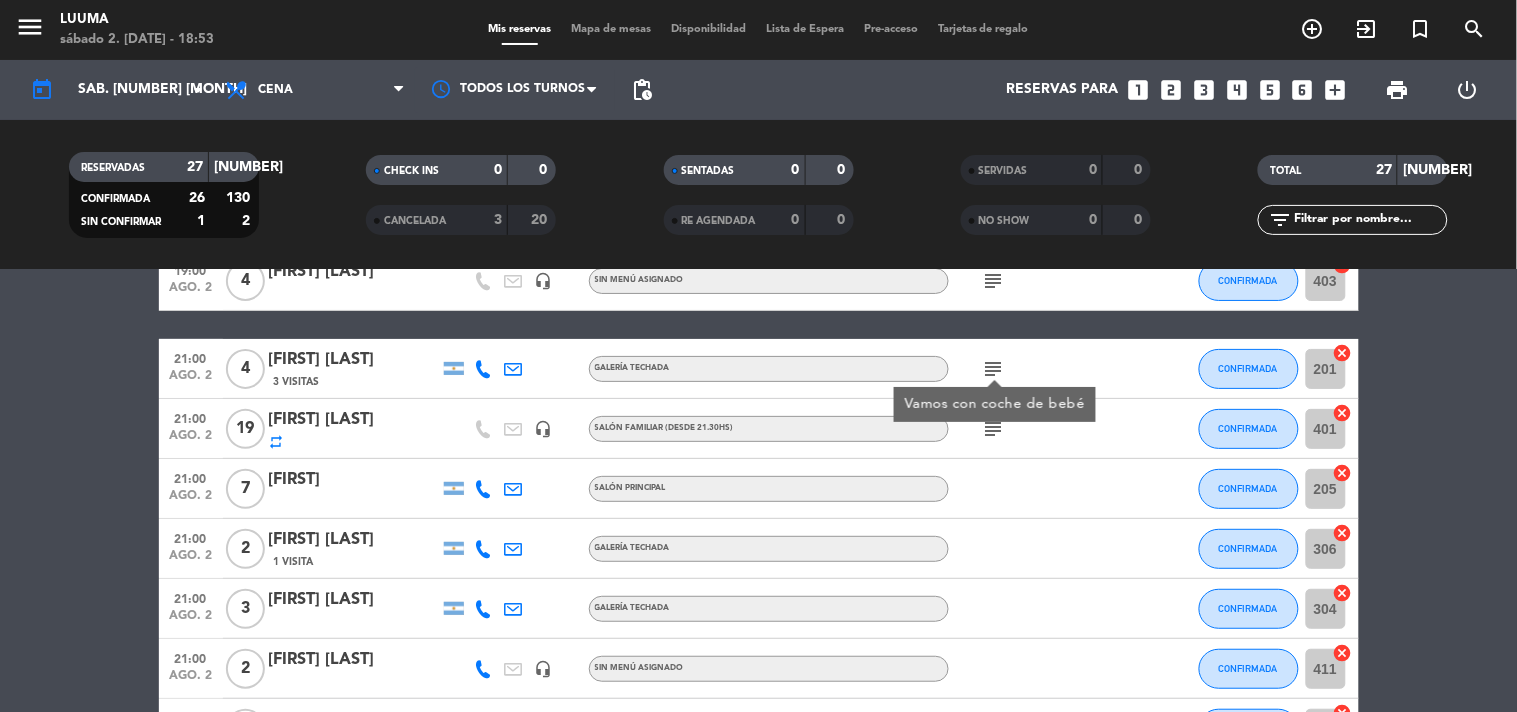 click on "subject" 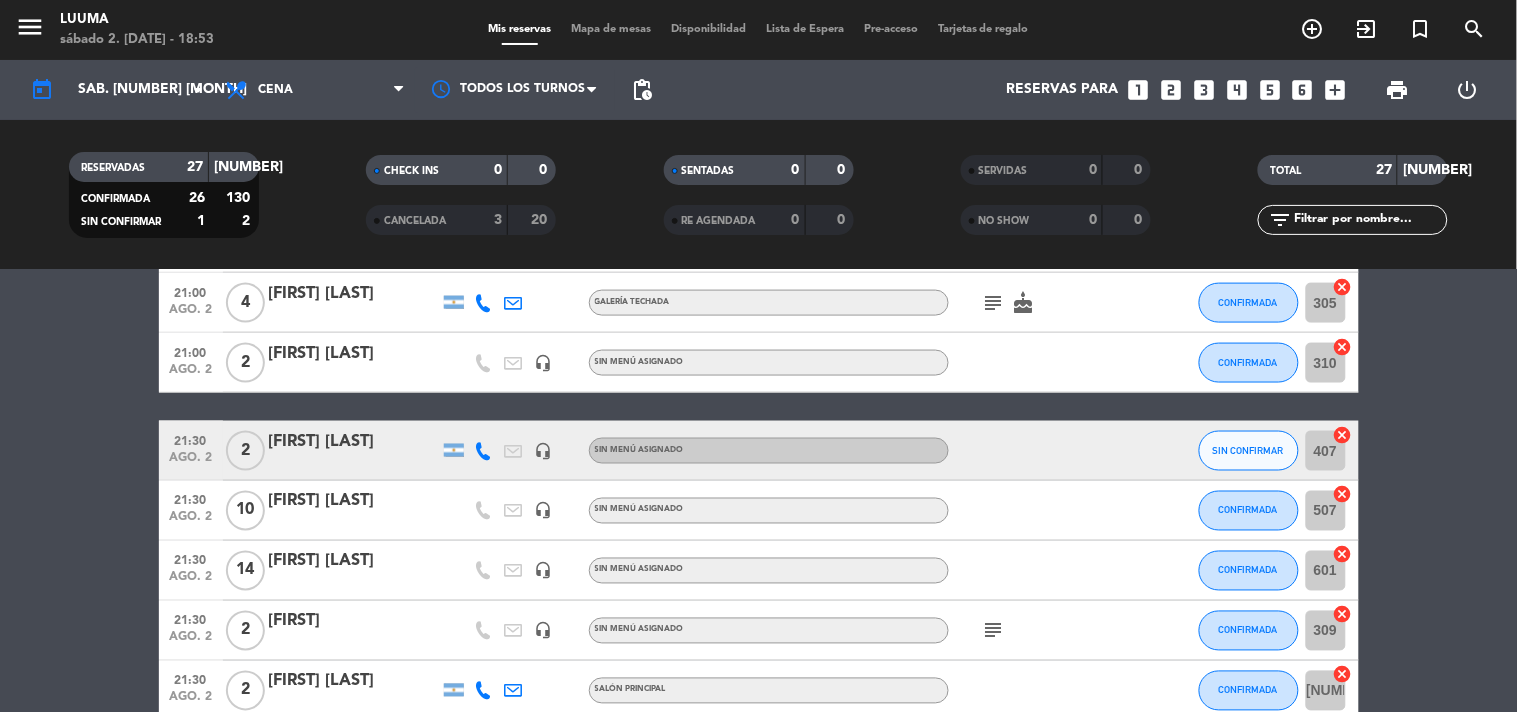 scroll, scrollTop: 888, scrollLeft: 0, axis: vertical 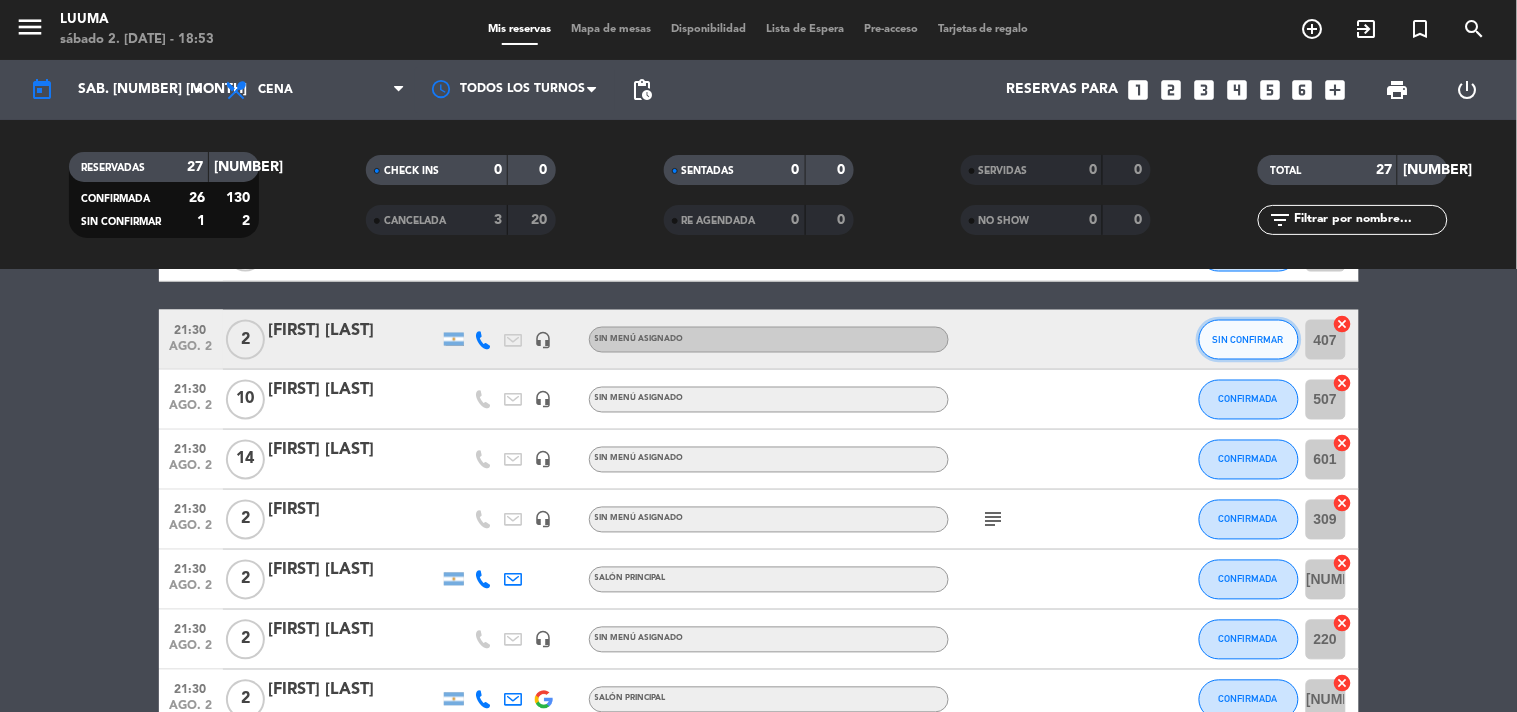 click on "SIN CONFIRMAR" 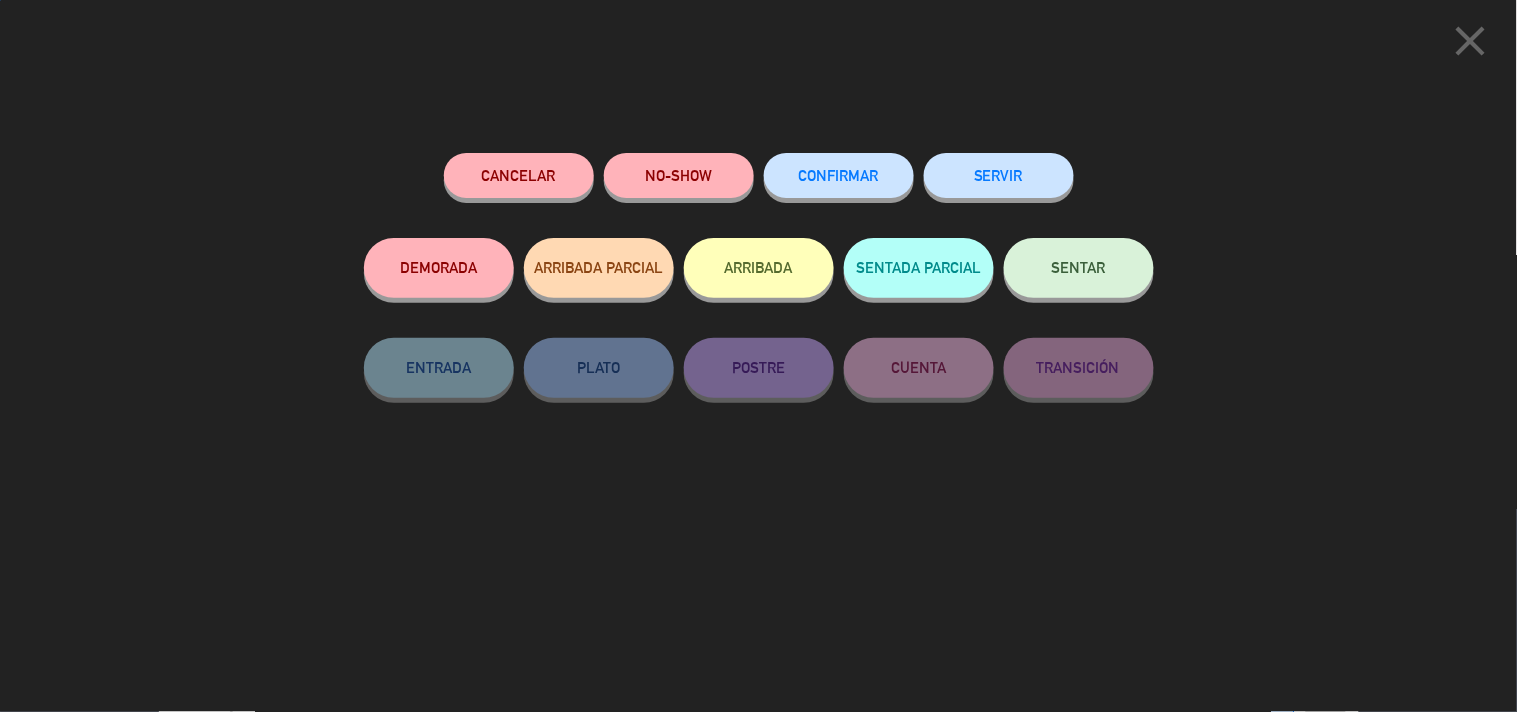click on "CONFIRMAR" 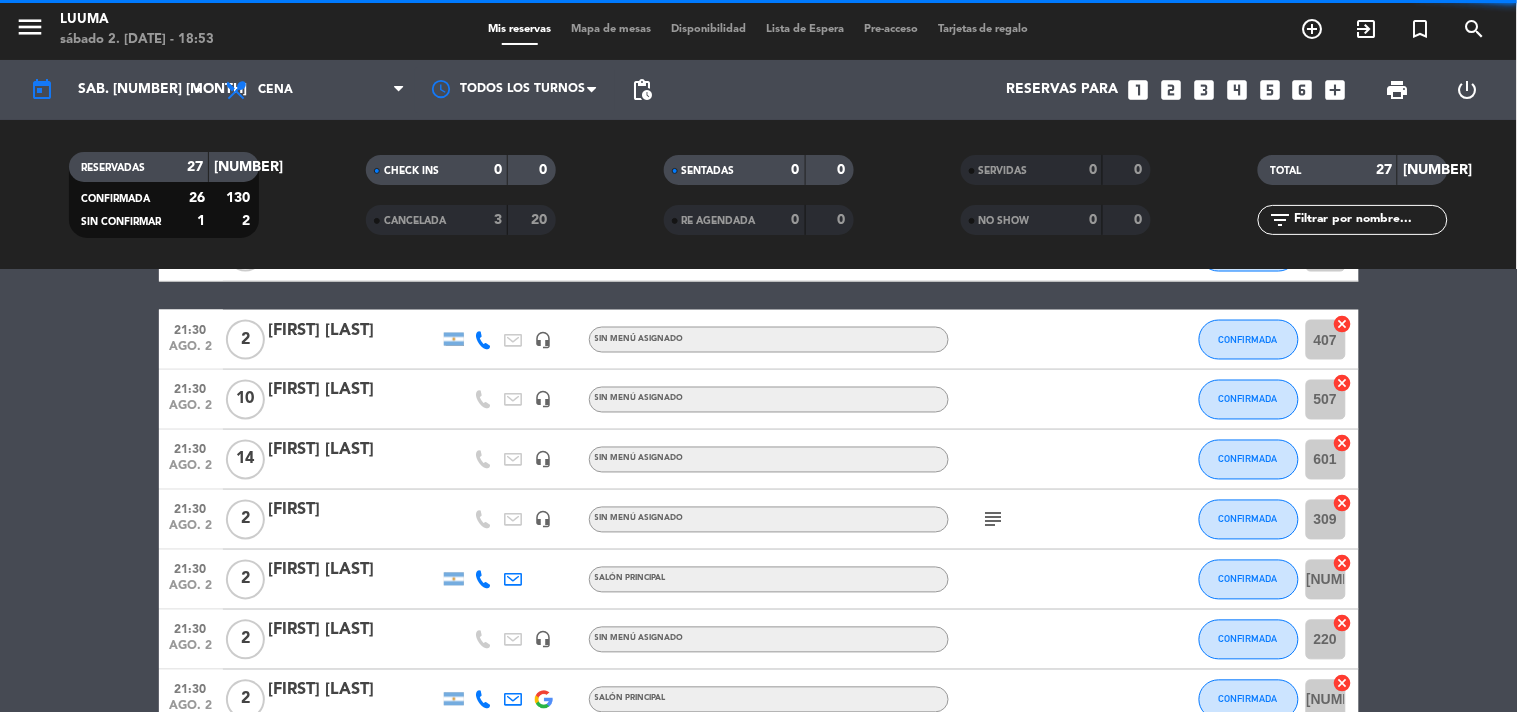 scroll, scrollTop: 1111, scrollLeft: 0, axis: vertical 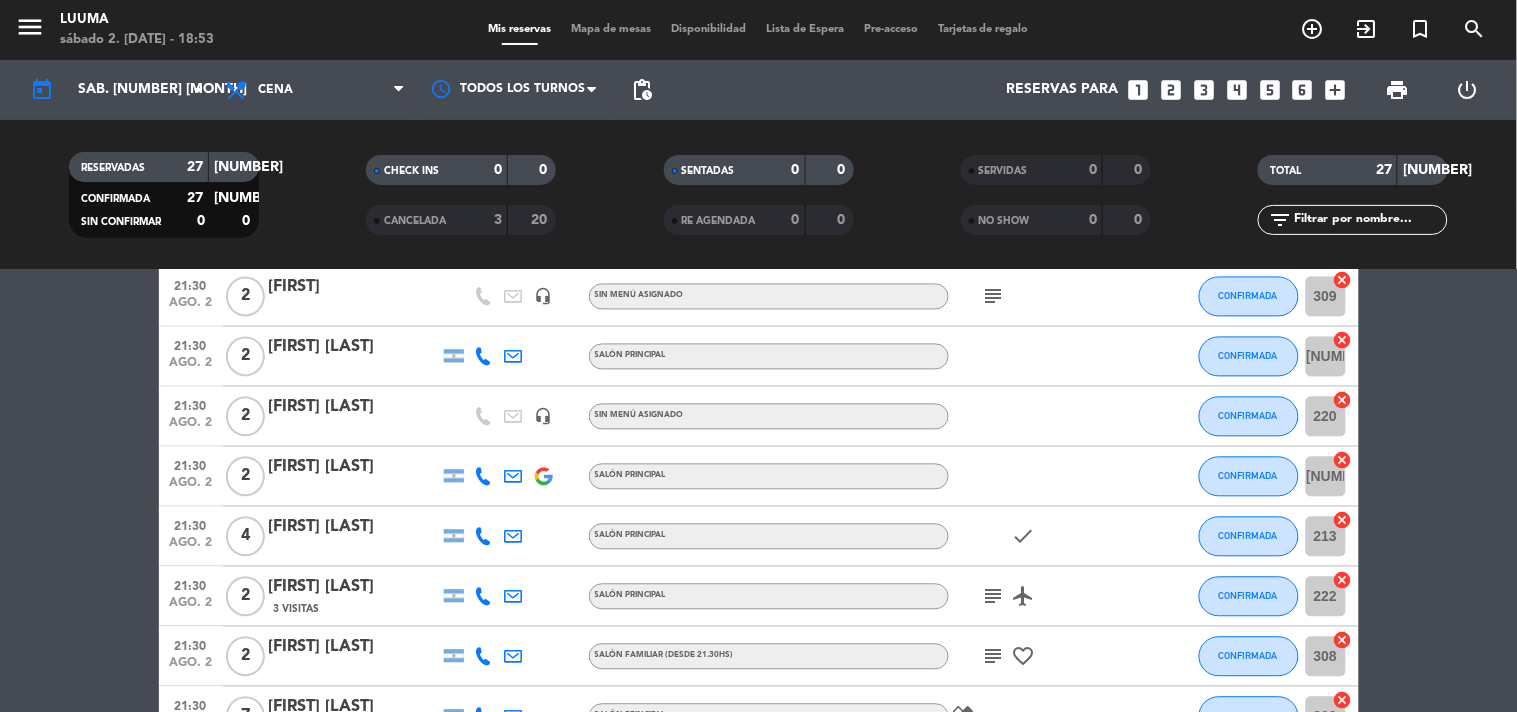 click on "subject" 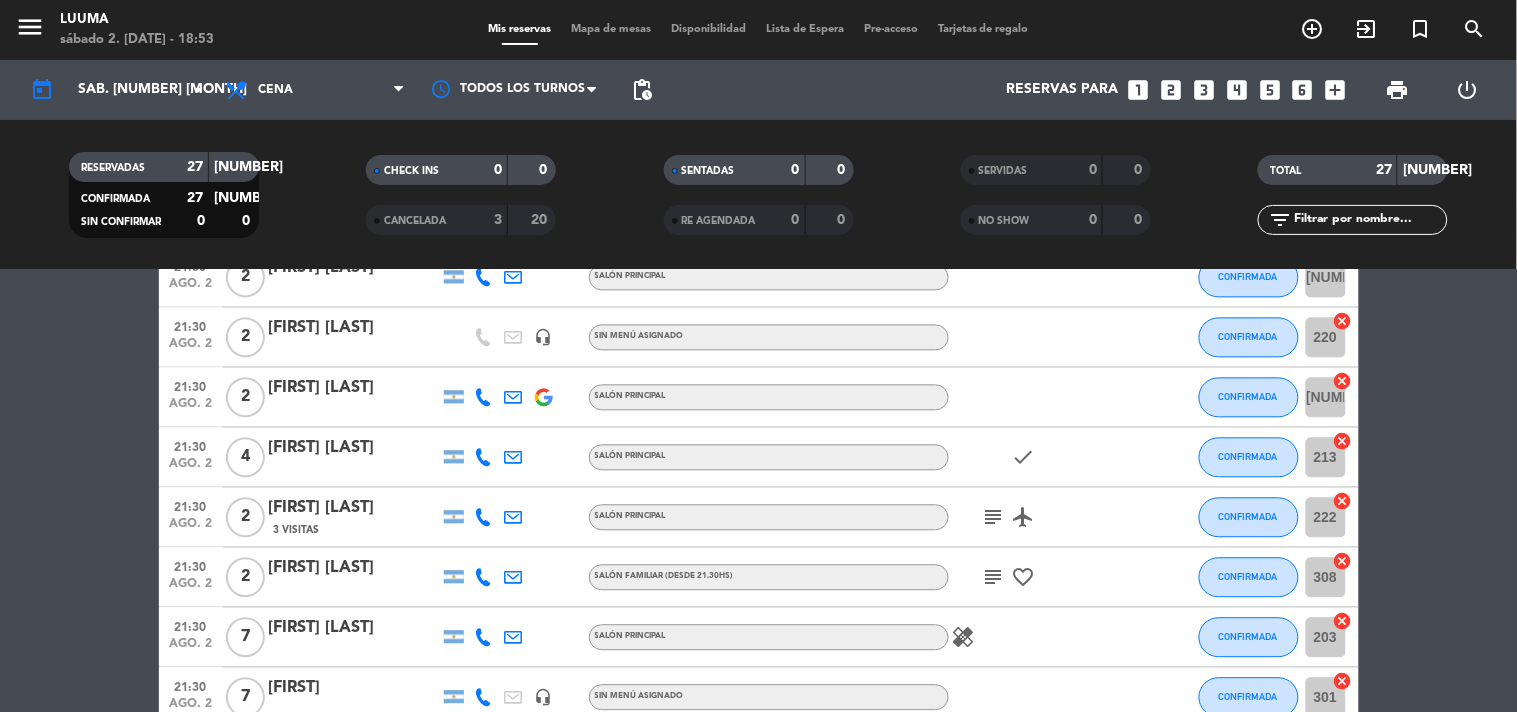 scroll, scrollTop: 1222, scrollLeft: 0, axis: vertical 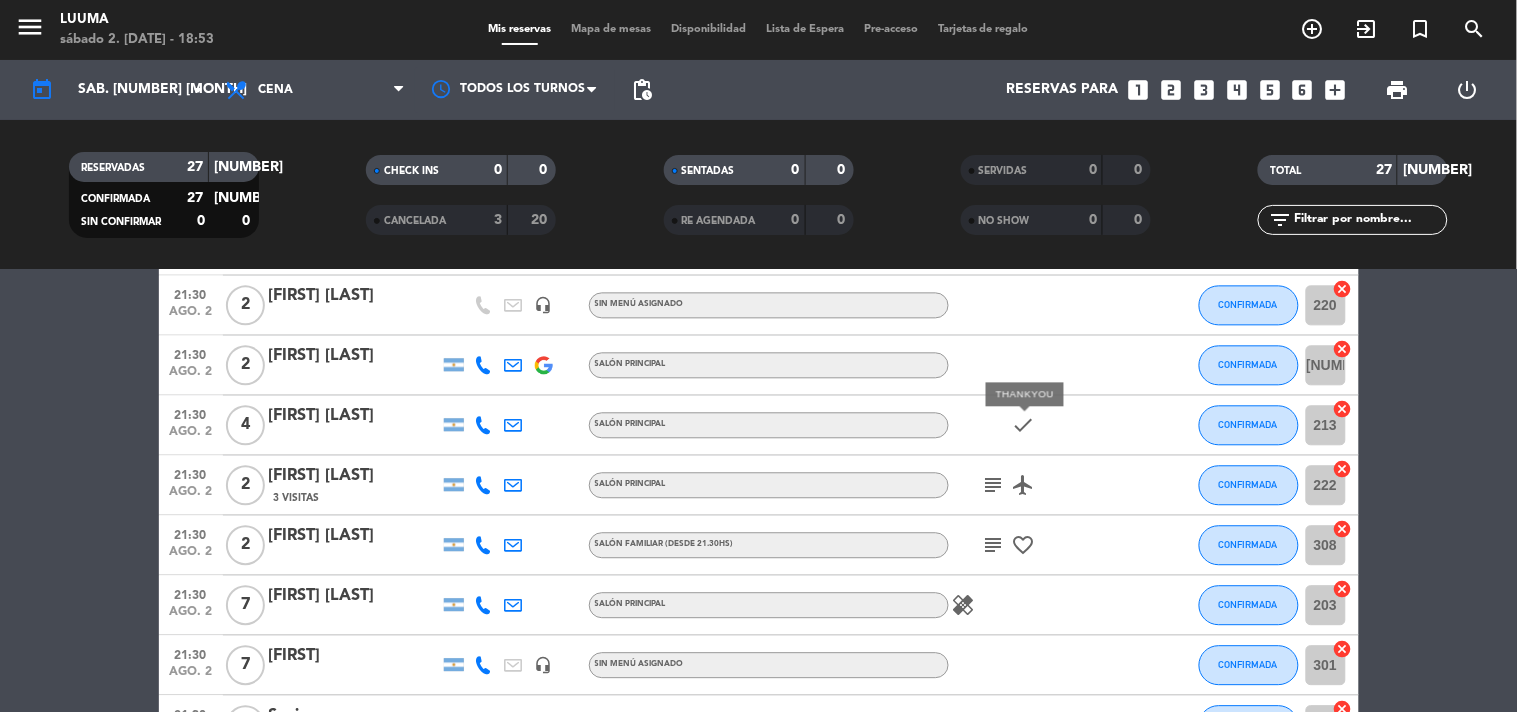 click on "check" 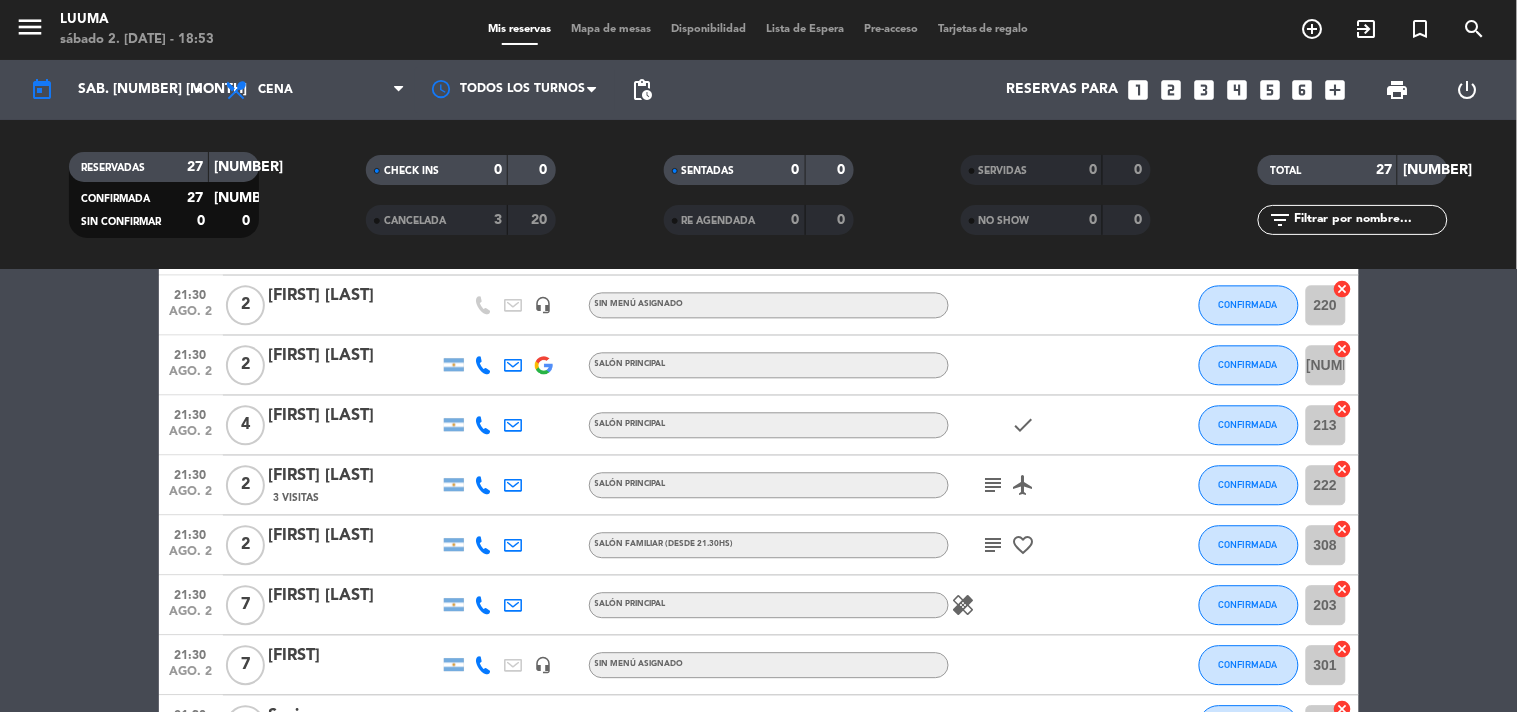 click on "subject" 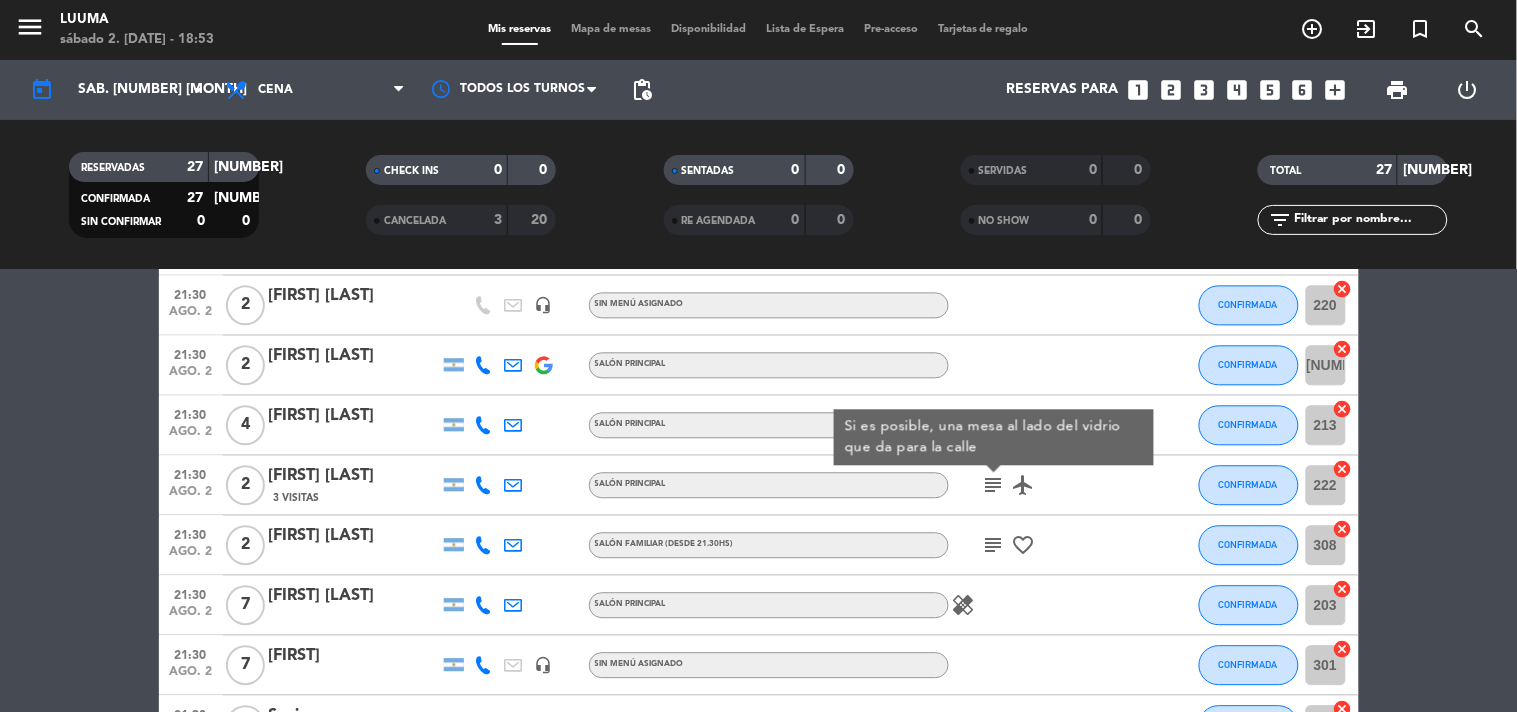 click on "subject" 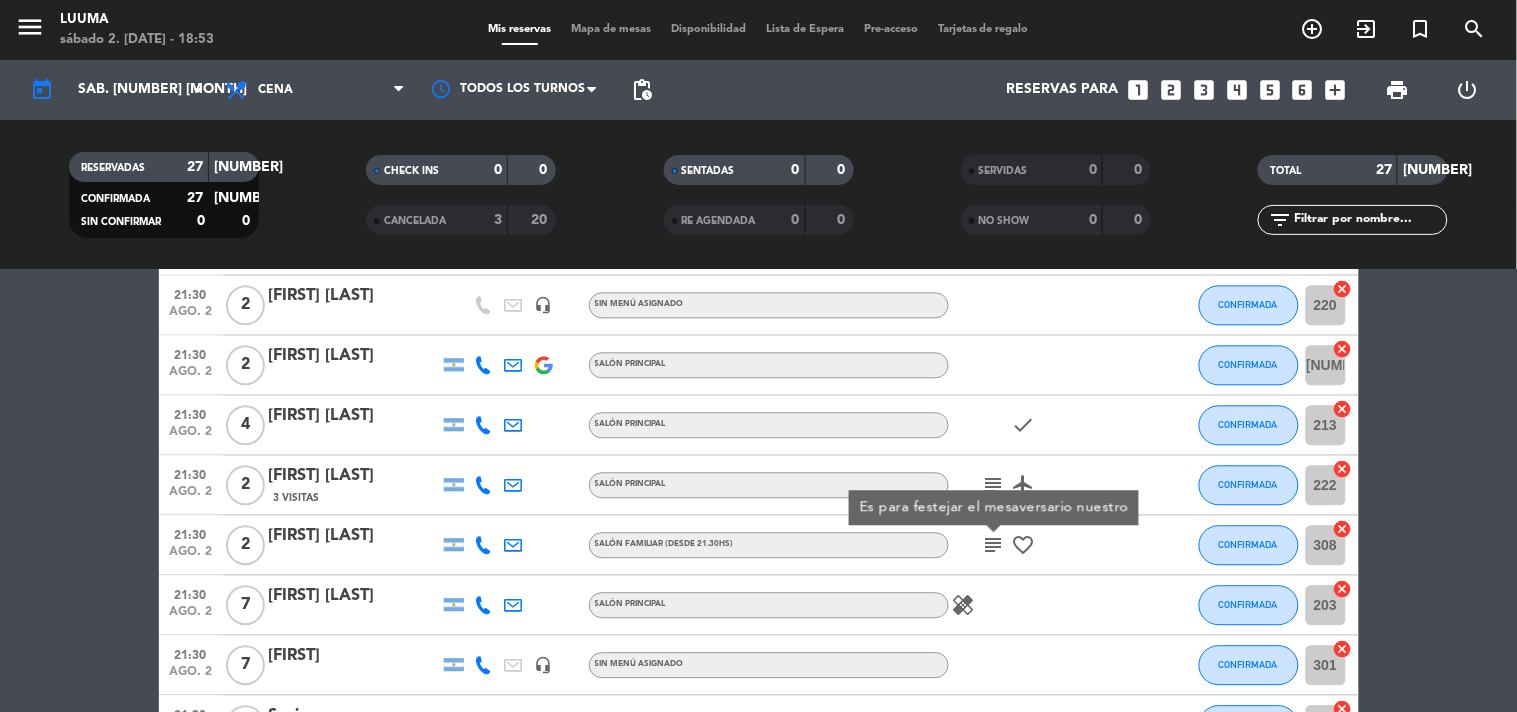 scroll, scrollTop: 1425, scrollLeft: 0, axis: vertical 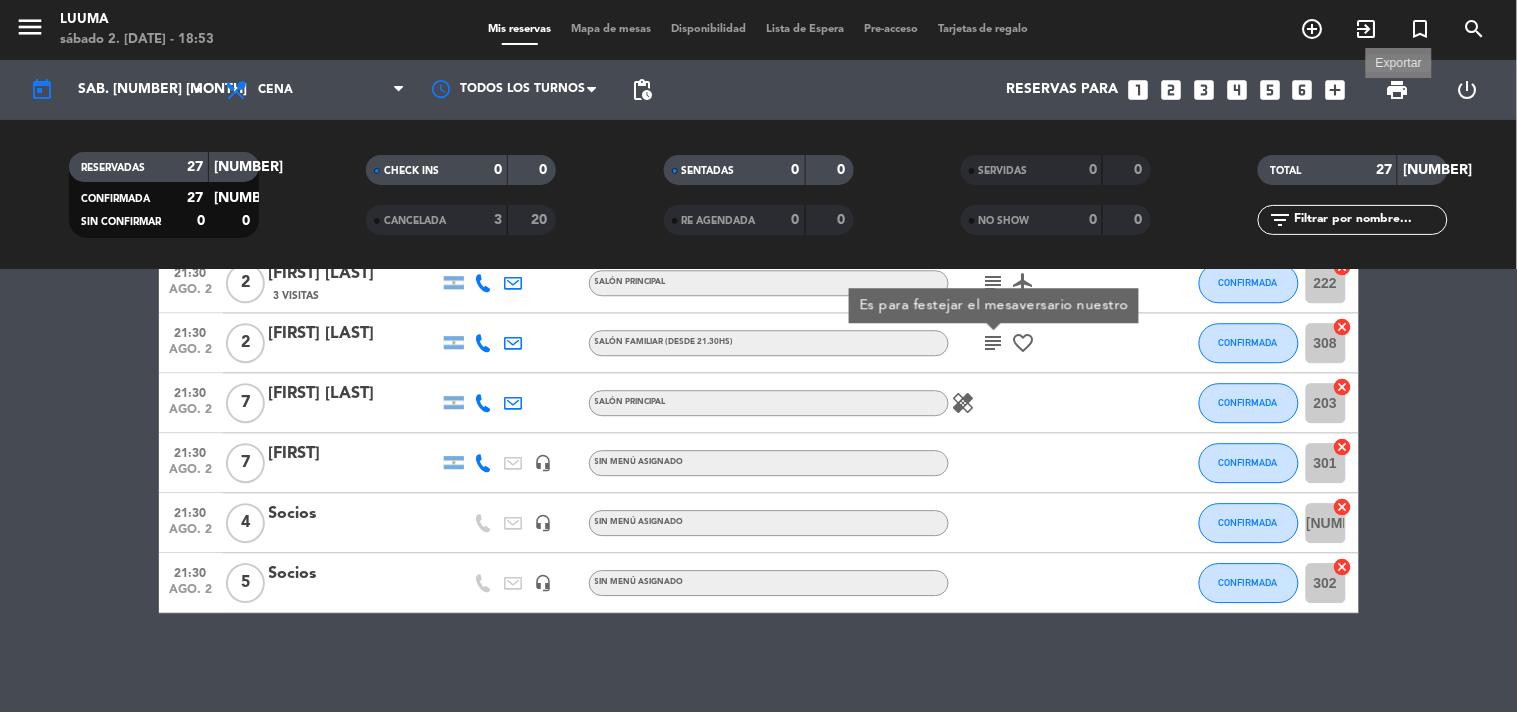 click on "print" at bounding box center [1398, 90] 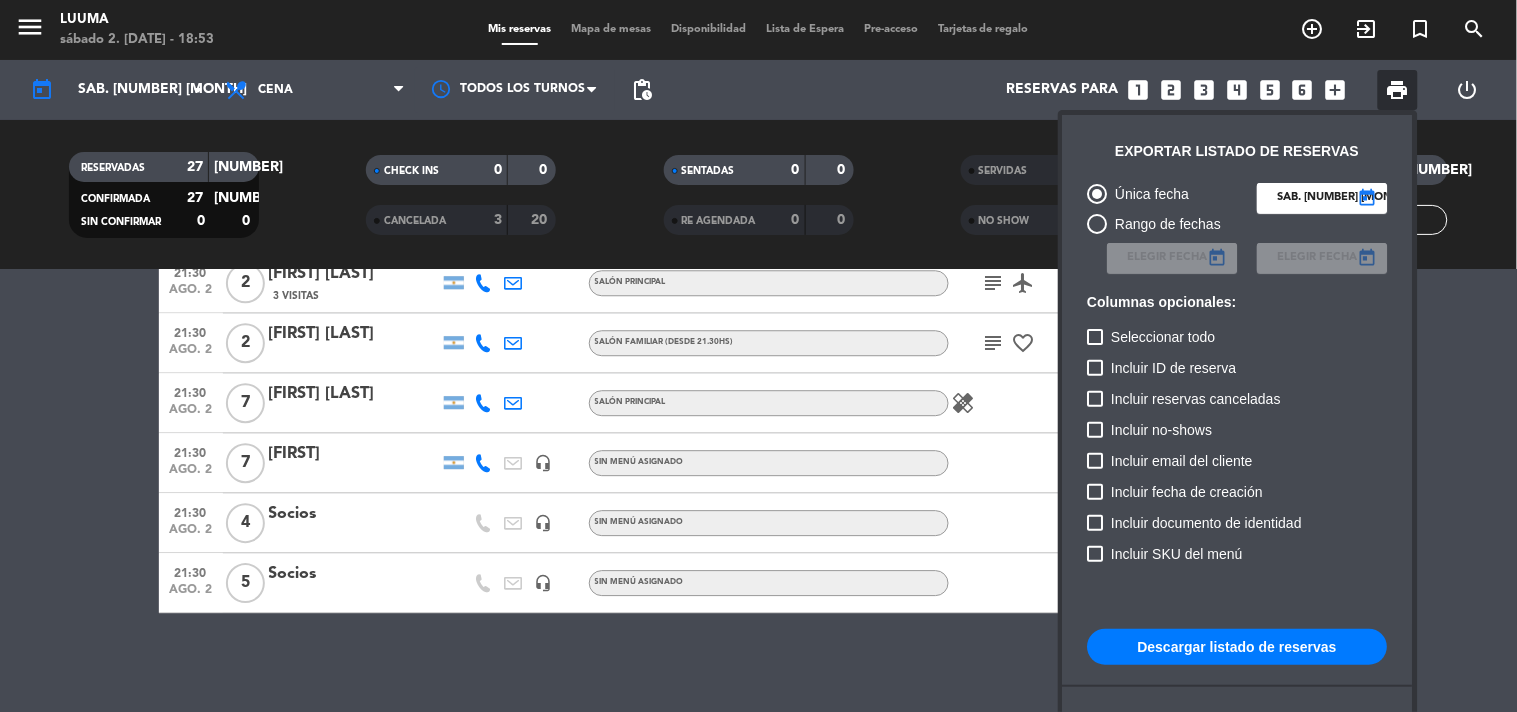 click on "Descargar listado de reservas" at bounding box center [1238, 647] 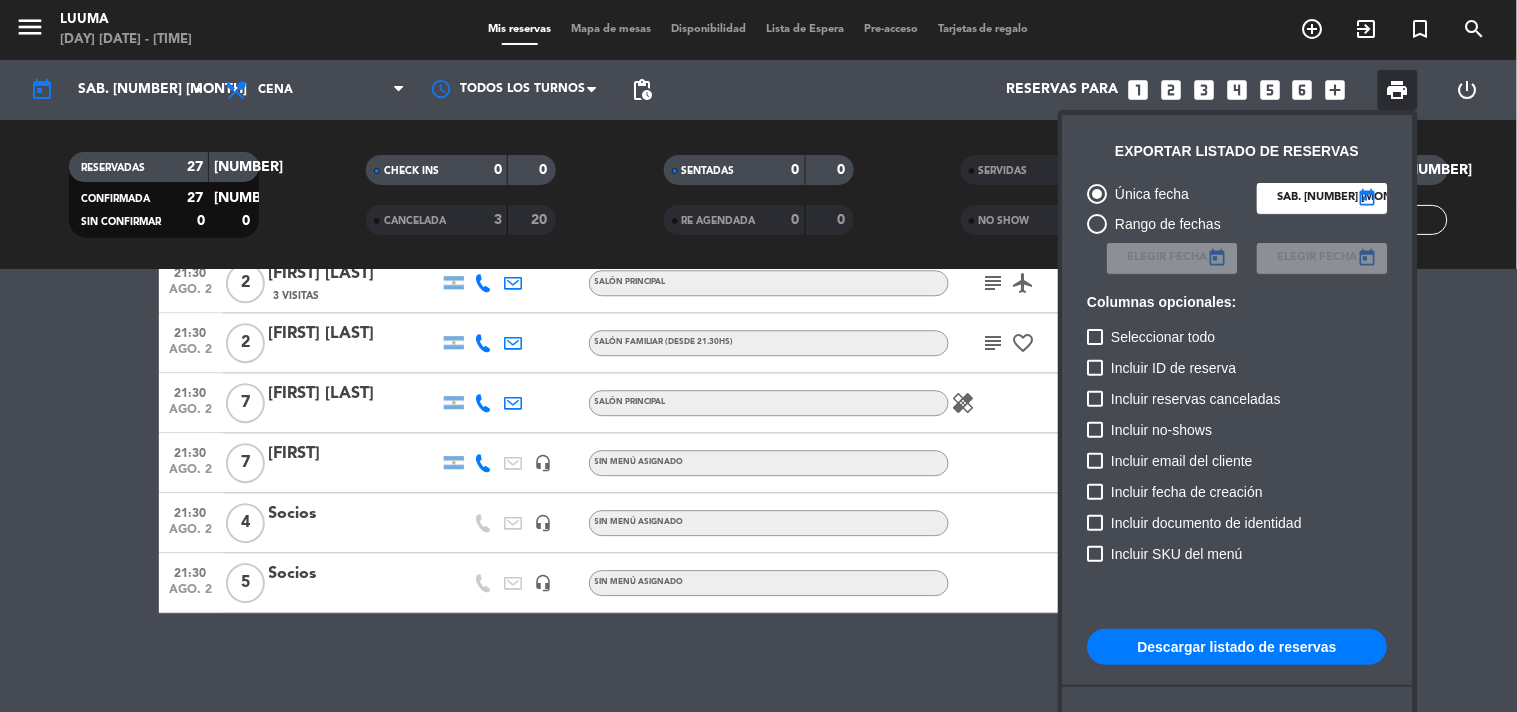 click at bounding box center (758, 356) 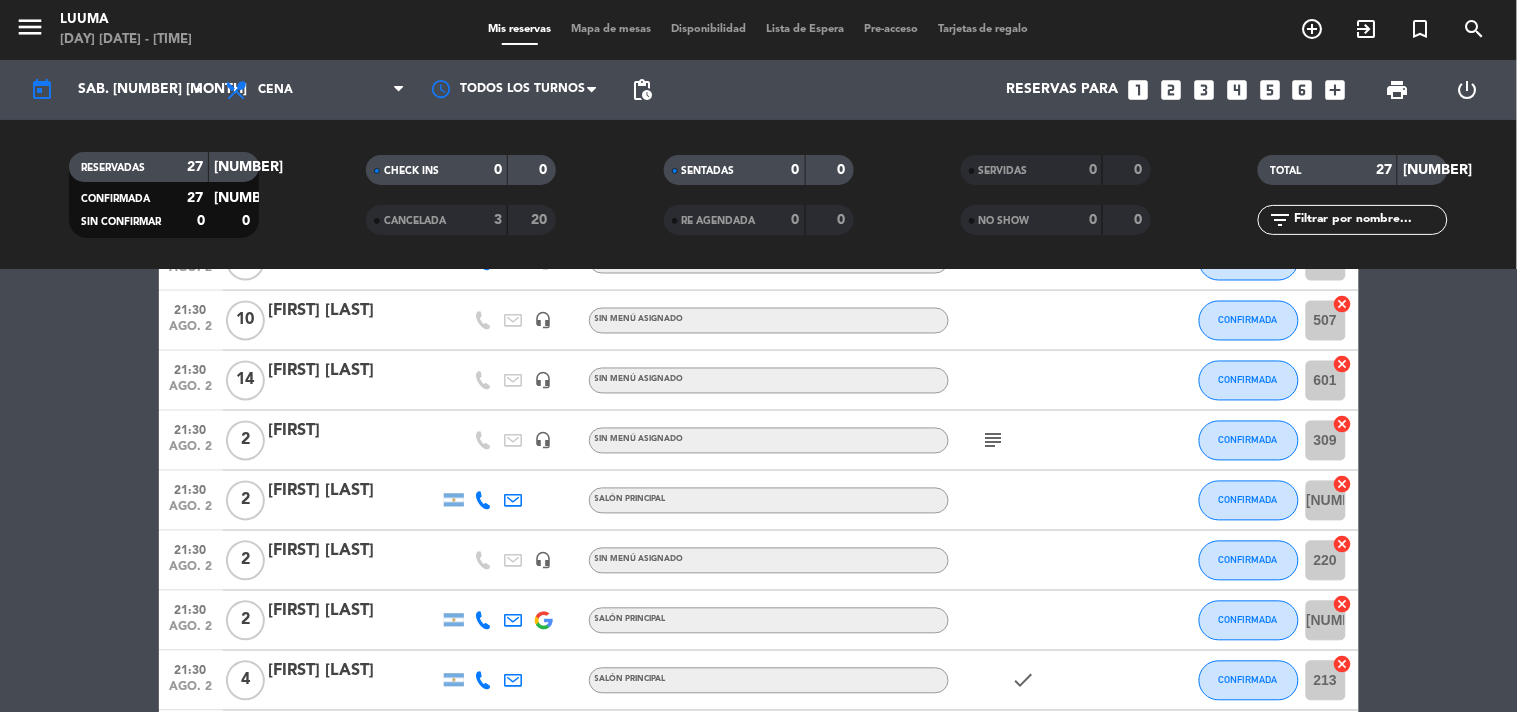 scroll, scrollTop: 870, scrollLeft: 0, axis: vertical 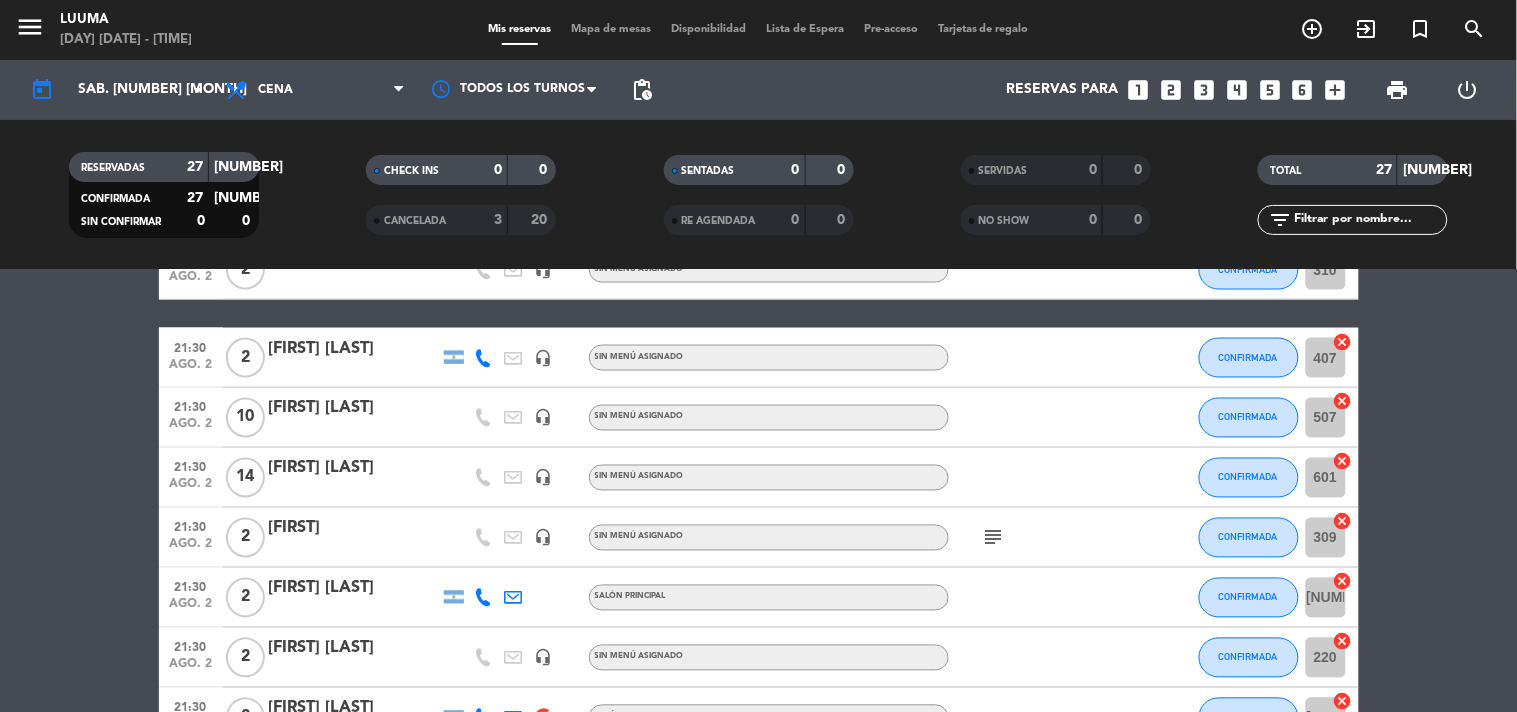 click on "Mis reservas   Mapa de mesas   Disponibilidad   Lista de Espera   Pre-acceso   Tarjetas de regalo" at bounding box center (758, 30) 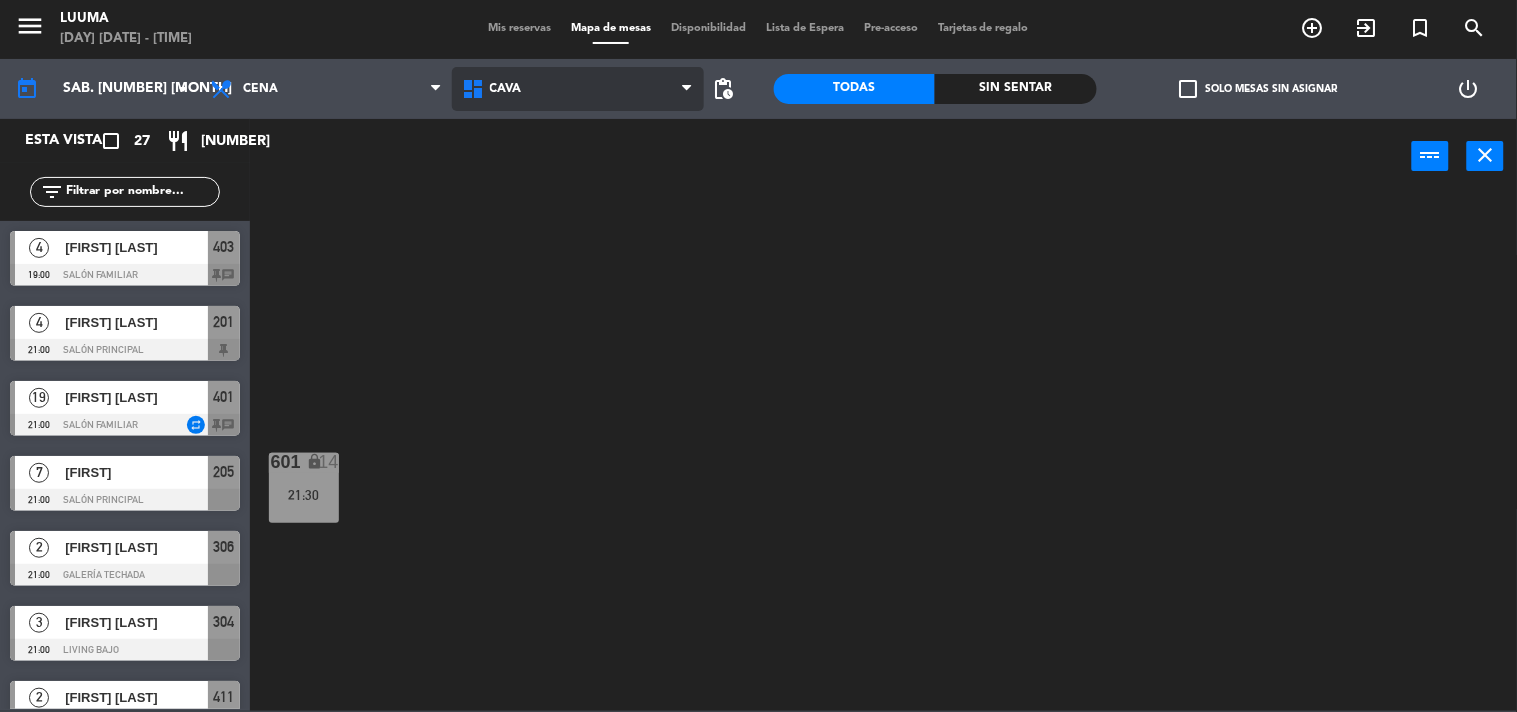 click on "Cava" at bounding box center (578, 89) 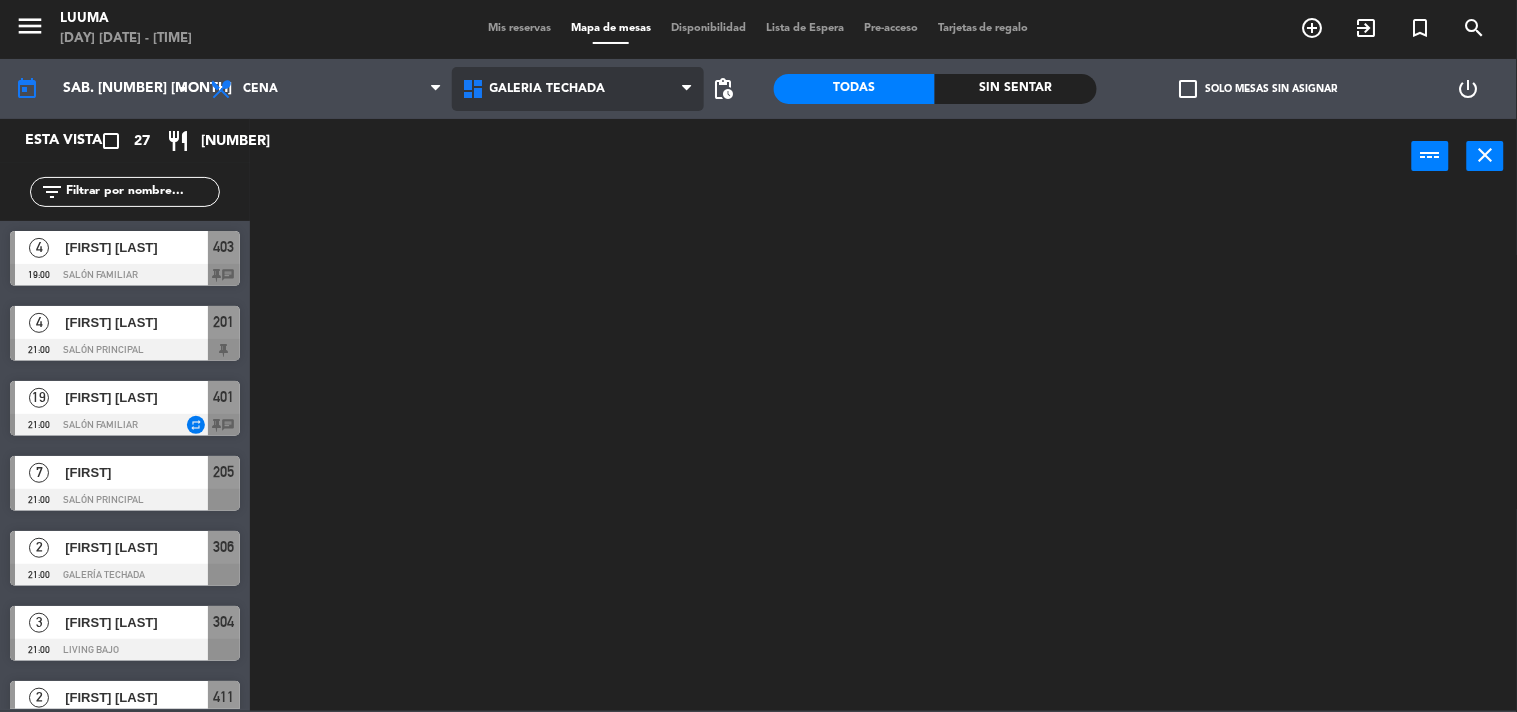 click on "menu  Luuma   [DAY] [NUMBER]. [MONTH] - [TIME]   Mis reservas   Mapa de mesas   Disponibilidad   Lista de Espera   Pre-acceso   Tarjetas de regalo  add_circle_outline exit_to_app turned_in_not search today    sáb. [NUMBER] ago. arrow_drop_down  Almuerzo  Cena  Cena  Almuerzo  Cena  Cava   Galería Calle   Galería Techada   La Esquinita   Patio   Salon Barra   Salón Familiar   Galería Techada   Cava   Galería Calle   Galería Techada   La Esquinita   Patio   Salon Barra   Salón Familiar  pending_actions  Todas  Sin sentar  check_box_outline_blank   Solo mesas sin asignar   power_settings_new   Esta vista   crop_square  [NUMBER]  restaurant  [NUMBER] filter_list  [NUMBER]   [FIRST] [LAST]   [TIME]   Salón Familiar  [NUMBER] chat  [NUMBER]   [FIRST] [LAST]   [TIME]   Salón Principal  [NUMBER]  [NUMBER]   [FIRST] [LAST]   [TIME]   Salón Familiar  repeat [NUMBER] chat  [NUMBER]   [FIRST]   [TIME]   Salón Principal  [NUMBER]  [NUMBER]   [FIRST] [LAST]   [TIME]   Galería Techada  [NUMBER]  [NUMBER]   [FIRST] [LAST]   [TIME]   Living Bajo  [NUMBER]  [NUMBER]   [FIRST] [LAST]   [TIME]   Salón Principal  [NUMBER]  [NUMBER]  [NUMBER]" 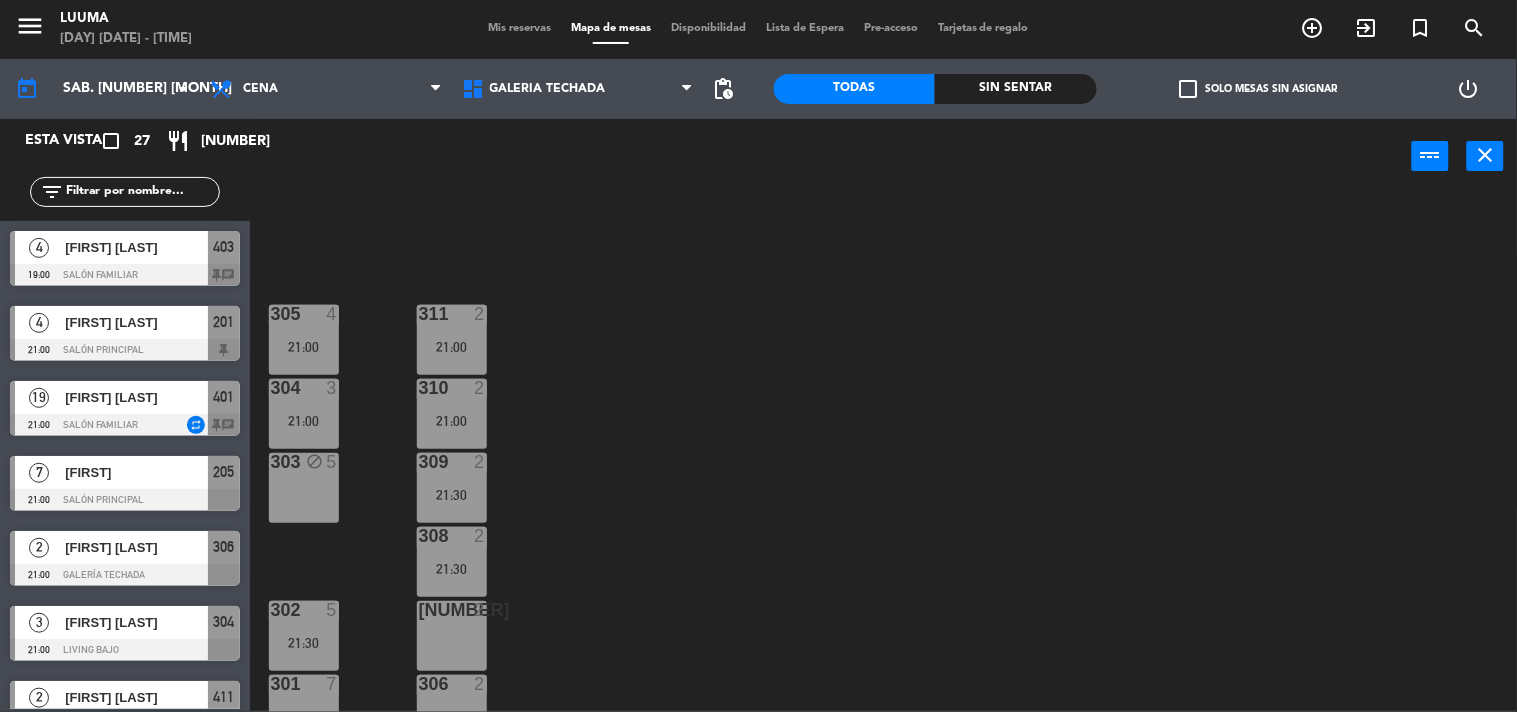 scroll, scrollTop: 32, scrollLeft: 0, axis: vertical 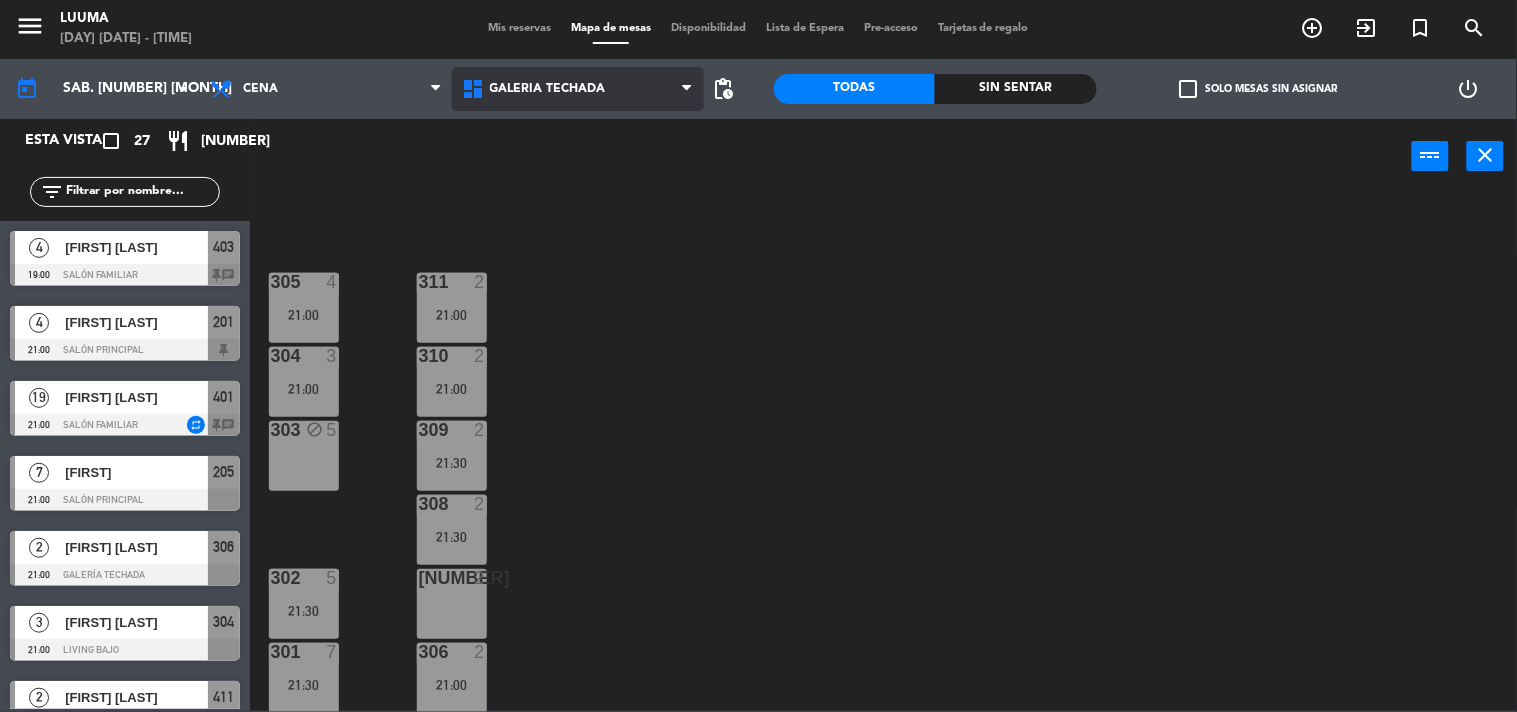 click on "Galería Techada" at bounding box center [578, 89] 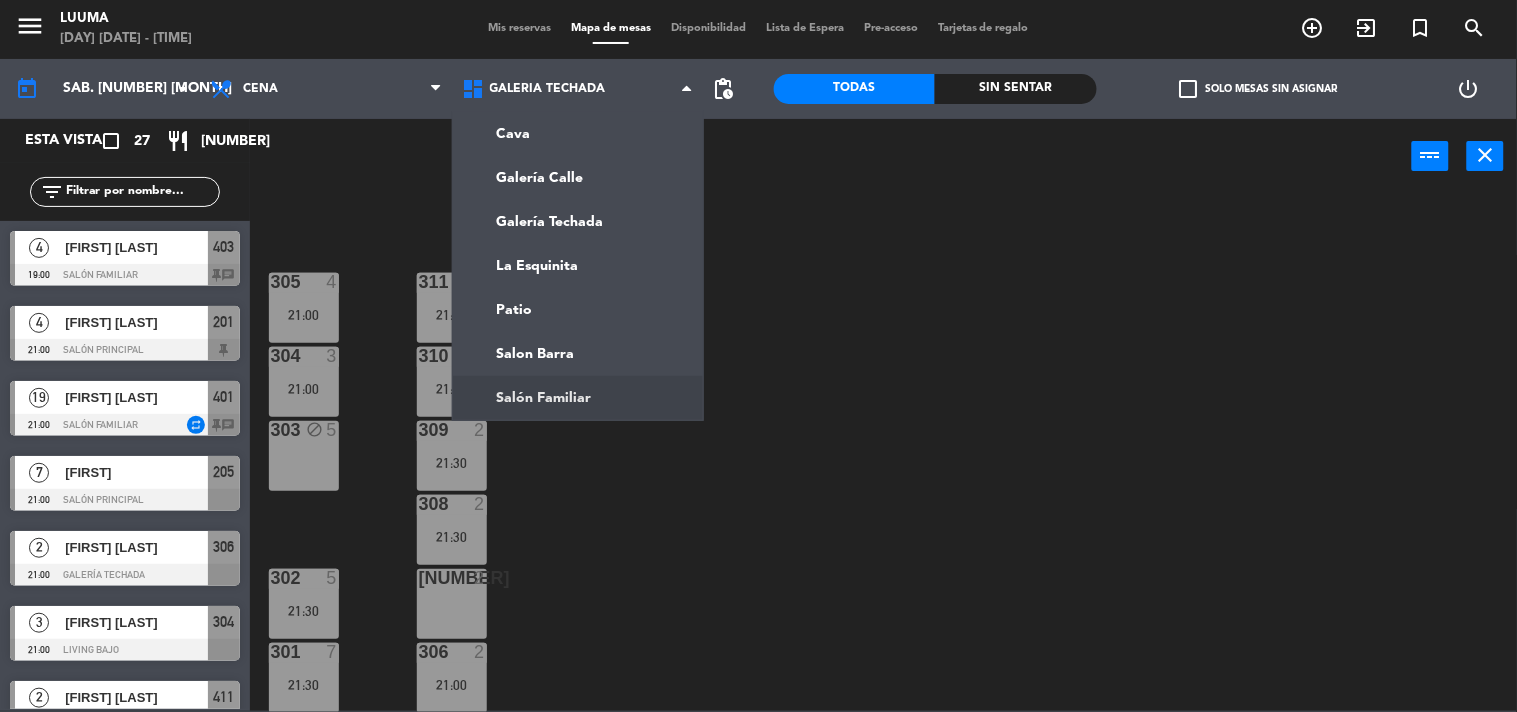 click on "menu  Luuma   [DAY] [NUMBER]. [MONTH] - [TIME]   Mis reservas   Mapa de mesas   Disponibilidad   Lista de Espera   Pre-acceso   Tarjetas de regalo  add_circle_outline exit_to_app turned_in_not search today    sáb. [NUMBER] ago. arrow_drop_down  Almuerzo  Cena  Cena  Almuerzo  Cena  Cava   Galería Calle   Galería Techada   La Esquinita   Patio   Salon Barra   Salón Familiar   Galería Techada   Cava   Galería Calle   Galería Techada   La Esquinita   Patio   Salon Barra   Salón Familiar  pending_actions  Todas  Sin sentar  check_box_outline_blank   Solo mesas sin asignar   power_settings_new   Esta vista   crop_square  [NUMBER]  restaurant  [NUMBER] filter_list  [NUMBER]   [FIRST] [LAST]   [TIME]   Salón Familiar  [NUMBER] chat  [NUMBER]   [FIRST] [LAST]   [TIME]   Salón Principal  [NUMBER]  [NUMBER]   [FIRST] [LAST]   [TIME]   Salón Familiar  repeat [NUMBER] chat  [NUMBER]   [FIRST]   [TIME]   Salón Principal  [NUMBER]  [NUMBER]   [FIRST] [LAST]   [TIME]   Galería Techada  [NUMBER]  [NUMBER]   [FIRST] [LAST]   [TIME]   Living Bajo  [NUMBER]  [NUMBER]   [FIRST] [LAST]   [TIME]   Salón Principal  [NUMBER]  [NUMBER]  [NUMBER]" 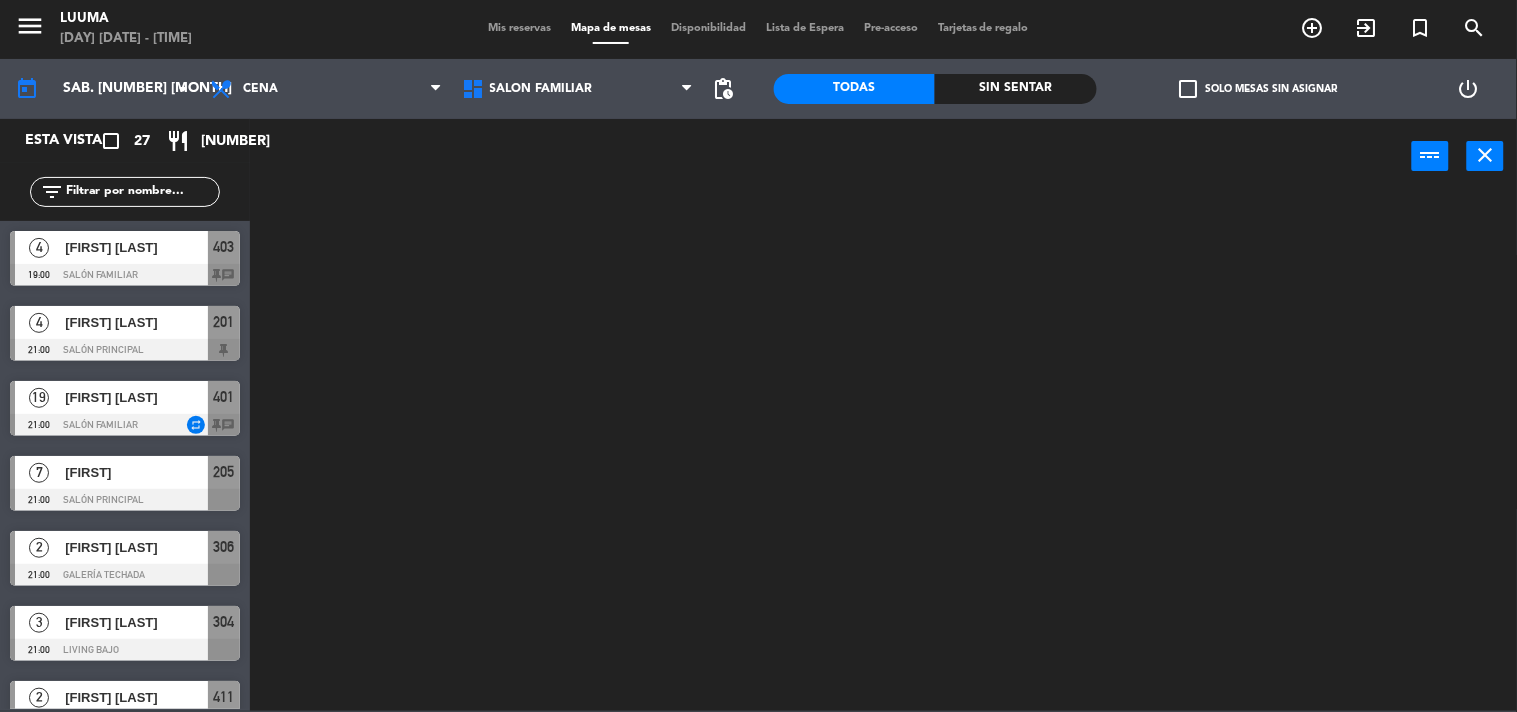 scroll, scrollTop: 0, scrollLeft: 0, axis: both 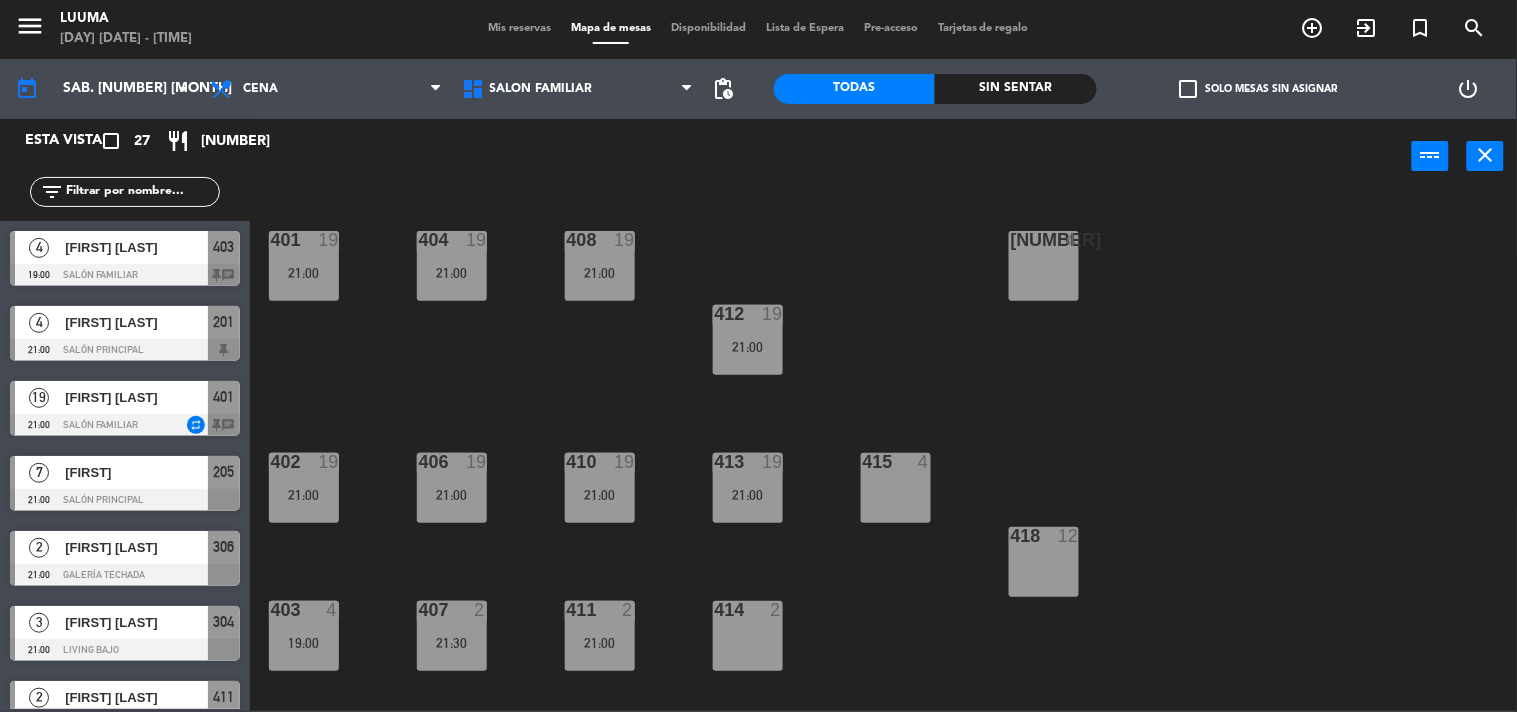 click on "415  4" at bounding box center [896, 488] 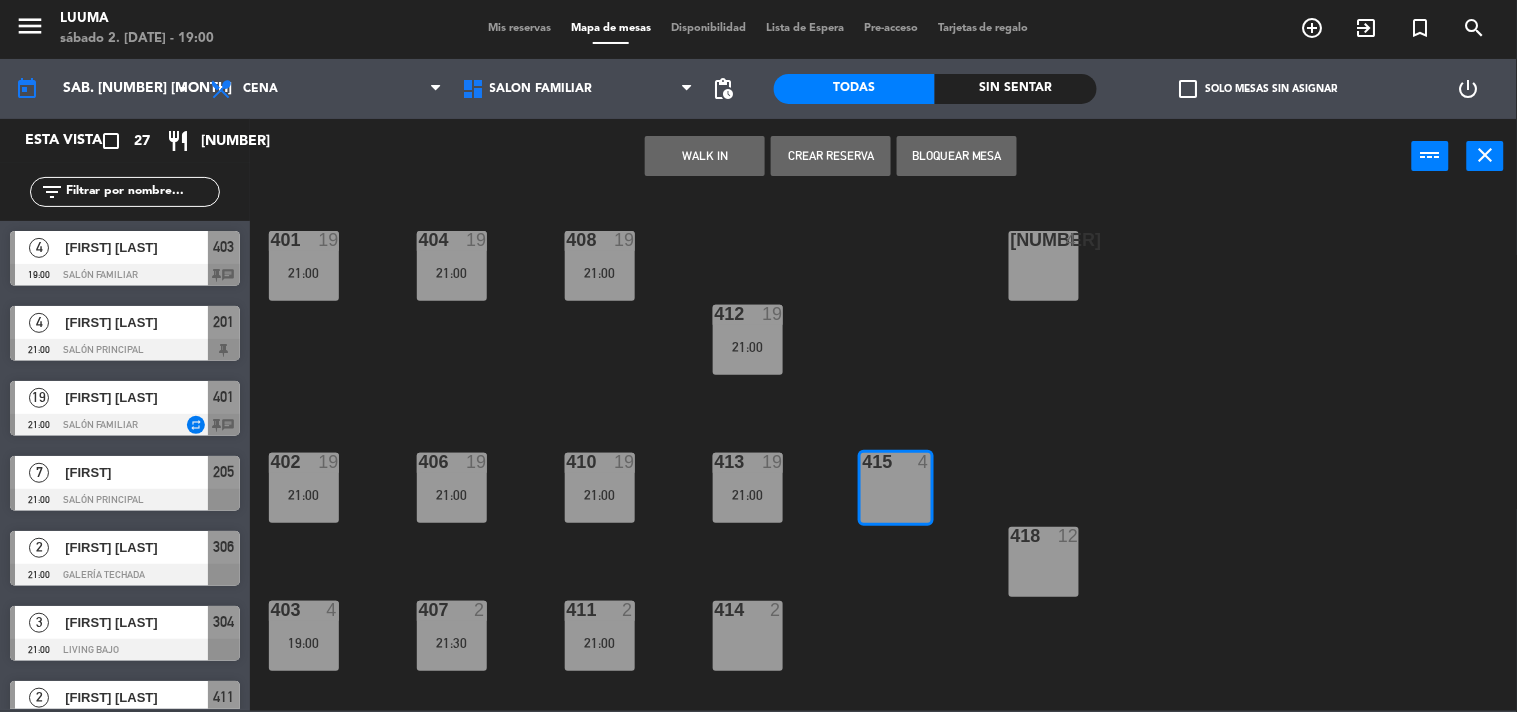 click on "[NUMBER]  [NUMBER]   [TIME]  [NUMBER]  [NUMBER]   [TIME]  [NUMBER]  [NUMBER]   [TIME]  [NUMBER]  [NUMBER]  [NUMBER]  [NUMBER]   [TIME]  [NUMBER]  [NUMBER]   [TIME]  [NUMBER]  [NUMBER]   [TIME]  [NUMBER]  [NUMBER]   [TIME]  [NUMBER]  [NUMBER]   [TIME]  [NUMBER]  [NUMBER]   [TIME]  [NUMBER]  [NUMBER]   [TIME]  [NUMBER]  [NUMBER]   [TIME]  [NUMBER]  [NUMBER]   [TIME]  [NUMBER]  [NUMBER]   [TIME]  [NUMBER]  [NUMBER]   [TIME]   [NUMBER]   [FIRST] [LAST]   ASIGNADA  [TIME] [NUMBER]  [NUMBER]   [TIME]" 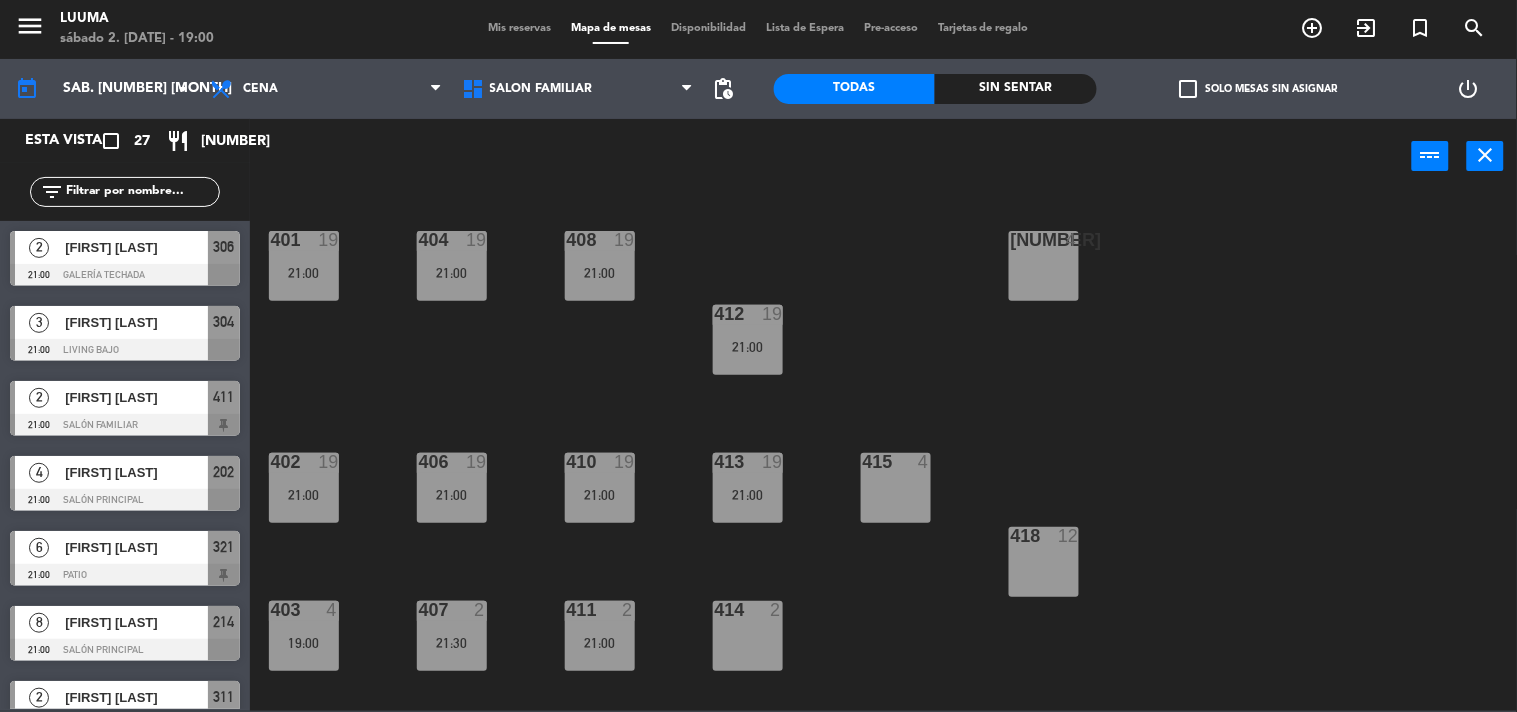 scroll, scrollTop: 333, scrollLeft: 0, axis: vertical 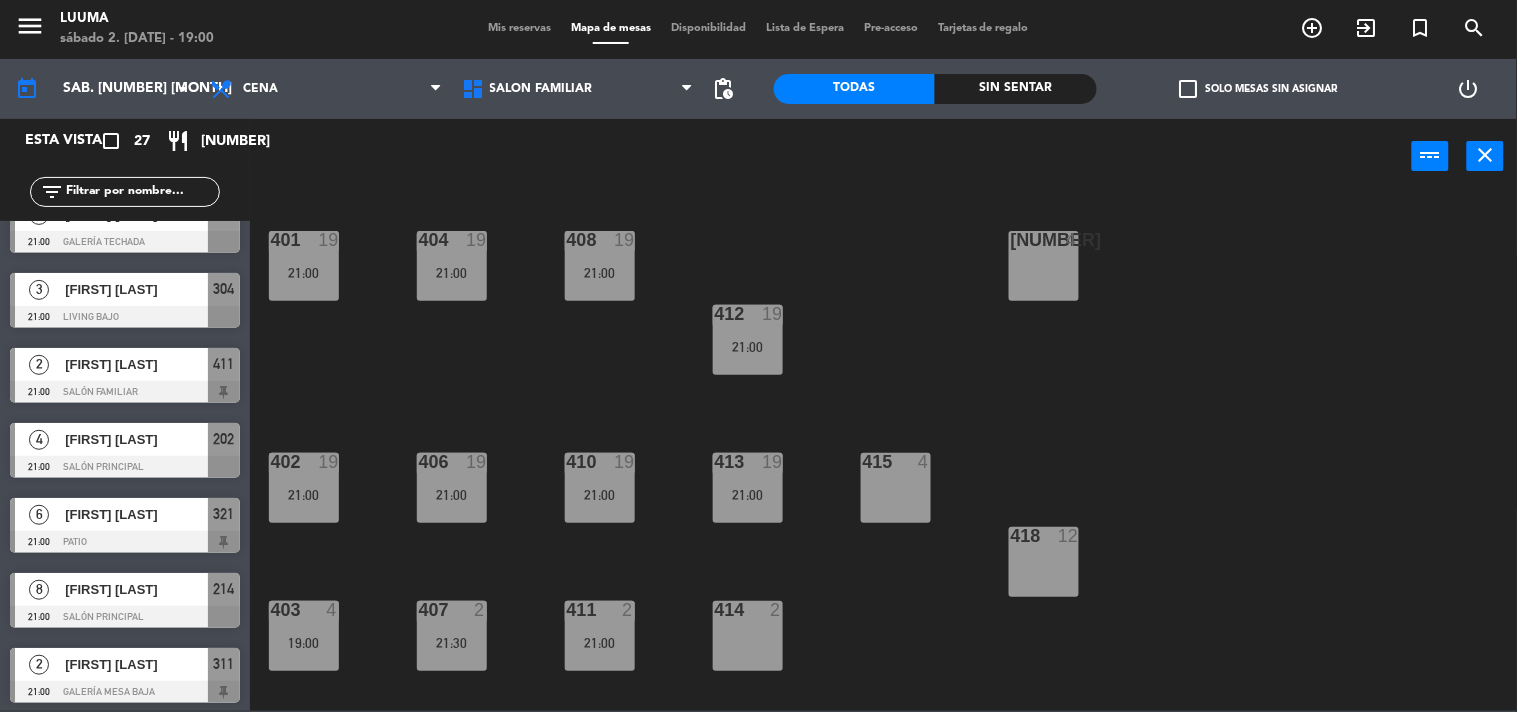 click on "menu  Luuma   sábado 2. agosto - 19:00   Mis reservas   Mapa de mesas   Disponibilidad   Lista de Espera   Pre-acceso   Tarjetas de regalo  add_circle_outline exit_to_app turned_in_not search" 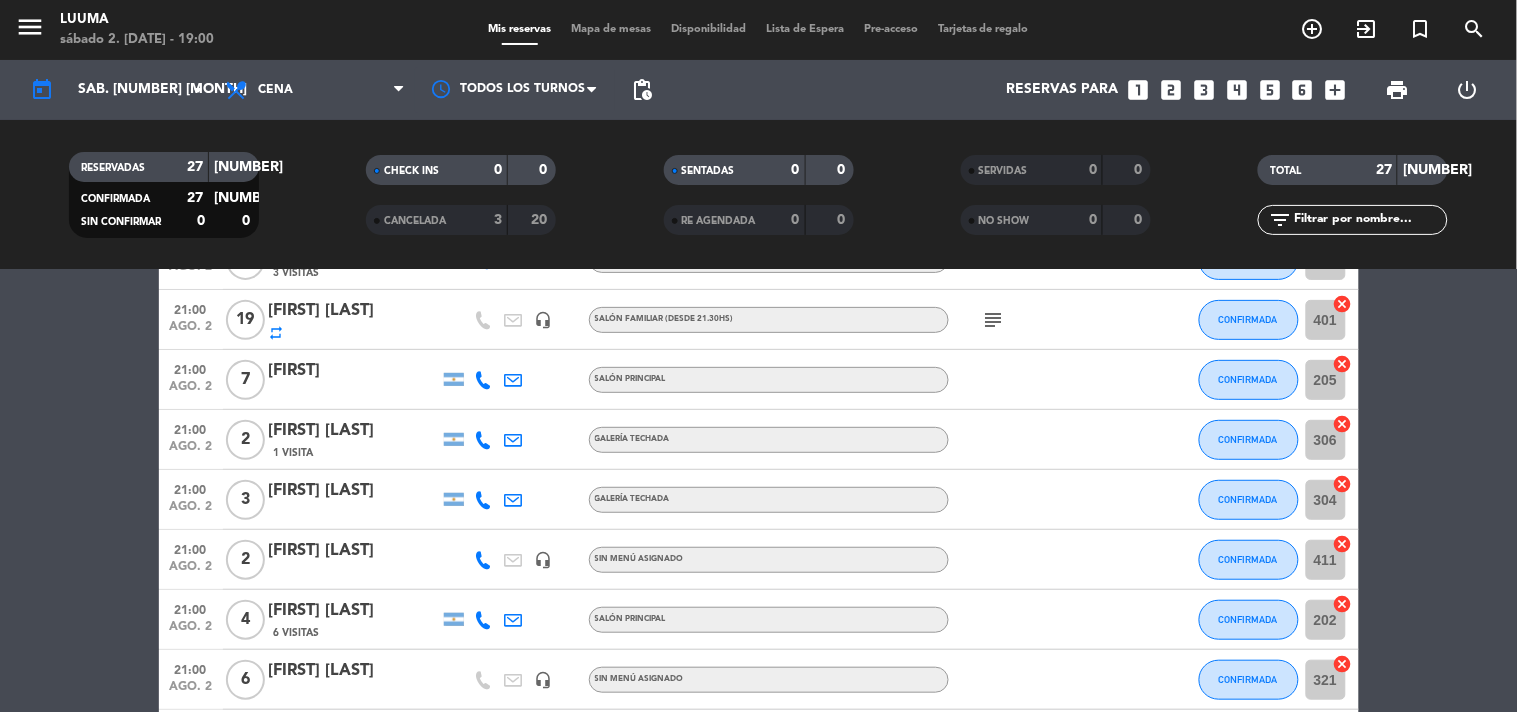 scroll, scrollTop: 222, scrollLeft: 0, axis: vertical 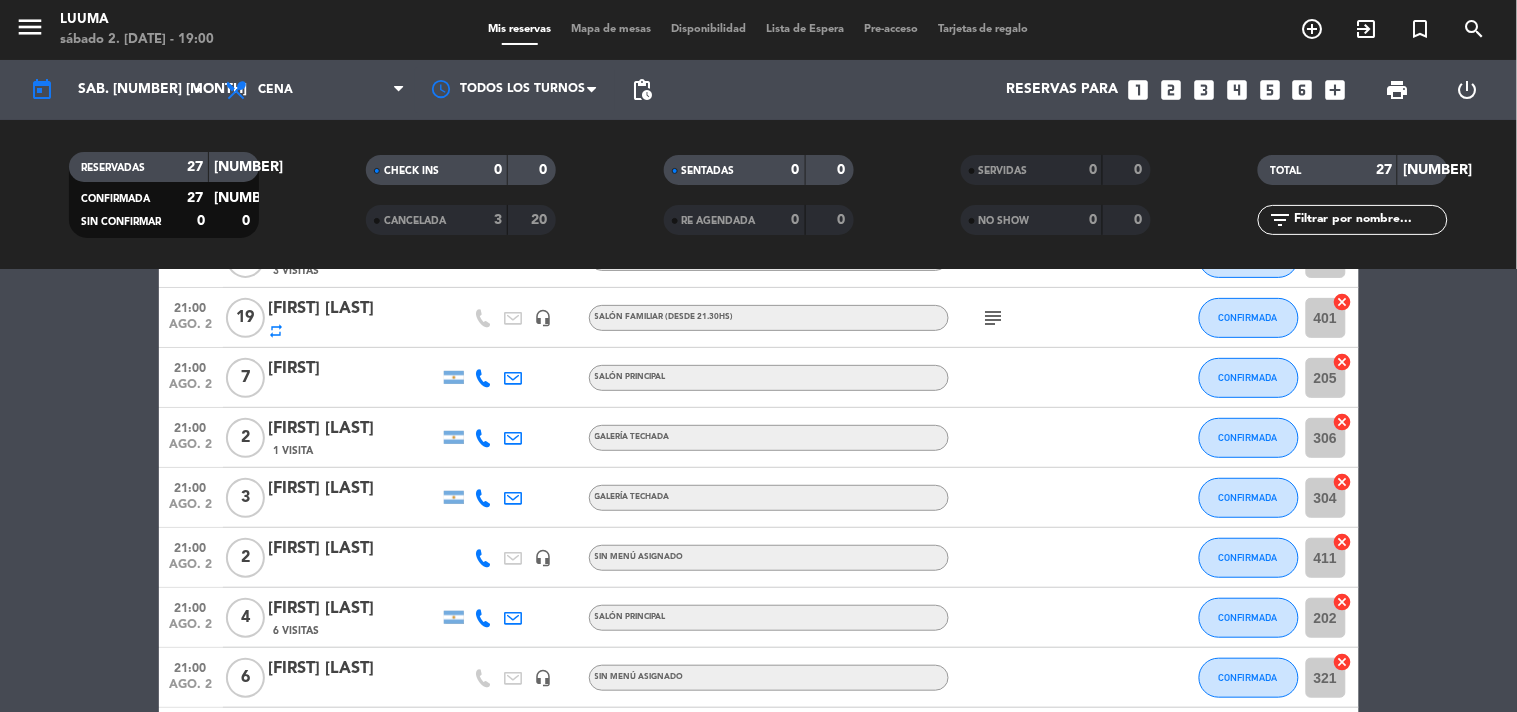 click on "Mapa de mesas" at bounding box center (611, 29) 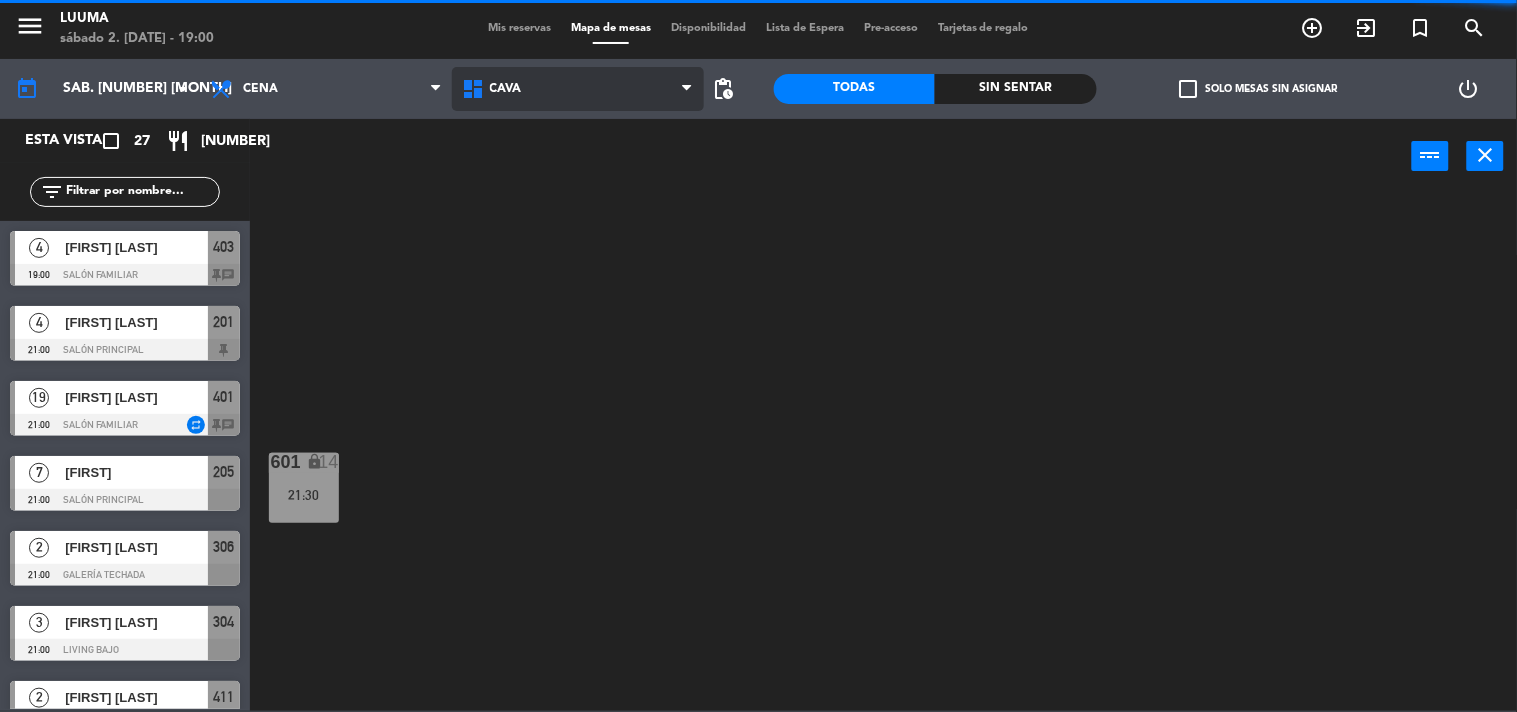 click on "Cava" at bounding box center [578, 89] 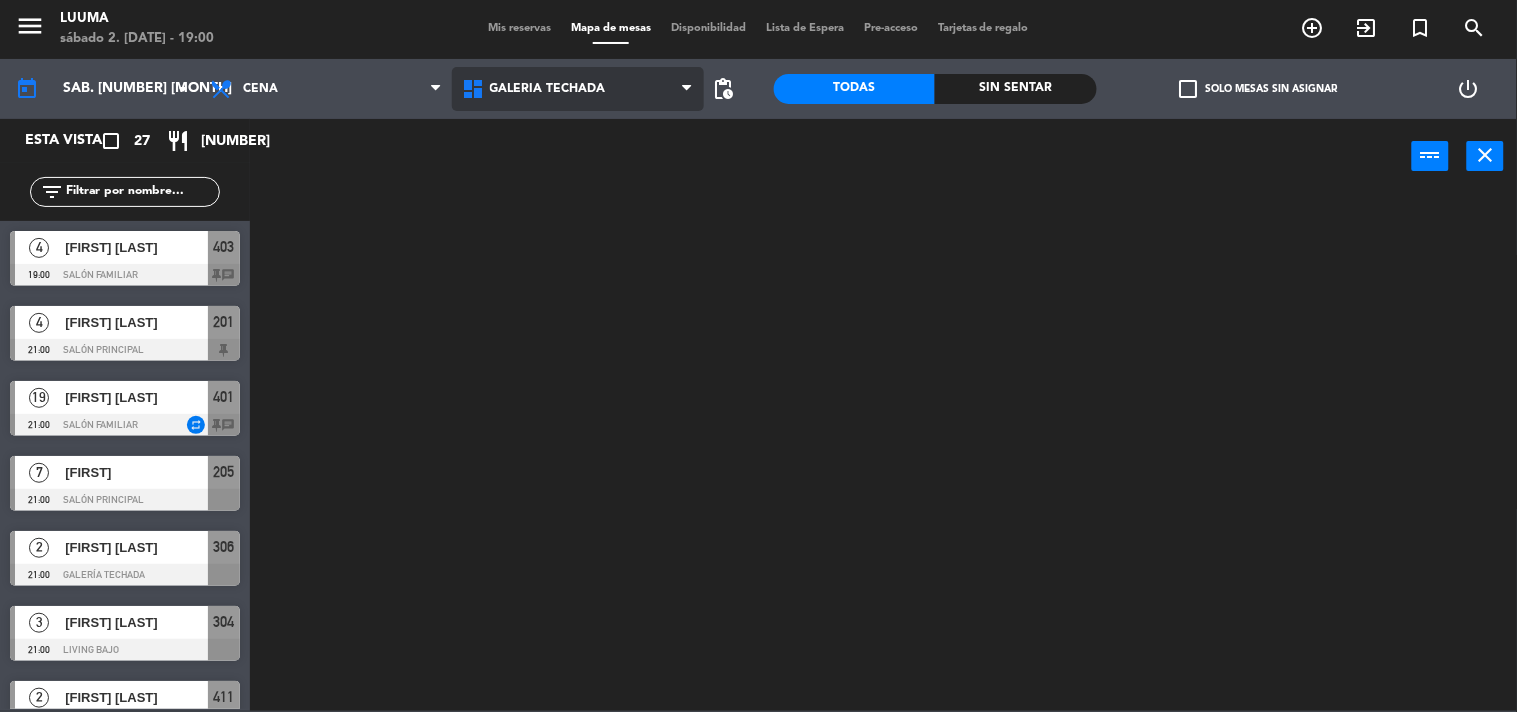 click on "menu Luuma sábado 2. [DATE] - 19:00 Mis reservas Mapa de mesas Disponibilidad Lista de Espera Pre-acceso Tarjetas de regalo add_circle_outline exit_to_app turned_in_not search today sáb. 2 [DATE]. arrow_drop_down Almuerzo Cena Cena Almuerzo Cena Cava Galería Calle Galería Techada La Esquinita Patio Salon Barra Salón Familiar Galería Techada Cava Galería Calle Galería Techada La Esquinita Patio Salon Barra Salón Familiar pending_actions Todas Sin sentar check_box_outline_blank Solo mesas sin asignar power_settings_new Esta vista crop_square 27 restaurant 132 filter_list 4 [FIRST] [LAST] 19:00 Salón Familiar 403 chat 4 [FIRST] [LAST] 21:00 Salón Principal 201 19 [FIRST] [LAST] 21:00 Salón Familiar repeat 401 chat 7 [FIRST] 21:00 Salón Principal 205 2 [FIRST] [LAST] 21:00 Galería Techada 306 3 [FIRST] [LAST] 21:00 Living Bajo 304 2 [FIRST] [LAST] 21:00 Salón Familiar 411 4 21:00" 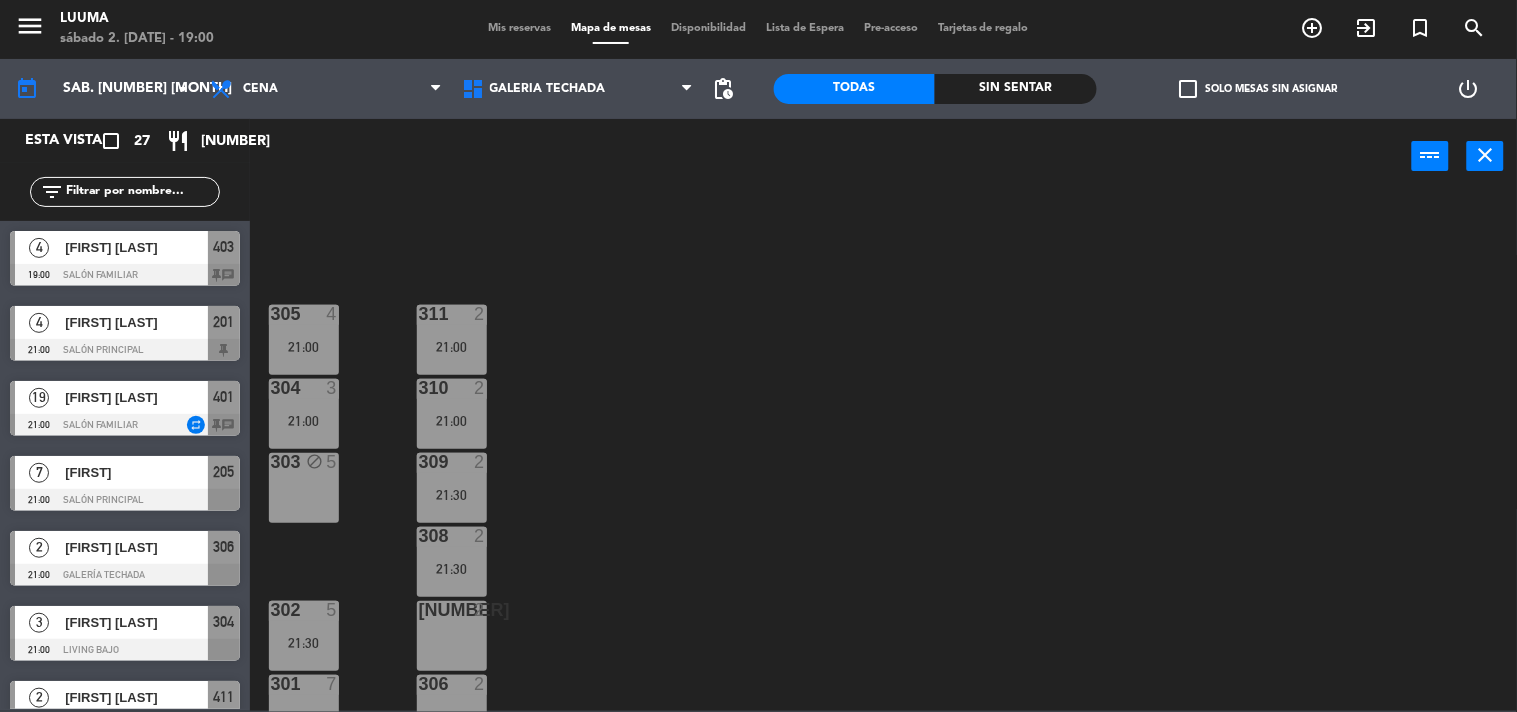 scroll, scrollTop: 32, scrollLeft: 0, axis: vertical 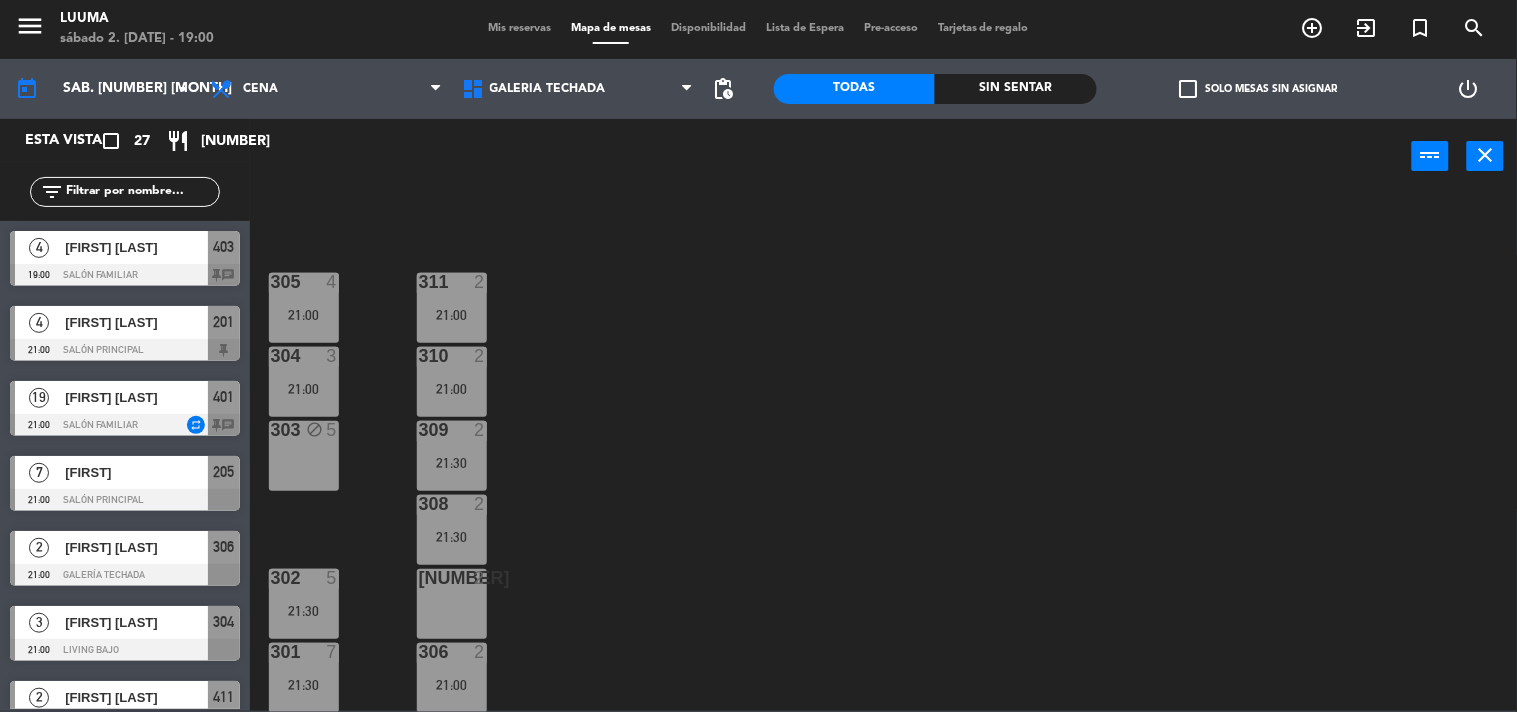 click on "303 block  5" at bounding box center (304, 456) 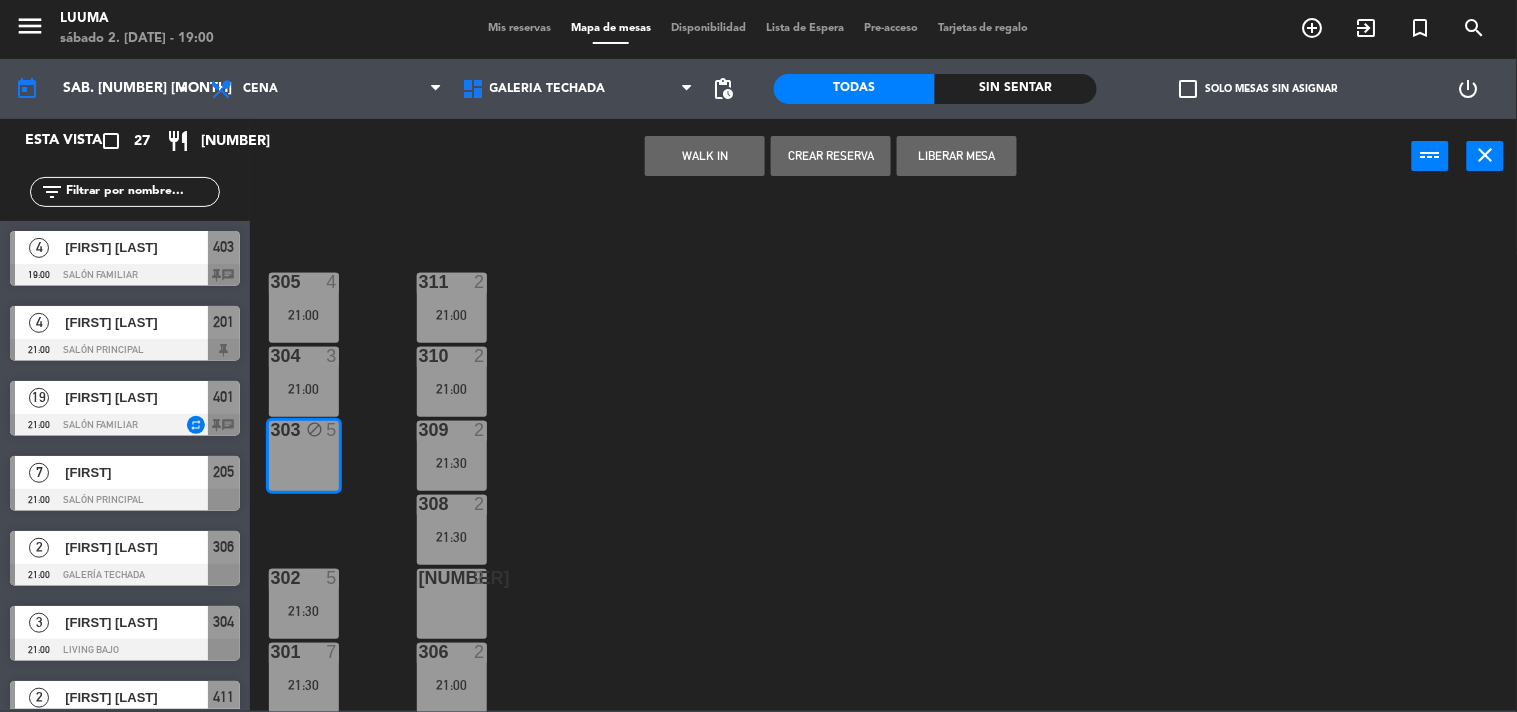 click on "Liberar Mesa" at bounding box center (957, 156) 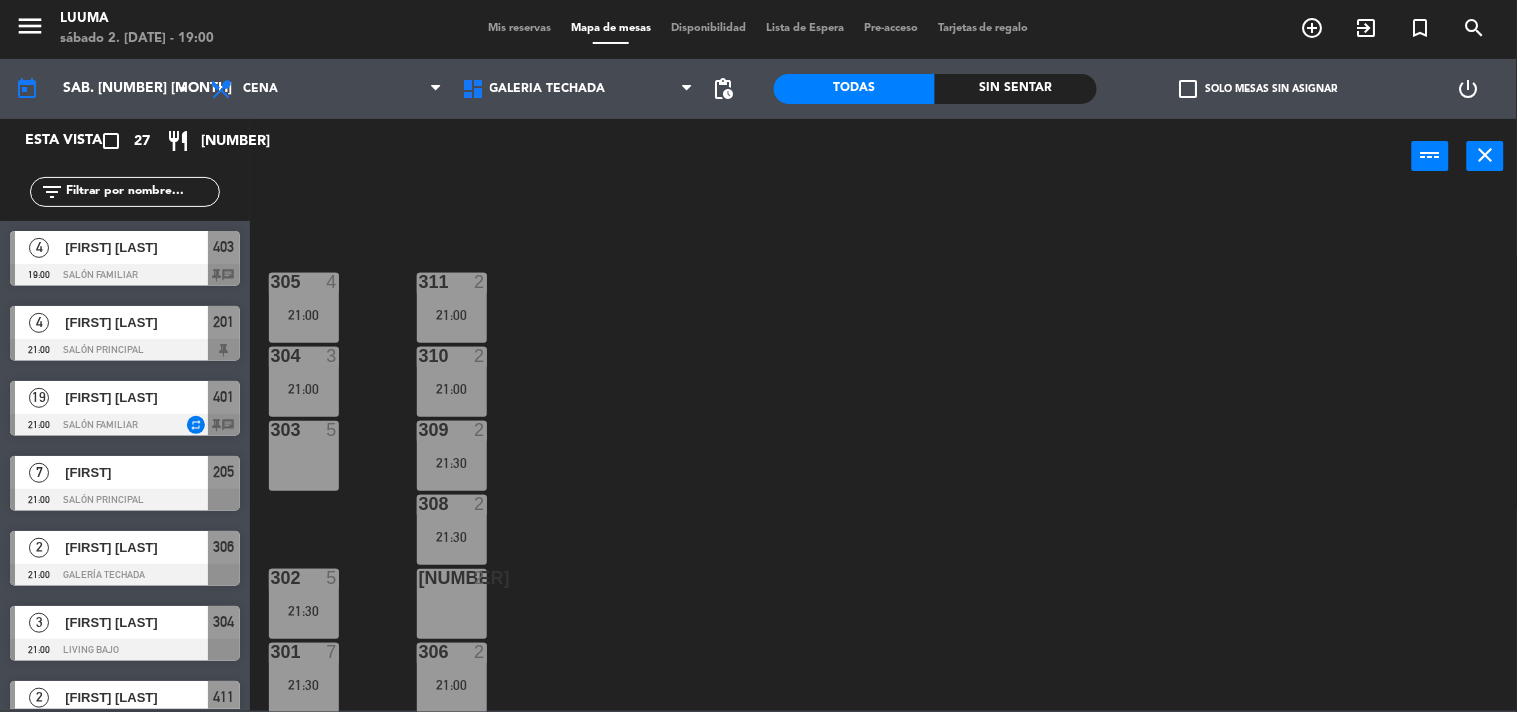 click on "[NUMBER]  5" at bounding box center (304, 456) 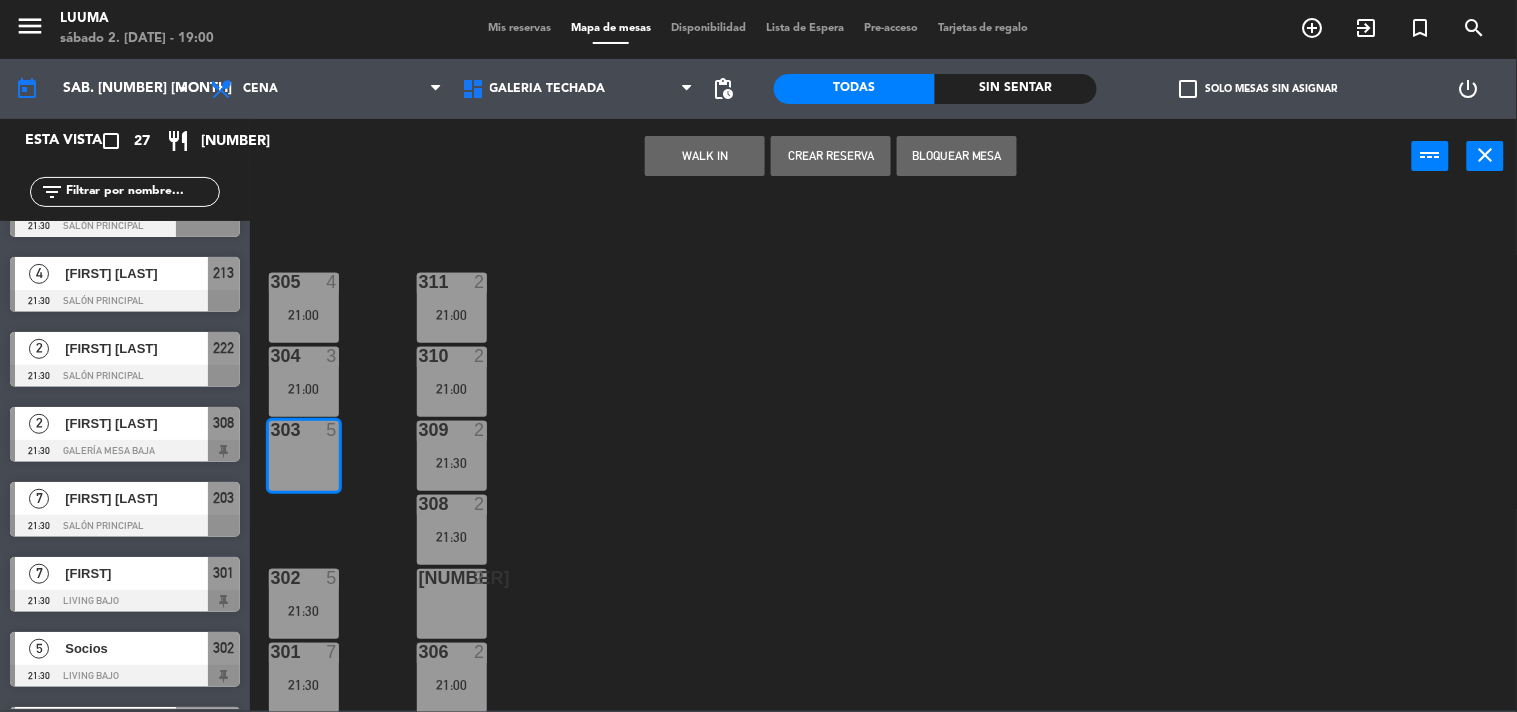 scroll, scrollTop: 1536, scrollLeft: 0, axis: vertical 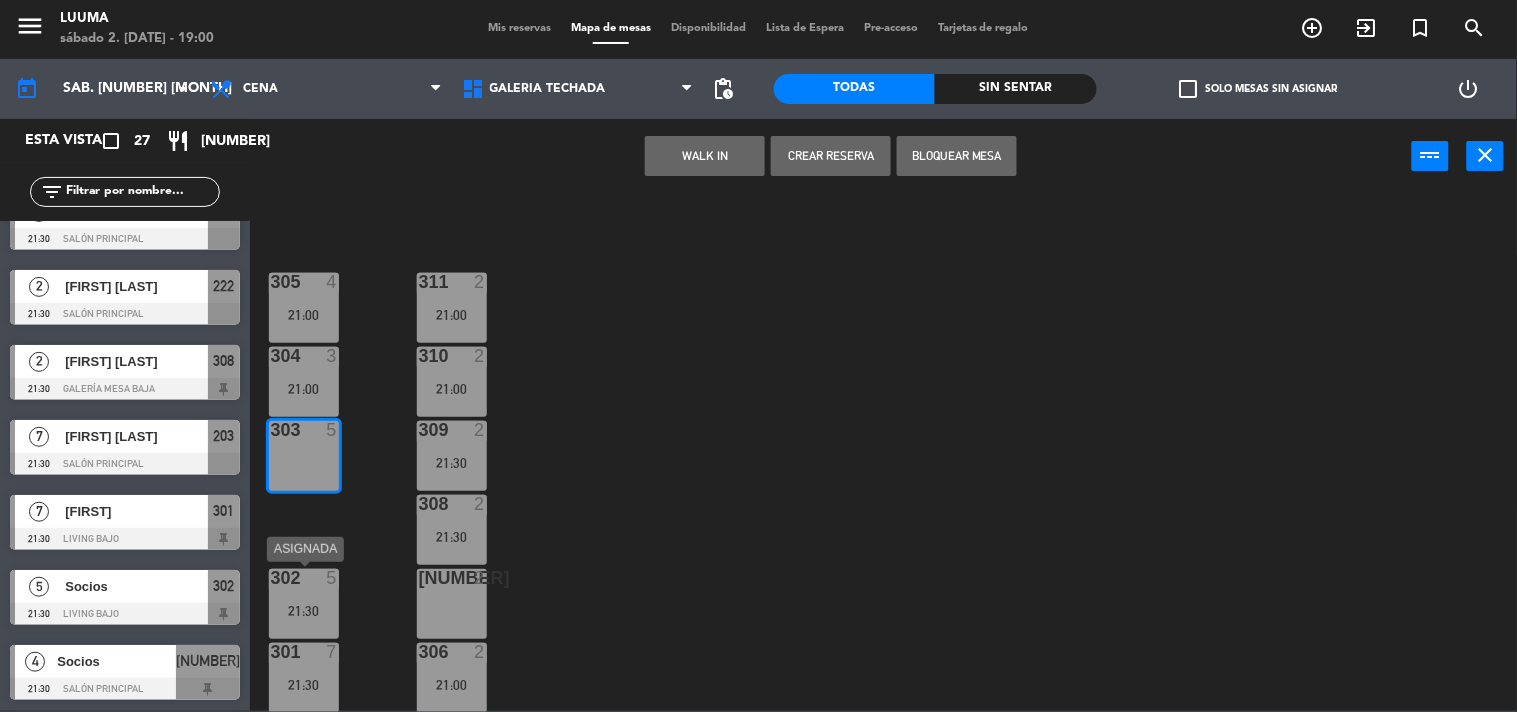 click on "21:30" at bounding box center (304, 611) 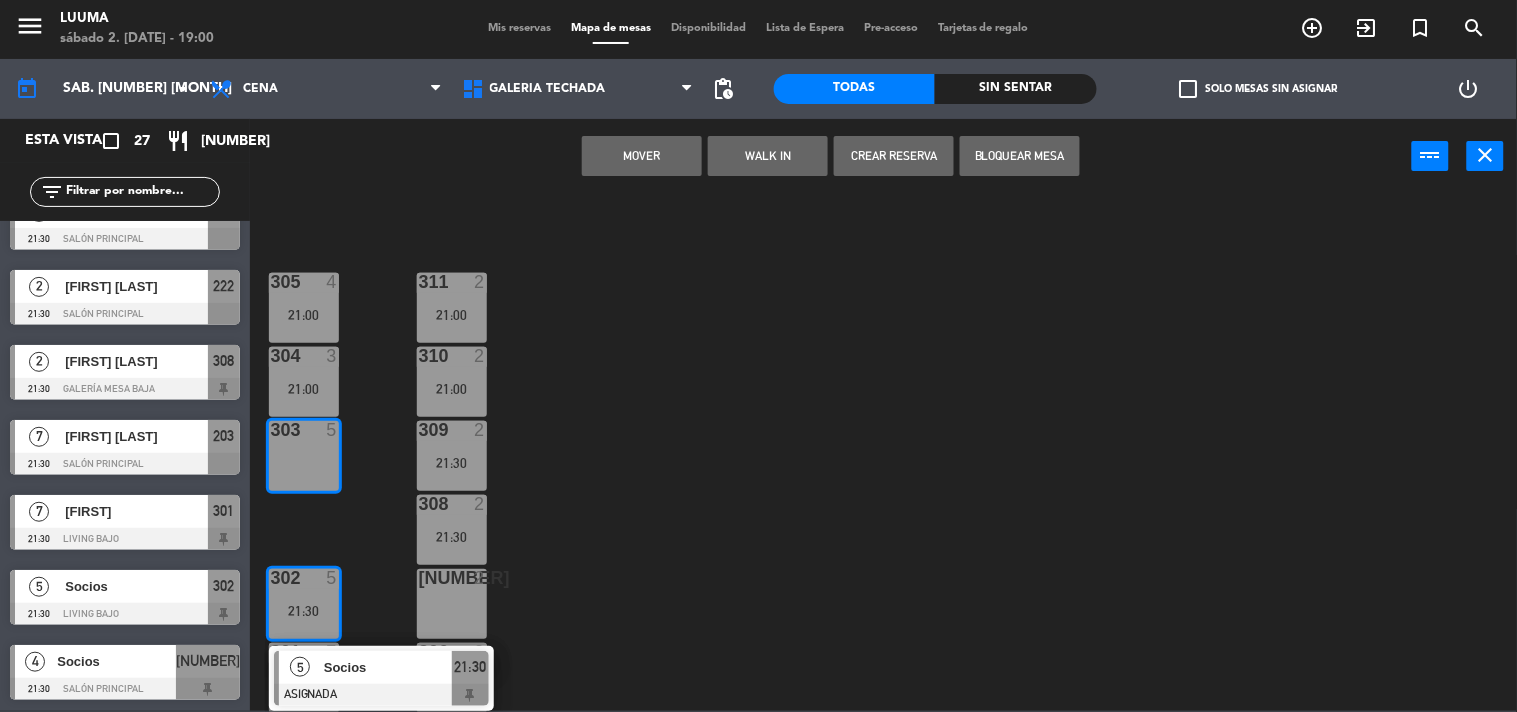 click on "305  4   21:00  311  2   21:00  304  3   21:00  310  2   21:00  303  5  309  2   21:30  308  2   21:30  302  5   21:30   5   Socios   ASIGNADA  21:30 307  2  306  2   21:00  301  7   21:30" 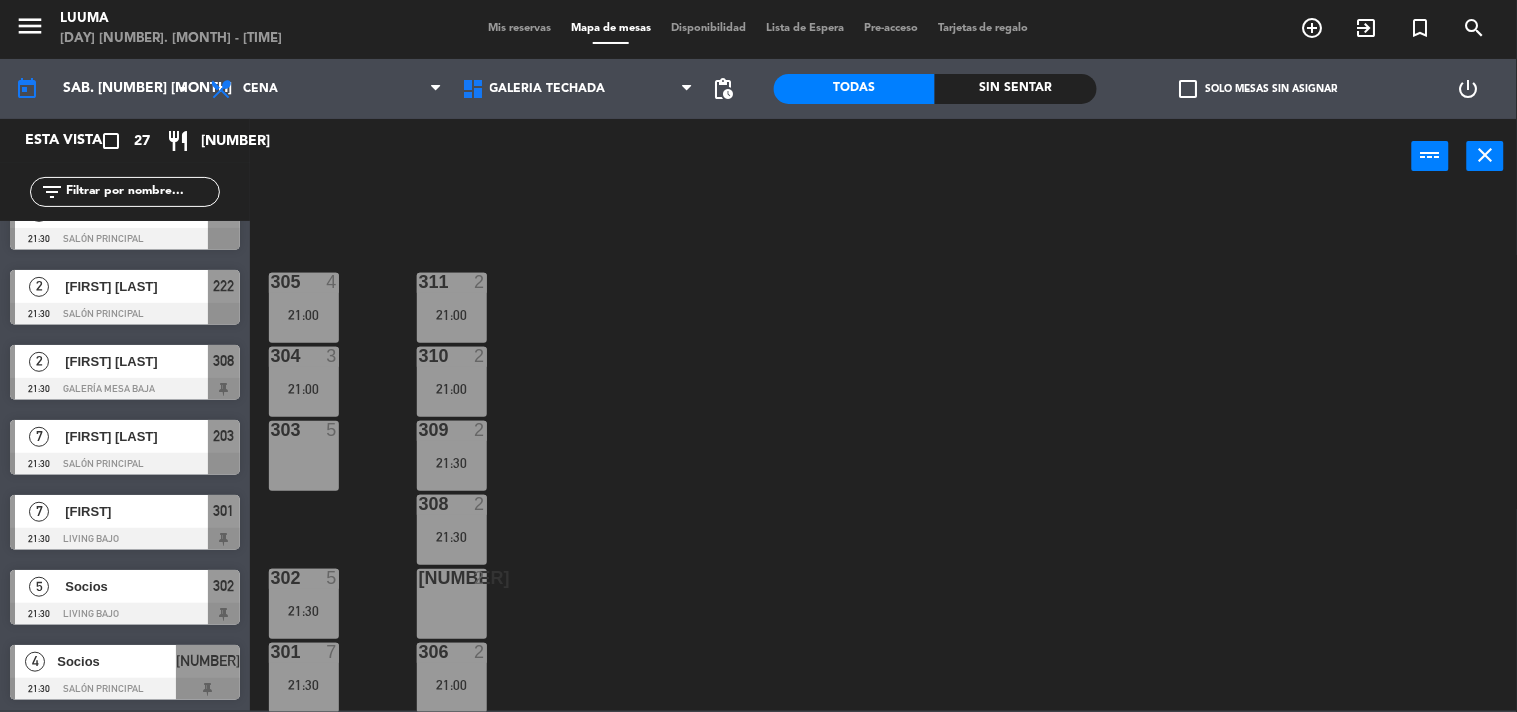 click on "[NUMBER]  5" at bounding box center [304, 456] 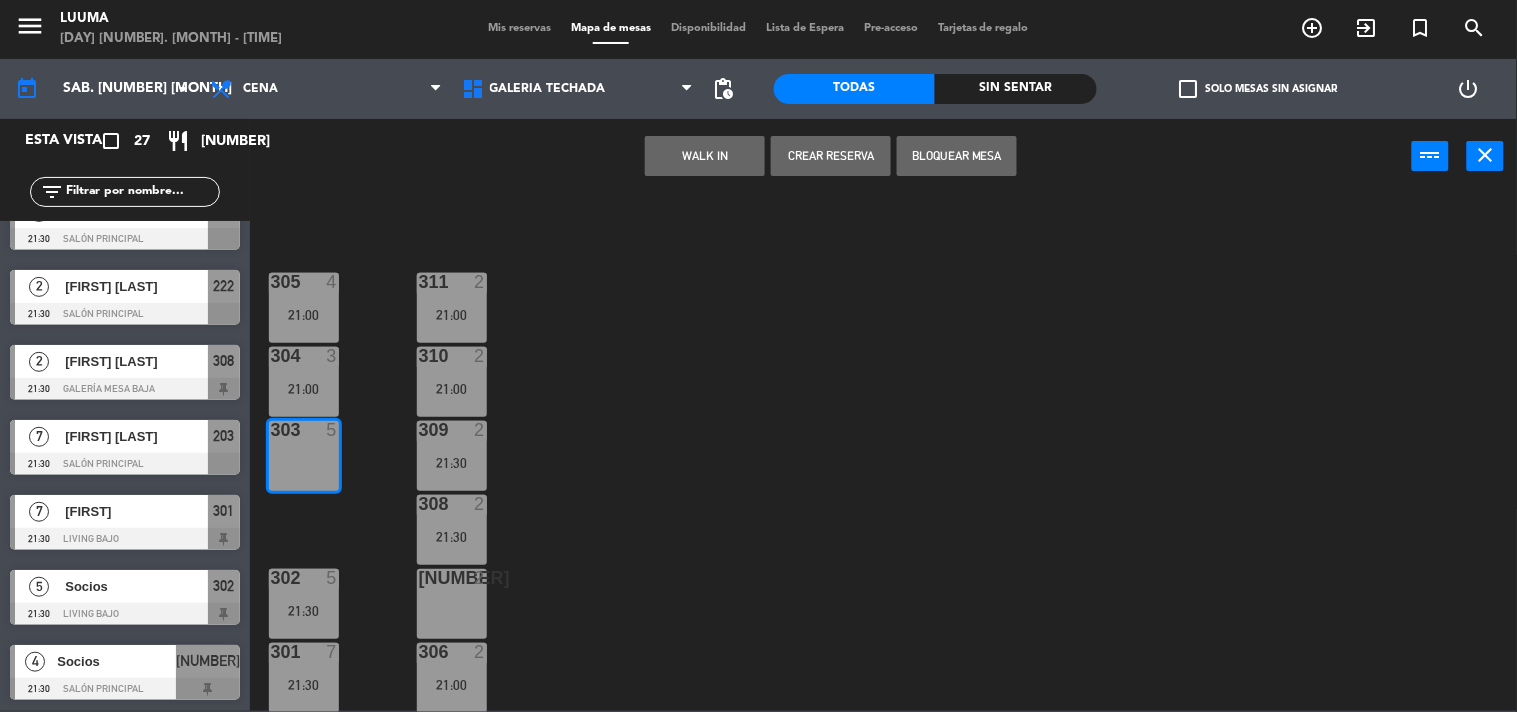 click on "Bloquear Mesa" at bounding box center [957, 156] 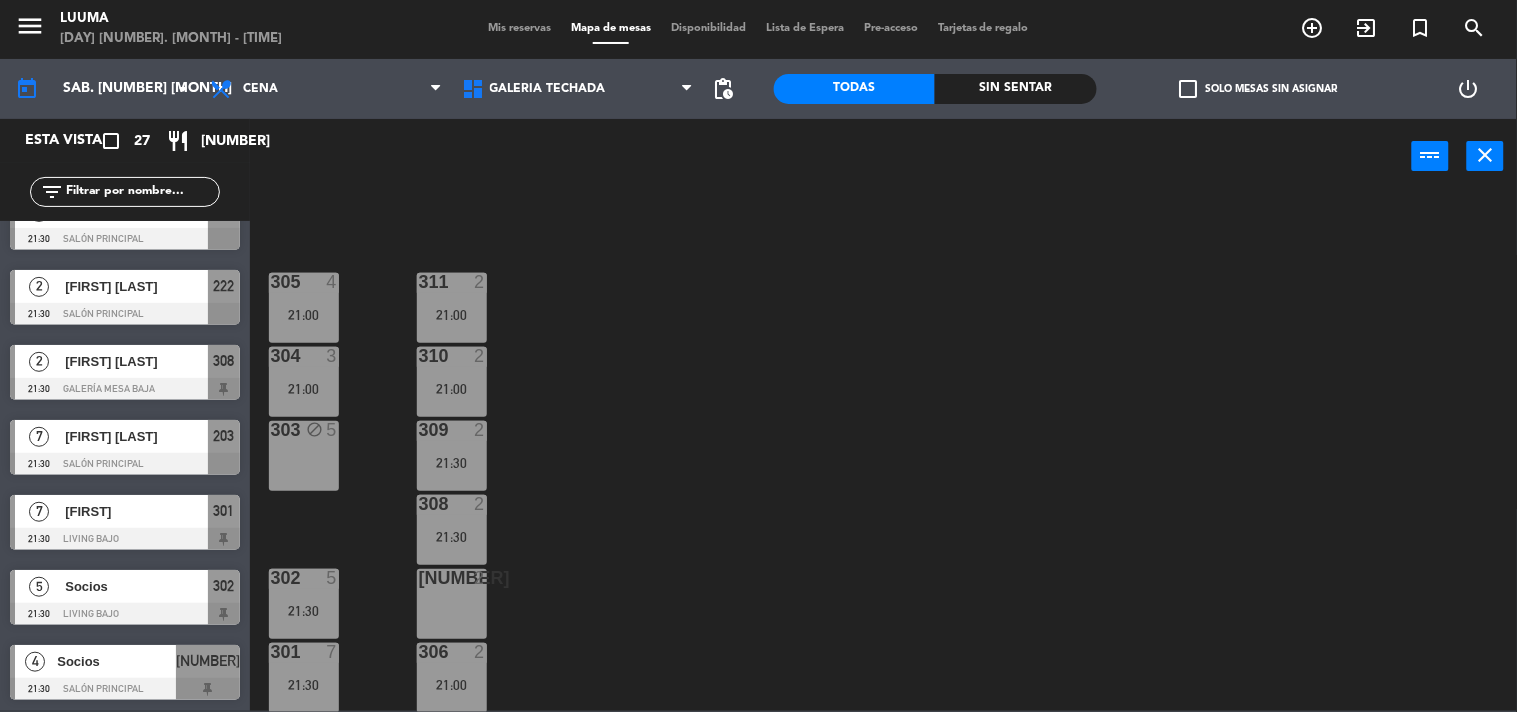 click on "303 block  5" at bounding box center (304, 456) 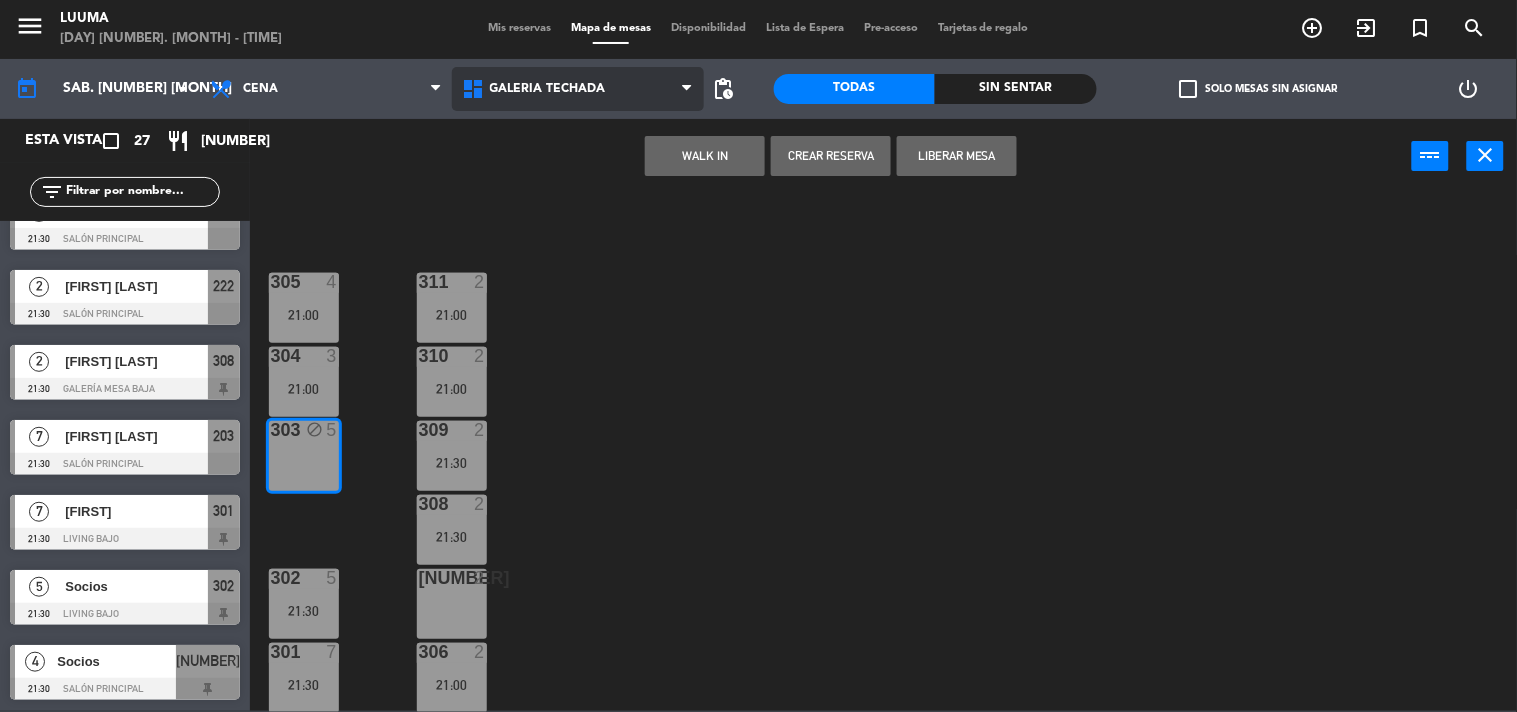 click on "Galería Techada" at bounding box center (548, 89) 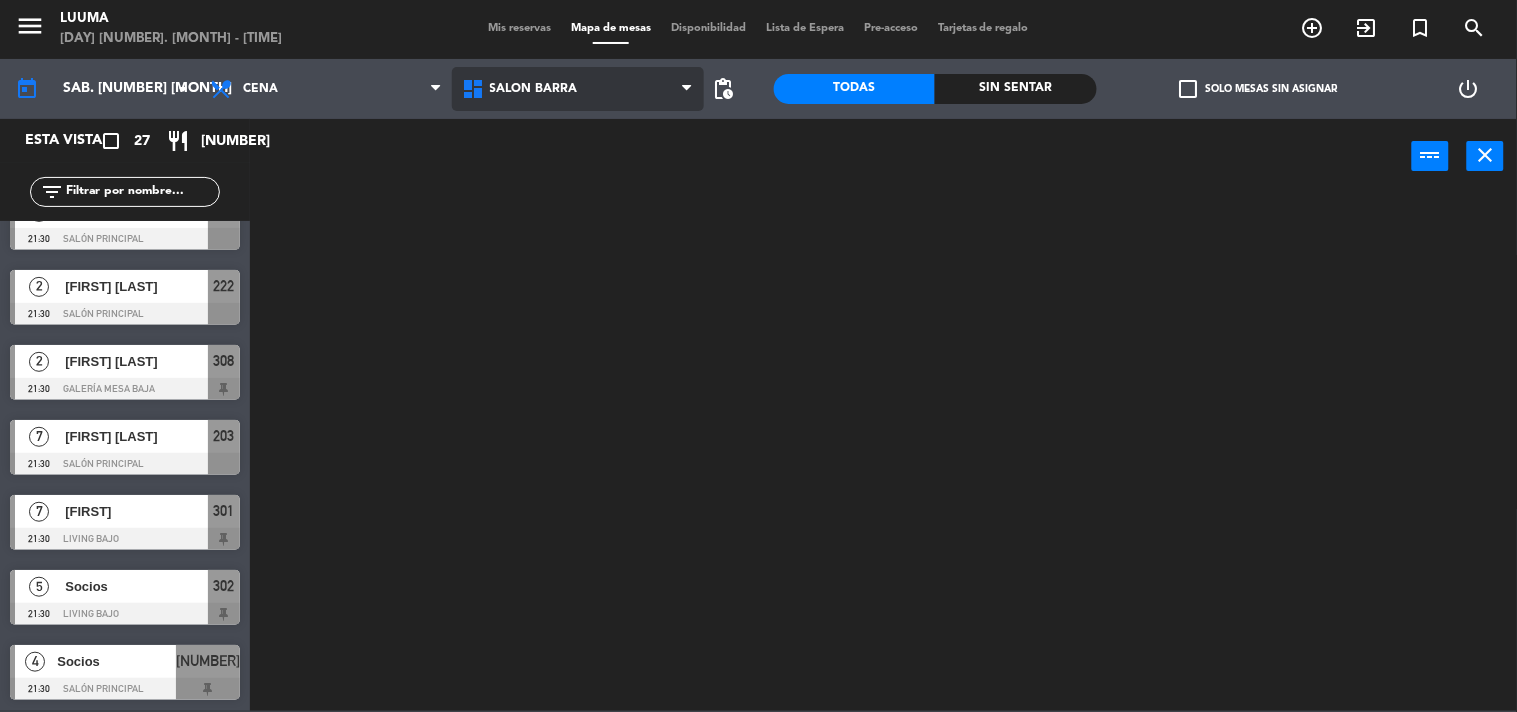 click on "menu  Luuma   [DAY] [DATE] - [TIME]   Mis reservas   Mapa de mesas   Disponibilidad   Lista de Espera   Pre-acceso   Tarjetas de regalo  add_circle_outline exit_to_app turned_in_not search today    sáb. [DATE] ago. arrow_drop_down  Almuerzo  Cena  Cena  Almuerzo  Cena  Cava   Galería Calle   Galería Techada   La Esquinita   Patio   Salon Barra   Salón Familiar   Salon Barra   Cava   Galería Calle   Galería Techada   La Esquinita   Patio   Salon Barra   Salón Familiar  pending_actions  Todas  Sin sentar  check_box_outline_blank   Solo mesas sin asignar   power_settings_new   Esta vista   crop_square  27  restaurant  132 filter_list  4   [FIRST] [LAST]   [TIME]   Salón Familiar  403 chat  4   [FIRST] [LAST]   [TIME]   Salón Principal  201  19   [FIRST] [LAST]   [TIME]   Salón Familiar  repeat 401 chat  7   [FIRST]   [TIME]   Salón Principal  205  2   [FIRST] [LAST]   [TIME]   Galería Techada  306  3   [FIRST] [LAST]   [TIME]   Living Bajo  304  2   [FIRST] [LAST]   [TIME]   Salón Familiar  411  4   [TIME]  202" 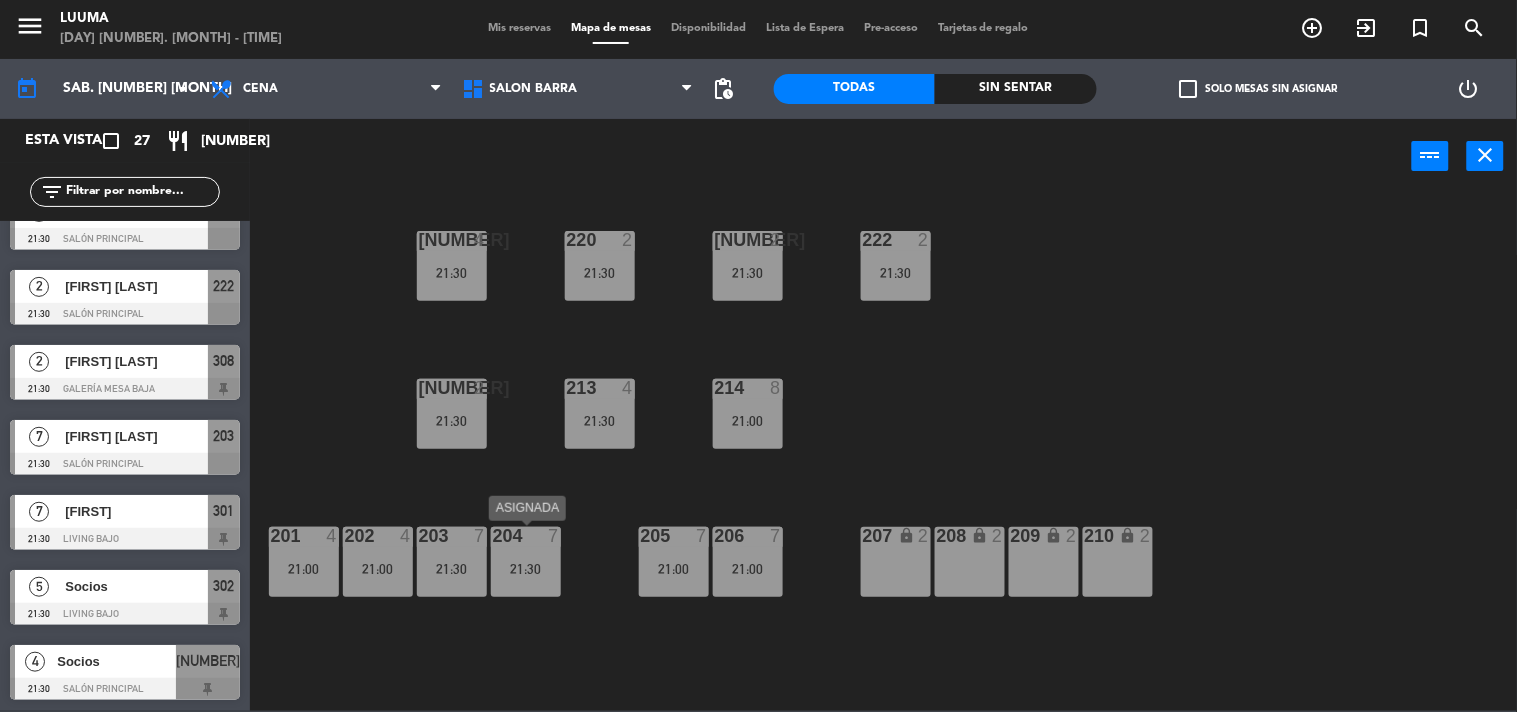 click on "21:30" at bounding box center (526, 569) 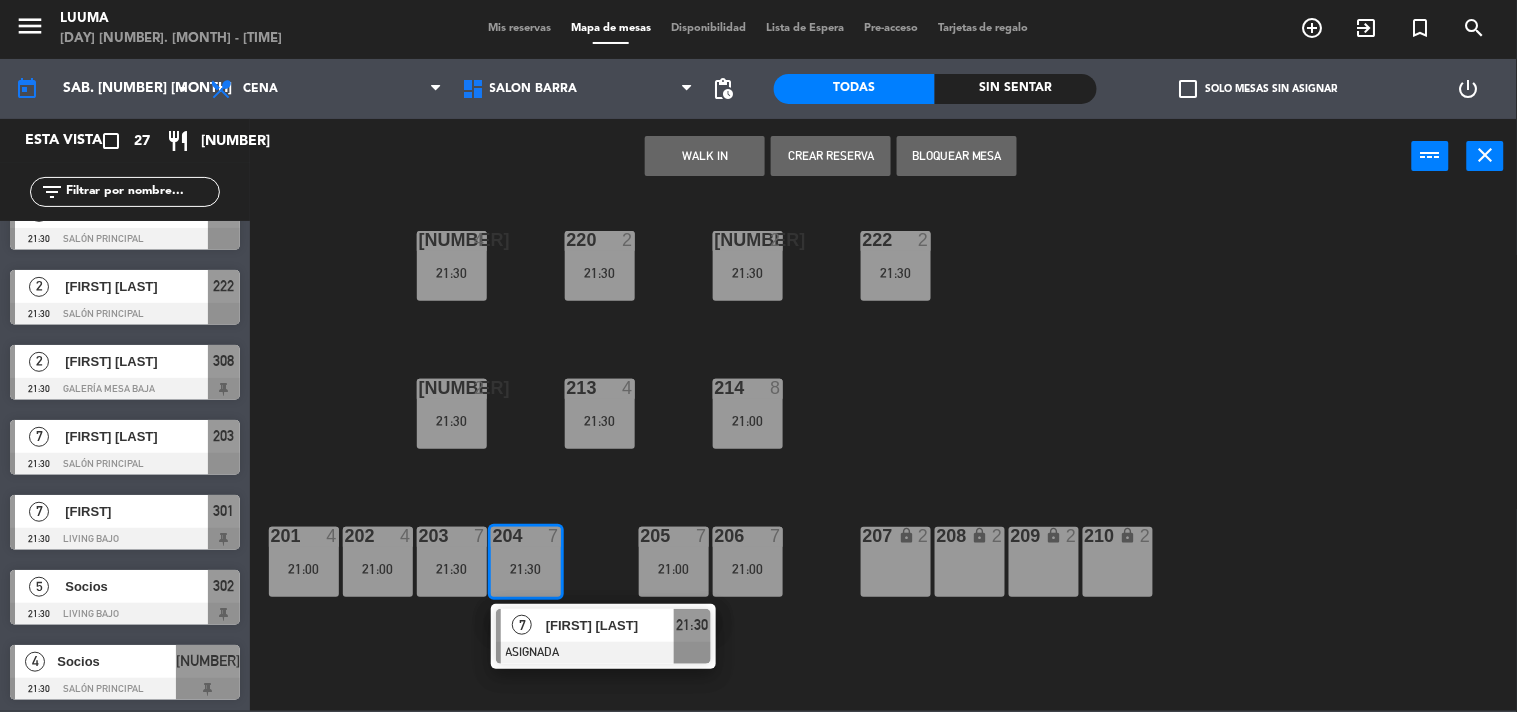 click on "220  2   21:30  221  2   21:30  219  4   21:30  222  2   21:30  213  4   21:30  214  8   21:00  212  2   21:30  201  4   21:00  202  4   21:00  203  7   21:30  204  7   21:30   7   [FIRST] [LAST]  ASIGNADA  21:30  205  7   21:00  206  7   21:00  210 lock  2  207 lock  2  208 lock  2  209 lock  2" 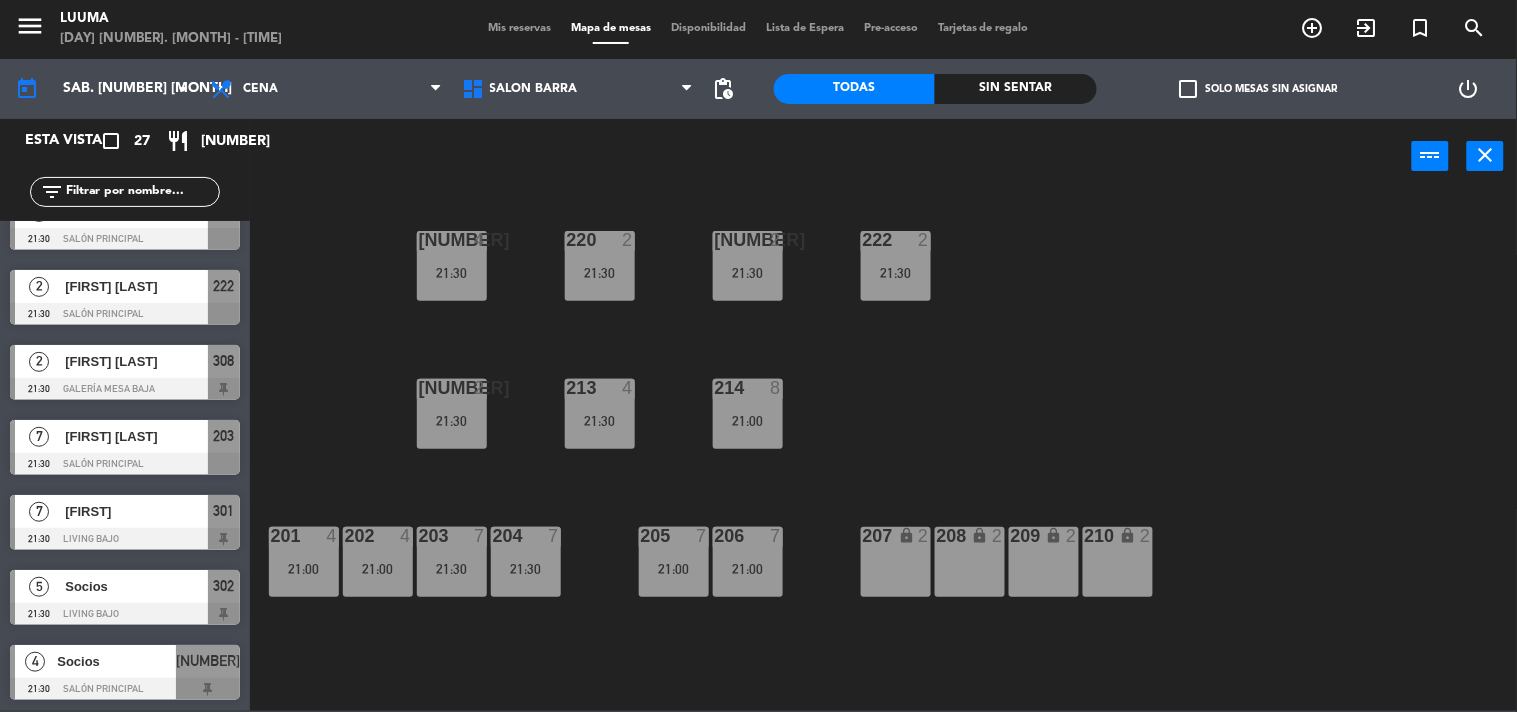 click on "21:30" at bounding box center (526, 569) 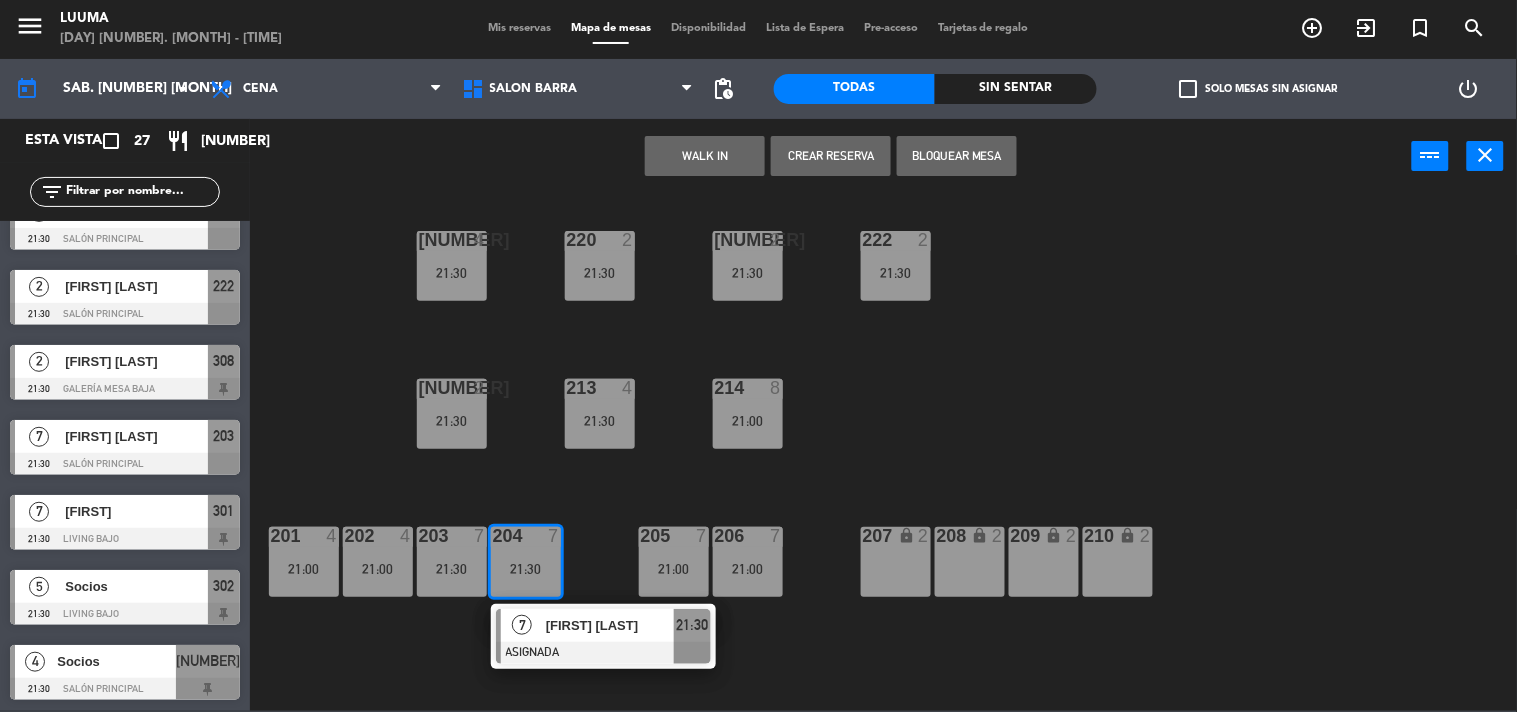 click at bounding box center [603, 653] 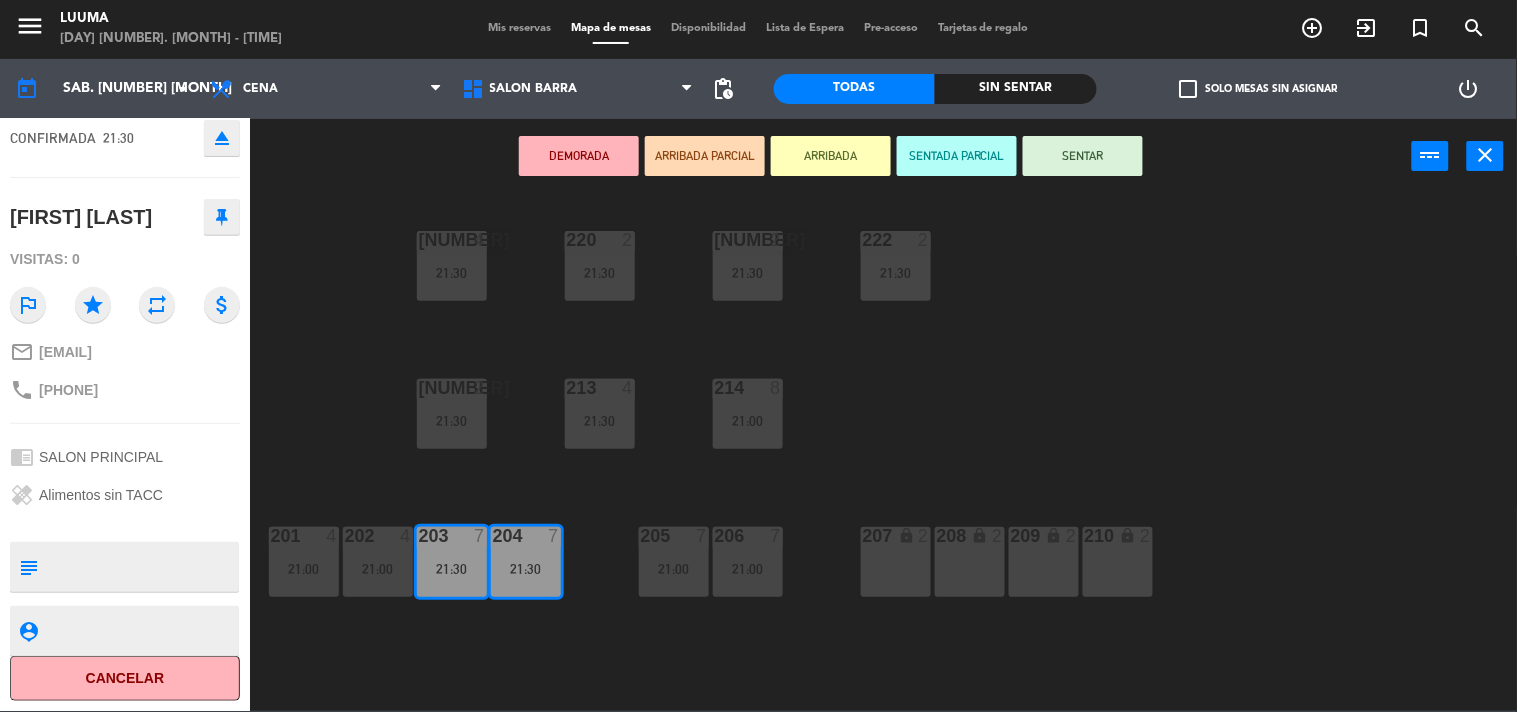 scroll, scrollTop: 164, scrollLeft: 0, axis: vertical 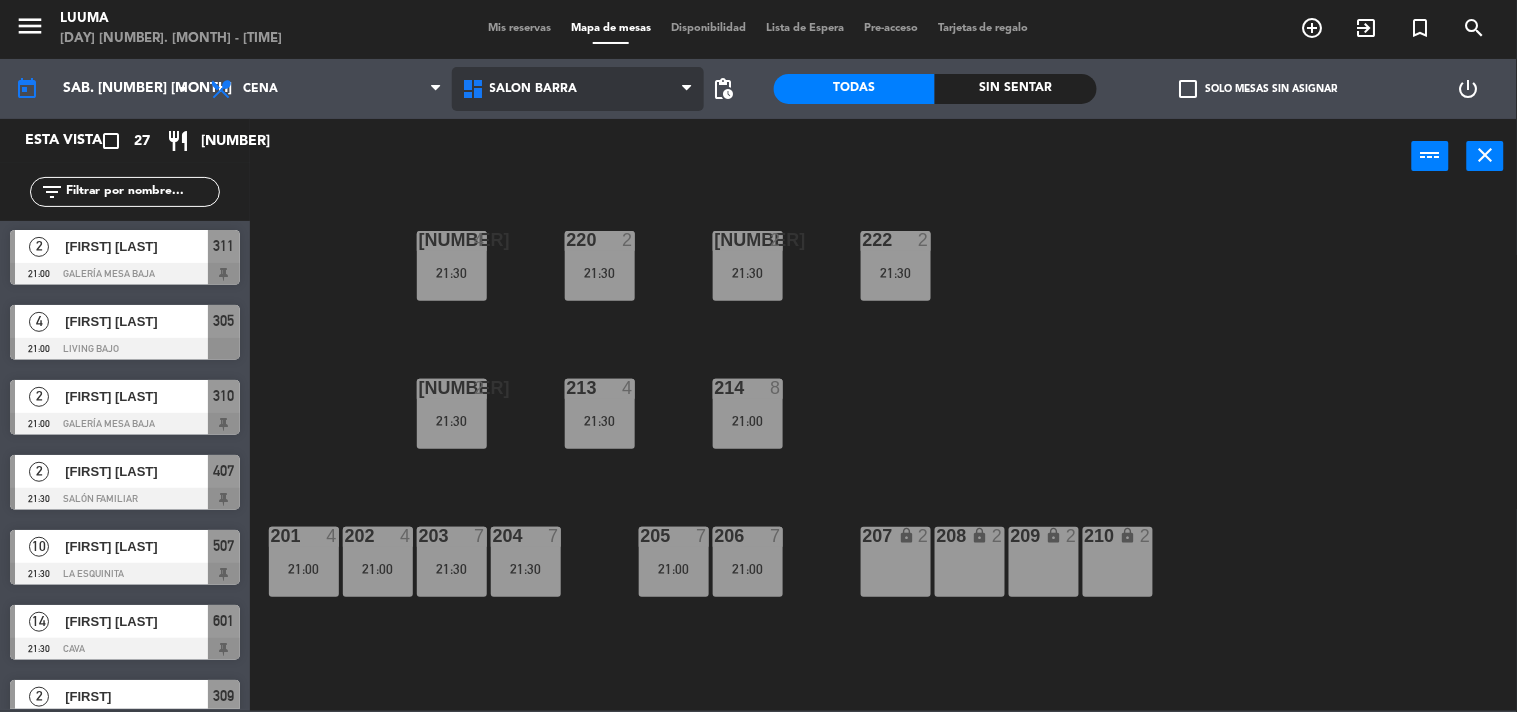 click on "Salon Barra" at bounding box center (578, 89) 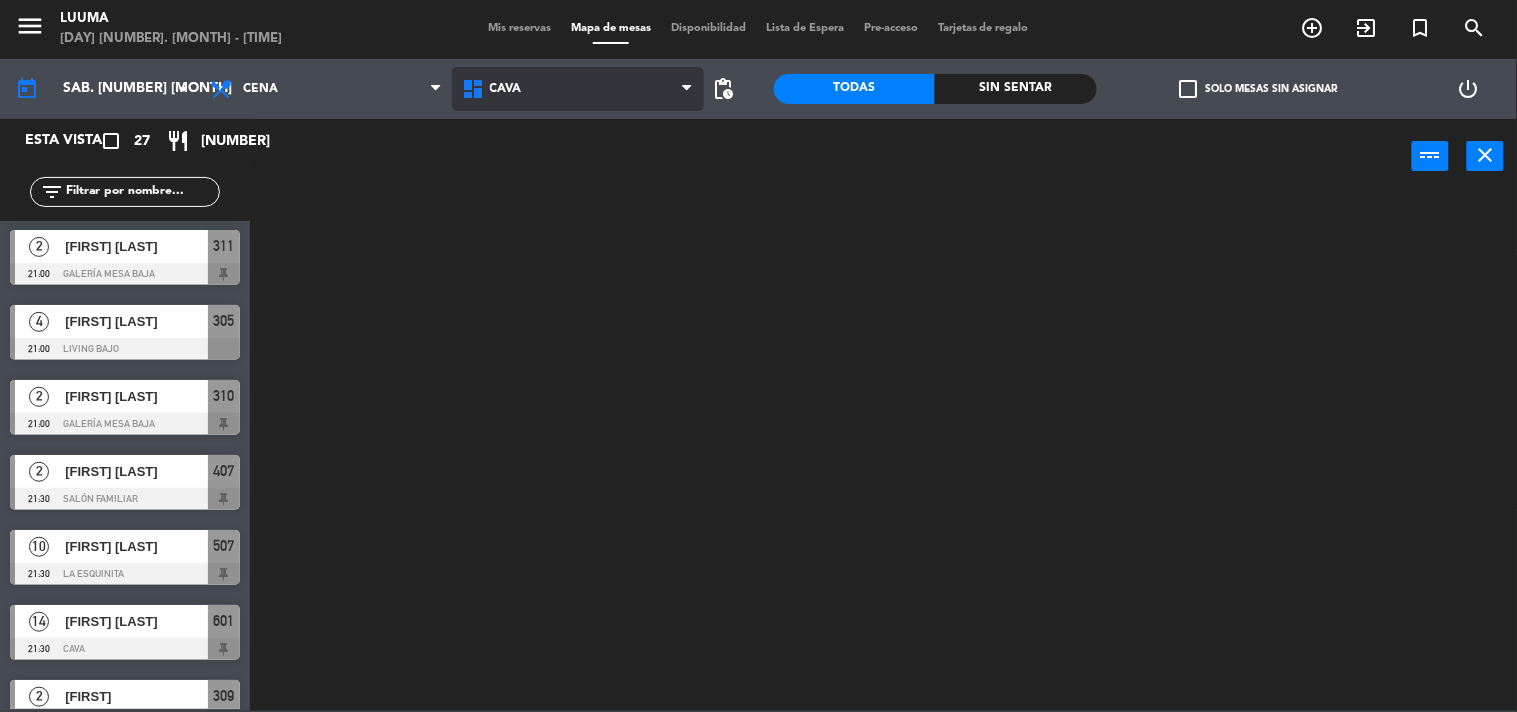 click on "menu  Luuma   [DAY] [DATE] - [TIME]   Mis reservas   Mapa de mesas   Disponibilidad   Lista de Espera   Pre-acceso   Tarjetas de regalo  add_circle_outline exit_to_app turned_in_not search today    sáb. [DATE] ago. arrow_drop_down  Almuerzo  Cena  Cena  Almuerzo  Cena  Cava   Galería Calle   Galería Techada   La Esquinita   Patio   Salon Barra   Salón Familiar   Cava   Cava   Galería Calle   Galería Techada   La Esquinita   Patio   Salon Barra   Salón Familiar  pending_actions  Todas  Sin sentar  check_box_outline_blank   Solo mesas sin asignar   power_settings_new   Esta vista   crop_square  27  restaurant  132 filter_list  4   [FIRST] [LAST]   [TIME]   Salón Familiar  403 chat  4   [FIRST] [LAST]   [TIME]   Salón Principal  201  19   [FIRST] [LAST]   [TIME]   Salón Familiar  repeat 401 chat  7   [FIRST]   [TIME]   Salón Principal  205  2   [FIRST] [LAST]   [TIME]   Galería Techada  306  3   [FIRST] [LAST]   [TIME]   Living Bajo  304  2   [FIRST] [LAST]   [TIME]   Salón Familiar  411  4   [TIME]  202  6  321" 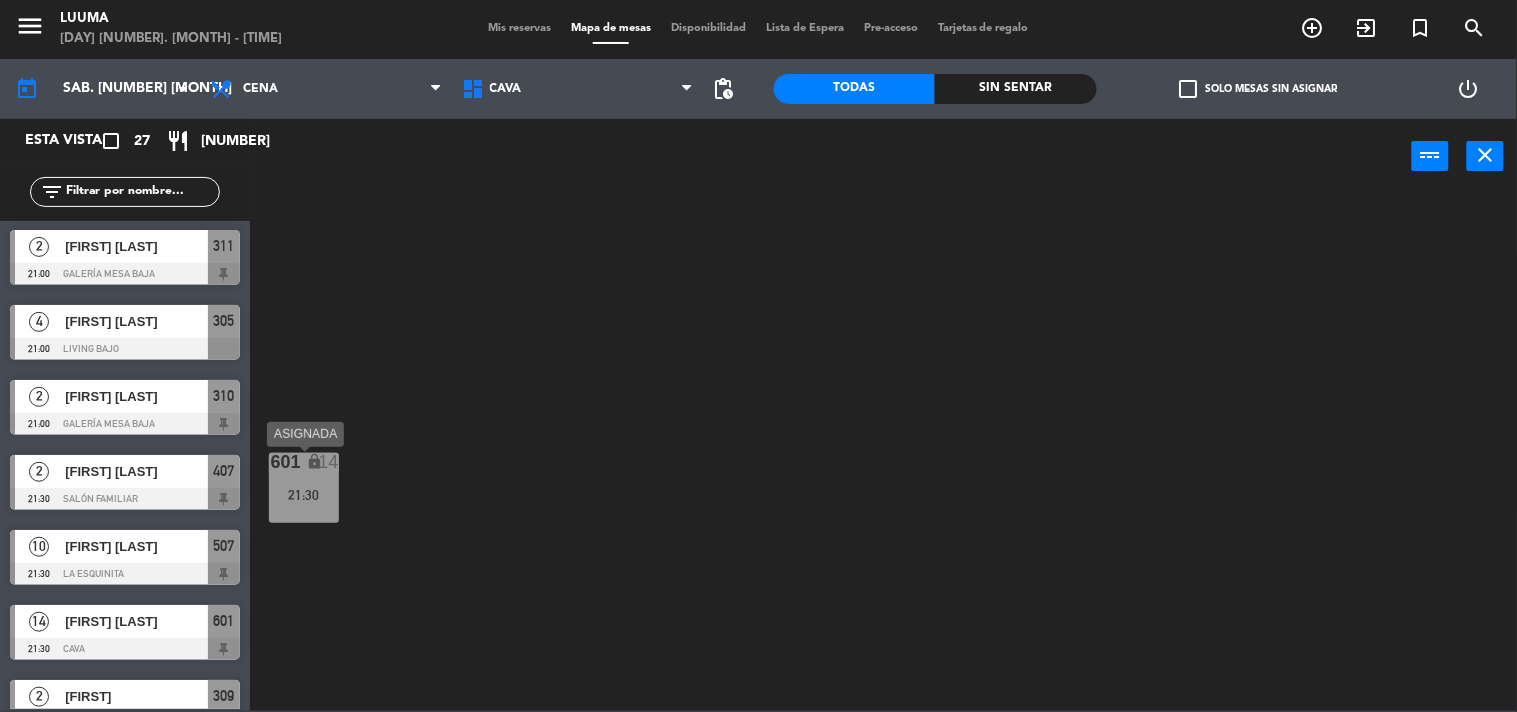 click on "21:30" at bounding box center (304, 495) 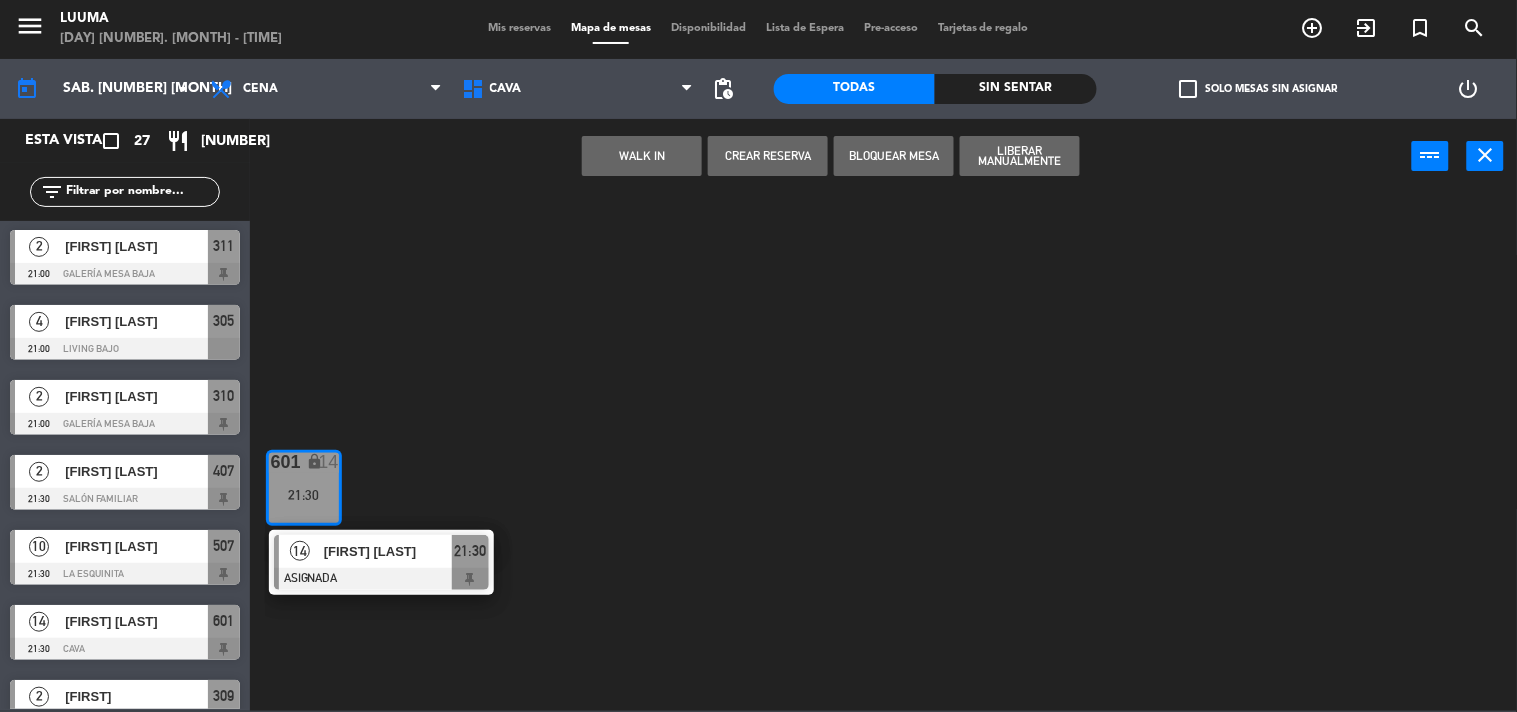 click on "[NUMBER] lock  14   [TIME]   14   [FIRST] [LAST]   ASIGNADA  [TIME]" 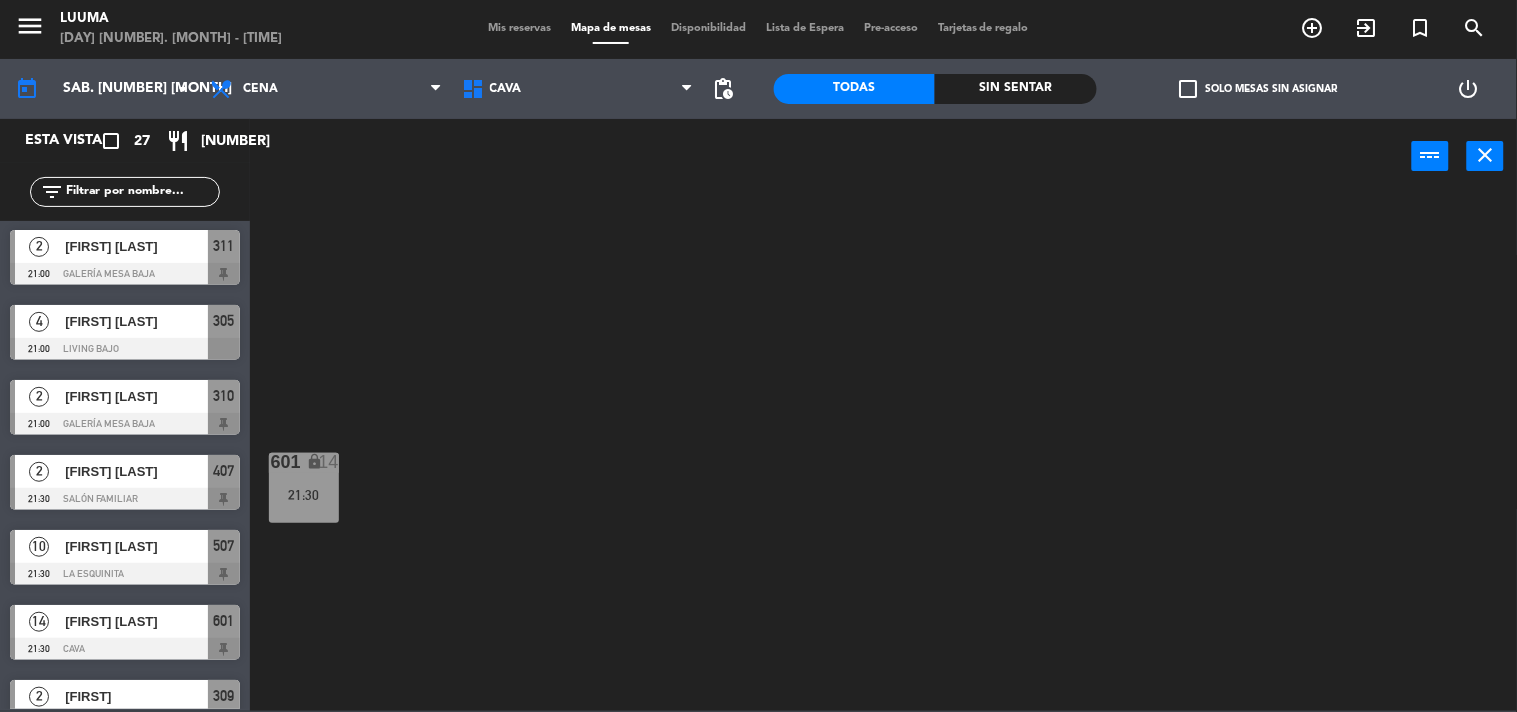 click on "601 lock  14   21:30" at bounding box center (304, 488) 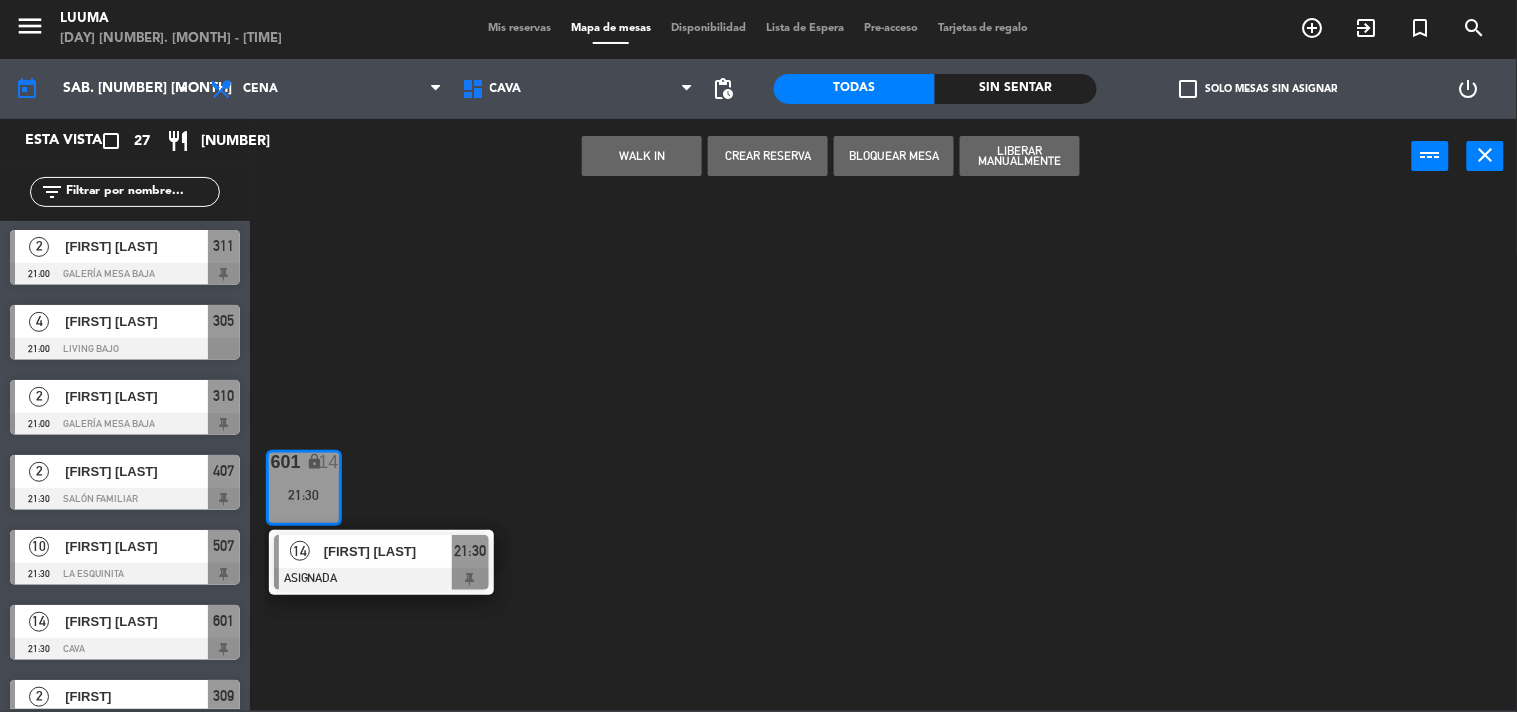 click on "[NUMBER] lock  14   [TIME]   14   [FIRST] [LAST]   ASIGNADA  [TIME]" 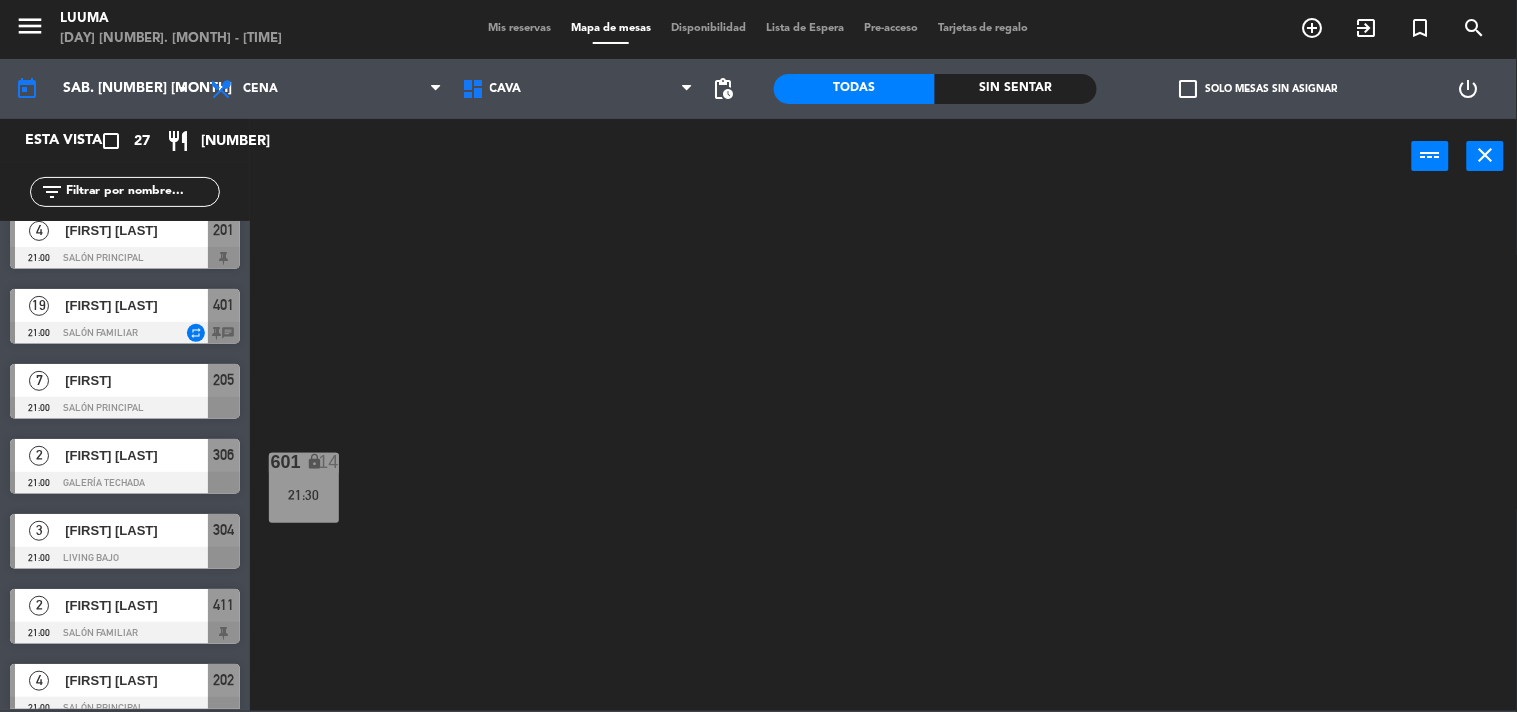 scroll, scrollTop: 0, scrollLeft: 0, axis: both 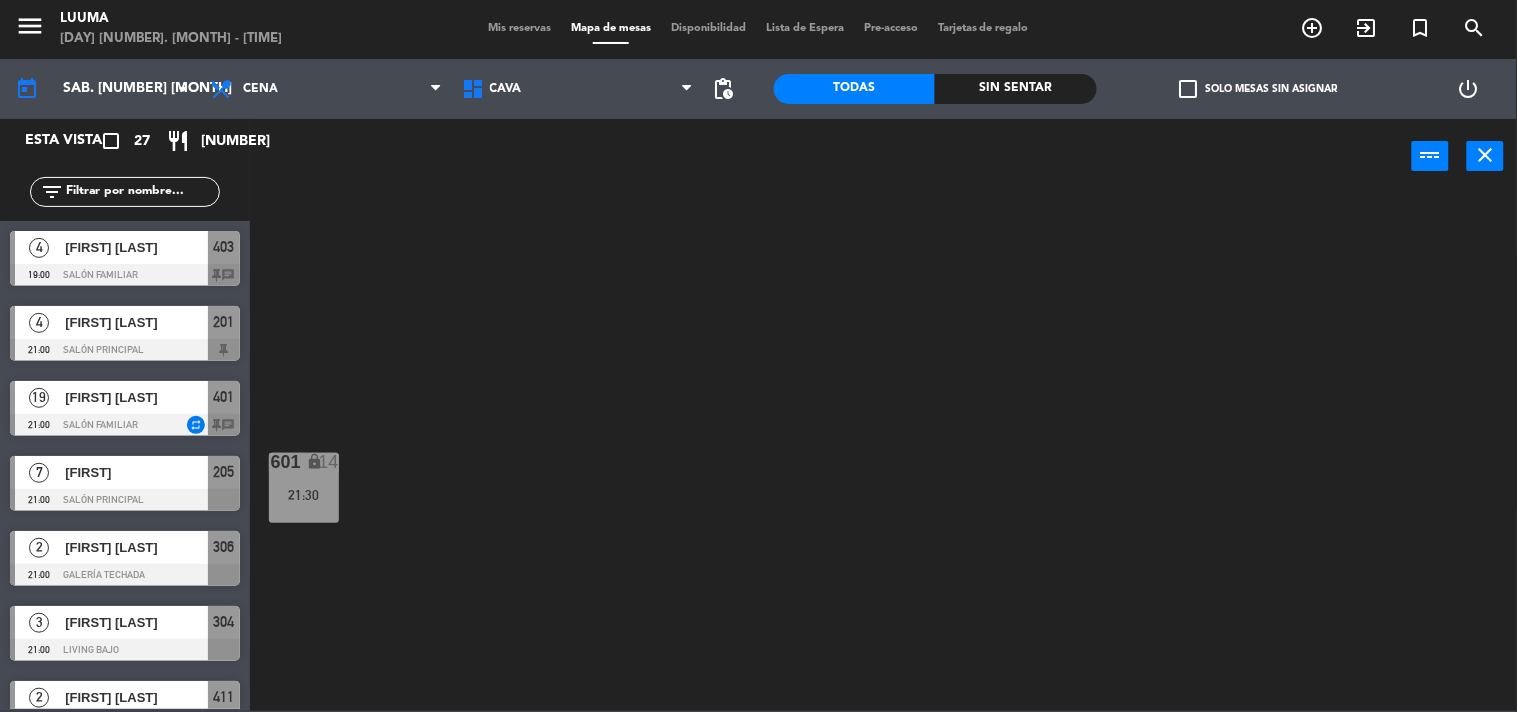 click on "[FIRST] [LAST]" at bounding box center [136, 397] 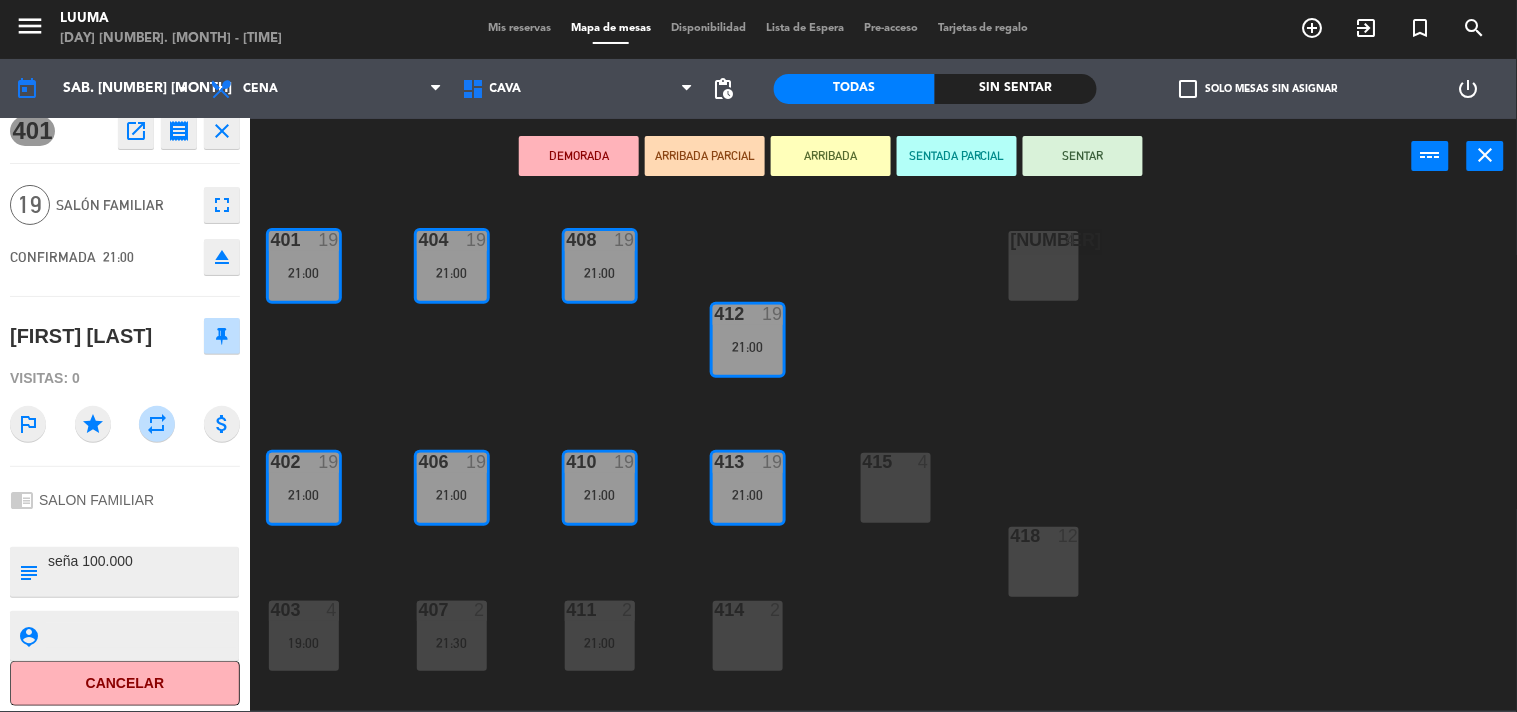 scroll, scrollTop: 21, scrollLeft: 0, axis: vertical 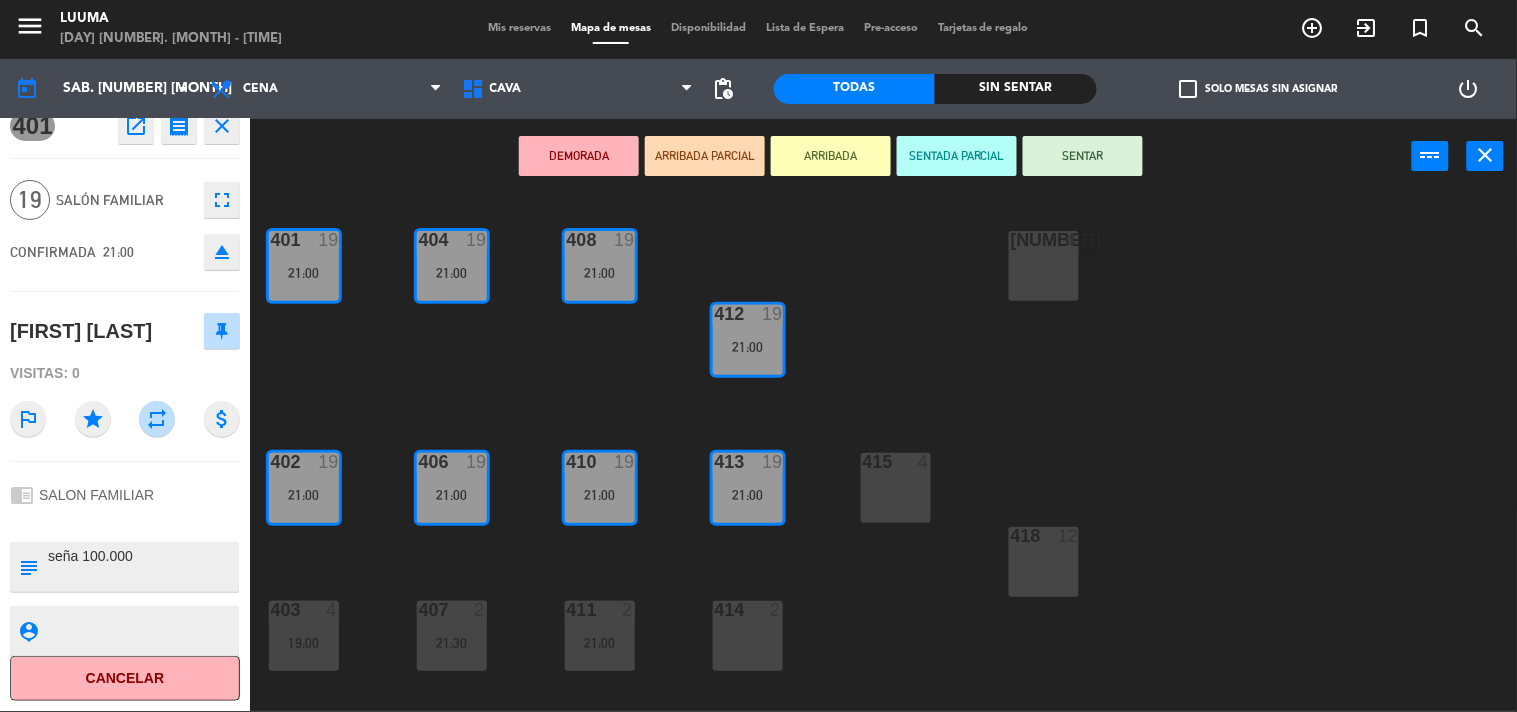 click on "[NUMBER]  [NUMBER]   [TIME]  [NUMBER]  [NUMBER]   [TIME]  [NUMBER]  [NUMBER]   [TIME]  [NUMBER]  [NUMBER]  [NUMBER]  [NUMBER]   [TIME]  [NUMBER]  [NUMBER]   [TIME]  [NUMBER]  [NUMBER]   [TIME]  [NUMBER]  [NUMBER]   [TIME]  [NUMBER]  [NUMBER]   [TIME]  [NUMBER]  [NUMBER]   [TIME]  [NUMBER]  [NUMBER]   [TIME]  [NUMBER]  [NUMBER]   [TIME]  [NUMBER]  [NUMBER]   [TIME]  [NUMBER]  [NUMBER]   [TIME]  [NUMBER]  [NUMBER]   [TIME]   [NUMBER]   [FIRST] [LAST]   ASIGNADA  [TIME] [NUMBER]  [NUMBER]   [TIME]" 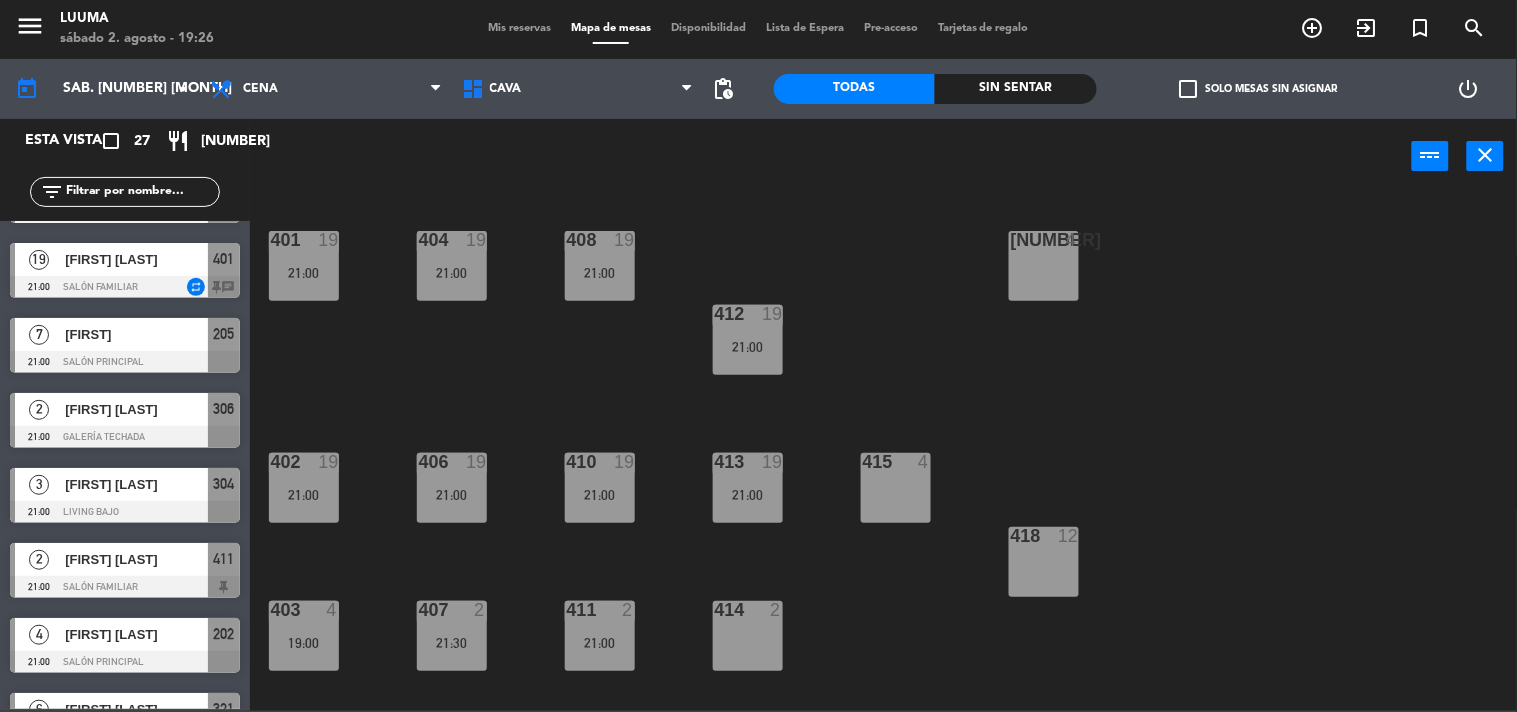 scroll, scrollTop: 0, scrollLeft: 0, axis: both 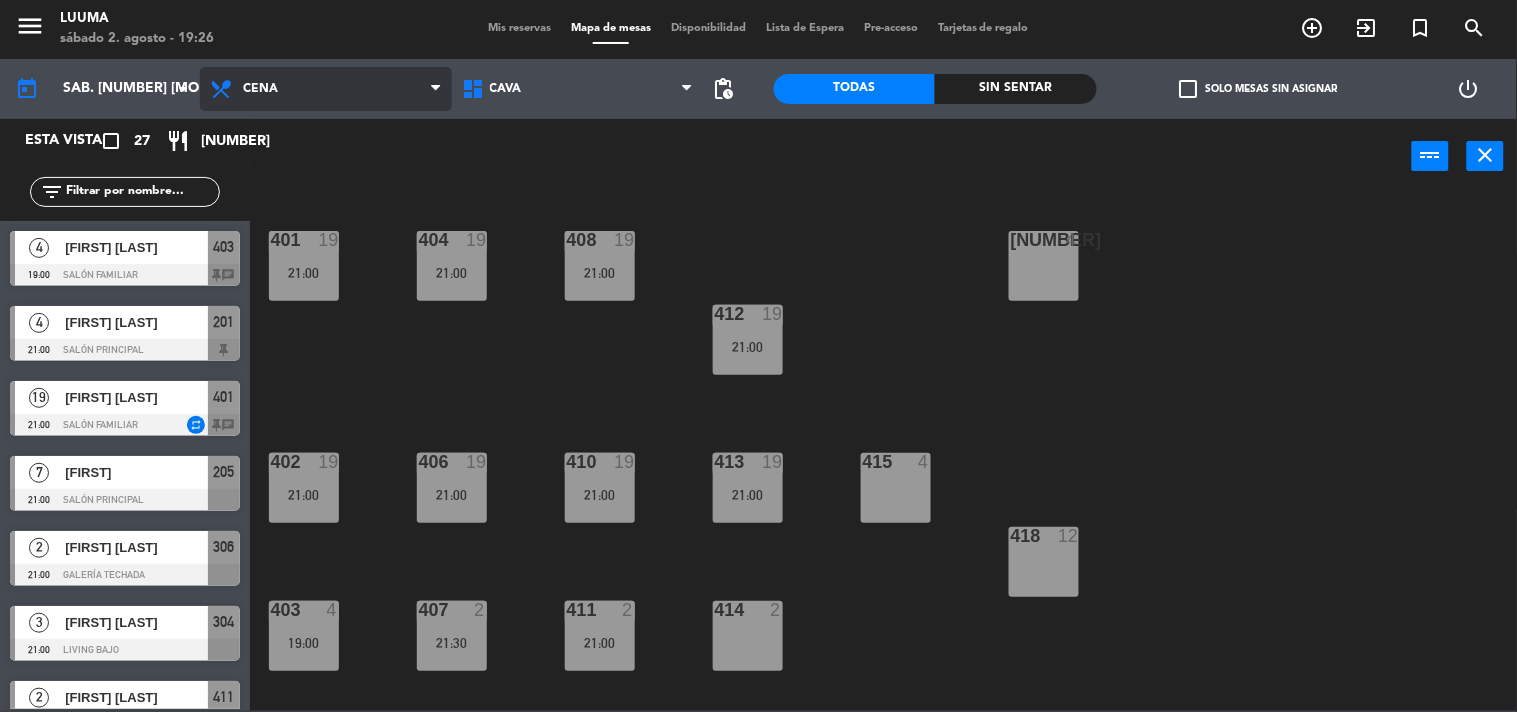 click on "Cena" at bounding box center (326, 89) 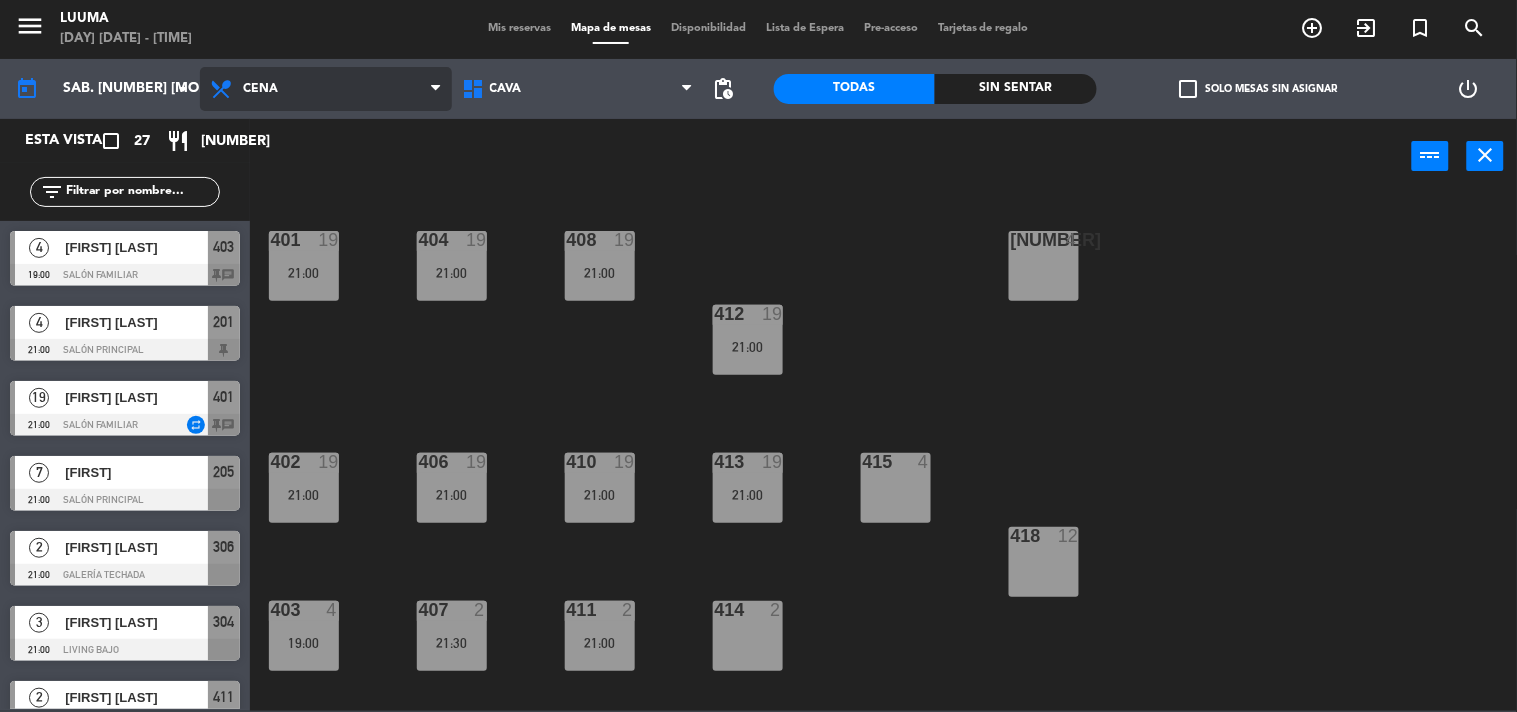 click on "Cena" at bounding box center (326, 89) 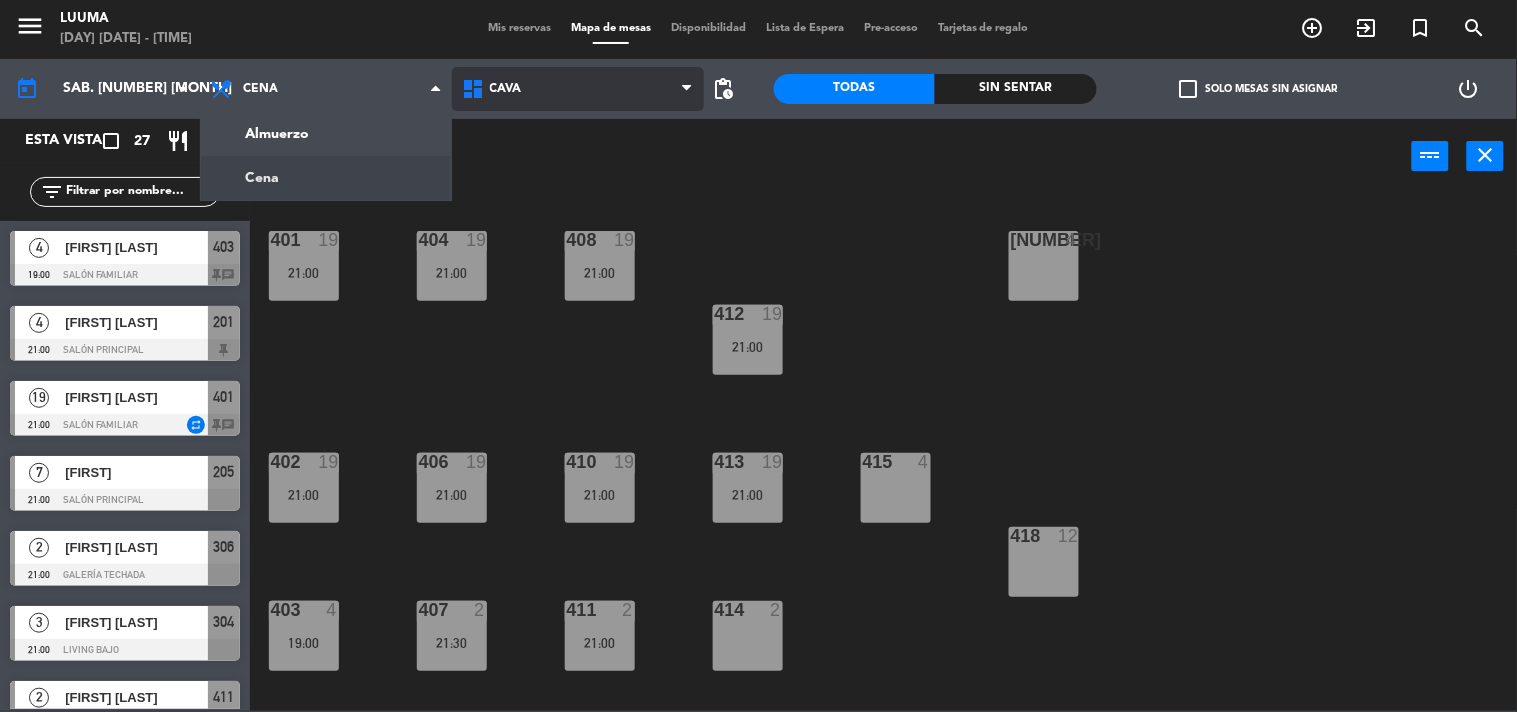 click on "Cava" at bounding box center (578, 89) 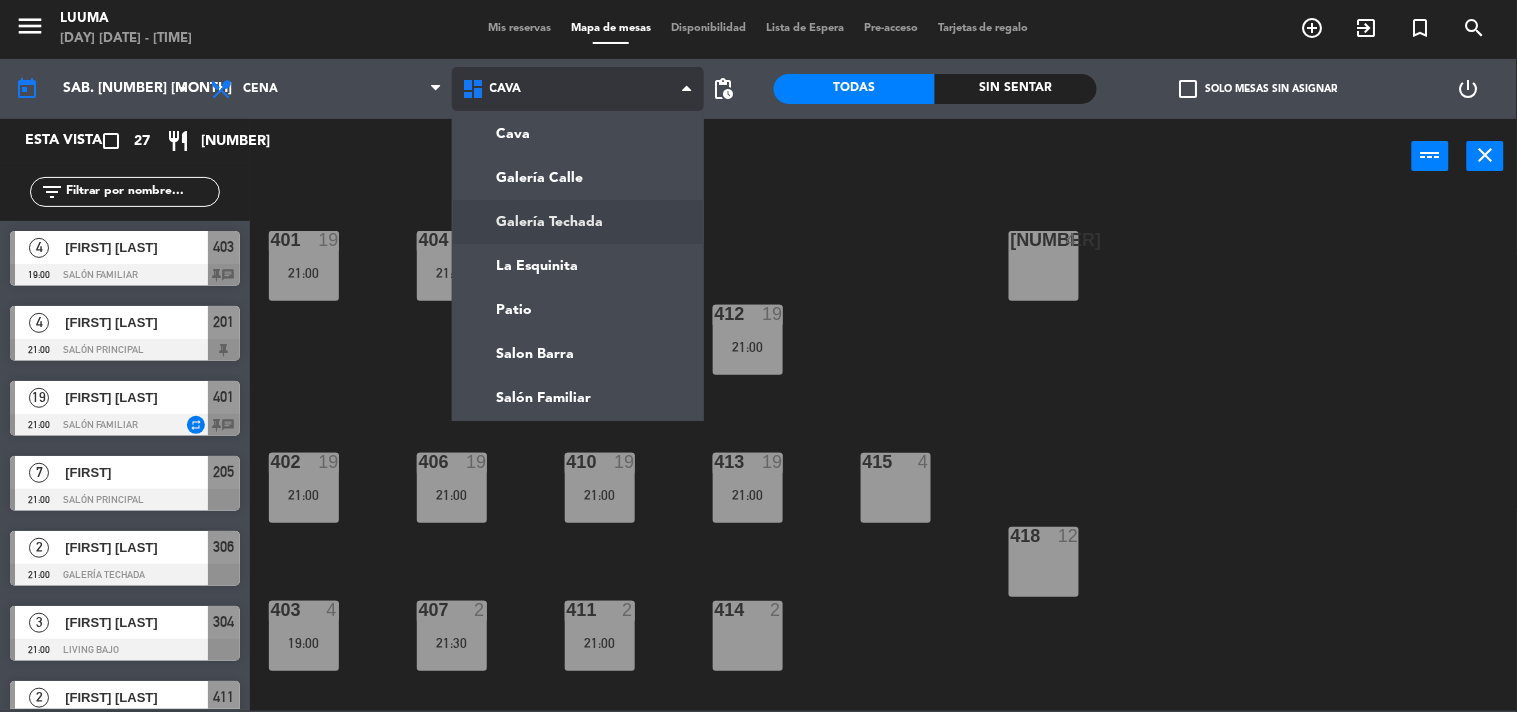 click on "menu  Luuma   sábado 2. agosto - 19:28   Mis reservas   Mapa de mesas   Disponibilidad   Lista de Espera   Pre-acceso   Tarjetas de regalo  add_circle_outline exit_to_app turned_in_not search today    sáb. 2 ago. arrow_drop_down  Almuerzo  Cena  Cena  Almuerzo  Cena  Cava   Galería Calle   Galería Techada   La Esquinita   Patio   Salon Barra   Salón Familiar   Cava   Cava   Galería Calle   Galería Techada   La Esquinita   Patio   Salon Barra   Salón Familiar  pending_actions  Todas  Sin sentar  check_box_outline_blank   Solo mesas sin asignar   power_settings_new   Esta vista   crop_square  27  restaurant  132 filter_list  4   [FIRST] [LAST]   19:00   Salón Familiar  403 chat  4   [FIRST] [LAST]   21:00   Salón Principal  201  19   [FIRST] [LAST]   21:00   Salón Familiar  repeat 401 chat  7   [FIRST]   21:00   Salón Principal  205  2   [FIRST] [LAST]   21:00   Galería Techada  306  3   [FIRST] [LAST]   21:00   Living Bajo  304  2   [FIRST] [LAST]   21:00   Salón Familiar  411  4   21:00  202  6  321" 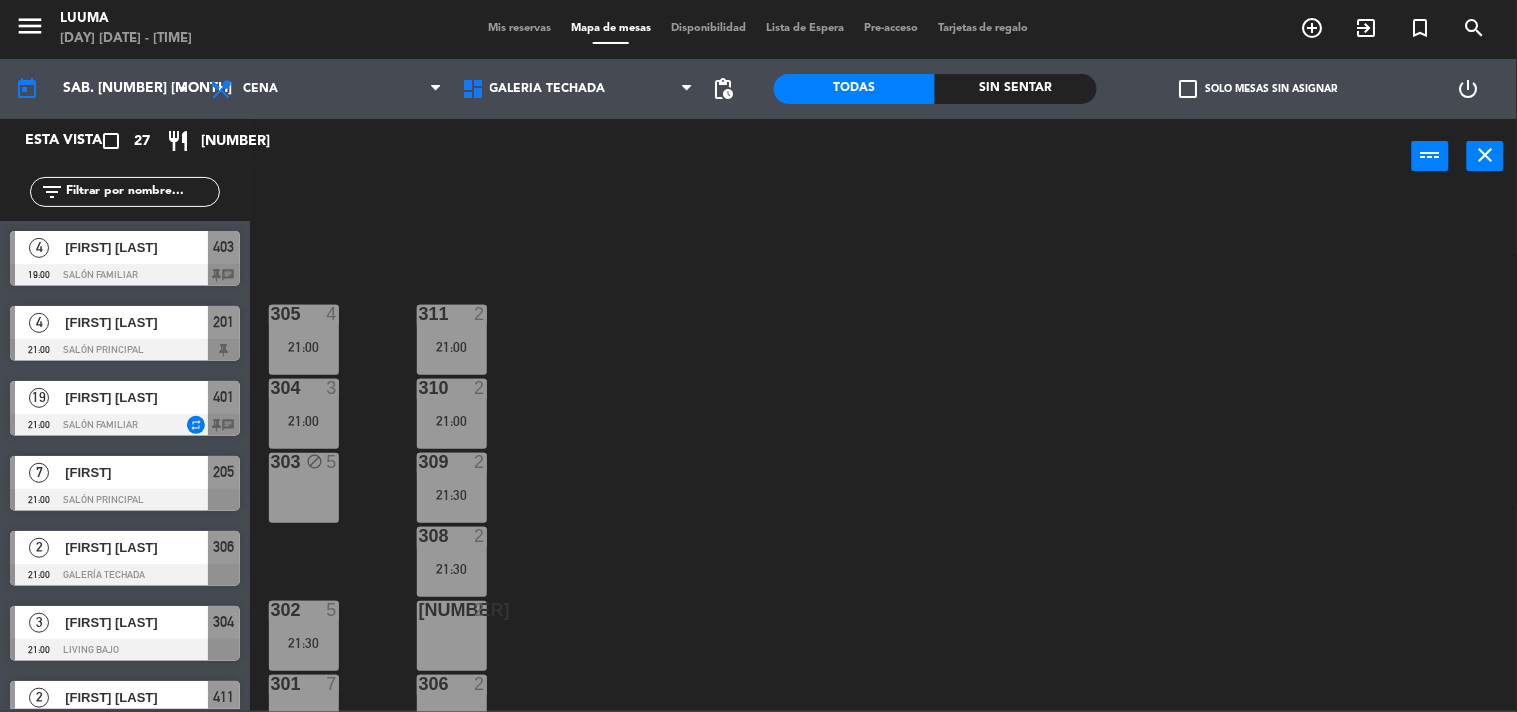 click on "303 block  5" at bounding box center (304, 488) 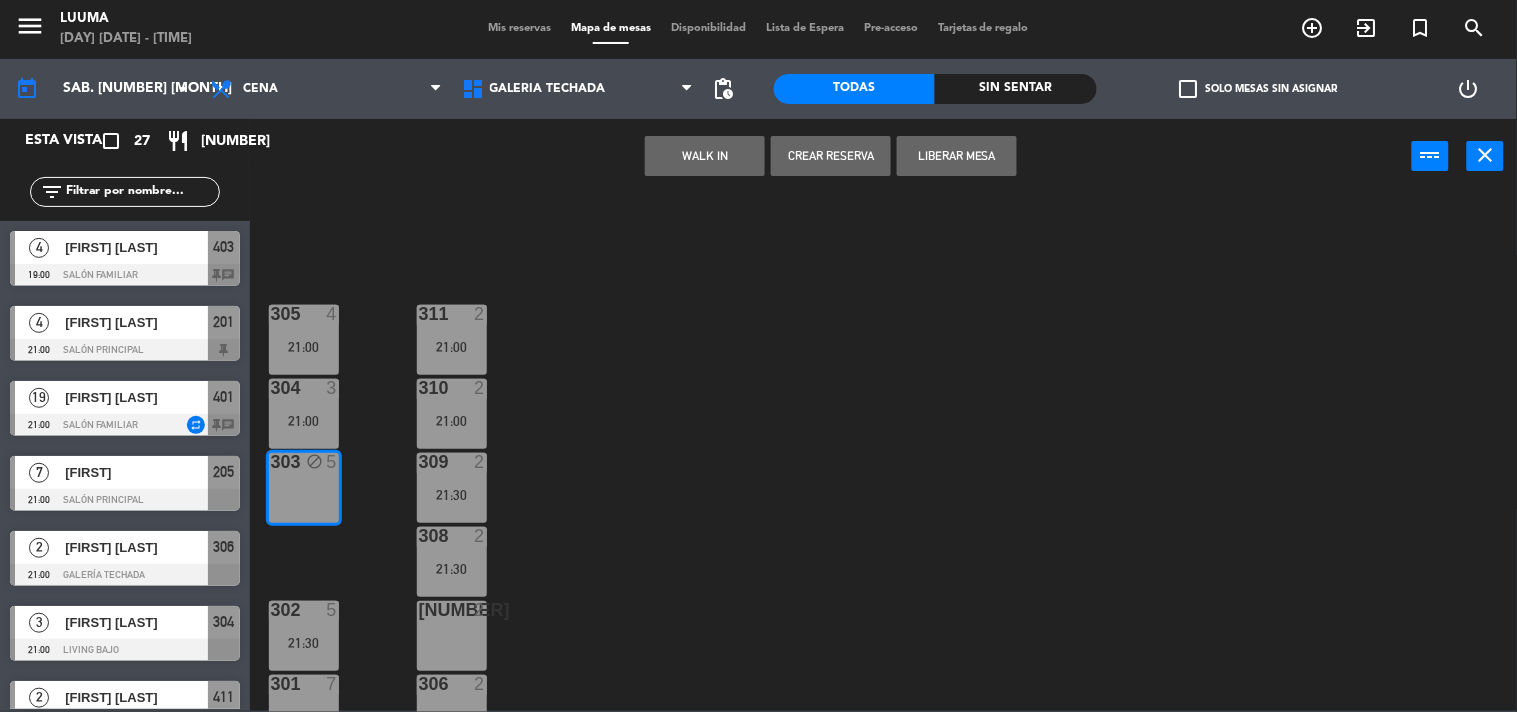scroll, scrollTop: 32, scrollLeft: 0, axis: vertical 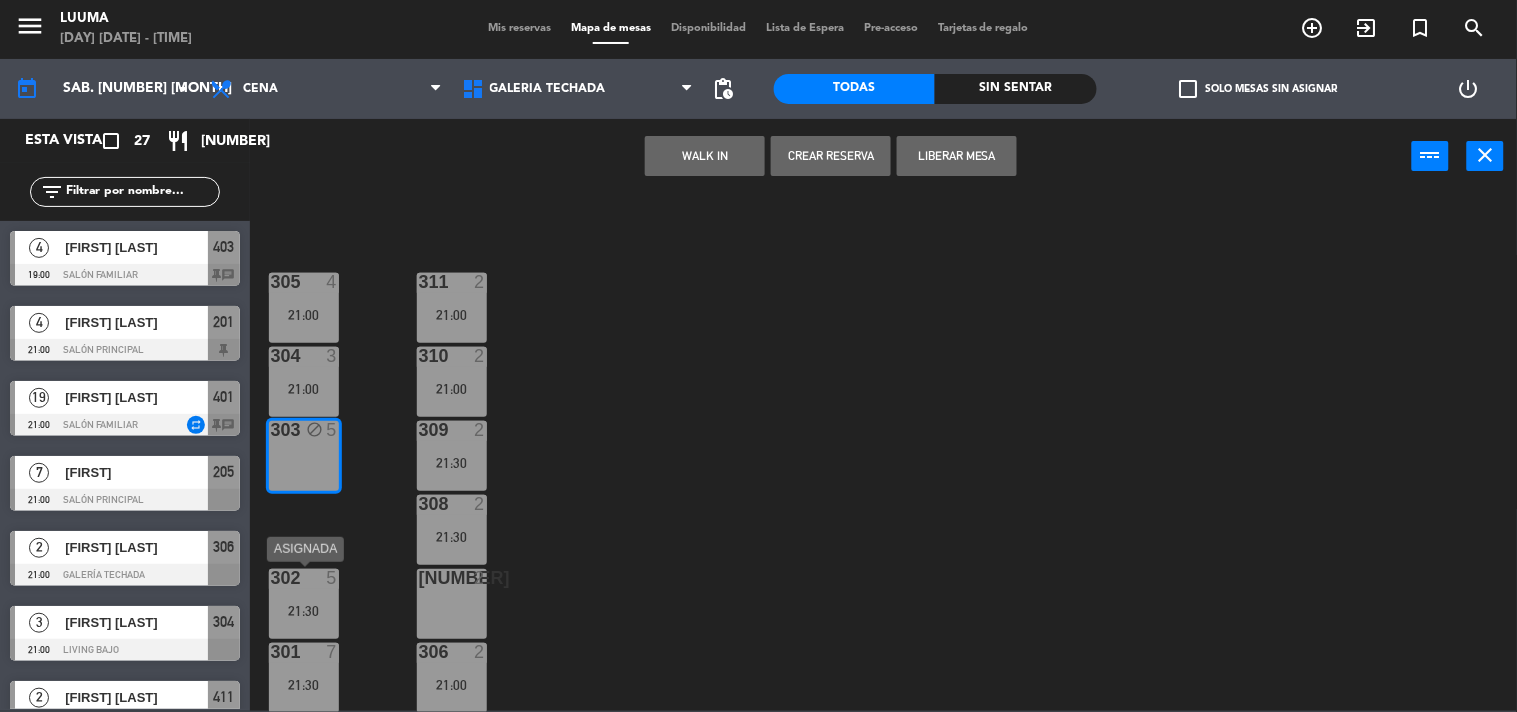 click on "[NUMBER]  5   [TIME]" at bounding box center [304, 604] 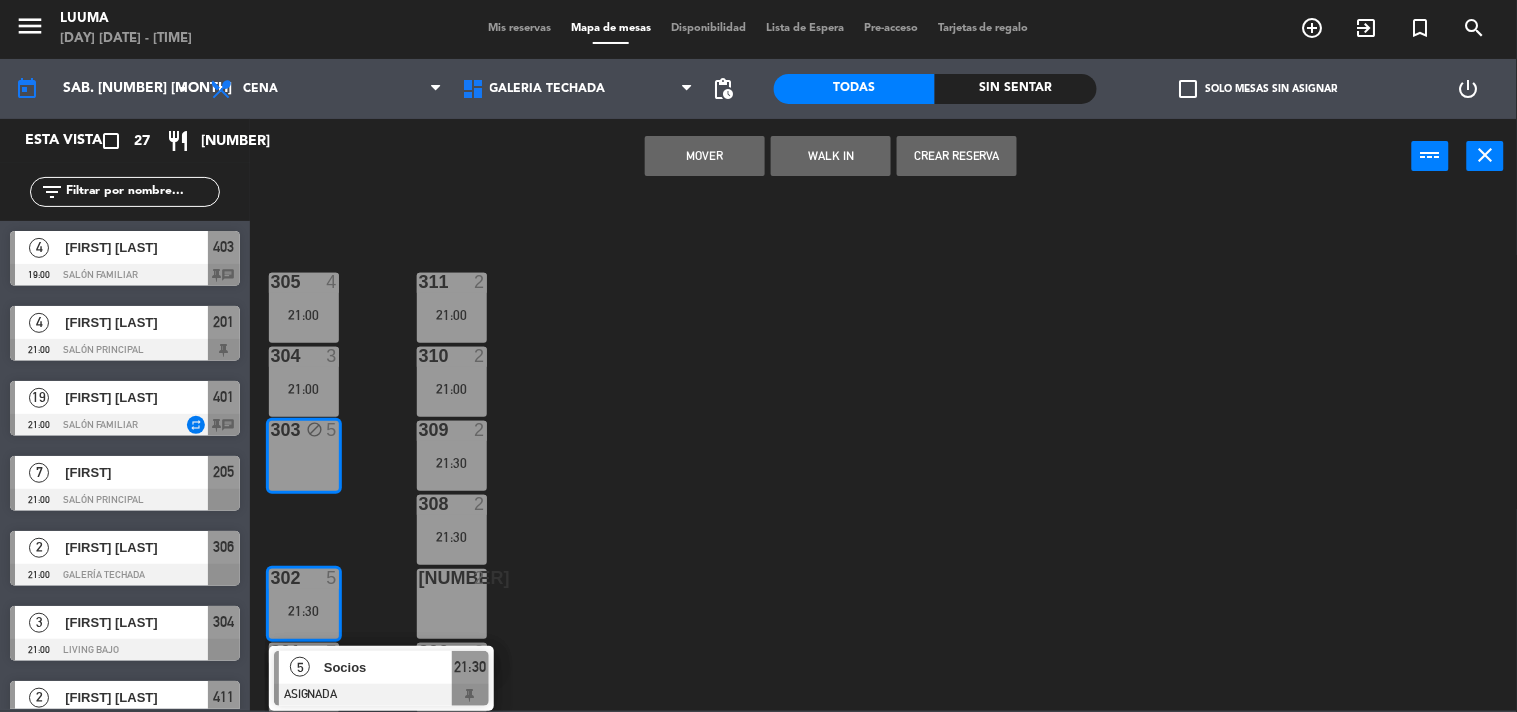 click on "305  4   21:00  311  2   21:00  304  3   21:00  310  2   21:00  303  block  5  309  2   21:30  308  2   21:30  302  5   21:30   5   Socios   ASIGNADA  21:30 307  2  306  2   21:00  301  7   21:30" 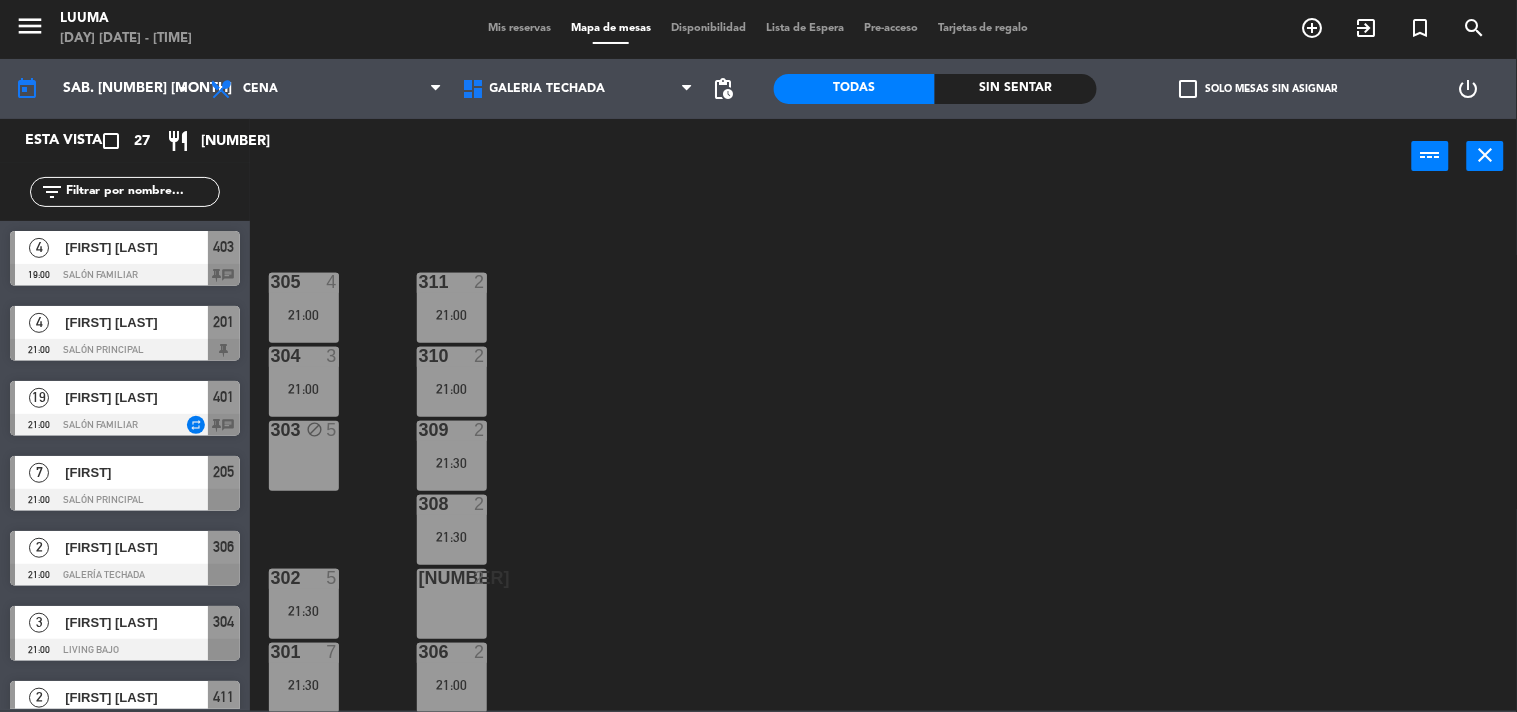 click on "303 block  5" at bounding box center [304, 456] 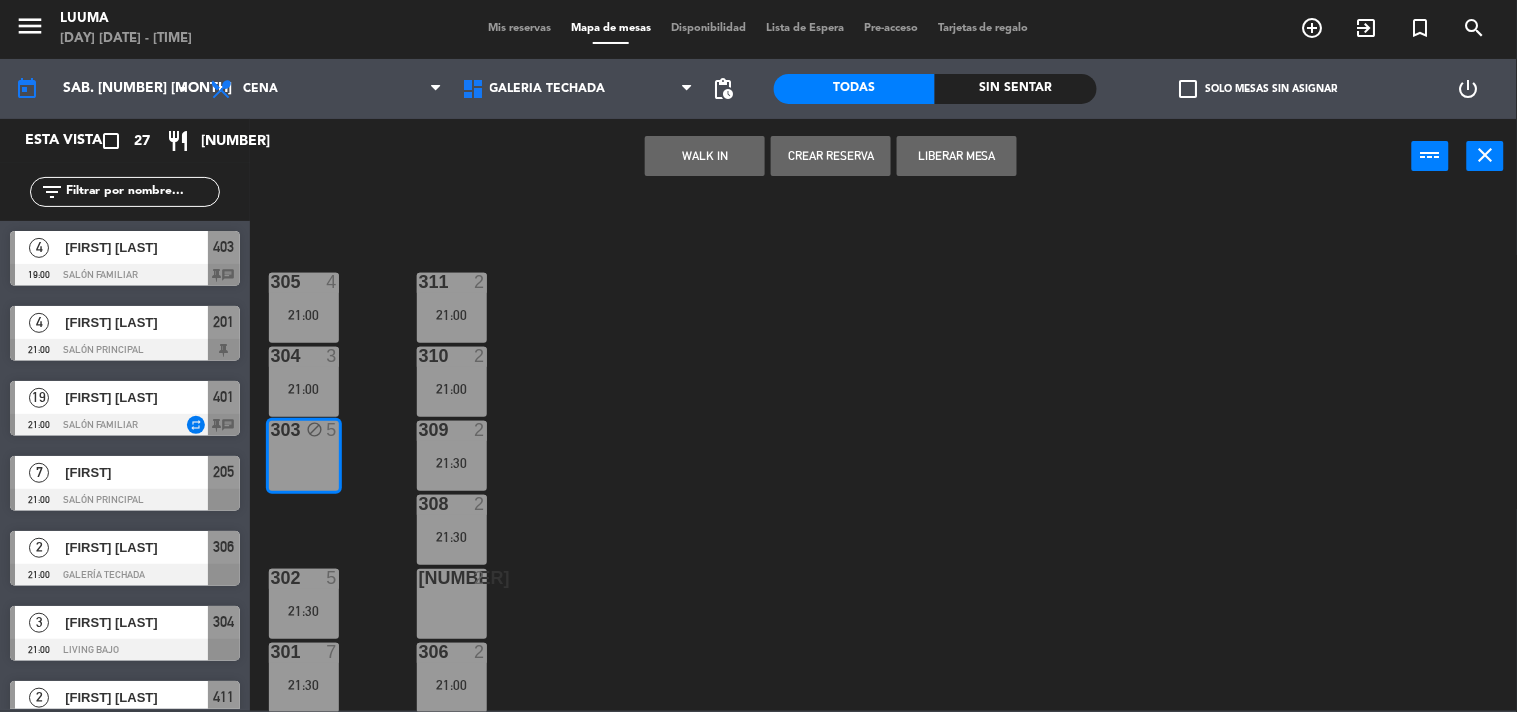 click on "[NUMBER]  [NUMBER]   [TIME]  [NUMBER]  [NUMBER]   [TIME]  [NUMBER]  [NUMBER]   [TIME]  [NUMBER]  [NUMBER]   [TIME]  [NUMBER] block  [NUMBER]  [NUMBER]   [TIME]  [NUMBER]  [NUMBER]   [TIME]  [NUMBER]  [NUMBER]   [TIME]  [NUMBER]  [NUMBER]   [TIME]  [NUMBER]  [NUMBER]   [TIME]  [NUMBER]  [NUMBER]   [TIME]  [NUMBER]  [NUMBER]   [TIME]" 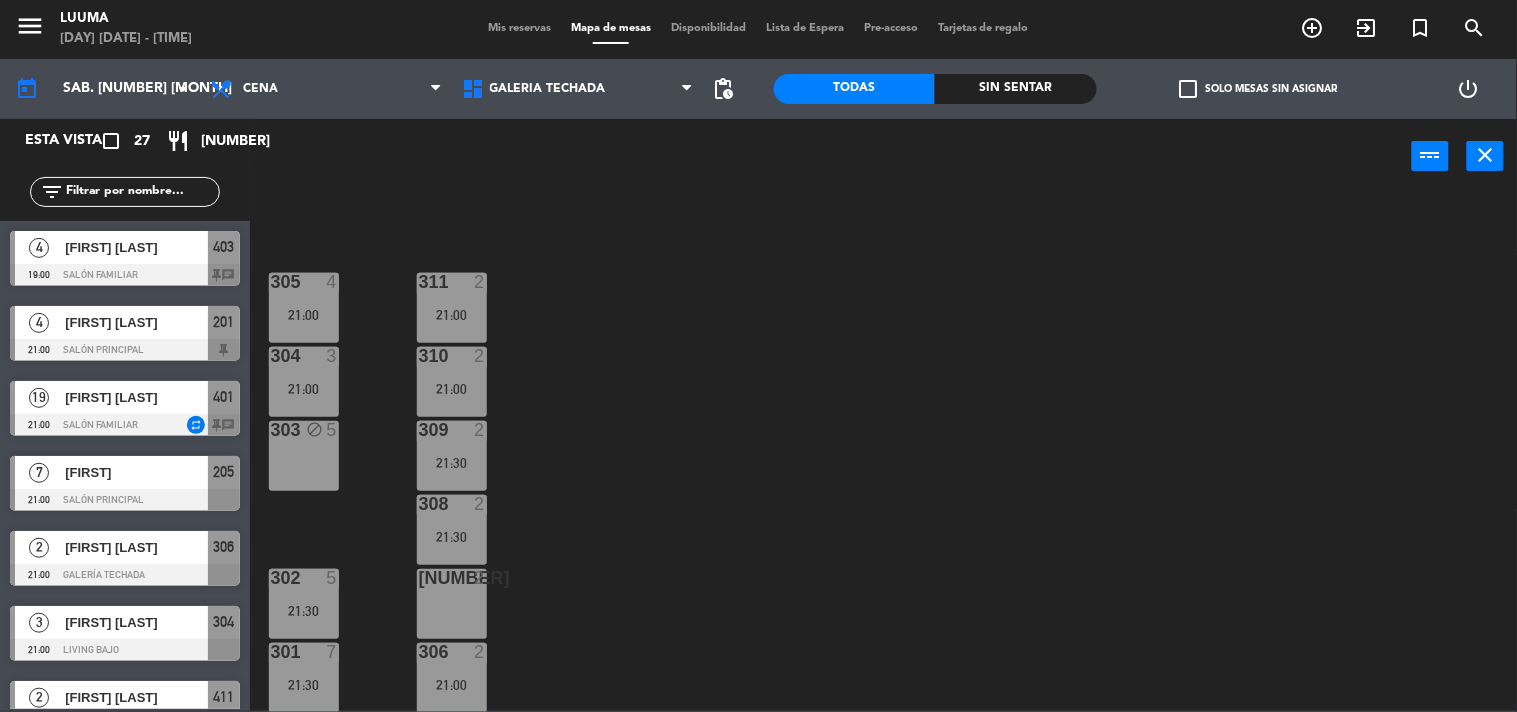 click on "21:00" at bounding box center [304, 389] 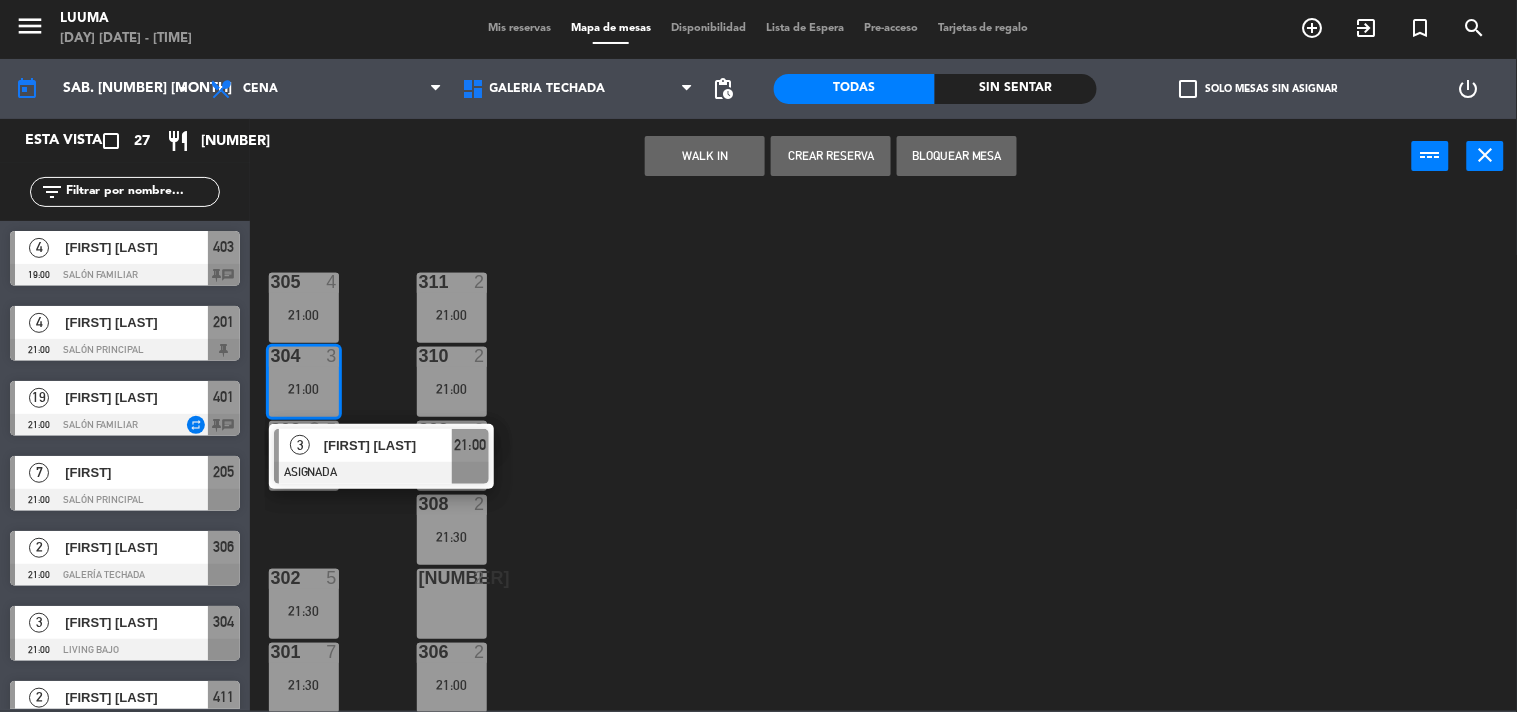 click on "305  4   21:00  311  2   21:00  304  3   21:00   3   [FIRST] [LAST]   ASIGNADA  21:00 310  2   21:00  303 block  5  309  2   21:30  308  2   21:30  302  5   21:30  307  2  306  2   21:00  301  7   21:30" 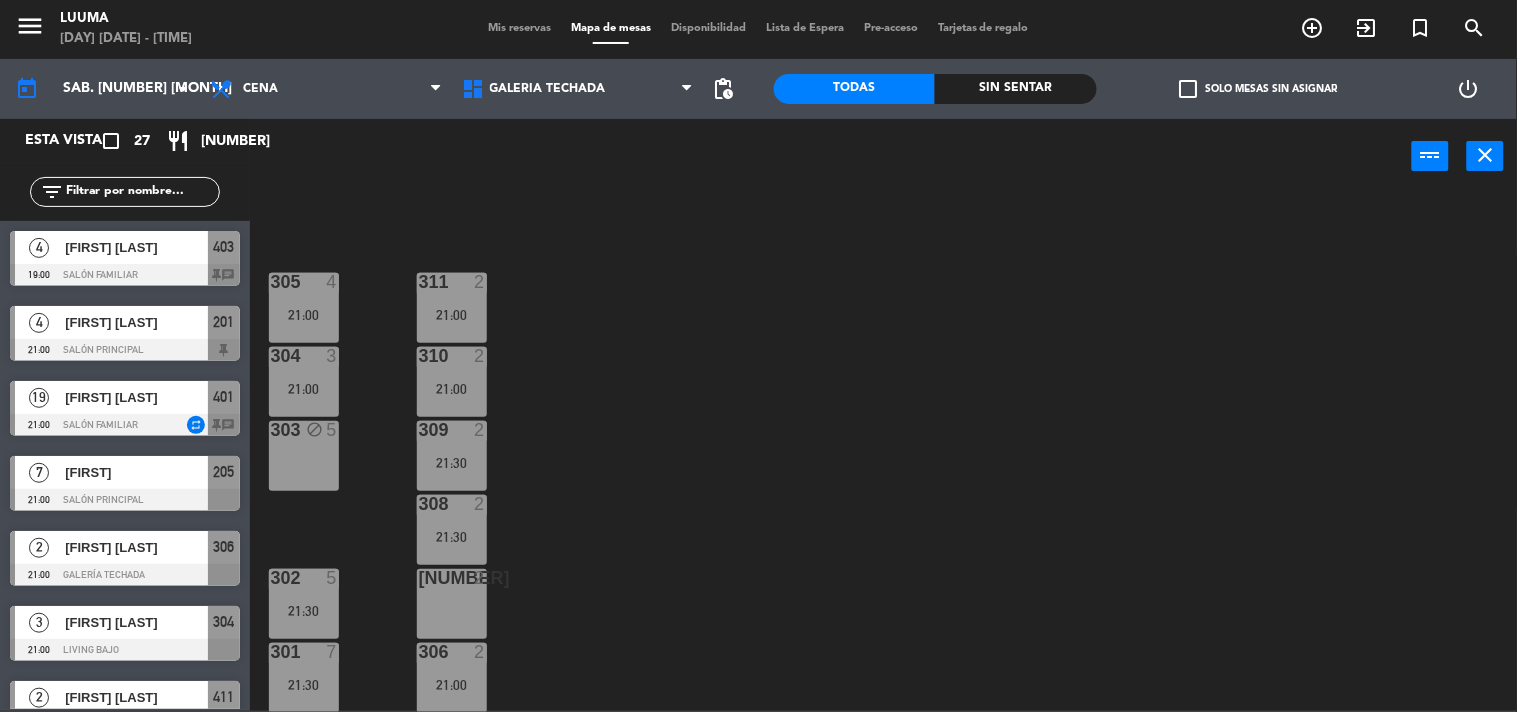 click on "block" at bounding box center [314, 429] 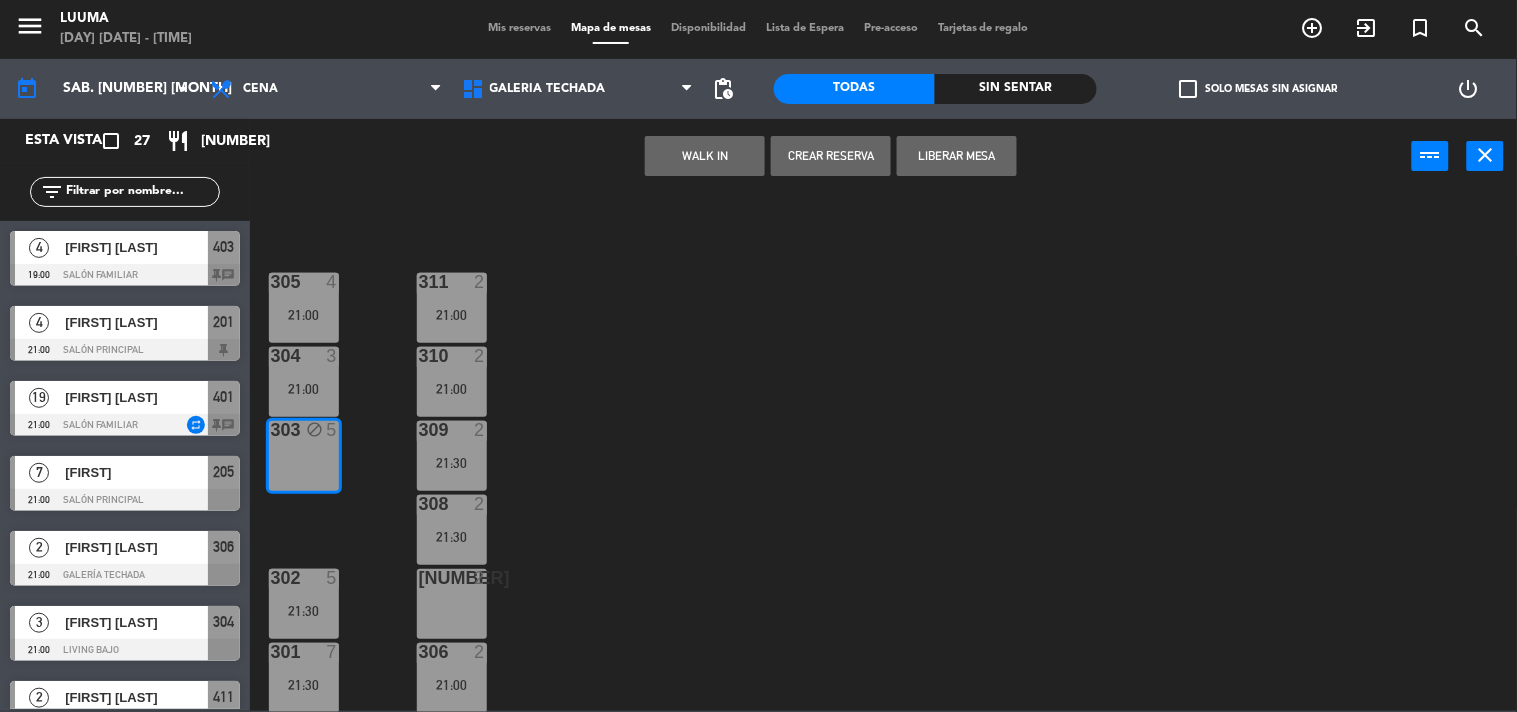 click on "Liberar Mesa" at bounding box center (957, 156) 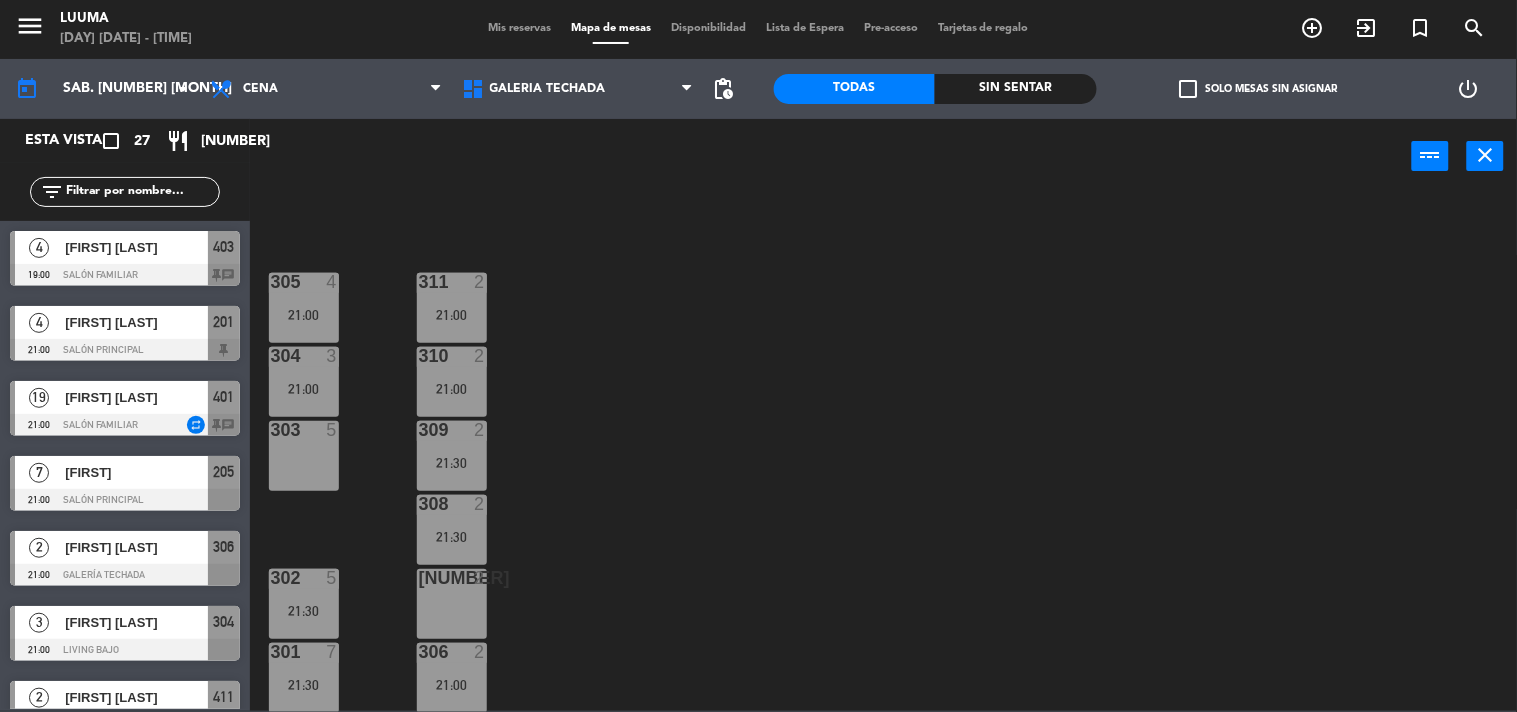 click on "303" at bounding box center [271, 430] 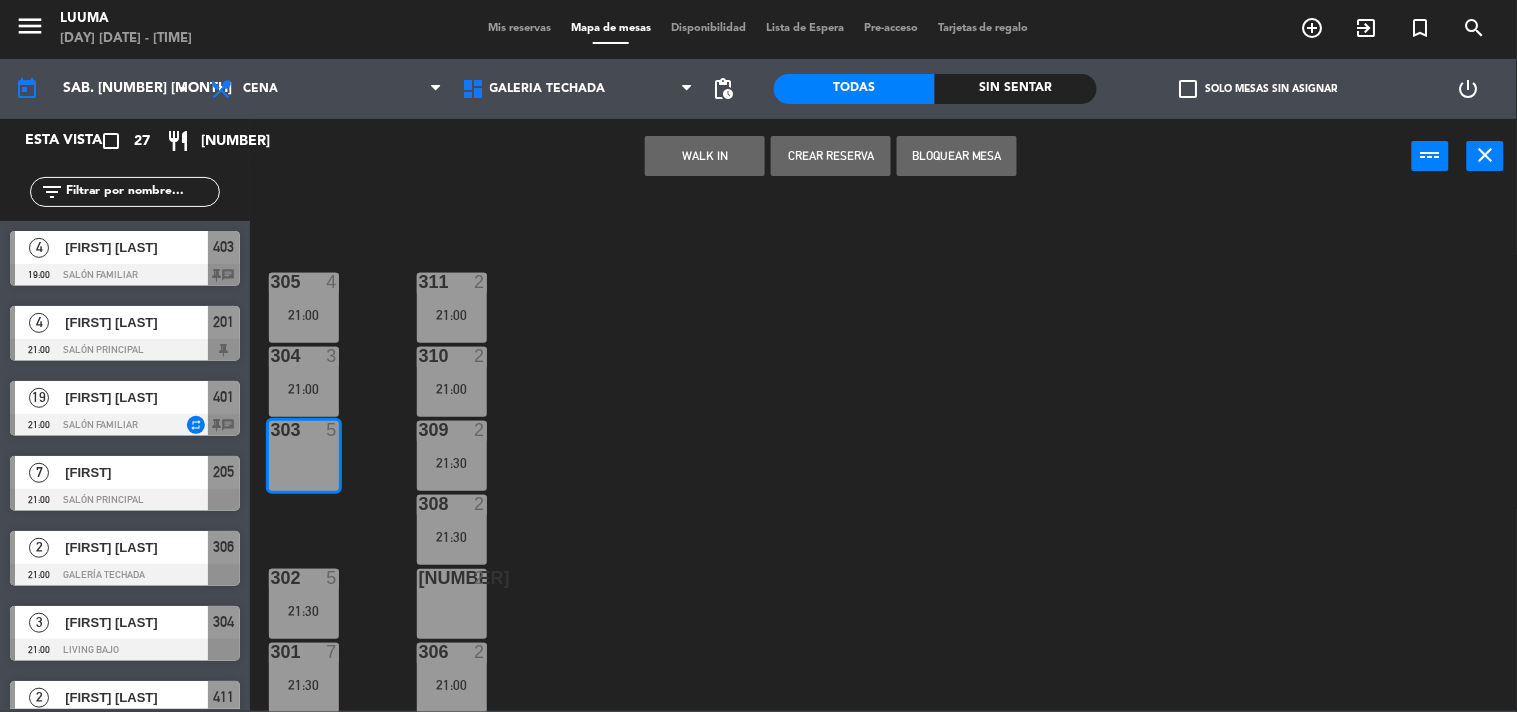click on "Crear Reserva" at bounding box center (831, 156) 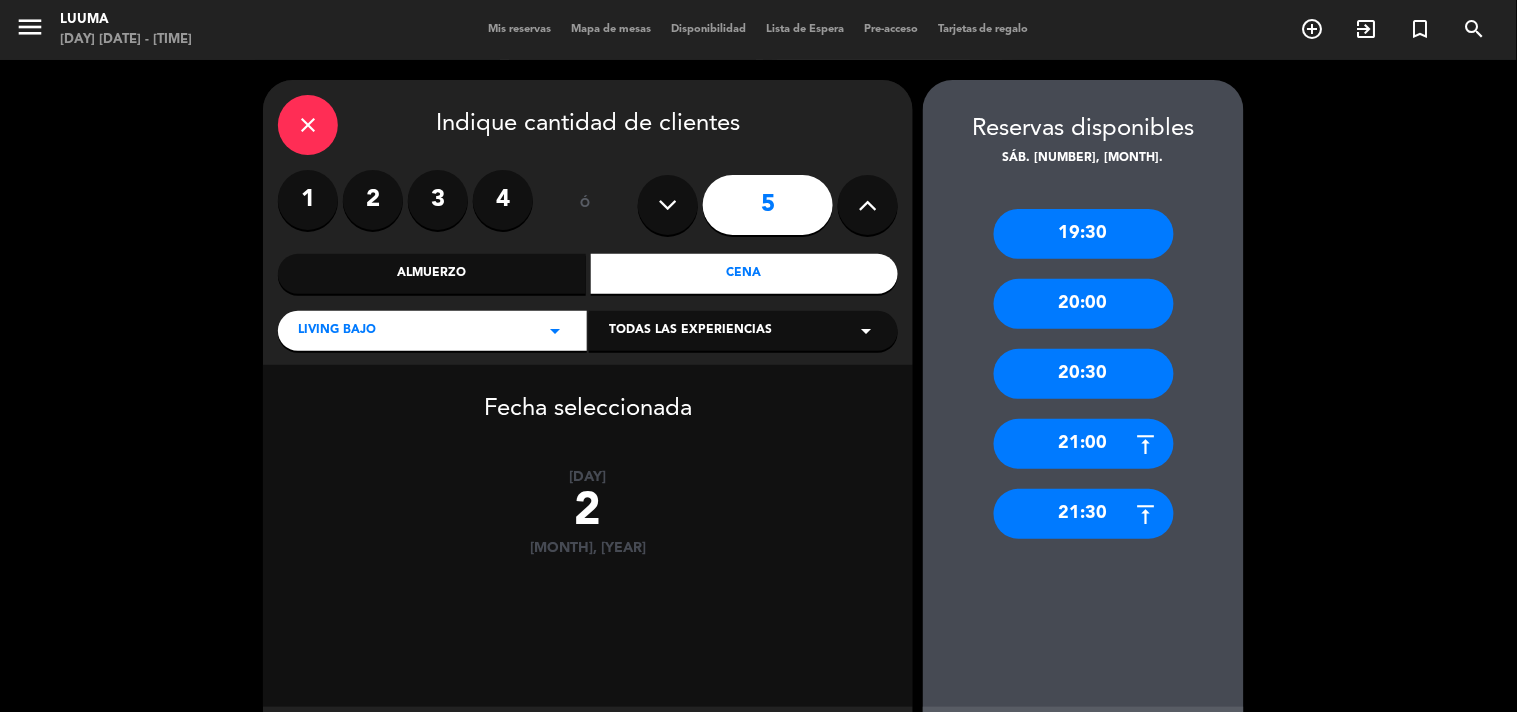 click on "21:30" at bounding box center [1084, 514] 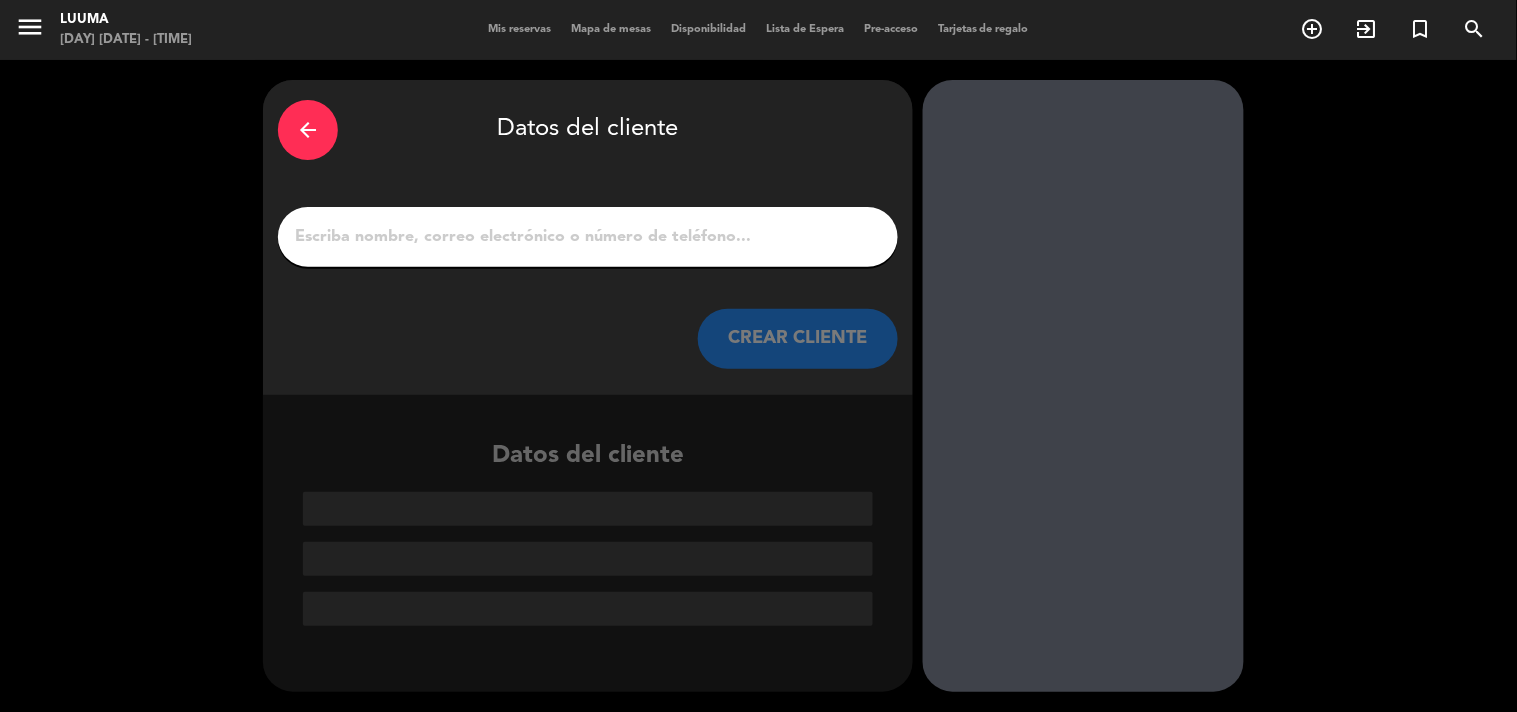 click on "1" at bounding box center (588, 237) 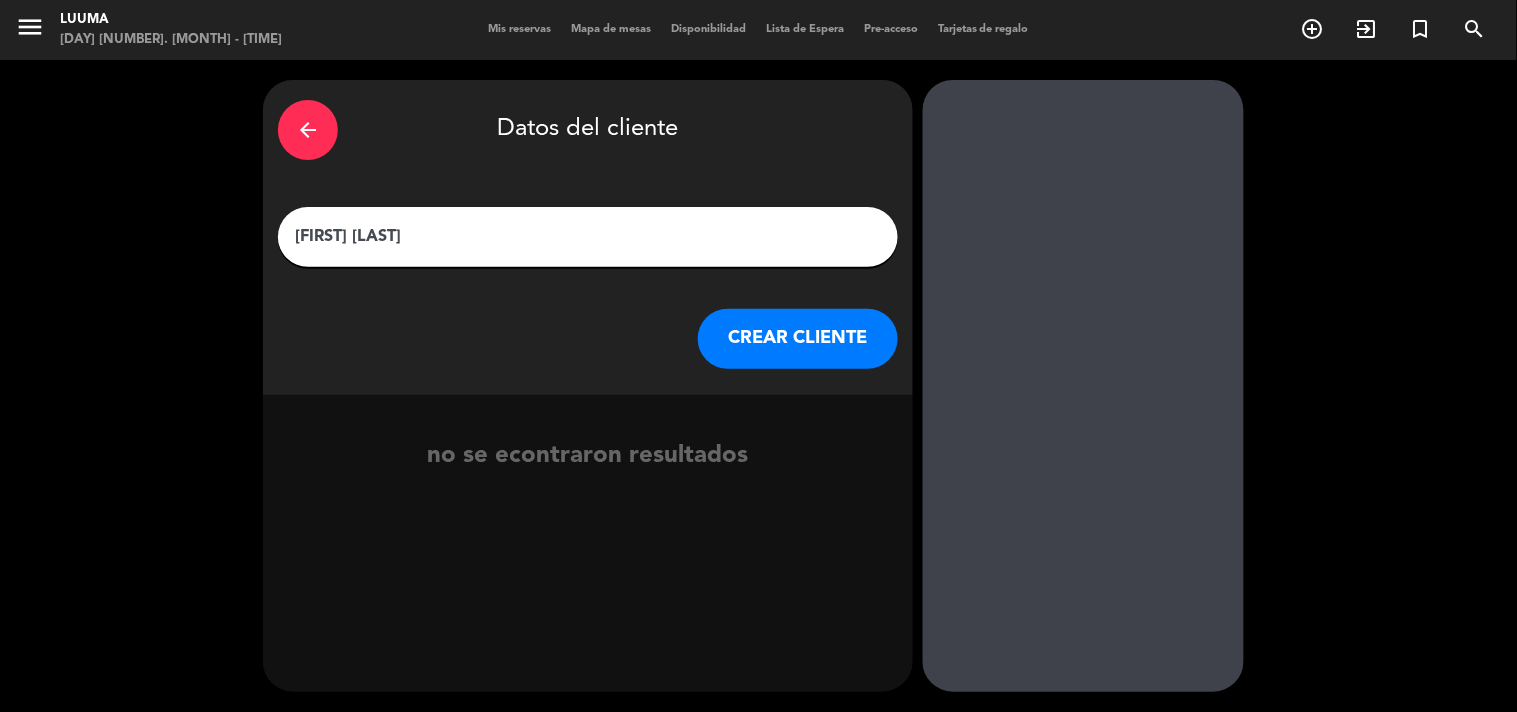 type on "[FIRST] [LAST]" 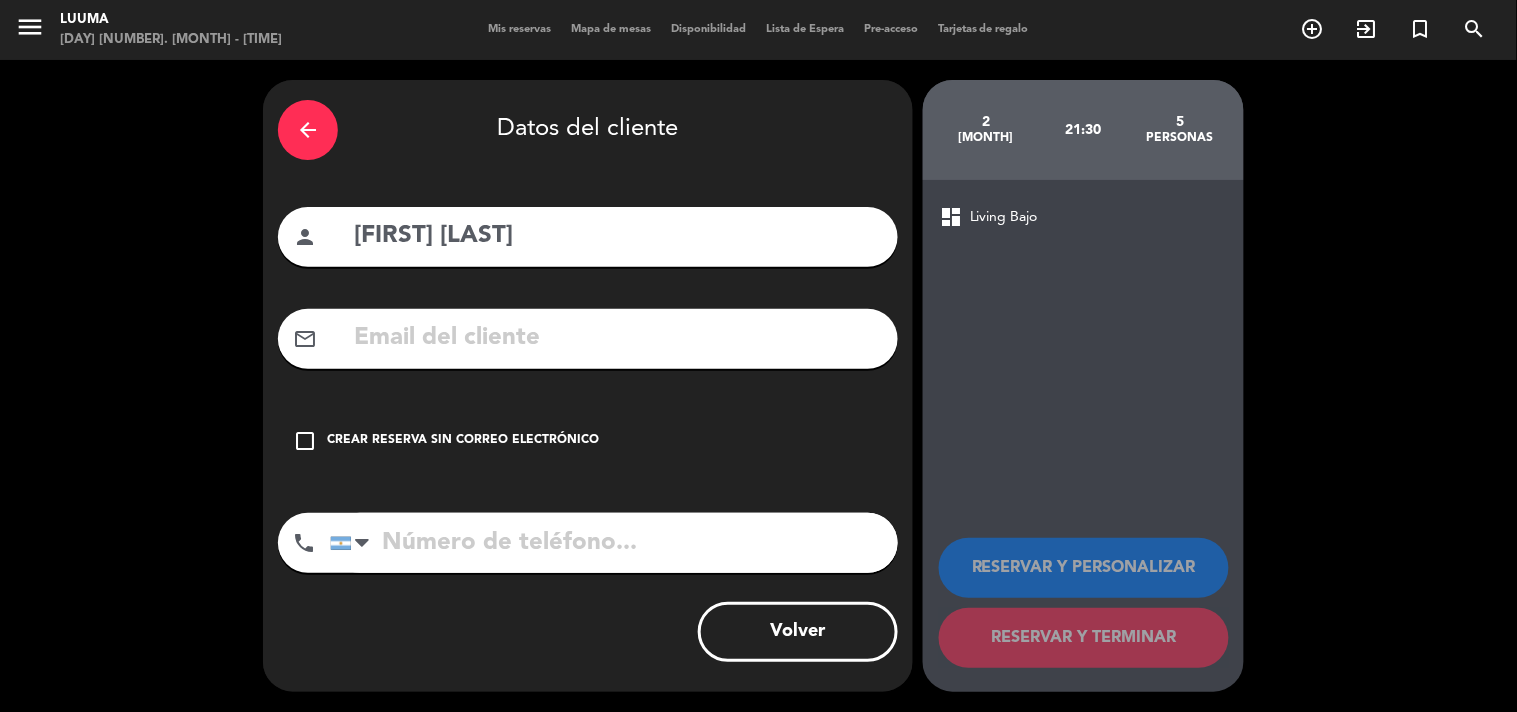 click on "Crear reserva sin correo electrónico" at bounding box center (463, 441) 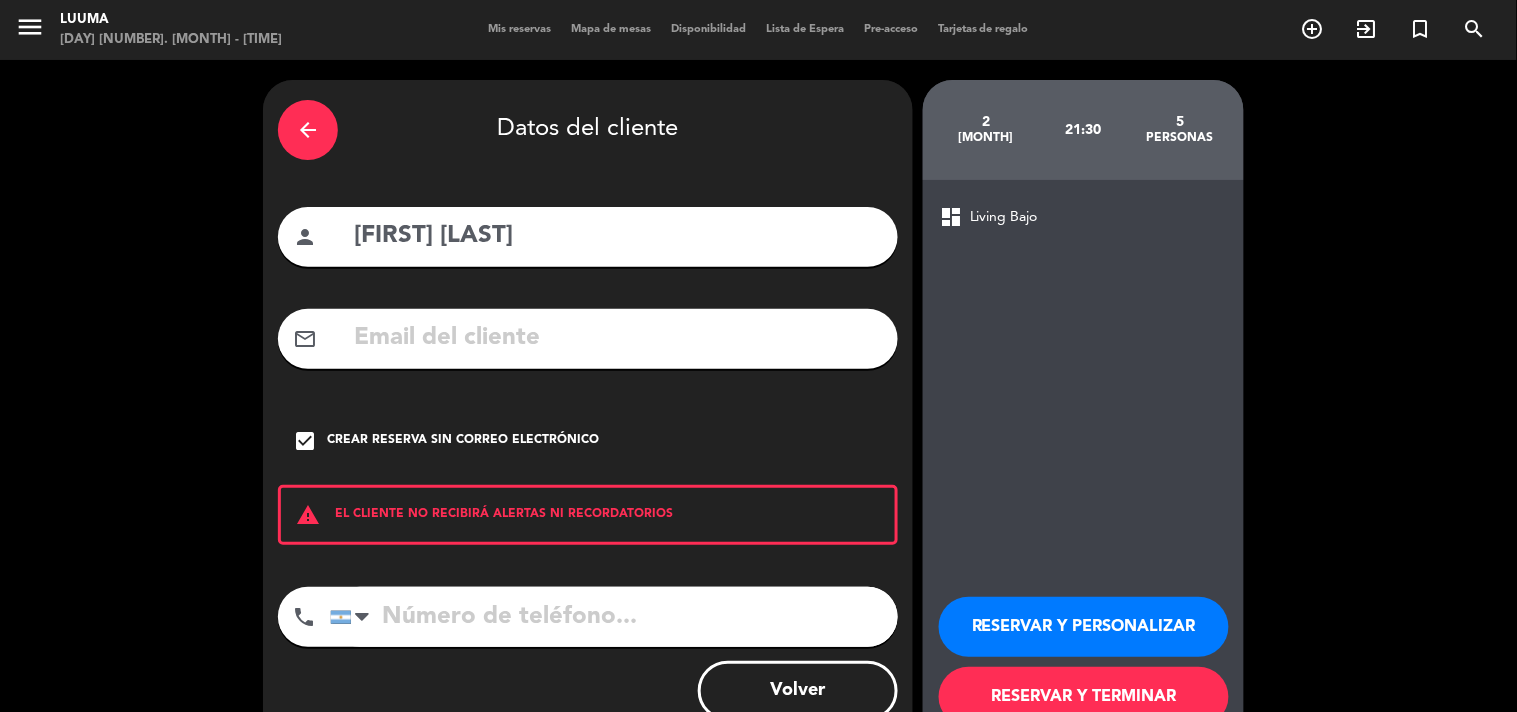 click on "RESERVAR Y TERMINAR" at bounding box center (1084, 697) 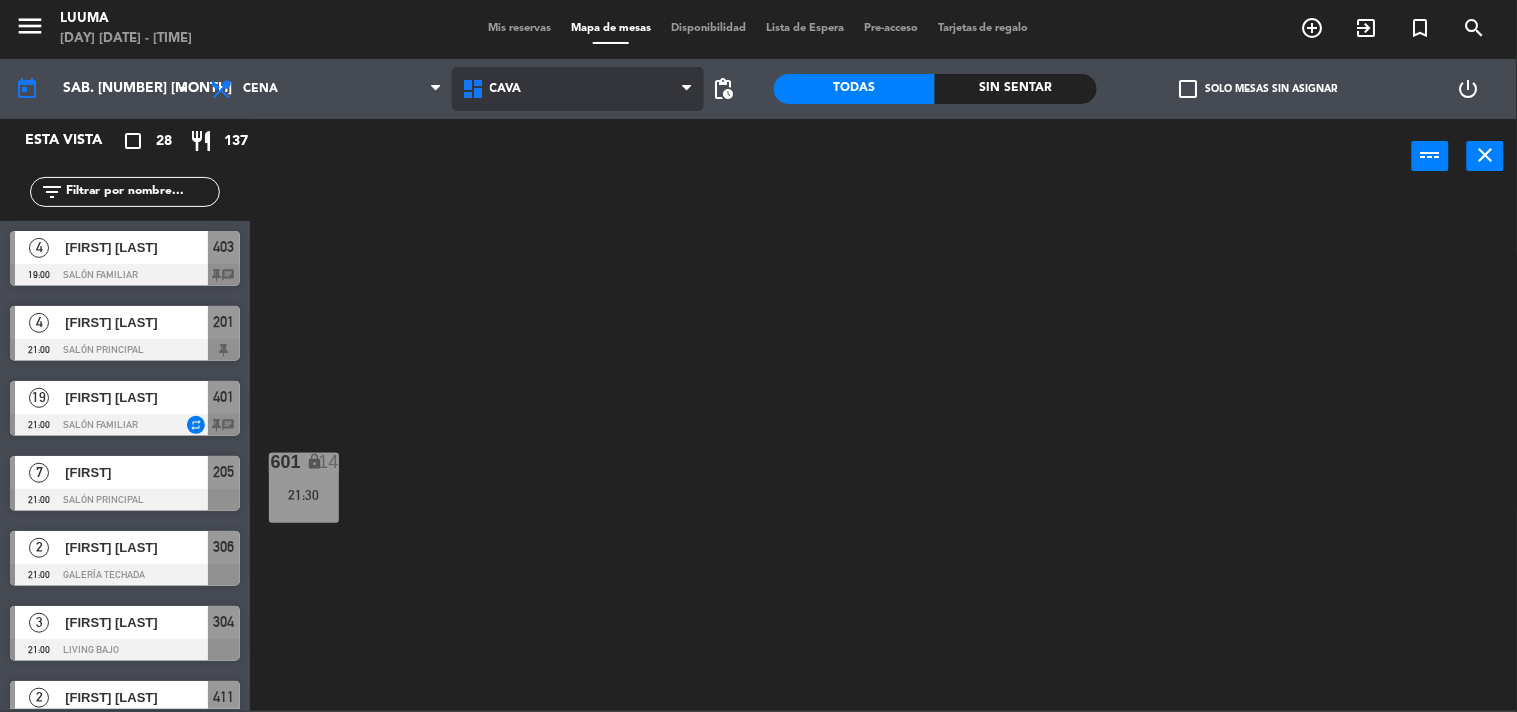 click on "Cava" at bounding box center [578, 89] 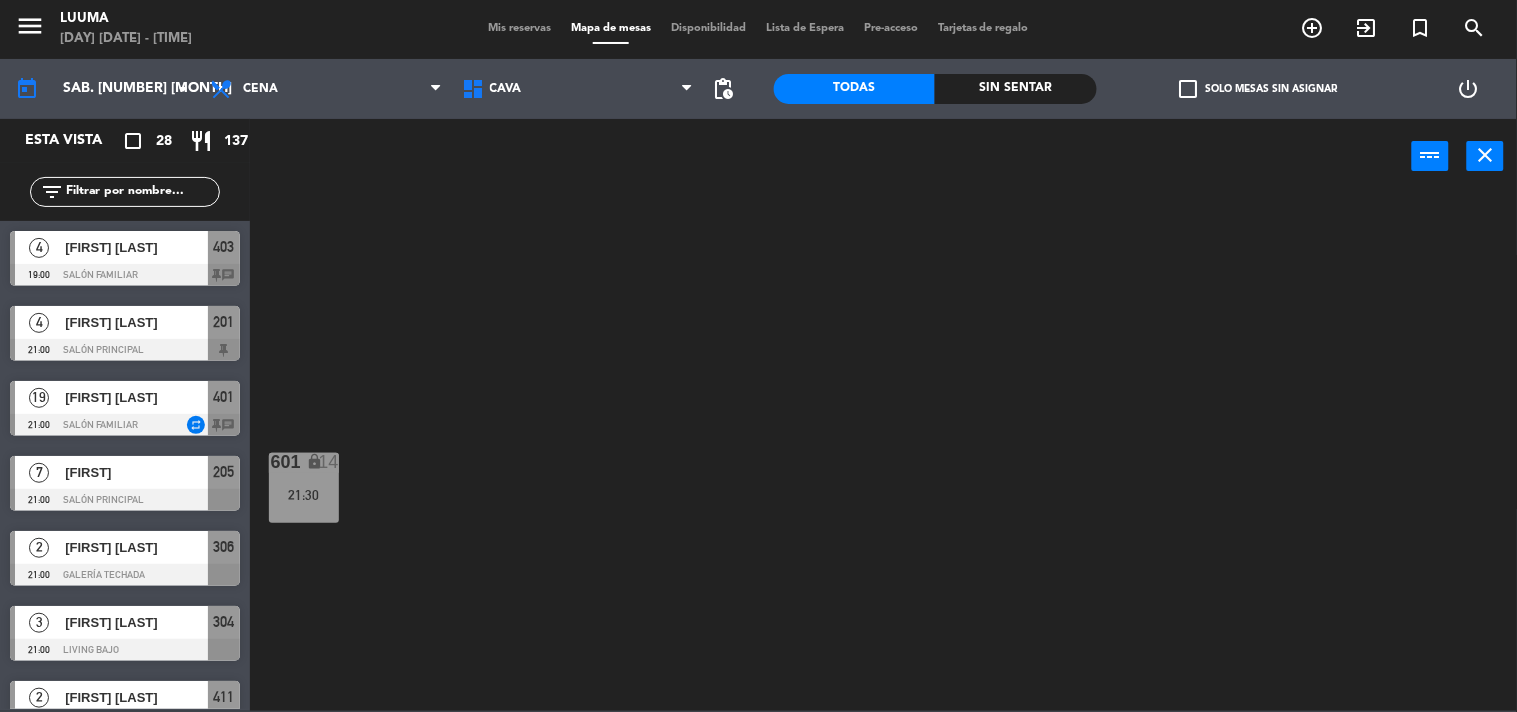 drag, startPoint x: 777, startPoint y: 460, endPoint x: 705, endPoint y: 413, distance: 85.98256 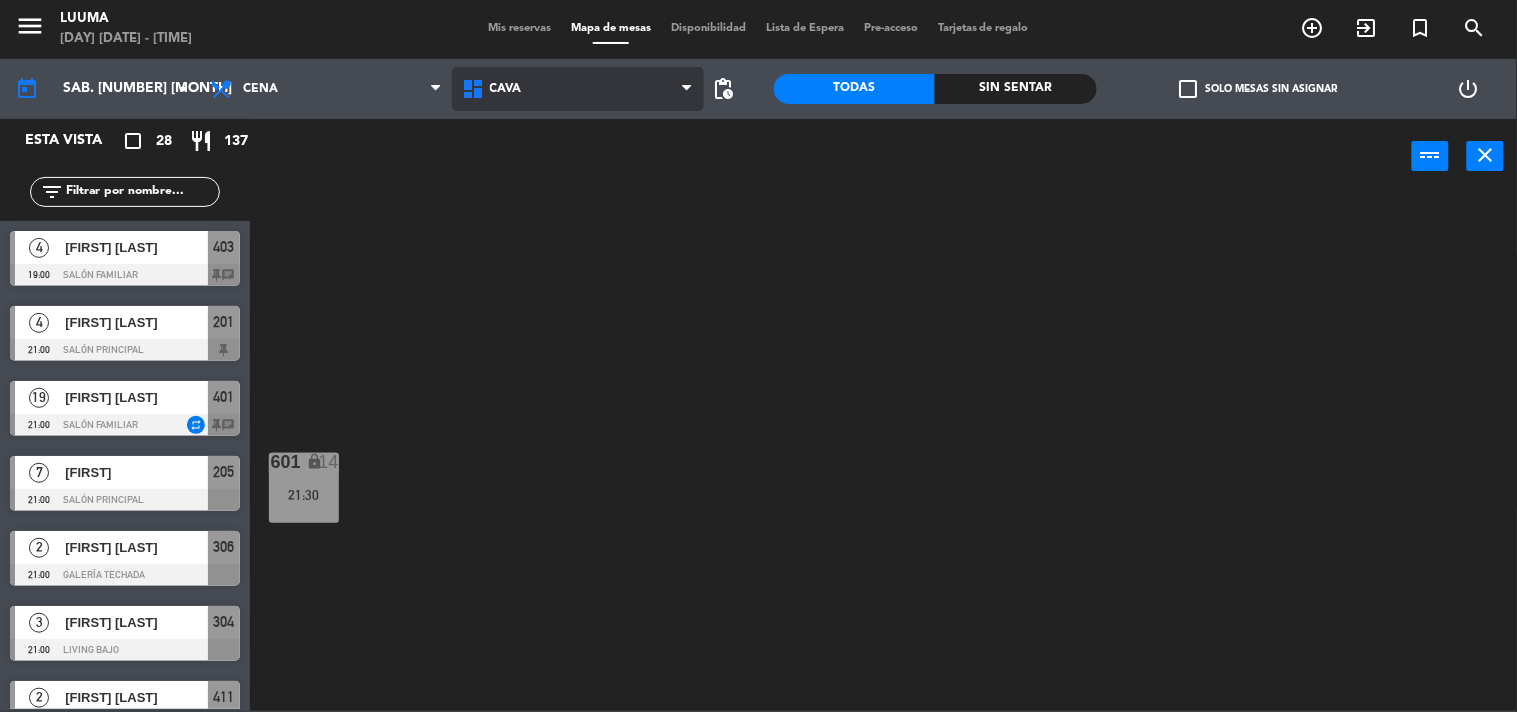 click on "Cava" at bounding box center [578, 89] 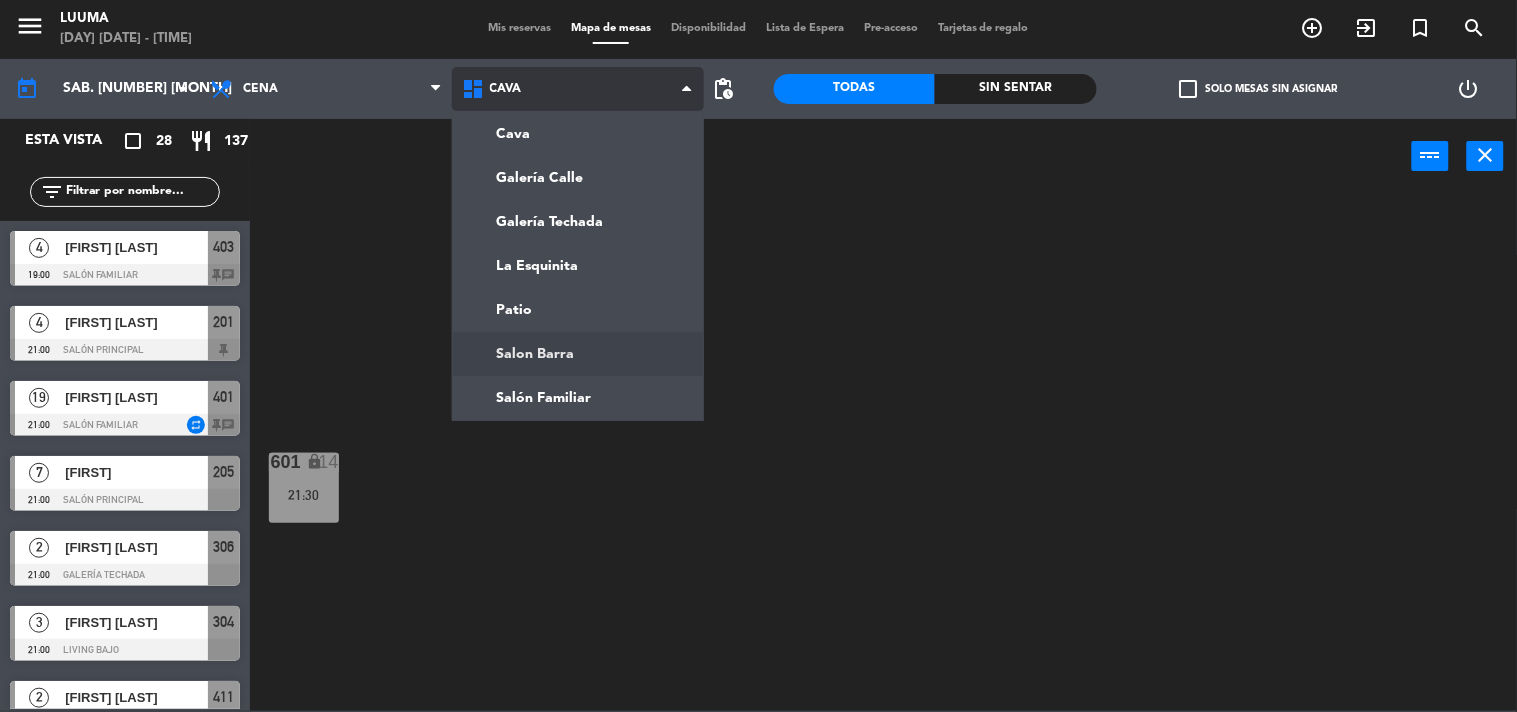 click on "menu  Luuma   [DAY] [DATE] - [TIME]   Mis reservas   Mapa de mesas   Disponibilidad   Lista de Espera   Pre-acceso   Tarjetas de regalo  add_circle_outline exit_to_app turned_in_not search today    sáb. [DATE] ago. arrow_drop_down  Almuerzo  Cena  Cena  Almuerzo  Cena  Cava   Galería Calle   Galería Techada   La Esquinita   Patio   Salon Barra   Salón Familiar   Cava   Cava   Galería Calle   Galería Techada   La Esquinita   Patio   Salon Barra   Salón Familiar  pending_actions  Todas  Sin sentar  check_box_outline_blank   Solo mesas sin asignar   power_settings_new   Esta vista   crop_square  28  restaurant  137 filter_list  4   [FIRST] [LAST]   [TIME]   Salón Familiar  403 chat  4   [FIRST] [LAST]   [TIME]   Salón Principal  201  19   [FIRST] [LAST]   [TIME]   Salón Familiar  repeat 401 chat  7   [FIRST]   [TIME]   Salón Principal  205  2   [FIRST] [LAST]   [TIME]   Galería Techada  306  3   [FIRST] [LAST]   [TIME]   Living Bajo  304  2   [FIRST] [LAST]   [TIME]   Salón Familiar  411  4   [TIME]  202  6  321" 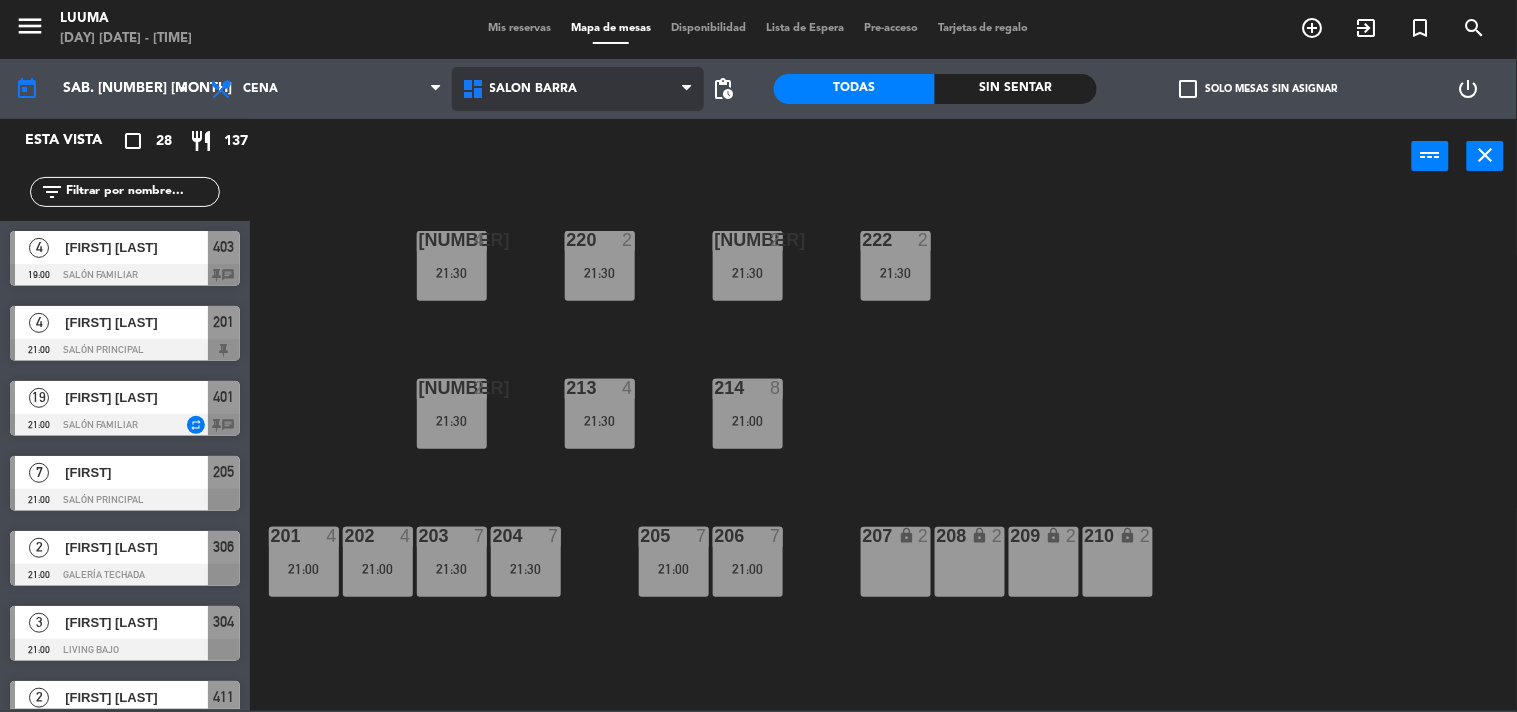 click at bounding box center (475, 89) 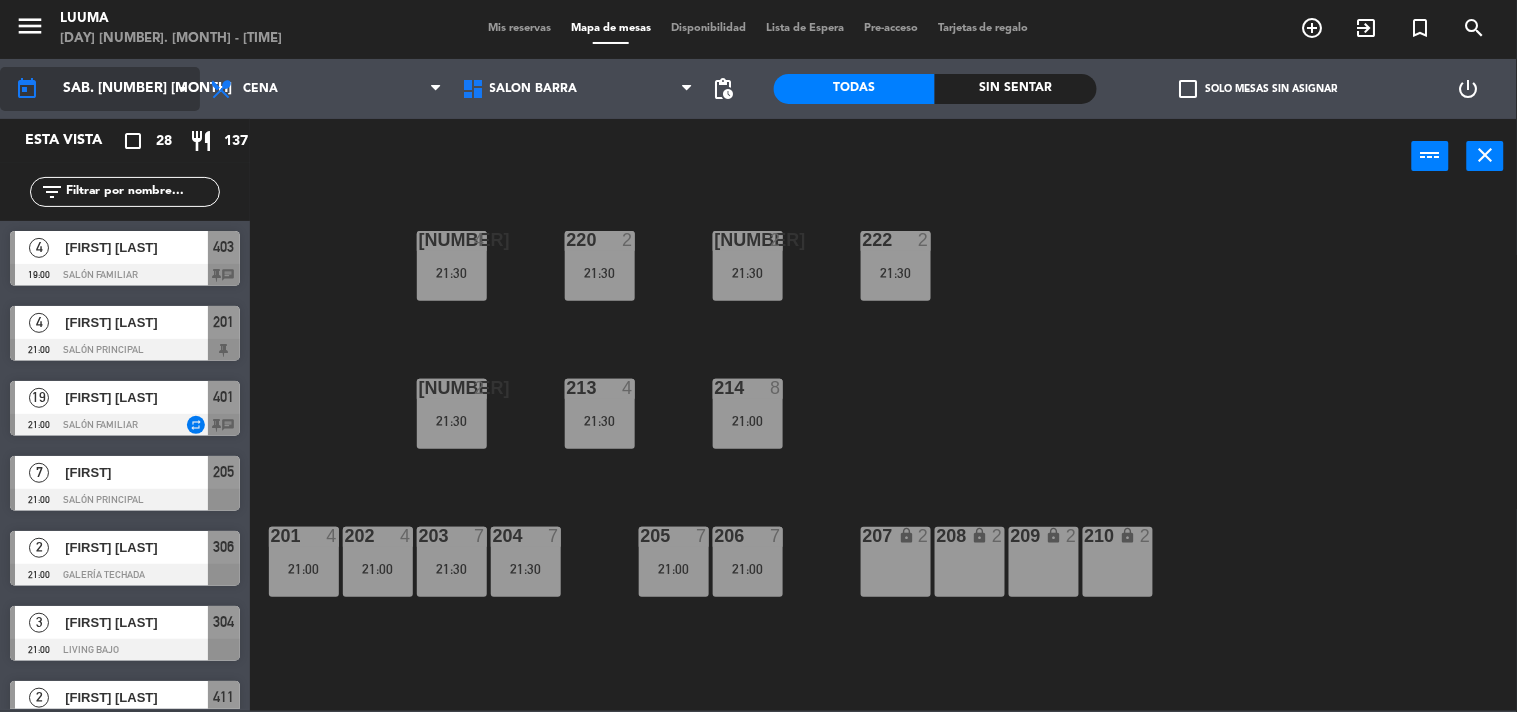 click on "today    sáb. 2 ago. arrow_drop_down" 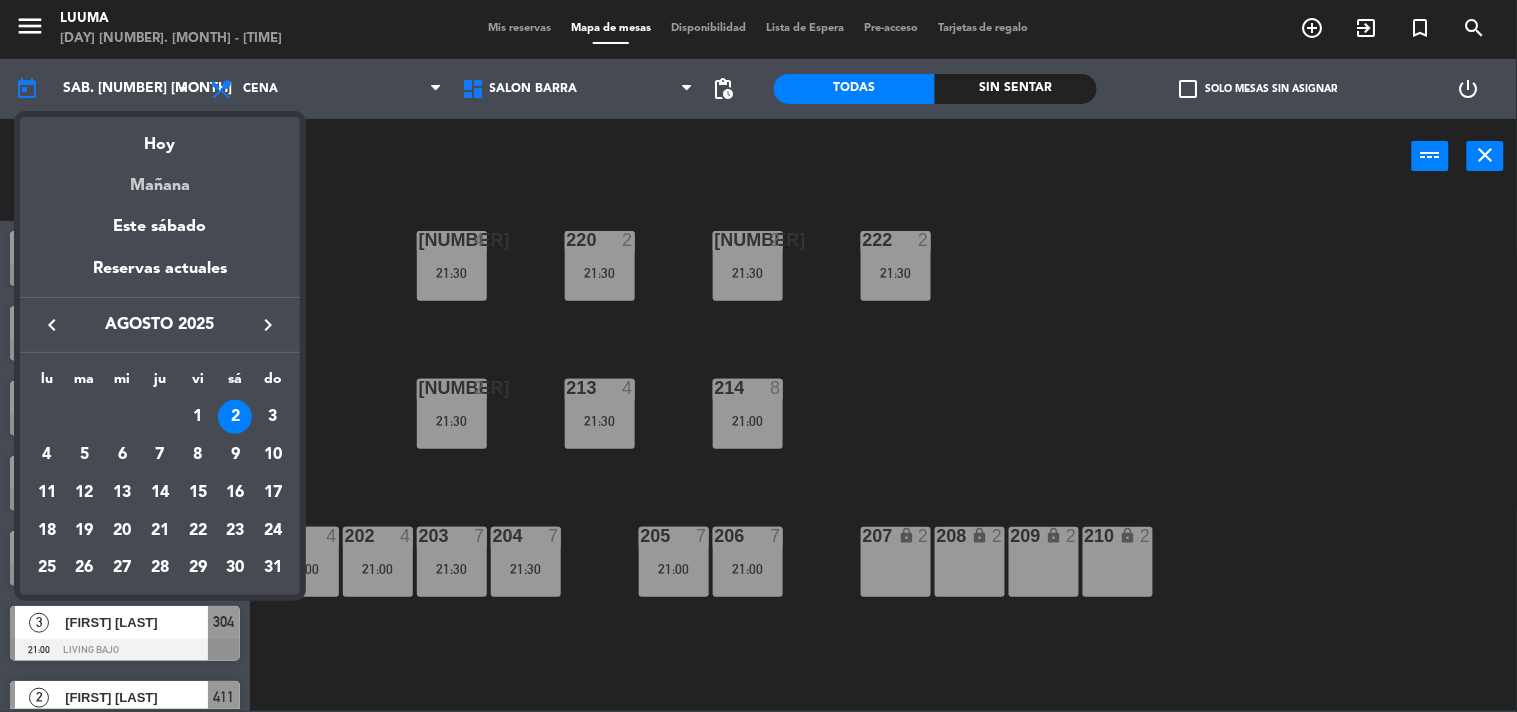 click on "Mañana" at bounding box center (160, 178) 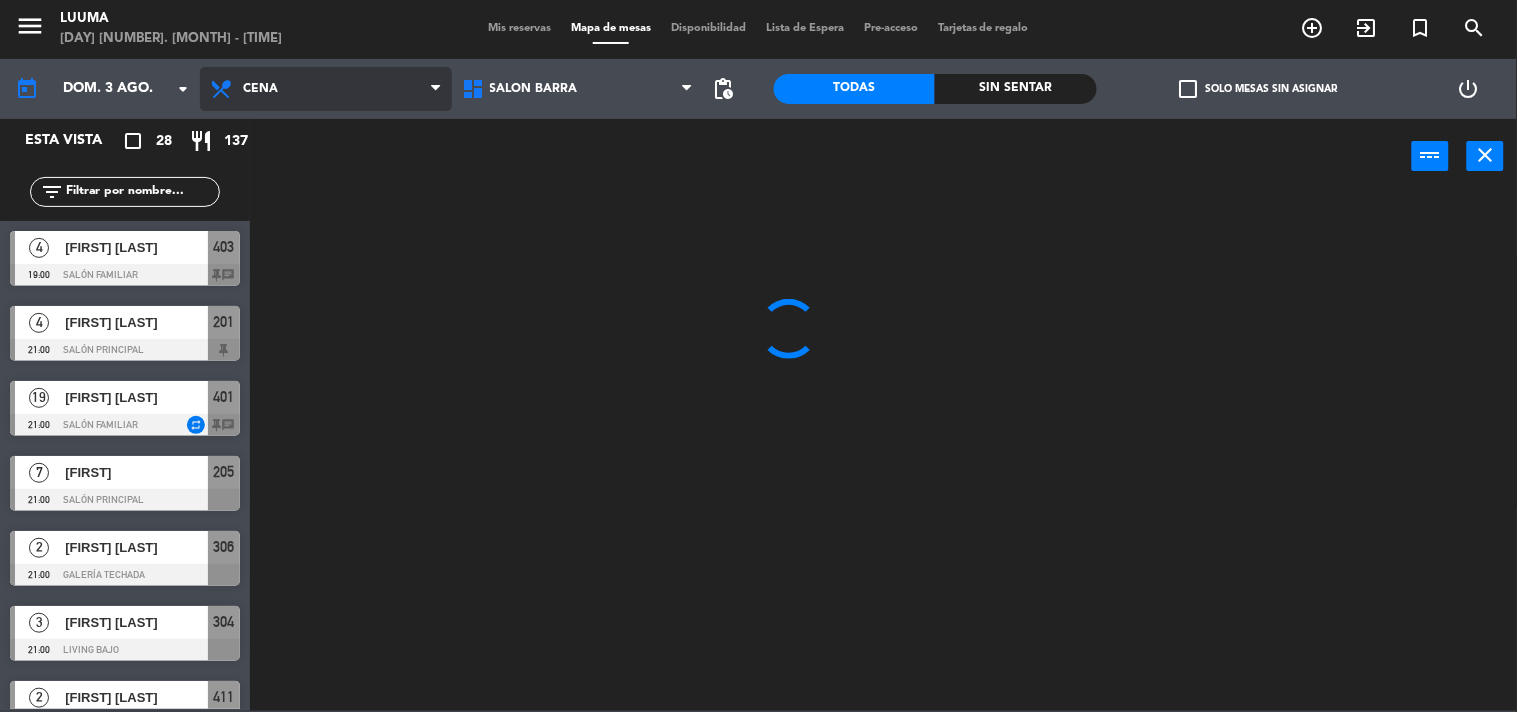 click on "Cena" at bounding box center [326, 89] 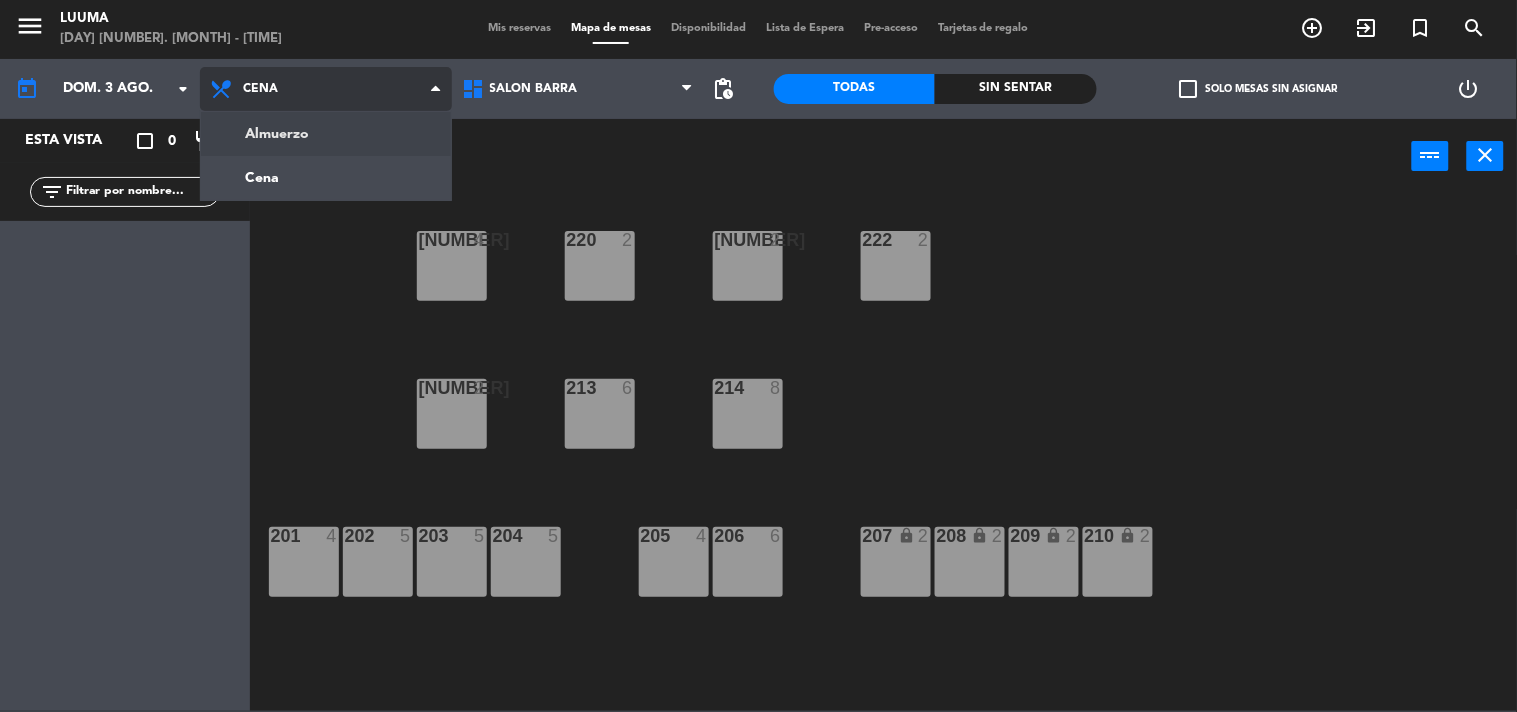 click on "menu  Luuma   [DAY] [DATE] - [TIME]   Mis reservas   Mapa de mesas   Disponibilidad   Lista de Espera   Pre-acceso   Tarjetas de regalo  add_circle_outline exit_to_app turned_in_not search today    dom. [DATE] ago. arrow_drop_down  Almuerzo  Cena  Cena  Almuerzo  Cena  Cava   Galería Calle   Galería Techada   La Esquinita   Patio   Salon Barra   Salón Familiar   Salon Barra   Cava   Galería Calle   Galería Techada   La Esquinita   Patio   Salon Barra   Salón Familiar  pending_actions  Todas  Sin sentar  check_box_outline_blank   Solo mesas sin asignar   power_settings_new   Esta vista   crop_square  0  restaurant  0 filter_list power_input close 220  2  221  2  219  4  222  2  213  6  214  8  212  2  201  4  202  5  203  5  204  5  205  4  206  6  210 lock  2  207 lock  2  208 lock  2  209 lock  2" 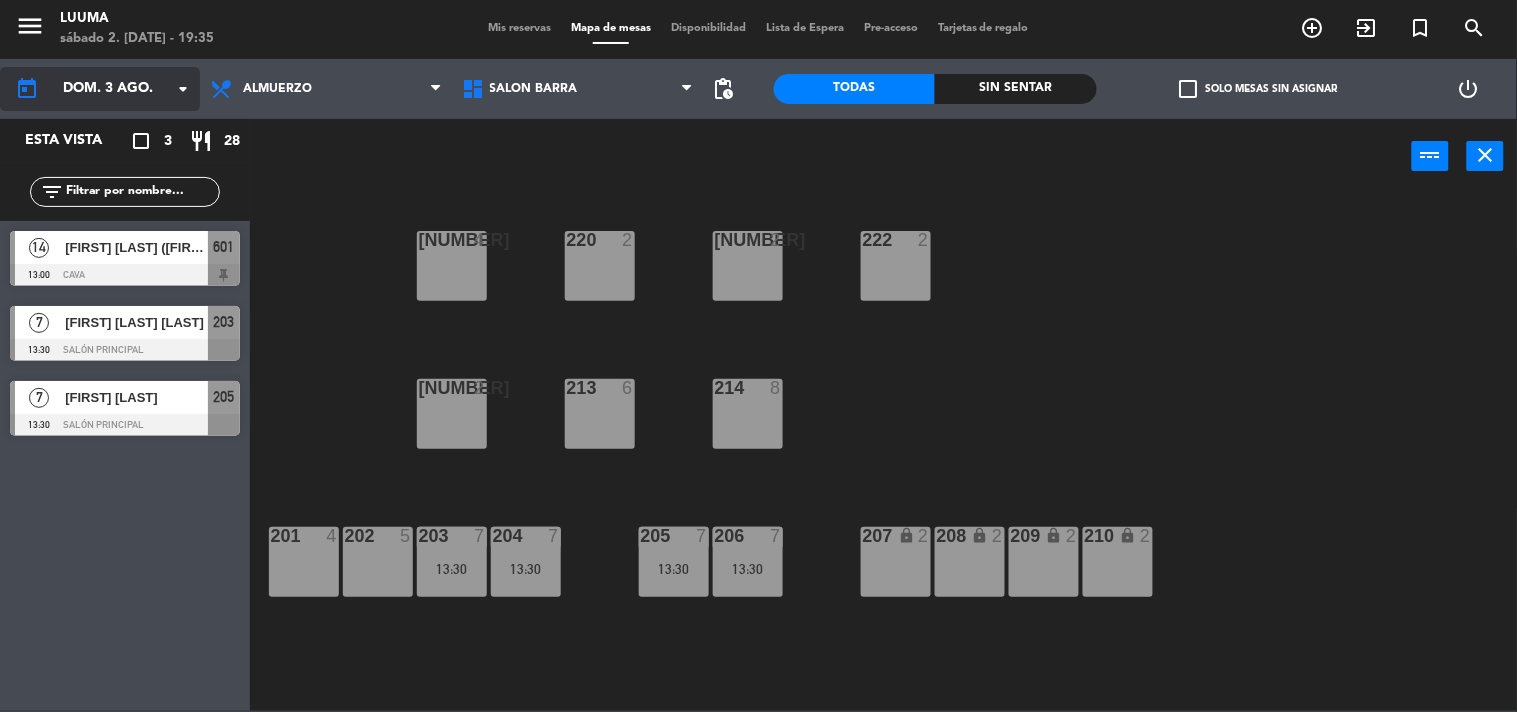 click on "dom. 3 ago." 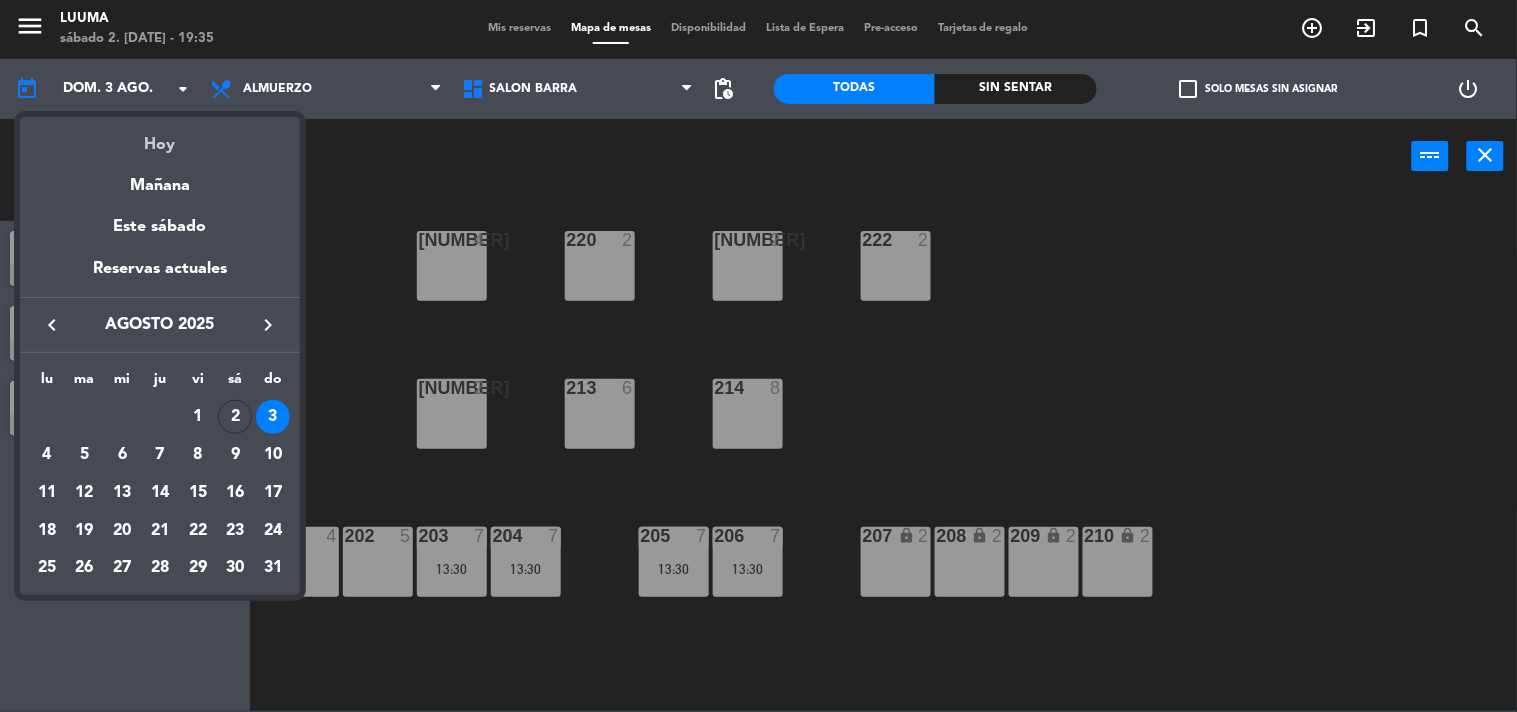 click on "Hoy" at bounding box center [160, 137] 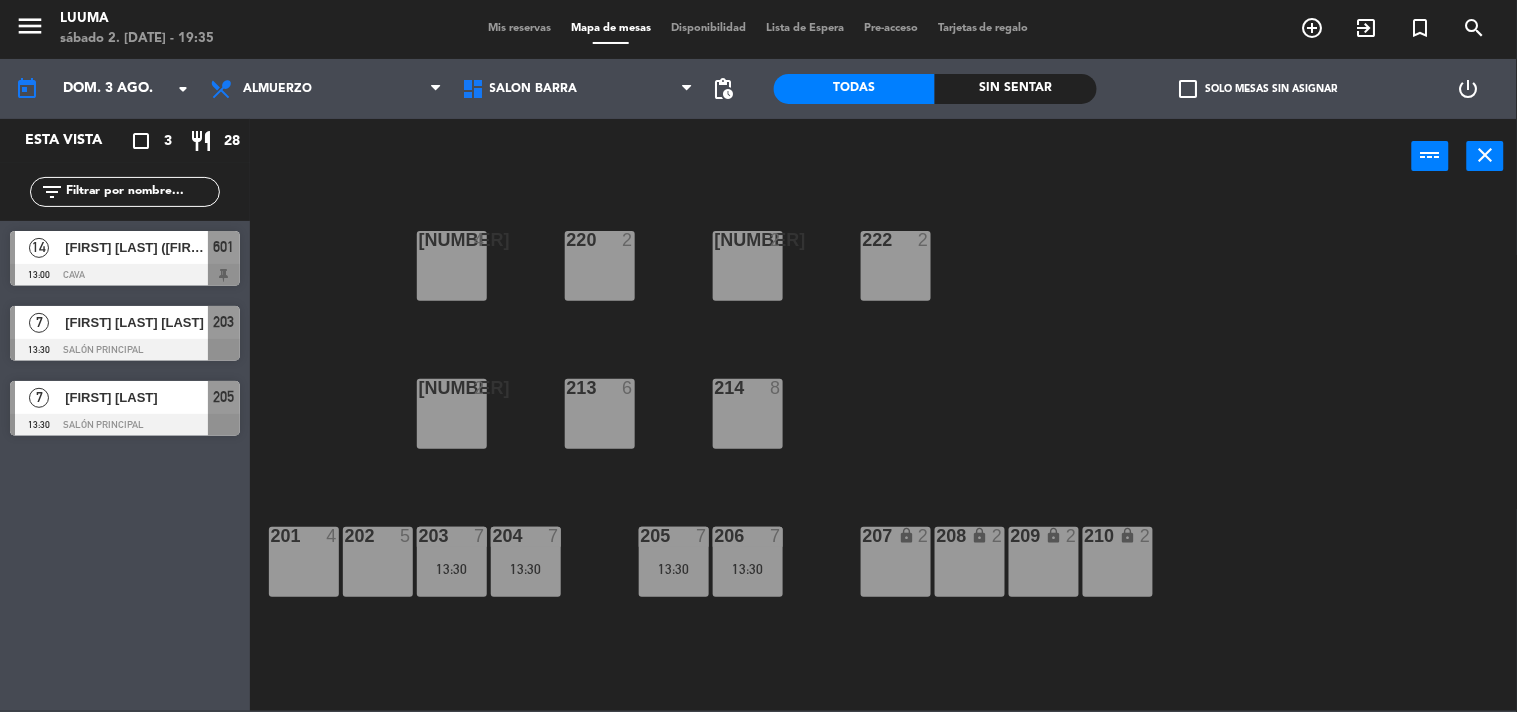 type on "sáb. [NUMBER] [MONTH]" 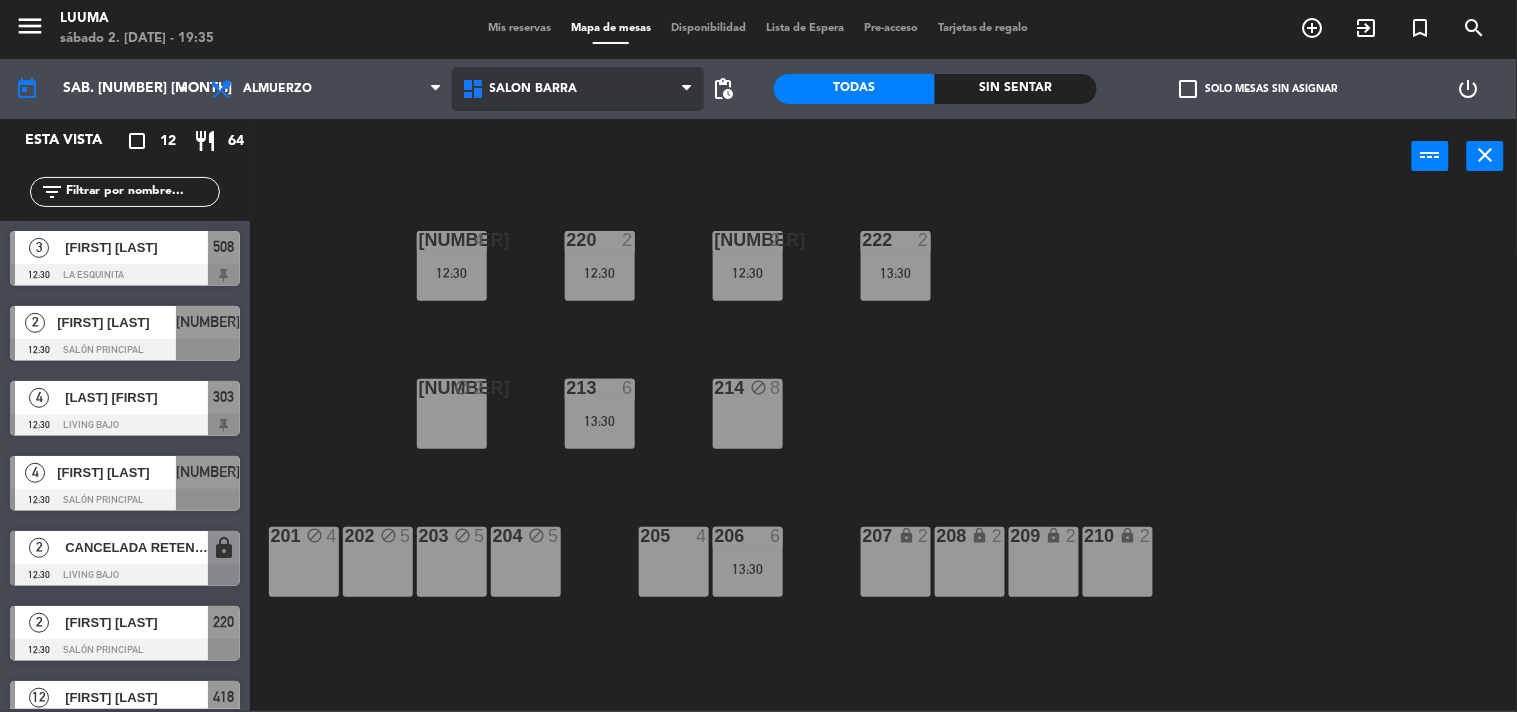 click on "Salon Barra" at bounding box center [534, 89] 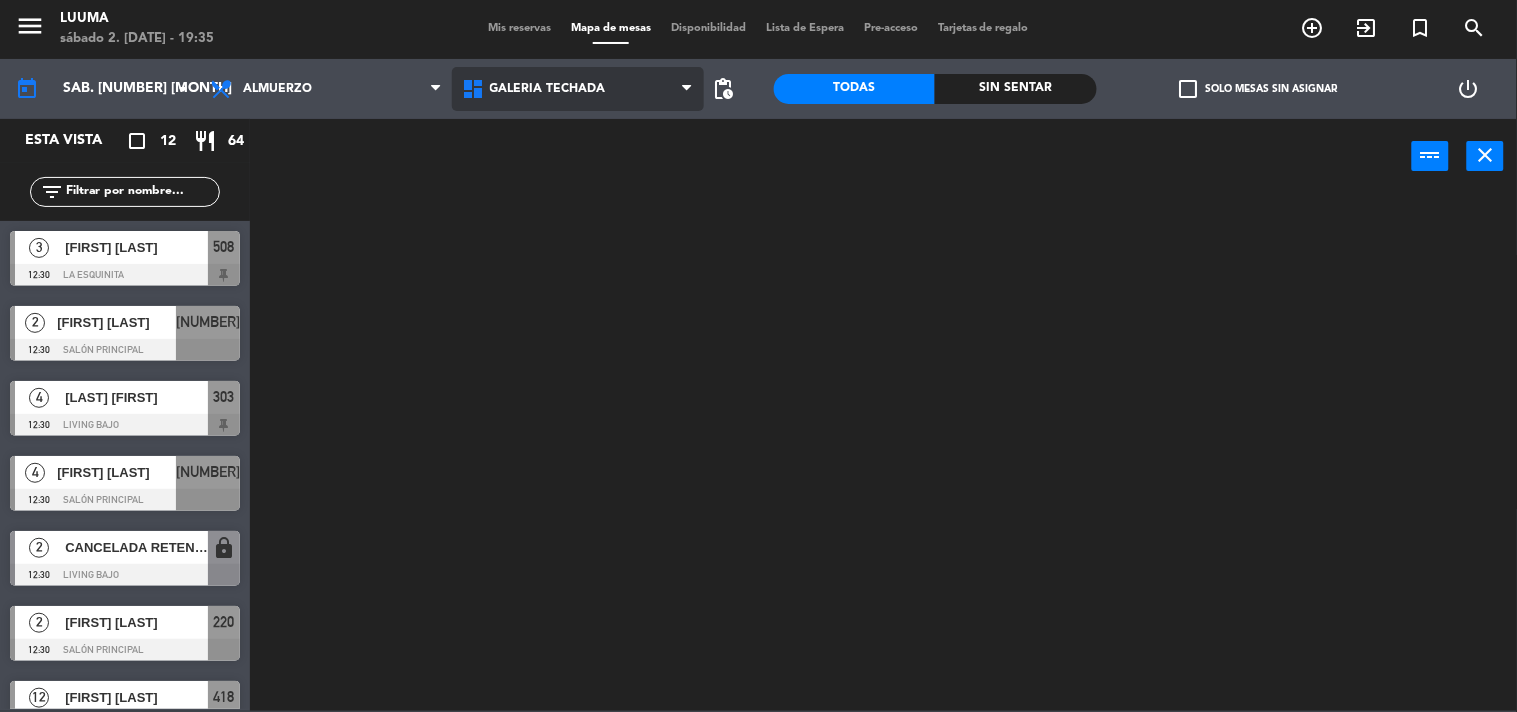 click on "menu  Luuma   sábado 2. agosto - 19:35   Mis reservas   Mapa de mesas   Disponibilidad   Lista de Espera   Pre-acceso   Tarjetas de regalo  add_circle_outline exit_to_app turned_in_not search today    sáb. 2 ago. arrow_drop_down  Almuerzo  Cena  Almuerzo  Almuerzo  Cena  Cava   Galería Calle   Galería Techada   La Esquinita   Patio   Salon Barra   Salón Familiar   Galería Techada   Cava   Galería Calle   Galería Techada   La Esquinita   Patio   Salon Barra   Salón Familiar  pending_actions  Todas  Sin sentar  check_box_outline_blank   Solo mesas sin asignar   power_settings_new   Esta vista   crop_square  12  restaurant  64 filter_list  3   [FIRST] [LAST]   12:30   La Esquinita  508  2   [FIRST] [LAST]   12:30   Salón Principal  221  4   [FIRST] [LAST]   12:30   Living Bajo  303  4   [FIRST] [LAST]   12:30   Salón Principal  219 power_input close 305  5   CANCELADA RETENIDA   12:30   Living Bajo  lock  2   [FIRST] [LAST]   12:30   Salón Principal  220  12   [FIRST] [LAST]   13:00   Salón Familiar  418  5   13:00" 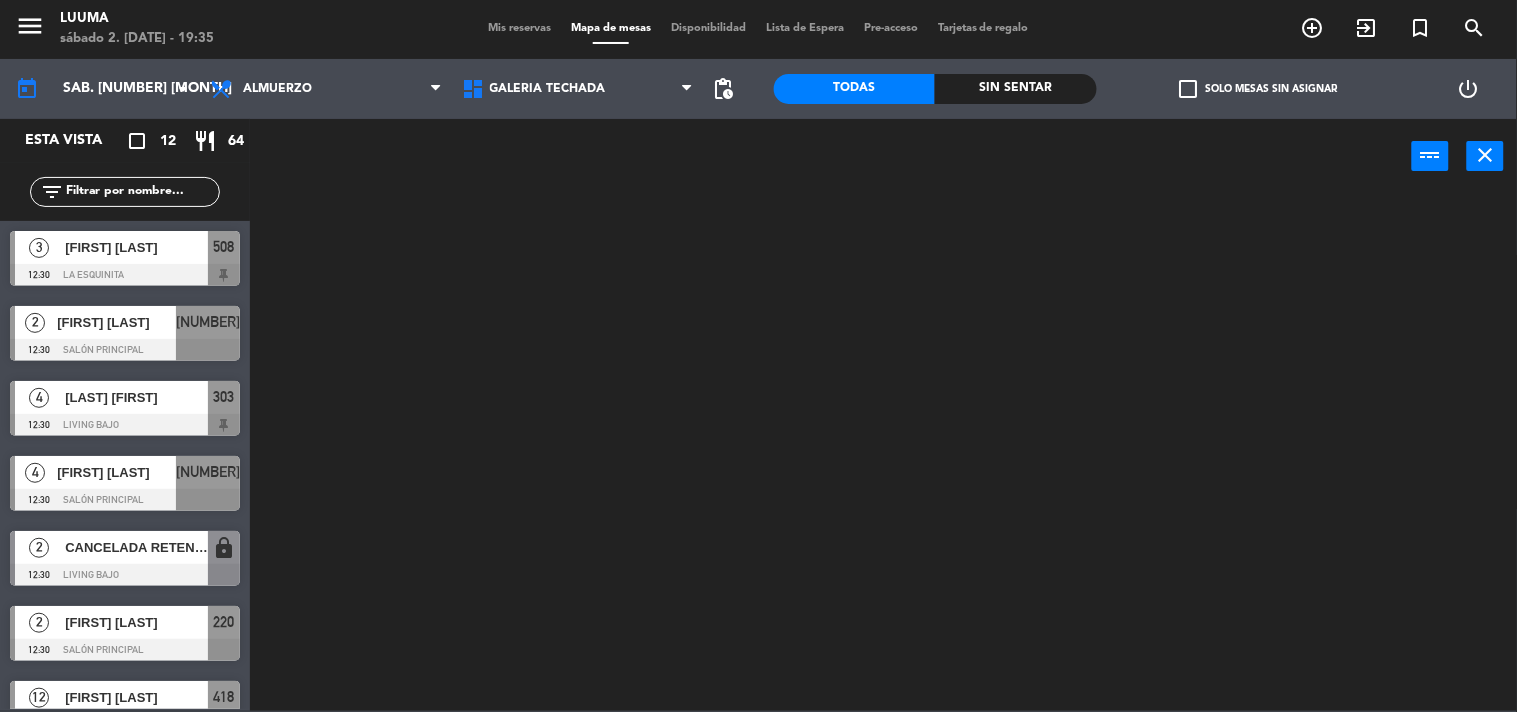 click on "Almuerzo Cena Almuerzo Almuerzo Cena" 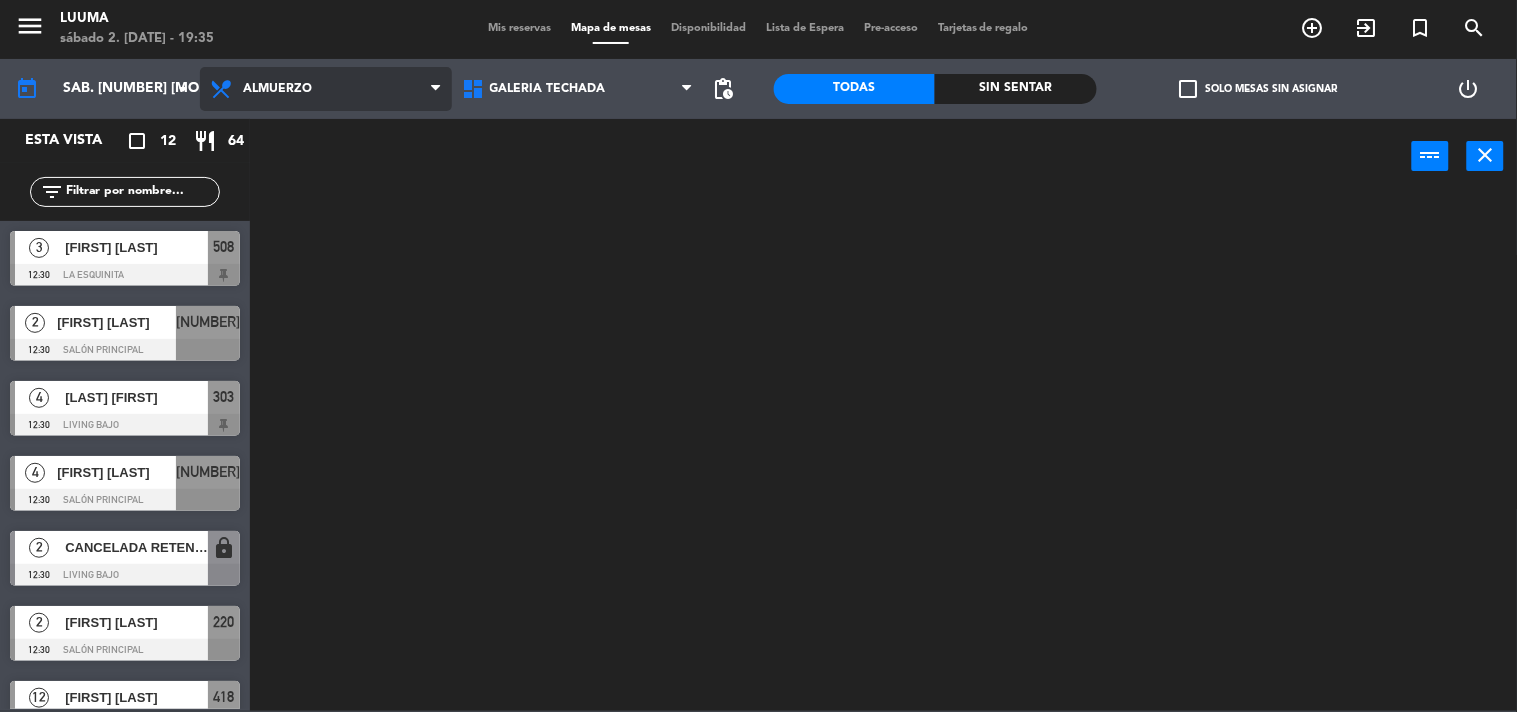 click on "Almuerzo" at bounding box center (326, 89) 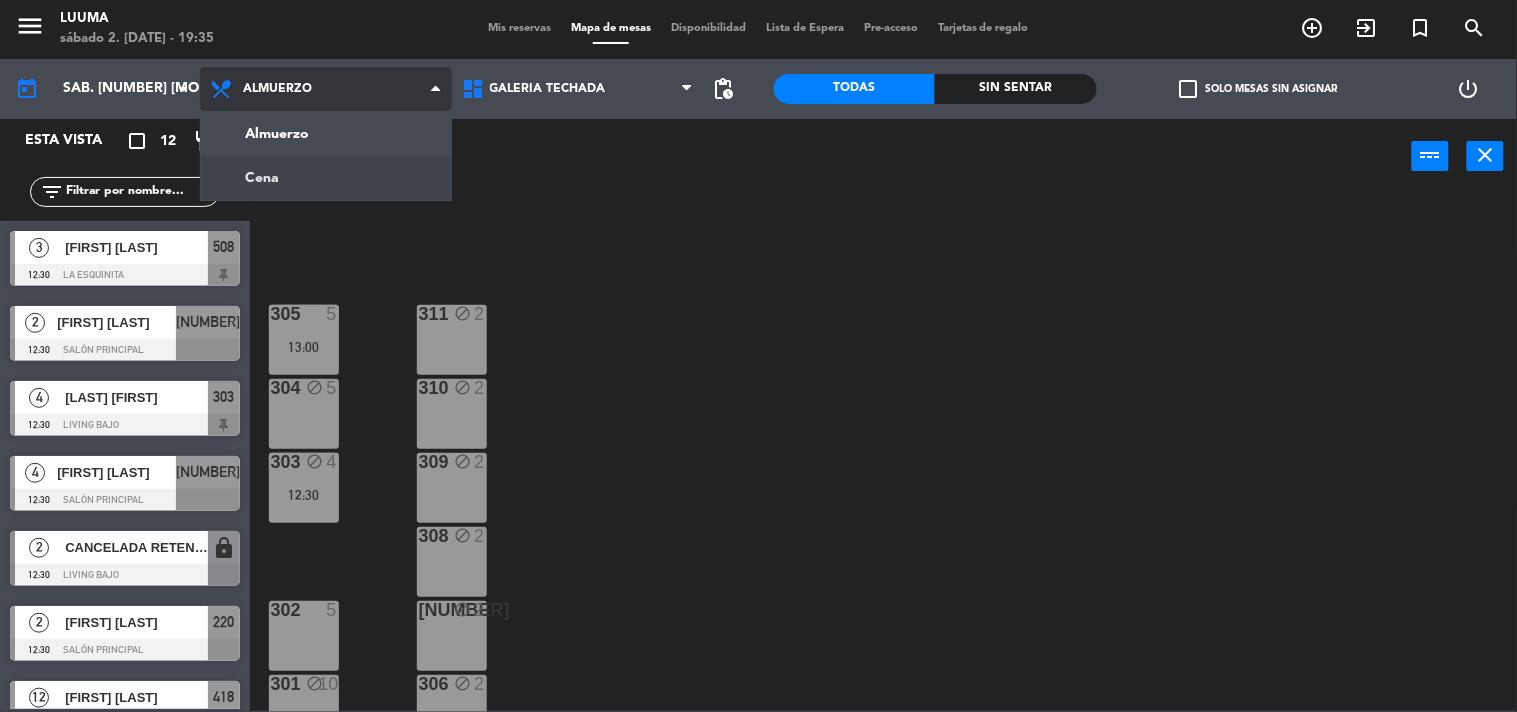 click on "menu  Luuma   sábado 2. agosto - 19:35   Mis reservas   Mapa de mesas   Disponibilidad   Lista de Espera   Pre-acceso   Tarjetas de regalo  add_circle_outline exit_to_app turned_in_not search today    sáb. 2 ago. arrow_drop_down  Almuerzo  Cena  Almuerzo  Almuerzo  Cena  Cava   Galería Calle   Galería Techada   La Esquinita   Patio   Salon Barra   Salón Familiar   Galería Techada   Cava   Galería Calle   Galería Techada   La Esquinita   Patio   Salon Barra   Salón Familiar  pending_actions  Todas  Sin sentar  check_box_outline_blank   Solo mesas sin asignar   power_settings_new   Esta vista   crop_square  12  restaurant  64 filter_list  3   [FIRST] [LAST]   12:30   La Esquinita  508  2   [FIRST] [LAST]   12:30   Salón Principal  221  4   [FIRST] [LAST]   12:30   Living Bajo  303  4   [FIRST] [LAST]   12:30   Salón Principal  219 power_input close 305  5   CANCELADA RETENIDA   12:30   Living Bajo  lock  2   [FIRST] [LAST]   12:30   Salón Principal  220  12   [FIRST] [LAST]   13:00   Salón Familiar  418  5   13:00" 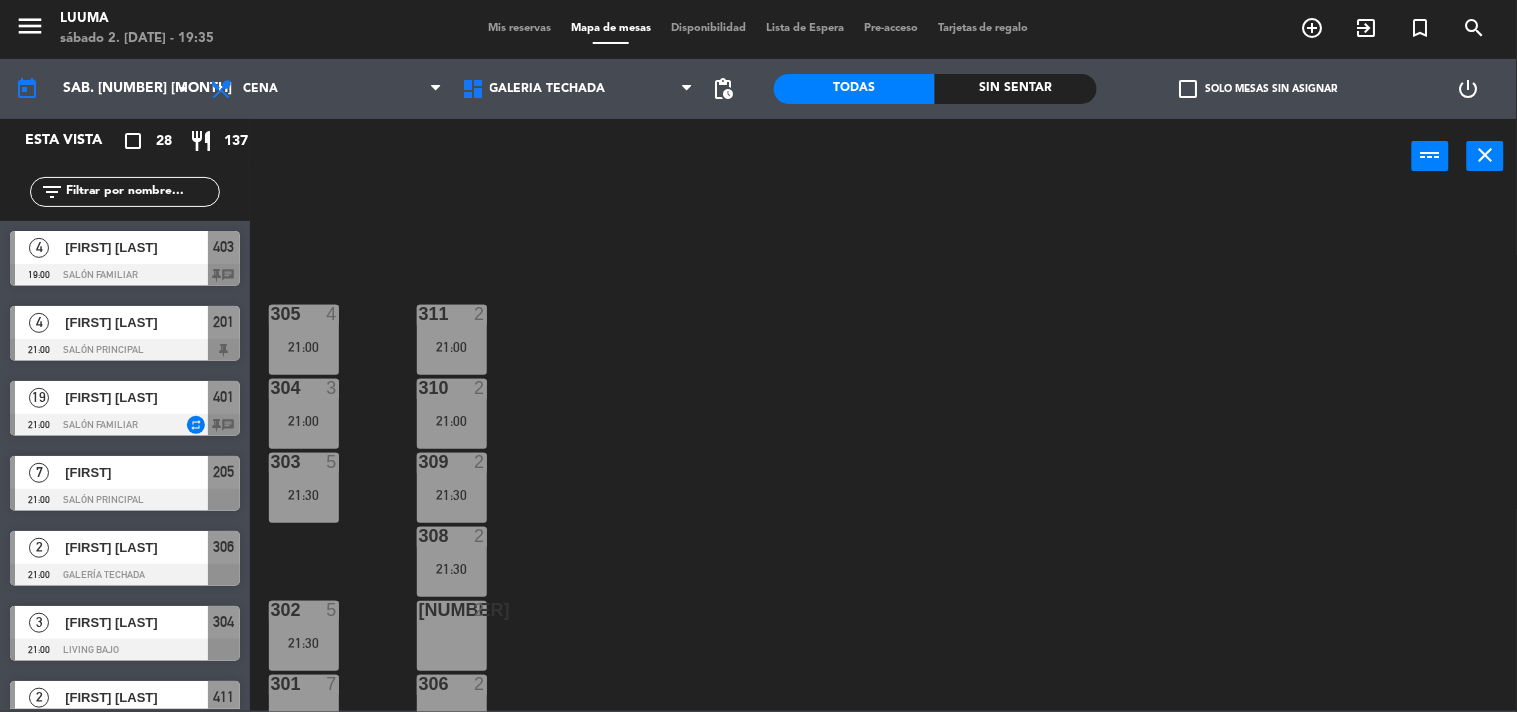 scroll, scrollTop: 32, scrollLeft: 0, axis: vertical 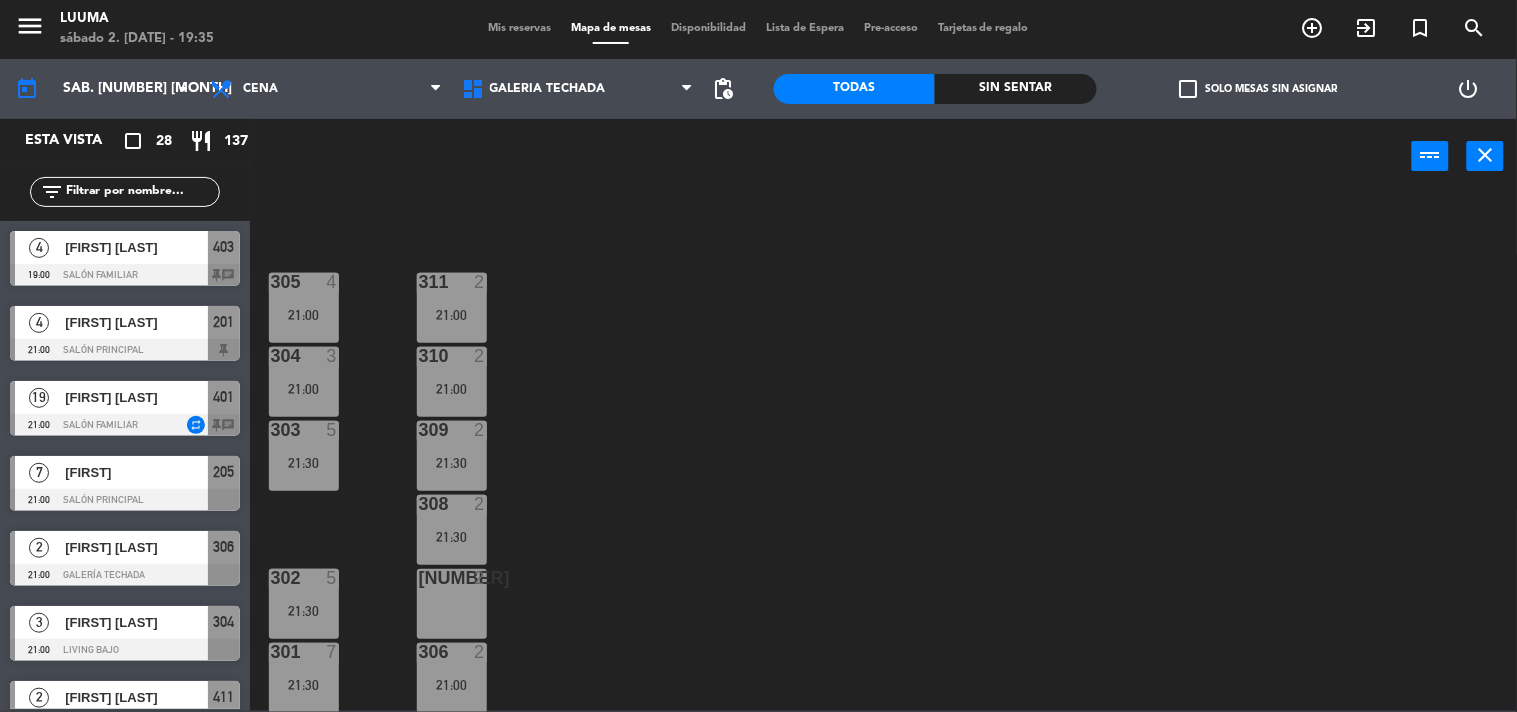 click on "307 2" at bounding box center (452, 604) 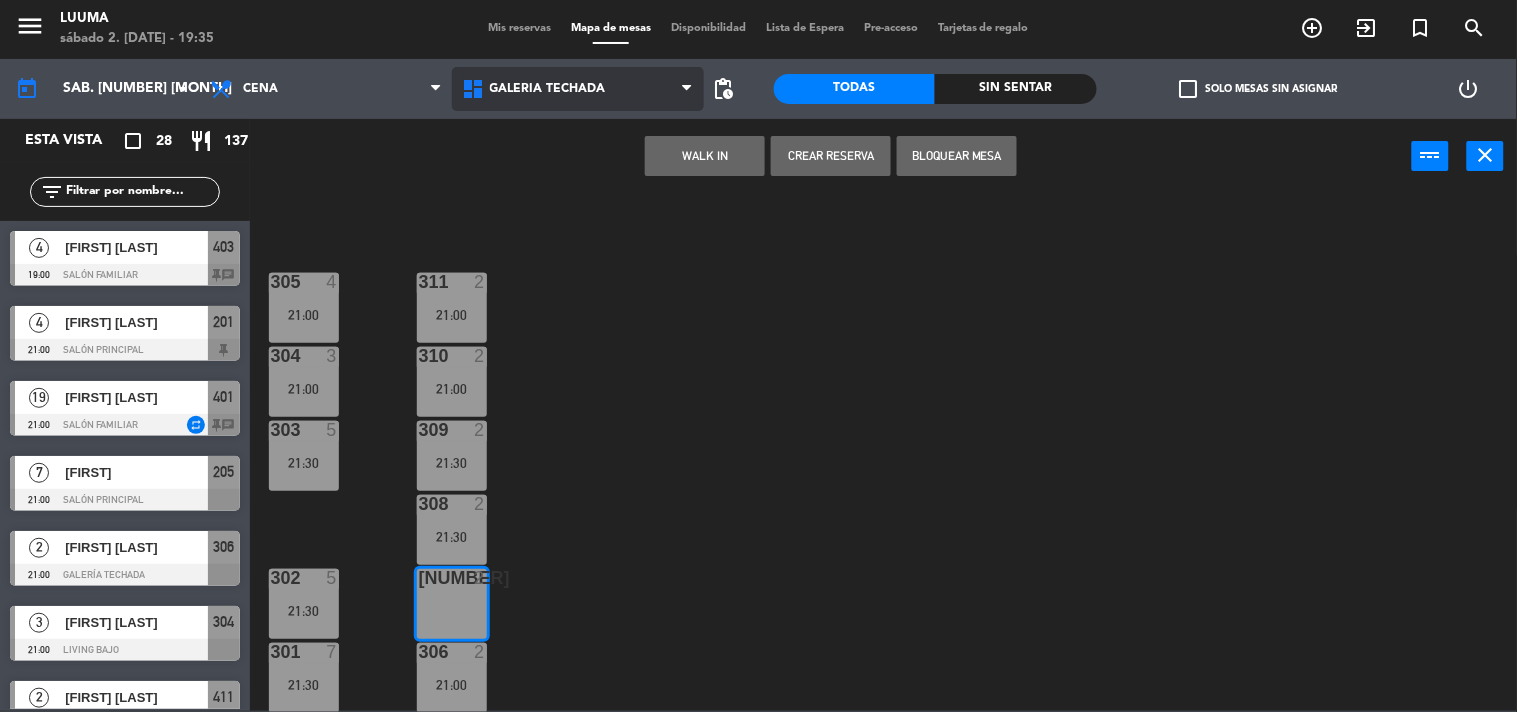 click on "Galería Techada" at bounding box center [548, 89] 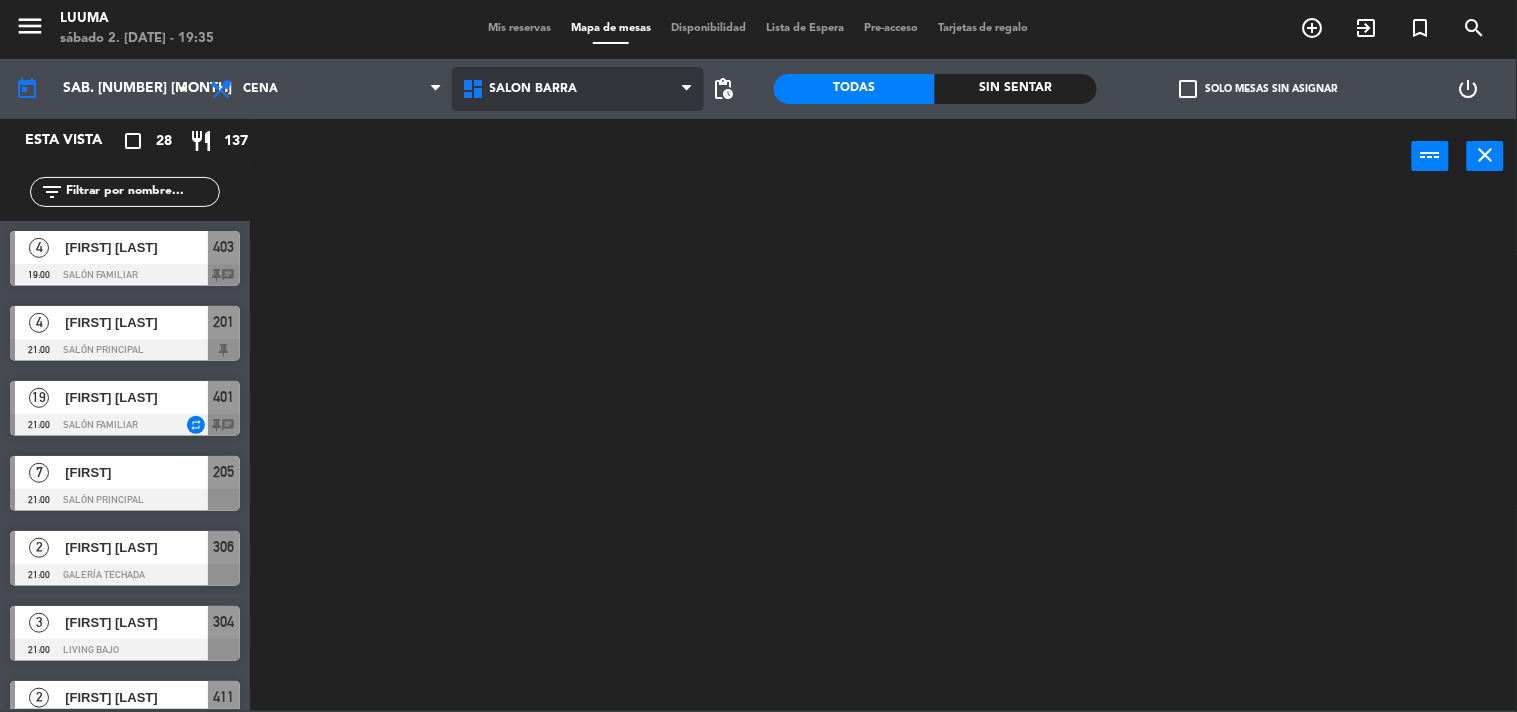 click on "menu  Luuma   sábado 2. agosto - 19:35   Mis reservas   Mapa de mesas   Disponibilidad   Lista de Espera   Pre-acceso   Tarjetas de regalo  add_circle_outline exit_to_app turned_in_not search today    sáb. 2 ago. arrow_drop_down  Almuerzo  Cena  Cena  Almuerzo  Cena  Cava   Galería Calle   Galería Techada   La Esquinita   Patio   Salon Barra   Salón Familiar   Salon Barra   Cava   Galería Calle   Galería Techada   La Esquinita   Patio   Salon Barra   Salón Familiar  pending_actions  Todas  Sin sentar  check_box_outline_blank   Solo mesas sin asignar   power_settings_new   Esta vista   crop_square  28  restaurant  137 filter_list  4   [FIRST] [LAST]   19:00   Salón Familiar  403 chat  4   [FIRST] [LAST]   21:00   Salón Principal  201  19   [FIRST] [LAST]   21:00   Salón Familiar  repeat 401 chat  7   [FIRST]   21:00   Salón Principal  205  2   [FIRST] [LAST]   21:00   Galería Techada  306  3   [FIRST] [LAST]   21:00   Living Bajo  304  2   [FIRST] [LAST]   21:00   Salón Familiar  411  4   21:00  202" 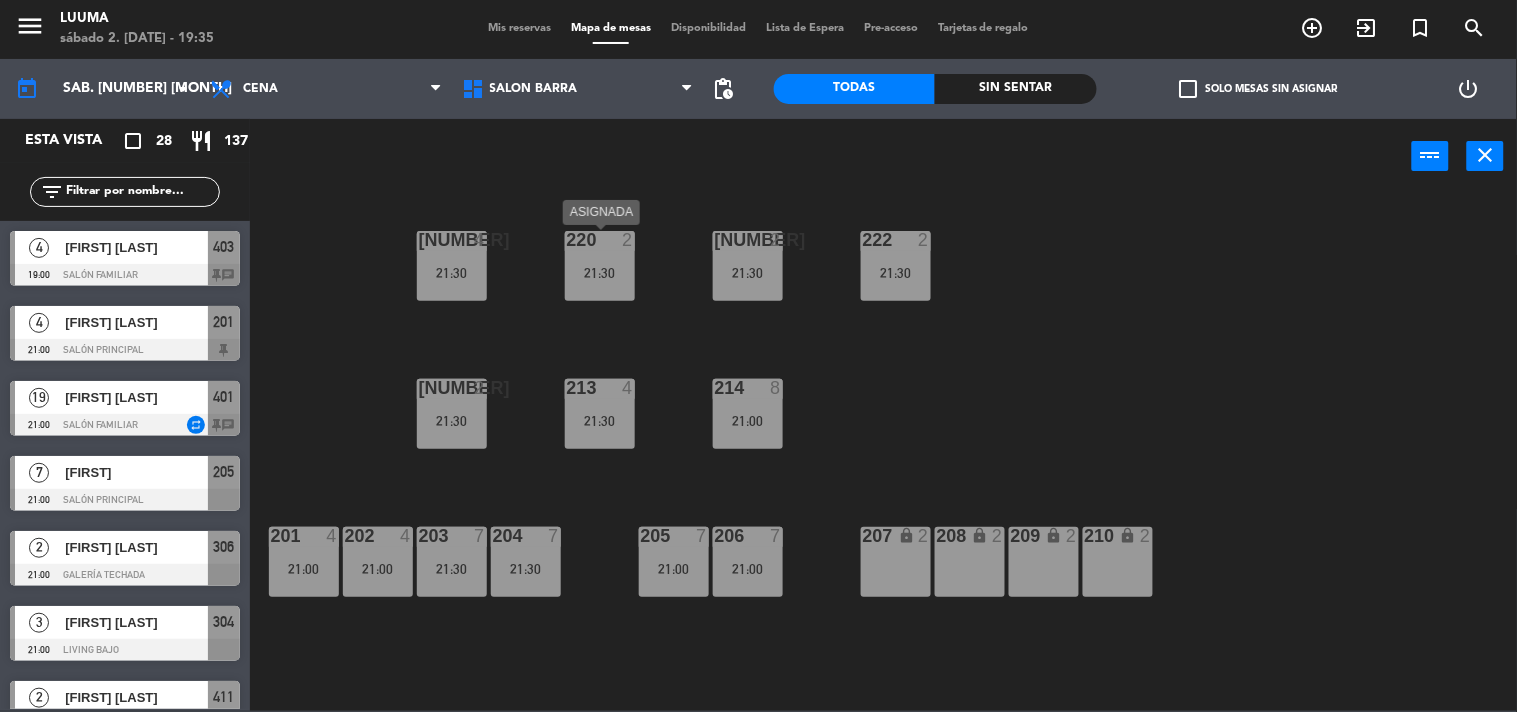 click on "21:30" at bounding box center (600, 273) 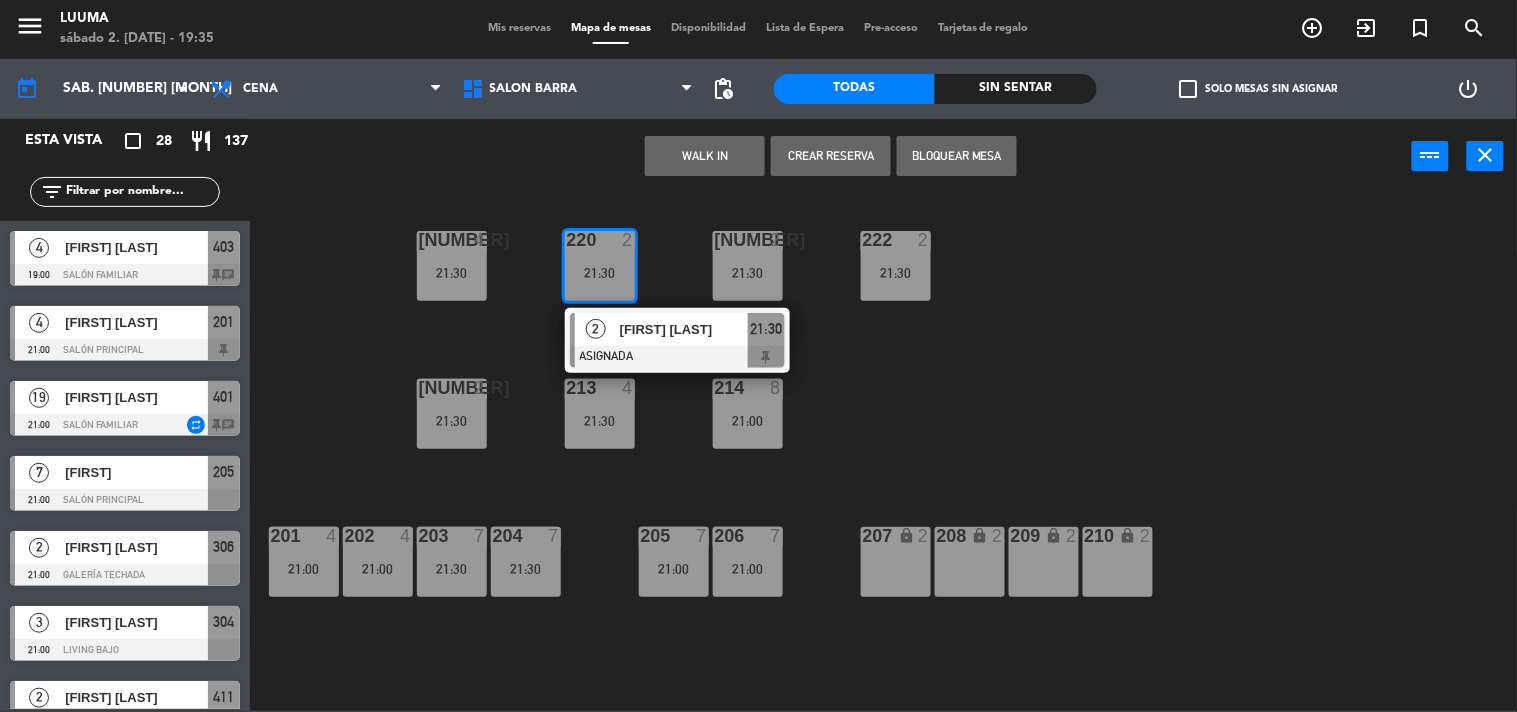 click on "[NUMBER]  [NUMBER]   [TIME]   [NUMBER]   [FIRST] [LAST]   ASIGNADA  [TIME] [NUMBER]  [NUMBER]   [TIME]  [NUMBER]  [NUMBER]   [TIME]  [NUMBER]  [NUMBER]   [TIME]  [NUMBER]  [NUMBER]   [TIME]  [NUMBER]  [NUMBER]   [TIME]  [NUMBER]  [NUMBER]   [TIME]  [NUMBER]  [NUMBER]   [TIME]  [NUMBER]  [NUMBER]   [TIME]  [NUMBER]  [NUMBER]   [TIME]  [NUMBER]  [NUMBER]   [TIME]  [NUMBER]  [NUMBER]   [TIME]  [NUMBER] lock  [NUMBER]  [NUMBER] lock  [NUMBER]  [NUMBER] lock  [NUMBER]  [NUMBER] lock  [NUMBER]" 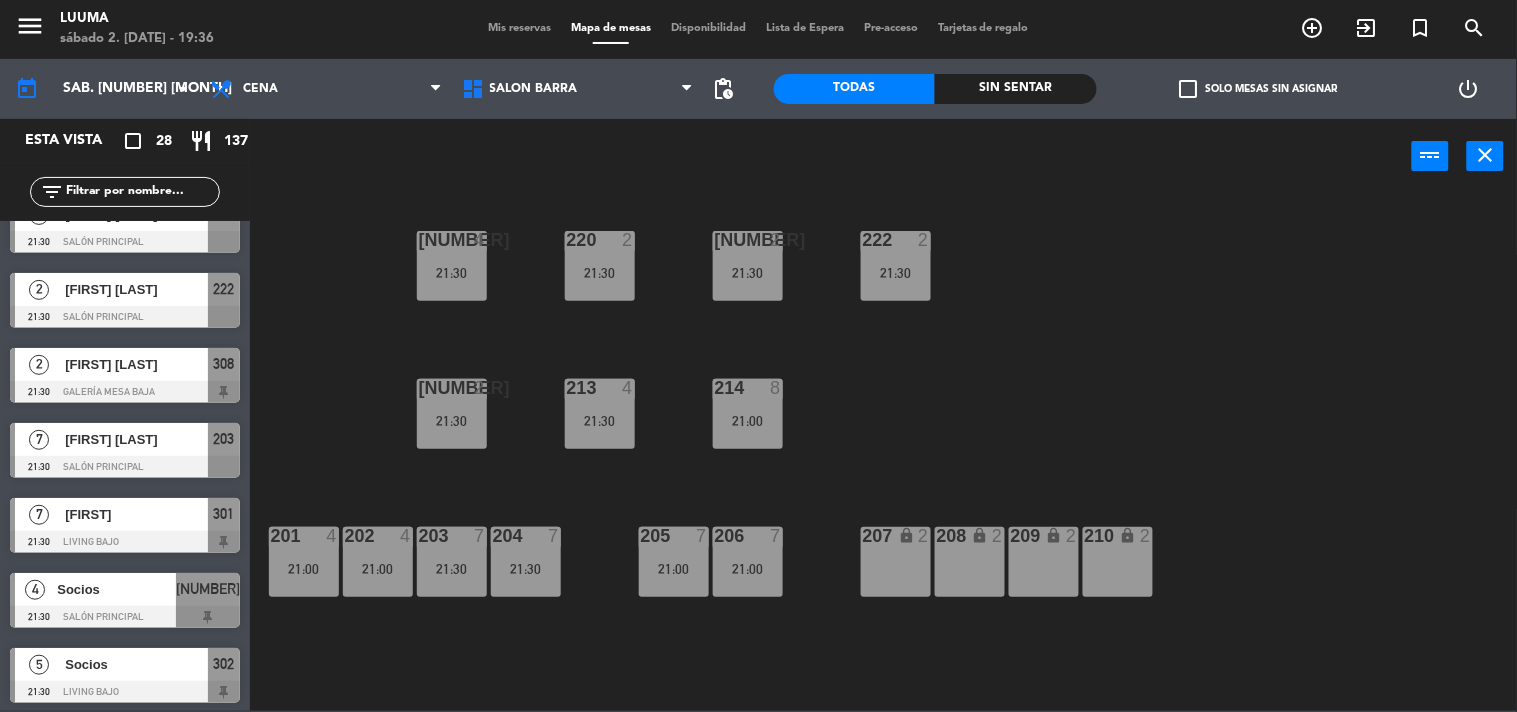 scroll, scrollTop: 1612, scrollLeft: 0, axis: vertical 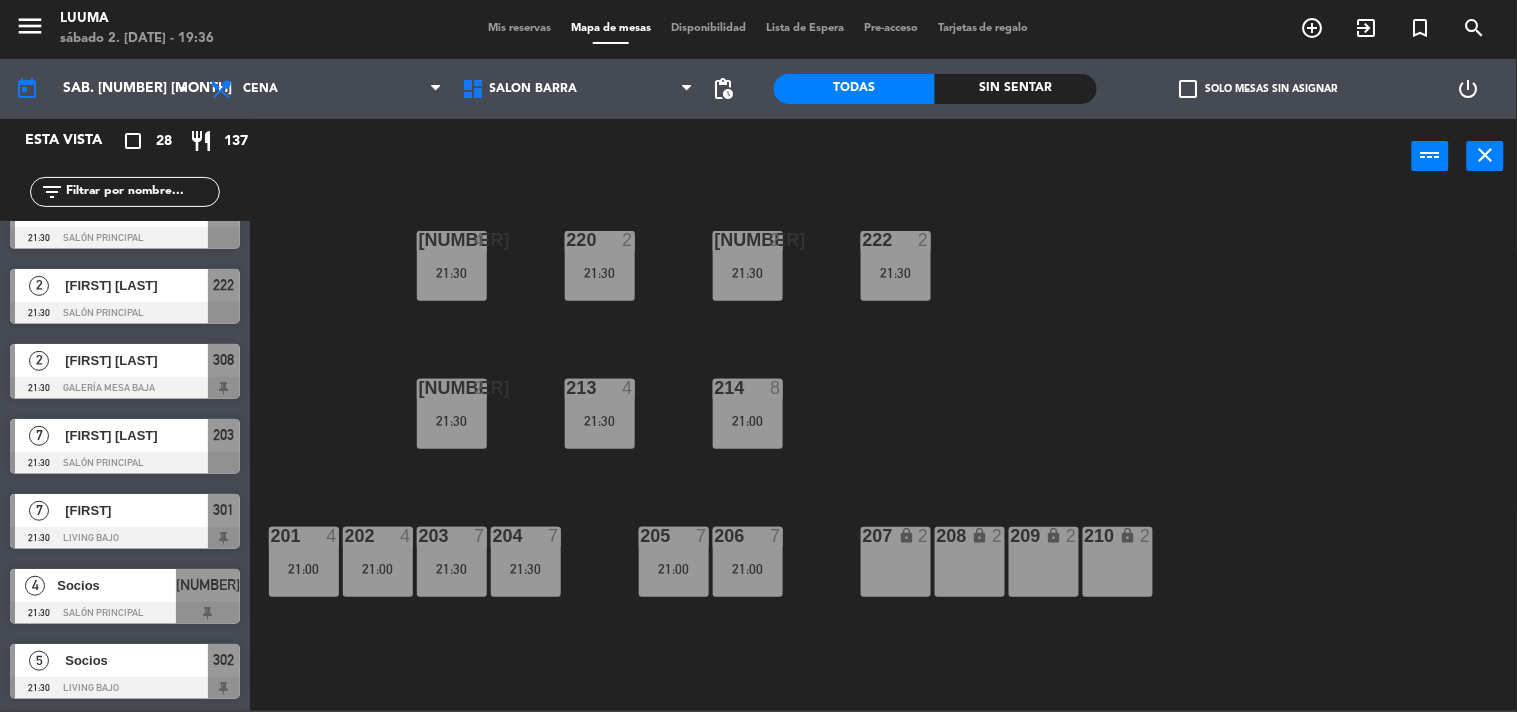 click on "21:30" at bounding box center [452, 273] 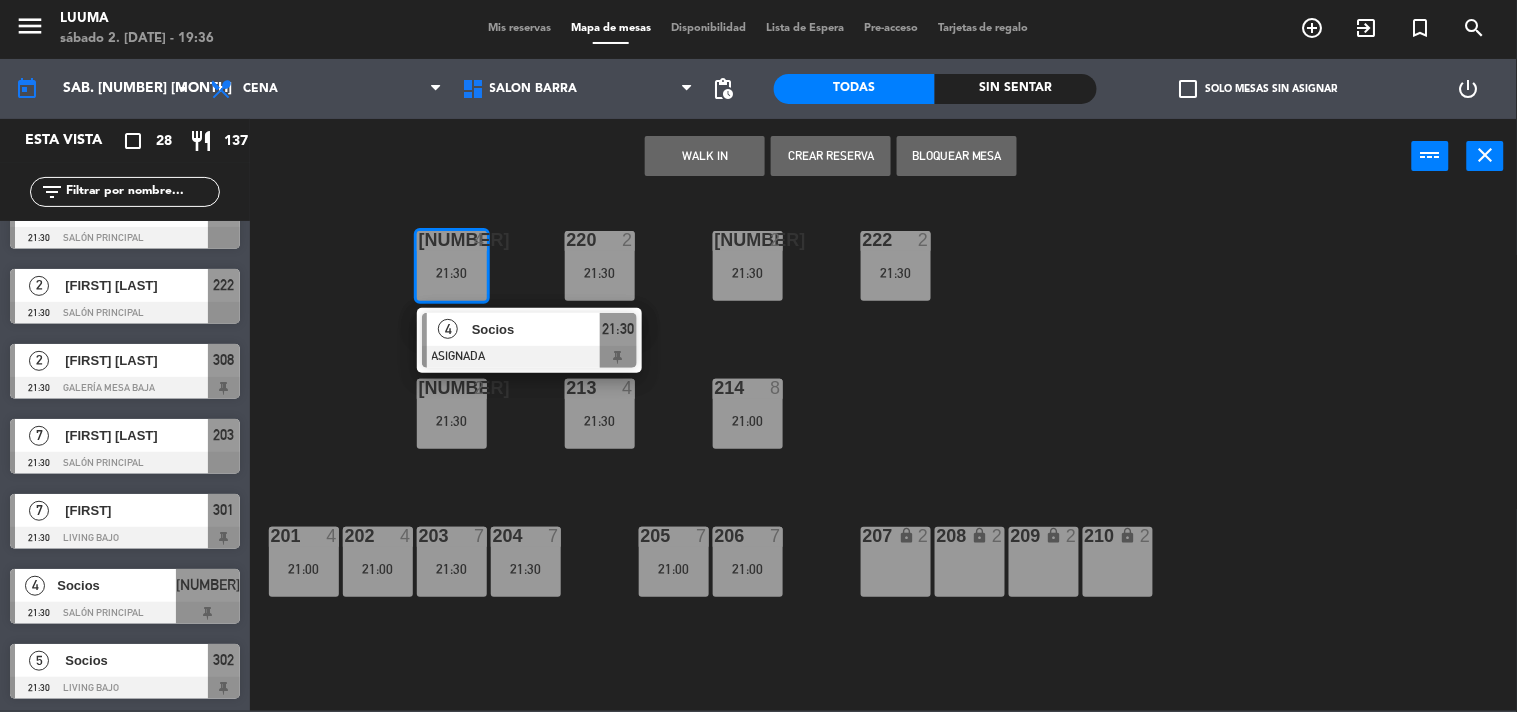 click on "[NUMBER]  [NUMBER]   [TIME]  [NUMBER]  [NUMBER]   [TIME]  [NUMBER]  [NUMBER]   [TIME]   [NUMBER]   Socios   ASIGNADA  [TIME] [NUMBER]  [NUMBER]   [TIME]  [NUMBER]  [NUMBER]   [TIME]  [NUMBER]  [NUMBER]   [TIME]  [NUMBER]  [NUMBER]   [TIME]  [NUMBER]  [NUMBER]   [TIME]  [NUMBER]  [NUMBER]   [TIME]  [NUMBER]  [NUMBER]   [TIME]  [NUMBER]  [NUMBER]   [TIME]  [NUMBER]  [NUMBER]   [TIME]  [NUMBER] lock  [NUMBER]  [NUMBER] lock  [NUMBER]  [NUMBER] lock  [NUMBER]  [NUMBER] lock  [NUMBER]" 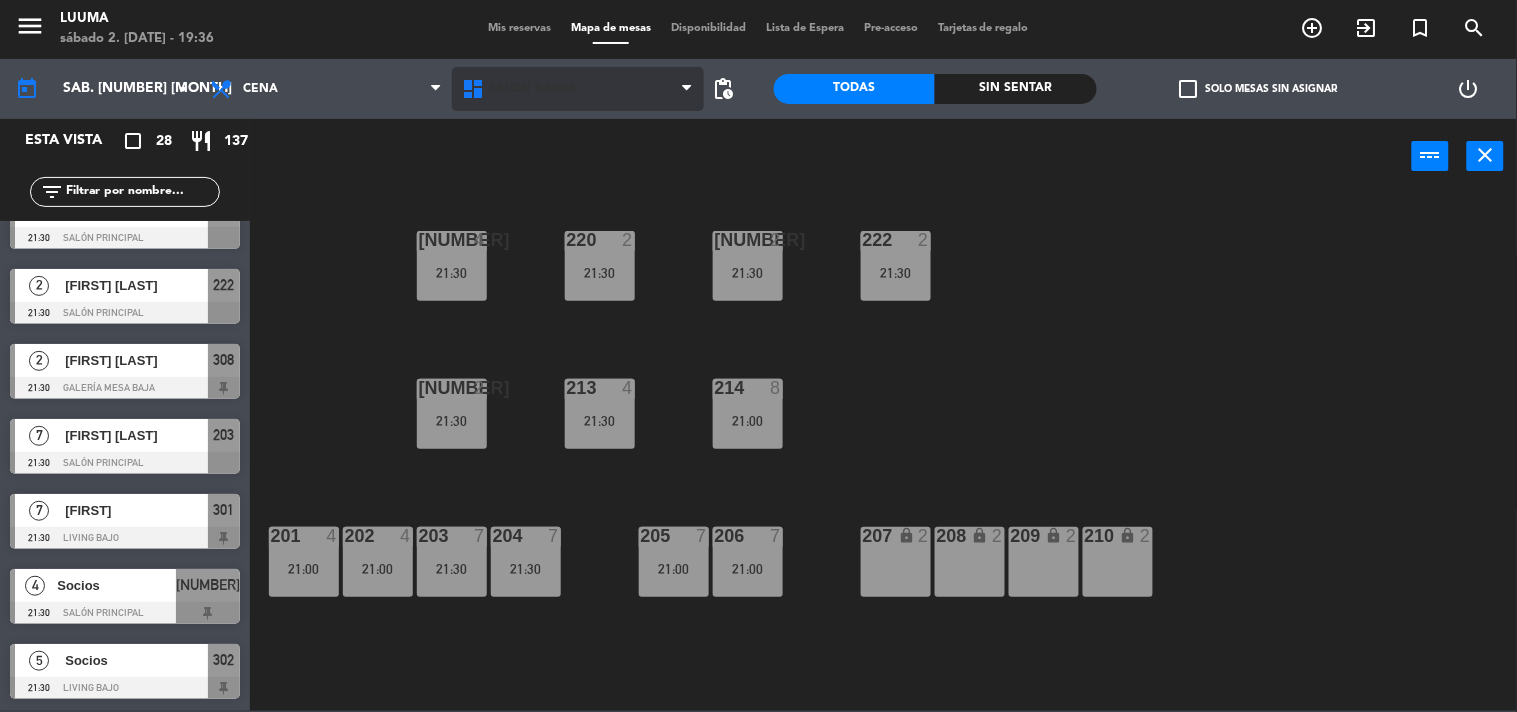 click on "Salon Barra" at bounding box center [578, 89] 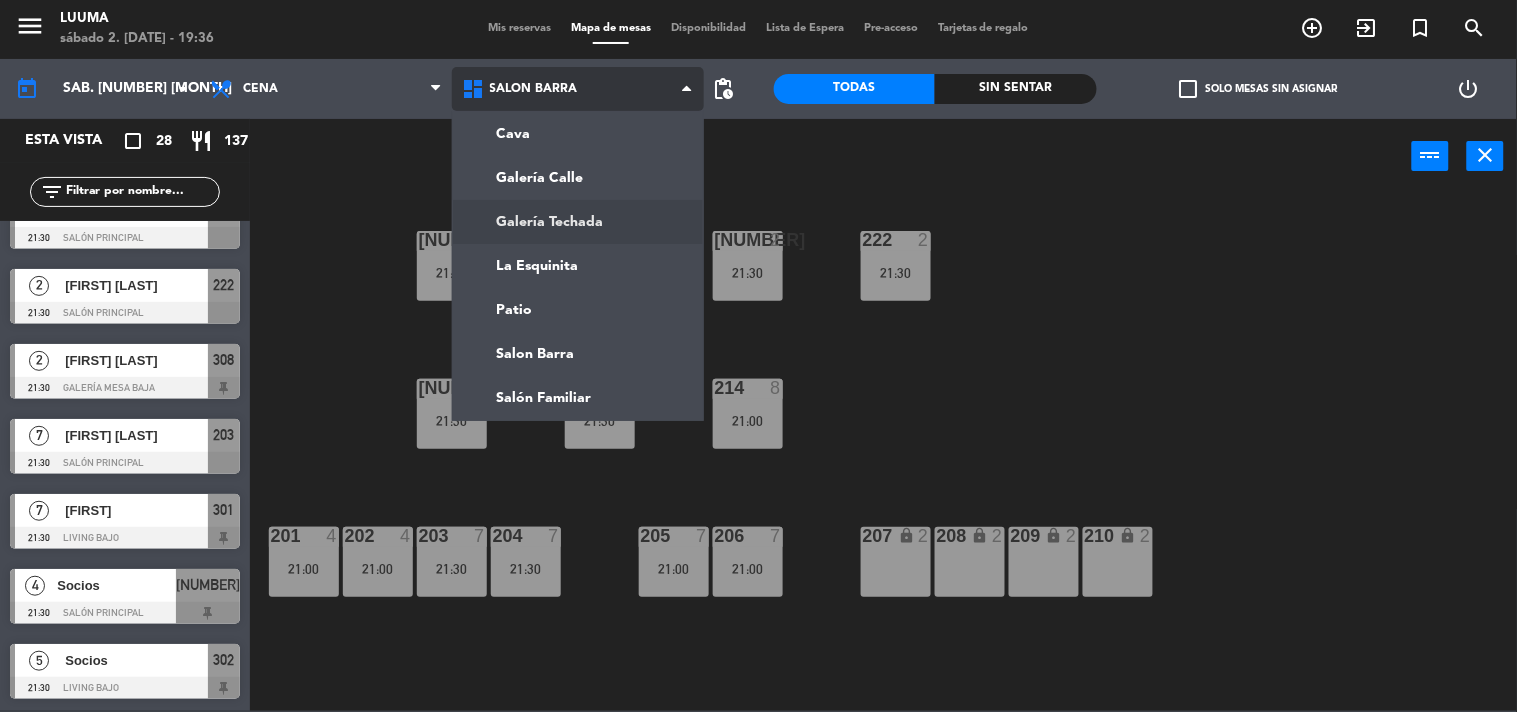 click on "menu  Luuma   [DAY] [NUMBER]. [MONTH] - [TIME]   Mis reservas   Mapa de mesas   Disponibilidad   Lista de Espera   Pre-acceso   Tarjetas de regalo  add_circle_outline exit_to_app turned_in_not search today    sáb. [NUMBER] ago. arrow_drop_down  Almuerzo  Cena  Cena  Almuerzo  Cena  Cava   Galería Calle   Galería Techada   La Esquinita   Patio   Salon Barra   Salón Familiar   Salon Barra   Cava   Galería Calle   Galería Techada   La Esquinita   Patio   Salon Barra   Salón Familiar  pending_actions  Todas  Sin sentar  check_box_outline_blank   Solo mesas sin asignar   power_settings_new   Esta vista   crop_square  [NUMBER]  restaurant  [NUMBER] filter_list  [NUMBER]   [FIRST] [LAST]   [TIME]   Salón Familiar  [NUMBER] chat  [NUMBER]   [FIRST] [LAST]   [TIME]   Salón Principal  [NUMBER]  [NUMBER]   [FIRST] [LAST]   [TIME]   Salón Familiar  repeat [NUMBER] chat  [NUMBER]   [FIRST]   [TIME]   Salón Principal  [NUMBER]  [NUMBER]   [FIRST] [LAST]   [TIME]   Galería Techada  [NUMBER]  [NUMBER]   [FIRST] [LAST]   [TIME]   Living Bajo  [NUMBER]  [NUMBER]   [FIRST] [LAST]   [TIME]   Salón Principal  [NUMBER]  [NUMBER]  [NUMBER]" 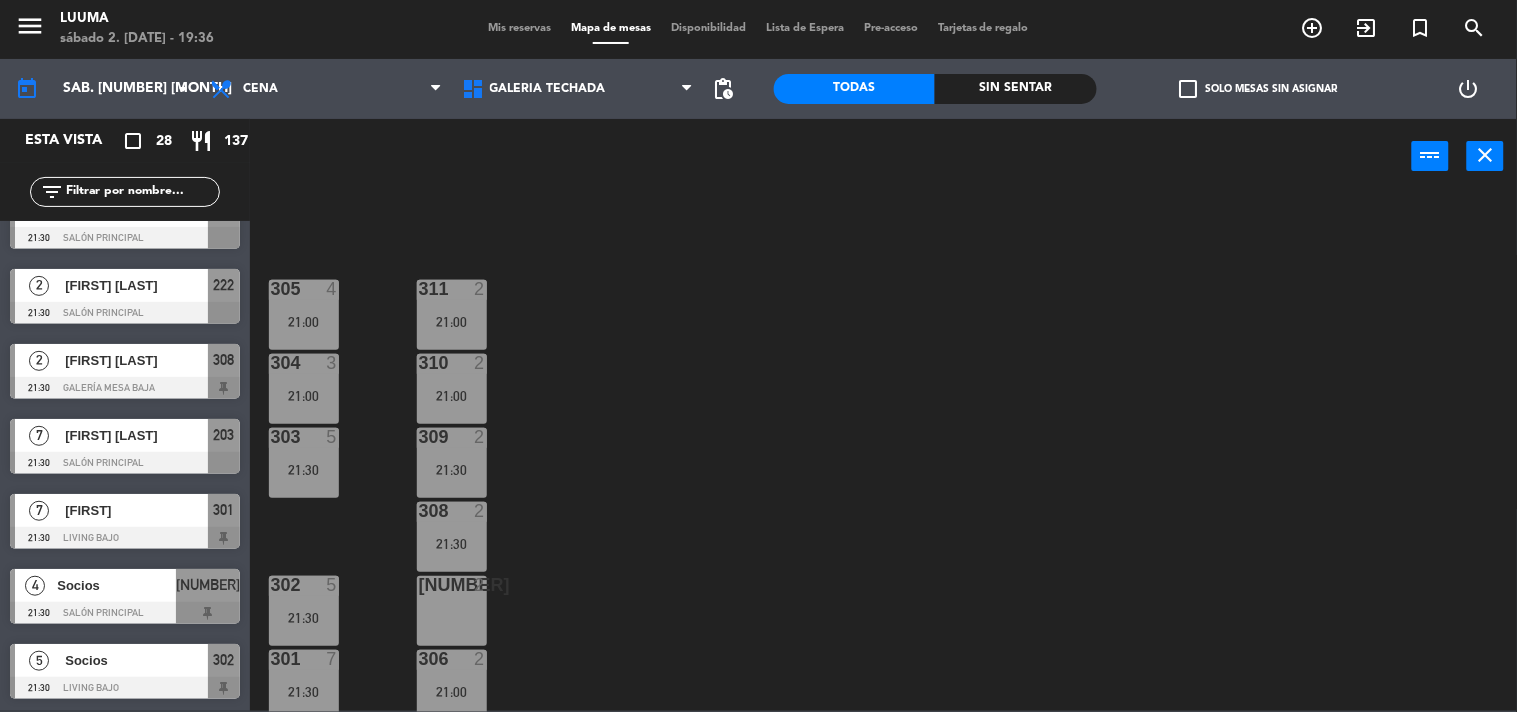 scroll, scrollTop: 32, scrollLeft: 0, axis: vertical 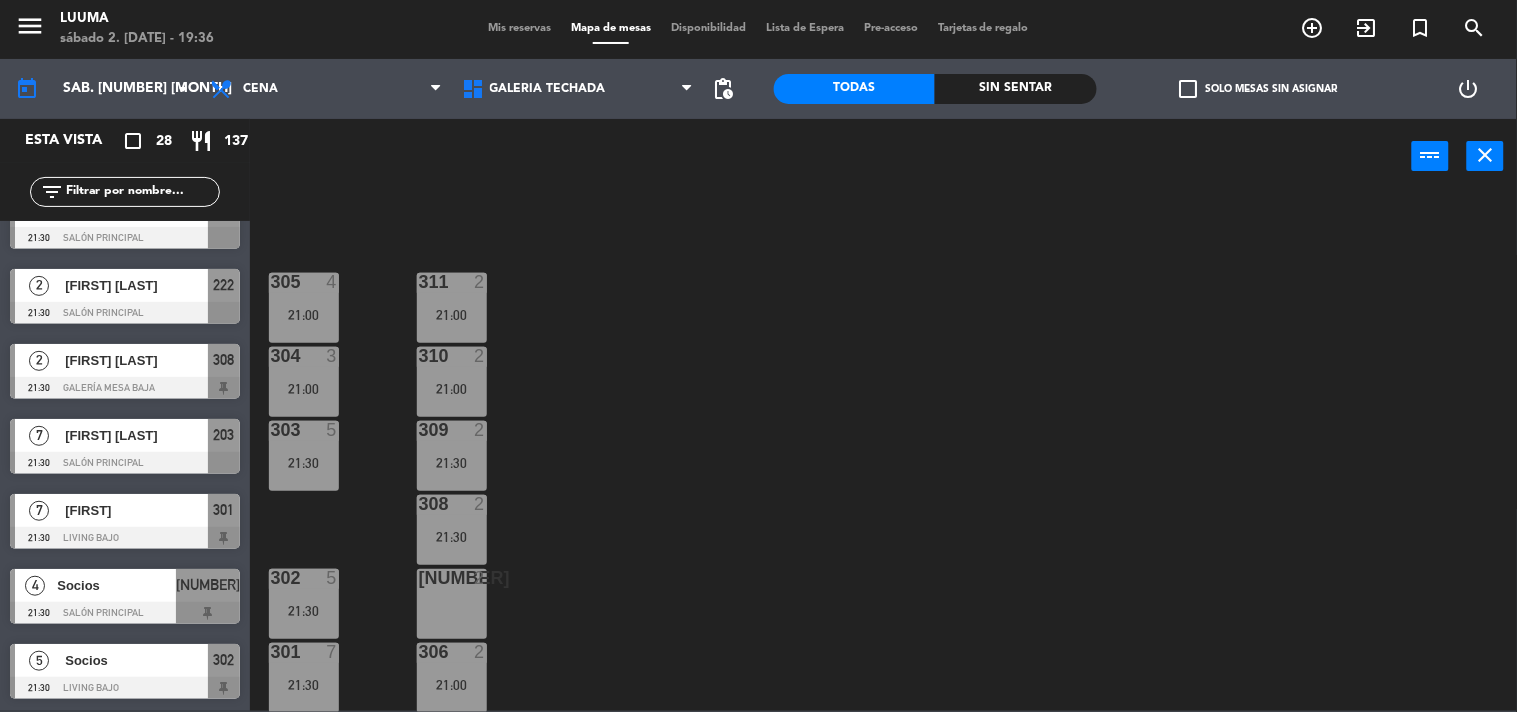 click on "307 2" at bounding box center (452, 604) 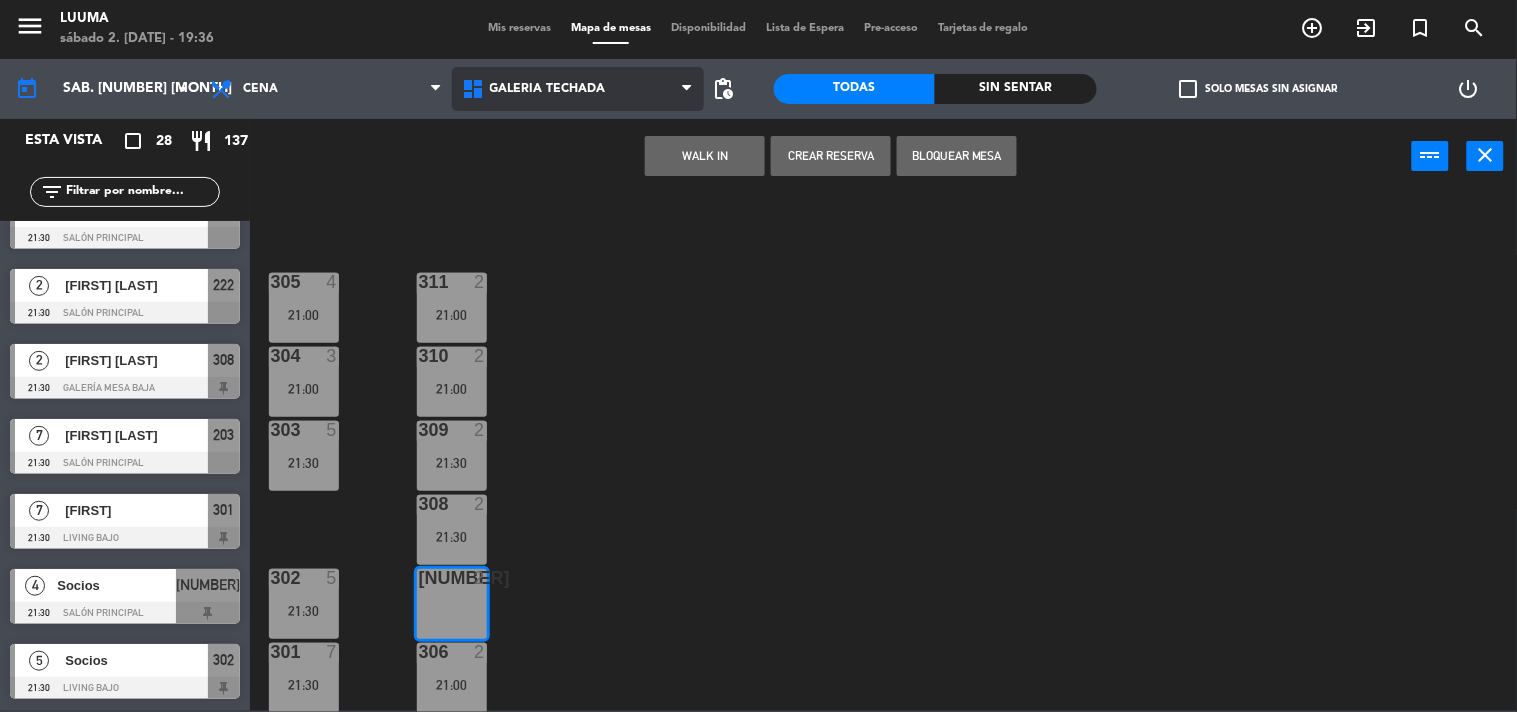 click on "Galería Techada" at bounding box center (578, 89) 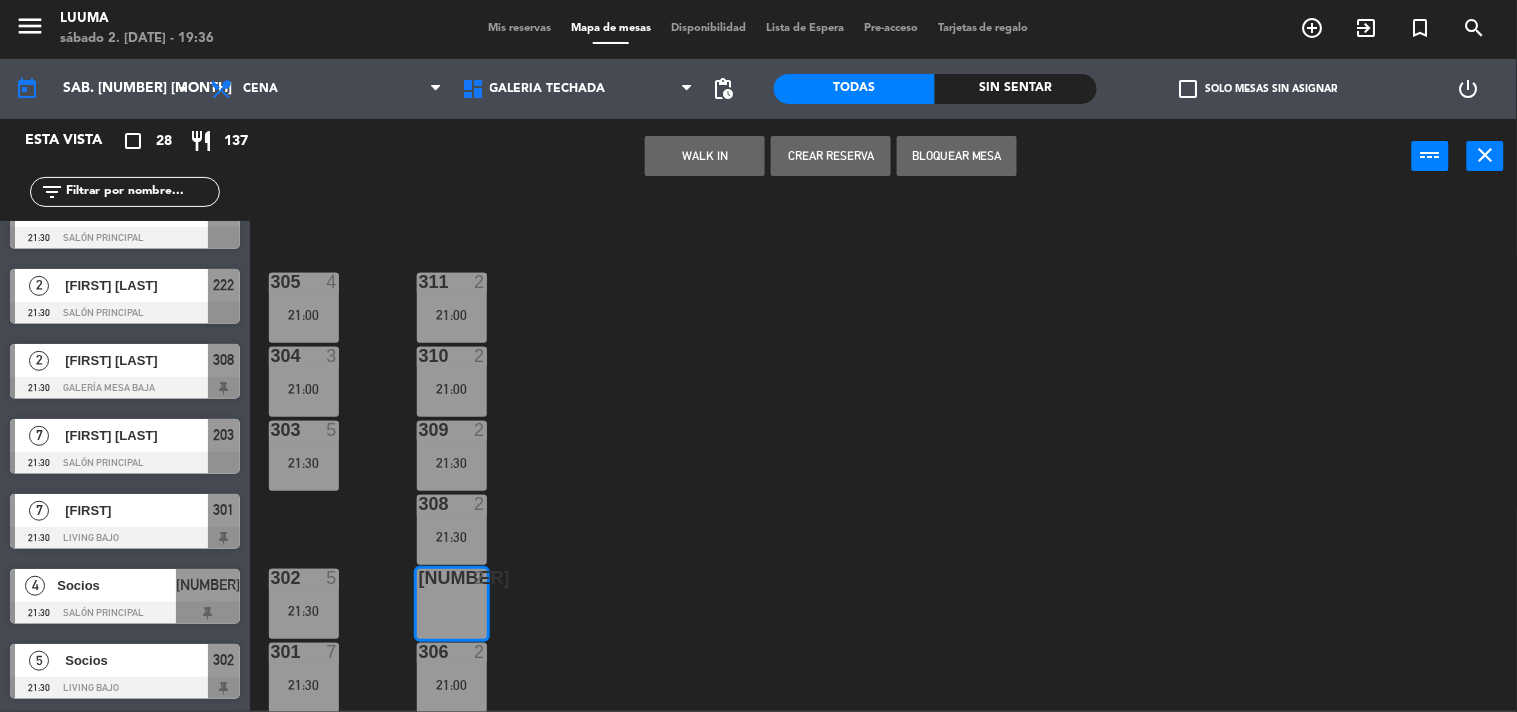 click on "menu  Luuma   sábado 2. agosto - 19:36   Mis reservas   Mapa de mesas   Disponibilidad   Lista de Espera   Pre-acceso   Tarjetas de regalo  add_circle_outline exit_to_app turned_in_not search today    sáb. 2 ago. arrow_drop_down  Almuerzo  Cena  Cena  Almuerzo  Cena  Cava   Galería Calle   Galería Techada   La Esquinita   Patio   Salon Barra   Salón Familiar   Galería Techada   Cava   Galería Calle   Galería Techada   La Esquinita   Patio   Salon Barra   Salón Familiar  pending_actions  Todas  Sin sentar  check_box_outline_blank   Solo mesas sin asignar   power_settings_new   Esta vista   crop_square  28  restaurant  137 filter_list  4   [FIRST] [LAST]   19:00   Salón Familiar  403 chat  4   [FIRST] [LAST]   21:00   Salón Principal  201  19   [FIRST] [LAST]   21:00   Salón Familiar  repeat 401 chat  7   [FIRST]   21:00   Salón Principal  205  2   [FIRST] [LAST]   21:00   Galería Techada  306  3   [FIRST] [LAST]   21:00   Living Bajo  304  2   [FIRST] [LAST]   21:00   Salón Familiar  411  4   21:00" 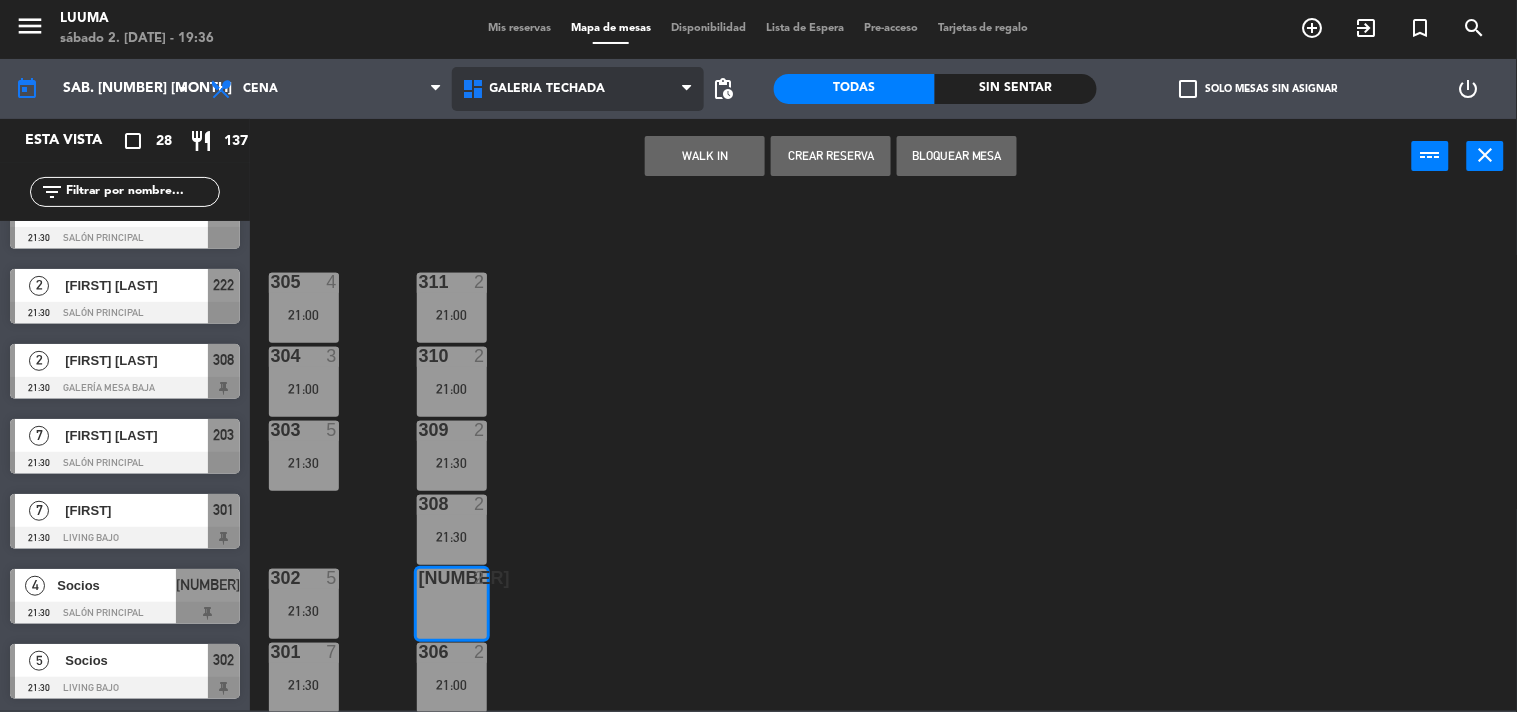 click on "Galería Techada" at bounding box center (548, 89) 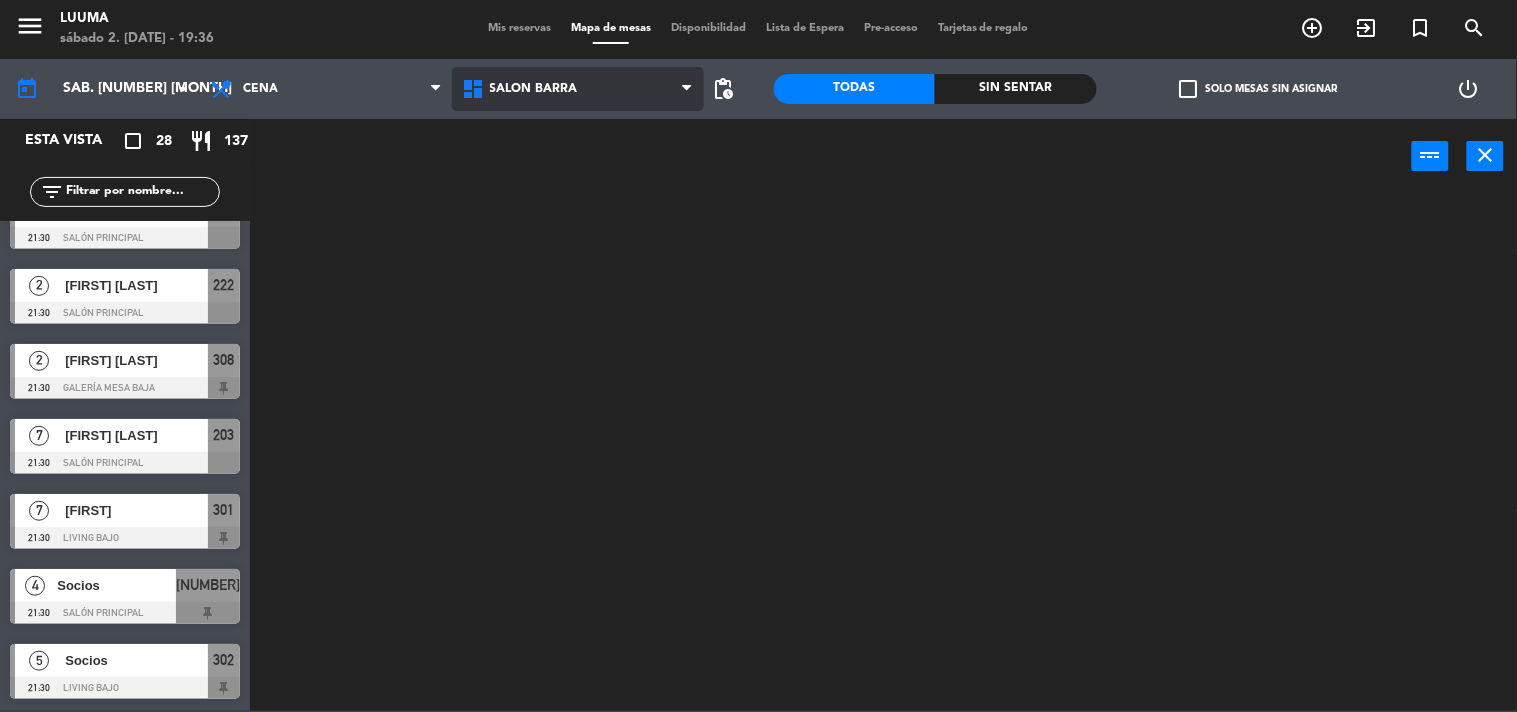 click on "menu  Luuma   [DAY] [NUMBER]. [MONTH] - [TIME]   Mis reservas   Mapa de mesas   Disponibilidad   Lista de Espera   Pre-acceso   Tarjetas de regalo  add_circle_outline exit_to_app turned_in_not search today    sáb. [NUMBER] ago. arrow_drop_down  Almuerzo  Cena  Cena  Almuerzo  Cena  Cava   Galería Calle   Galería Techada   La Esquinita   Patio   Salon Barra   Salón Familiar   Salon Barra   Cava   Galería Calle   Galería Techada   La Esquinita   Patio   Salon Barra   Salón Familiar  pending_actions  Todas  Sin sentar  check_box_outline_blank   Solo mesas sin asignar   power_settings_new   Esta vista   crop_square  [NUMBER]  restaurant  [NUMBER] filter_list  [NUMBER]   [FIRST] [LAST]   [TIME]   Salón Familiar  [NUMBER] chat  [NUMBER]   [FIRST] [LAST]   [TIME]   Salón Principal  [NUMBER]  [NUMBER]   [FIRST] [LAST]   [TIME]   Salón Familiar  repeat [NUMBER] chat  [NUMBER]   [FIRST]   [TIME]   Salón Principal  [NUMBER]  [NUMBER]   [FIRST] [LAST]   [TIME]   Galería Techada  [NUMBER]  [NUMBER]   [FIRST] [LAST]   [TIME]   Living Bajo  [NUMBER]  [NUMBER]   [FIRST] [LAST]   [TIME]   Salón Principal  [NUMBER]  [NUMBER]  [NUMBER]" 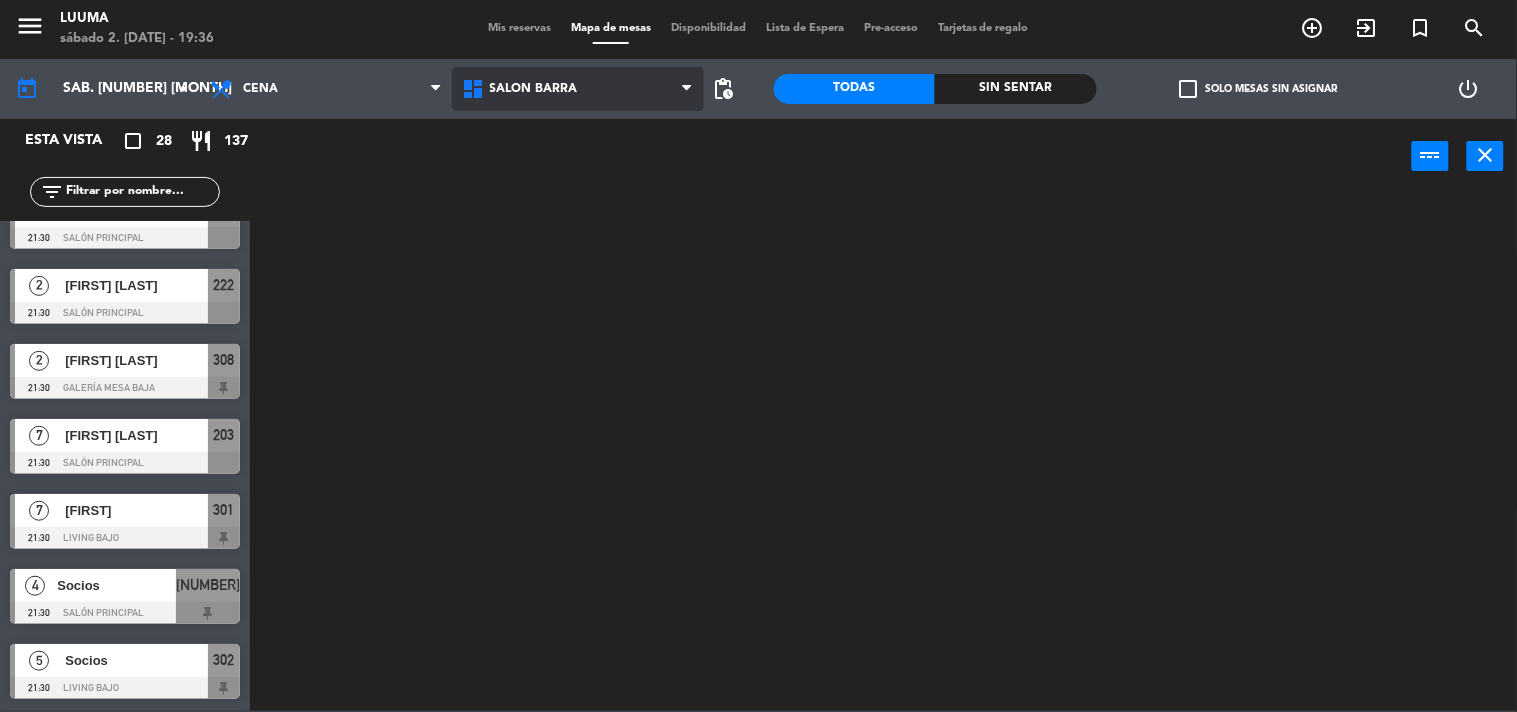 scroll, scrollTop: 0, scrollLeft: 0, axis: both 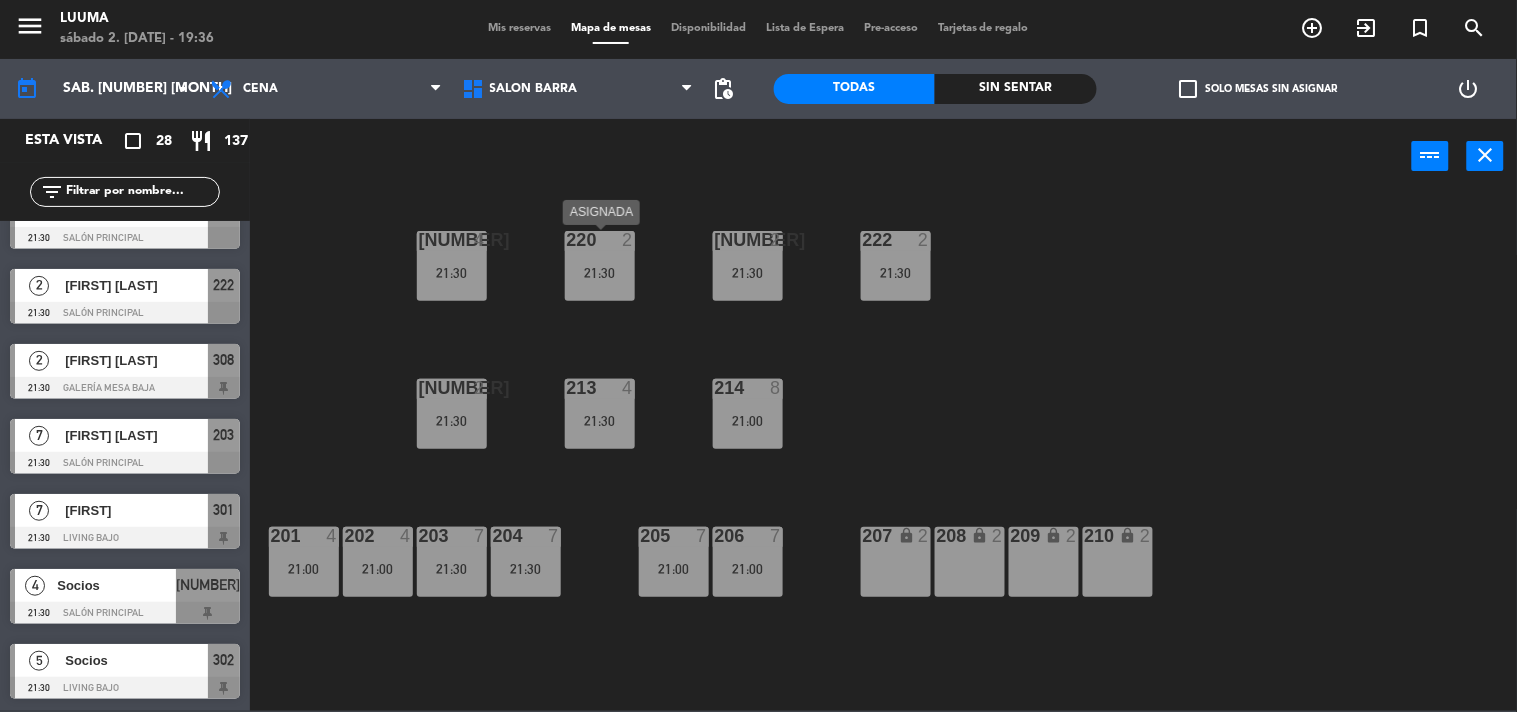 click on "21:30" at bounding box center [600, 273] 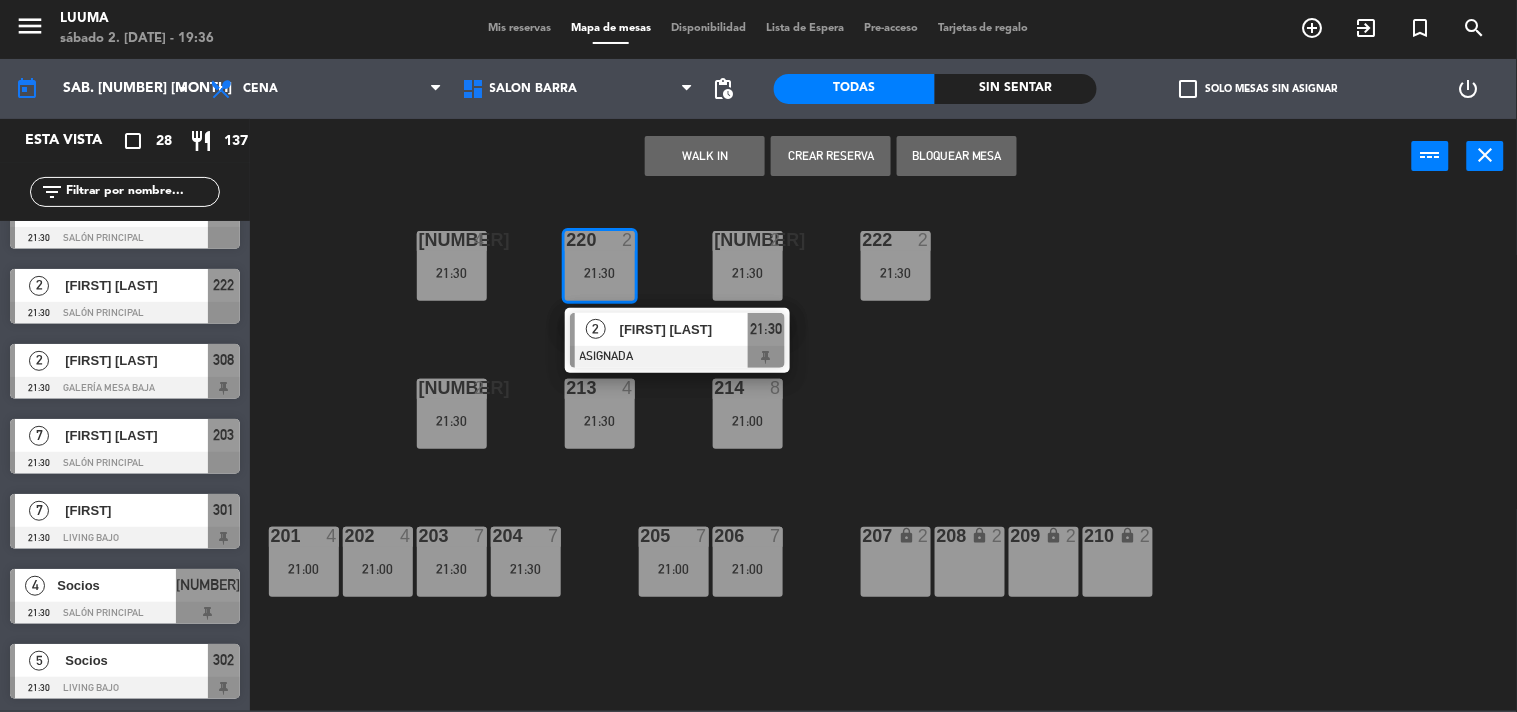 click on "[NUMBER]  [NUMBER]   [TIME]   [NUMBER]   [FIRST] [LAST]   ASIGNADA  [TIME] [NUMBER]  [NUMBER]   [TIME]  [NUMBER]  [NUMBER]   [TIME]  [NUMBER]  [NUMBER]   [TIME]  [NUMBER]  [NUMBER]   [TIME]  [NUMBER]  [NUMBER]   [TIME]  [NUMBER]  [NUMBER]   [TIME]  [NUMBER]  [NUMBER]   [TIME]  [NUMBER]  [NUMBER]   [TIME]  [NUMBER]  [NUMBER]   [TIME]  [NUMBER]  [NUMBER]   [TIME]  [NUMBER]  [NUMBER]   [TIME]  [NUMBER] lock  [NUMBER]  [NUMBER] lock  [NUMBER]  [NUMBER] lock  [NUMBER]  [NUMBER] lock  [NUMBER]" 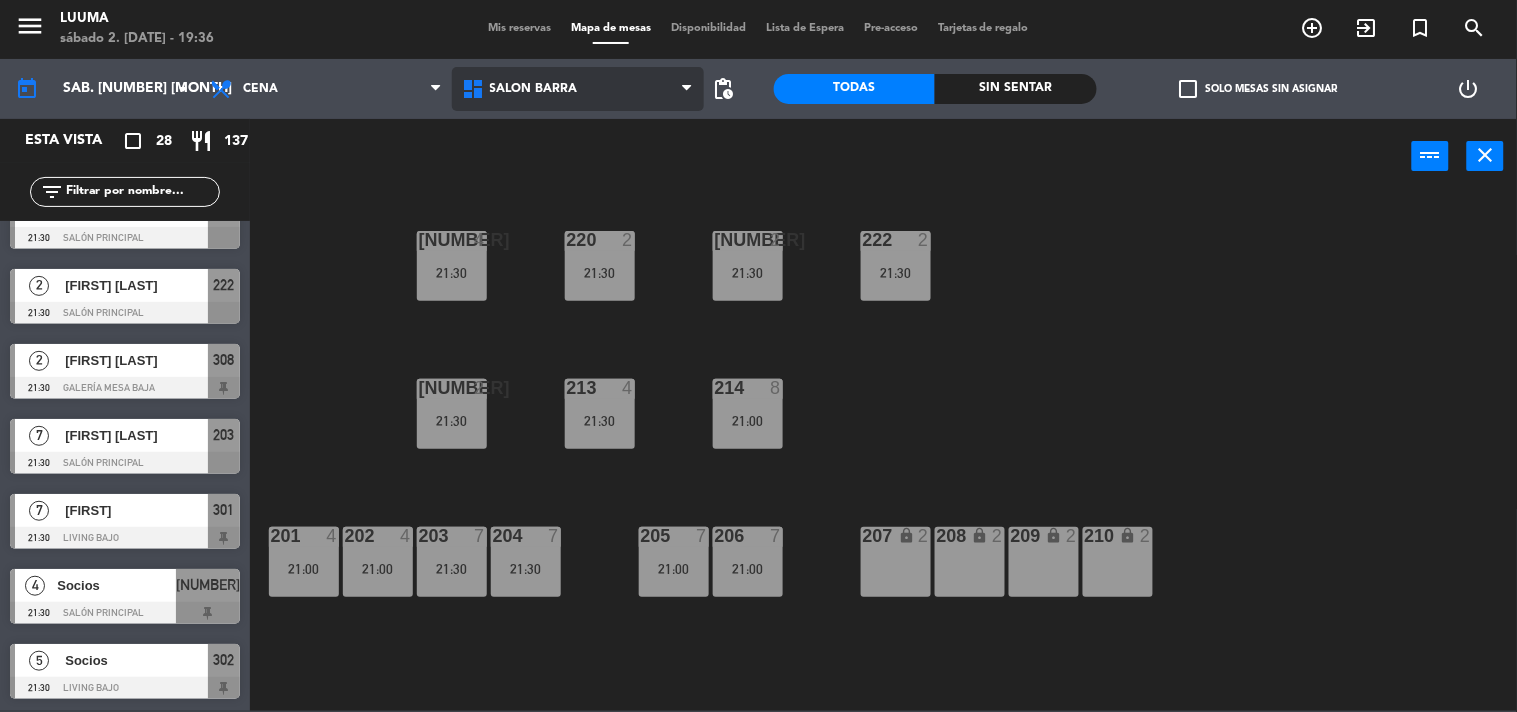 click on "Salon Barra" at bounding box center (578, 89) 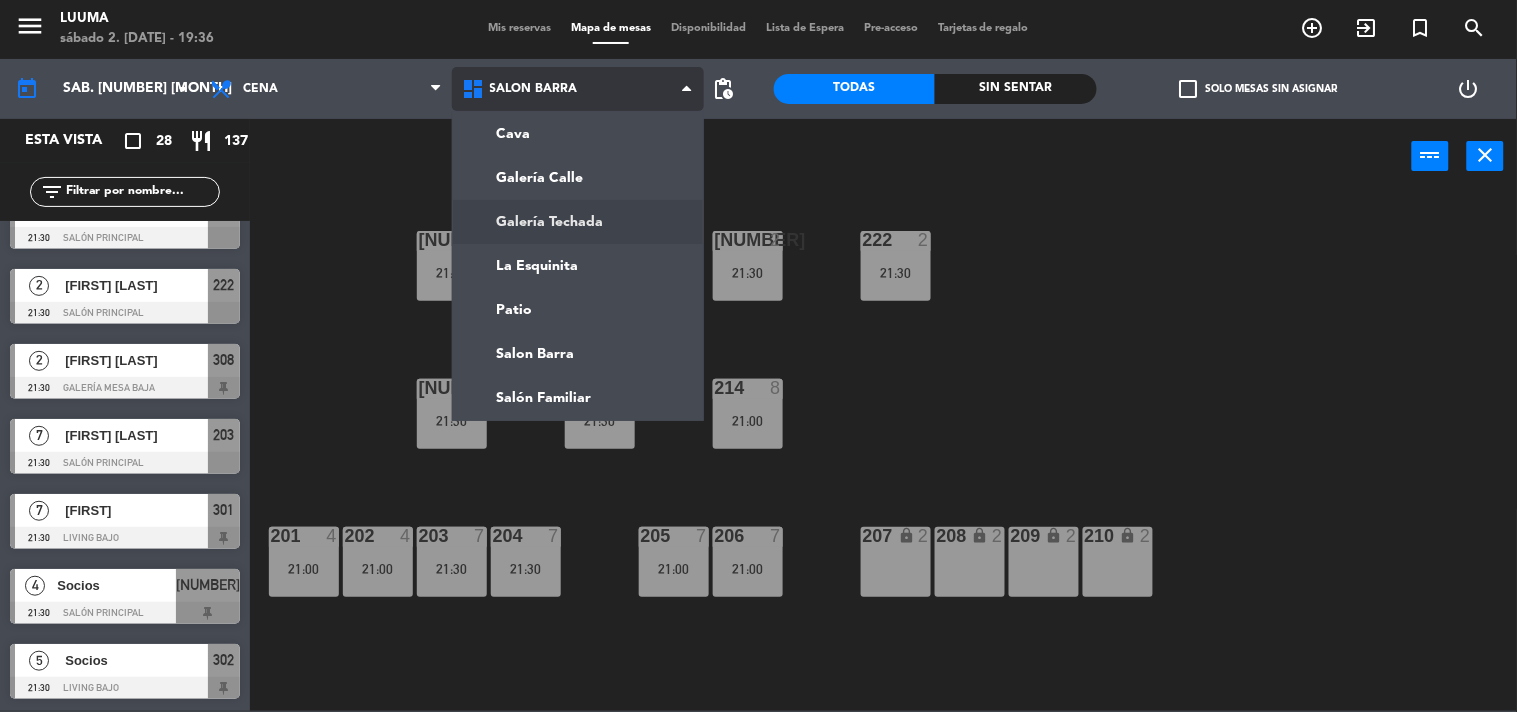 click on "menu  Luuma   [DAY] [NUMBER]. [MONTH] - [TIME]   Mis reservas   Mapa de mesas   Disponibilidad   Lista de Espera   Pre-acceso   Tarjetas de regalo  add_circle_outline exit_to_app turned_in_not search today    sáb. [NUMBER] ago. arrow_drop_down  Almuerzo  Cena  Cena  Almuerzo  Cena  Cava   Galería Calle   Galería Techada   La Esquinita   Patio   Salon Barra   Salón Familiar   Salon Barra   Cava   Galería Calle   Galería Techada   La Esquinita   Patio   Salon Barra   Salón Familiar  pending_actions  Todas  Sin sentar  check_box_outline_blank   Solo mesas sin asignar   power_settings_new   Esta vista   crop_square  [NUMBER]  restaurant  [NUMBER] filter_list  [NUMBER]   [FIRST] [LAST]   [TIME]   Salón Familiar  [NUMBER] chat  [NUMBER]   [FIRST] [LAST]   [TIME]   Salón Principal  [NUMBER]  [NUMBER]   [FIRST] [LAST]   [TIME]   Salón Familiar  repeat [NUMBER] chat  [NUMBER]   [FIRST]   [TIME]   Salón Principal  [NUMBER]  [NUMBER]   [FIRST] [LAST]   [TIME]   Galería Techada  [NUMBER]  [NUMBER]   [FIRST] [LAST]   [TIME]   Living Bajo  [NUMBER]  [NUMBER]   [FIRST] [LAST]   [TIME]   Salón Principal  [NUMBER]  [NUMBER]  [NUMBER]" 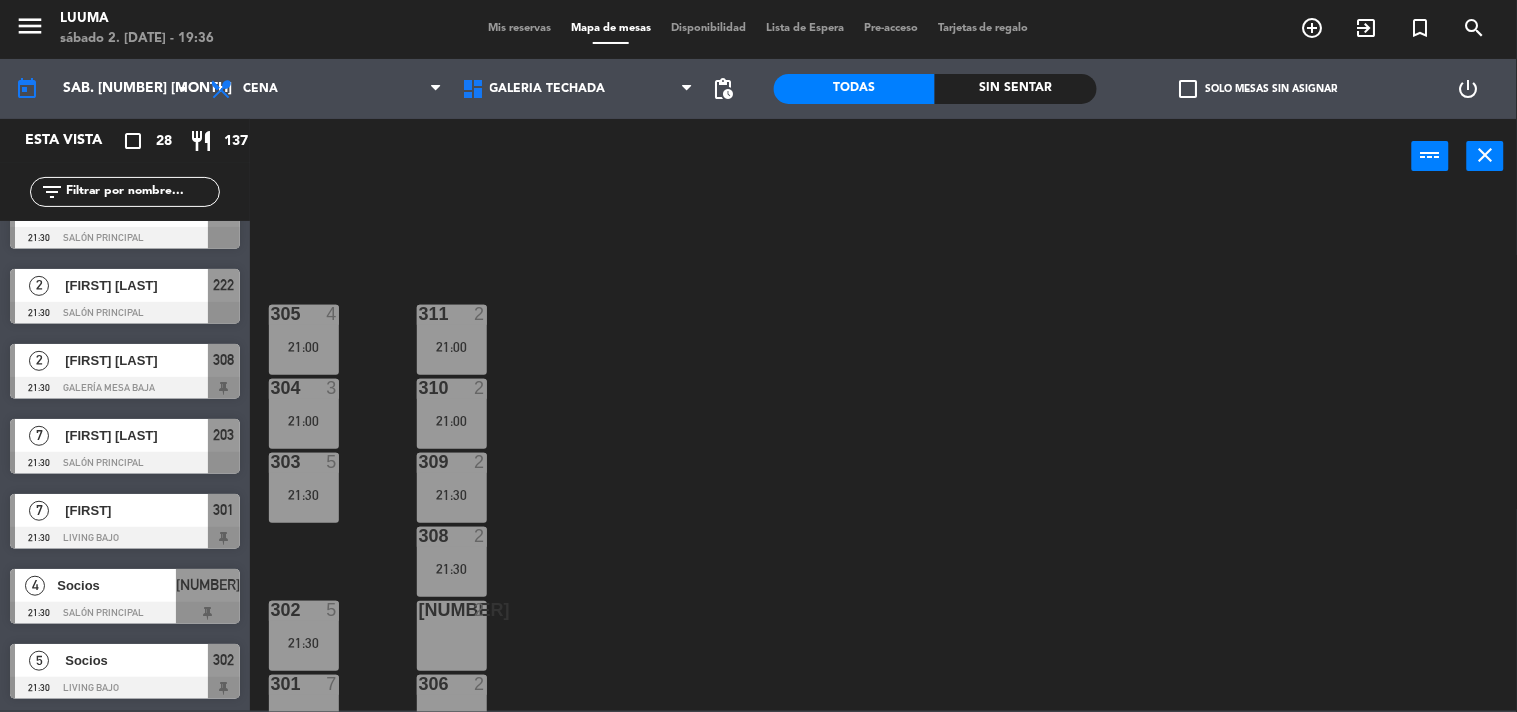 click on "307 2" at bounding box center (452, 636) 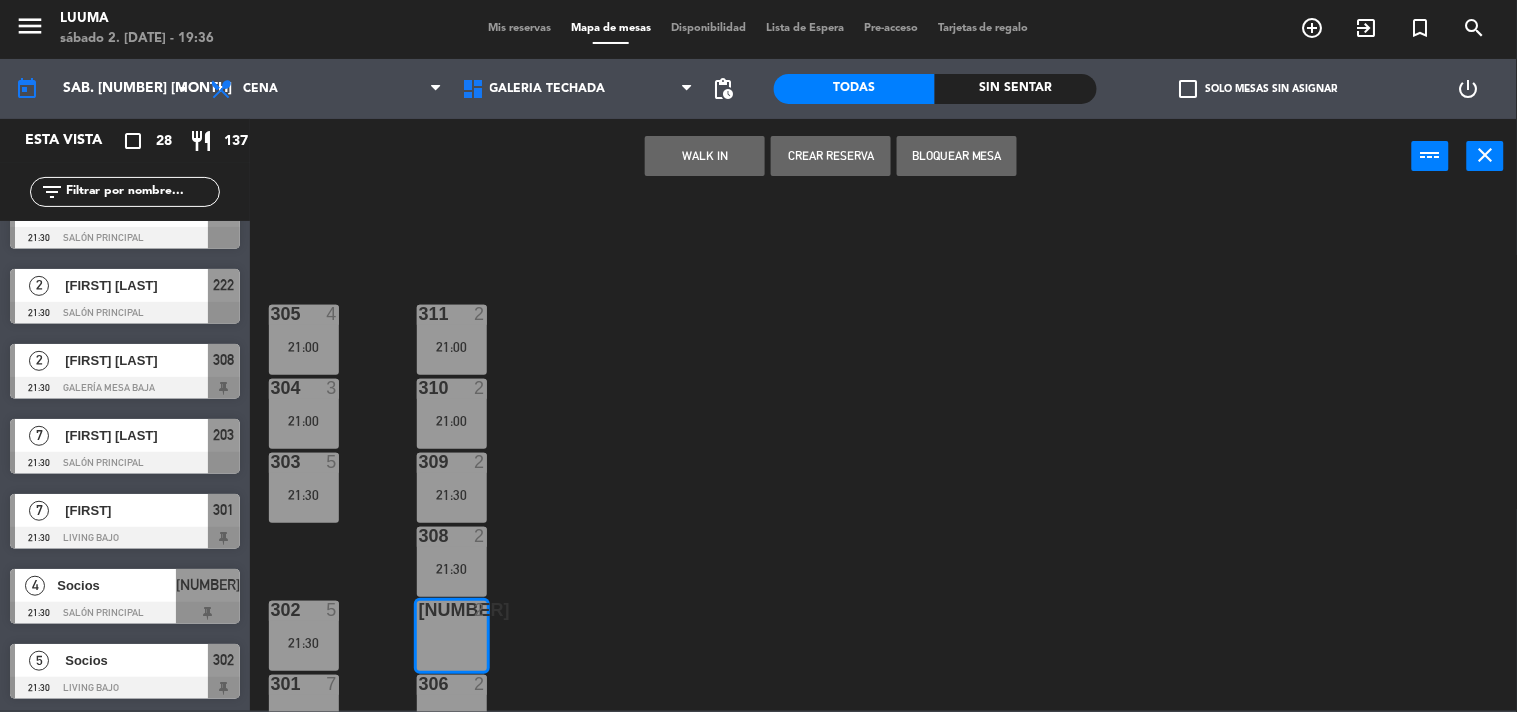click on "Crear Reserva" at bounding box center (831, 156) 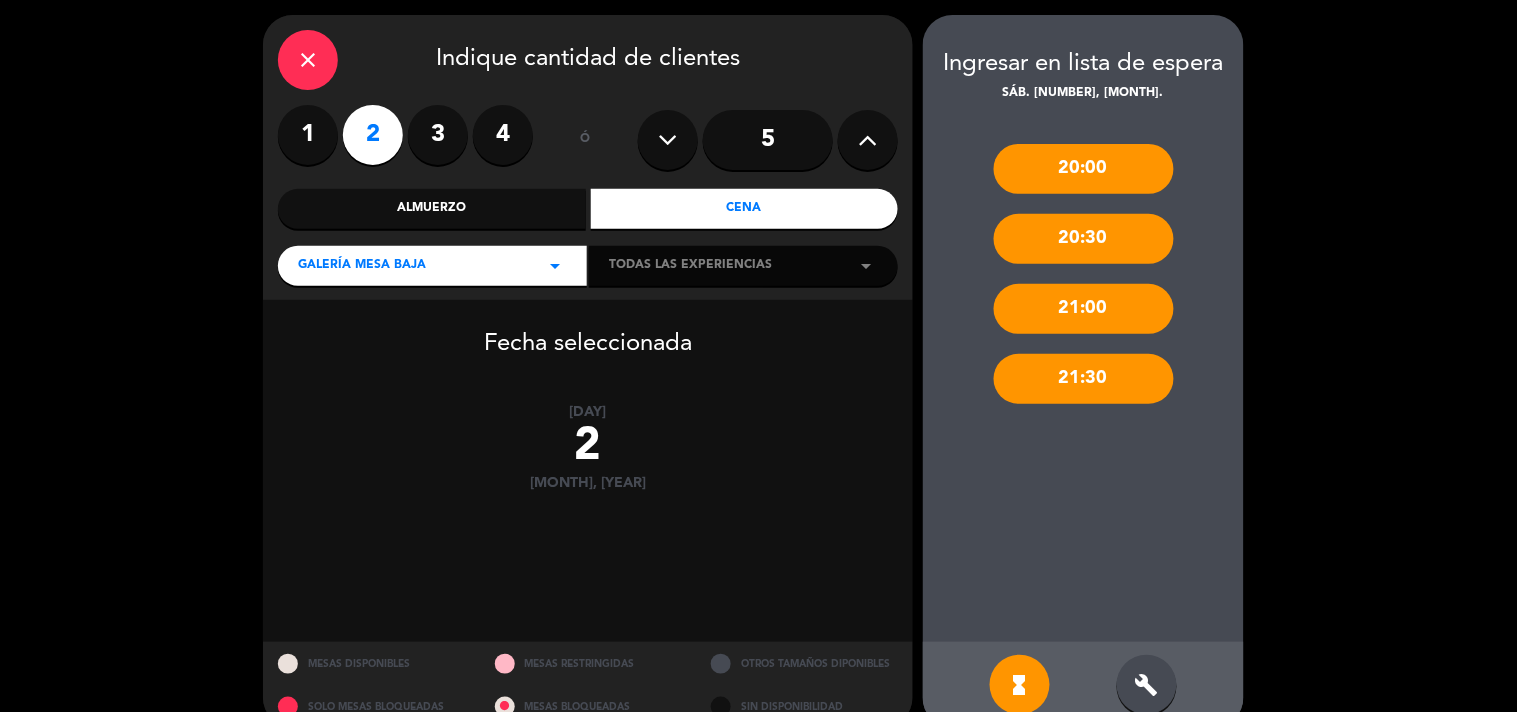 scroll, scrollTop: 101, scrollLeft: 0, axis: vertical 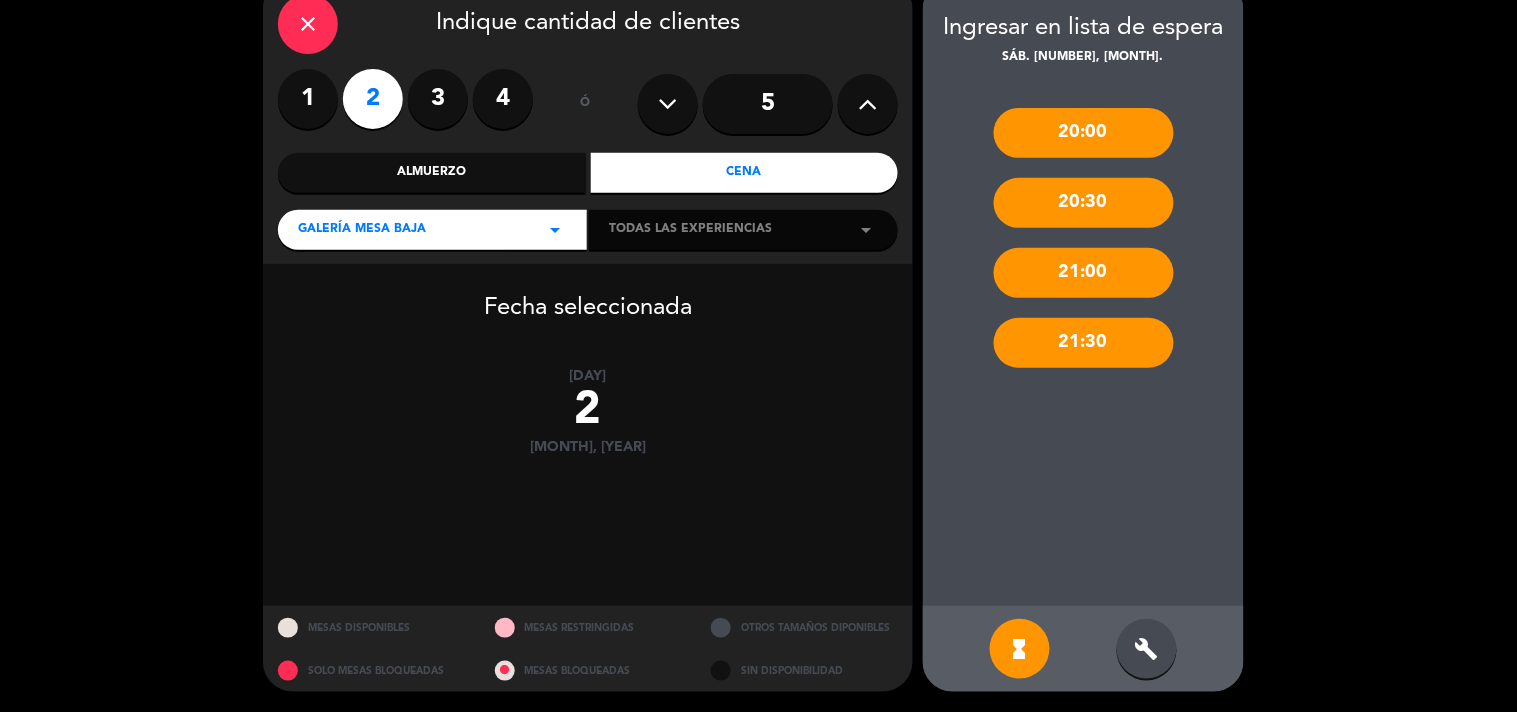 click on "build" at bounding box center [1147, 649] 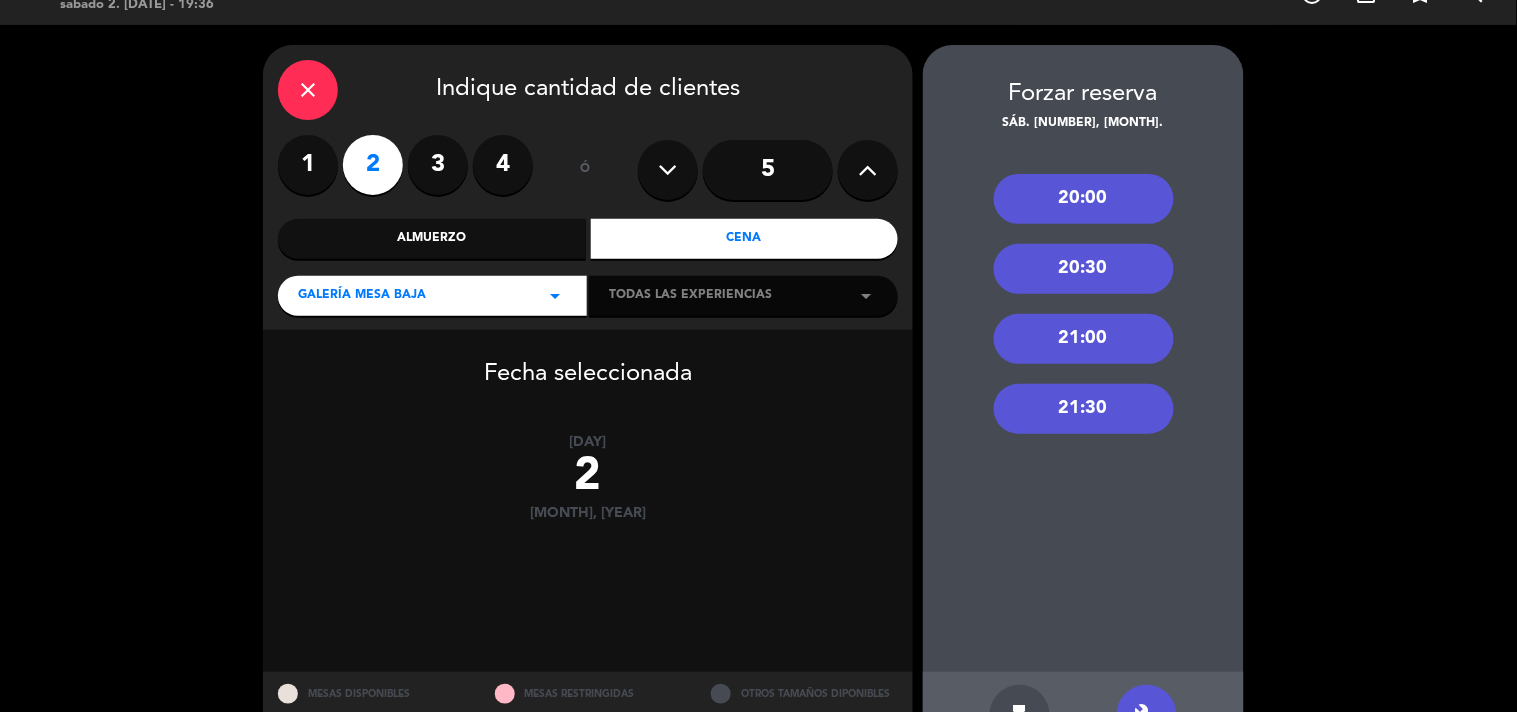 scroll, scrollTop: 0, scrollLeft: 0, axis: both 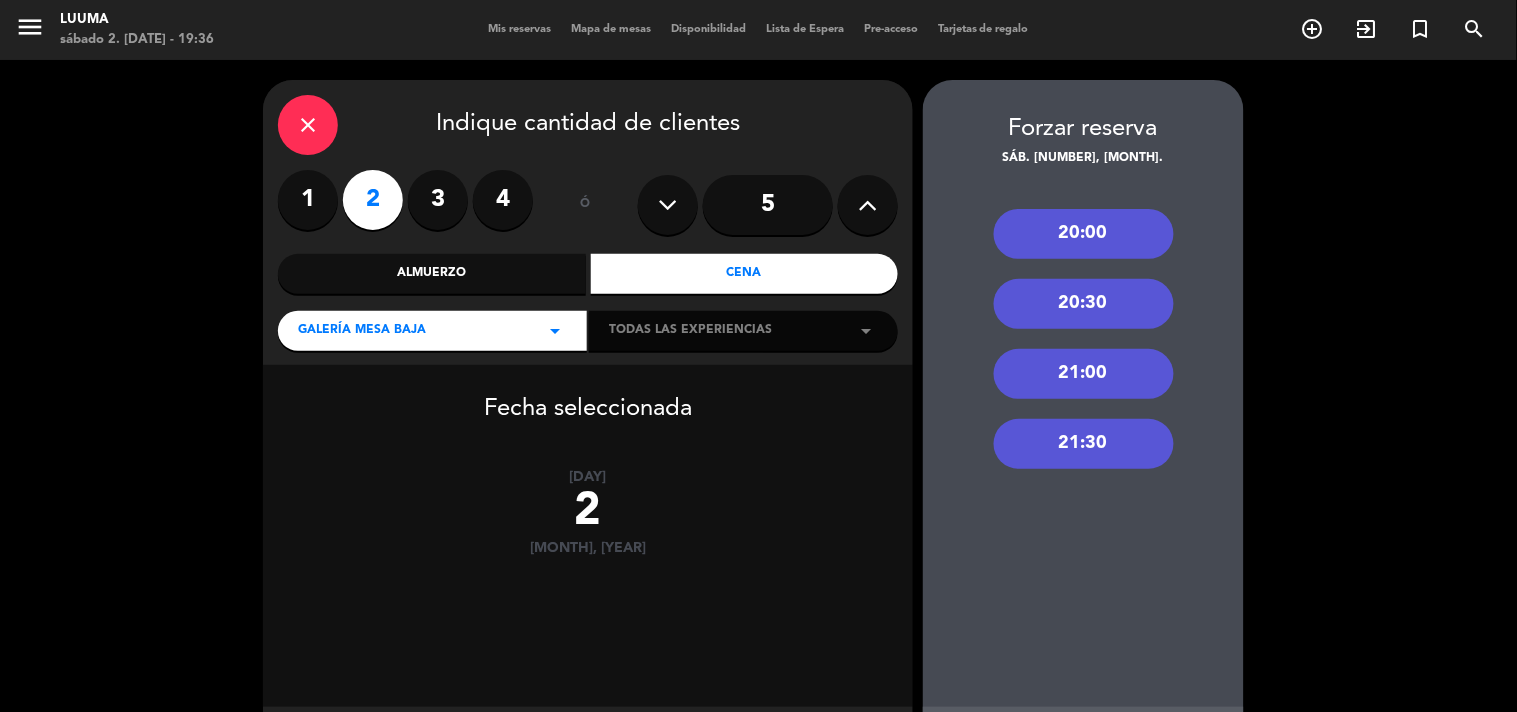 click on "close" at bounding box center [308, 125] 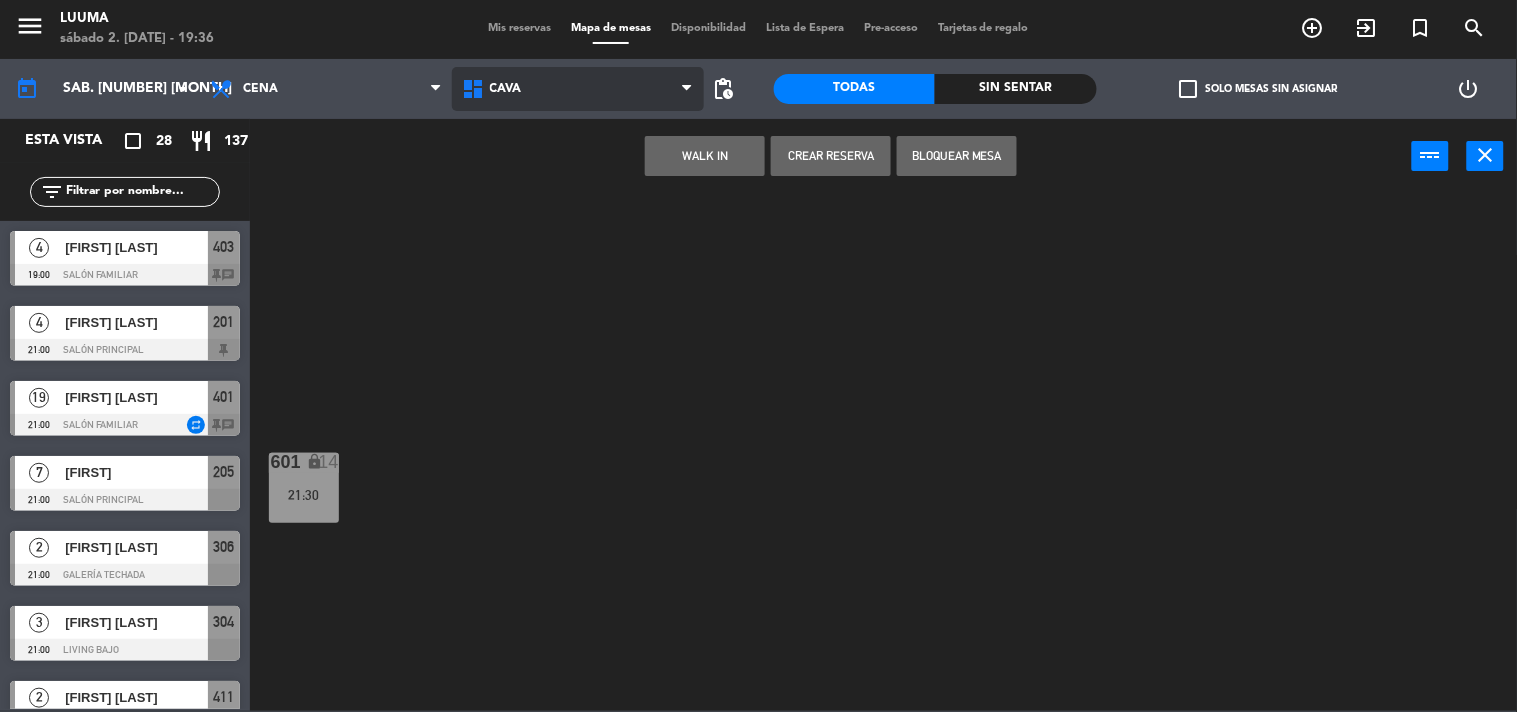 click on "Cava" at bounding box center (578, 89) 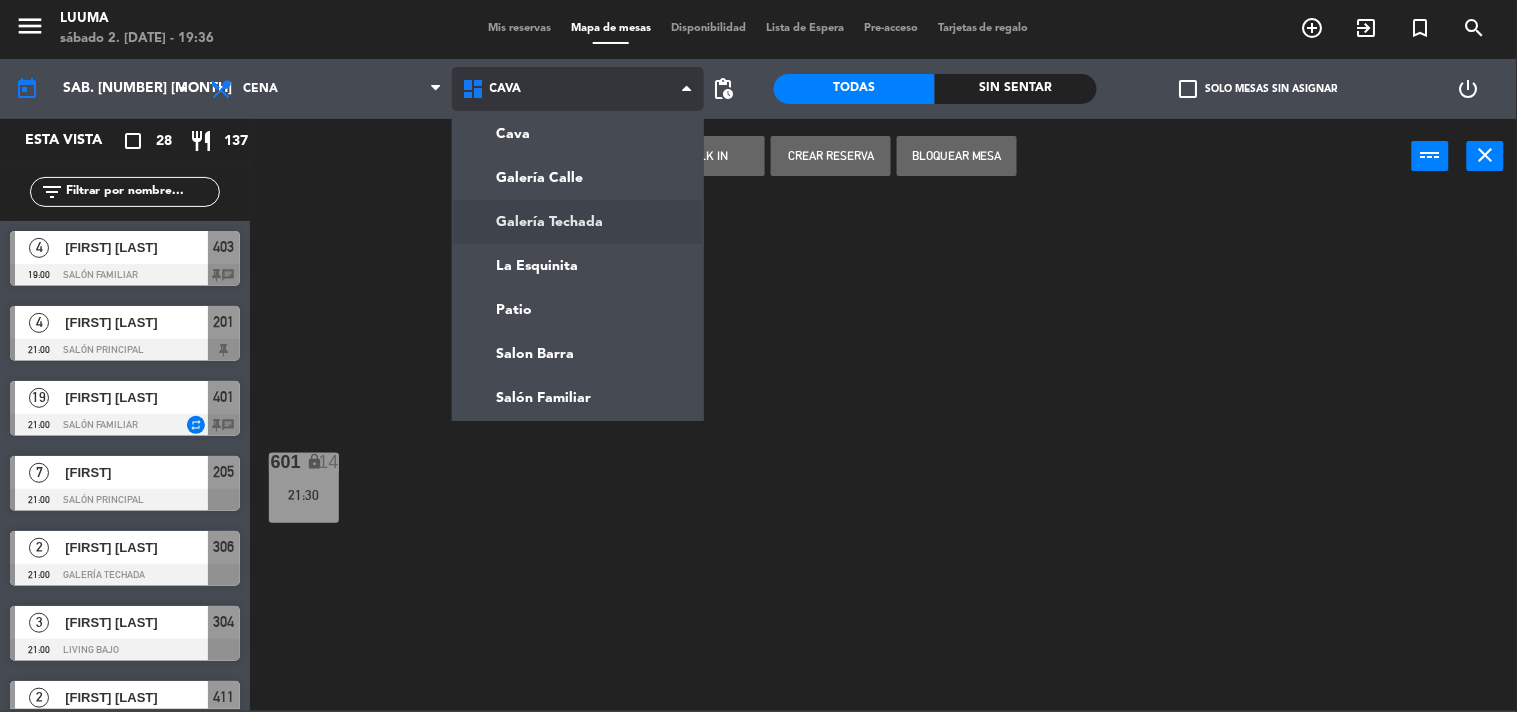 click on "menu  Luuma   sábado 2. agosto - 19:36   Mis reservas   Mapa de mesas   Disponibilidad   Lista de Espera   Pre-acceso   Tarjetas de regalo  add_circle_outline exit_to_app turned_in_not search today    sáb. 2 ago. arrow_drop_down  Almuerzo  Cena  Cena  Almuerzo  Cena  Cava   Galería Calle   Galería Techada   La Esquinita   Patio   Salon Barra   Salón Familiar   Cava   Cava   Galería Calle   Galería Techada   La Esquinita   Patio   Salon Barra   Salón Familiar  pending_actions  Todas  Sin sentar  check_box_outline_blank   Solo mesas sin asignar   power_settings_new   Esta vista   crop_square  28  restaurant  137 filter_list  4   [FIRST] [LAST]   19:00   Salón Familiar  403 chat  4   [FIRST] [LAST]   21:00   Salón Principal  201  19   [FIRST] [LAST]   21:00   Salón Familiar  repeat 401 chat  7   [FIRST]   21:00   Salón Principal  205  2   [FIRST] [LAST]   21:00   Galería Techada  306  3   [FIRST] [LAST]   21:00   Living Bajo  304  2   [FIRST] [LAST]   21:00   Salón Familiar  411  4   21:00  202  6  321" 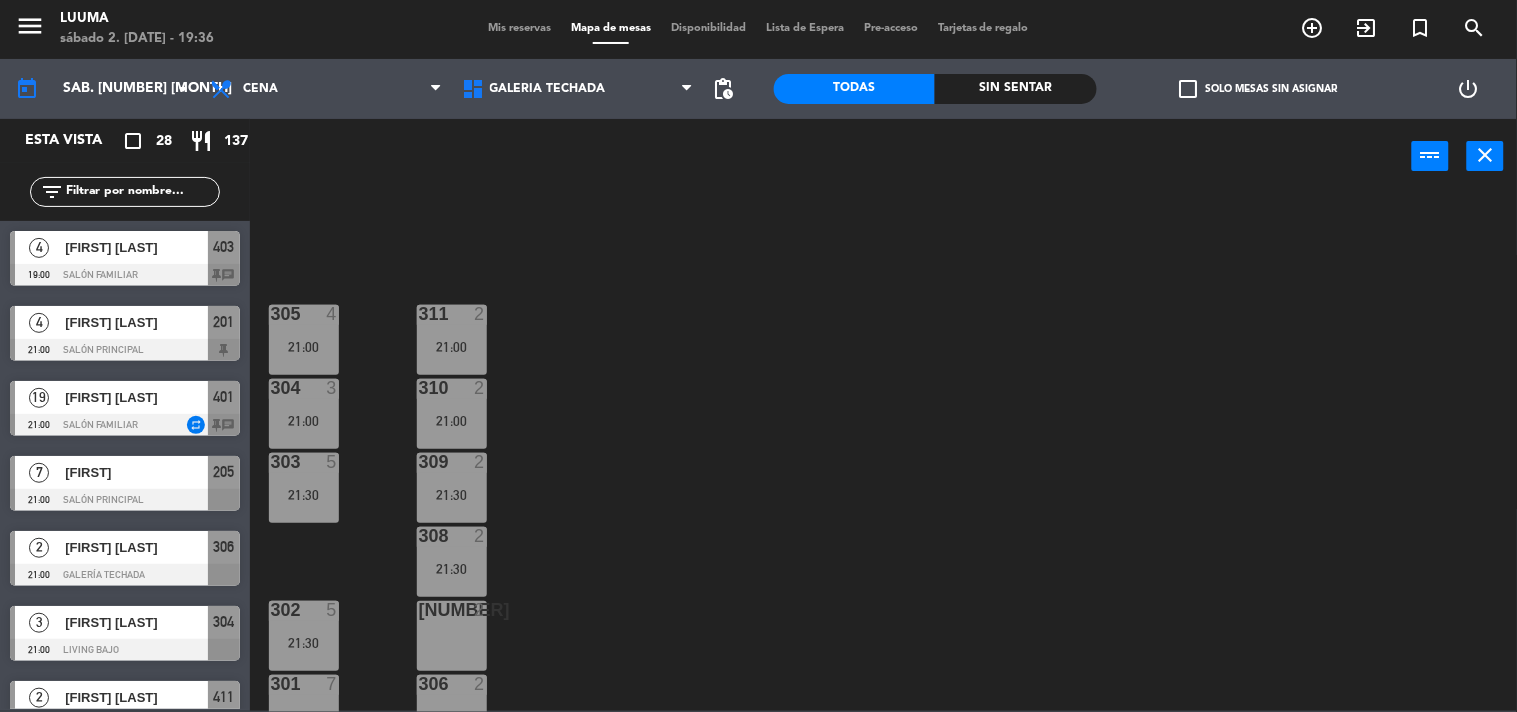 scroll, scrollTop: 32, scrollLeft: 0, axis: vertical 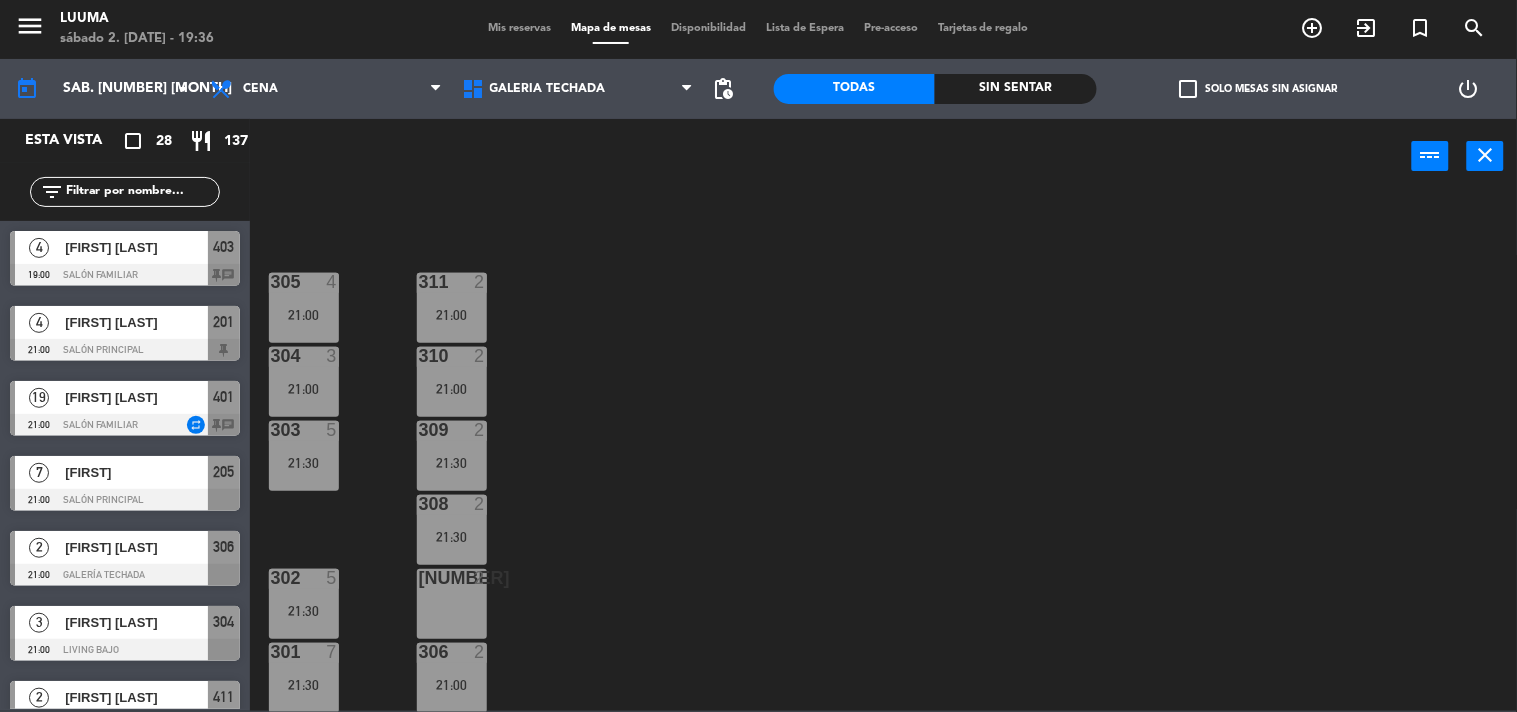 click on "307 2" at bounding box center [452, 604] 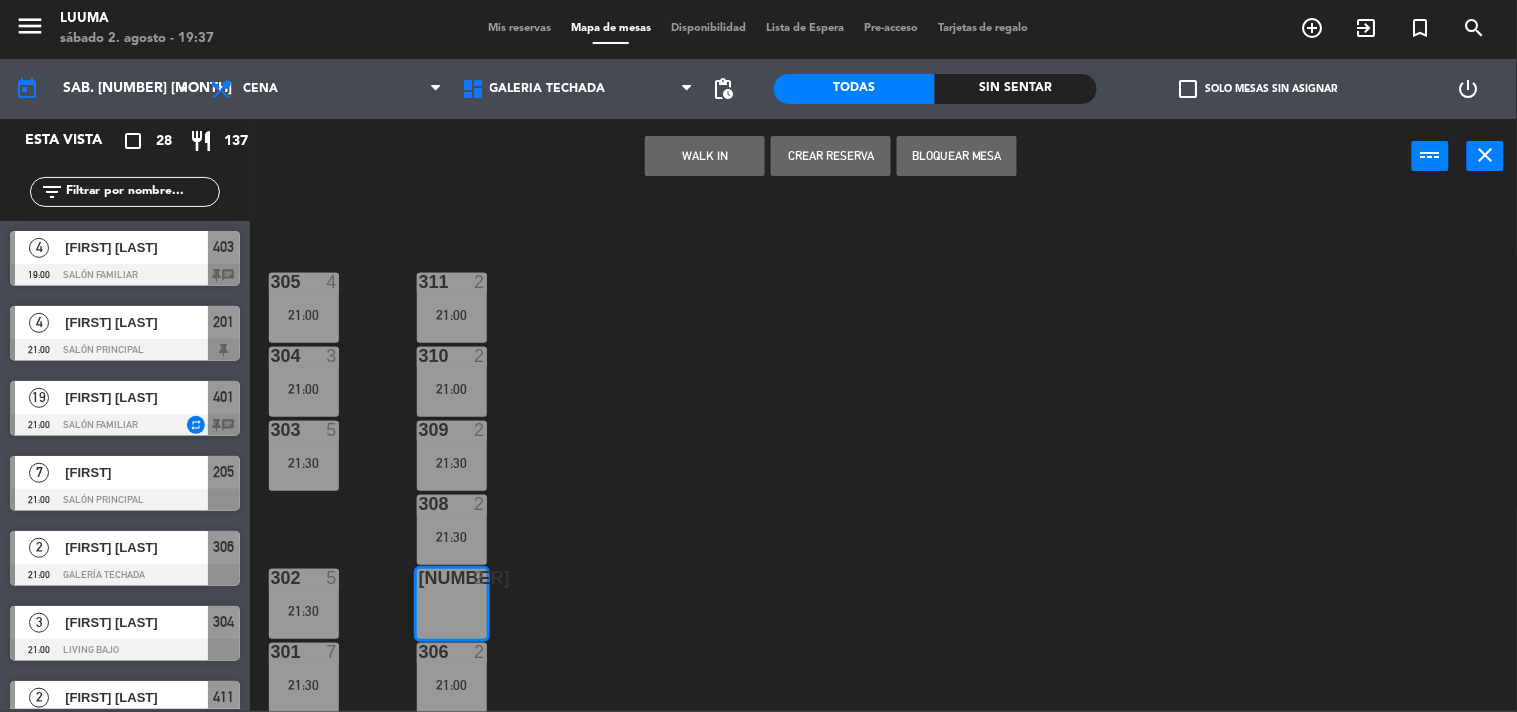 click on "Crear Reserva" at bounding box center (831, 156) 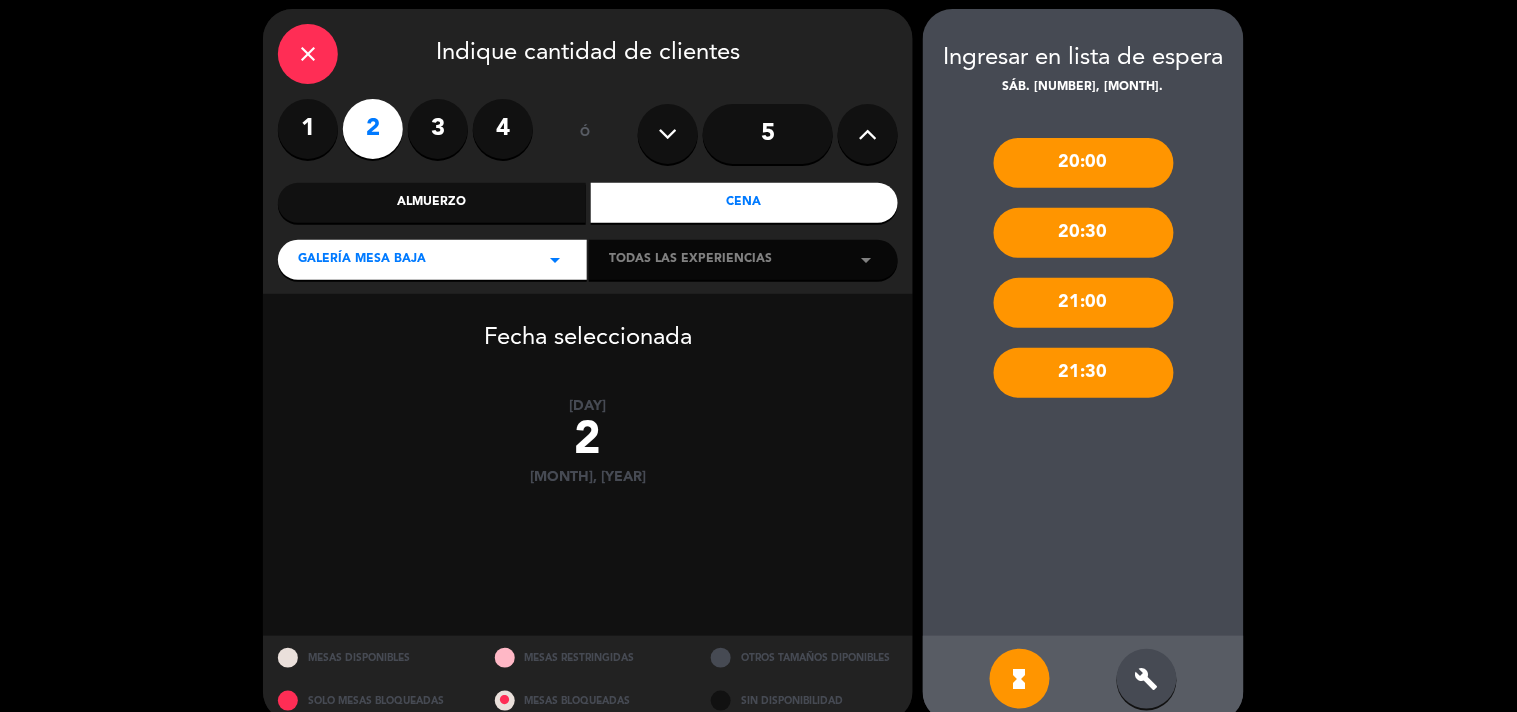 scroll, scrollTop: 101, scrollLeft: 0, axis: vertical 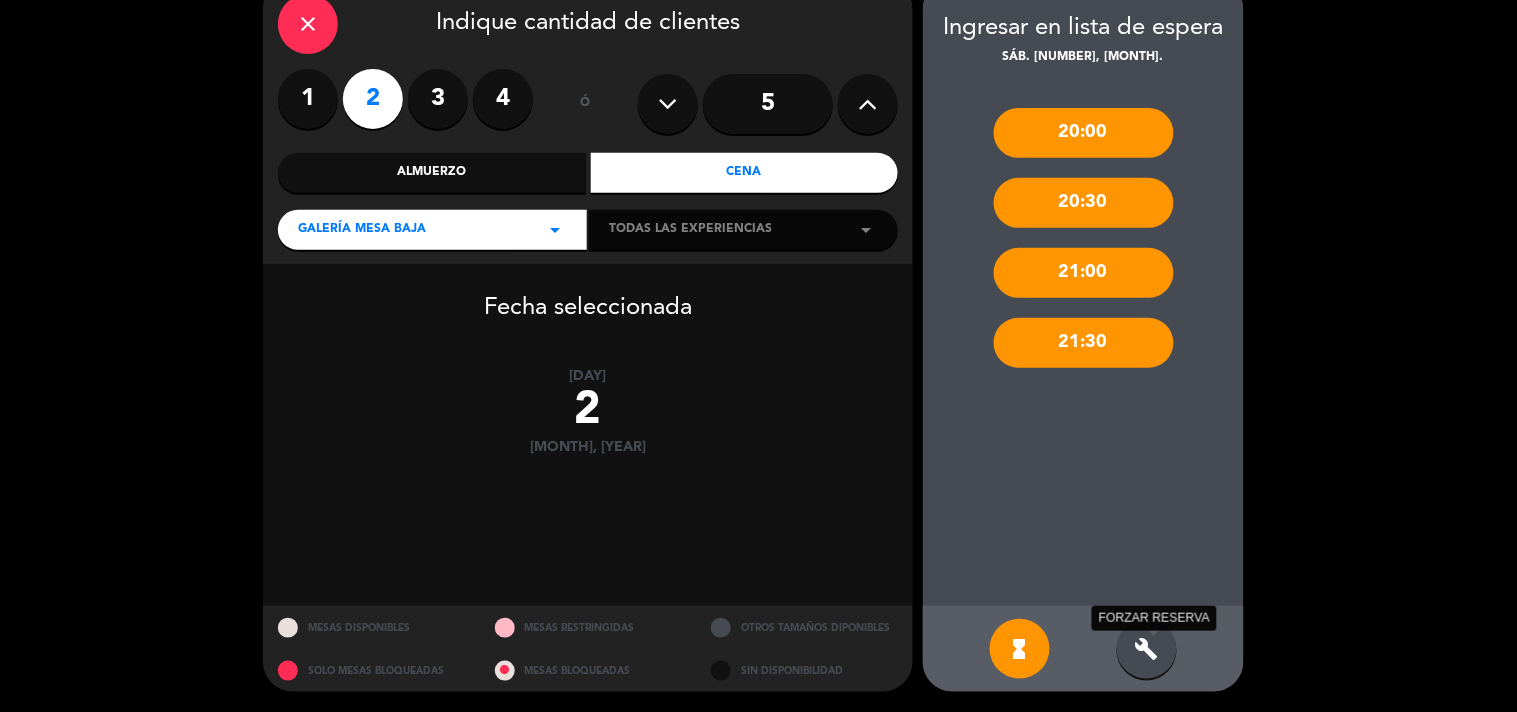 click on "build" at bounding box center [1147, 649] 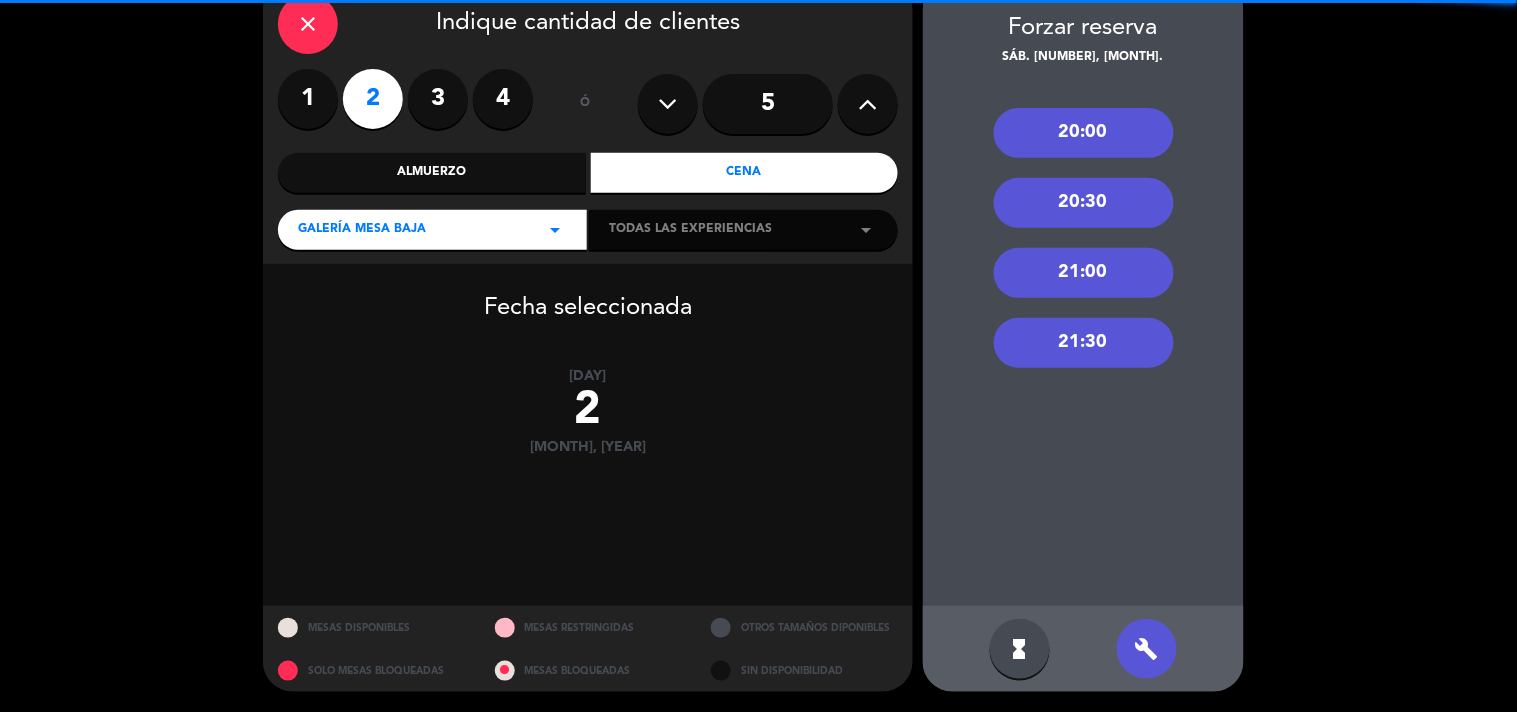 click on "21:30" at bounding box center (1084, 343) 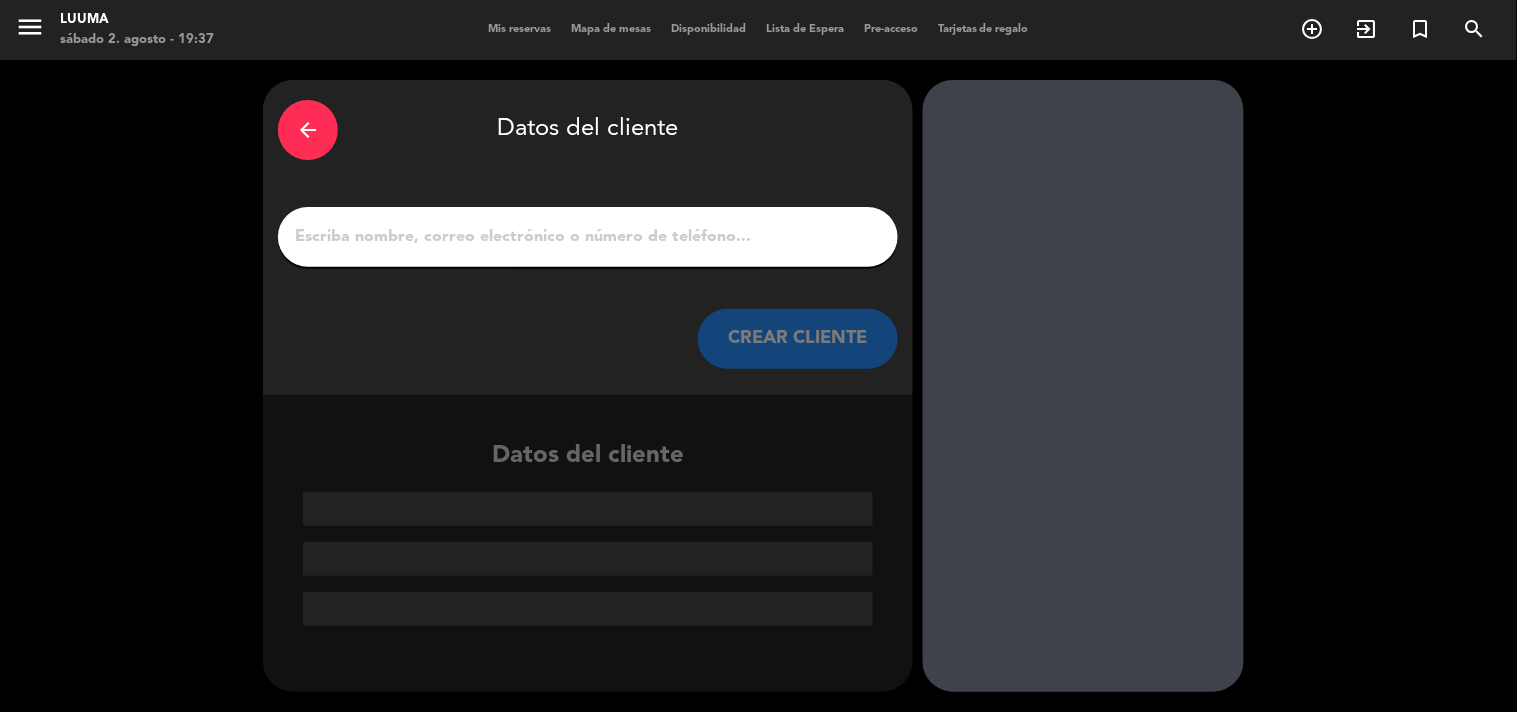 click at bounding box center [588, 237] 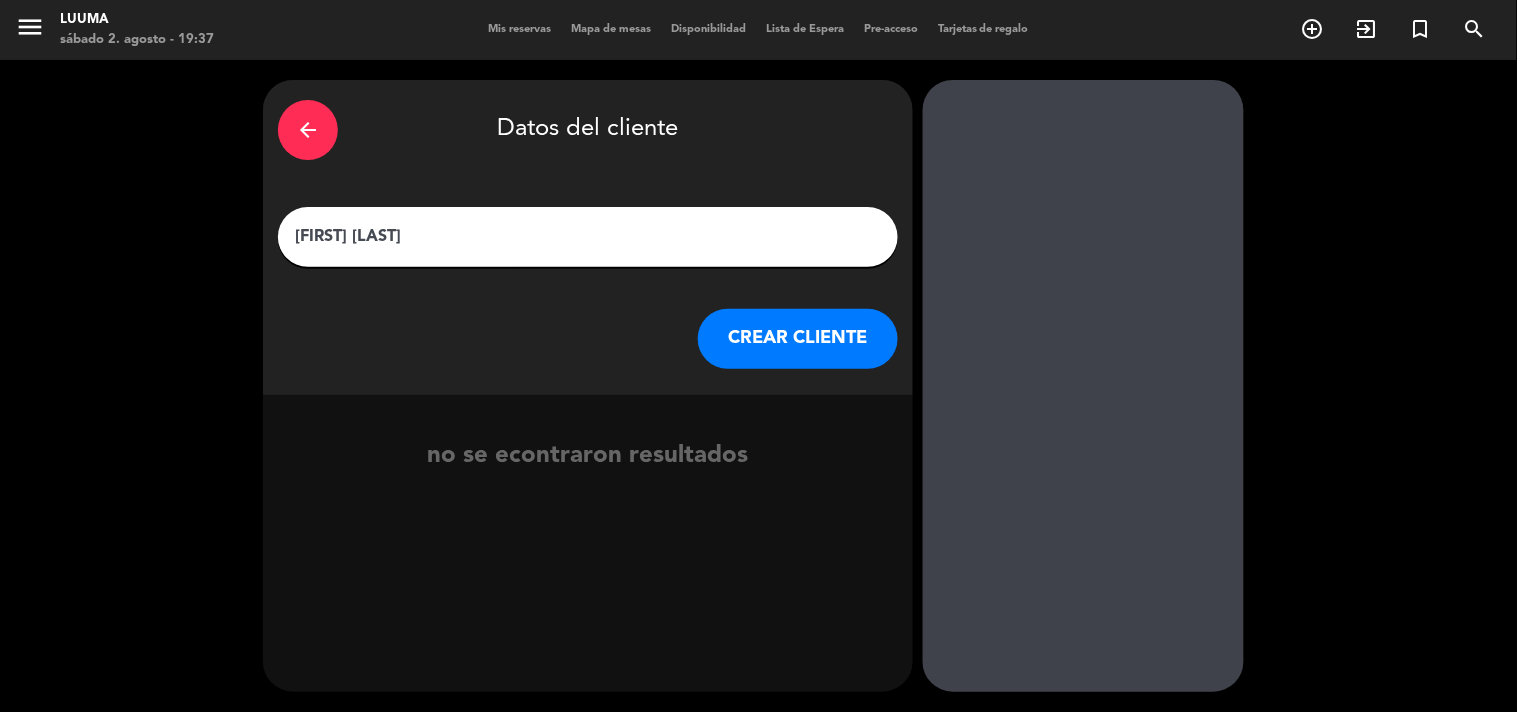 type on "[FIRST] [LAST]" 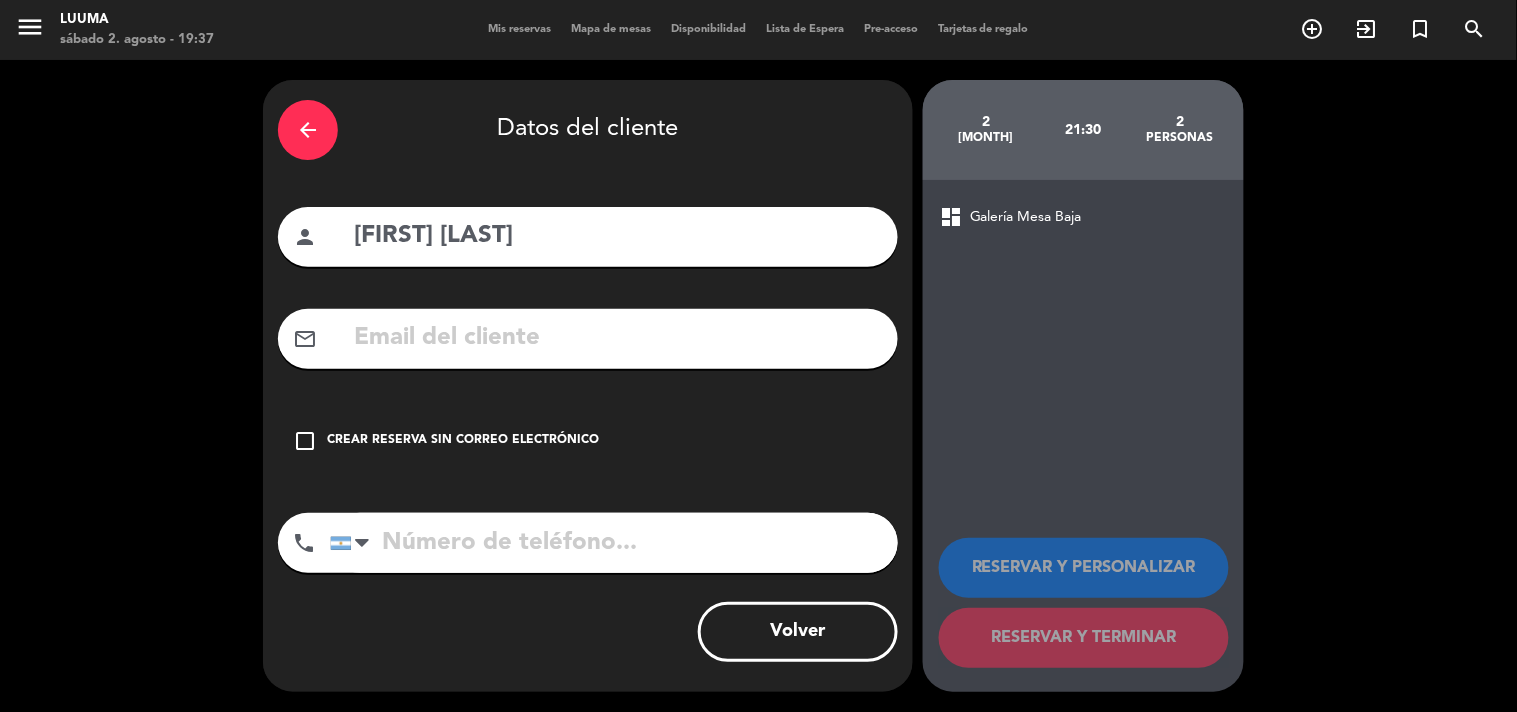 click on "Crear reserva sin correo electrónico" at bounding box center [463, 441] 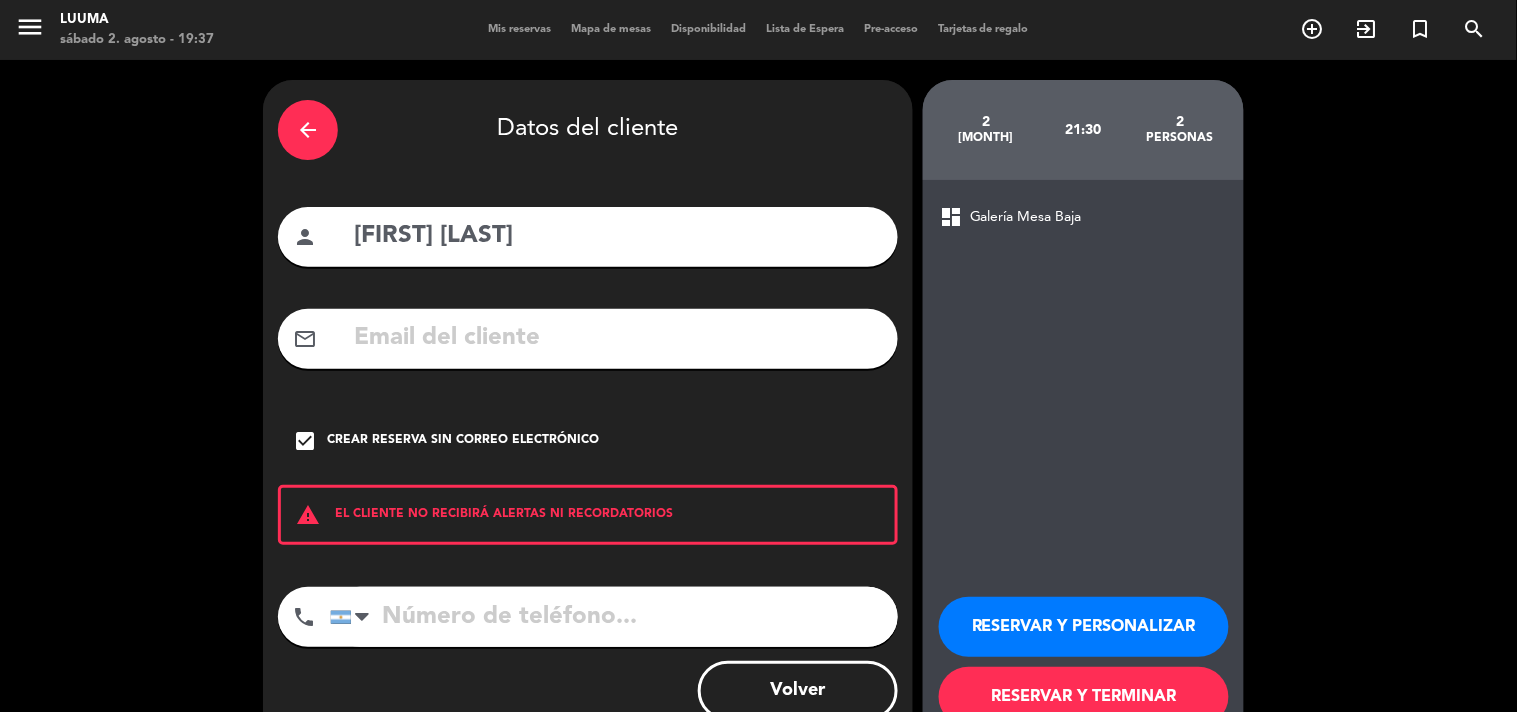 click on "RESERVAR Y TERMINAR" at bounding box center [1084, 697] 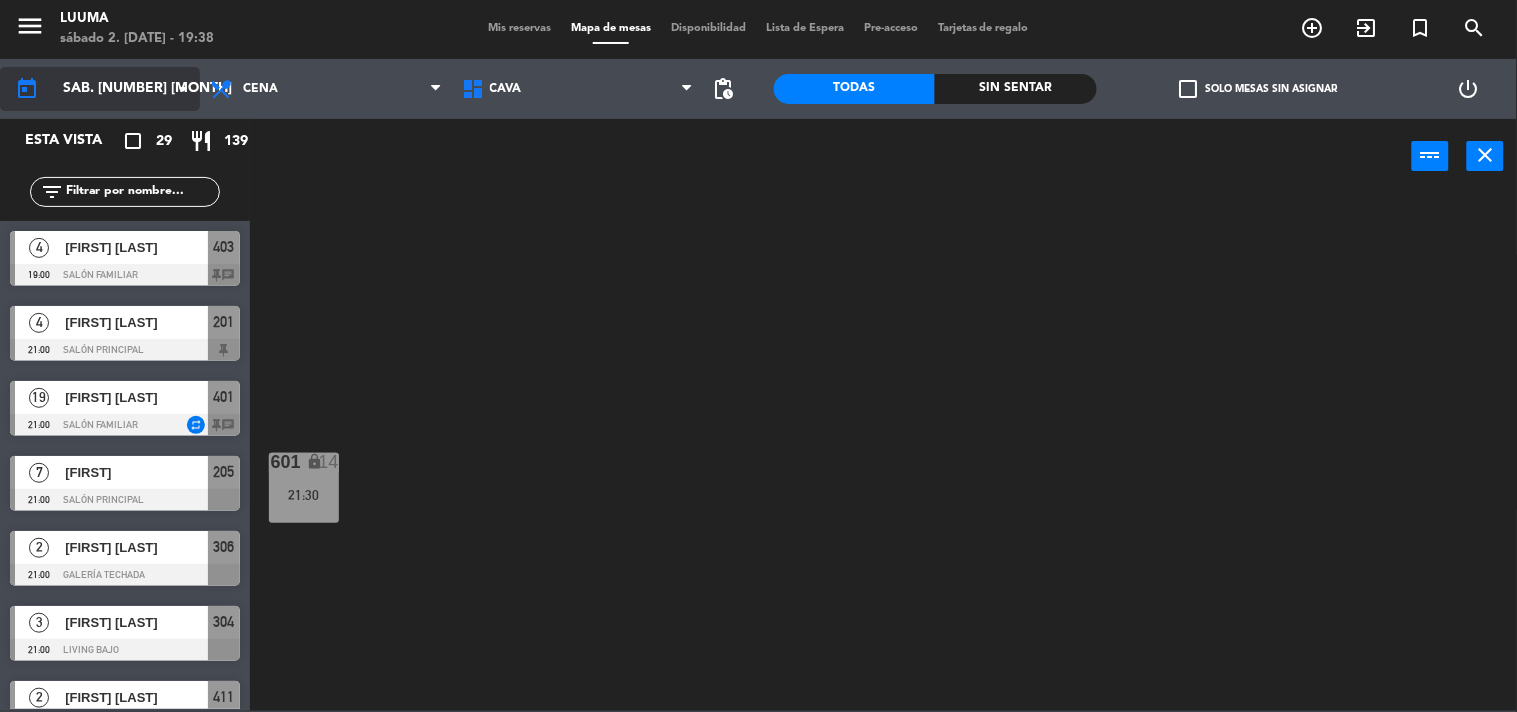 click on "sáb. [NUMBER] [MONTH]" 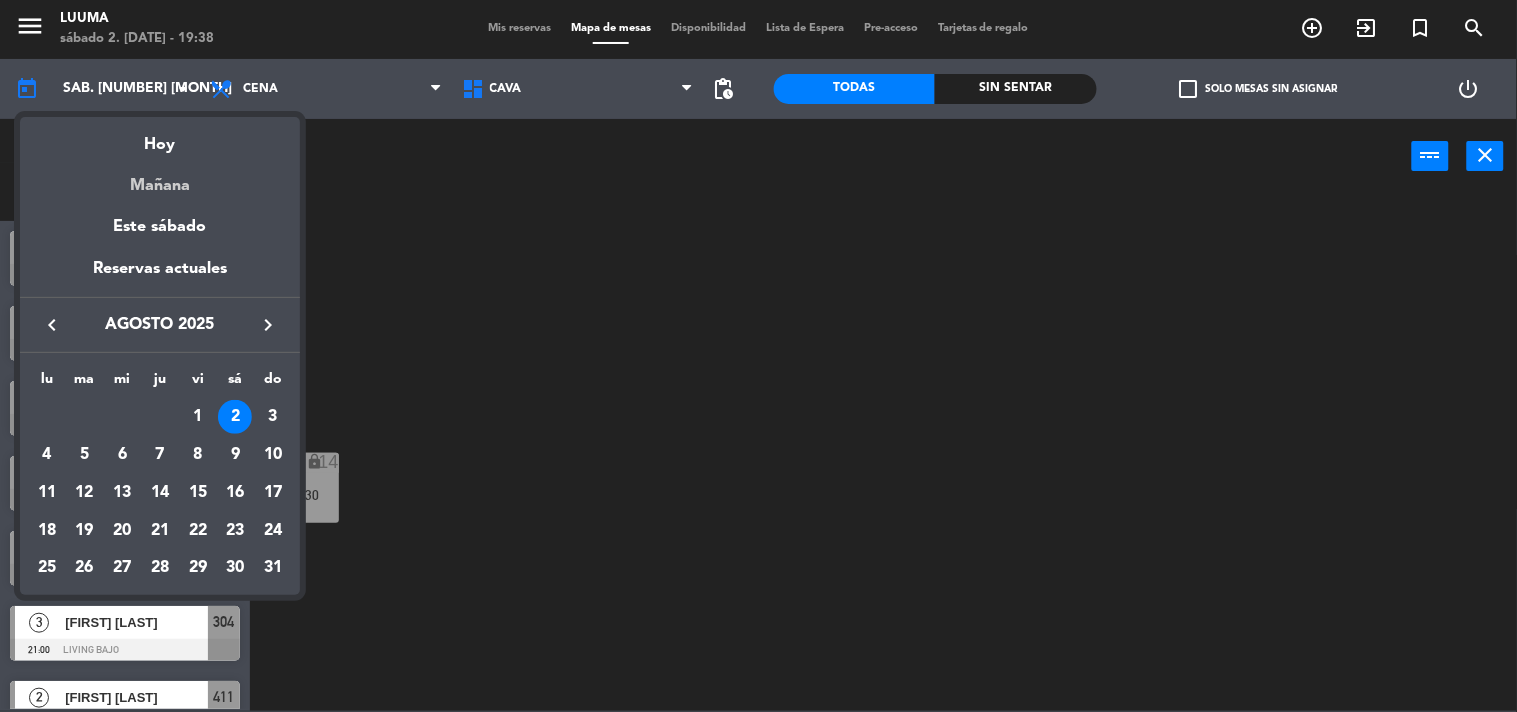 click on "Mañana" at bounding box center [160, 178] 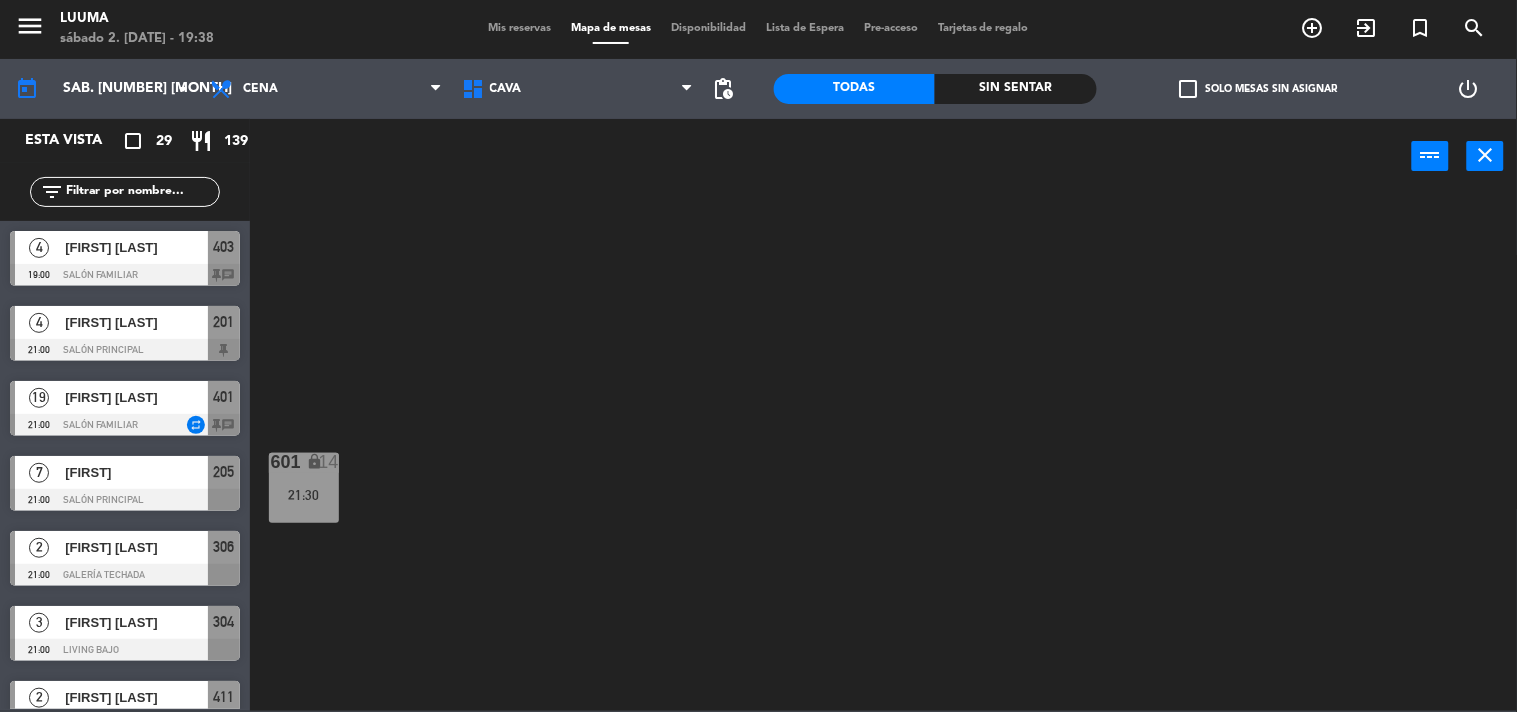 type on "dom. 3 ago." 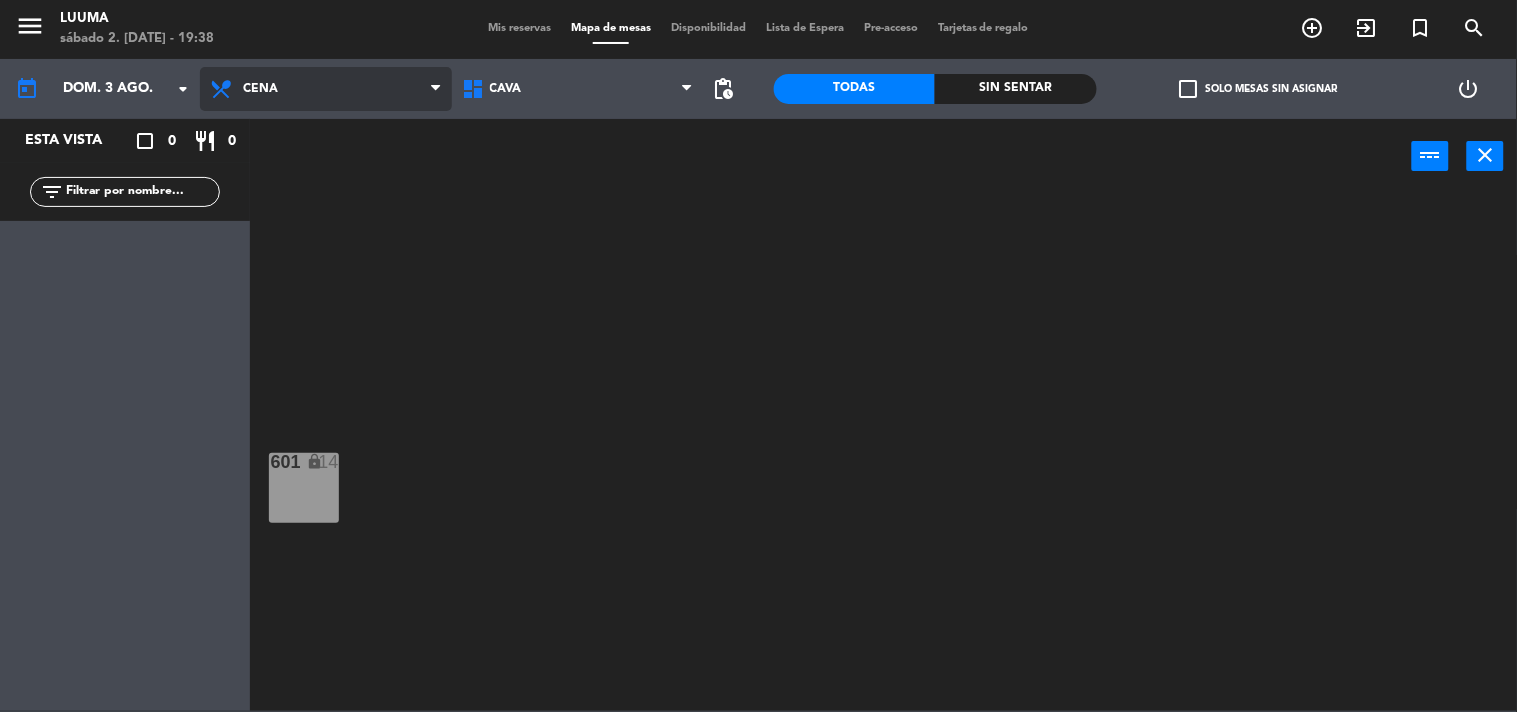 click on "Cena" at bounding box center [326, 89] 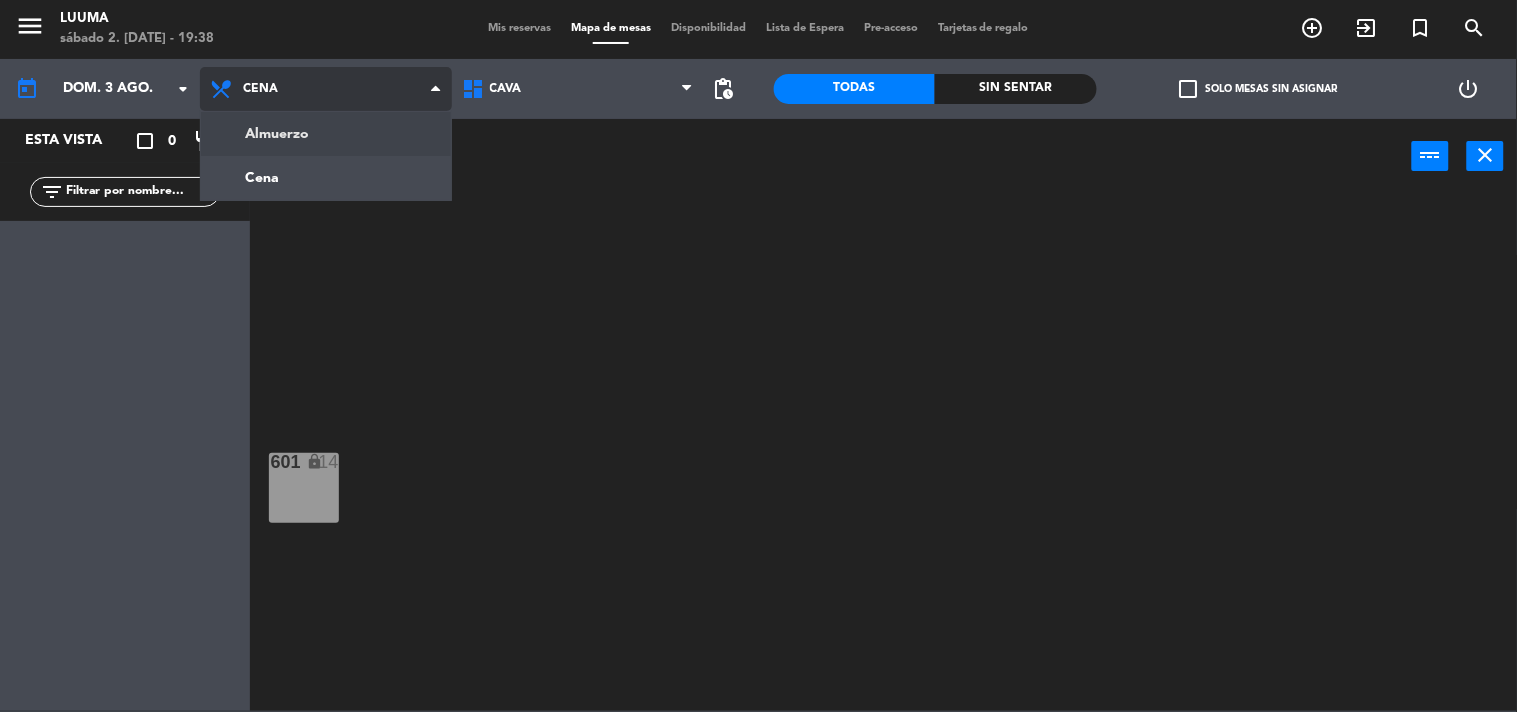 click on "menu Luuma sábado 2. [DATE] - 19:38 Mis reservas Mapa de mesas Disponibilidad Lista de Espera Pre-acceso Tarjetas de regalo add_circle_outline exit_to_app turned_in_not search today dom. 3 [DATE]. arrow_drop_down Almuerzo Cena Cena Almuerzo Cena Cava Galería Calle Galería Techada La Esquinita Patio Salon Barra Salón Familiar Cava Cava Galería Calle Galería Techada La Esquinita Patio Salon Barra Salón Familiar pending_actions Todas Sin sentar check_box_outline_blank Solo mesas sin asignar power_settings_new Esta vista crop_square 0 restaurant 0 filter_list power_input close 601 lock 14" 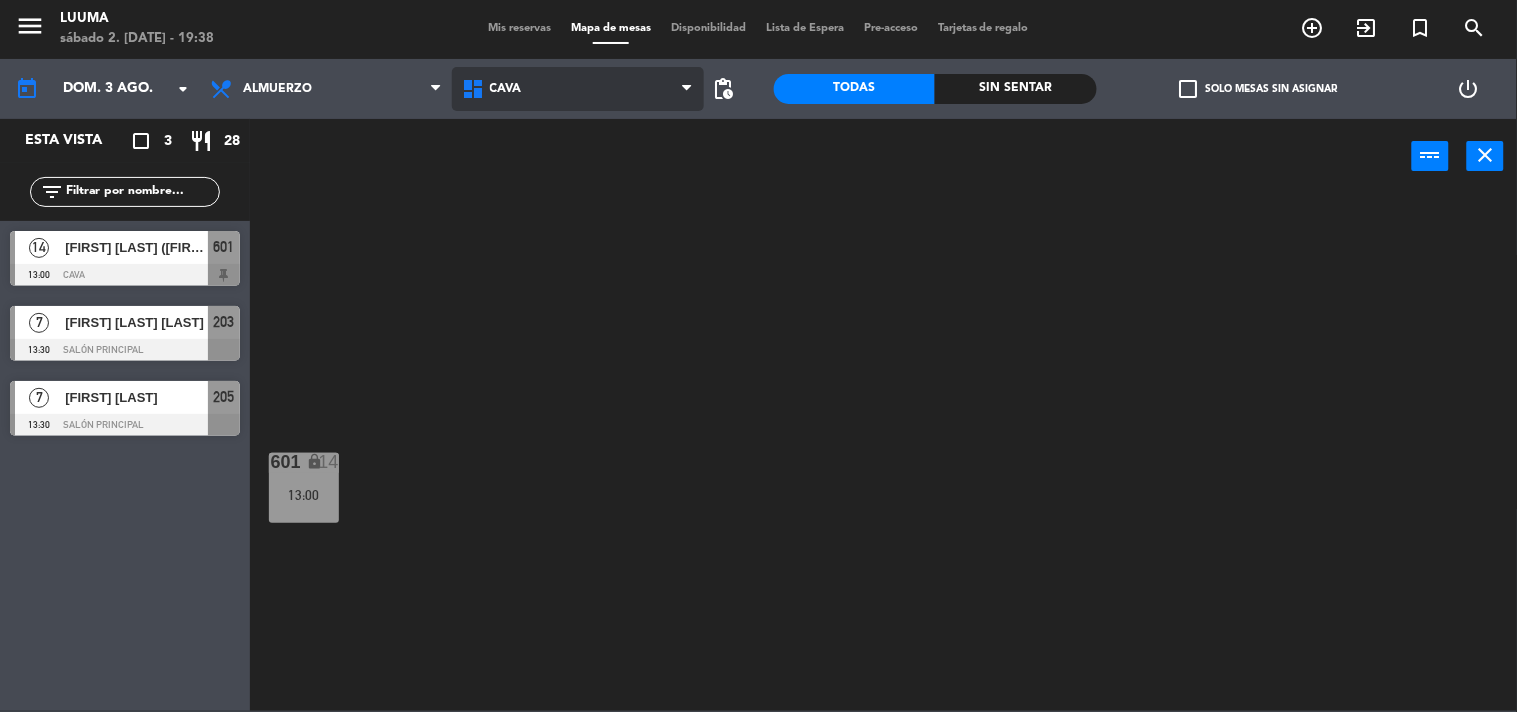 click on "Cava" at bounding box center (578, 89) 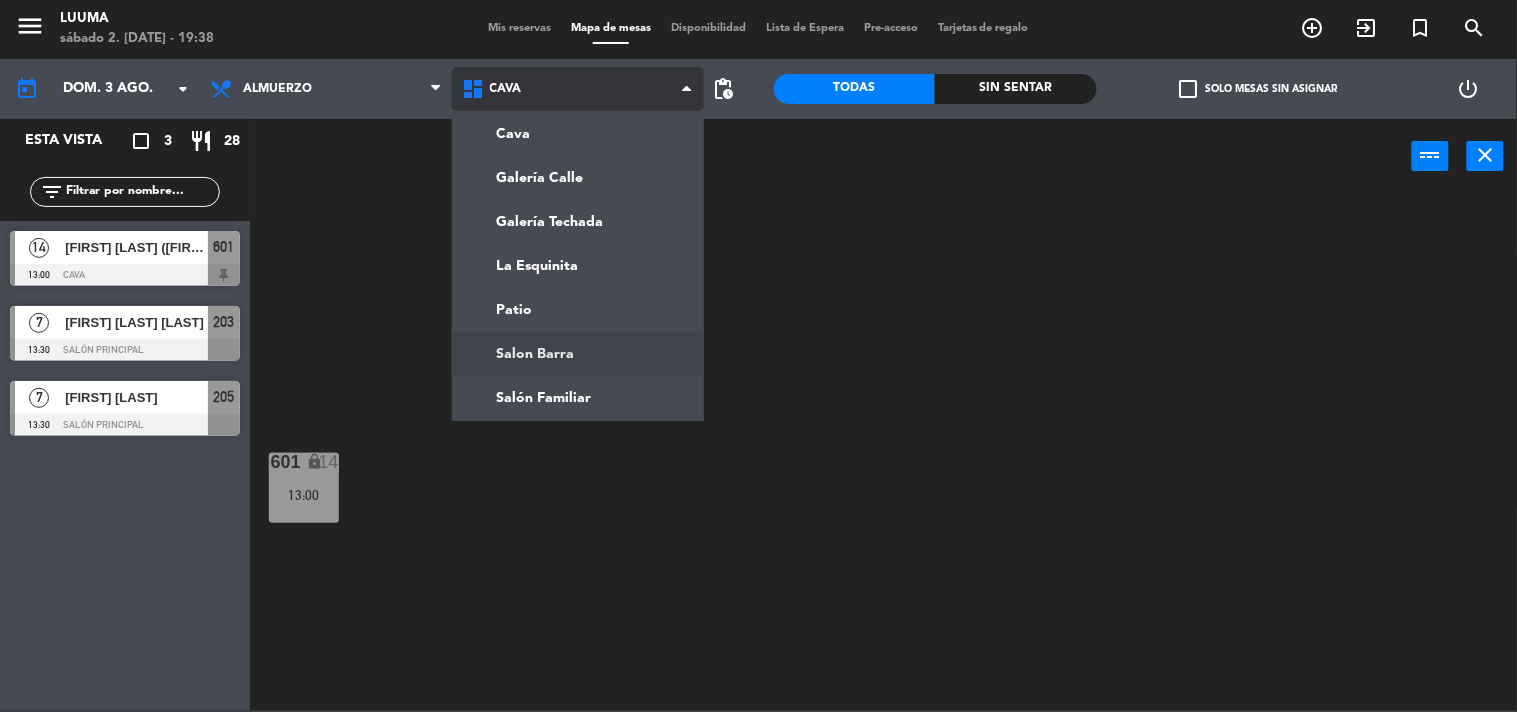click on "menu  Luuma   sábado 2. agosto - 19:38   Mis reservas   Mapa de mesas   Disponibilidad   Lista de Espera   Pre-acceso   Tarjetas de regalo  add_circle_outline exit_to_app turned_in_not search today    dom. 3 ago. arrow_drop_down  Almuerzo  Cena  Almuerzo  Almuerzo  Cena  Cava   Galería Calle   Galería Techada   La Esquinita   Patio   Salon Barra   Salón Familiar   Cava   Cava   Galería Calle   Galería Techada   La Esquinita   Patio   Salon Barra   Salón Familiar  pending_actions  Todas  Sin sentar  check_box_outline_blank   Solo mesas sin asignar   power_settings_new   Esta vista   crop_square  3  restaurant  28 filter_list  14   [FIRST] [LAST] ([FIRST] [LAST])    13:00   Cava  601  7   [FIRST] [LAST]   13:30   Salón Principal  203  7   [FIRST] [LAST]   13:30   Salón Principal  205 power_input close 601 lock  14   13:00" 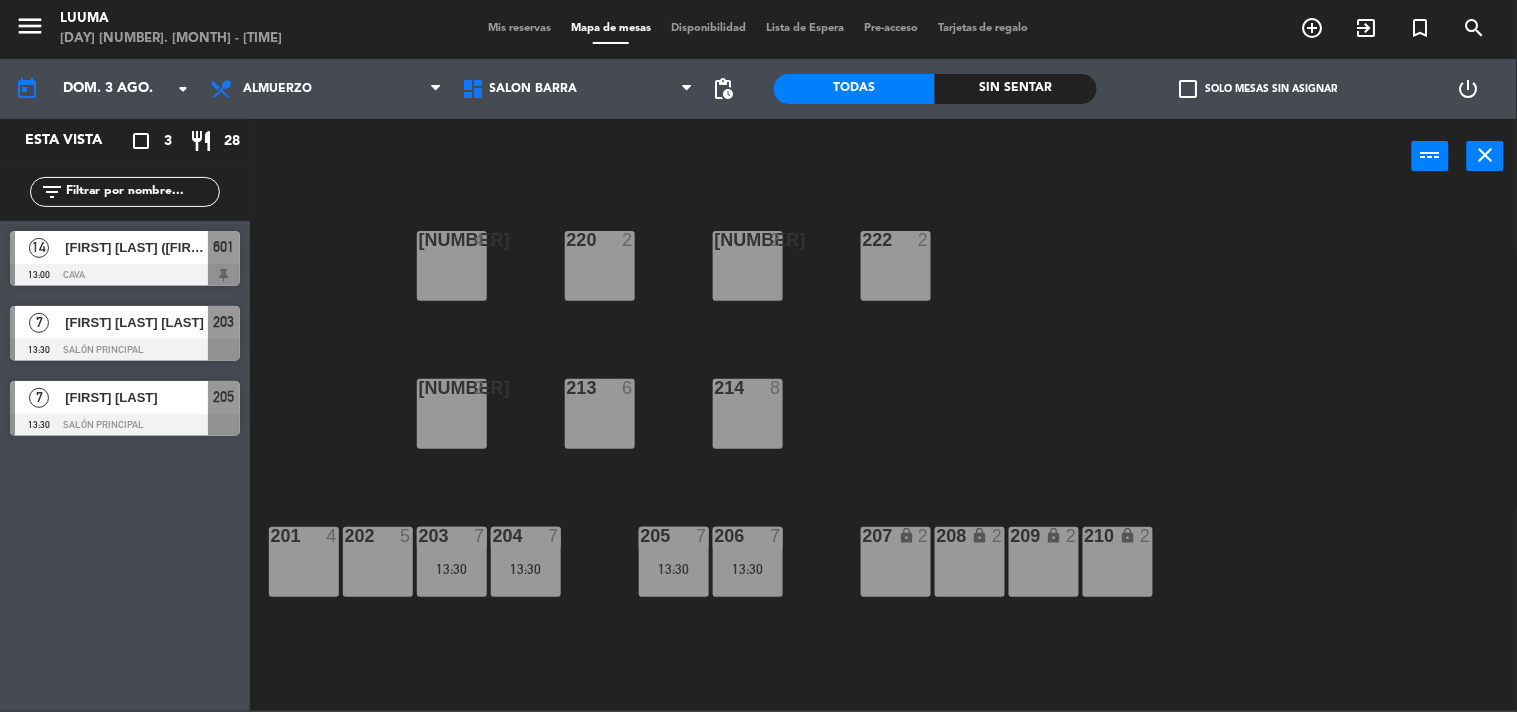 click on "219  4" at bounding box center (452, 266) 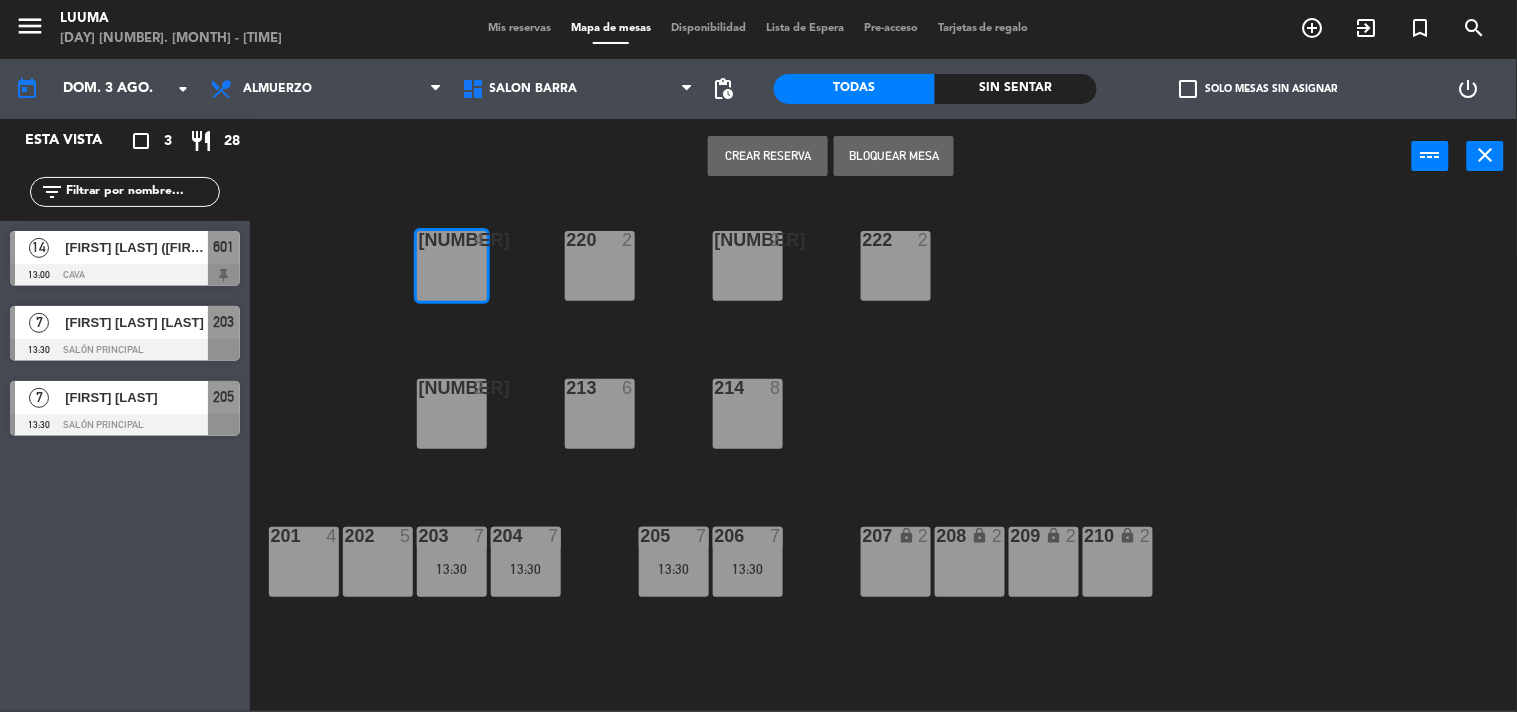 click on "Crear Reserva" at bounding box center [768, 156] 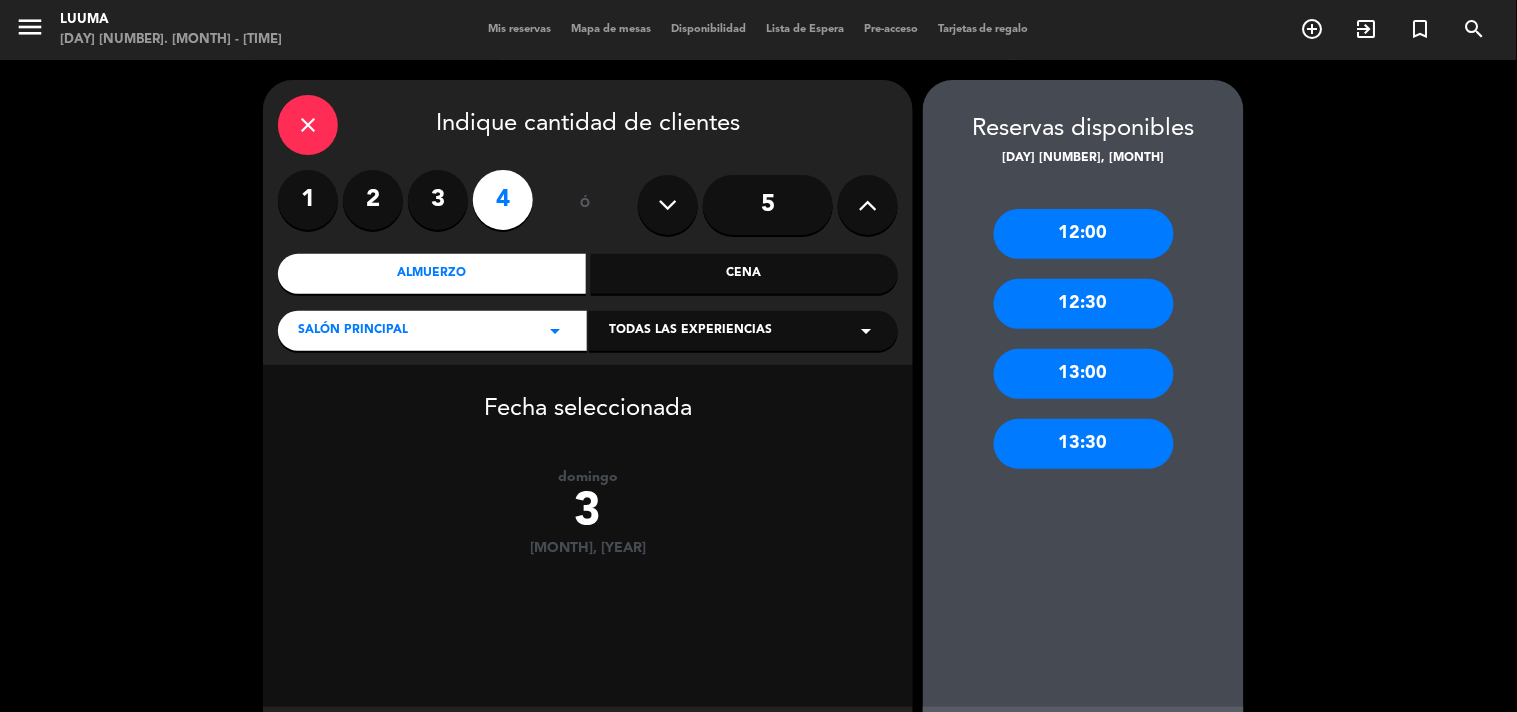 click on "13:30" at bounding box center (1084, 444) 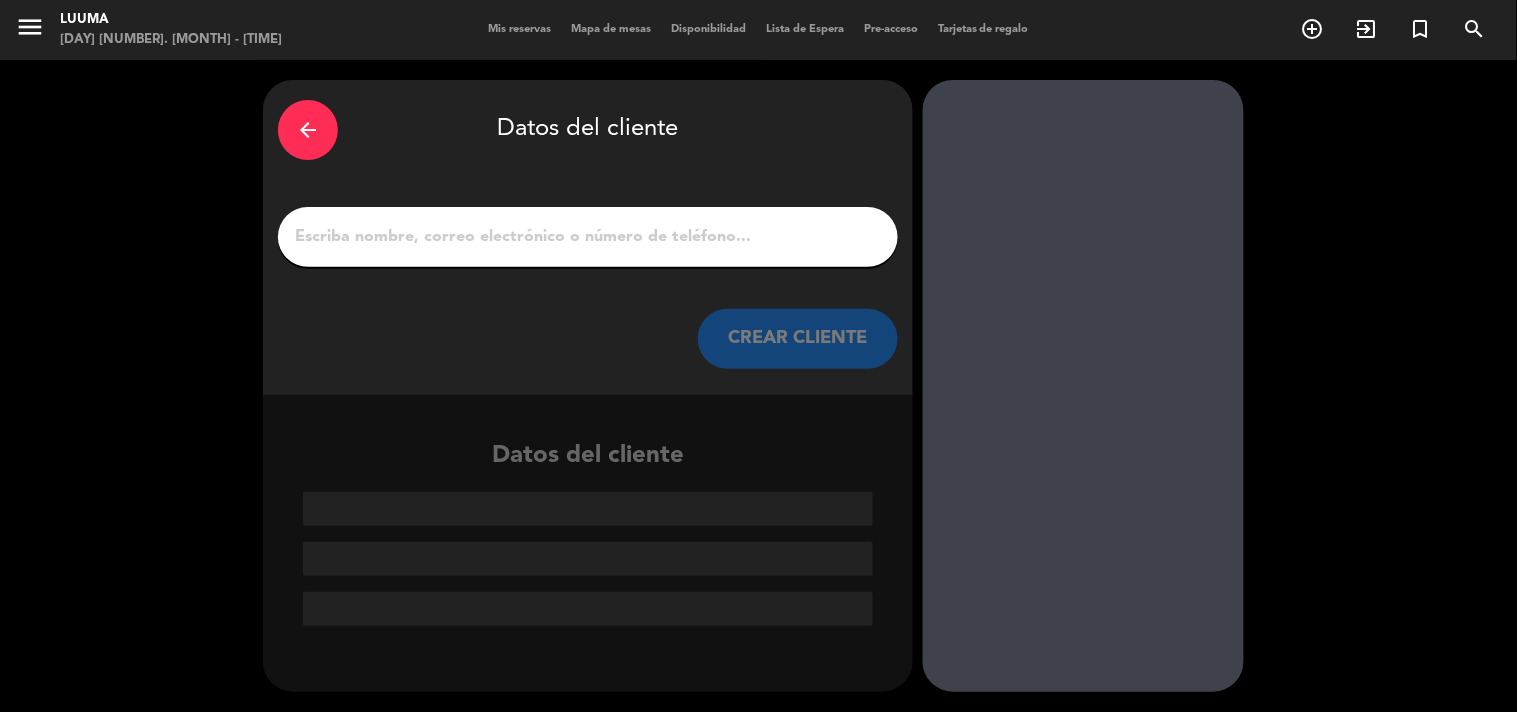 drag, startPoint x: 535, startPoint y: 210, endPoint x: 540, endPoint y: 226, distance: 16.763054 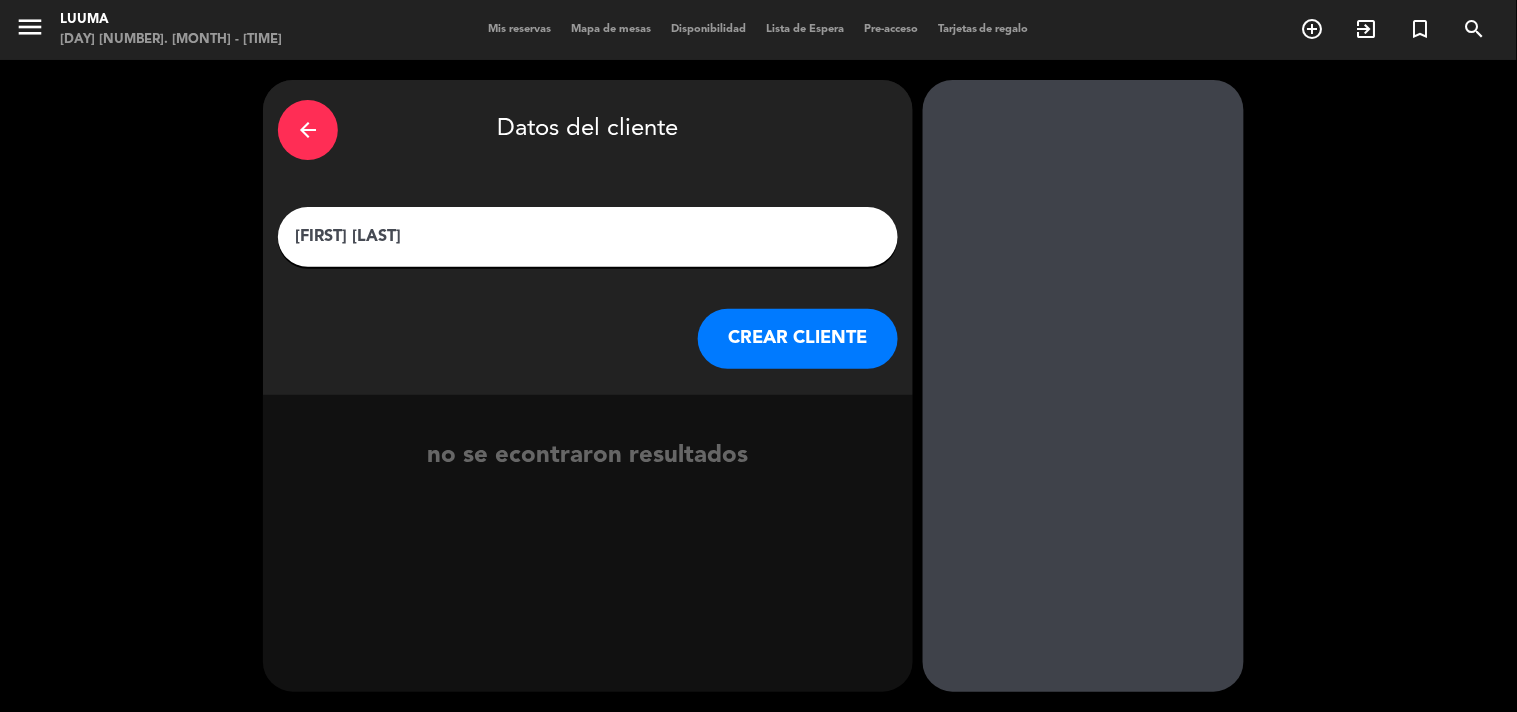 type on "[FIRST] [LAST]" 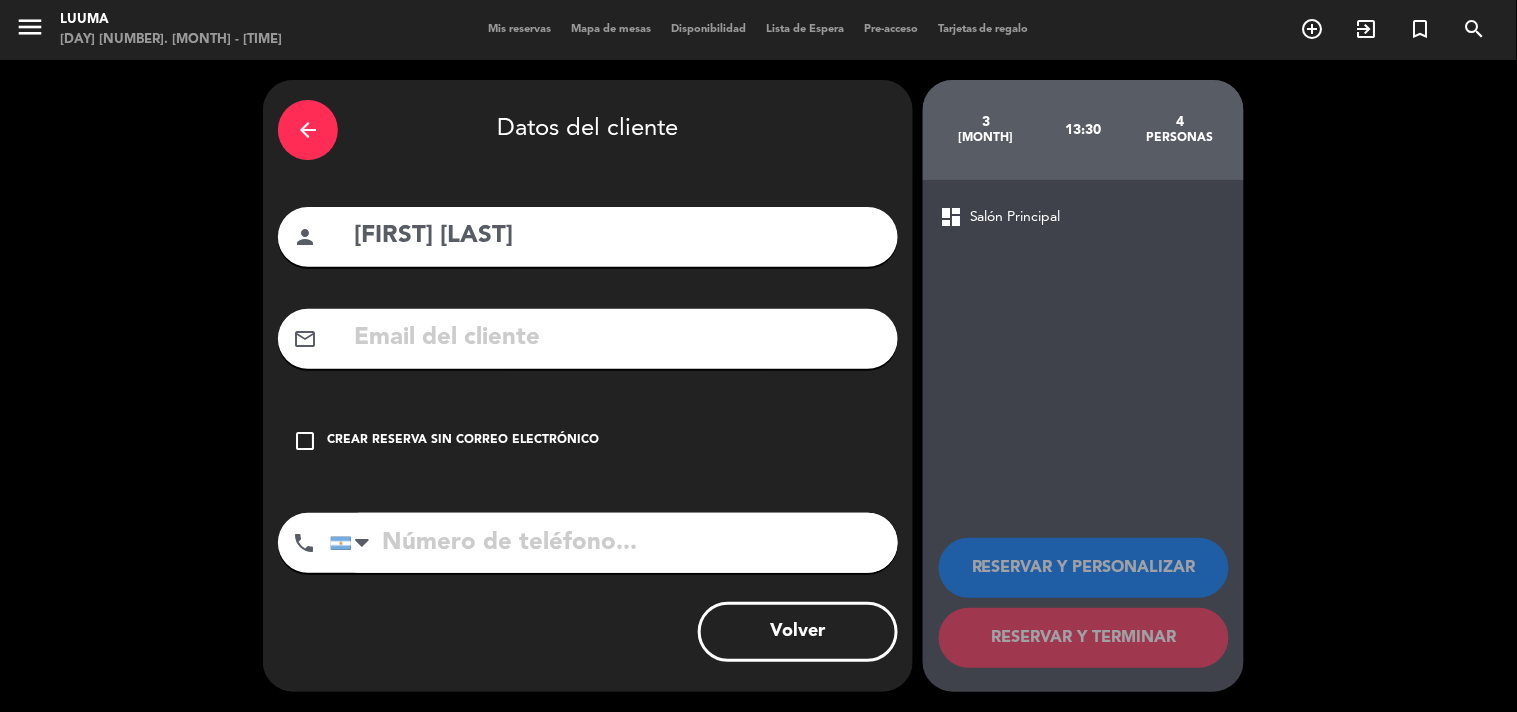 click on "check_box_outline_blank   Crear reserva sin correo electrónico" at bounding box center [588, 441] 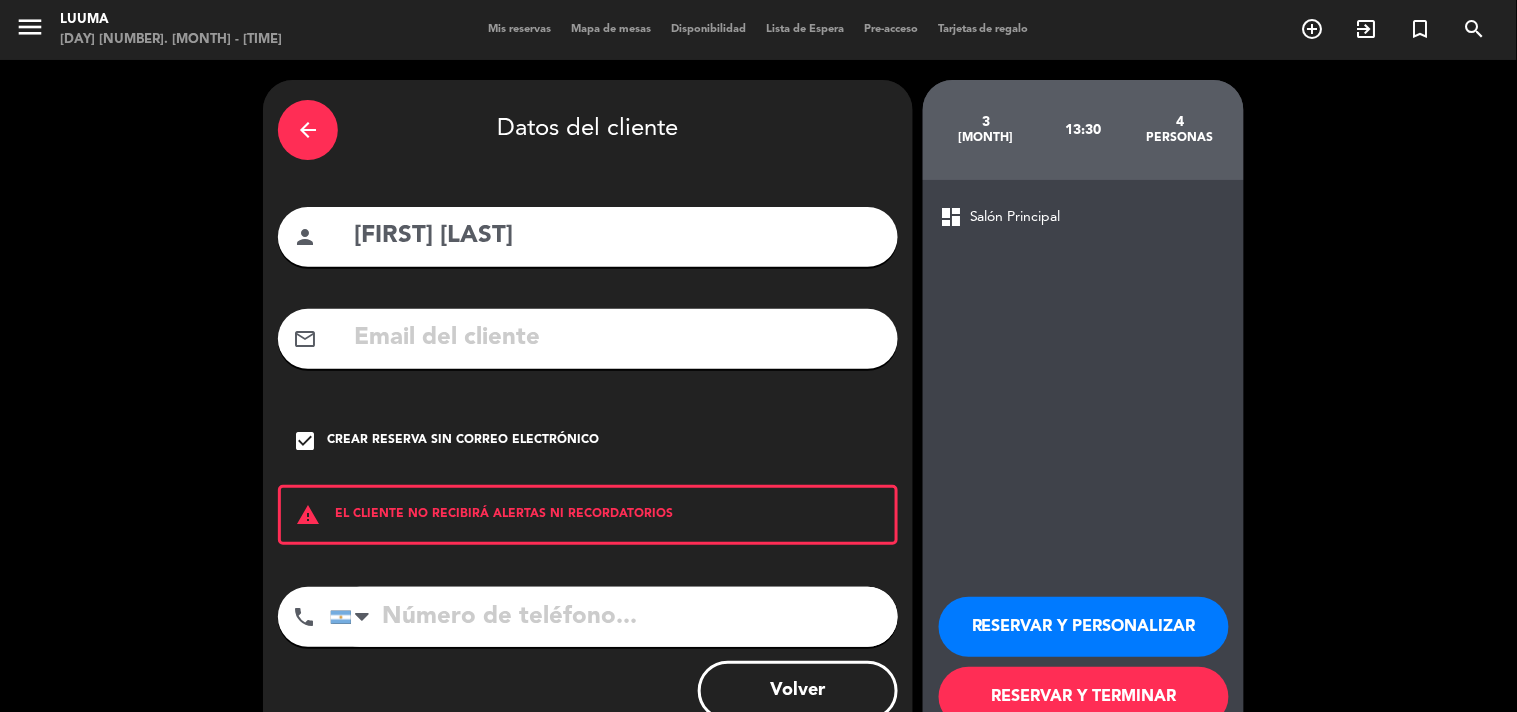 click on "RESERVAR Y TERMINAR" at bounding box center [1084, 697] 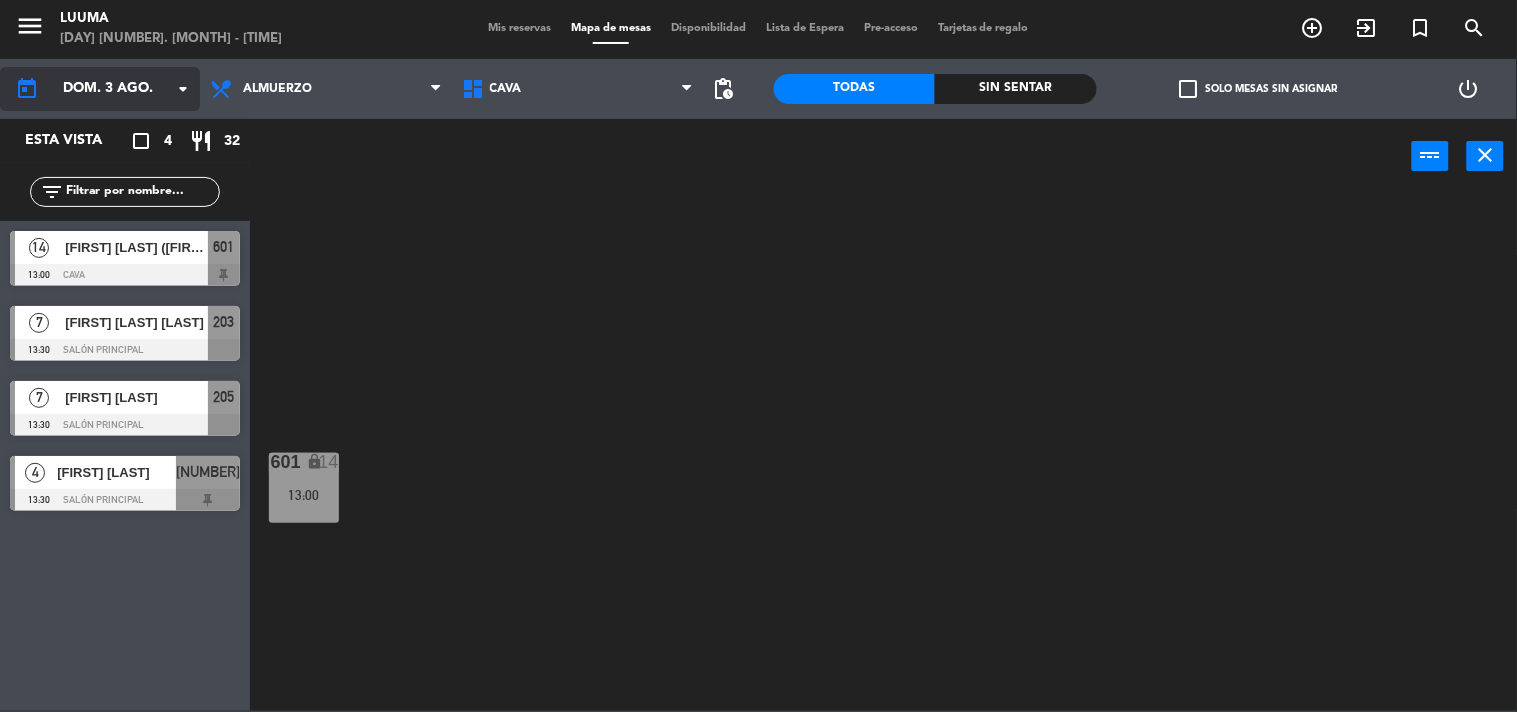 click on "dom. 3 ago." 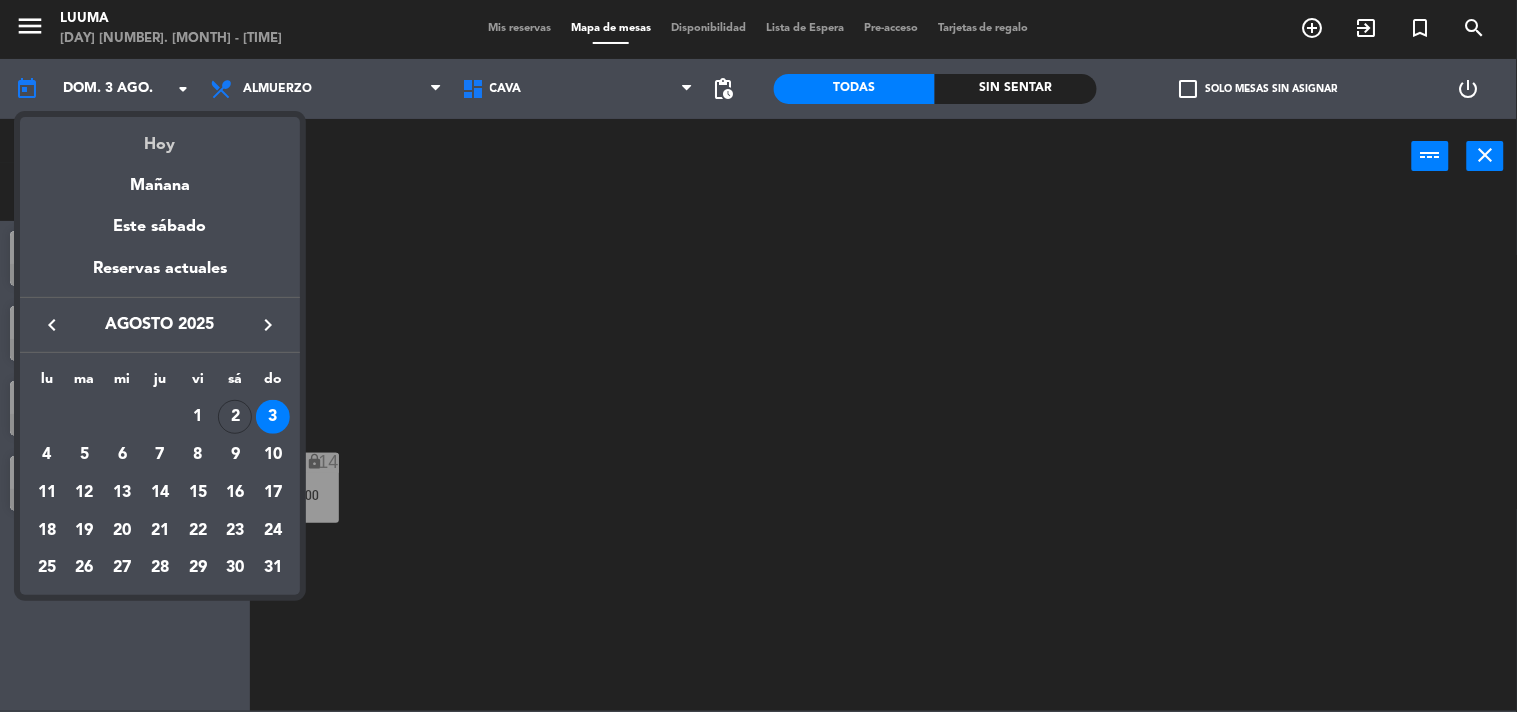 click on "Hoy" at bounding box center (160, 137) 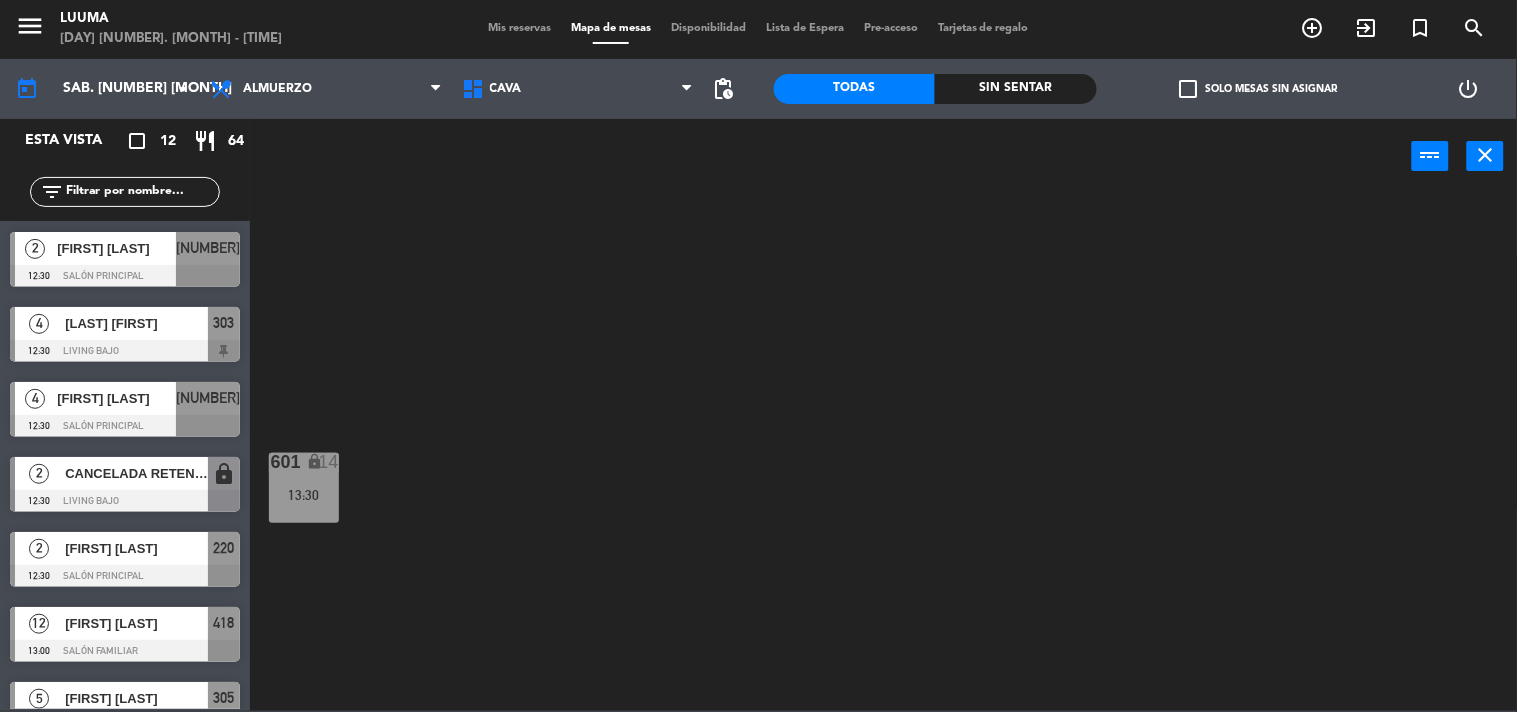 scroll, scrollTop: 111, scrollLeft: 0, axis: vertical 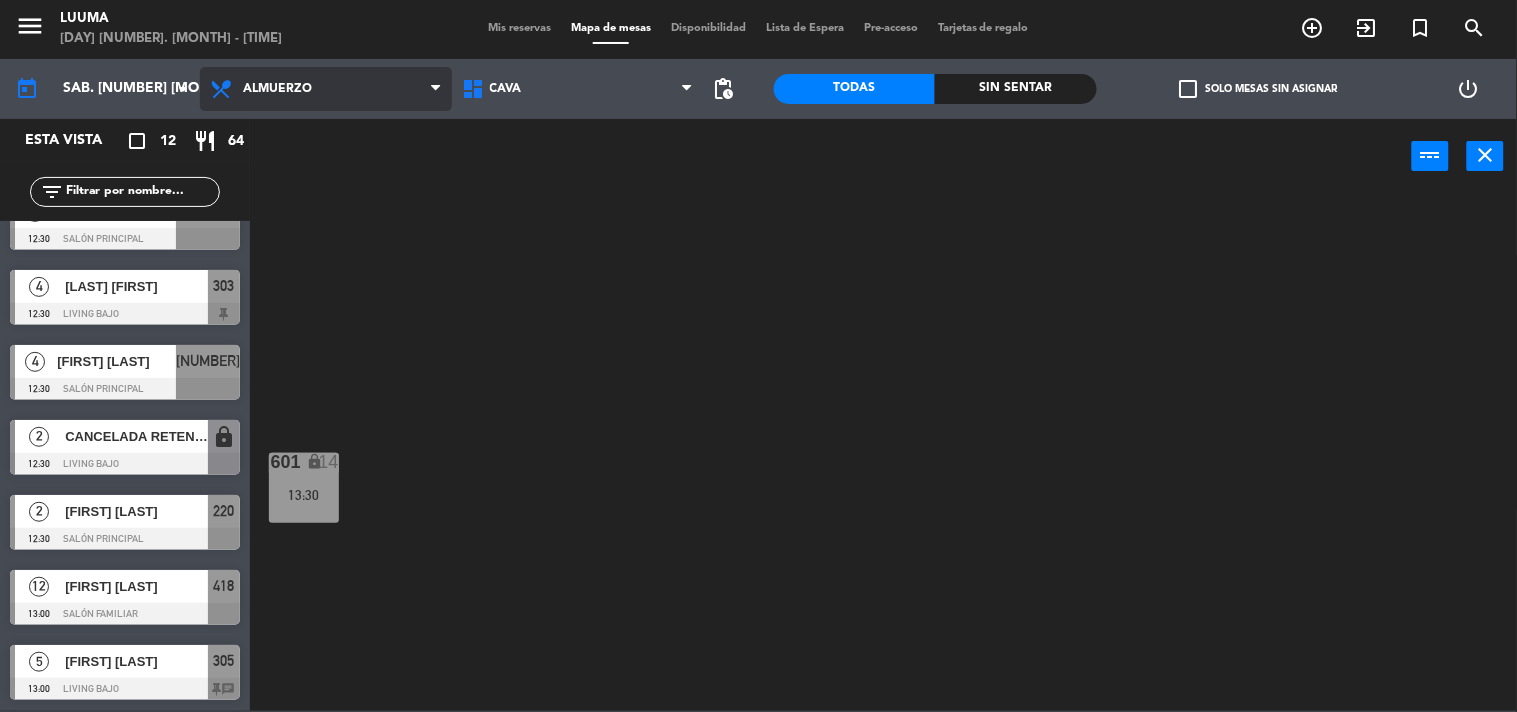 click on "Almuerzo" at bounding box center [326, 89] 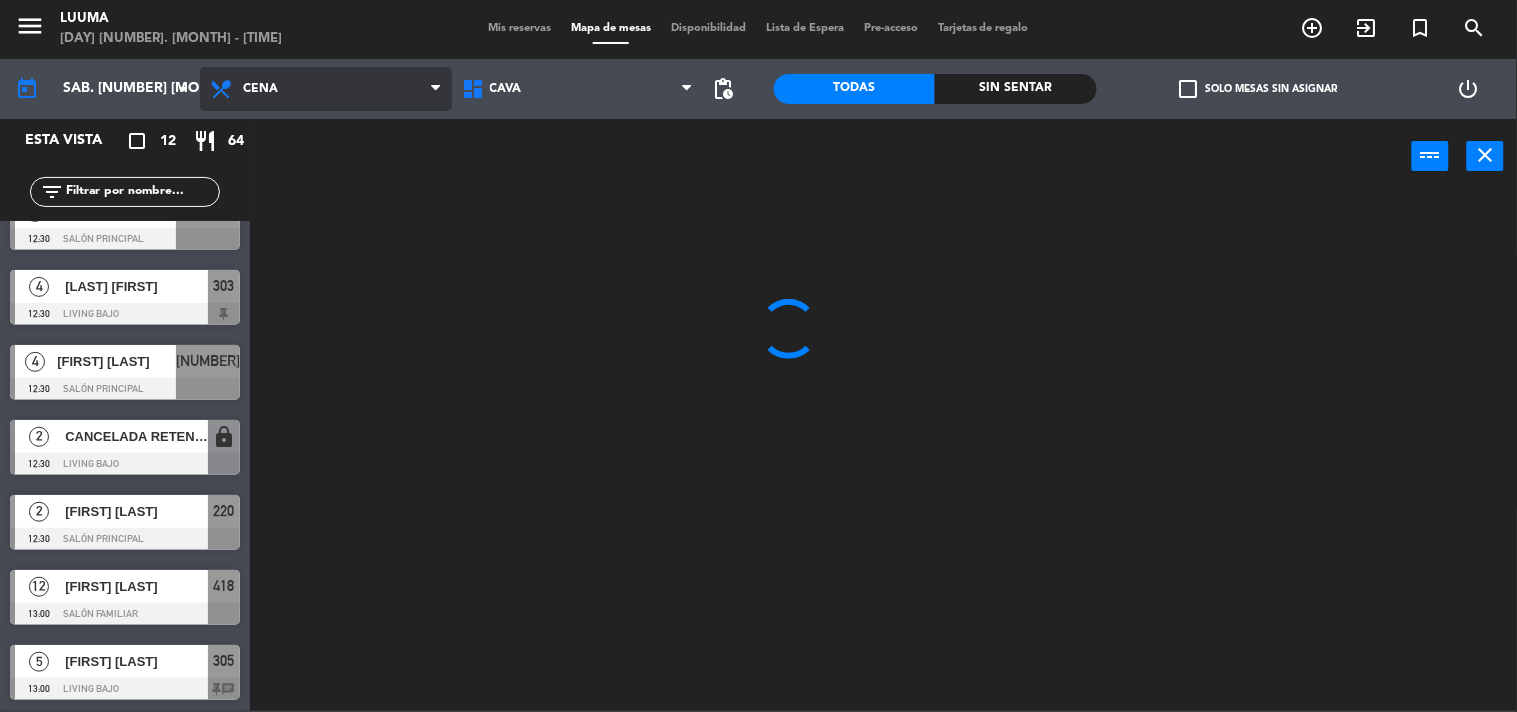 click on "menu  Luuma   [DAY] [NUMBER]. [MONTH] - [TIME]   Mis reservas   Mapa de mesas   Disponibilidad   Lista de Espera   Pre-acceso   Tarjetas de regalo  add_circle_outline exit_to_app turned_in_not search today    sáb. [NUMBER] [MONTH] arrow_drop_down  Almuerzo  Cena  Cena  Almuerzo  Cena  Cava   Galería Calle   Galería Techada   La Esquinita   Patio   Salon Barra   Salón Familiar   Cava   Cava   Galería Calle   Galería Techada   La Esquinita   Patio   Salon Barra   Salón Familiar  pending_actions  Todas  Sin sentar  check_box_outline_blank   Solo mesas sin asignar   power_settings_new   Esta vista   crop_square  [NUMBER]  restaurant  [NUMBER] filter_list  [NUMBER]   [FIRST] [LAST]   [TIME]   La Esquinita  [NUMBER]   [FIRST] [LAST]   [TIME]   Salón Principal  [NUMBER]  [NUMBER]   [FIRST] [LAST]   [TIME]   Living Bajo  [NUMBER]  [NUMBER]   [FIRST] [LAST]   [TIME]   Salón Principal  [NUMBER]  [NUMBER]   CANCELADA RETENIDA   [TIME]   Living Bajo  lock  [NUMBER]   [FIRST] [LAST]   [TIME]   Salón Principal  [NUMBER]  [NUMBER]   [FIRST] [LAST]   [TIME]" 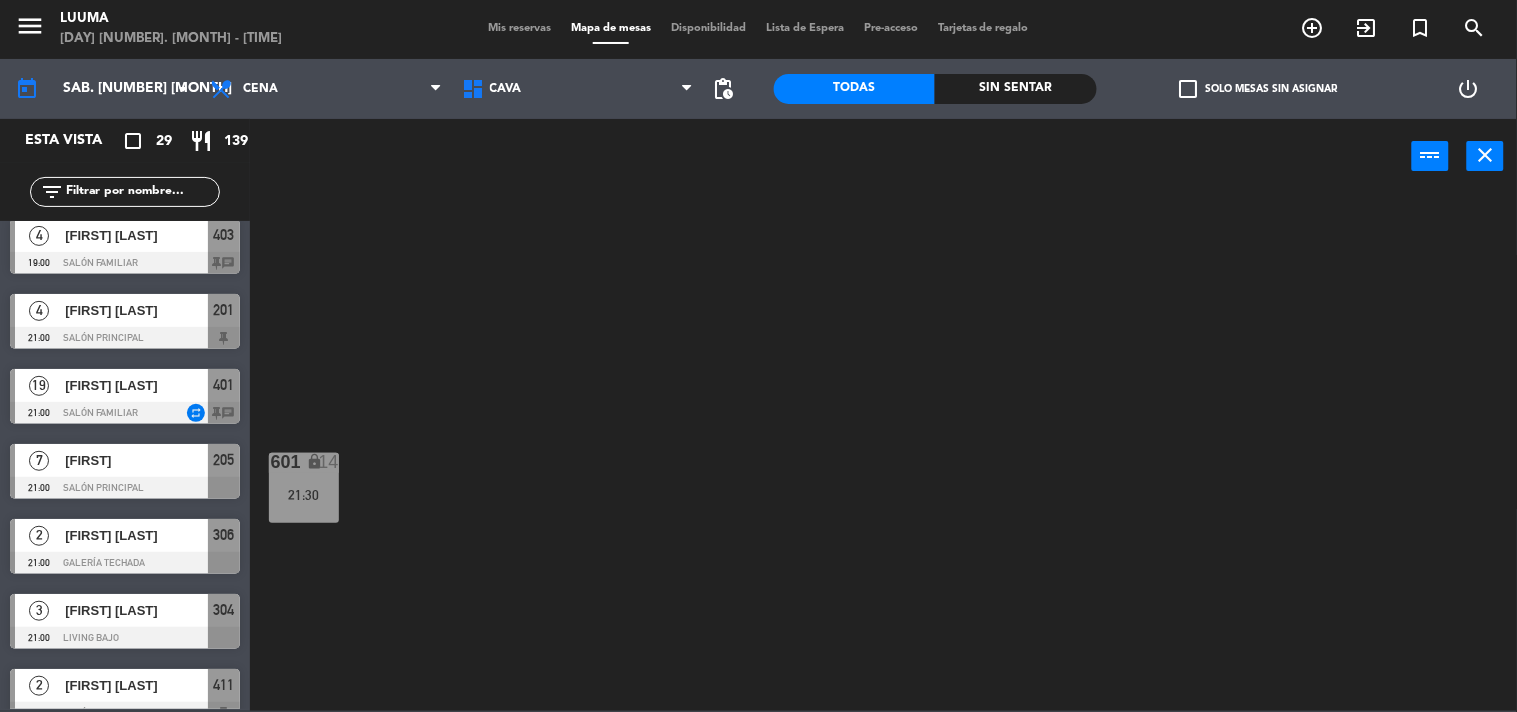 scroll, scrollTop: 0, scrollLeft: 0, axis: both 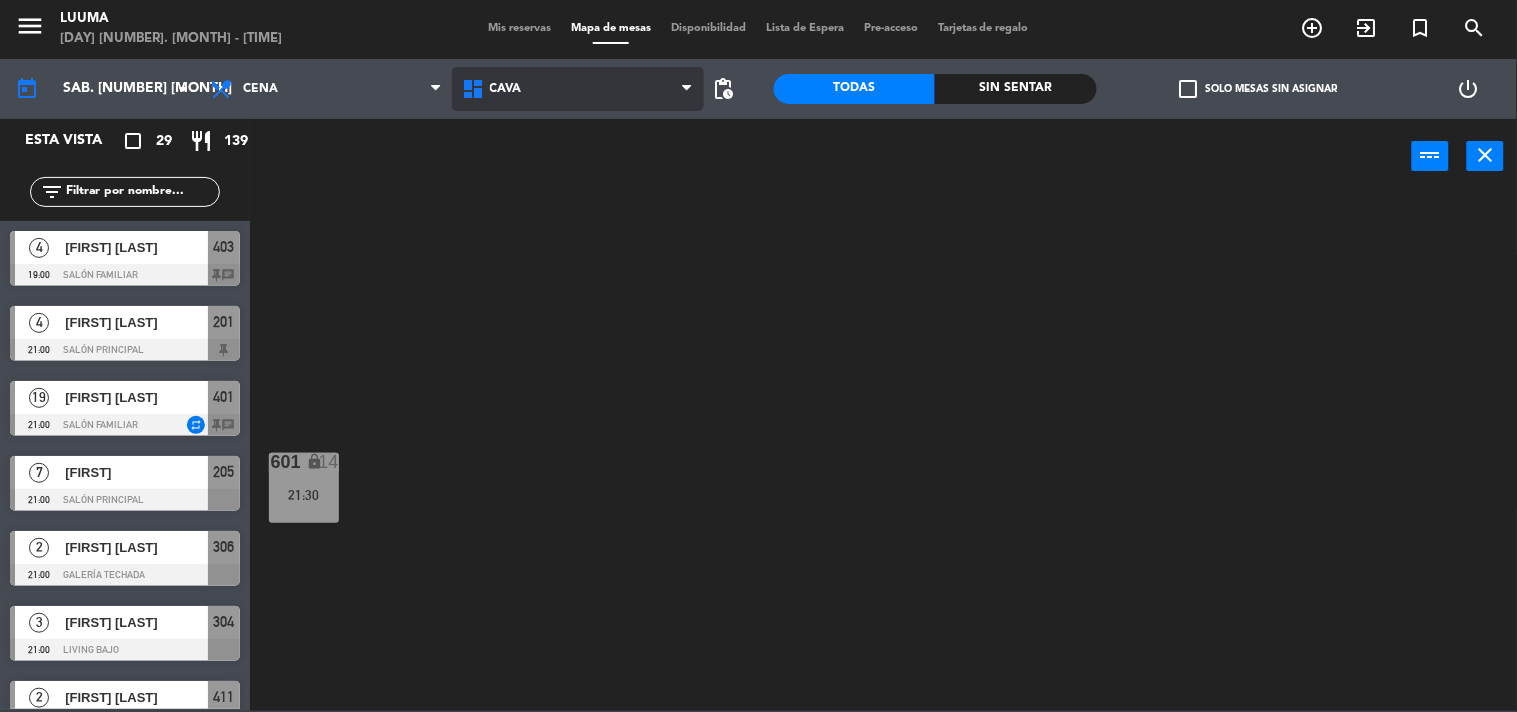 click on "Cava" at bounding box center (506, 89) 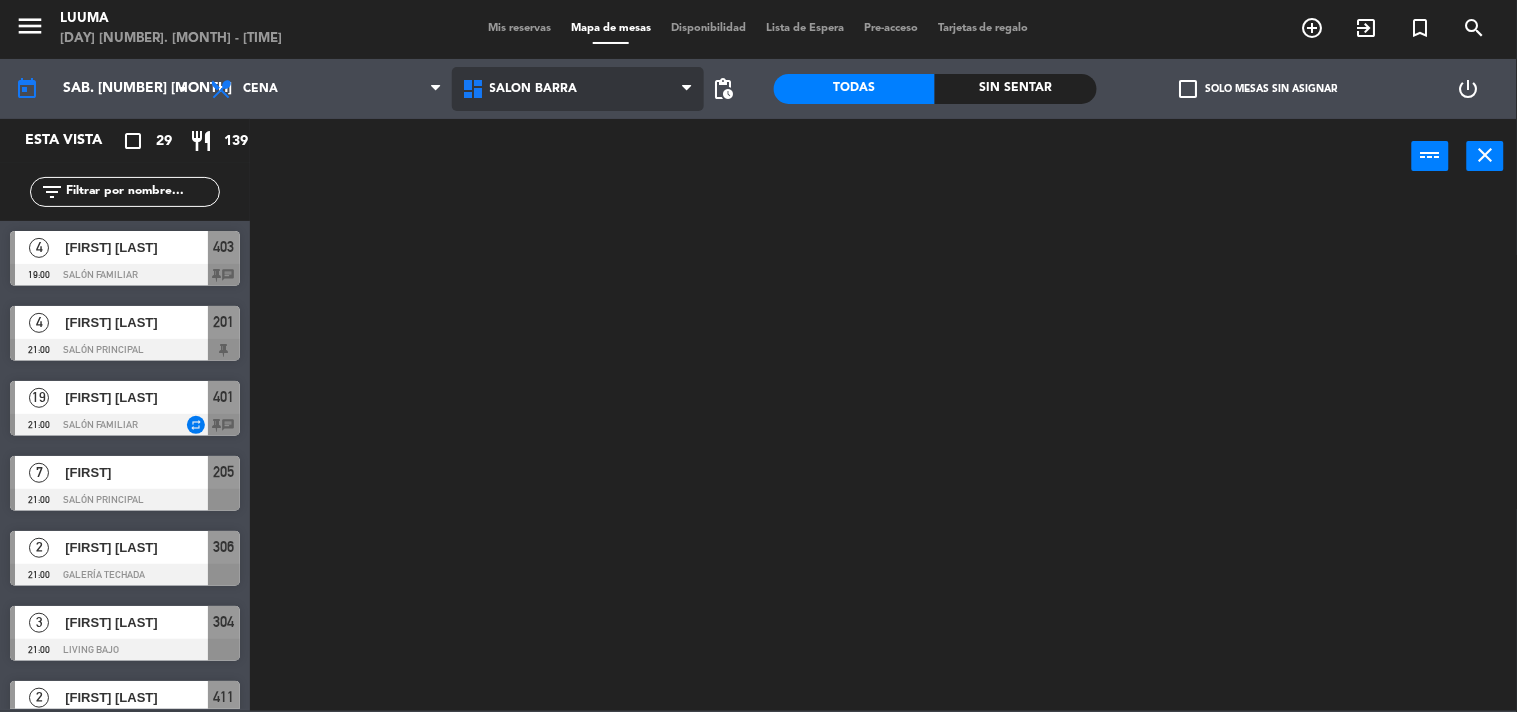 click on "menu  Luuma   [DAY] [DATE] - [TIME]   Mis reservas   Mapa de mesas   Disponibilidad   Lista de Espera   Pre-acceso   Tarjetas de regalo  add_circle_outline exit_to_app turned_in_not search today    sáb. [DATE] ago. arrow_drop_down  Almuerzo  Cena  Cena  Almuerzo  Cena  Cava   Galería Calle   Galería Techada   La Esquinita   Patio   Salon Barra   Salón Familiar   Salon Barra   Cava   Galería Calle   Galería Techada   La Esquinita   Patio   Salon Barra   Salón Familiar  pending_actions  Todas  Sin sentar  check_box_outline_blank   Solo mesas sin asignar   power_settings_new   Esta vista   crop_square  29  restaurant  139 filter_list  4   [FIRST] [LAST]   [TIME]   Salón Familiar  403 chat  4   [FIRST] [LAST]   [TIME]   Salón Principal  201  19   [FIRST] [LAST]   [TIME]   Salón Familiar  repeat 401 chat  7   [FIRST]   [TIME]   Salón Principal  205  2   [FIRST] [LAST]   [TIME]   Galería Techada  306  3   [FIRST] [LAST]   [TIME]   Living Bajo  304  2   [FIRST] [LAST]   [TIME]   Salón Familiar  411  4   [TIME]  202" 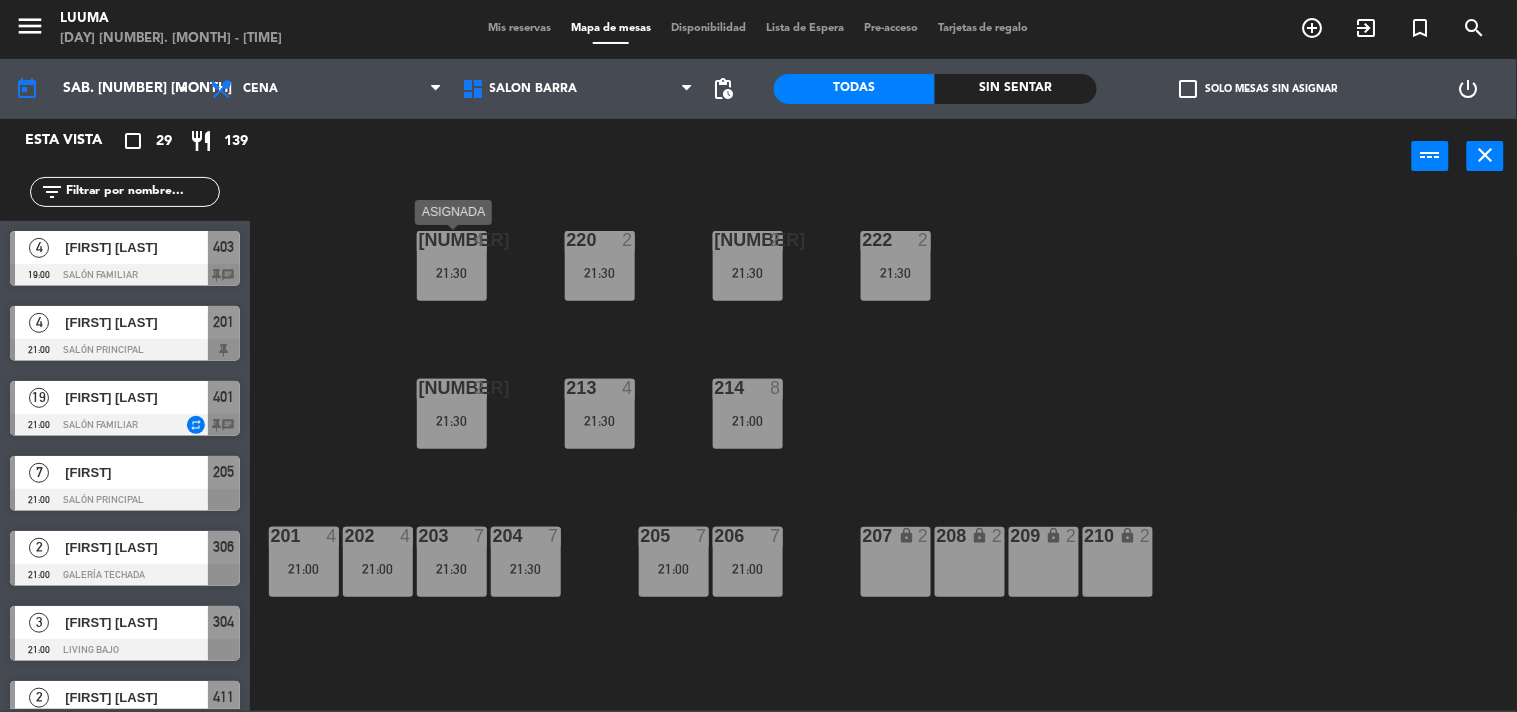 click on "219  4   21:30" at bounding box center [452, 266] 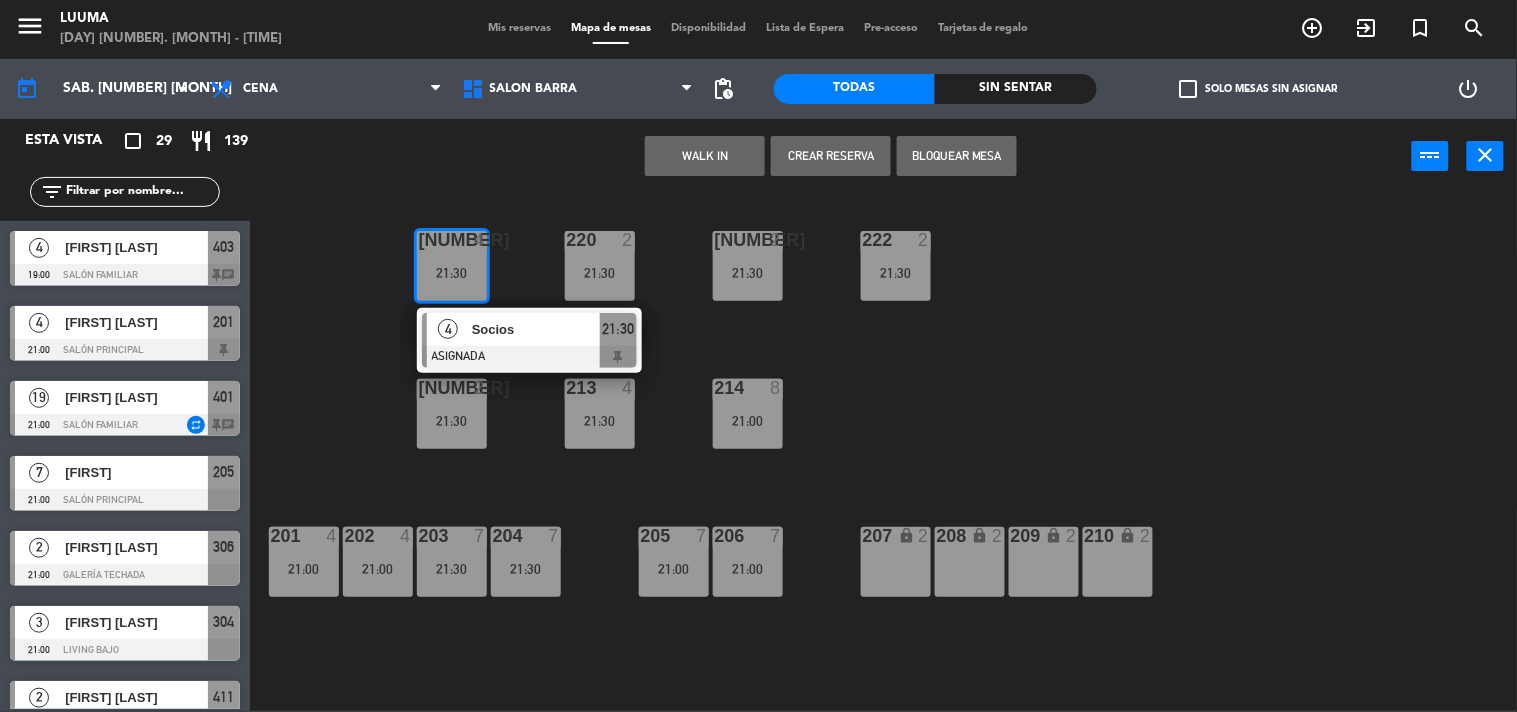 click on "[NUMBER]  [NUMBER]   [TIME]  [NUMBER]  [NUMBER]   [TIME]  [NUMBER]  [NUMBER]   [TIME]   [NUMBER]   Socios   ASIGNADA  [TIME] [NUMBER]  [NUMBER]   [TIME]  [NUMBER]  [NUMBER]   [TIME]  [NUMBER]  [NUMBER]   [TIME]  [NUMBER]  [NUMBER]   [TIME]  [NUMBER]  [NUMBER]   [TIME]  [NUMBER]  [NUMBER]   [TIME]  [NUMBER]  [NUMBER]   [TIME]  [NUMBER]  [NUMBER]   [TIME]  [NUMBER]  [NUMBER]   [TIME]  [NUMBER] lock  [NUMBER]  [NUMBER] lock  [NUMBER]  [NUMBER] lock  [NUMBER]  [NUMBER] lock  [NUMBER]" 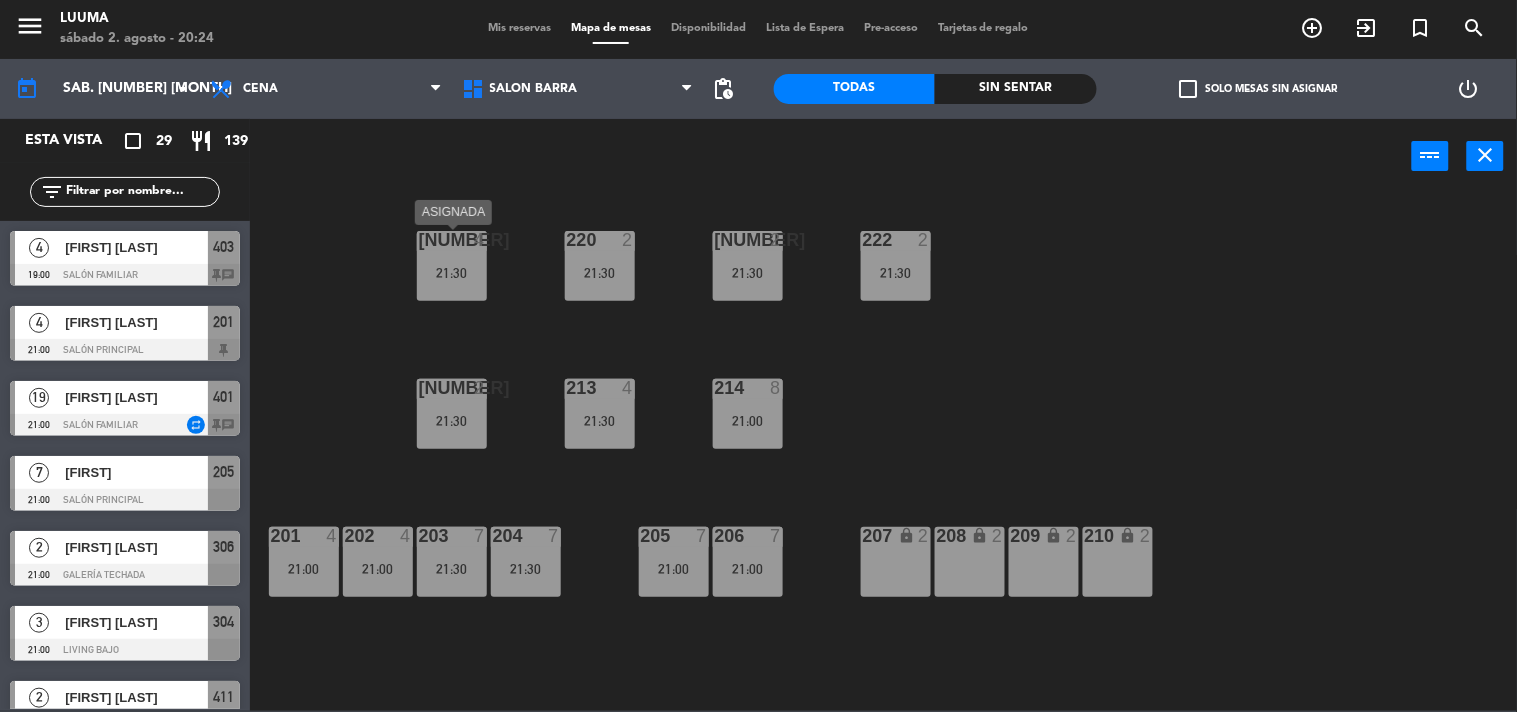 click on "219  4   21:30" at bounding box center (452, 266) 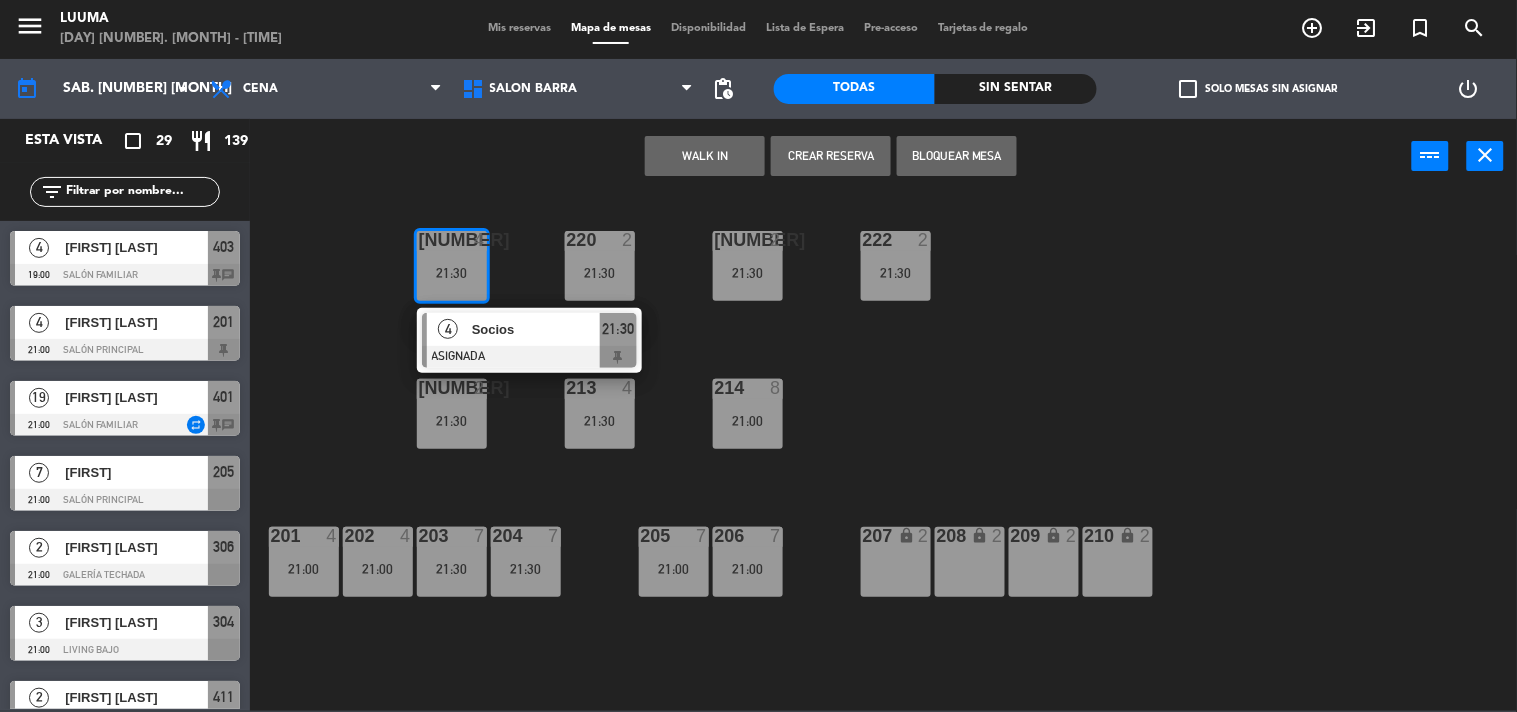 drag, startPoint x: 620, startPoint y: 584, endPoint x: 593, endPoint y: 563, distance: 34.20526 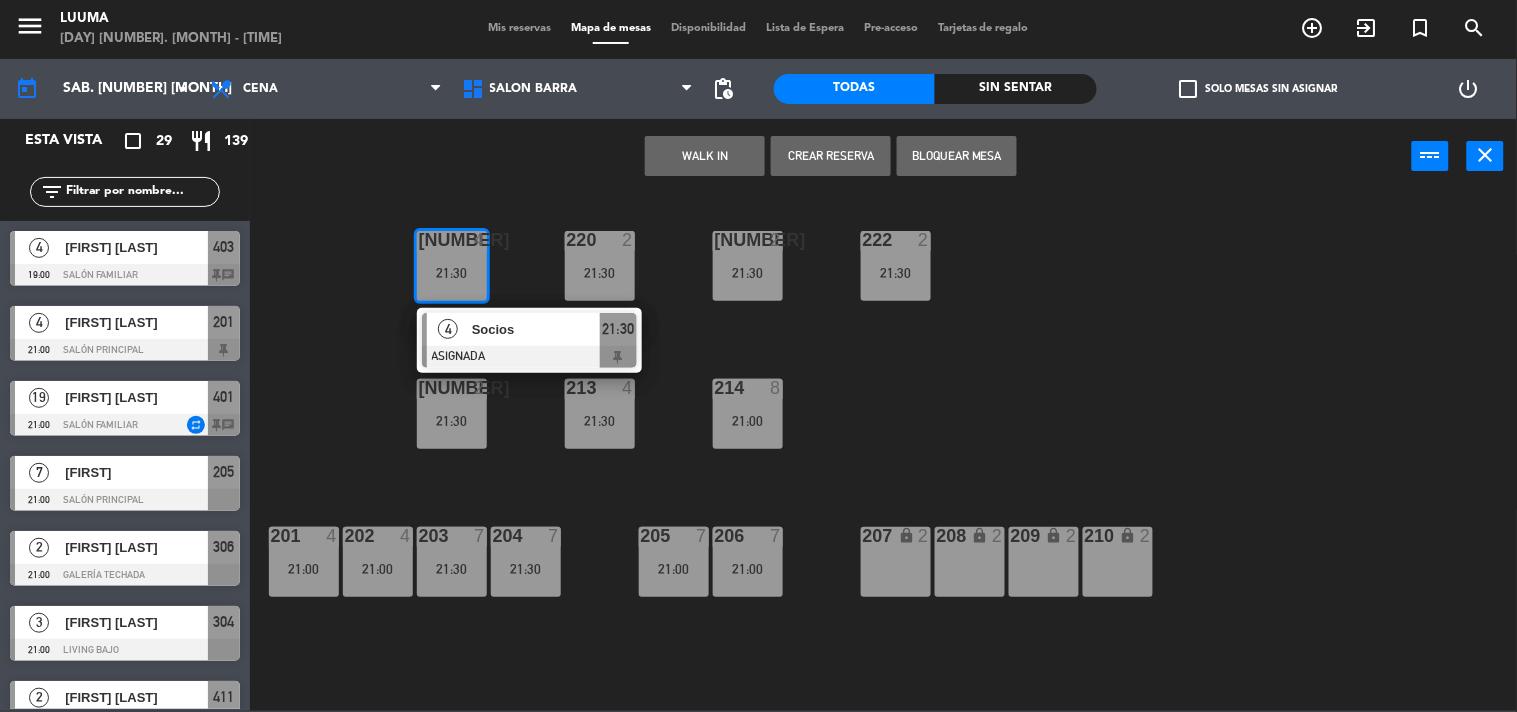 click on "[NUMBER]  [NUMBER]   [TIME]  [NUMBER]  [NUMBER]   [TIME]  [NUMBER]  [NUMBER]   [TIME]   [NUMBER]   Socios   ASIGNADA  [TIME] [NUMBER]  [NUMBER]   [TIME]  [NUMBER]  [NUMBER]   [TIME]  [NUMBER]  [NUMBER]   [TIME]  [NUMBER]  [NUMBER]   [TIME]  [NUMBER]  [NUMBER]   [TIME]  [NUMBER]  [NUMBER]   [TIME]  [NUMBER]  [NUMBER]   [TIME]  [NUMBER]  [NUMBER]   [TIME]  [NUMBER]  [NUMBER]   [TIME]  [NUMBER] lock  [NUMBER]  [NUMBER] lock  [NUMBER]  [NUMBER] lock  [NUMBER]  [NUMBER] lock  [NUMBER]" 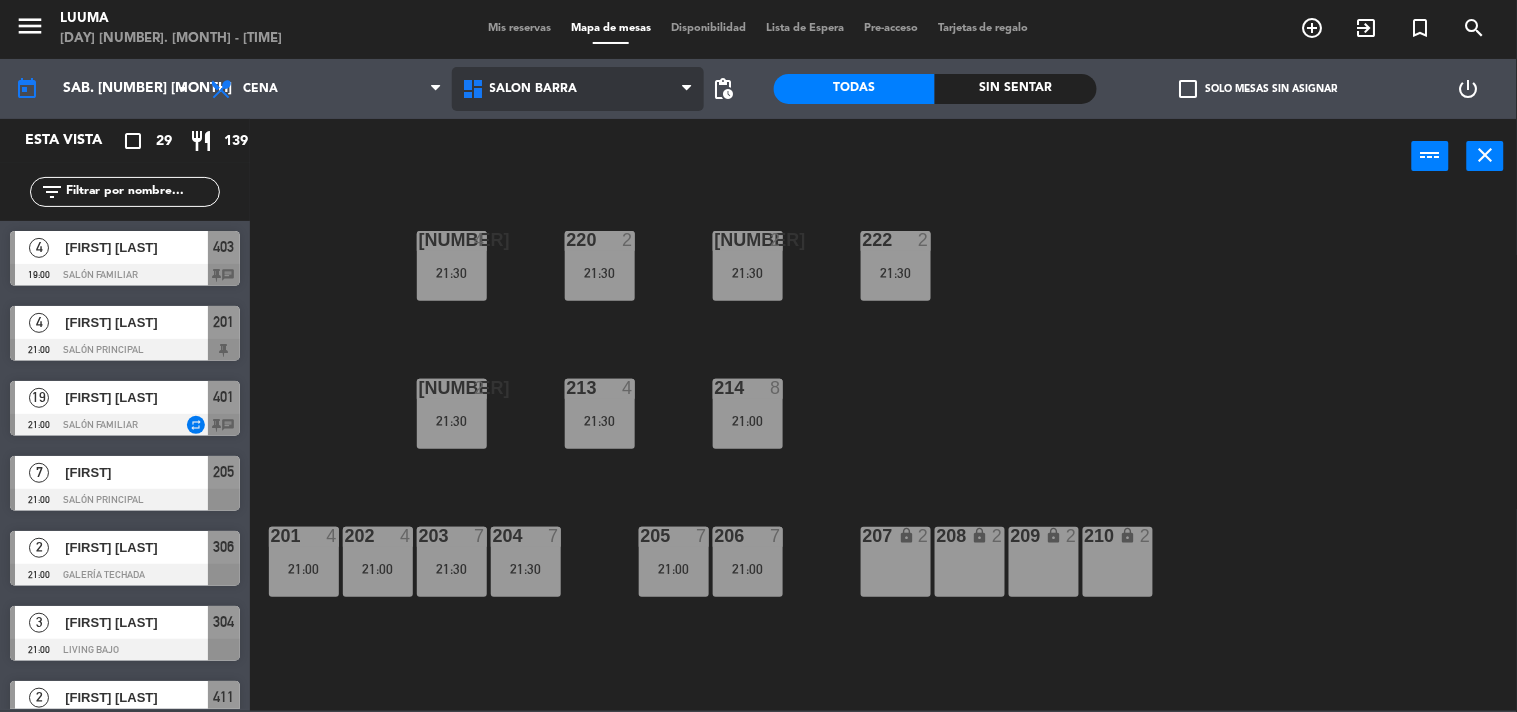 click on "Salon Barra" at bounding box center [534, 89] 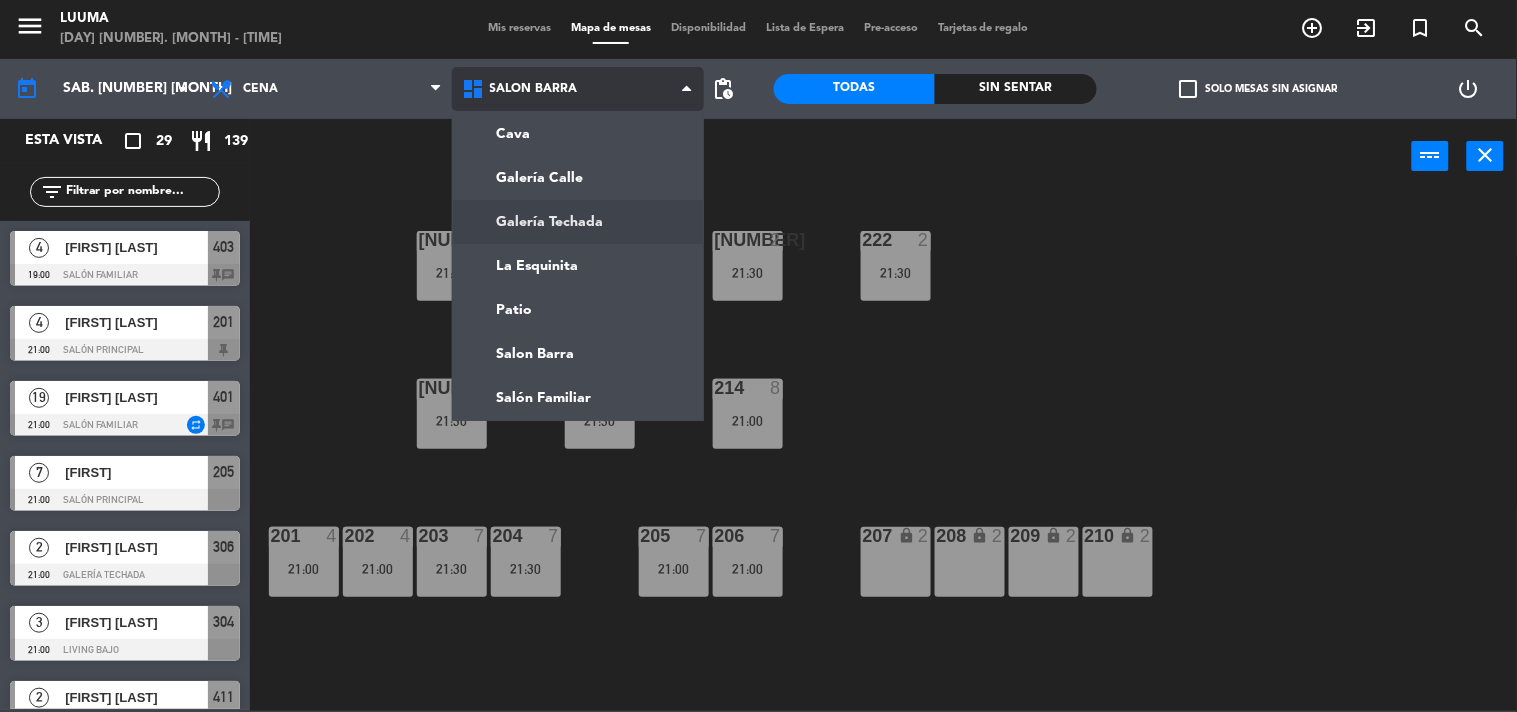 click on "menu Luuma sábado 2. [DATE] - 20:25 Mis reservas Mapa de mesas Disponibilidad Lista de Espera Pre-acceso Tarjetas de regalo add_circle_outline exit_to_app turned_in_not search today sáb. 2 [DATE]. arrow_drop_down Almuerzo Cena Cena Almuerzo Cena Cava Galería Calle Galería Techada La Esquinita Patio Salon Barra Salón Familiar Salon Barra Cava Galería Calle Galería Techada La Esquinita Patio Salon Barra Salón Familiar pending_actions Todas Sin sentar check_box_outline_blank Solo mesas sin asignar power_settings_new Esta vista crop_square 29 restaurant 139 filter_list 4 [FIRST] [LAST] 19:00 Salón Familiar 403 chat 4 [FIRST] [LAST] 21:00 Salón Principal 201 19 [FIRST] [LAST] 21:00 Salón Familiar repeat 401 chat 7 [FIRST] 21:00 Salón Principal 205 2 [FIRST] [LAST] 21:00 Galería Techada 306 3 [FIRST] [LAST] 21:00 Living Bajo 304 2 [FIRST] [LAST] 21:00 Salón Familiar 411 4 21:00 202" 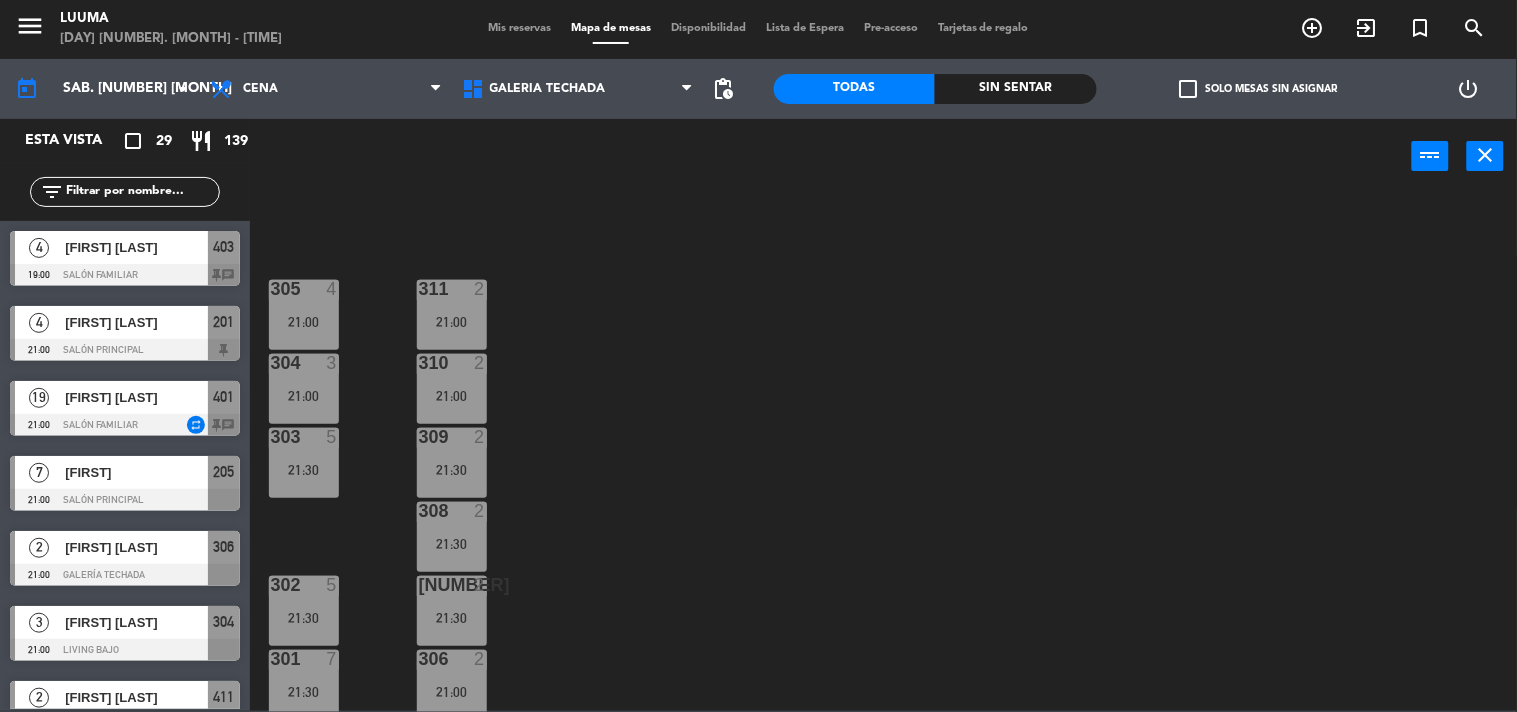 scroll, scrollTop: 32, scrollLeft: 0, axis: vertical 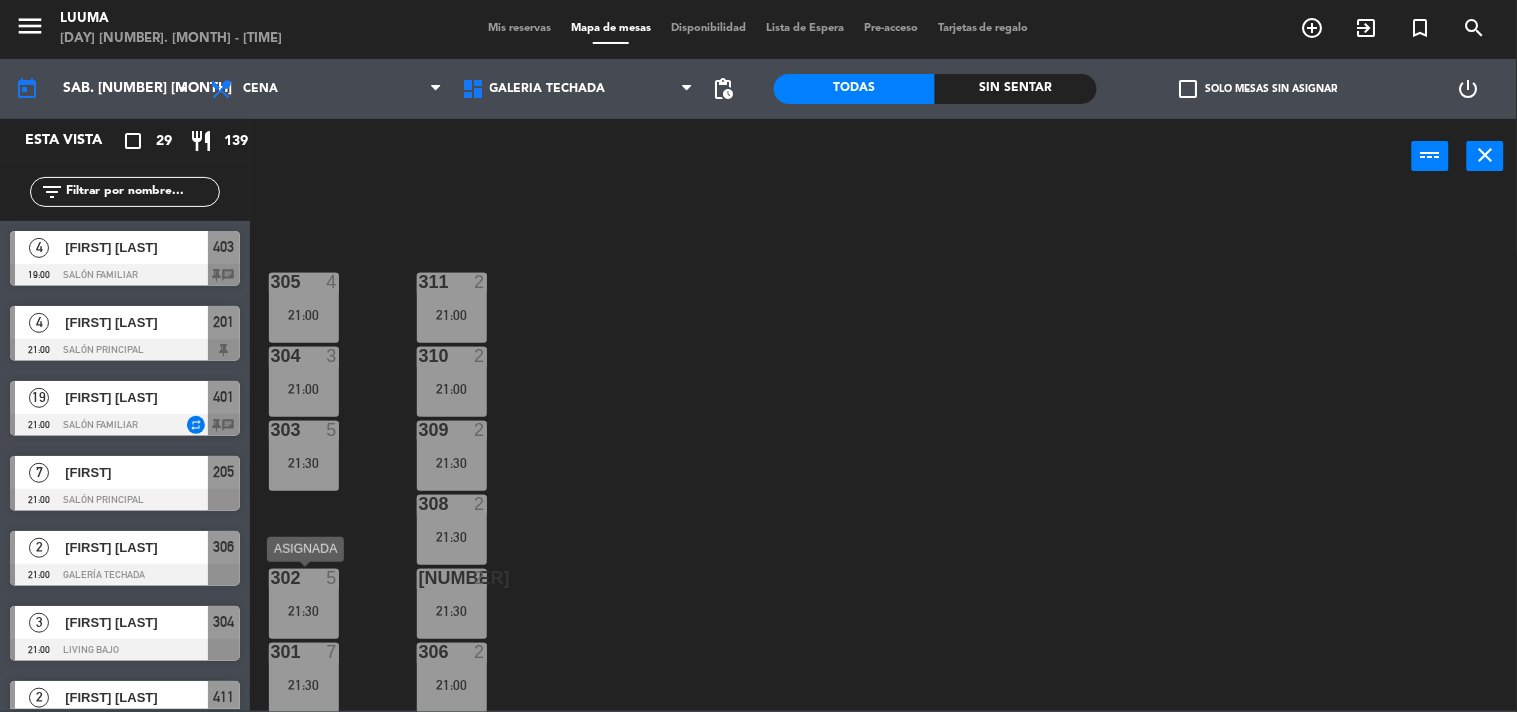 click on "302  5" at bounding box center [304, 579] 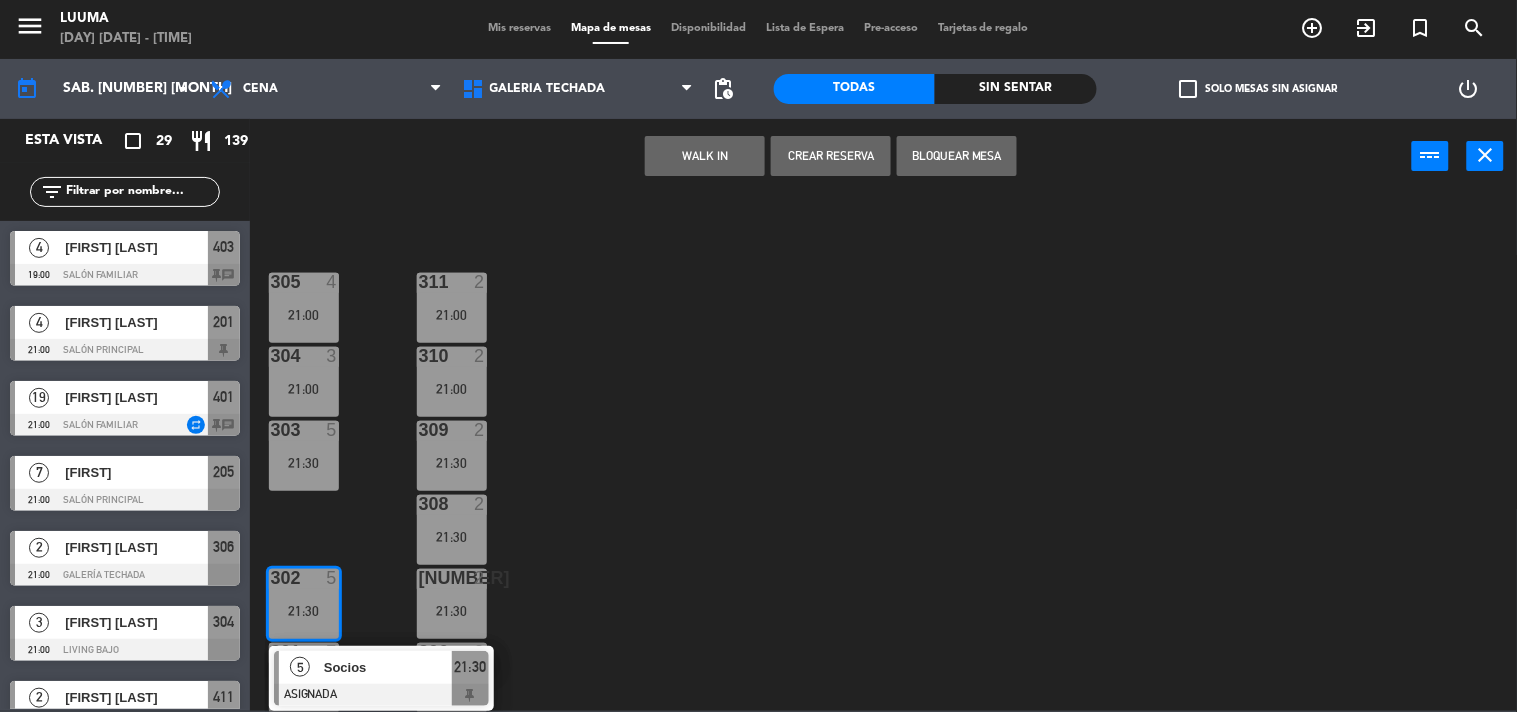 click on "[NUMBER]  [NUMBER]   [TIME]  [NUMBER]  [NUMBER]   [TIME]  [NUMBER]  [NUMBER]   [TIME]  [NUMBER]  [NUMBER]   [TIME]  [NUMBER]  [NUMBER]   [TIME]  [NUMBER]  [NUMBER]   [TIME]  [NUMBER]  [NUMBER]   [TIME]   [NUMBER]   Socios   ASIGNADA  [TIME]  [NUMBER]  [NUMBER]   [TIME]  [NUMBER]  [NUMBER]   [TIME]  [NUMBER]  [NUMBER]   [TIME]" 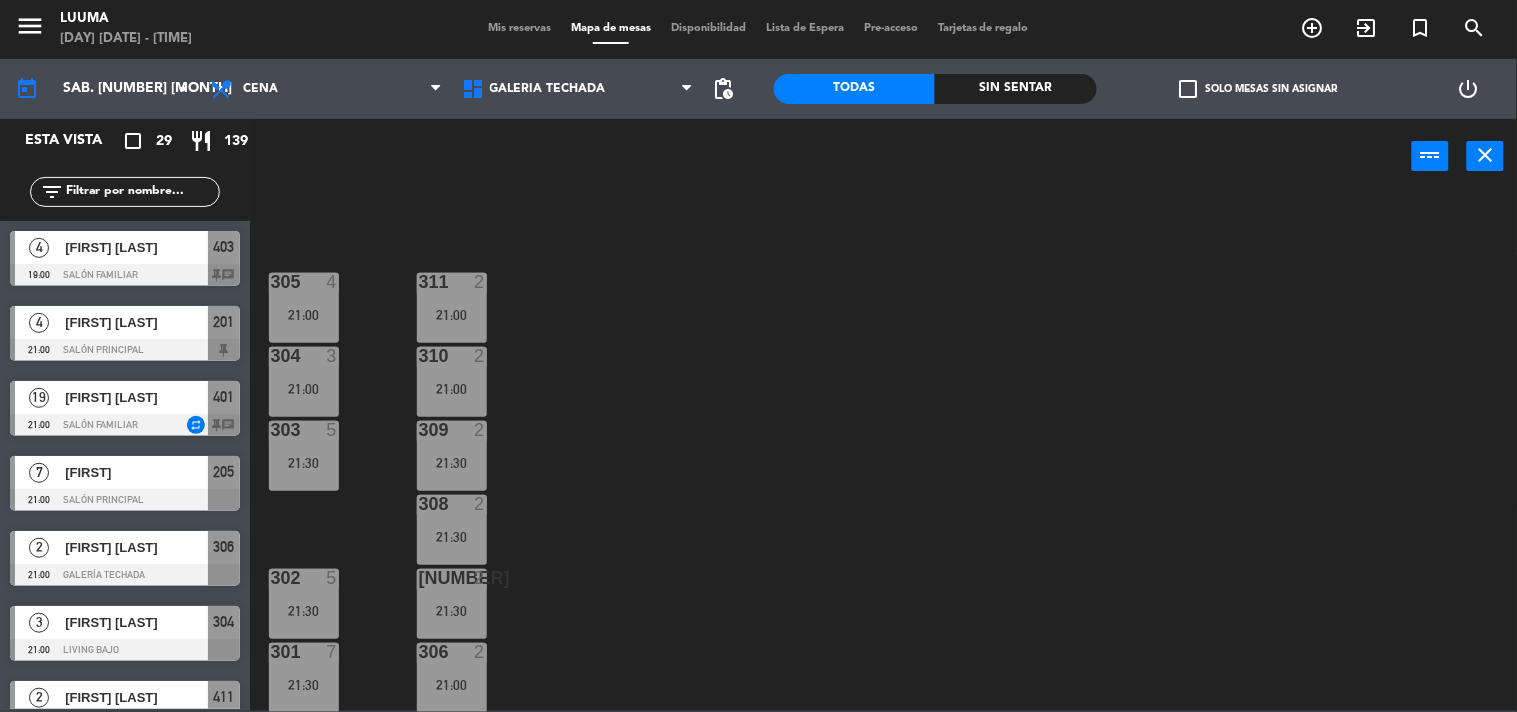 click on "311 2 21:00" at bounding box center (452, 308) 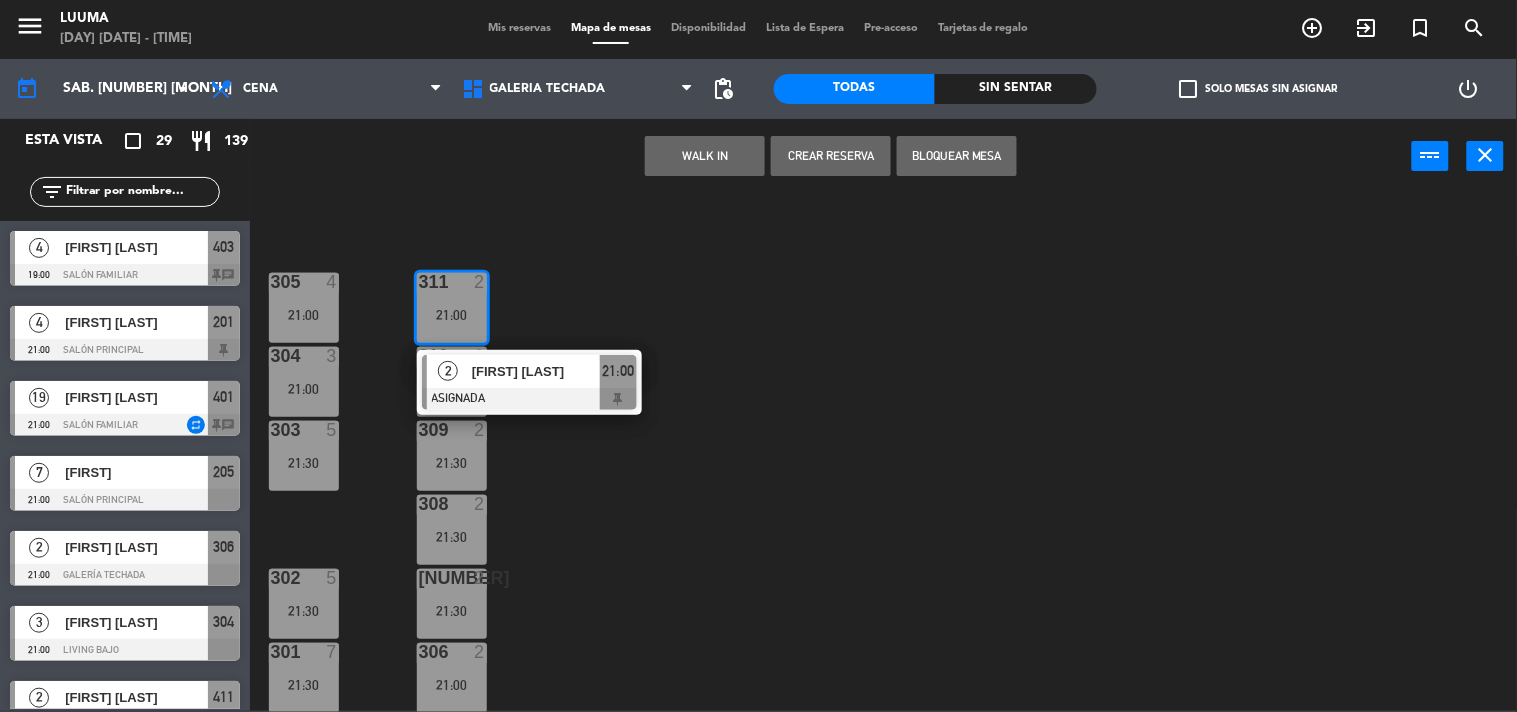 drag, startPoint x: 668, startPoint y: 544, endPoint x: 550, endPoint y: 486, distance: 131.48384 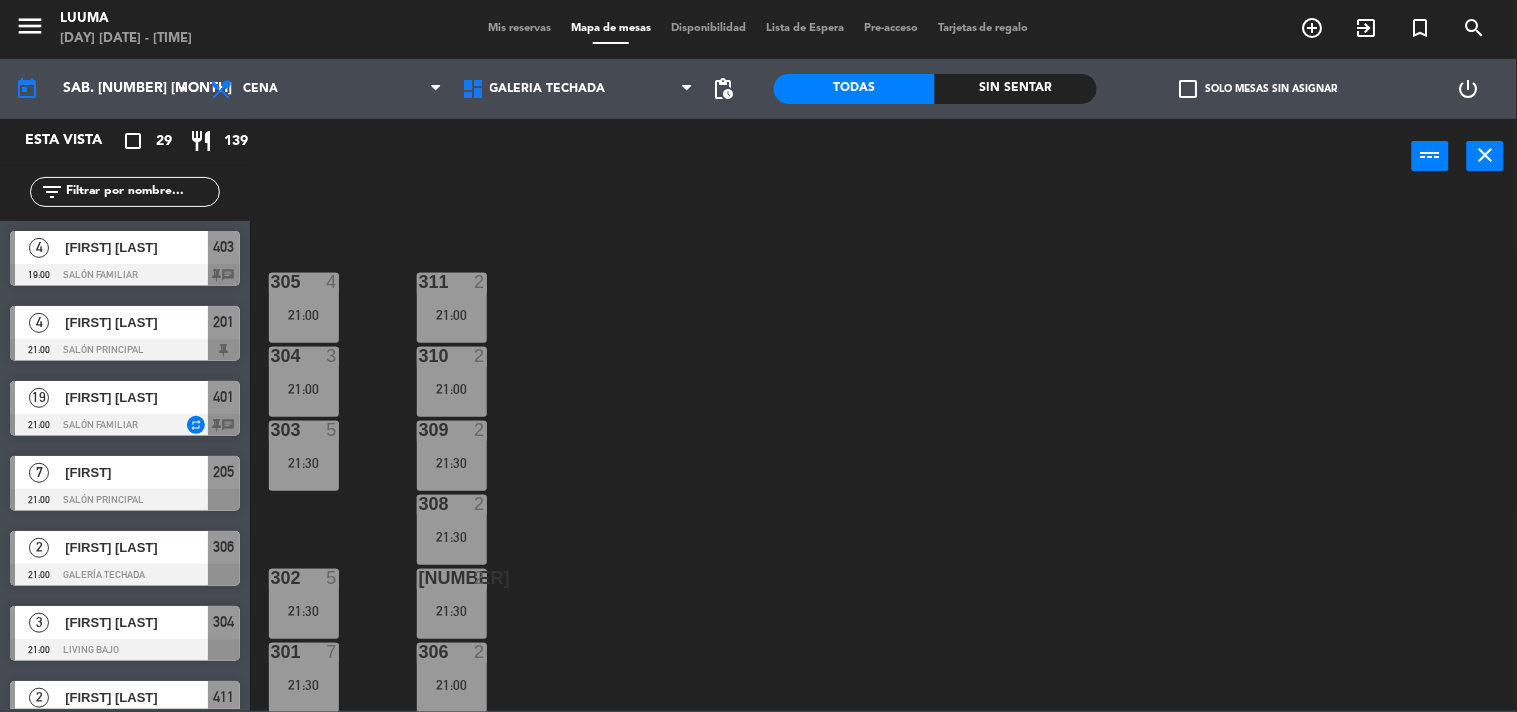 click on "21:00" at bounding box center [452, 389] 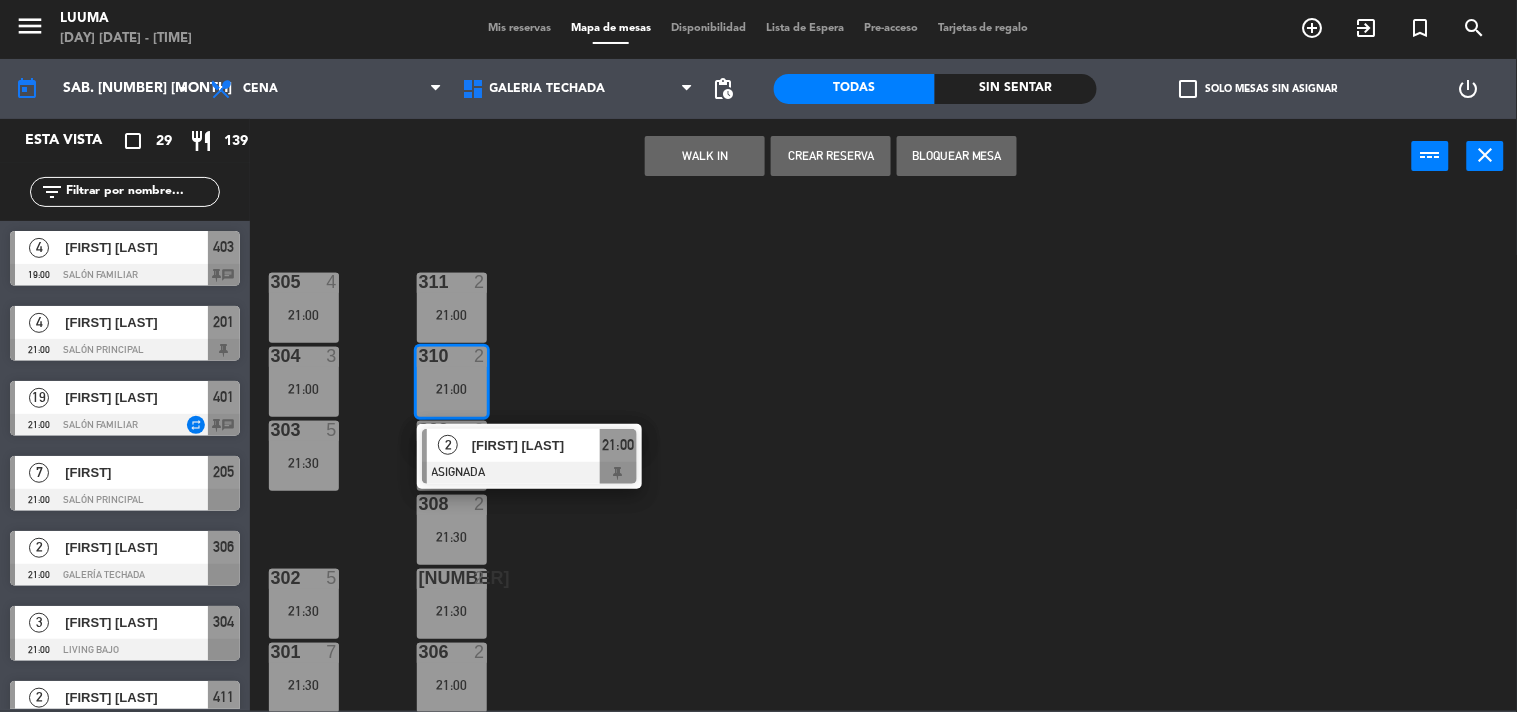 drag, startPoint x: 547, startPoint y: 377, endPoint x: 480, endPoint y: 451, distance: 99.824844 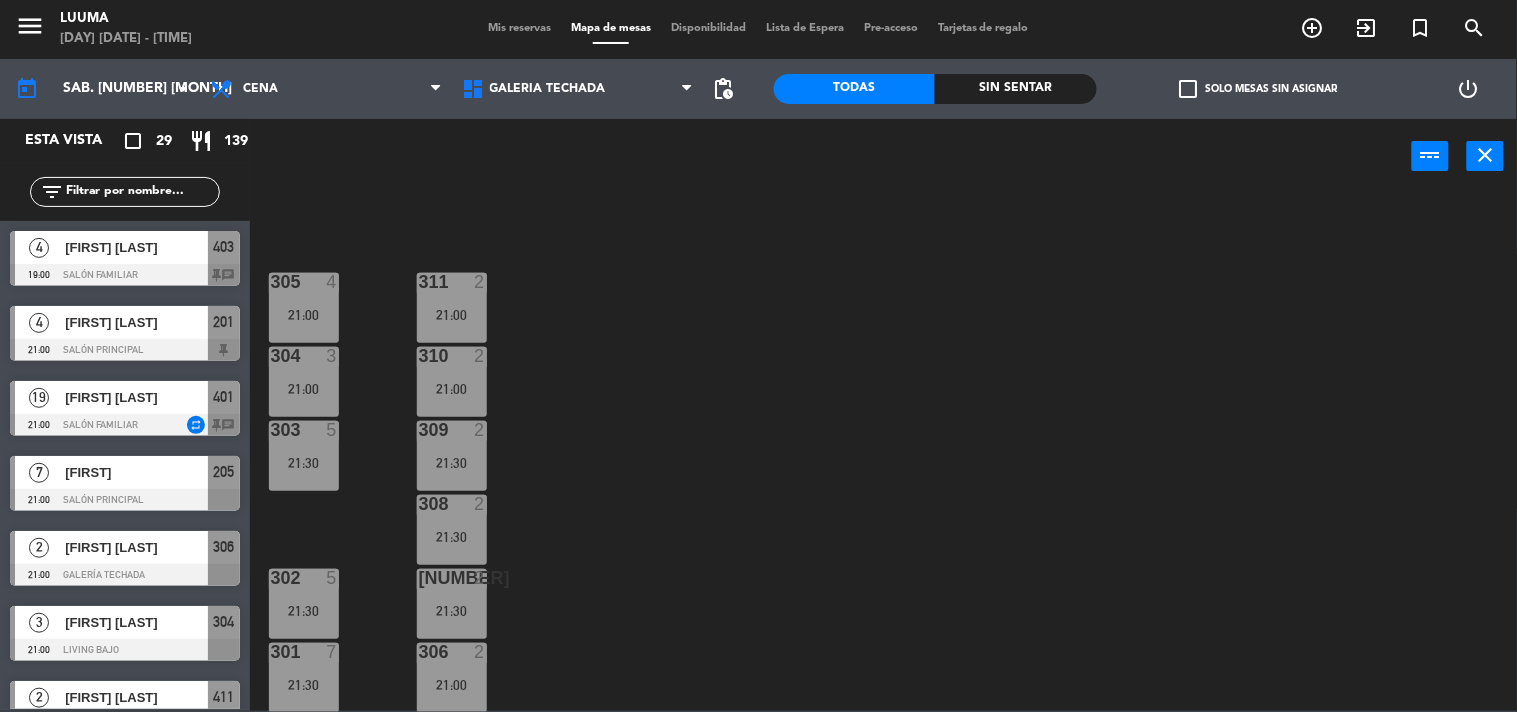 click on "21:30" at bounding box center (452, 462) 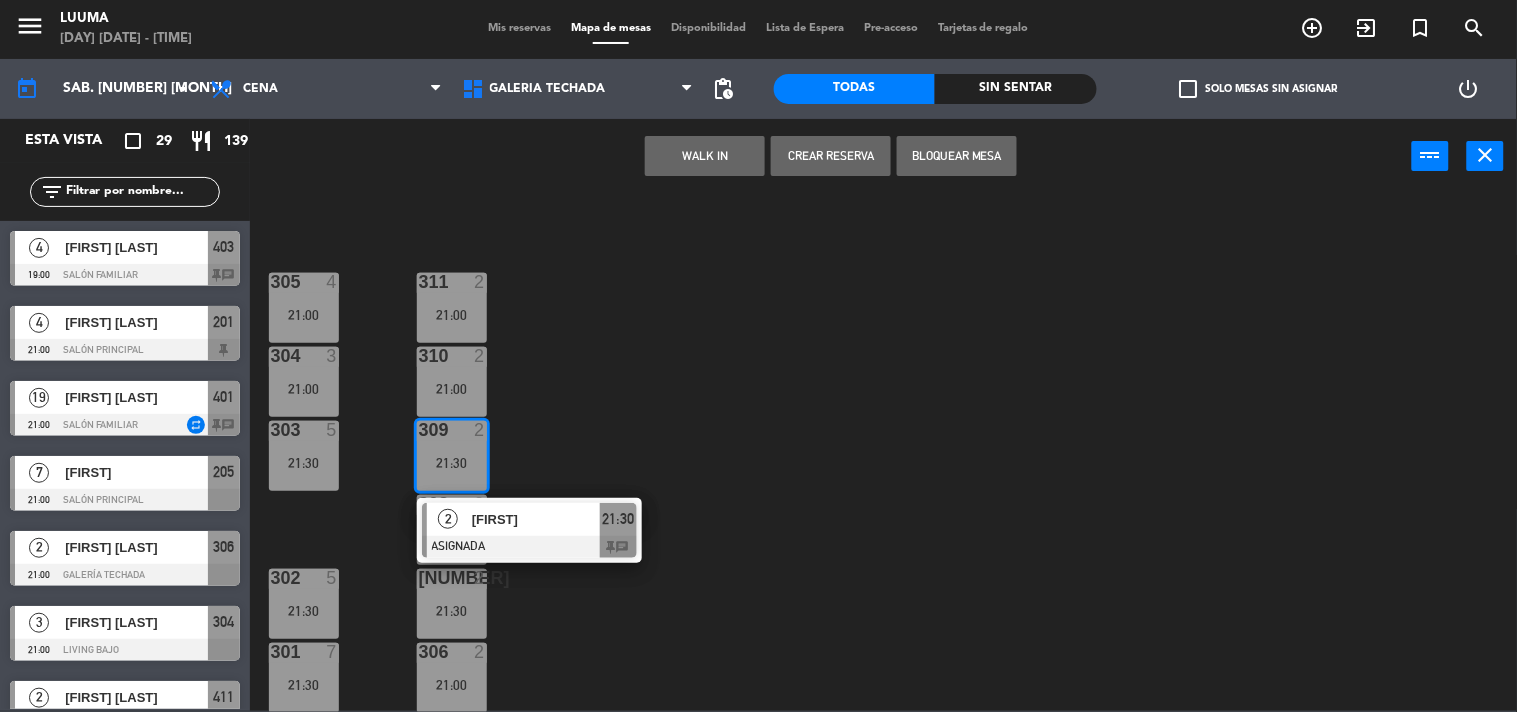 click on "305  4   21:00  311  2   21:00  304  3   21:00   3   [FIRST] [LAST]   ASIGNADA  21:00 310  2   21:00  303 block  5  309  2   21:30  308  2   21:30  302  5   21:30  307  2  306  2   21:00  301  7   21:30" 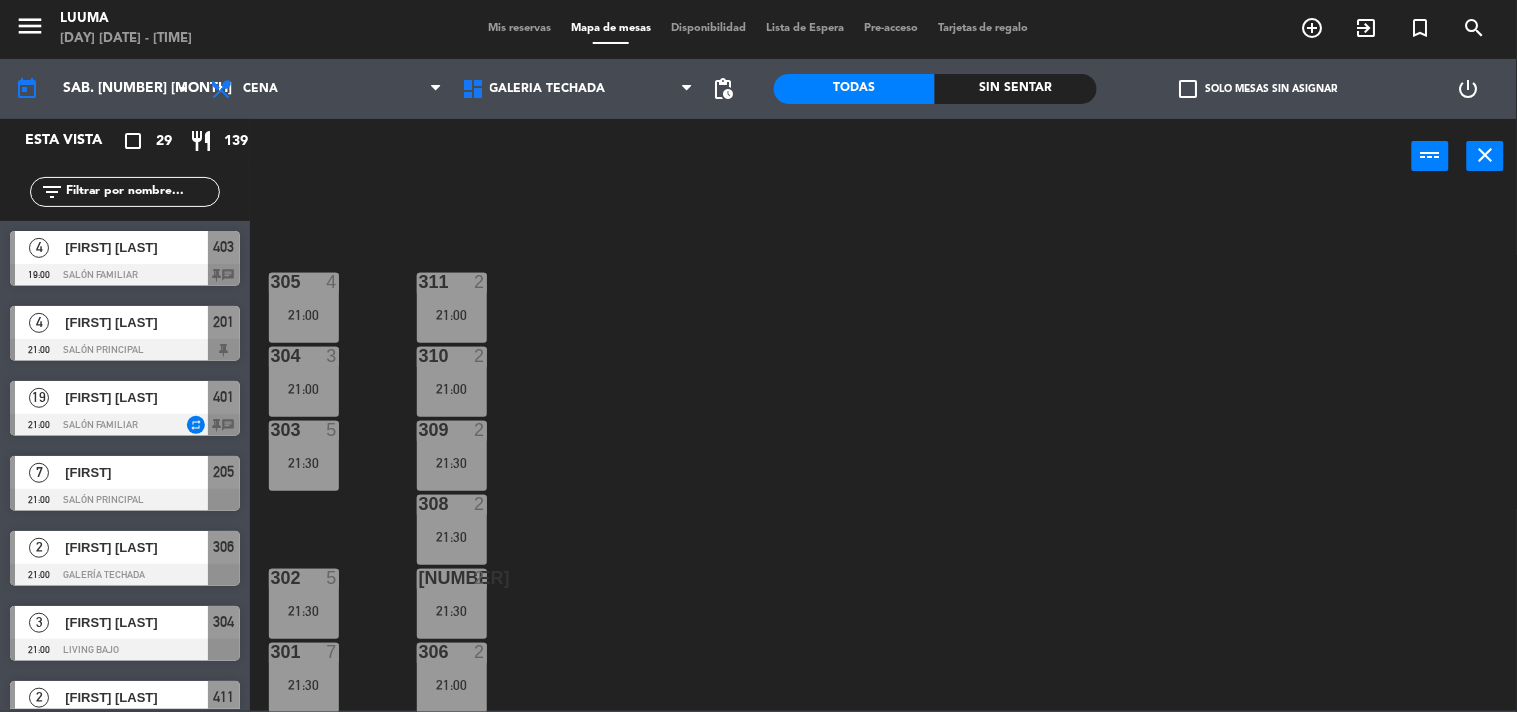click on "[NUMBER]  [NUMBER]   [TIME]" at bounding box center [452, 530] 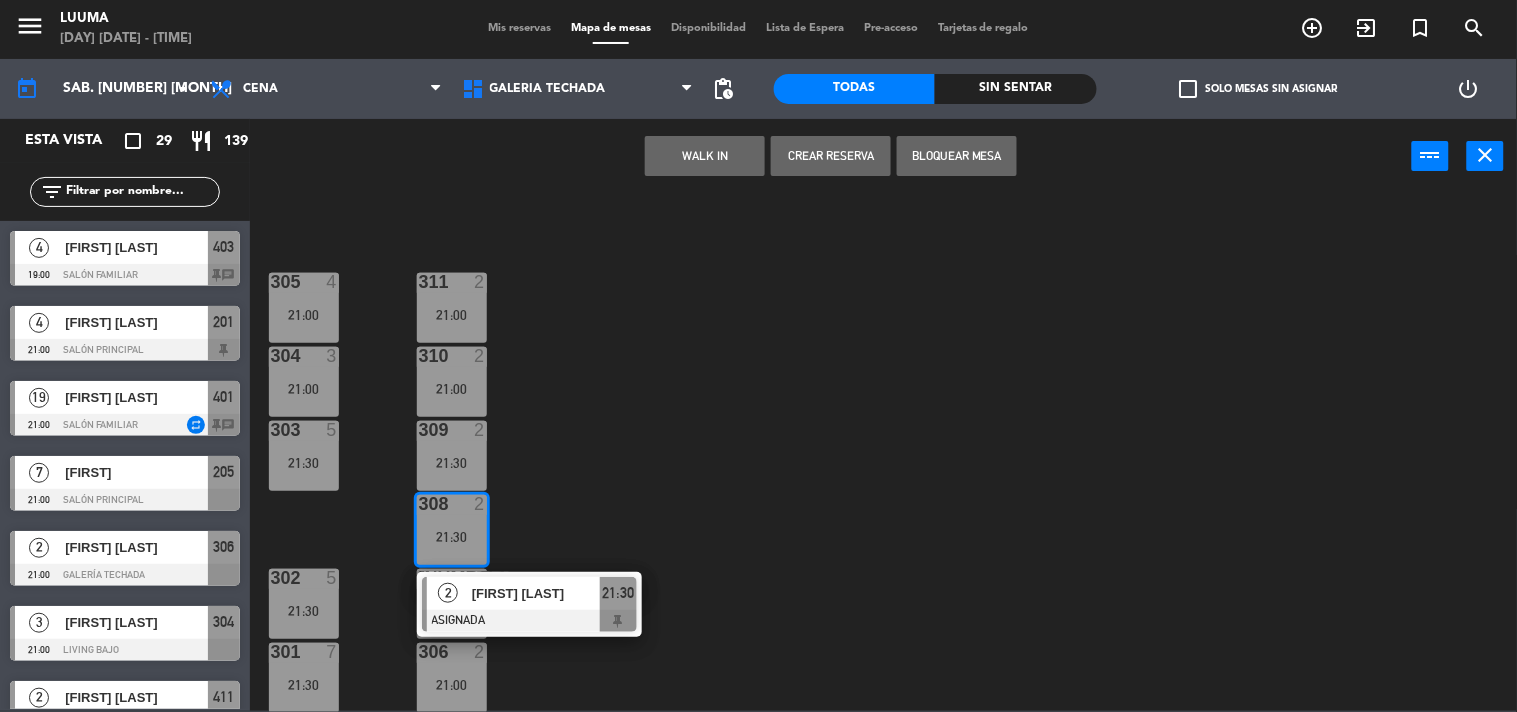 click on "[NUMBER]  [NUMBER]   [TIME]  [NUMBER]  [NUMBER]   [TIME]  [NUMBER]  [NUMBER]   [TIME]  [NUMBER]  [NUMBER]   [TIME]  [NUMBER]  [NUMBER]   [TIME]  [NUMBER]  [NUMBER]   [TIME]  [NUMBER]  [NUMBER]   [TIME]  [NUMBER]  [NUMBER]   [TIME]  [NUMBER]  [NUMBER]   [TIME]  [NUMBER]  [NUMBER]   [TIME]  [NUMBER]  [NUMBER]   [TIME]  [NUMBER]  [NUMBER]   [TIME]   [NUMBER]  [FIRST] [LAST]   ASIGNADA  [TIME]  [NUMBER]  [NUMBER]   [TIME]  [NUMBER]  [NUMBER]   [TIME]  [NUMBER]  [NUMBER]   [TIME]  [NUMBER]  [NUMBER]   [TIME]  [NUMBER]  [NUMBER]   [TIME]  [NUMBER]  [NUMBER]   [TIME]  [NUMBER]  [NUMBER]   [TIME]  [NUMBER]  [NUMBER]   [TIME]  [NUMBER]  [NUMBER]   [TIME]" 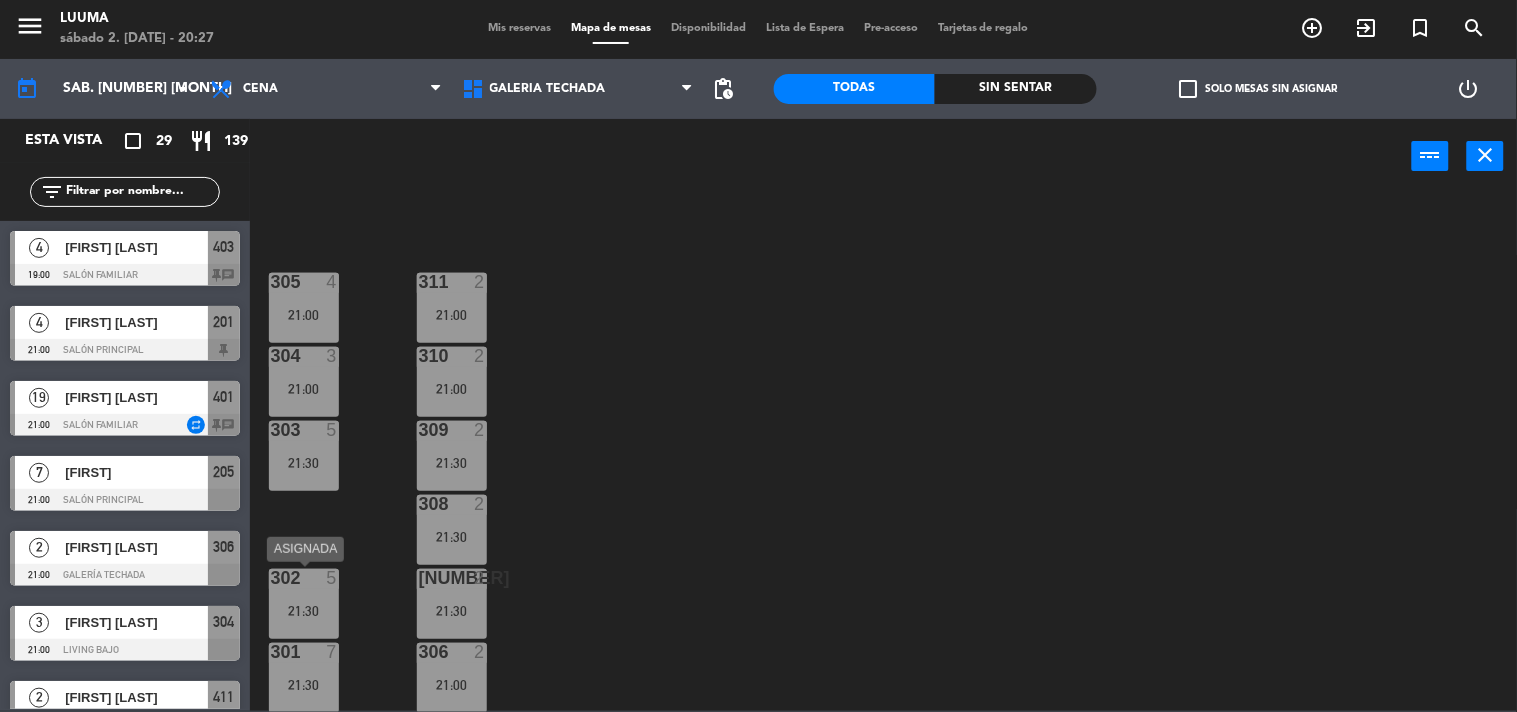 click on "21:30" at bounding box center [304, 611] 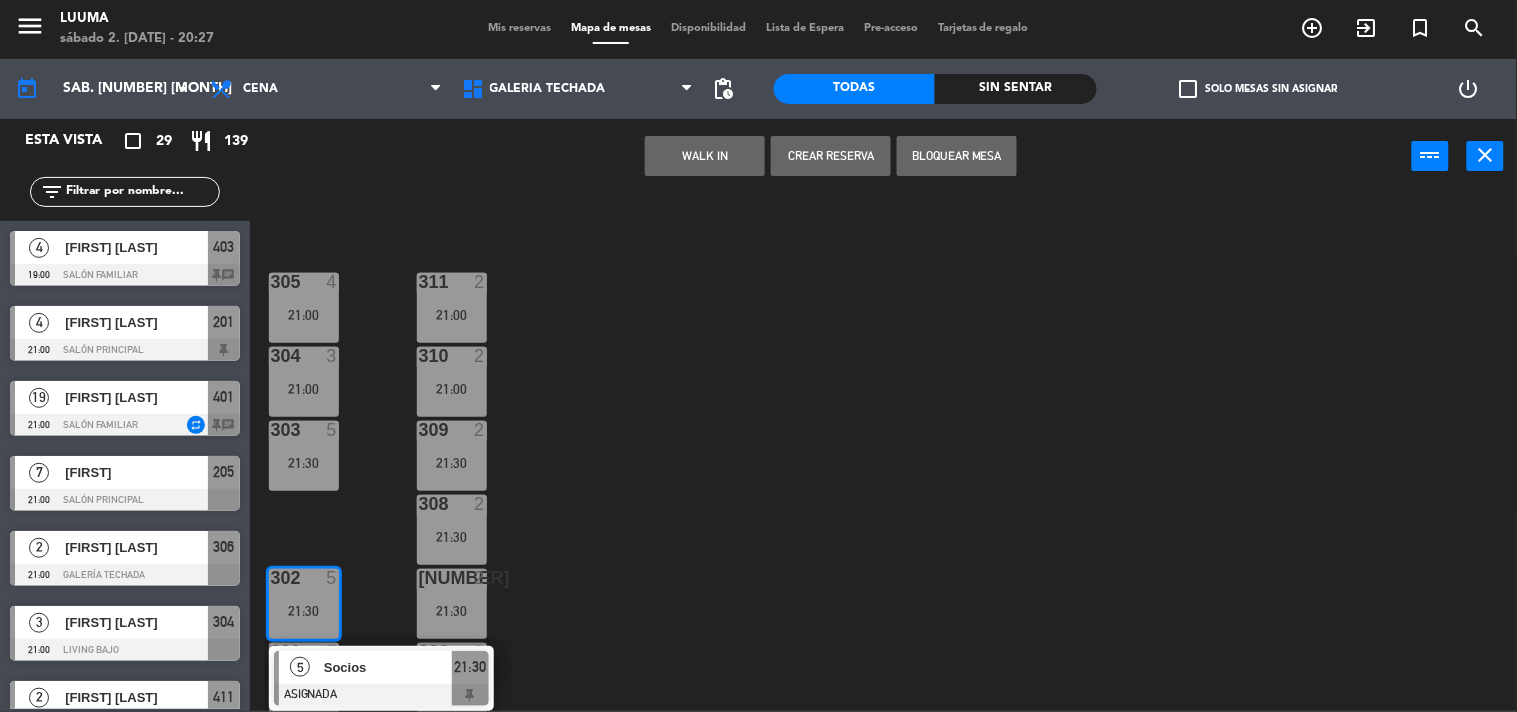click on "[NUMBER]  [NUMBER]   [TIME]  [NUMBER]  [NUMBER]   [TIME]  [NUMBER]  [NUMBER]   [TIME]  [NUMBER]  [NUMBER]   [TIME]  [NUMBER]  [NUMBER]   [TIME]  [NUMBER]  [NUMBER]   [TIME]  [NUMBER]  [NUMBER]   [TIME]   [NUMBER]   Socios   ASIGNADA  [TIME]  [NUMBER]  [NUMBER]   [TIME]  [NUMBER]  [NUMBER]   [TIME]  [NUMBER]  [NUMBER]   [TIME]" 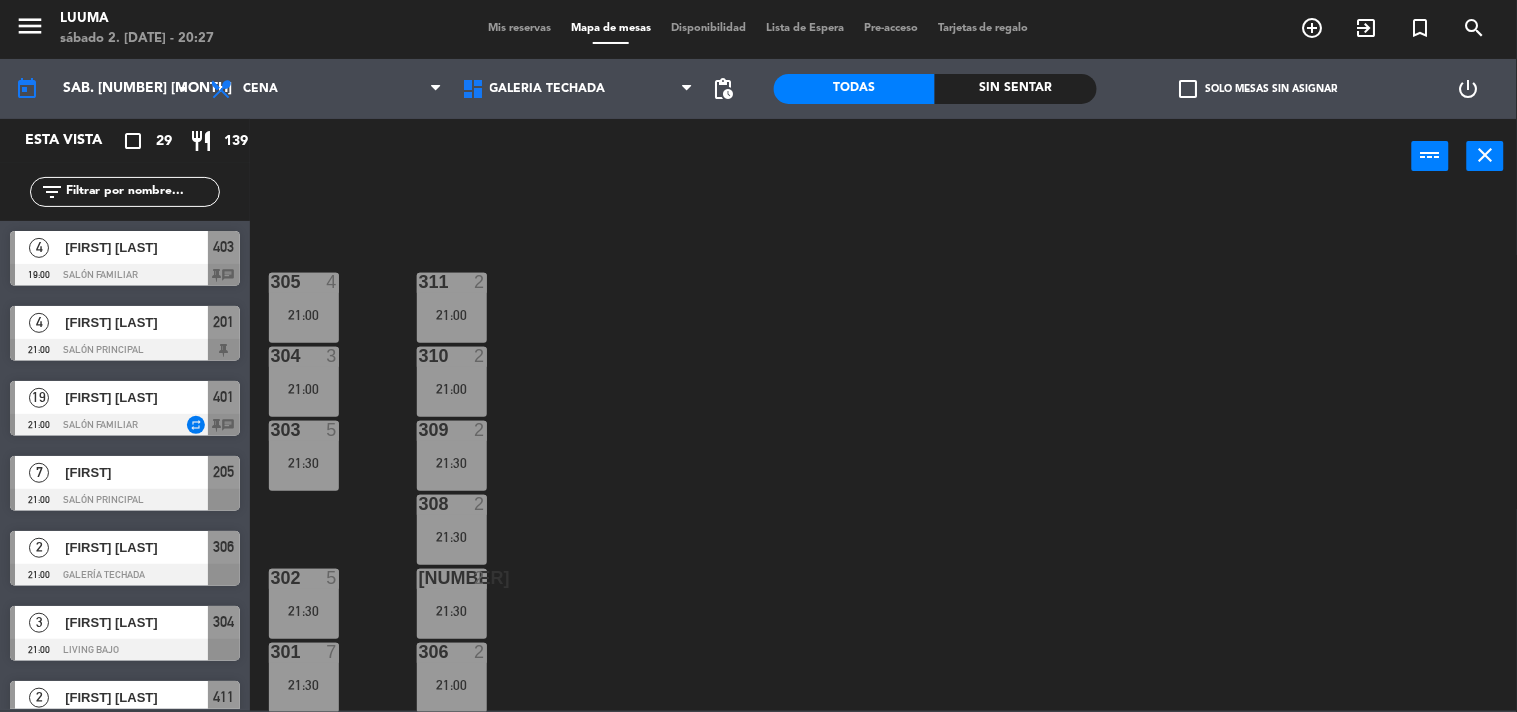 click on "[NUMBER]  4   [TIME]  [NUMBER]  2   [TIME]  [NUMBER]  3   [TIME]  [NUMBER]  2   [TIME]  [NUMBER]  5   [TIME]  [NUMBER]  2   [TIME]  [NUMBER]  5   [TIME]  [NUMBER]  2   [TIME]  [NUMBER]  2   [TIME]  [NUMBER]  7   [TIME]  [TIME]" 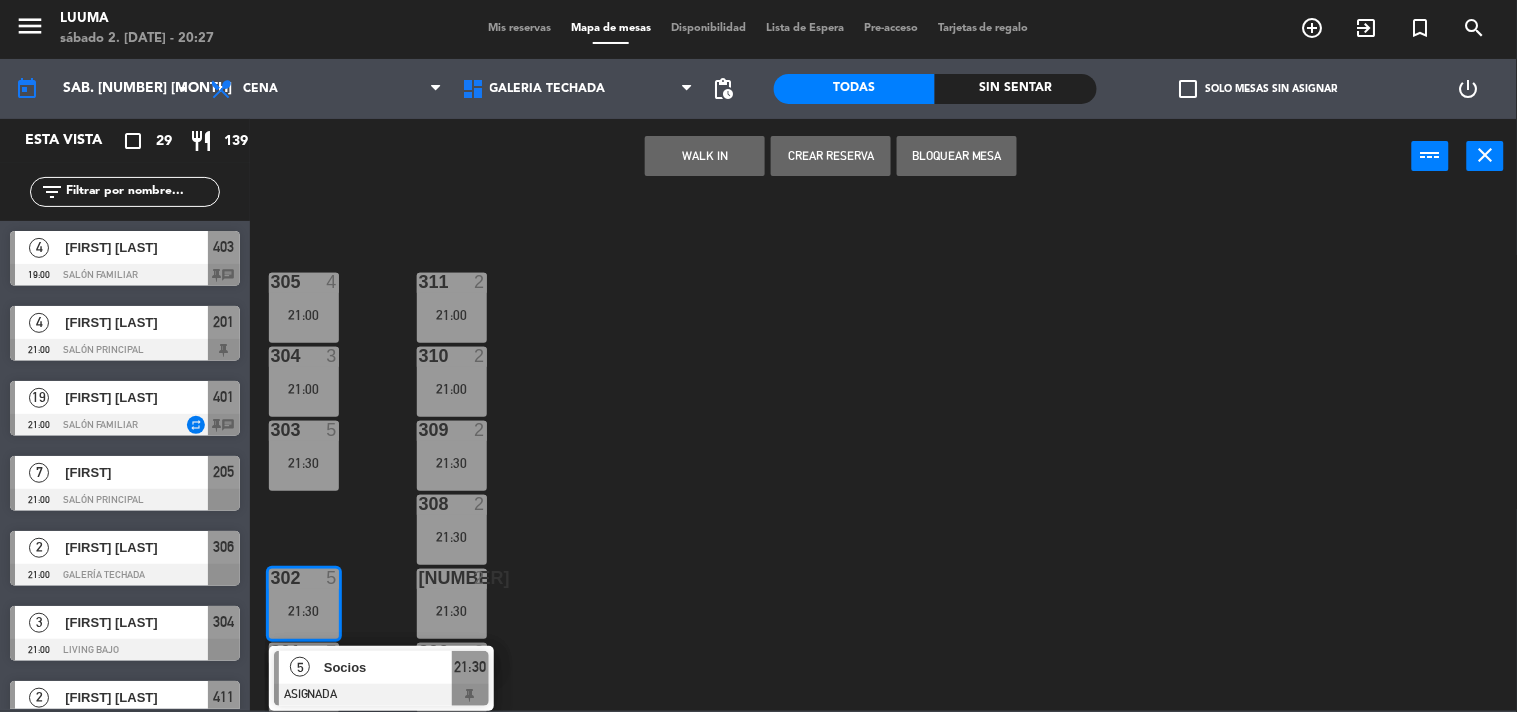 click on "Socios" at bounding box center (388, 667) 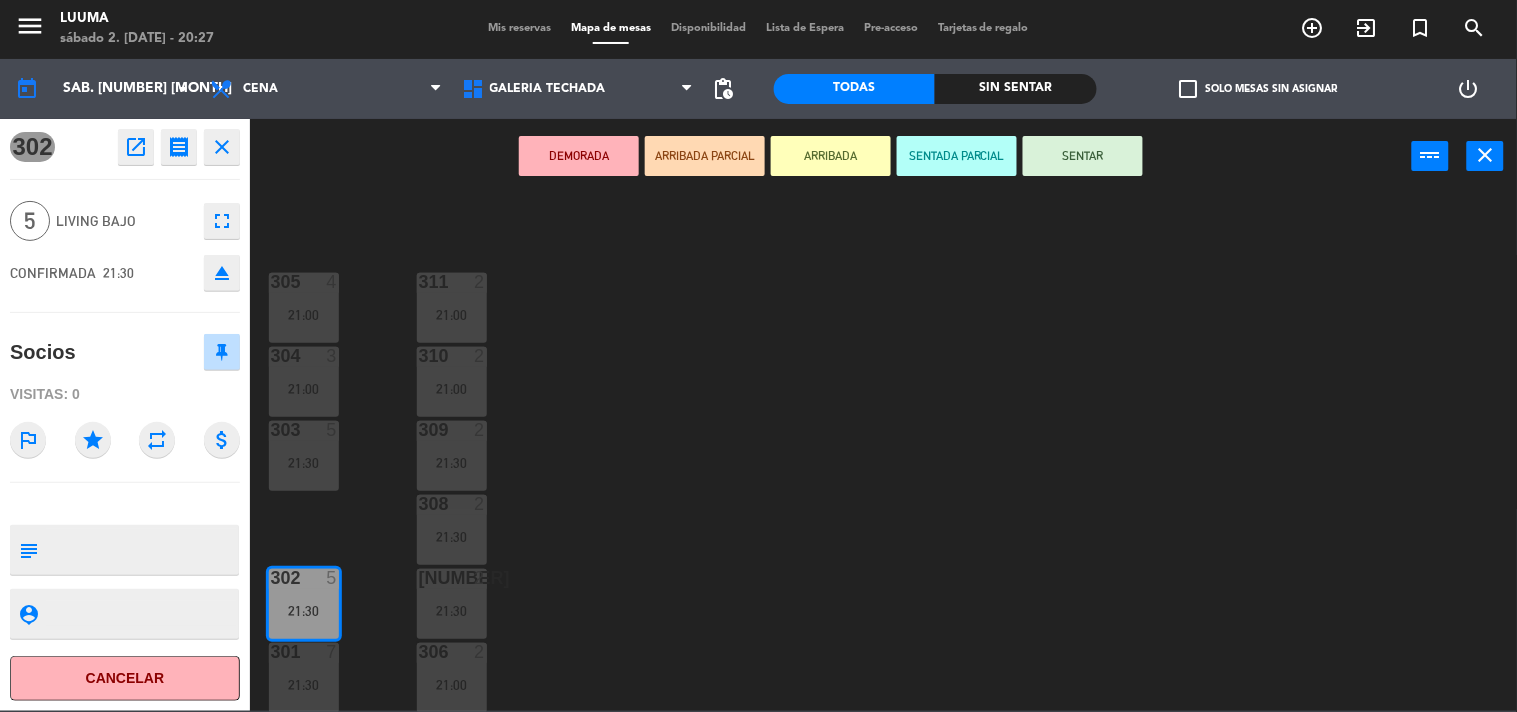 click on "[NUMBER]  4   [TIME]  [NUMBER]  2   [TIME]  [NUMBER]  3   [TIME]  [NUMBER]  2   [TIME]  [NUMBER]  5   [TIME]  [NUMBER]  2   [TIME]  [NUMBER]  5   [TIME]  [NUMBER]  2   [TIME]  [NUMBER]  2   [TIME]  [NUMBER]  7   [TIME]  [TIME]" 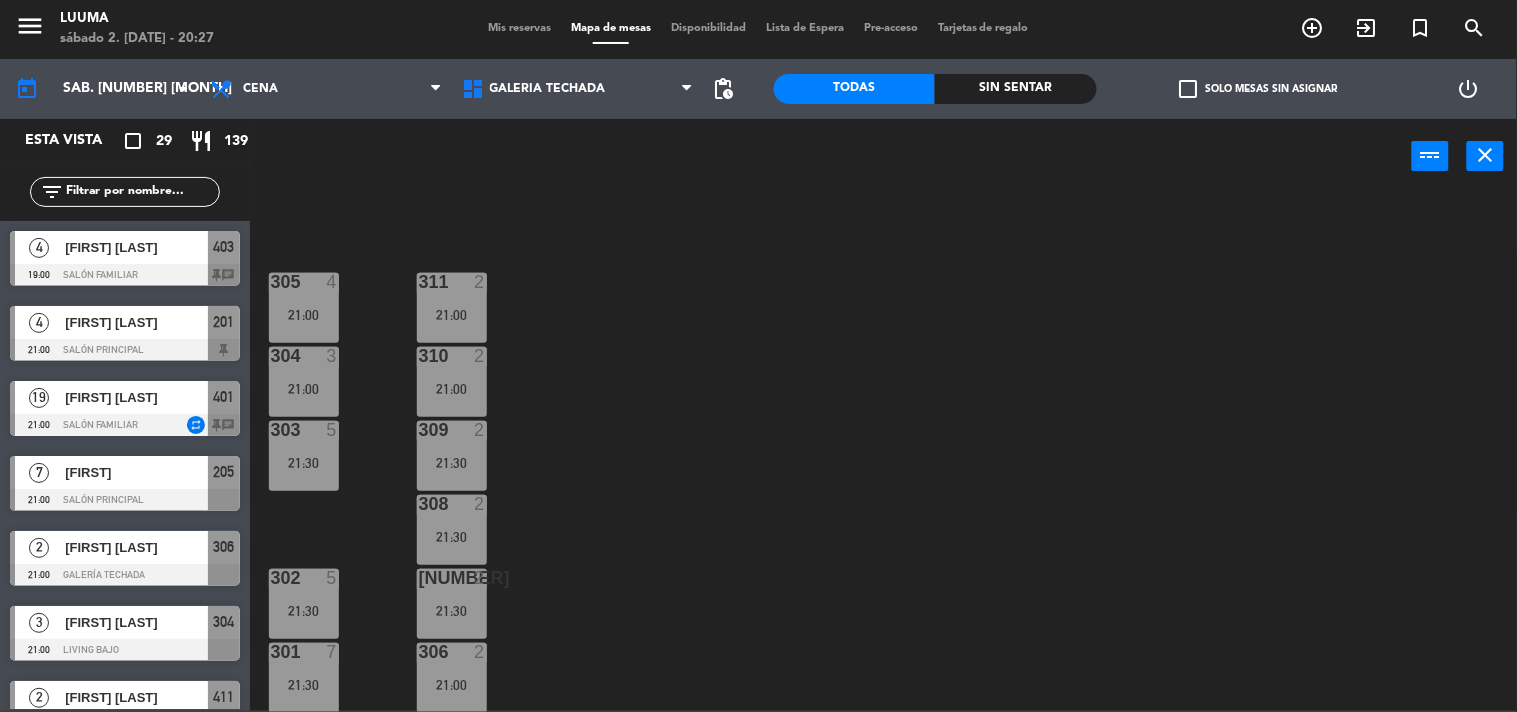 scroll, scrollTop: 1, scrollLeft: 0, axis: vertical 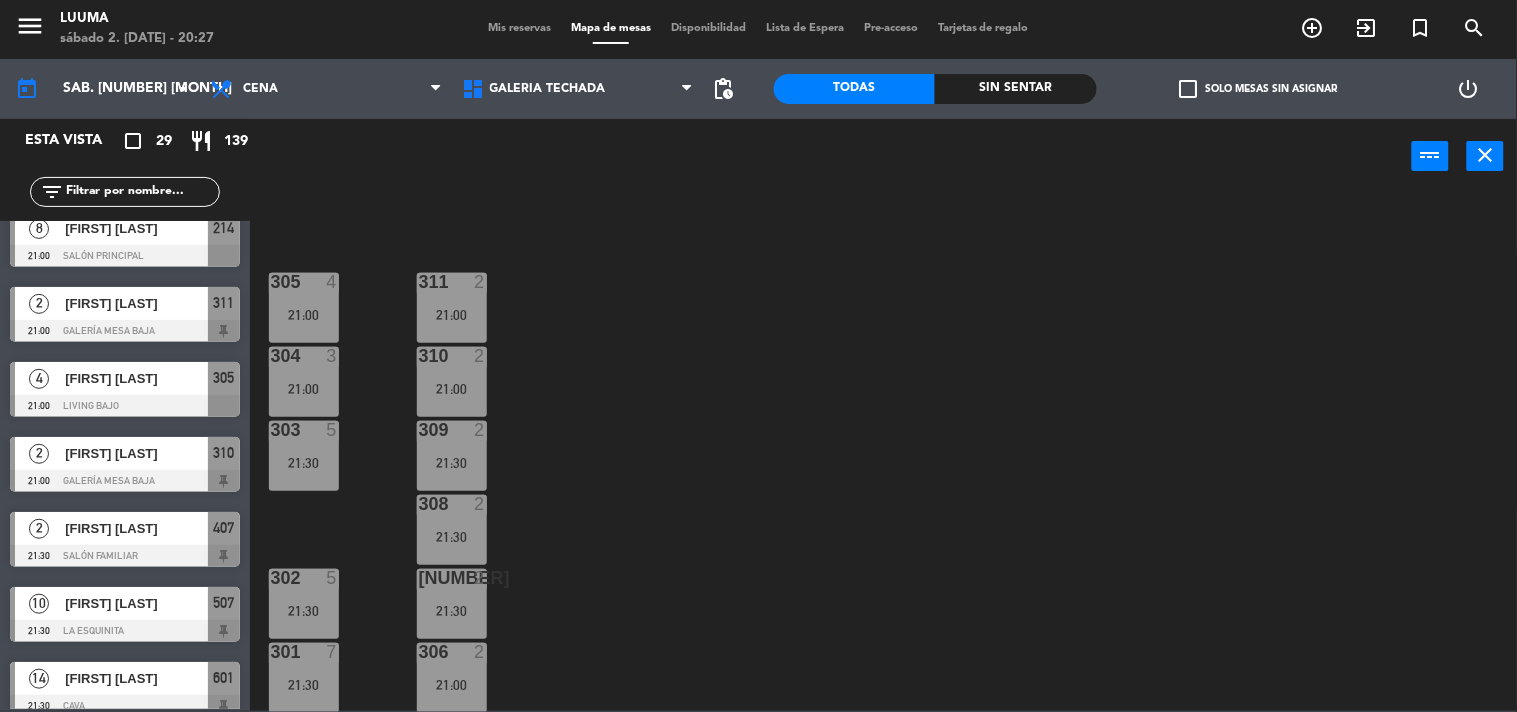 click on "303 5 21:30" at bounding box center [304, 456] 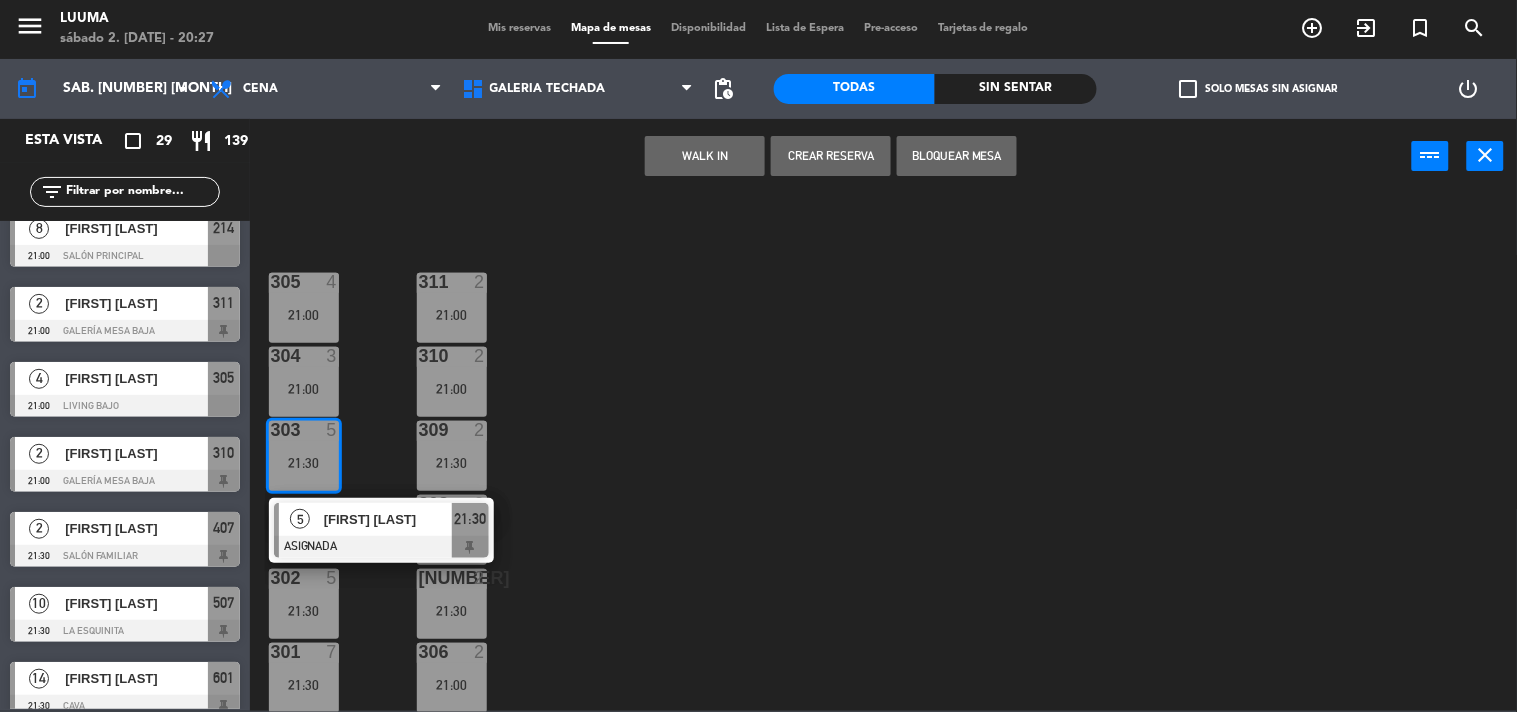 click on "305 4 21:00 311 2 21:00 304 3 21:00 310 2 21:00 303 5 21:30 5 [FIRST] [LAST] ASIGNADA 21:30 309 2 21:30 308 2 21:30 302 5 21:30 307 2 21:30 306 2 21:00 301 7 21:30" 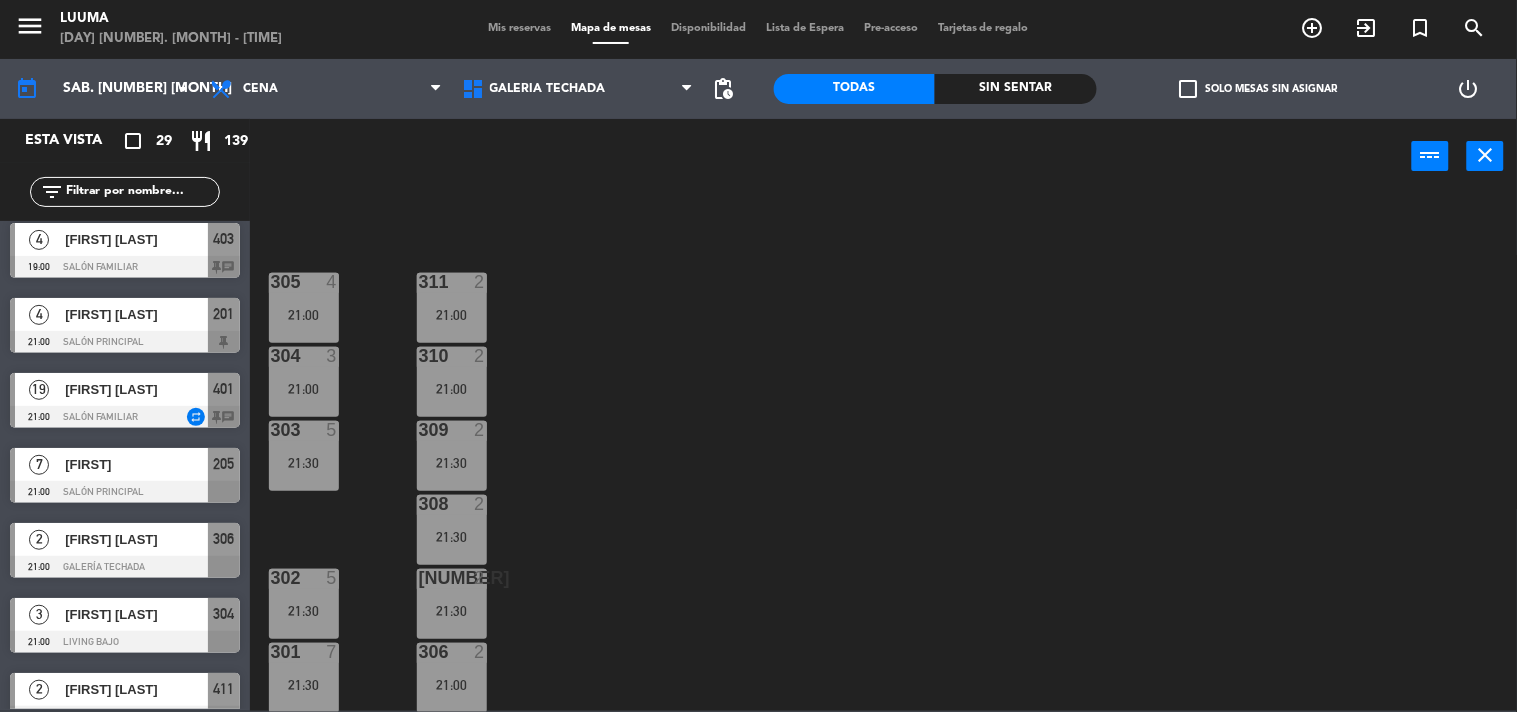 scroll, scrollTop: 0, scrollLeft: 0, axis: both 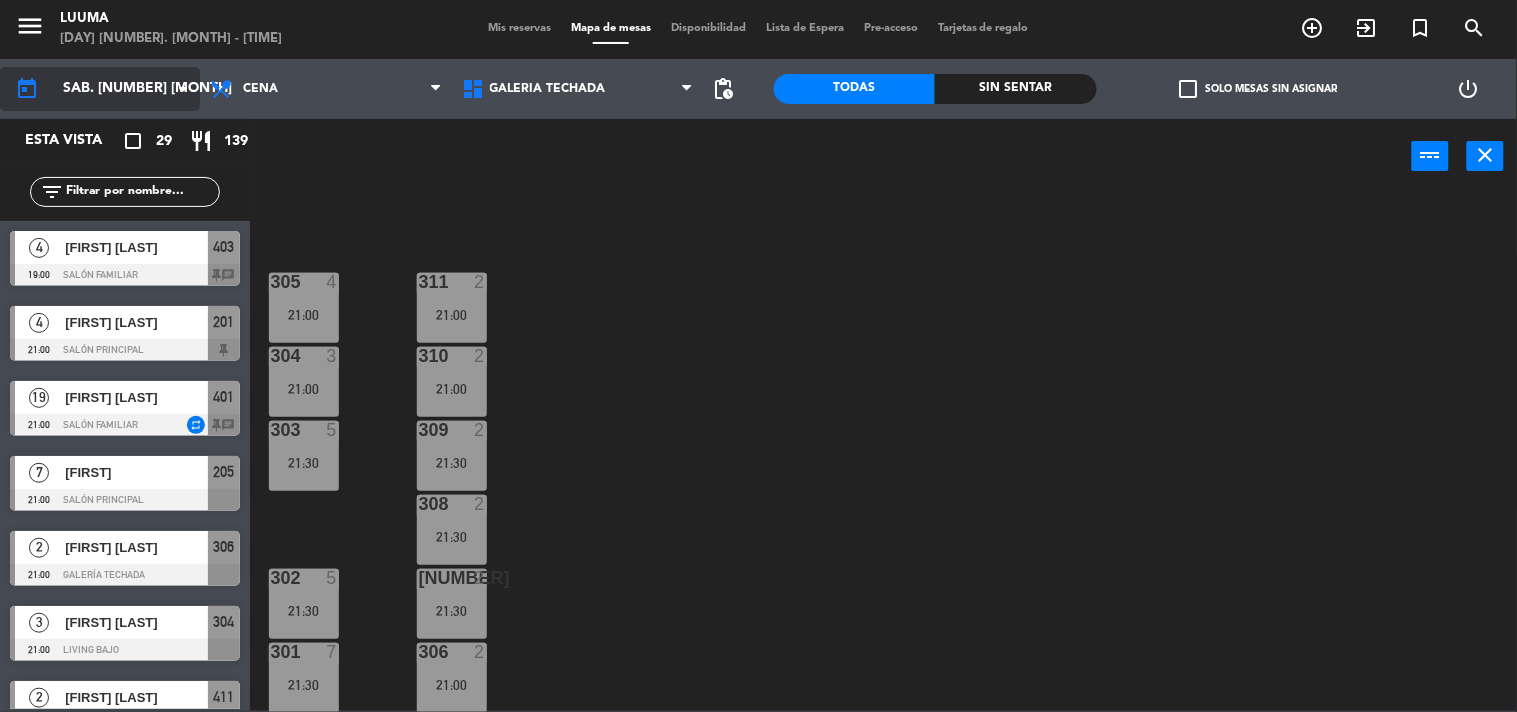 click on "sáb. [NUMBER] [MONTH]" 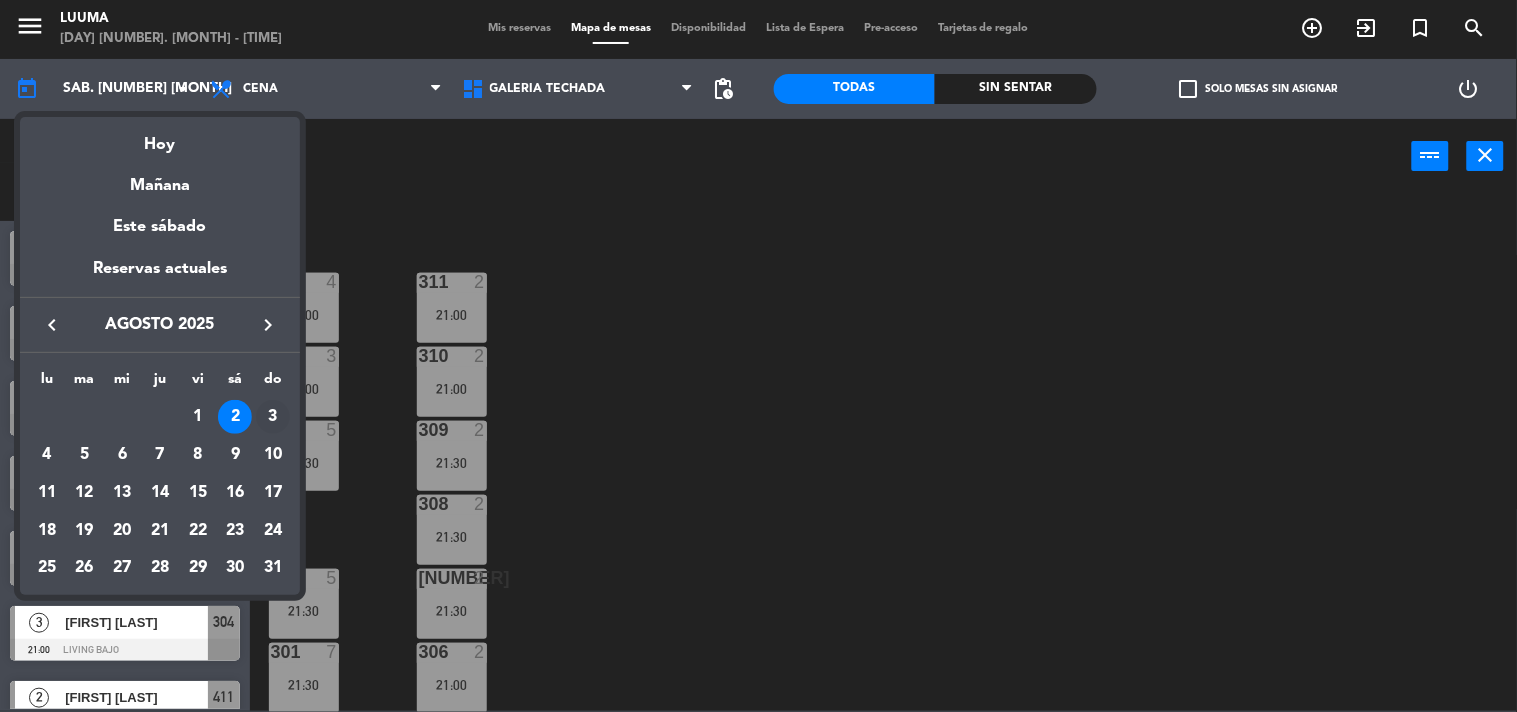 click on "3" at bounding box center [273, 417] 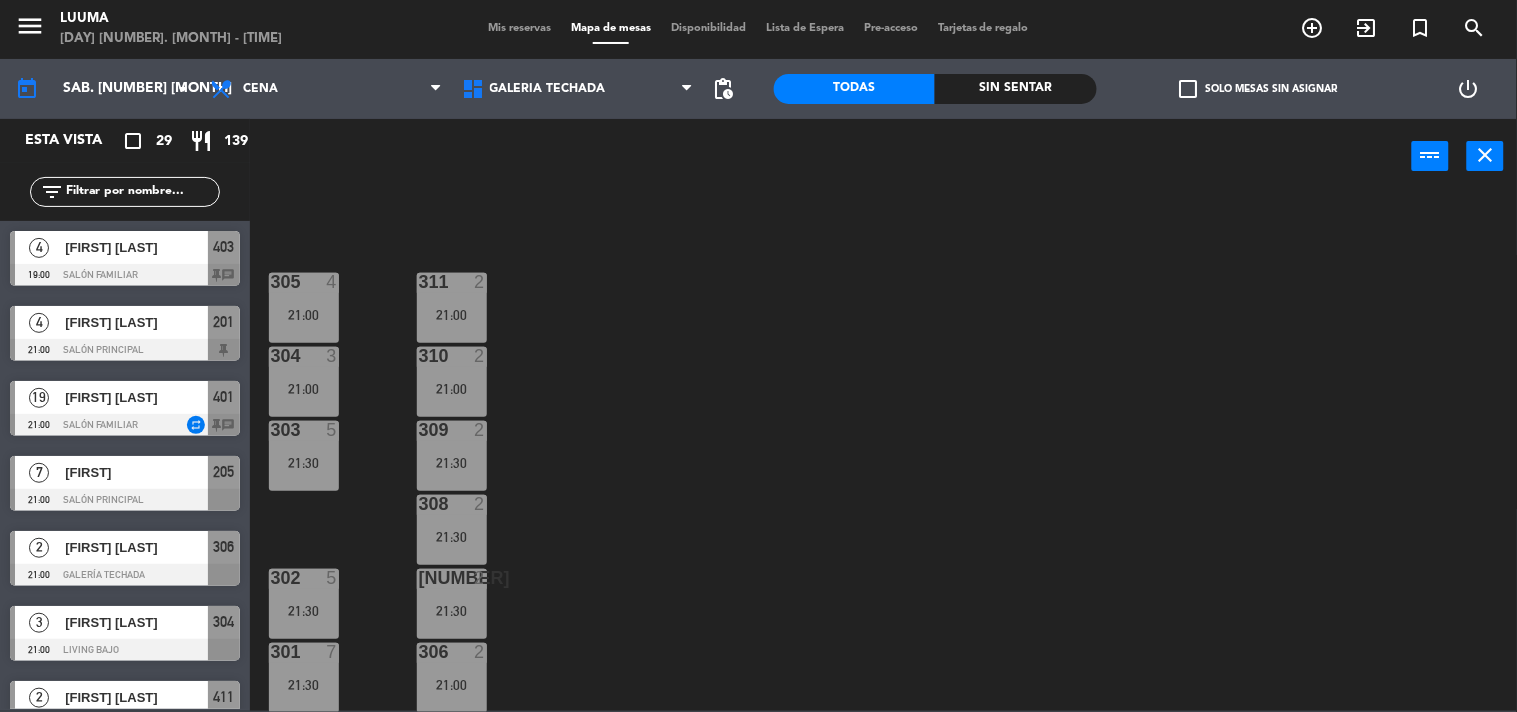 type on "dom. 3 ago." 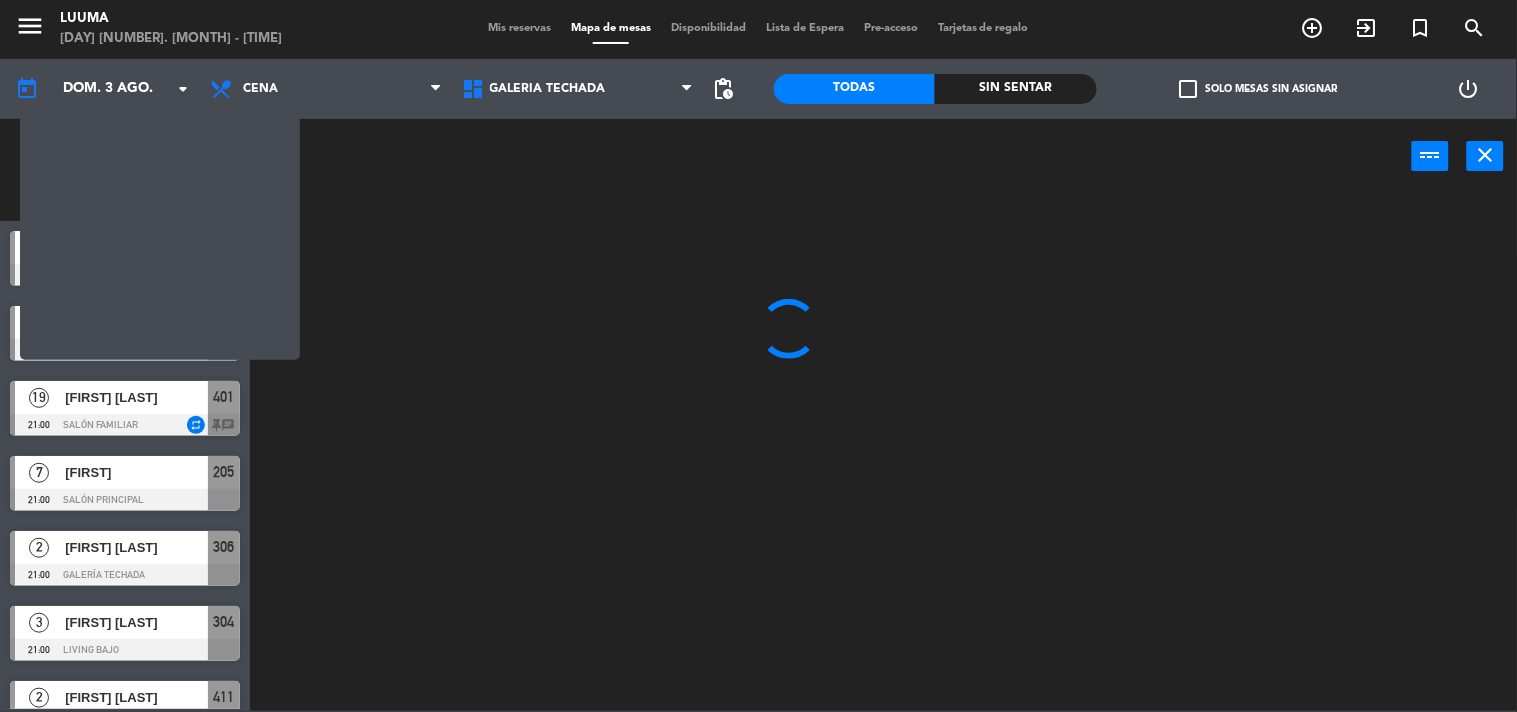 scroll, scrollTop: 0, scrollLeft: 0, axis: both 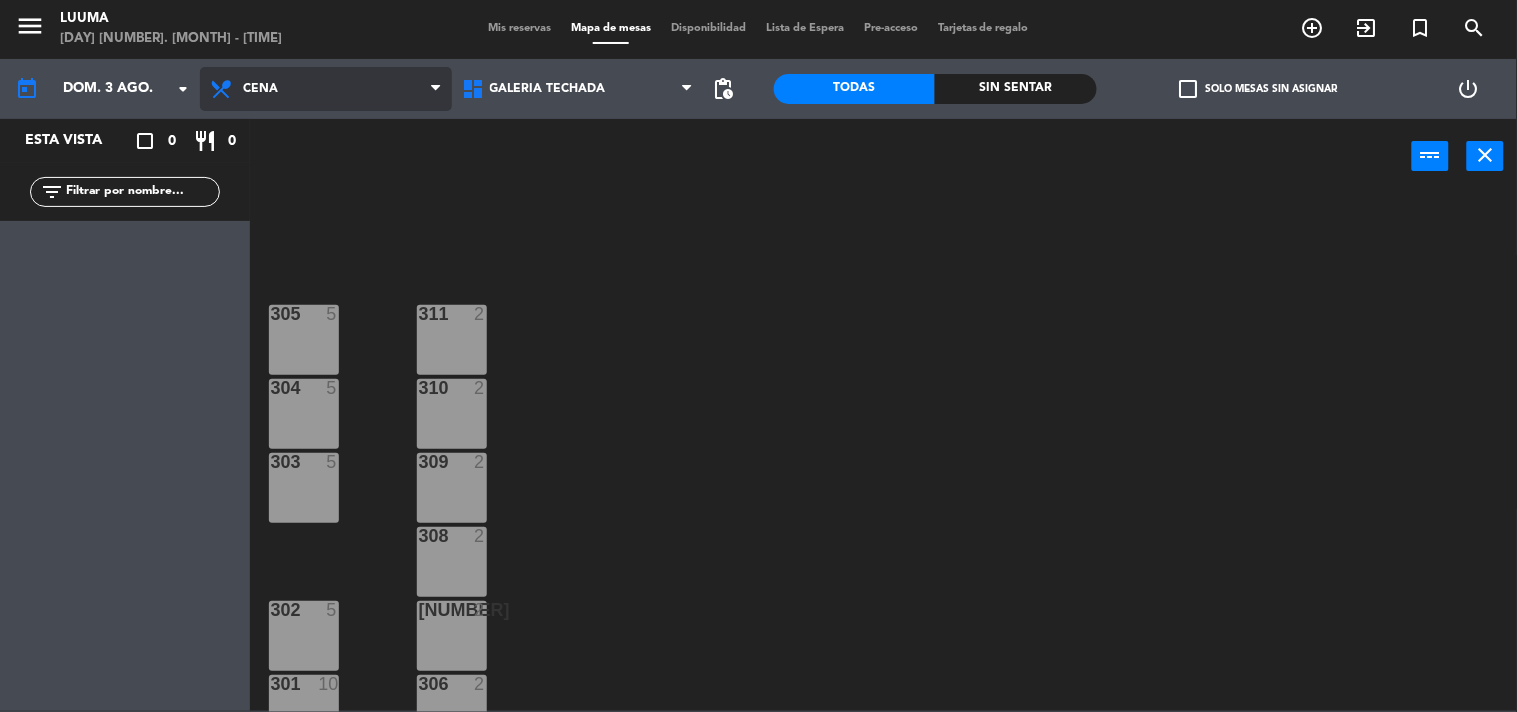 drag, startPoint x: 314, startPoint y: 95, endPoint x: 325, endPoint y: 122, distance: 29.15476 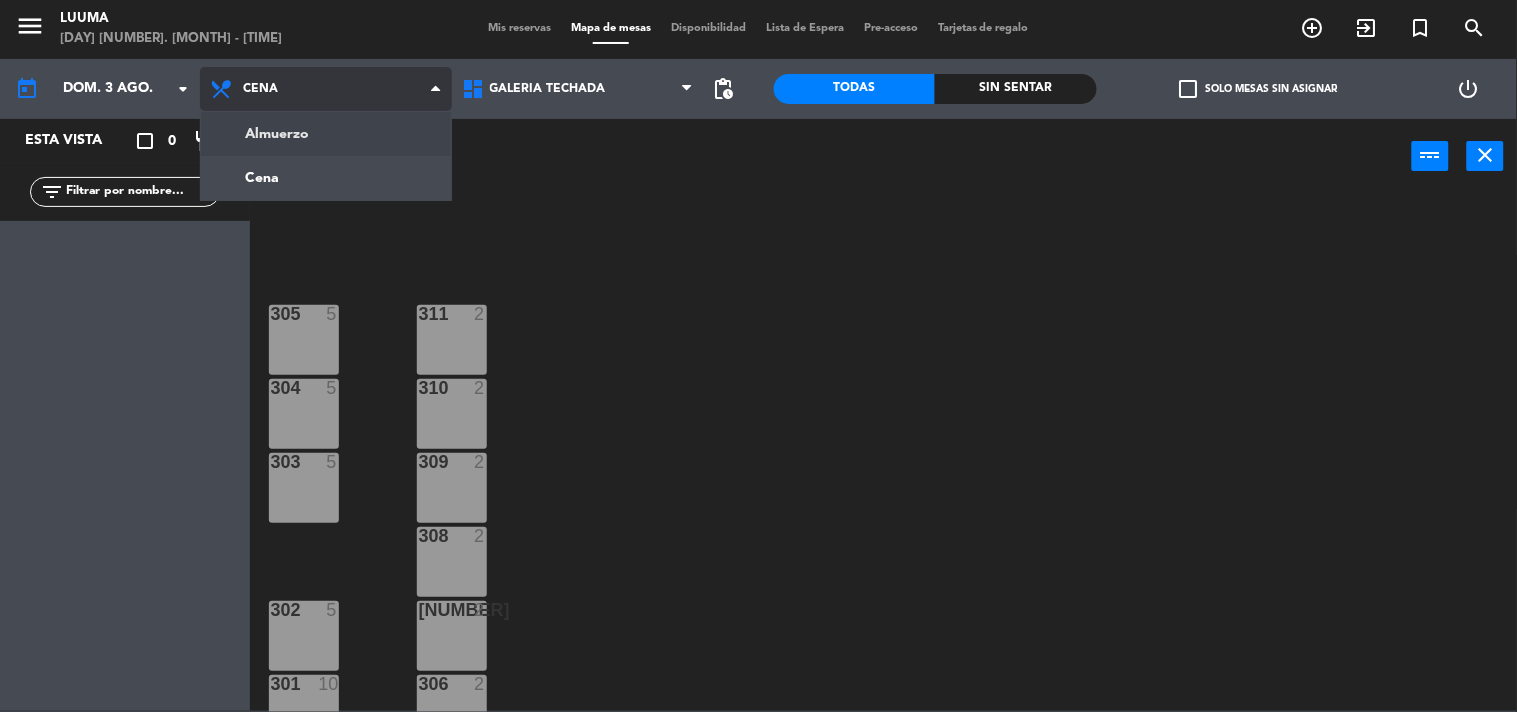 click on "menu Luuma sábado 2. [DATE] - 21:16 Mis reservas Mapa de mesas Disponibilidad Lista de Espera Pre-acceso Tarjetas de regalo add_circle_outline exit_to_app turned_in_not search today dom. 3 [DATE]. arrow_drop_down Almuerzo Cena Cena Almuerzo Cena Cava Galería Calle Galería Techada La Esquinita Patio Salon Barra Salón Familiar Galería Techada Cava Galería Calle Galería Techada La Esquinita Patio Salon Barra Salón Familiar pending_actions Todas Sin sentar check_box_outline_blank Solo mesas sin asignar power_settings_new Esta vista crop_square 0 restaurant 0 filter_list power_input close 305 5 311 2 304 5 310 2 303 5 309 2 308 2 302 5 307 2 306 2 301 10" 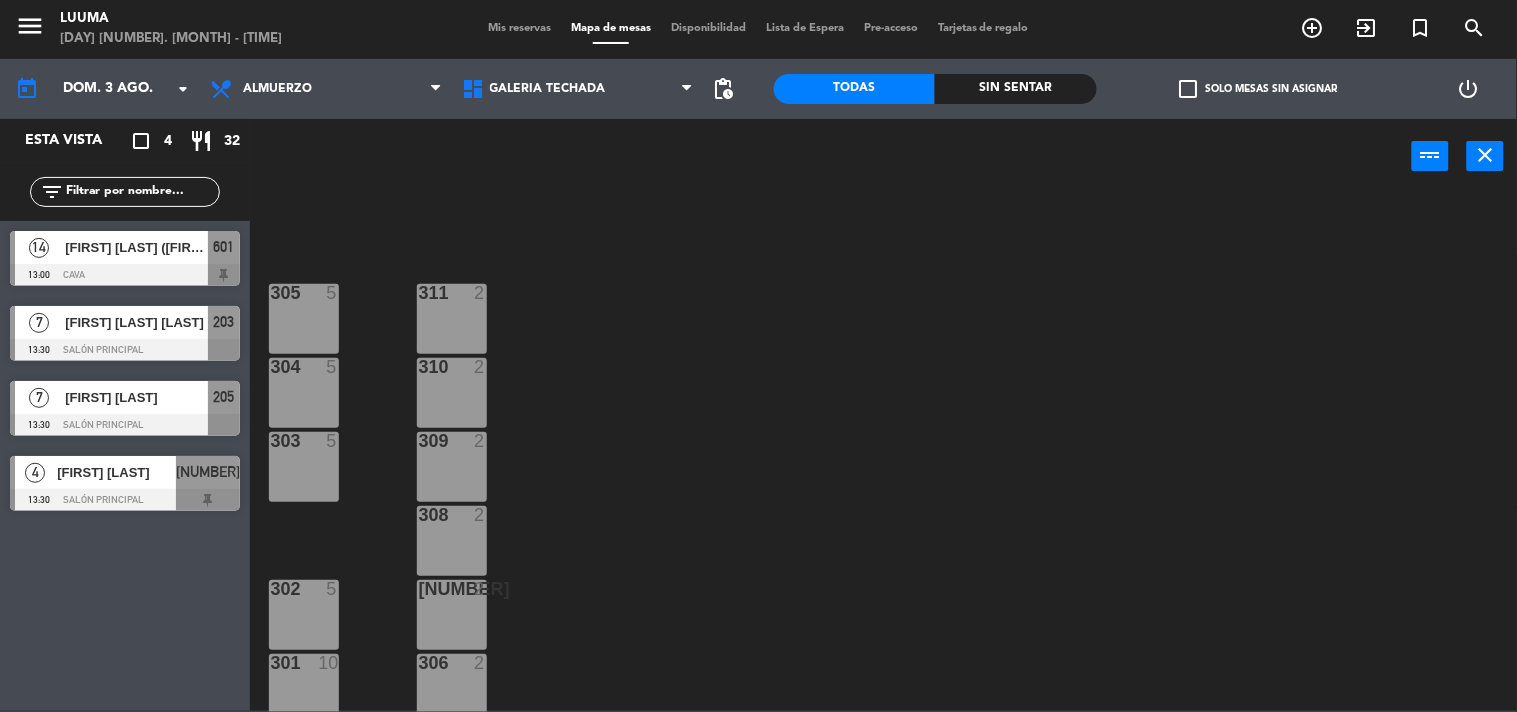 scroll, scrollTop: 32, scrollLeft: 0, axis: vertical 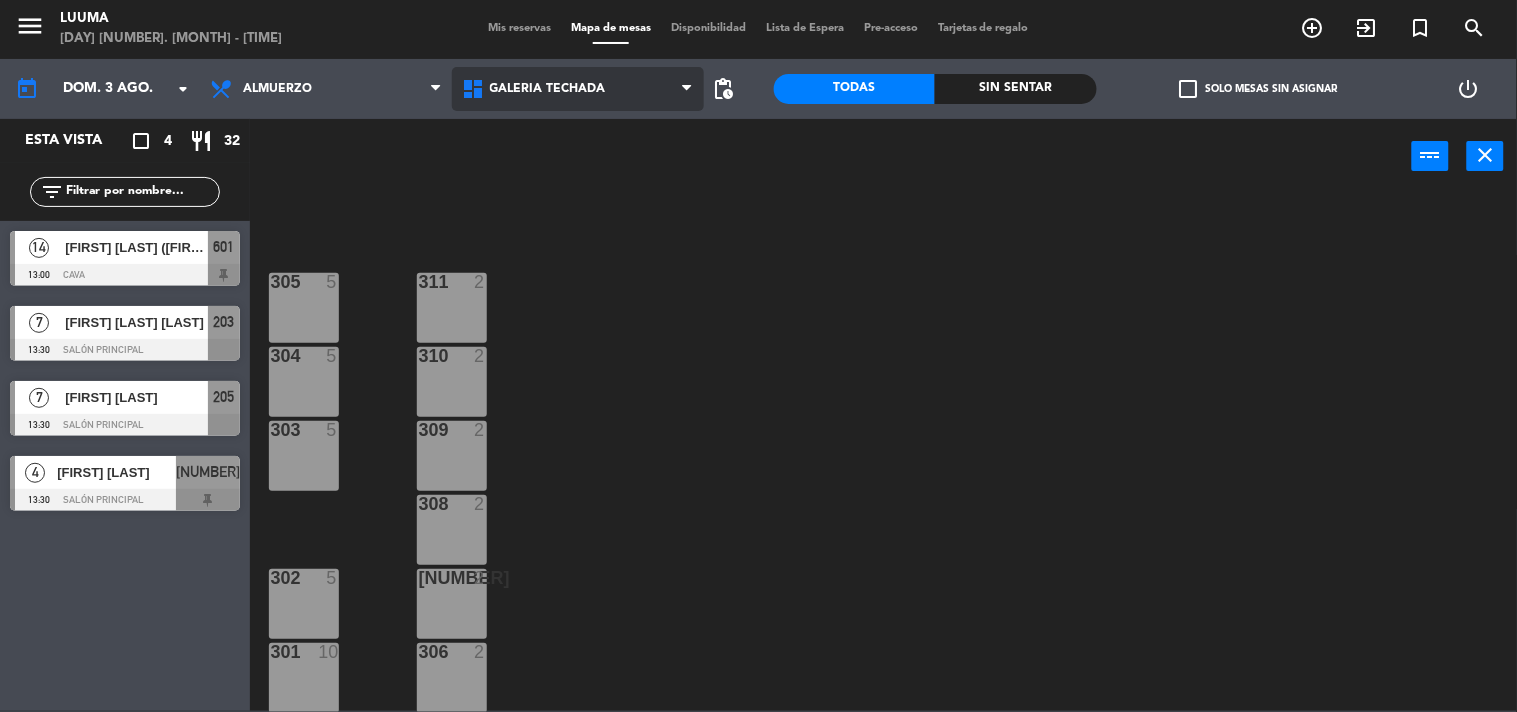 click on "Galería Techada" at bounding box center (578, 89) 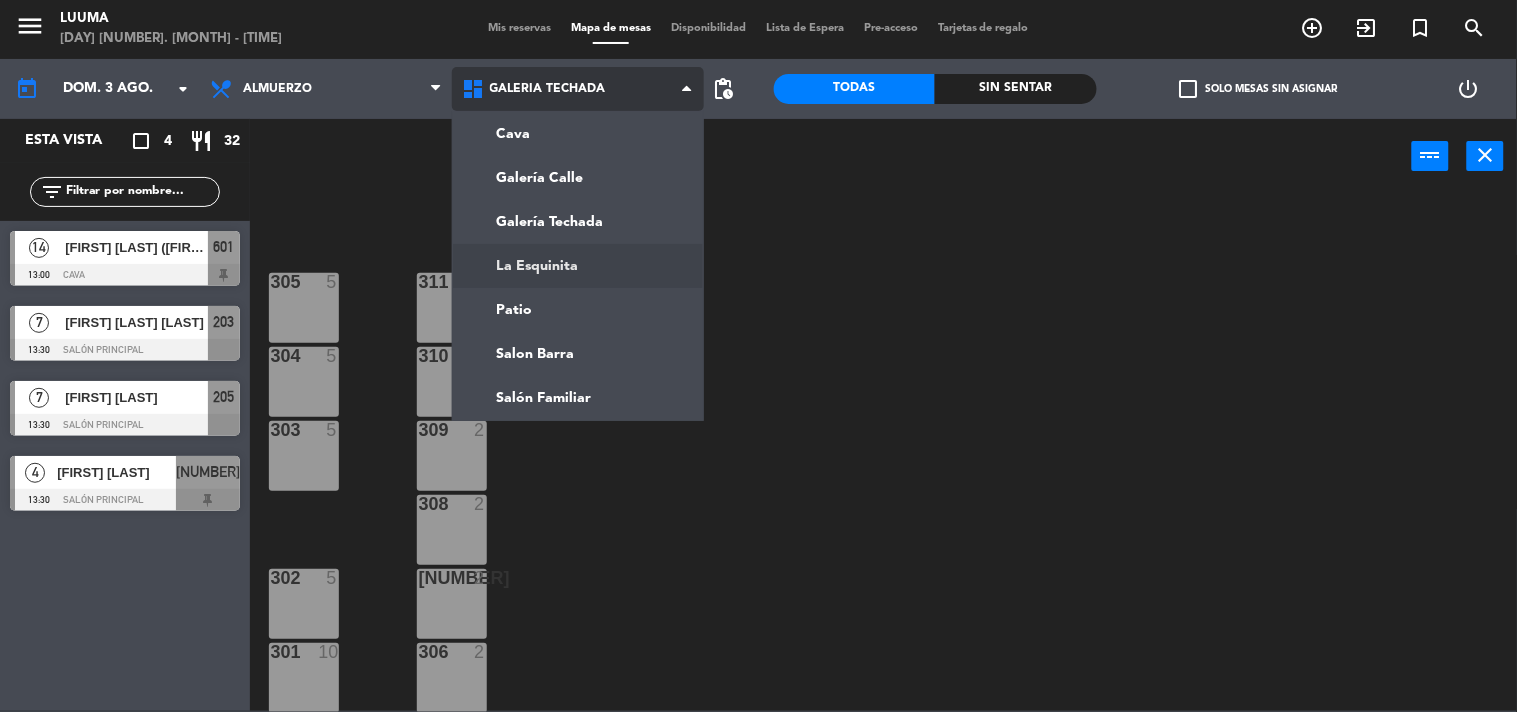 click on "menu  Luuma   sábado 2. agosto - 21:16   Mis reservas   Mapa de mesas   Disponibilidad   Lista de Espera   Pre-acceso   Tarjetas de regalo  add_circle_outline exit_to_app turned_in_not search today    dom. 3 ago. arrow_drop_down  Almuerzo  Cena  Almuerzo  Almuerzo  Cena  Cava   Galería Calle   Galería Techada   La Esquinita   Patio   Salon Barra   Salón Familiar   Galería Techada   Cava   Galería Calle   Galería Techada   La Esquinita   Patio   Salon Barra   Salón Familiar  pending_actions  Todas  Sin sentar  check_box_outline_blank   Solo mesas sin asignar   power_settings_new   Esta vista   crop_square  4  restaurant  32 filter_list  14   [FIRST] [LAST] ([FIRST] [LAST])    13:00   Cava  601  7   [FIRST] [LAST]   13:30   Salón Principal  203  7   [FIRST] [LAST]   13:30   Salón Principal  205  4   [FIRST] [LAST]   13:30   Salón Principal  219 power_input close 305  5  311  2  304  5  310  2  303  5  309  2  308  2  302  5  307  2  306  2  301  10" 